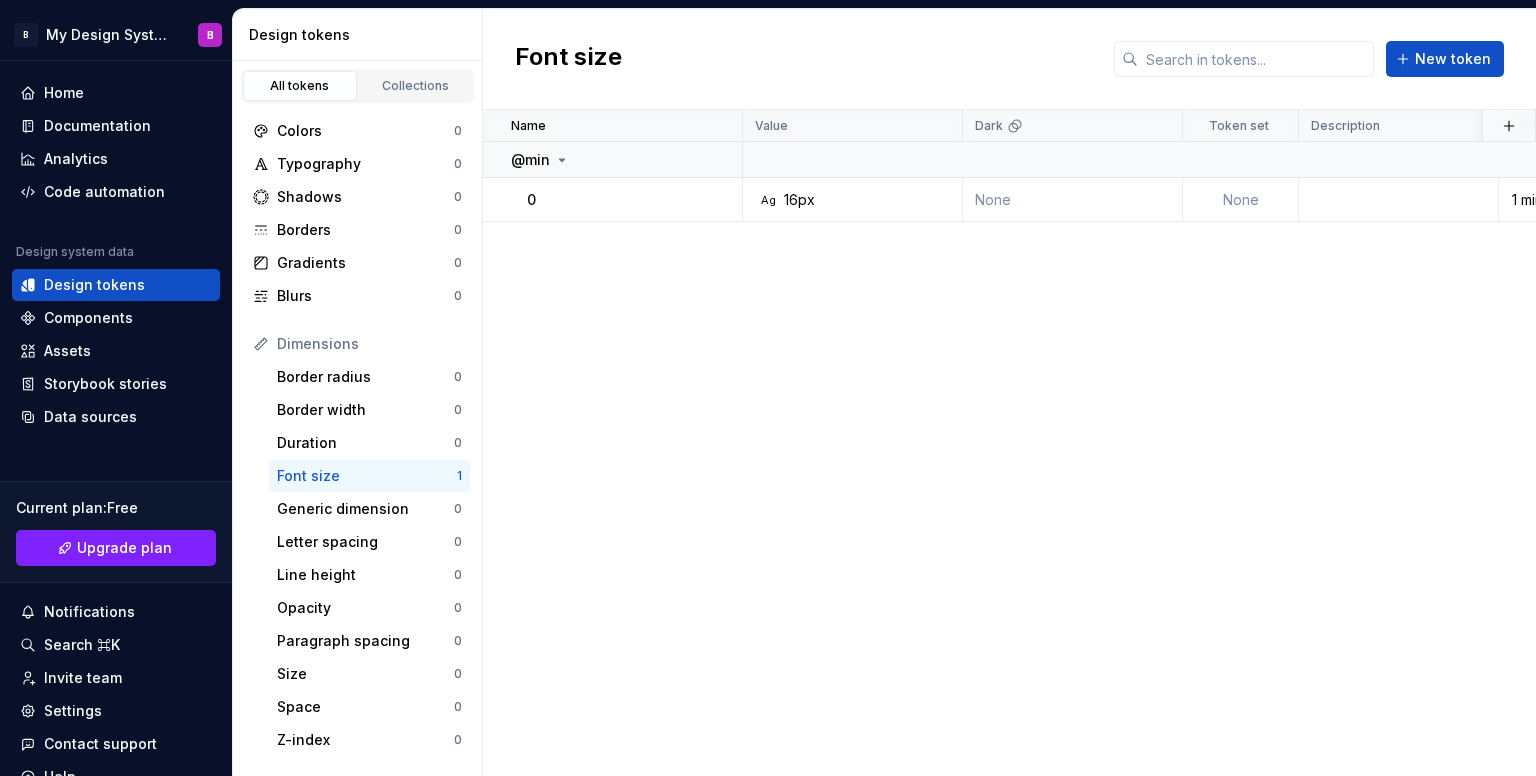 scroll, scrollTop: 0, scrollLeft: 0, axis: both 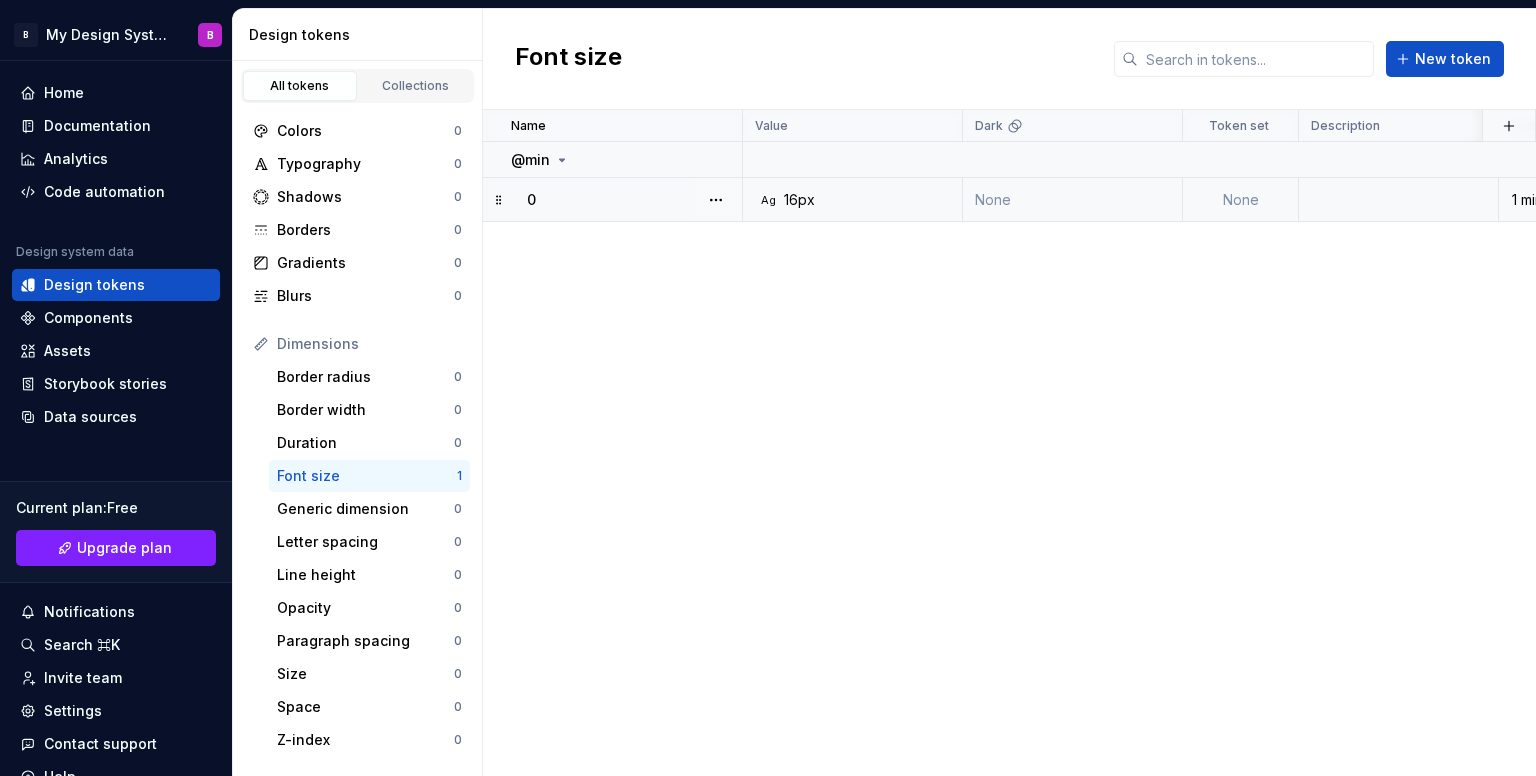 drag, startPoint x: 1452, startPoint y: 207, endPoint x: 1494, endPoint y: 205, distance: 42.047592 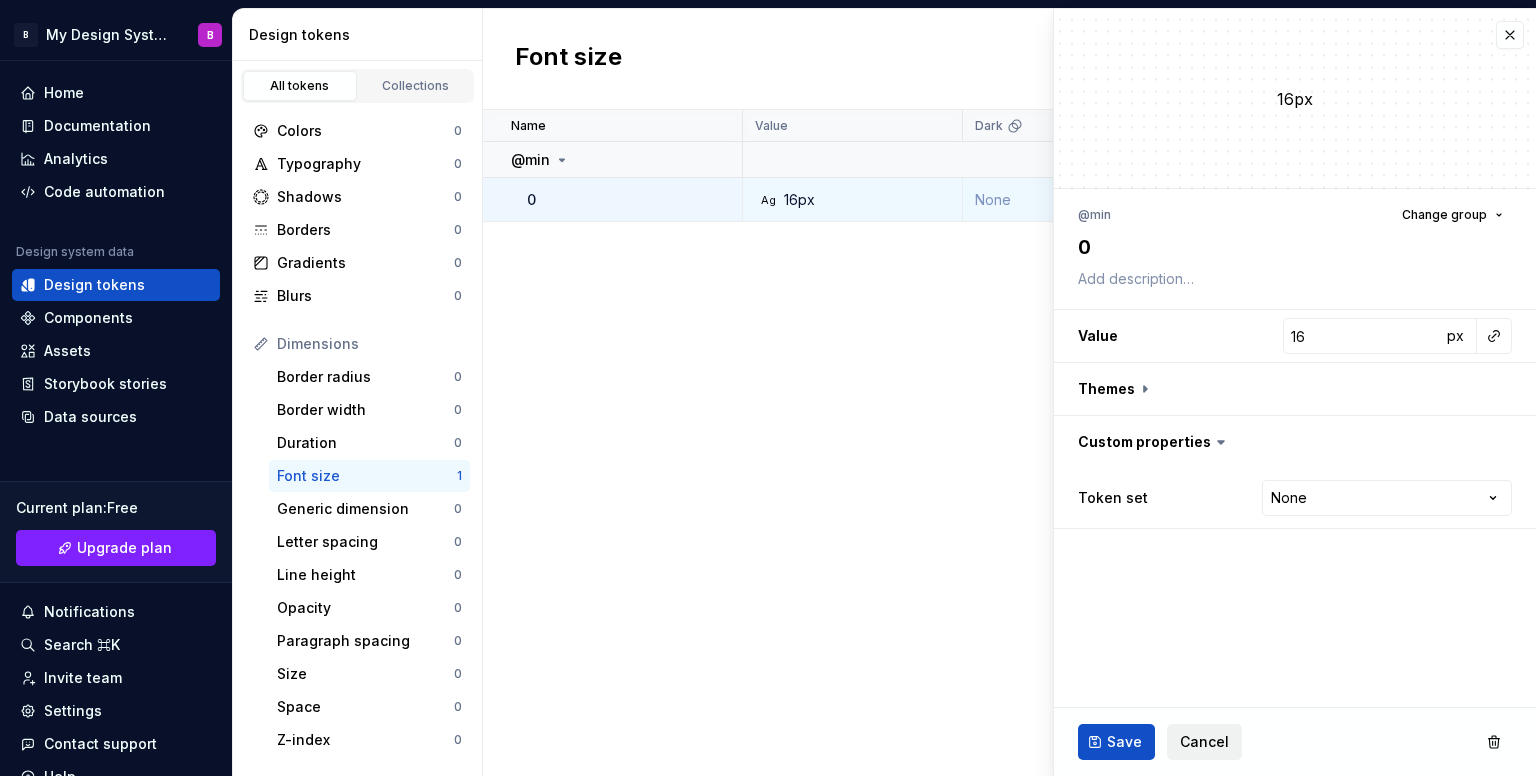 type on "*" 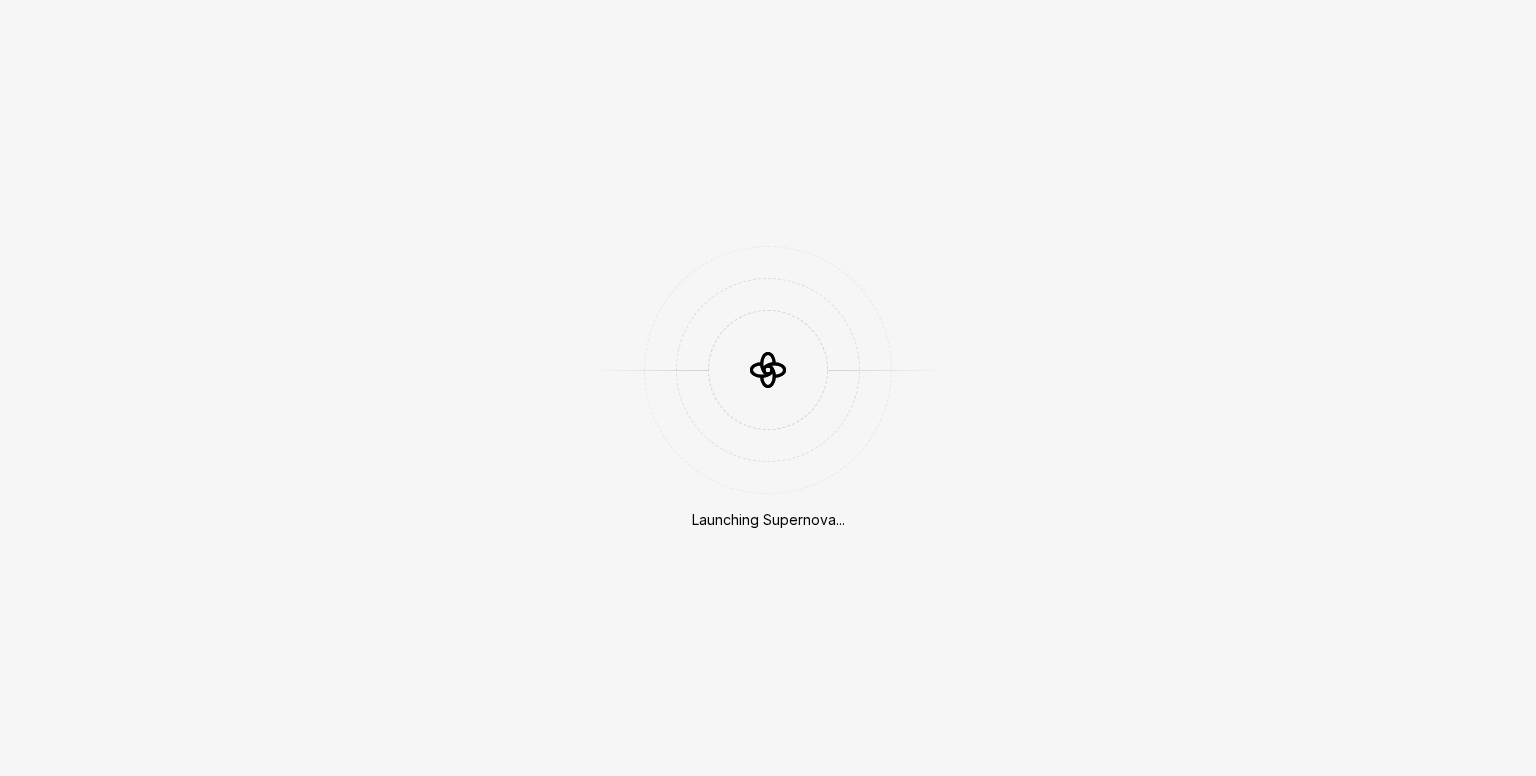 scroll, scrollTop: 0, scrollLeft: 0, axis: both 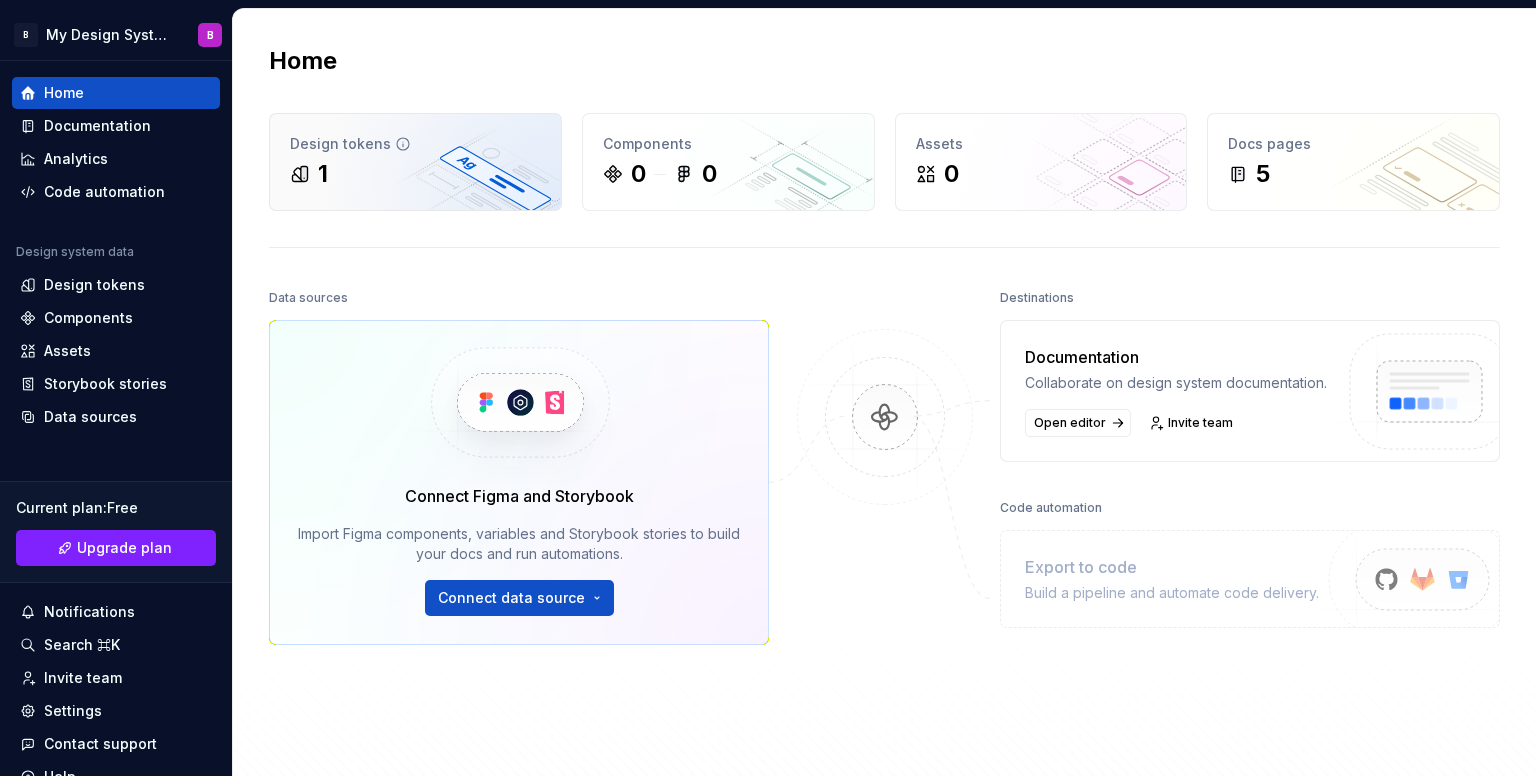 click on "1" at bounding box center [309, 174] 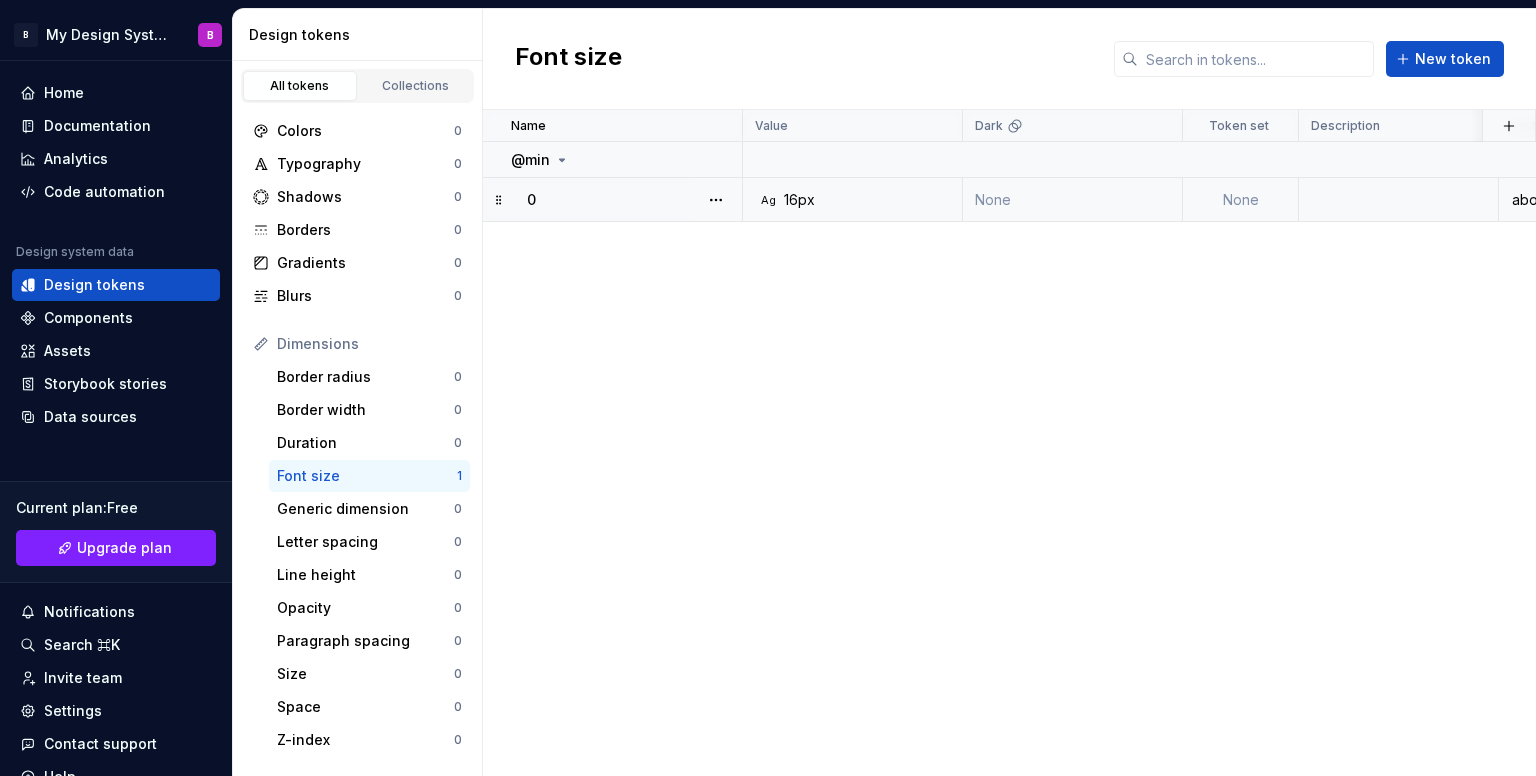 click on "about 8 hours ago" at bounding box center [1568, 200] 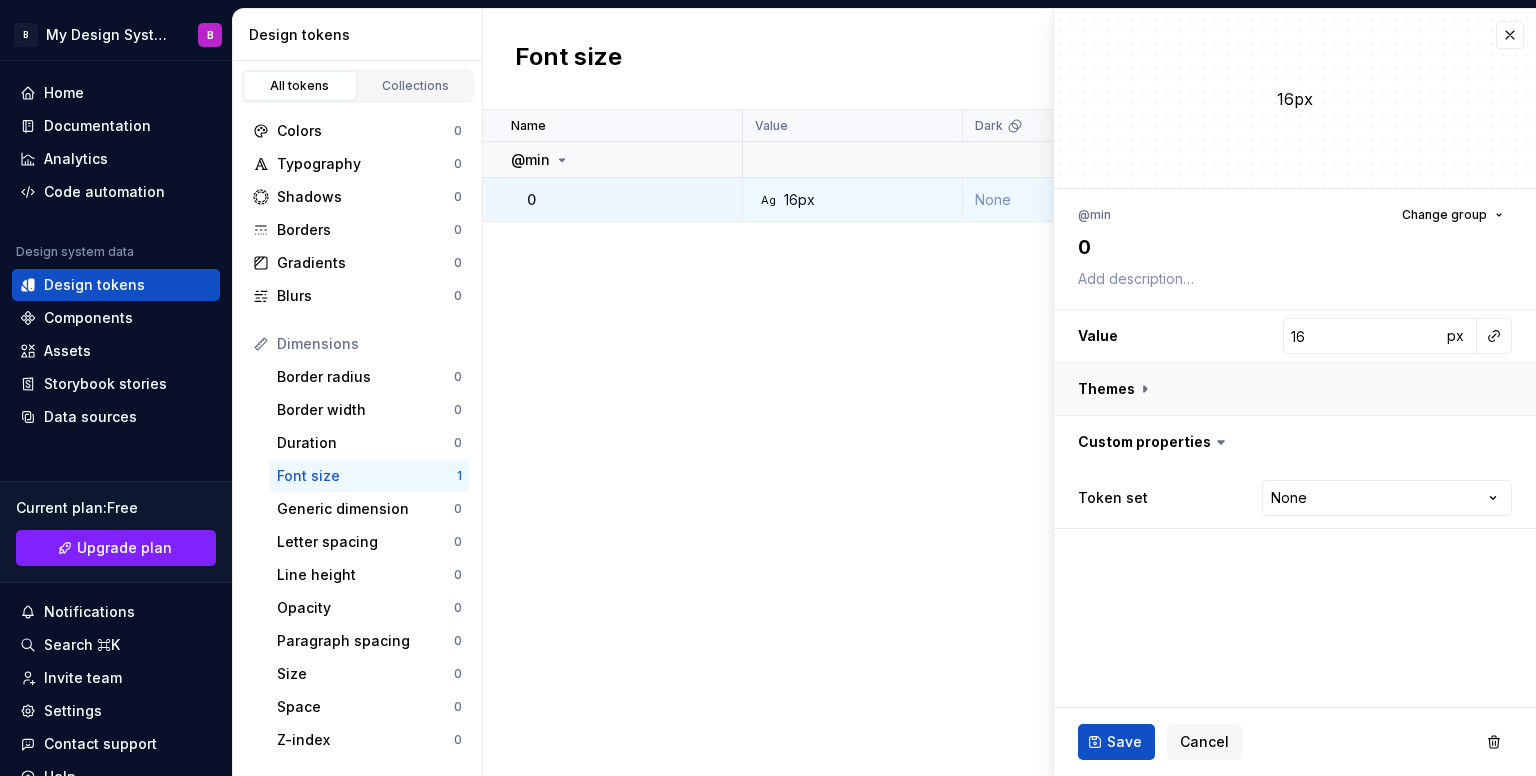 type on "*" 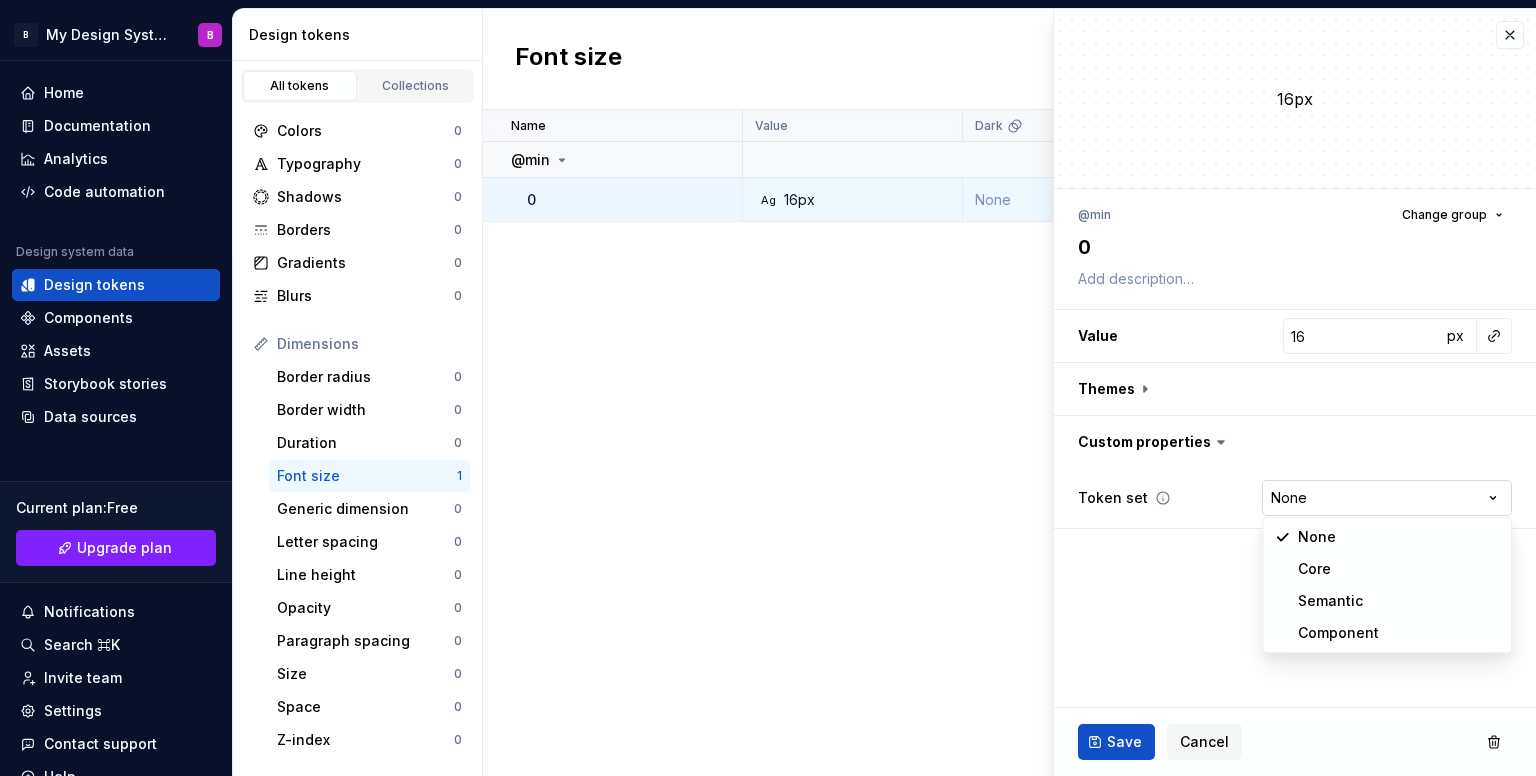 click on "B My Design System B Home Documentation Analytics Code automation Design system data Design tokens Components Assets Storybook stories Data sources Current plan :  Free Upgrade plan Notifications Search ⌘K Invite team Settings Contact support Help Design tokens All tokens Collections Colors 0 Typography 0 Shadows 0 Borders 0 Gradients 0 Blurs 0 Dimensions Border radius 0 Border width 0 Duration 0 Font size 1 Generic dimension 0 Letter spacing 0 Line height 0 Opacity 0 Paragraph spacing 0 Size 0 Space 0 Z-index 0 Options Text decoration 0 Text case 0 Visibility 0 Strings Font family 0 Font weight/style 0 Generic string 0 Product copy 0 Font size New token Name Value Dark Token set Description Last updated @min 0 Ag 16px None None about 8 hours ago   Edit font size token 16px @min Change group 0 Value 16 px Themes Custom properties Token set None **** **** ******** ********* Save Cancel * None Core Semantic Component" at bounding box center [768, 388] 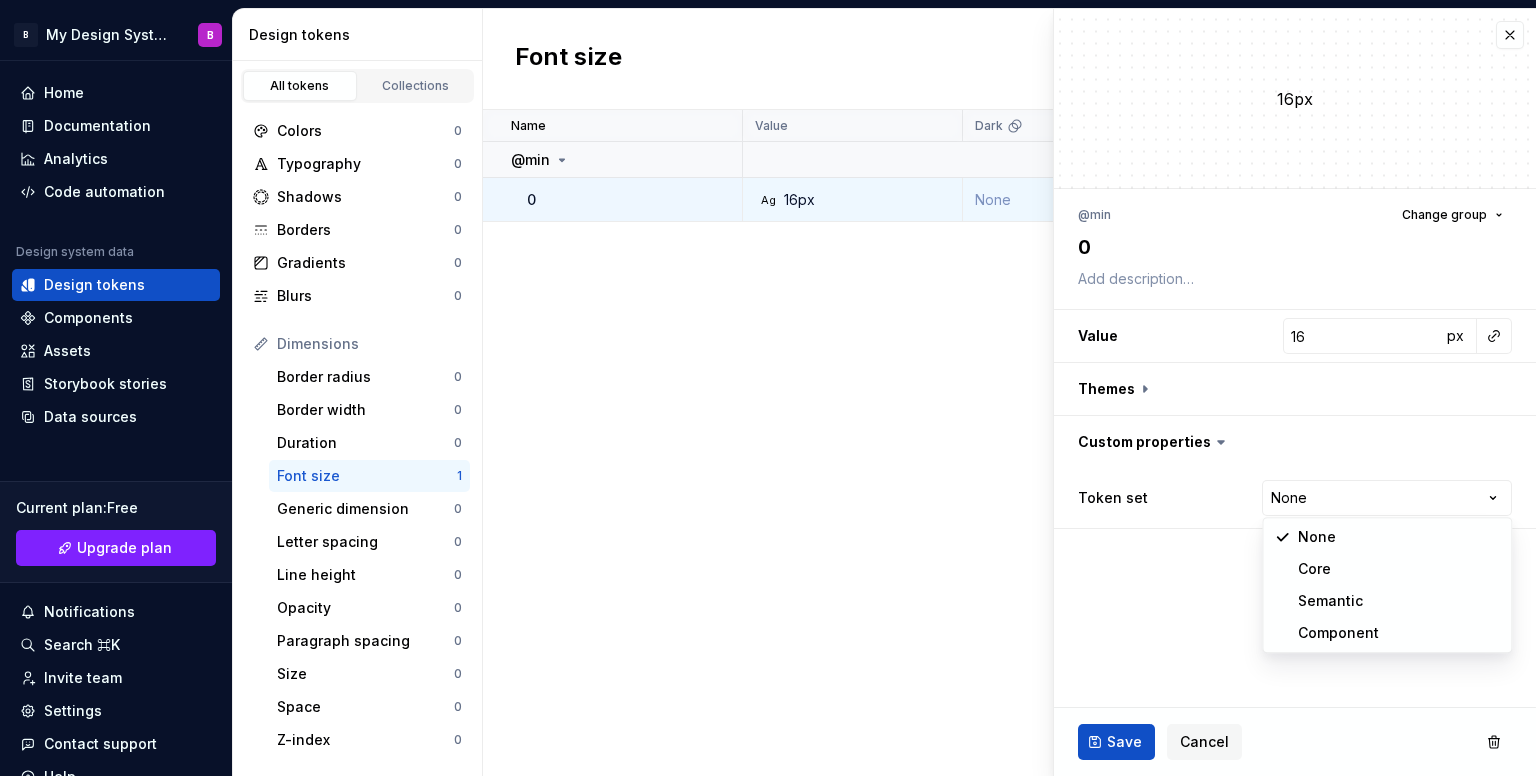 select on "**********" 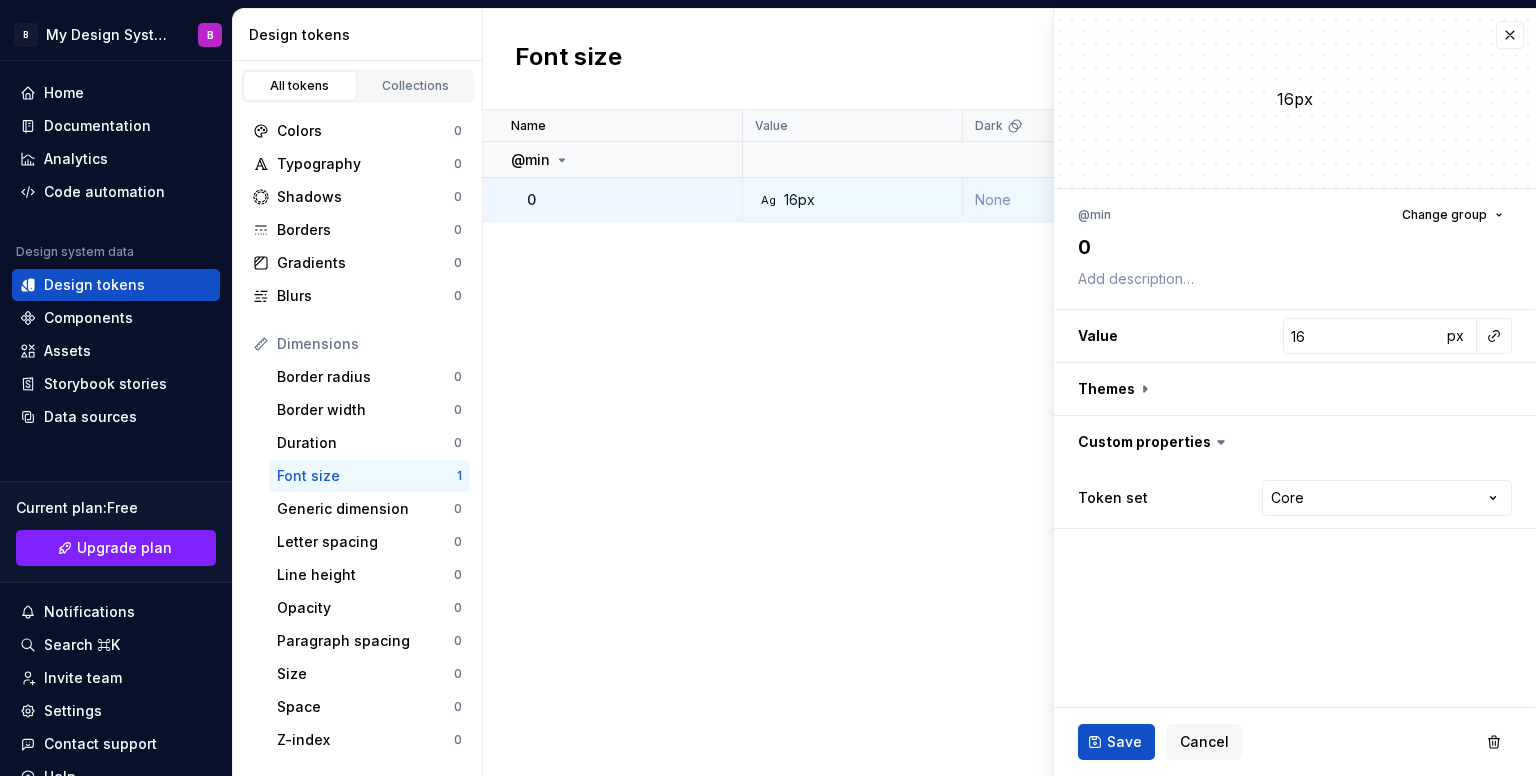 click on "Save" at bounding box center (1124, 742) 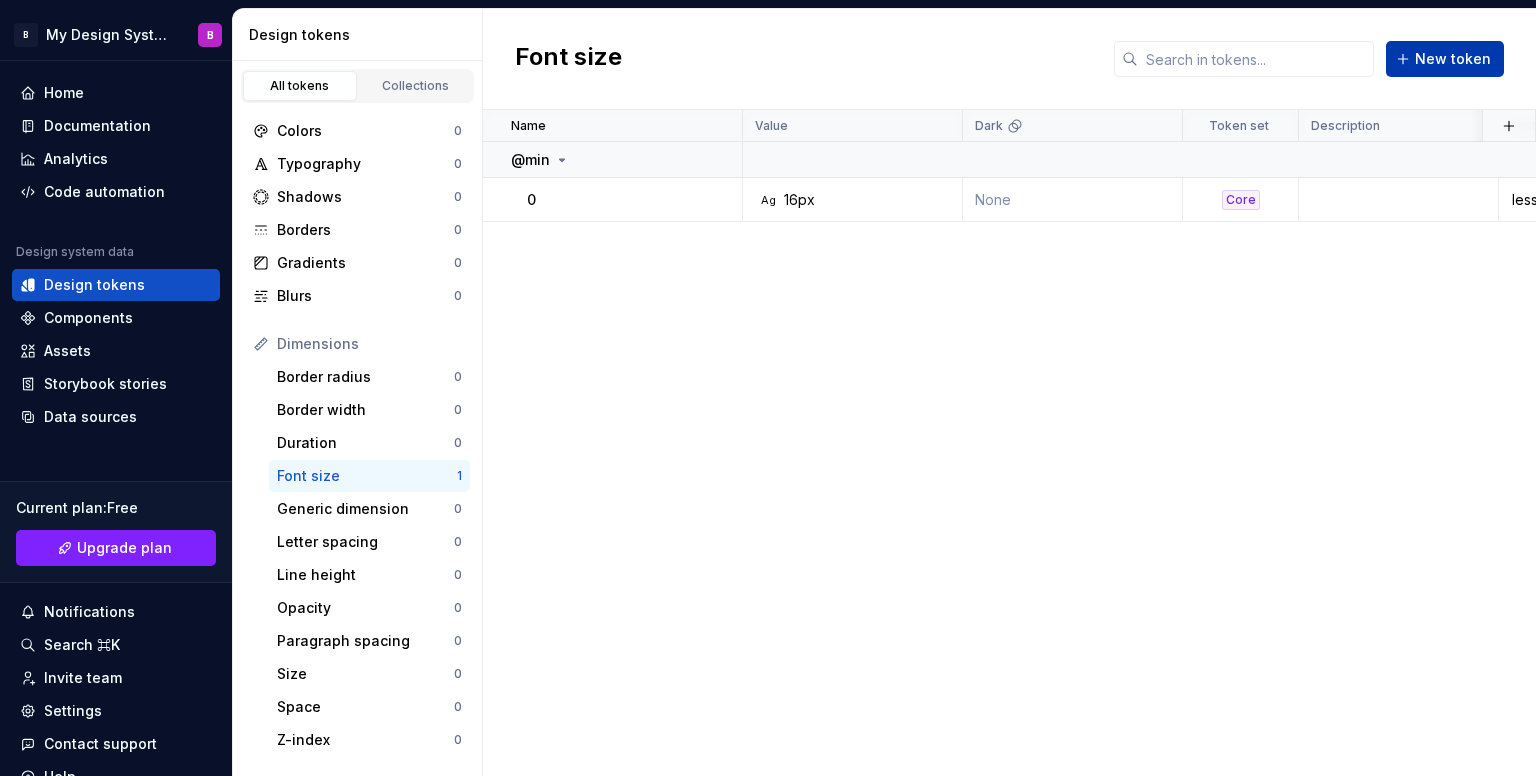click on "New token" at bounding box center [1453, 59] 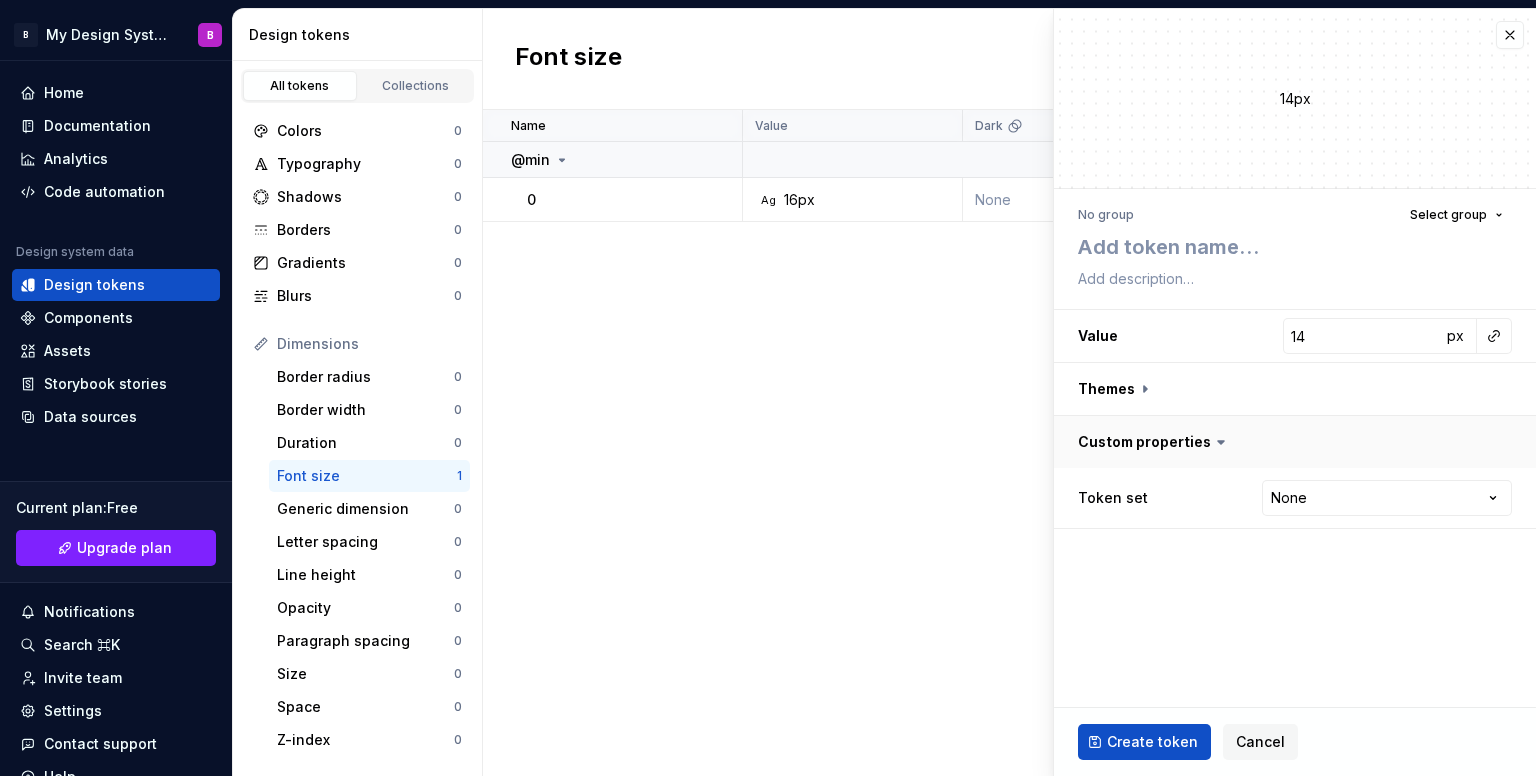 click at bounding box center [1295, 442] 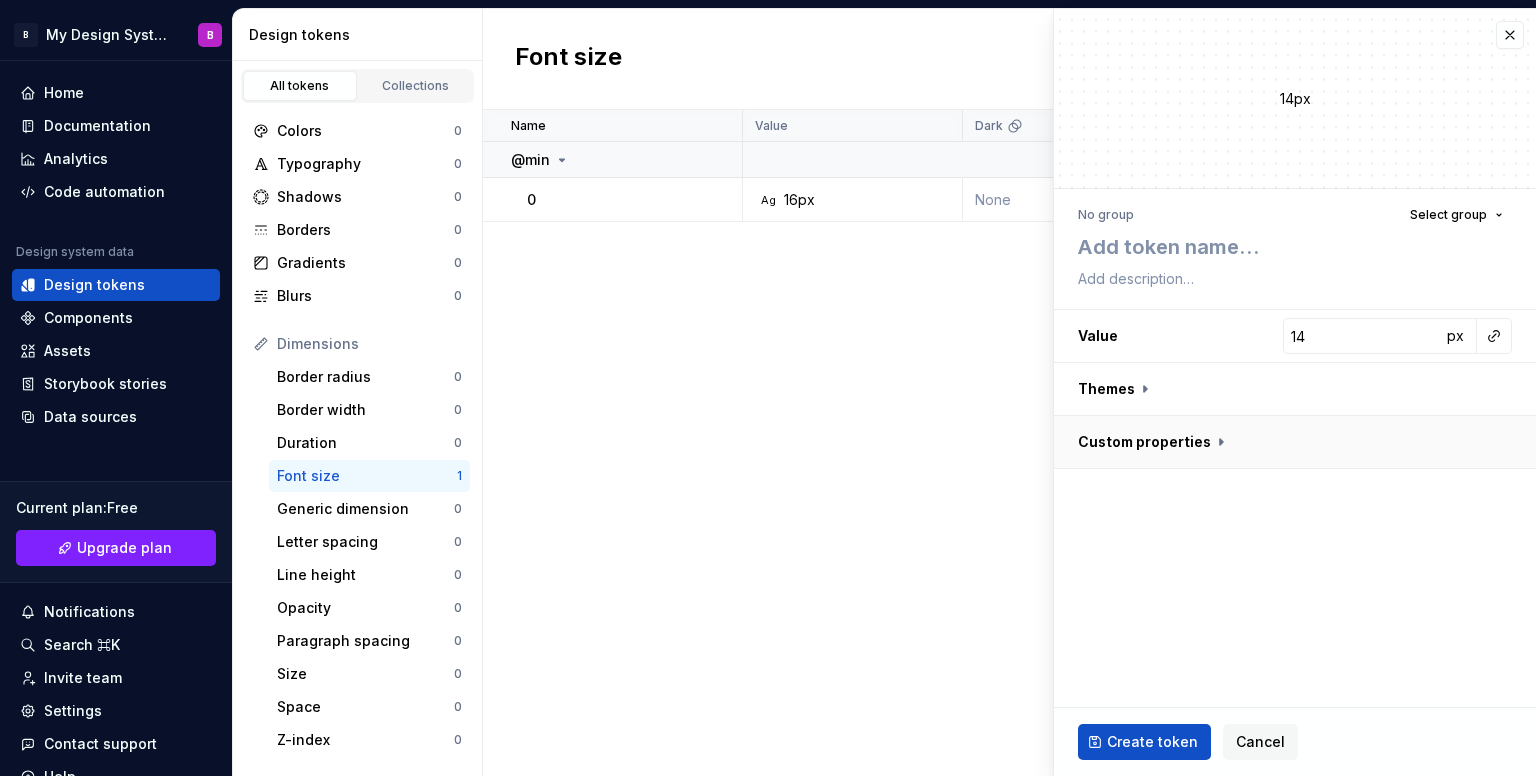 click at bounding box center [1295, 442] 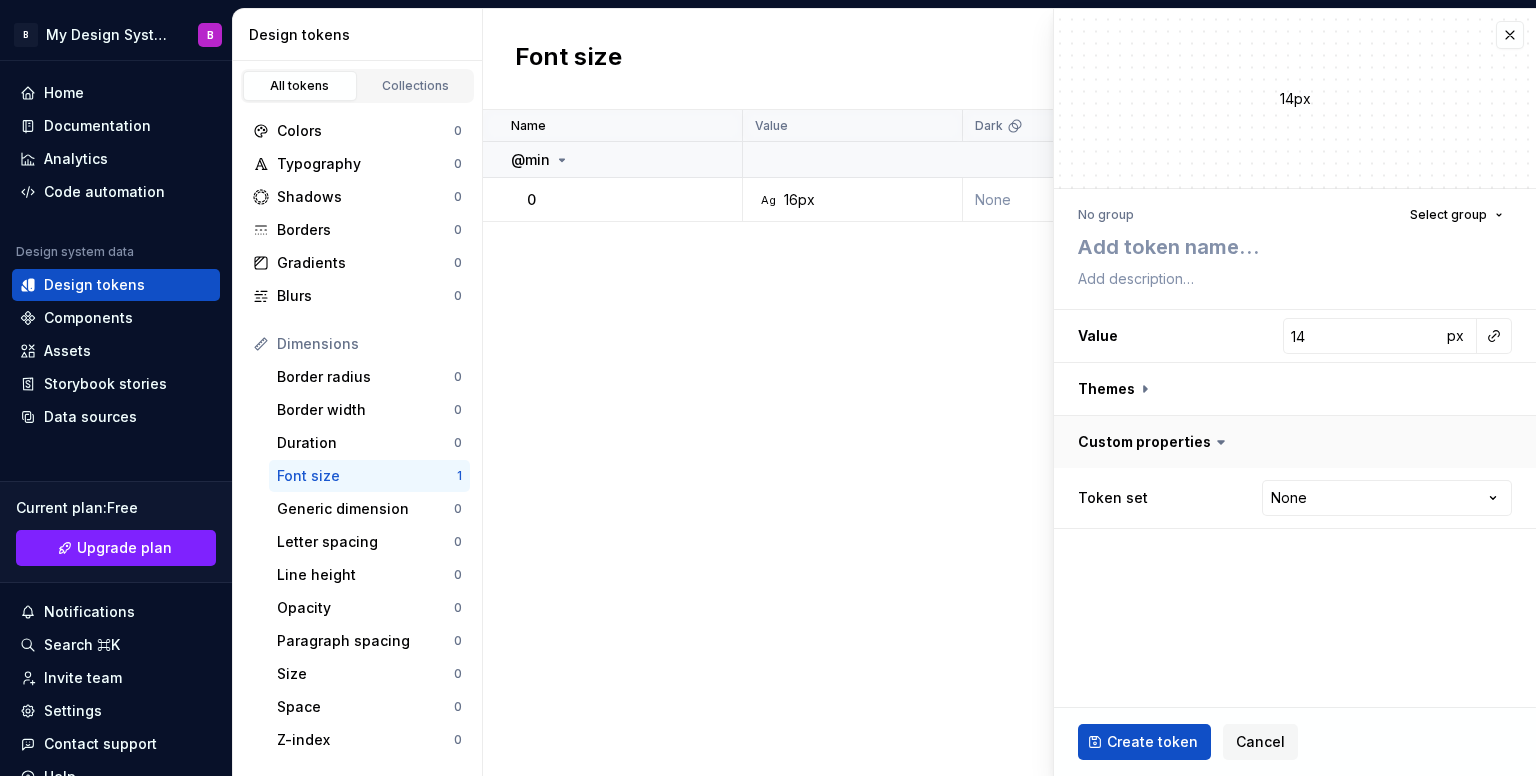 type 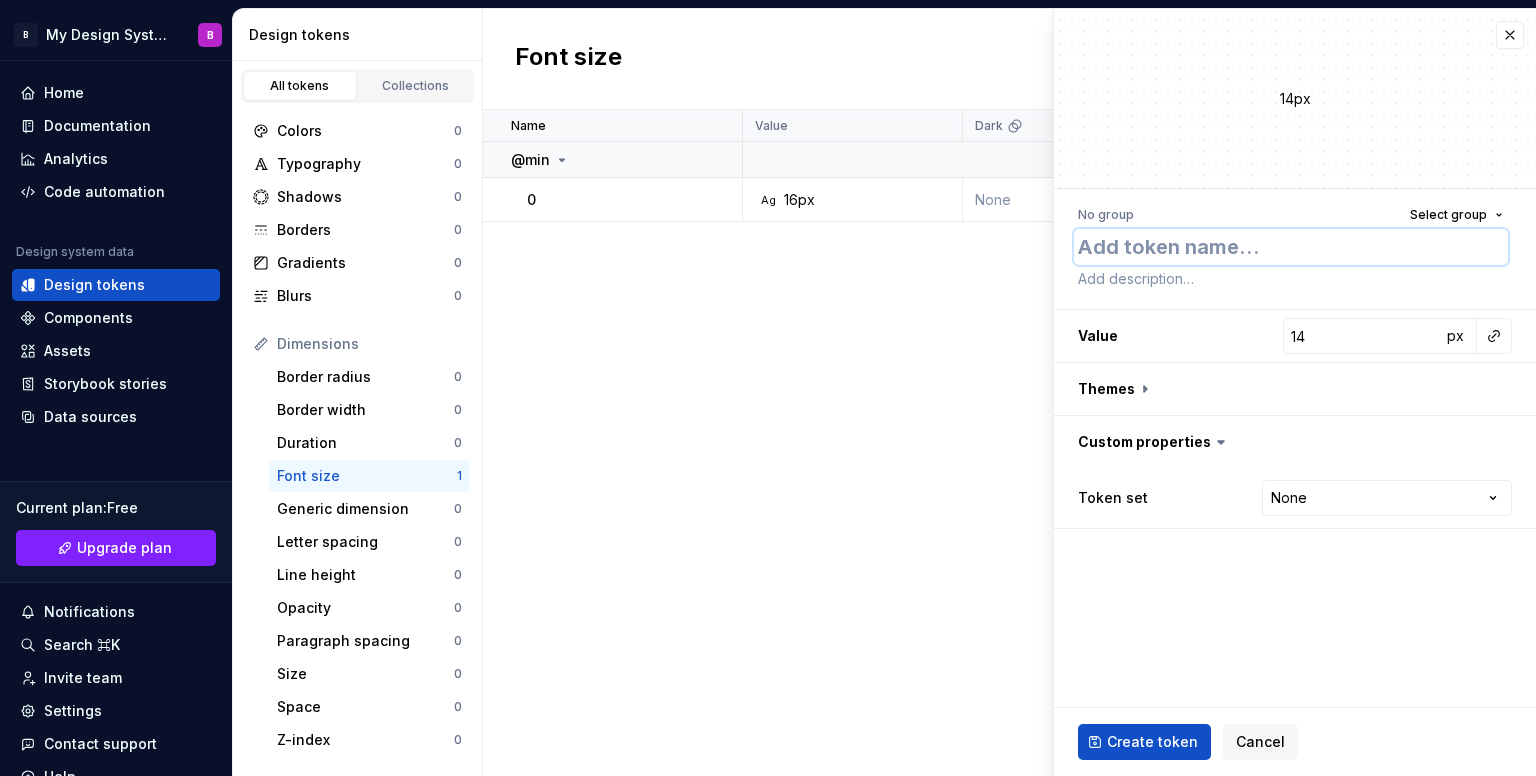 click at bounding box center [1291, 247] 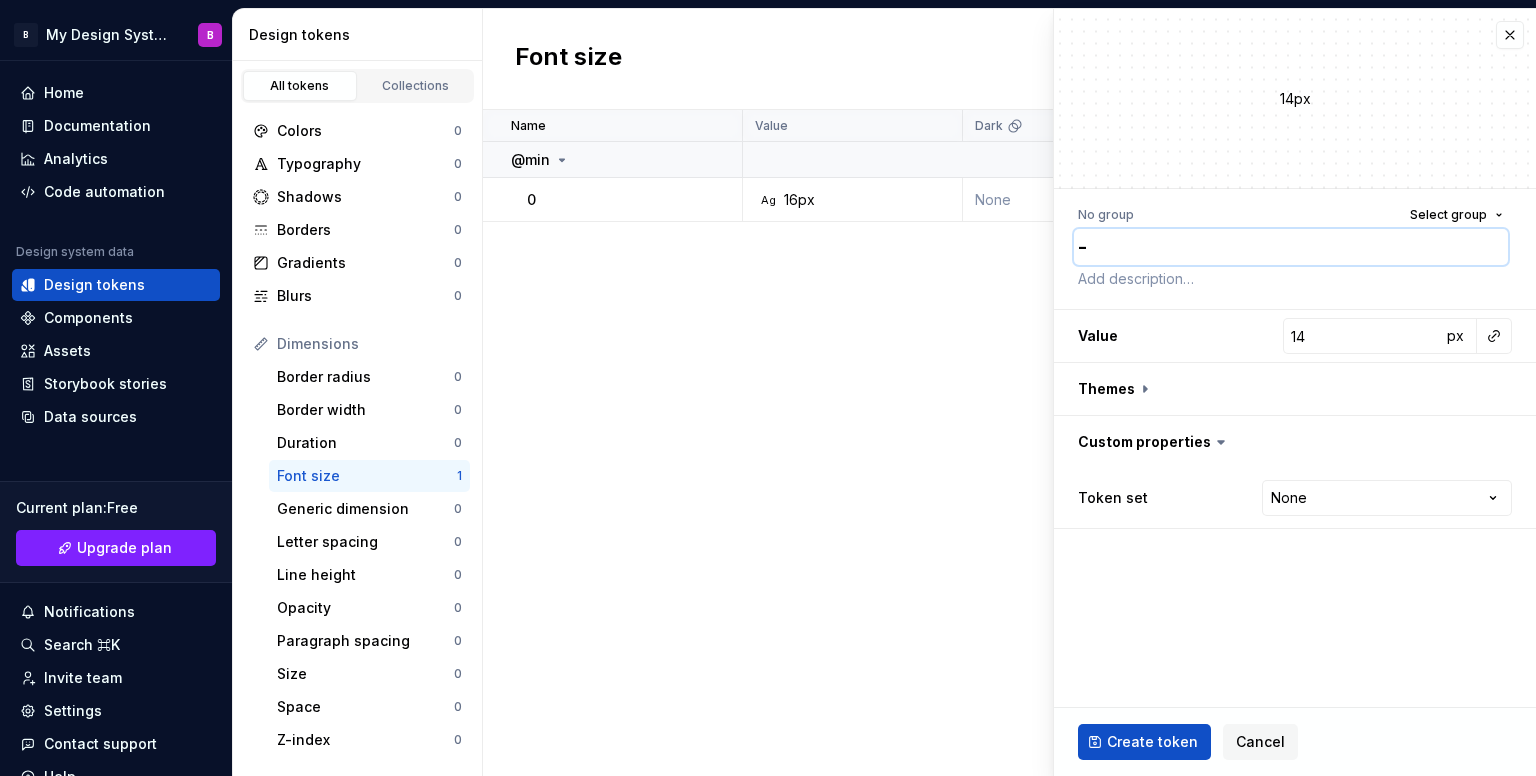 type on "*" 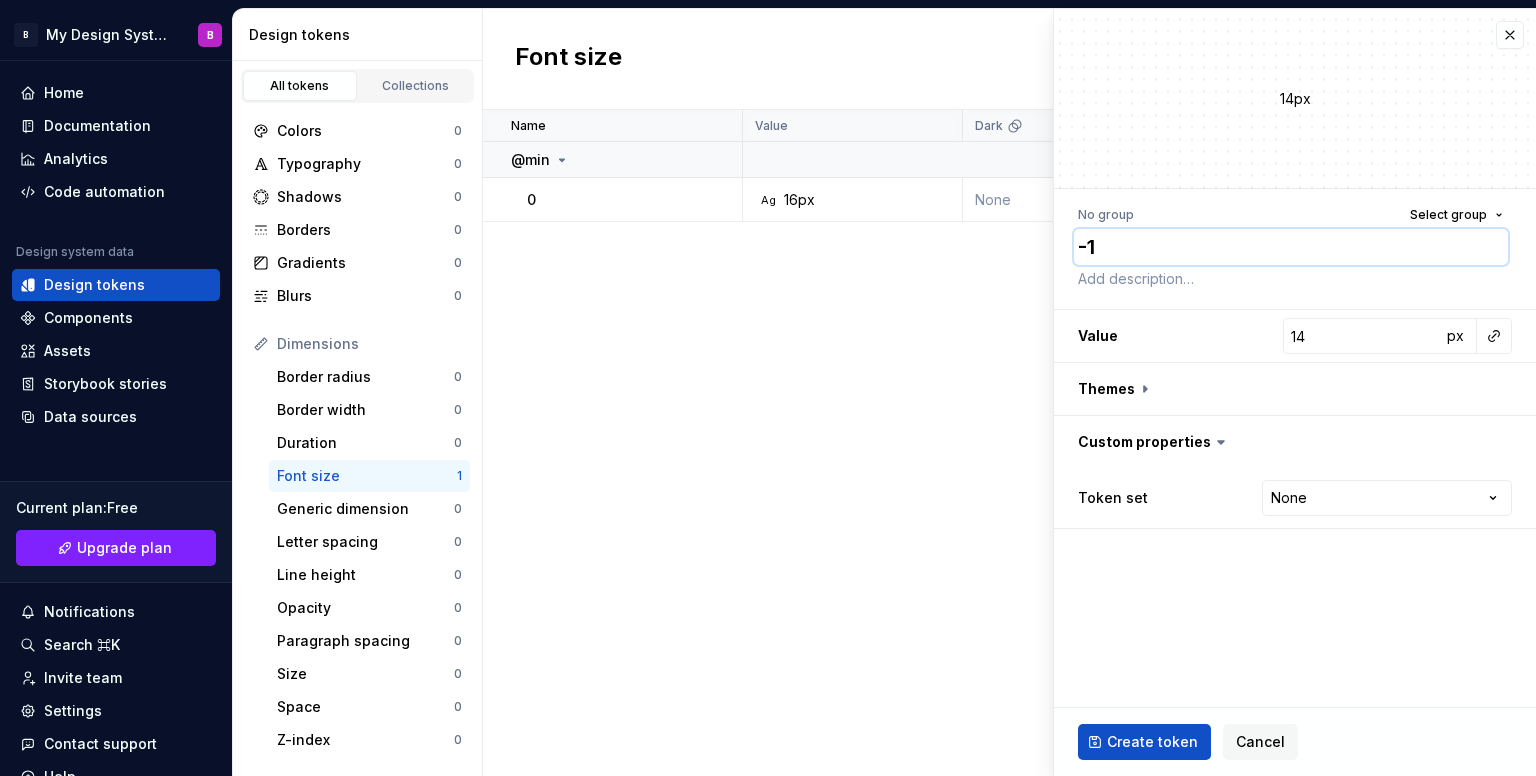type on "-1" 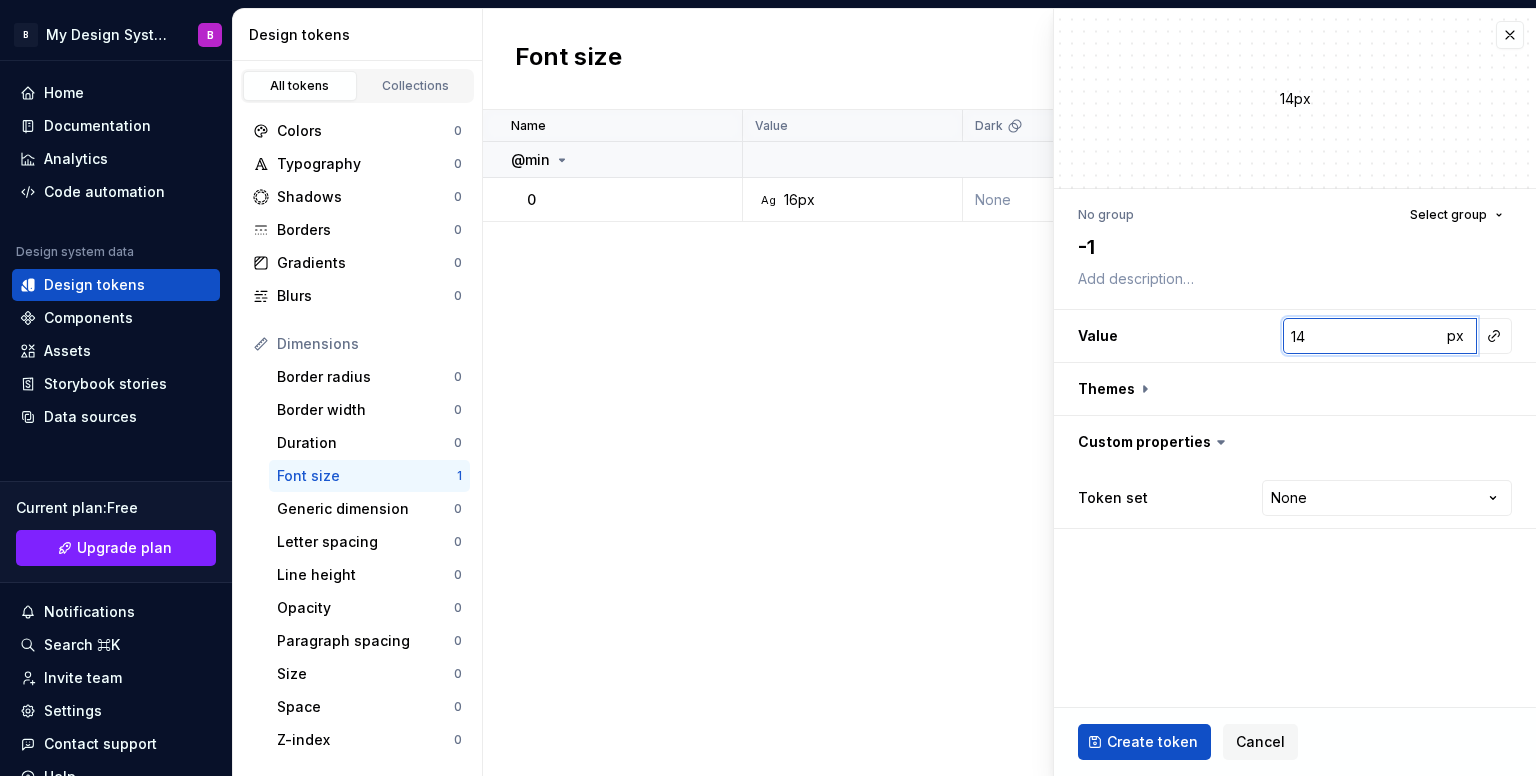 type on "*" 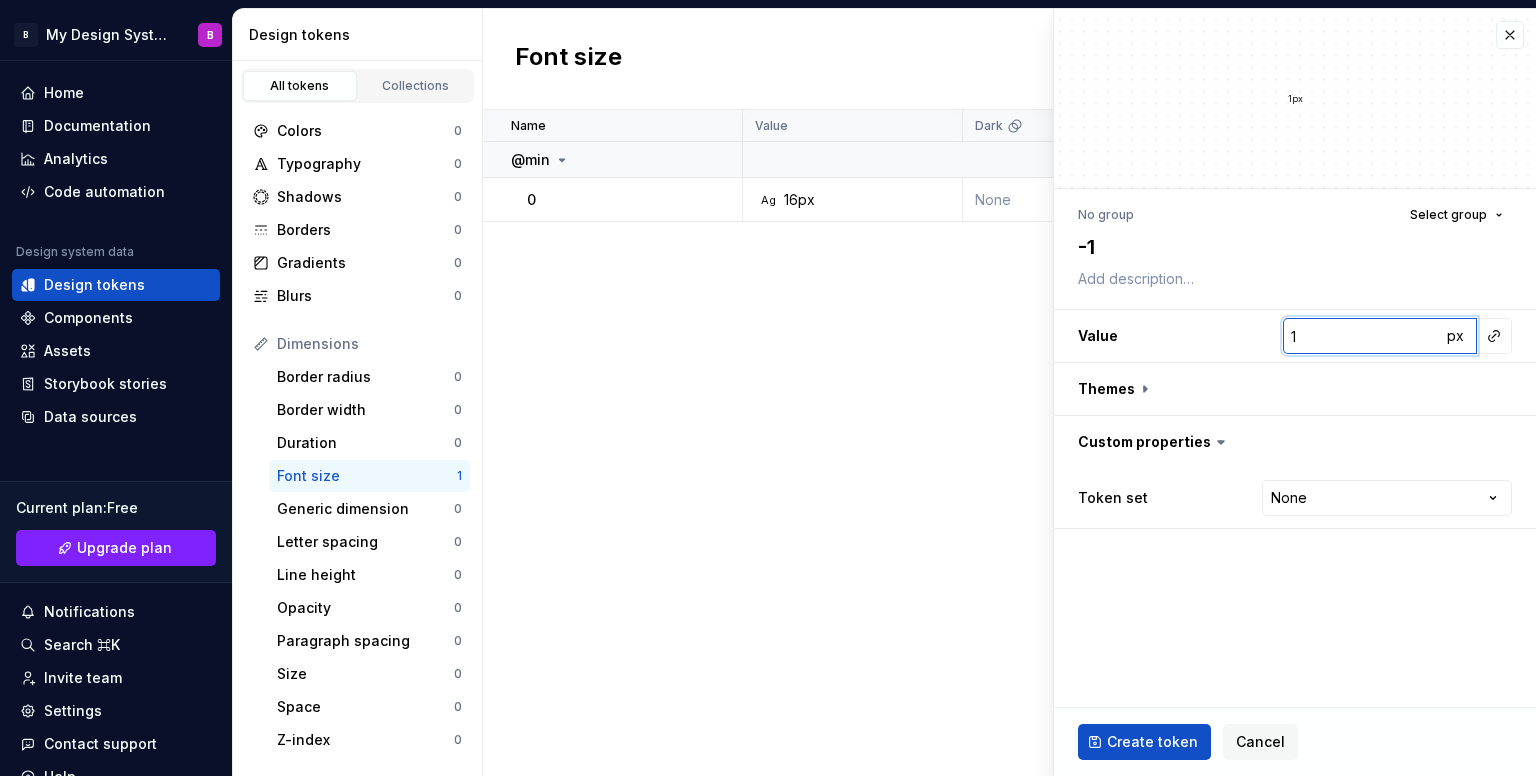 type on "*" 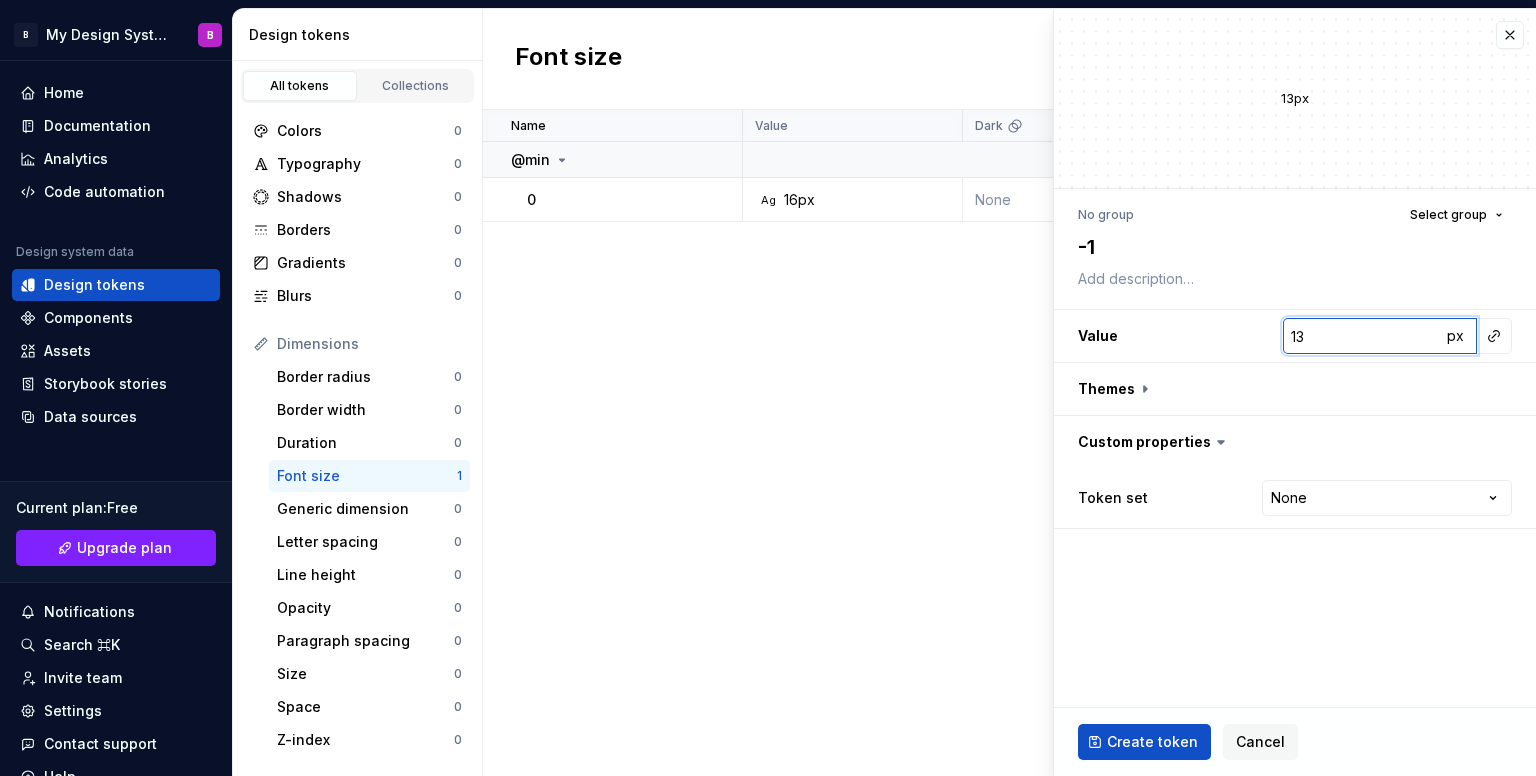 type on "*" 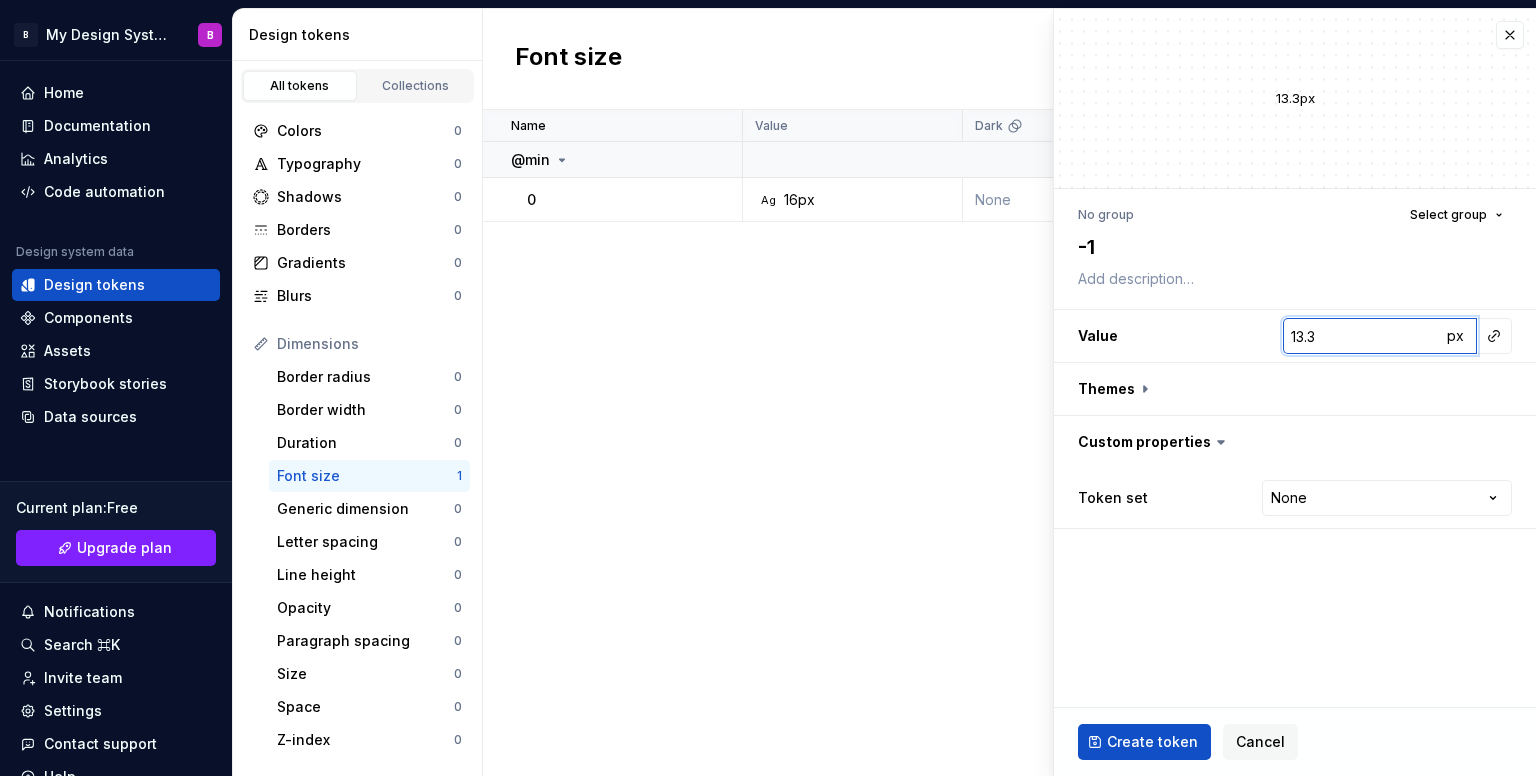 type on "*" 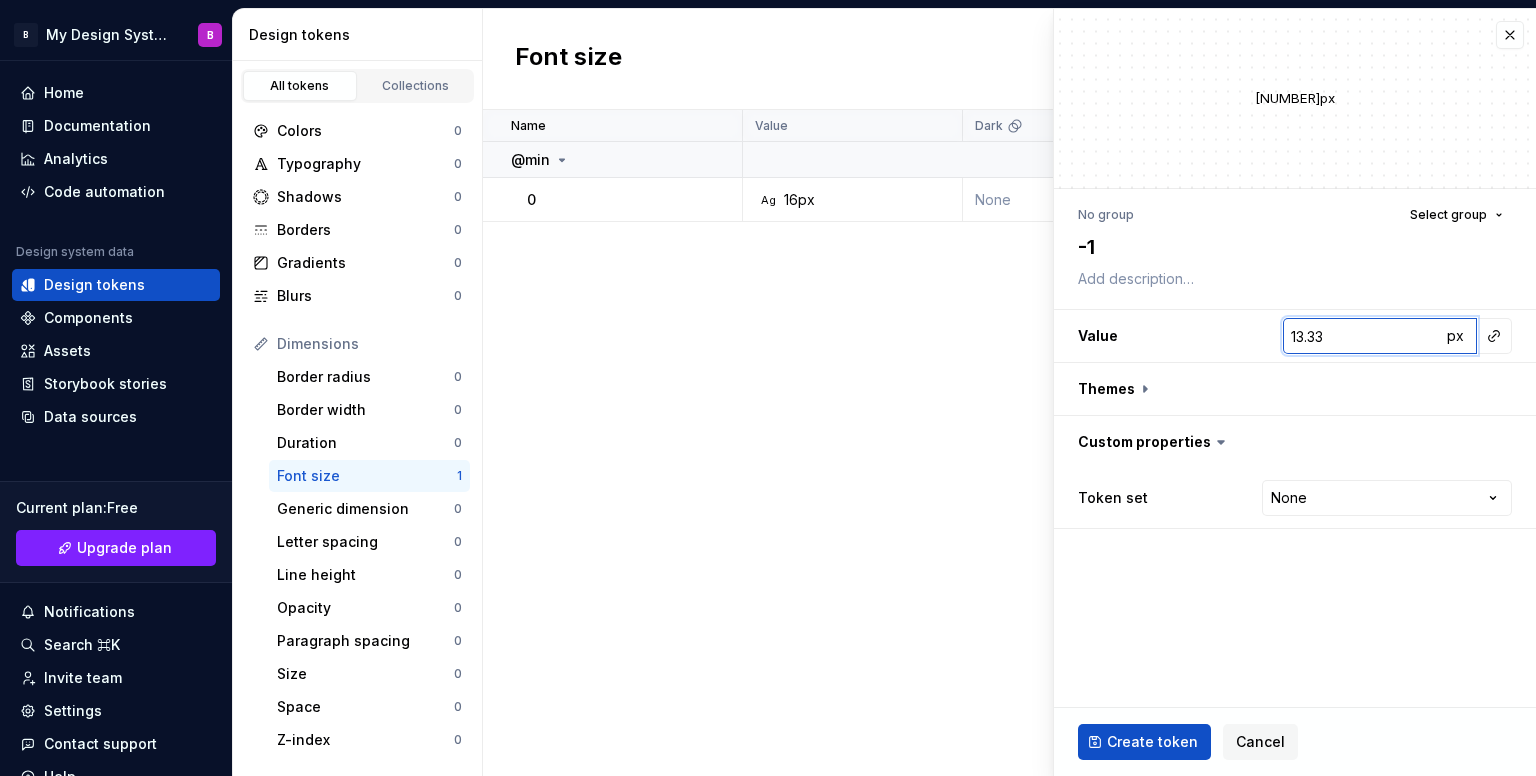 type on "13.33" 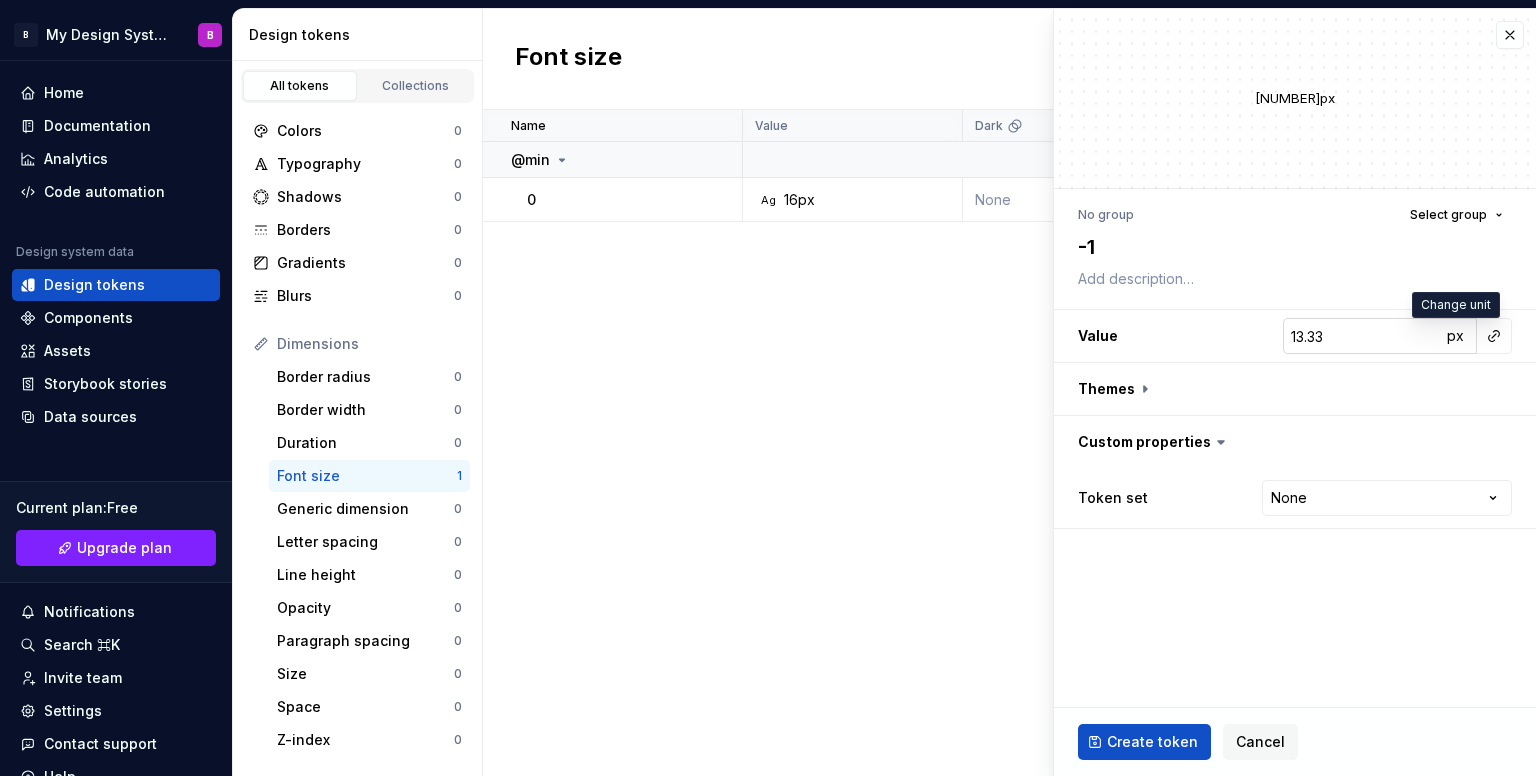 type 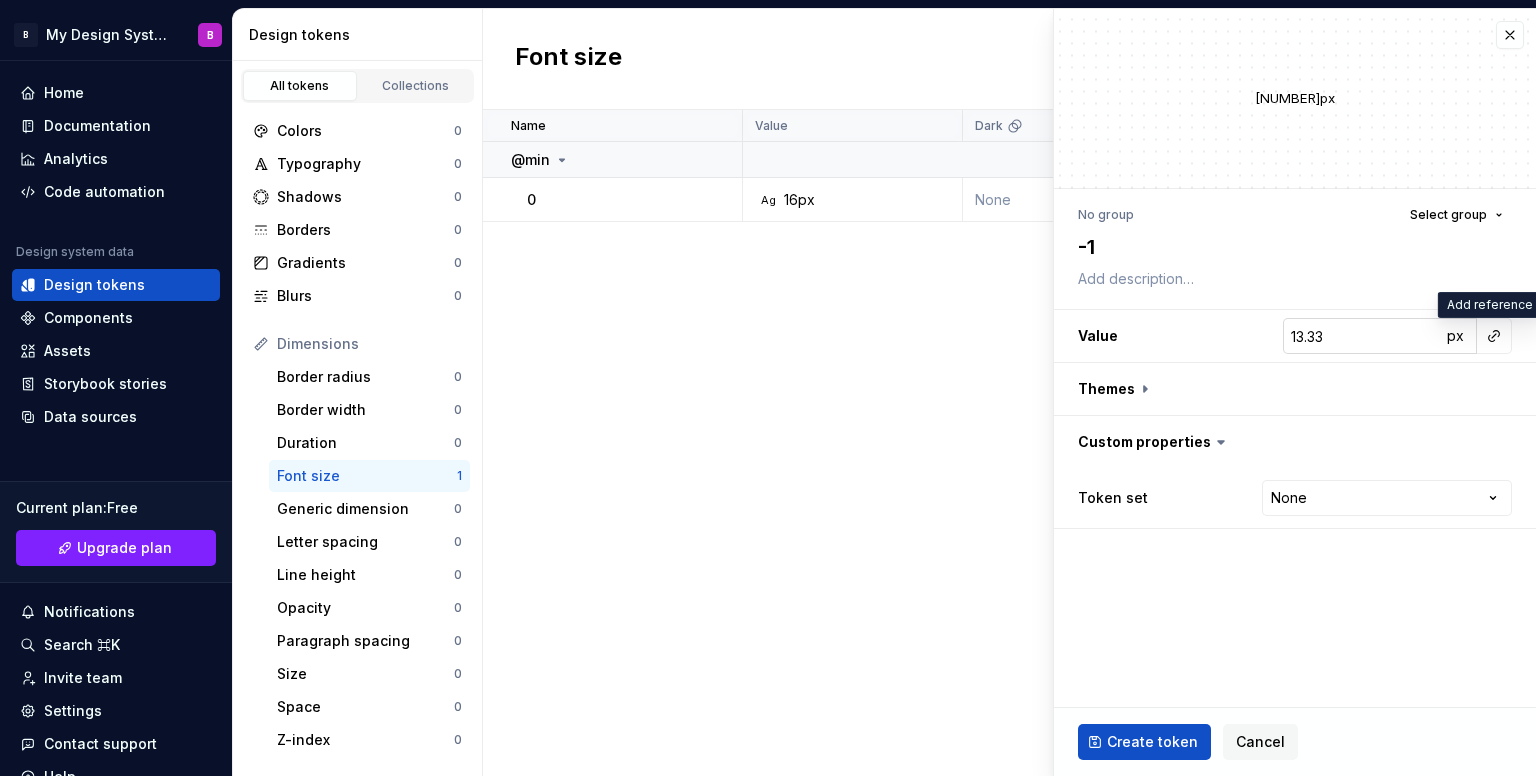 type 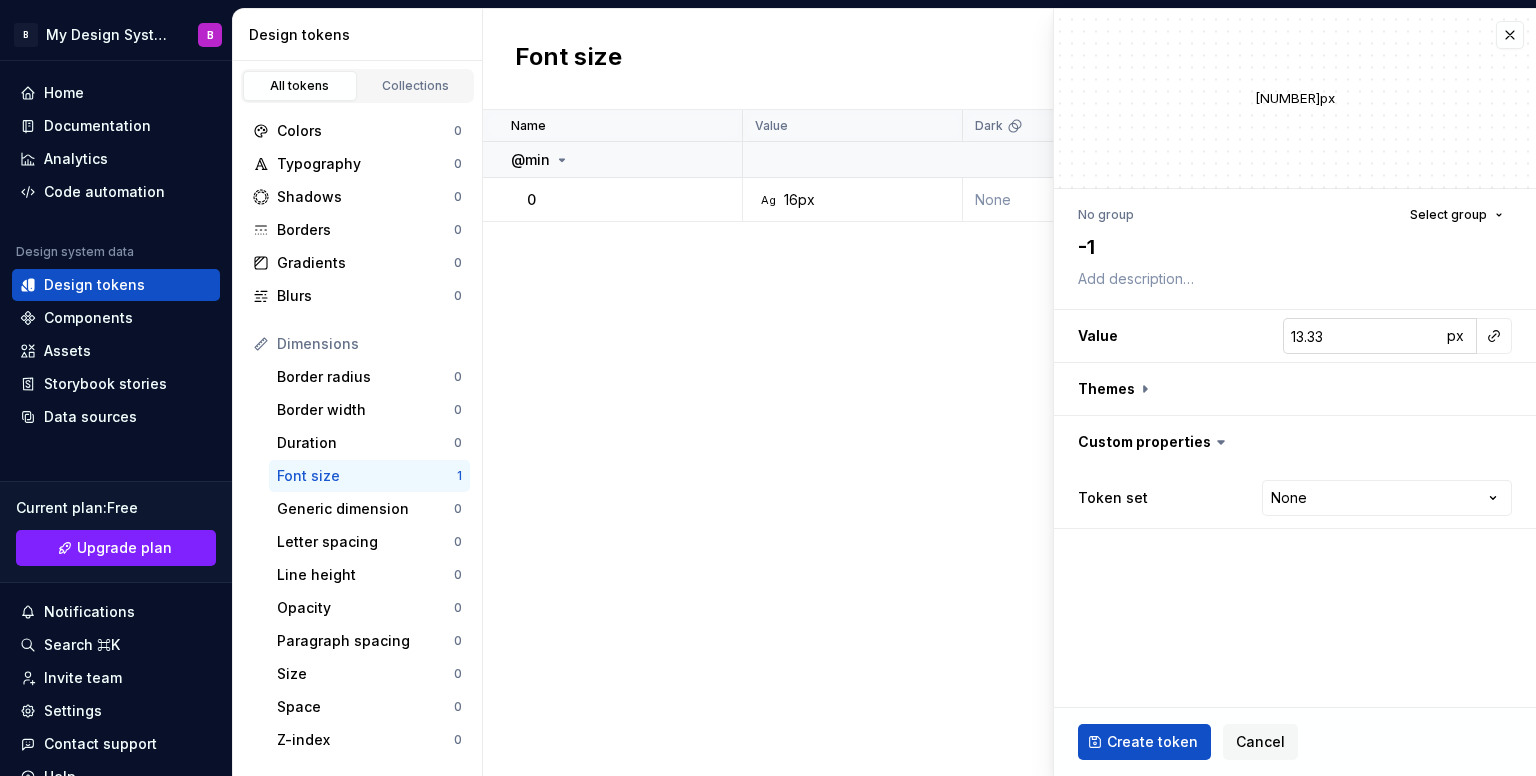 type 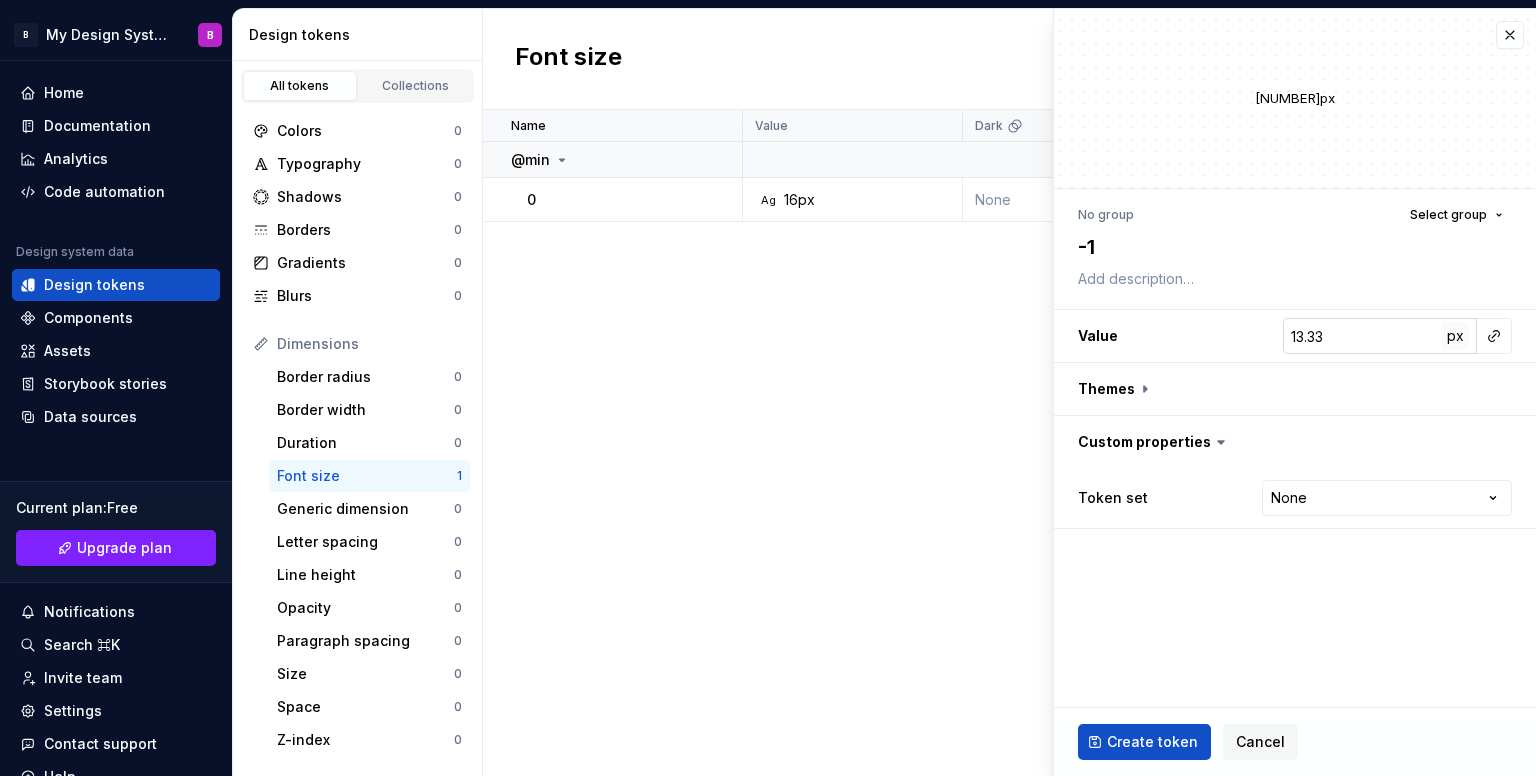 click on "px" at bounding box center (1455, 335) 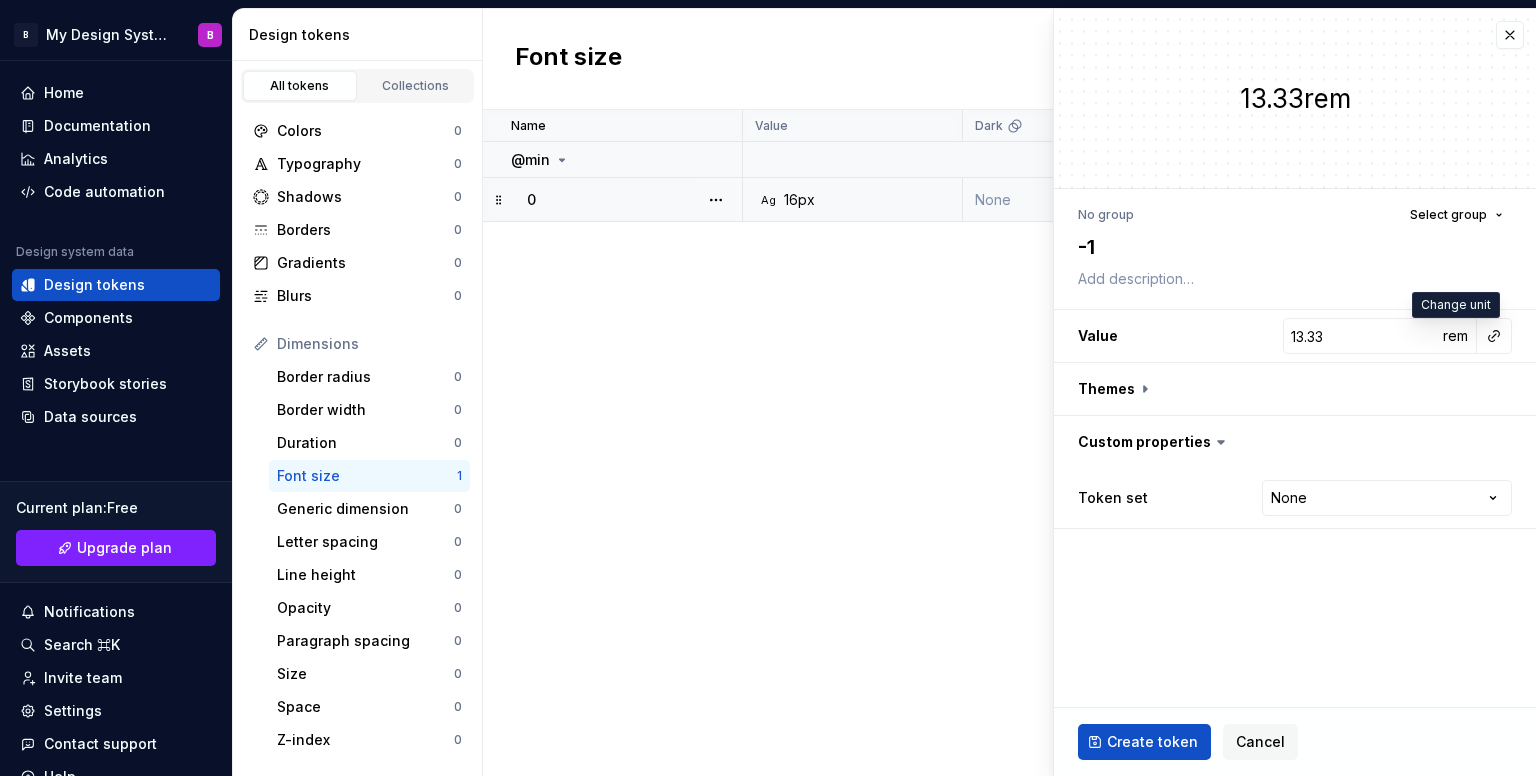 click on "16px" at bounding box center [799, 200] 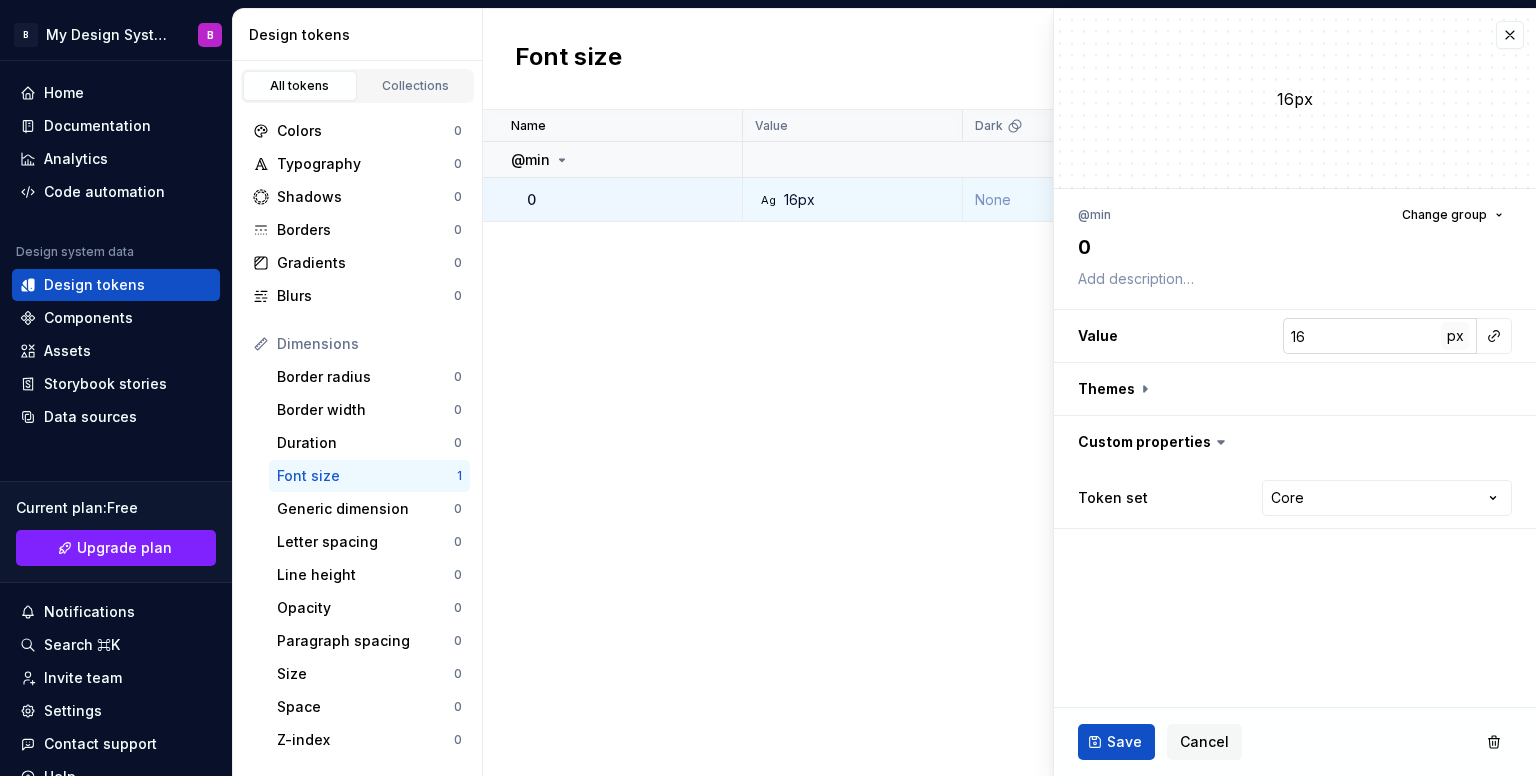 click on "px" at bounding box center [1455, 335] 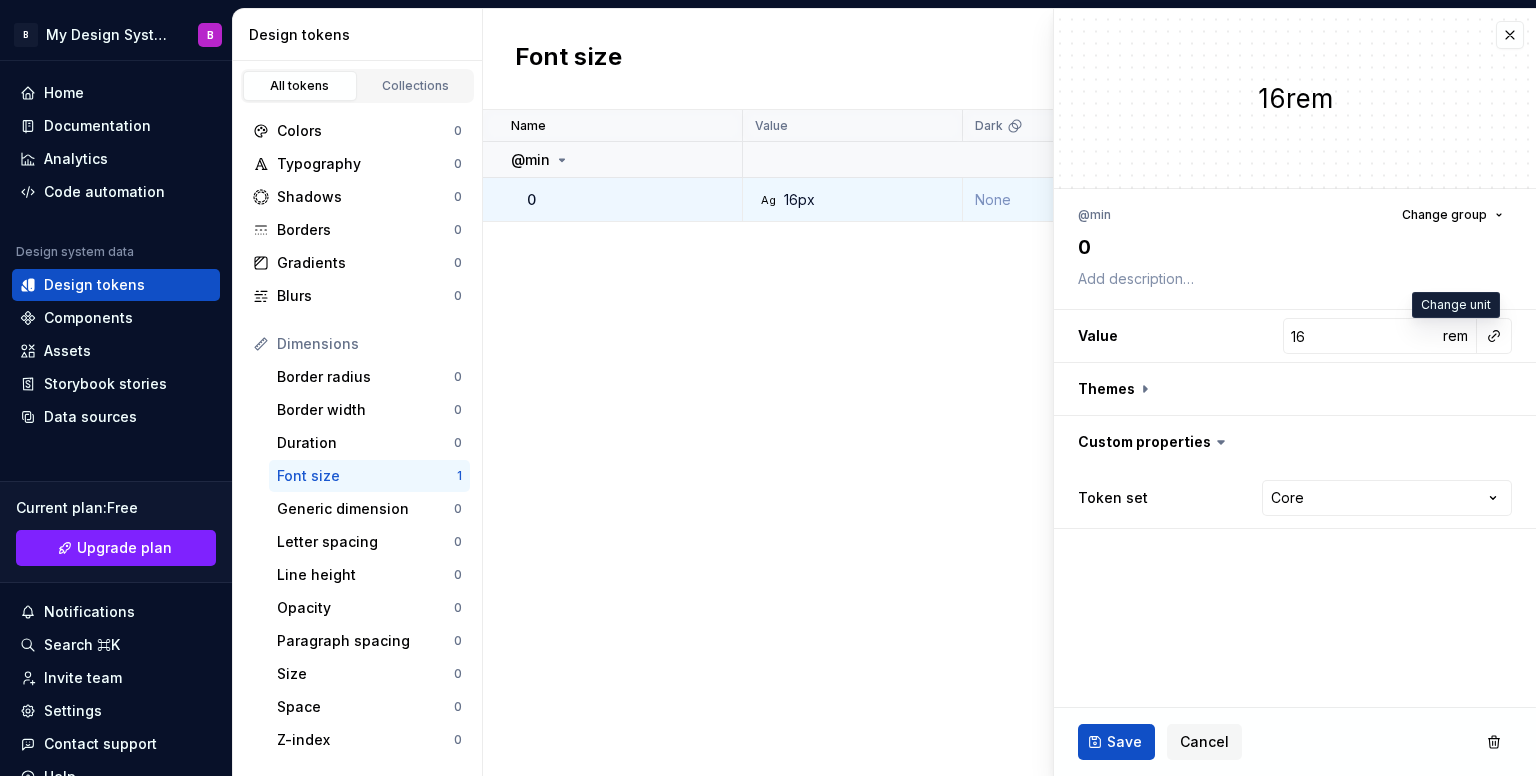 type 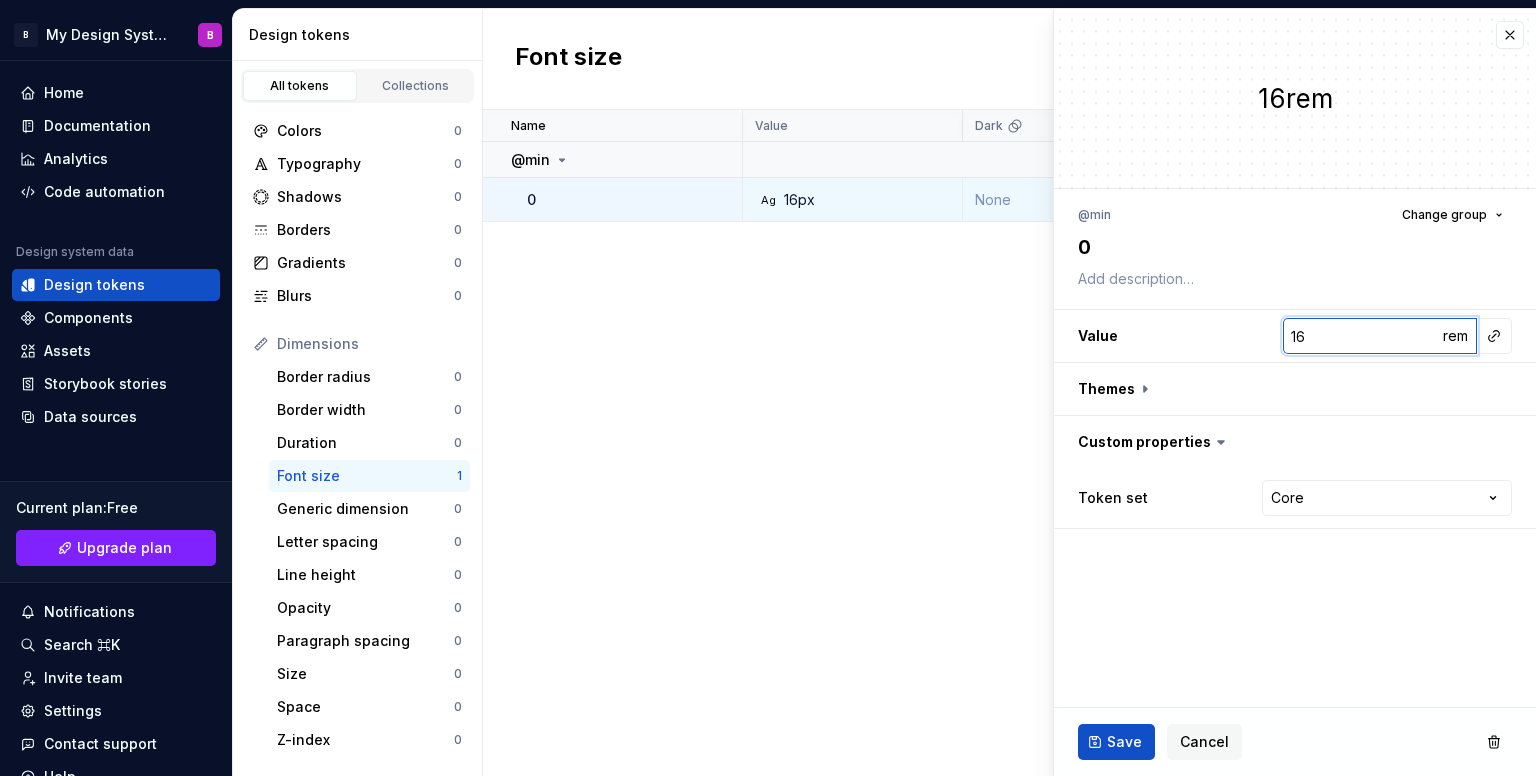 type on "*" 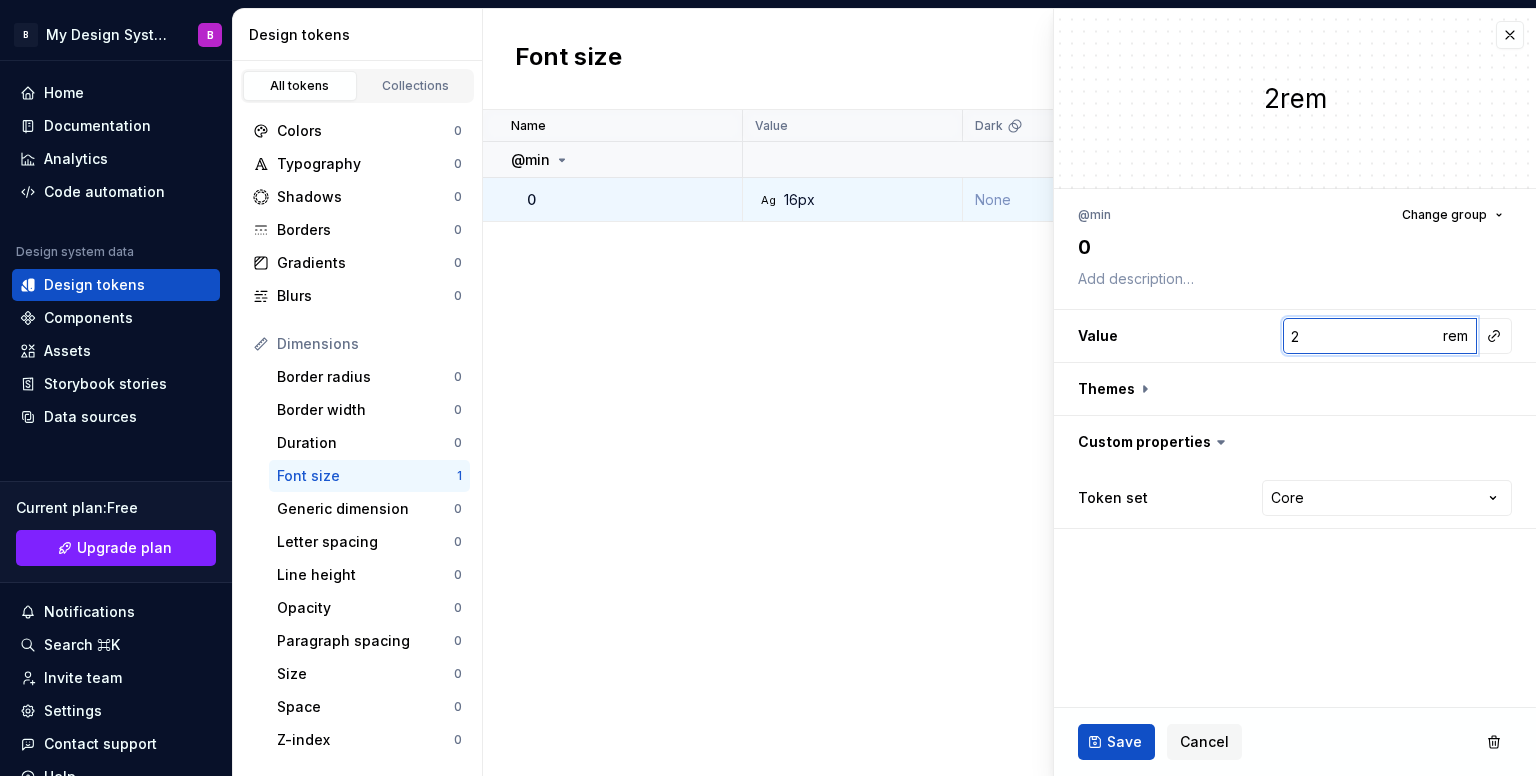 type 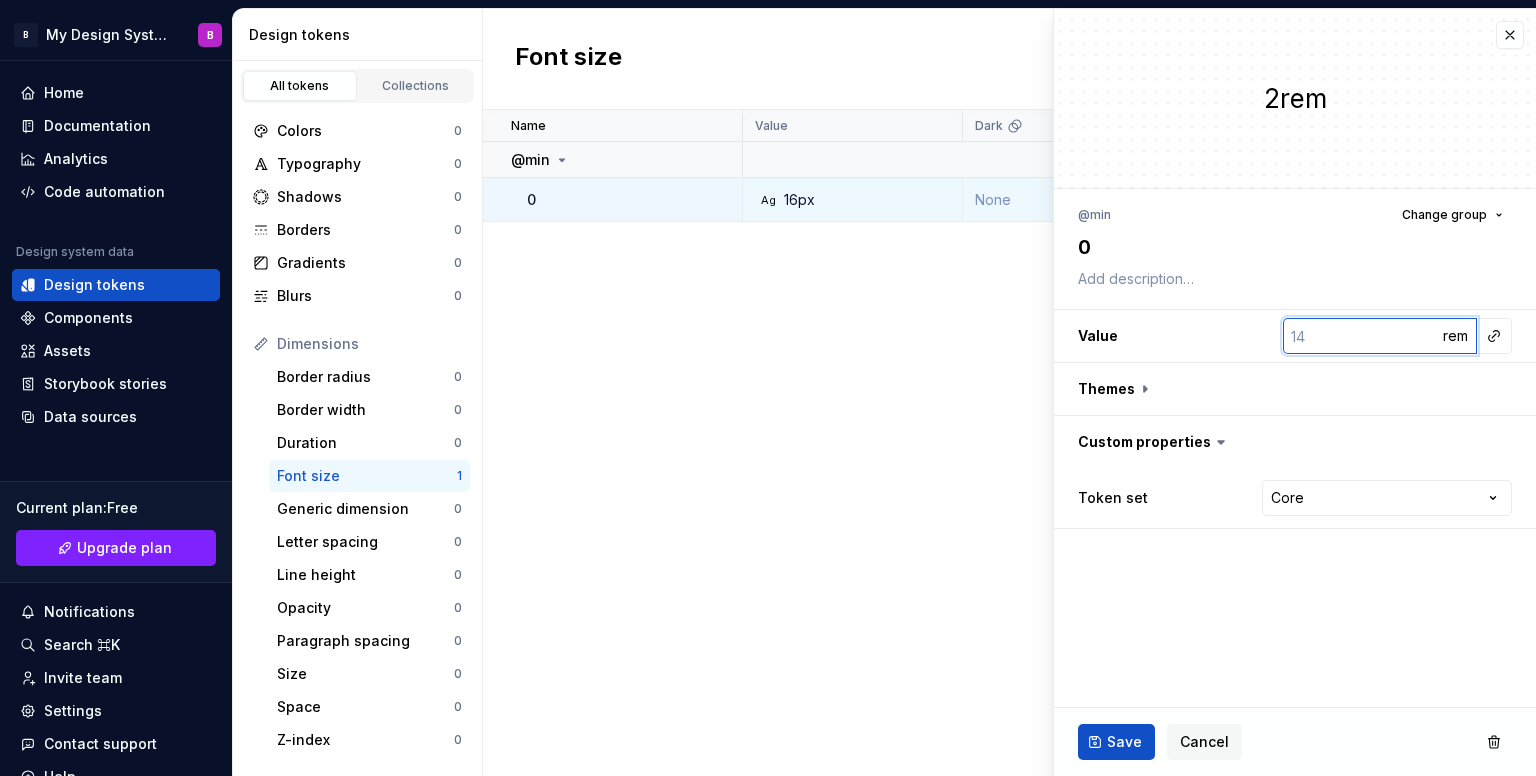 type on "*" 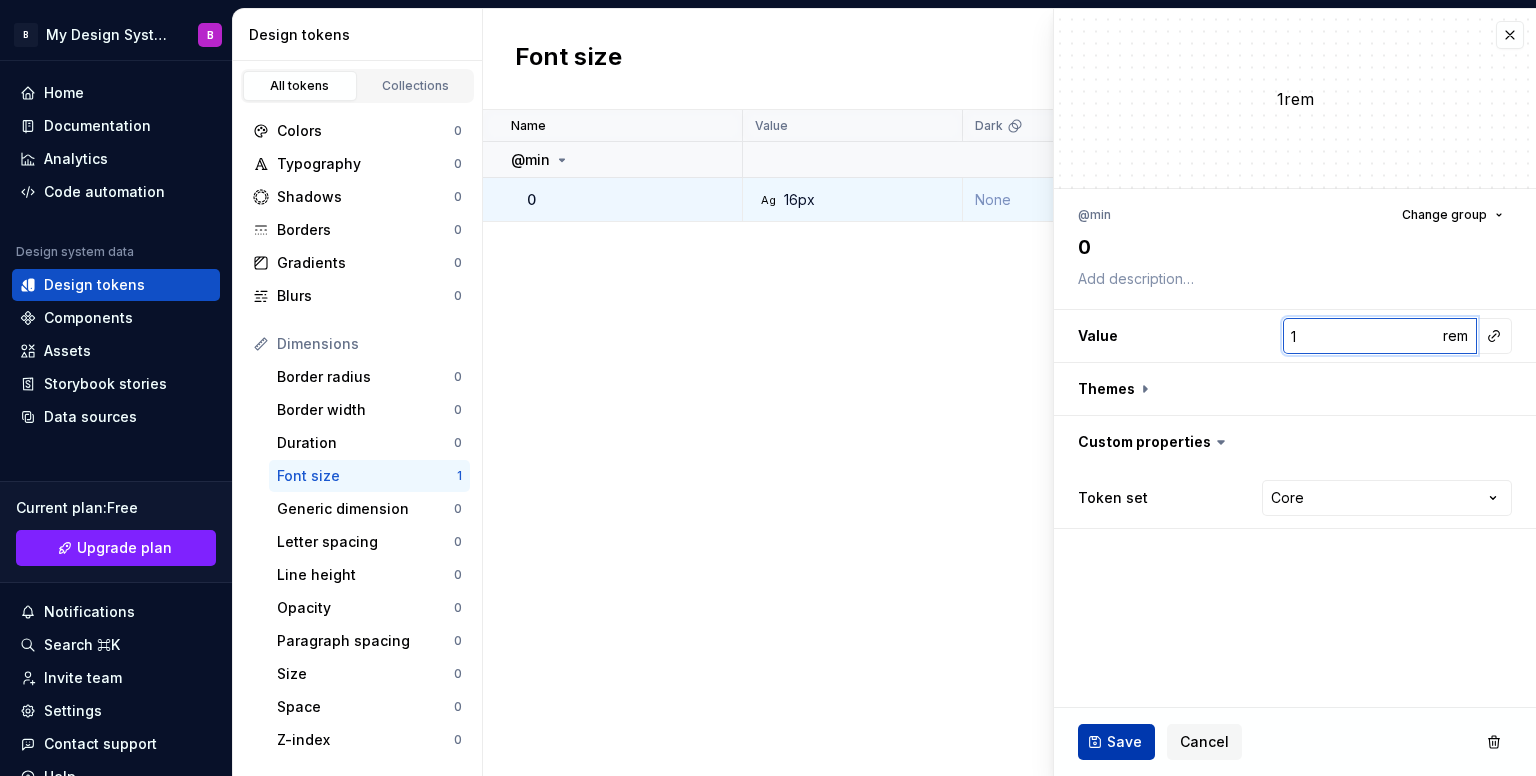 type on "1" 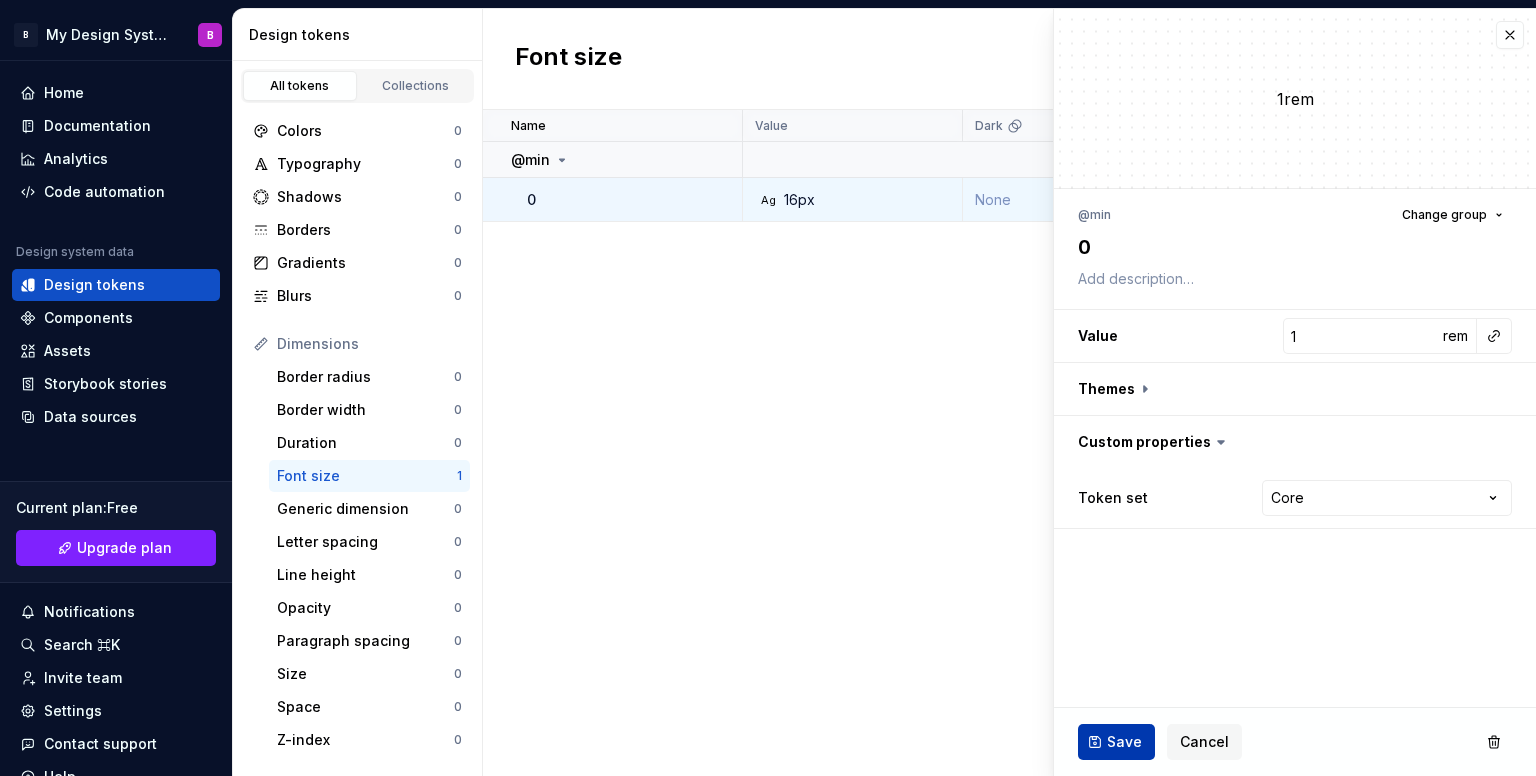 click on "Save" at bounding box center (1124, 742) 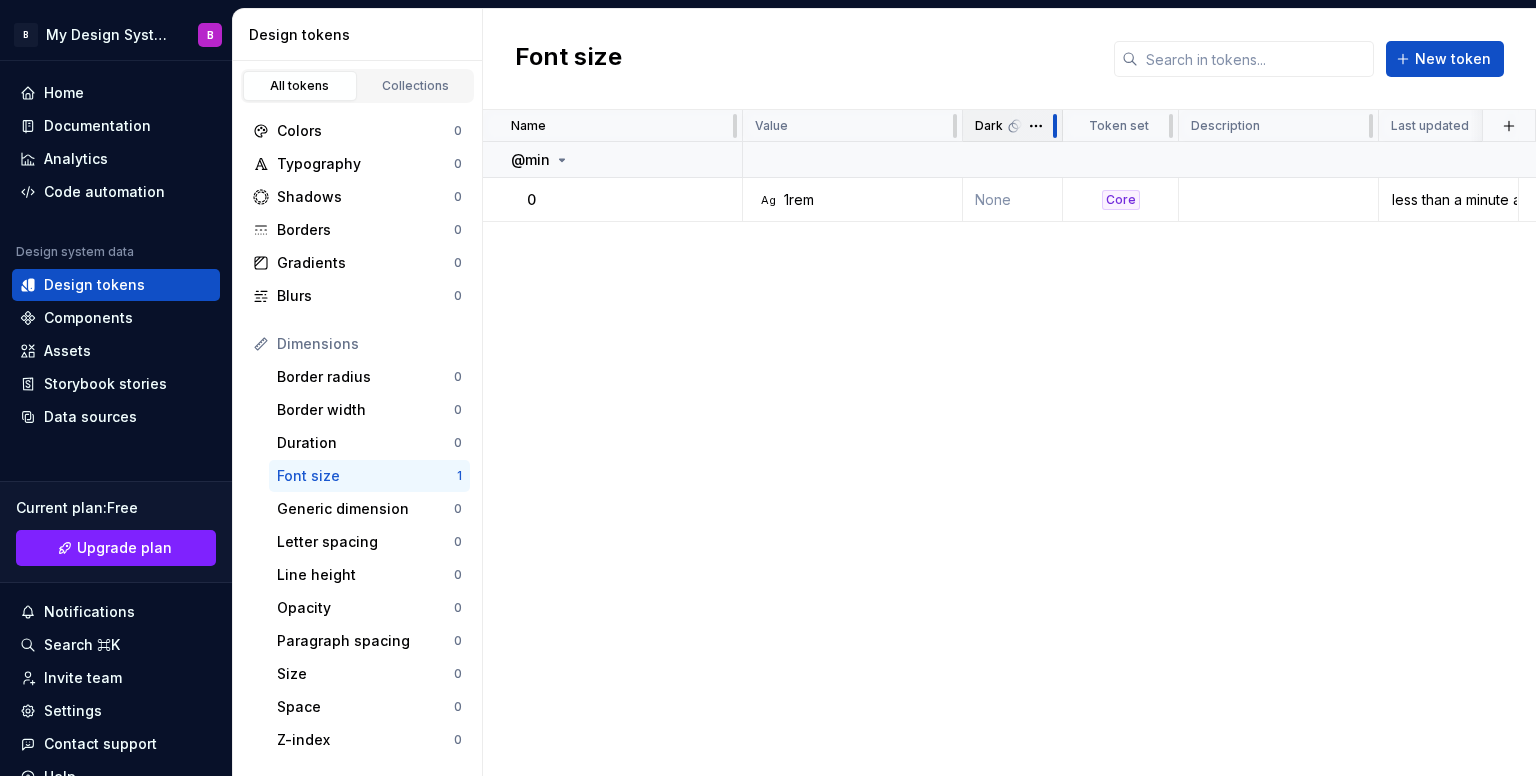 drag, startPoint x: 1175, startPoint y: 117, endPoint x: 987, endPoint y: 111, distance: 188.09572 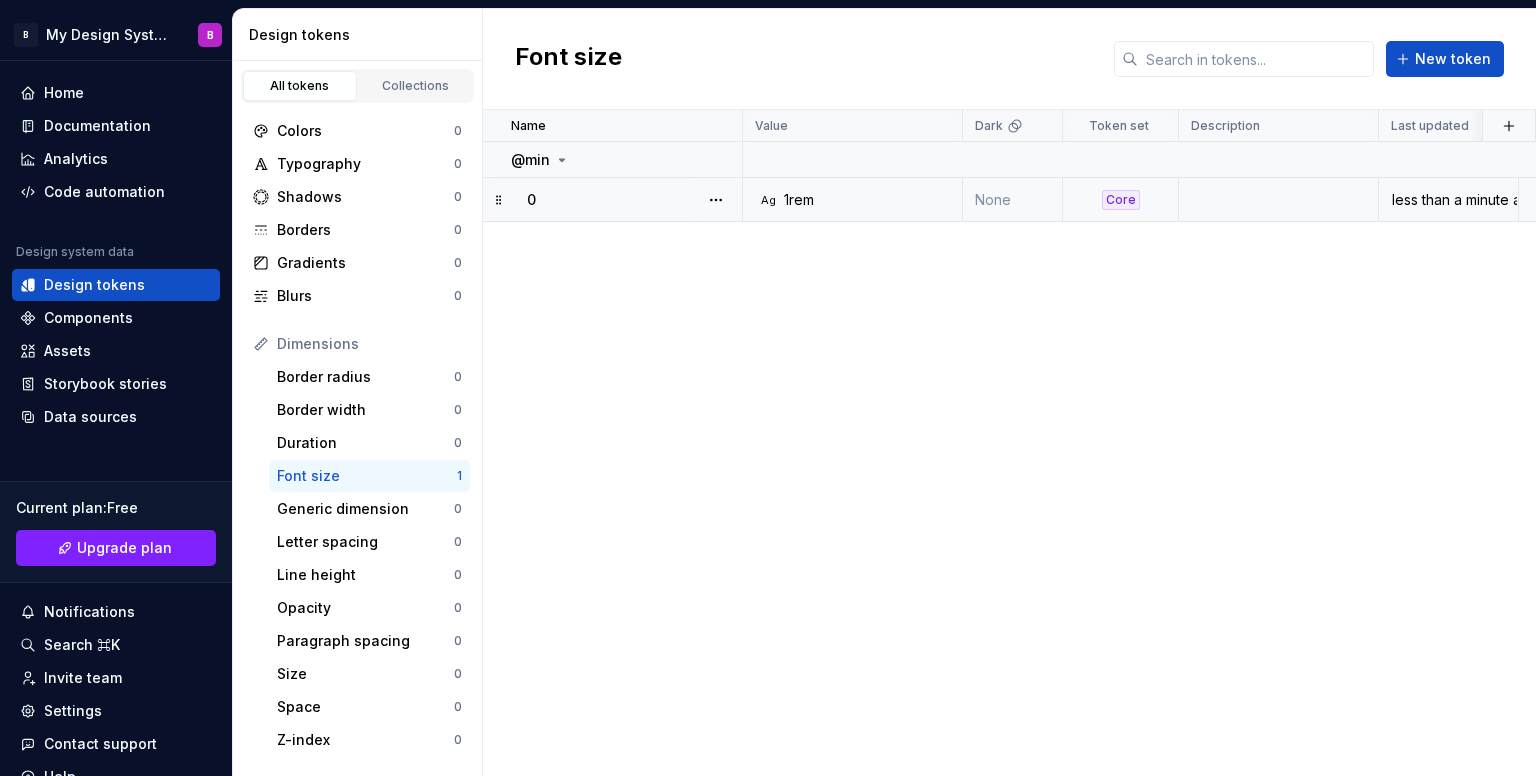 drag, startPoint x: 1055, startPoint y: 286, endPoint x: 741, endPoint y: 209, distance: 323.30325 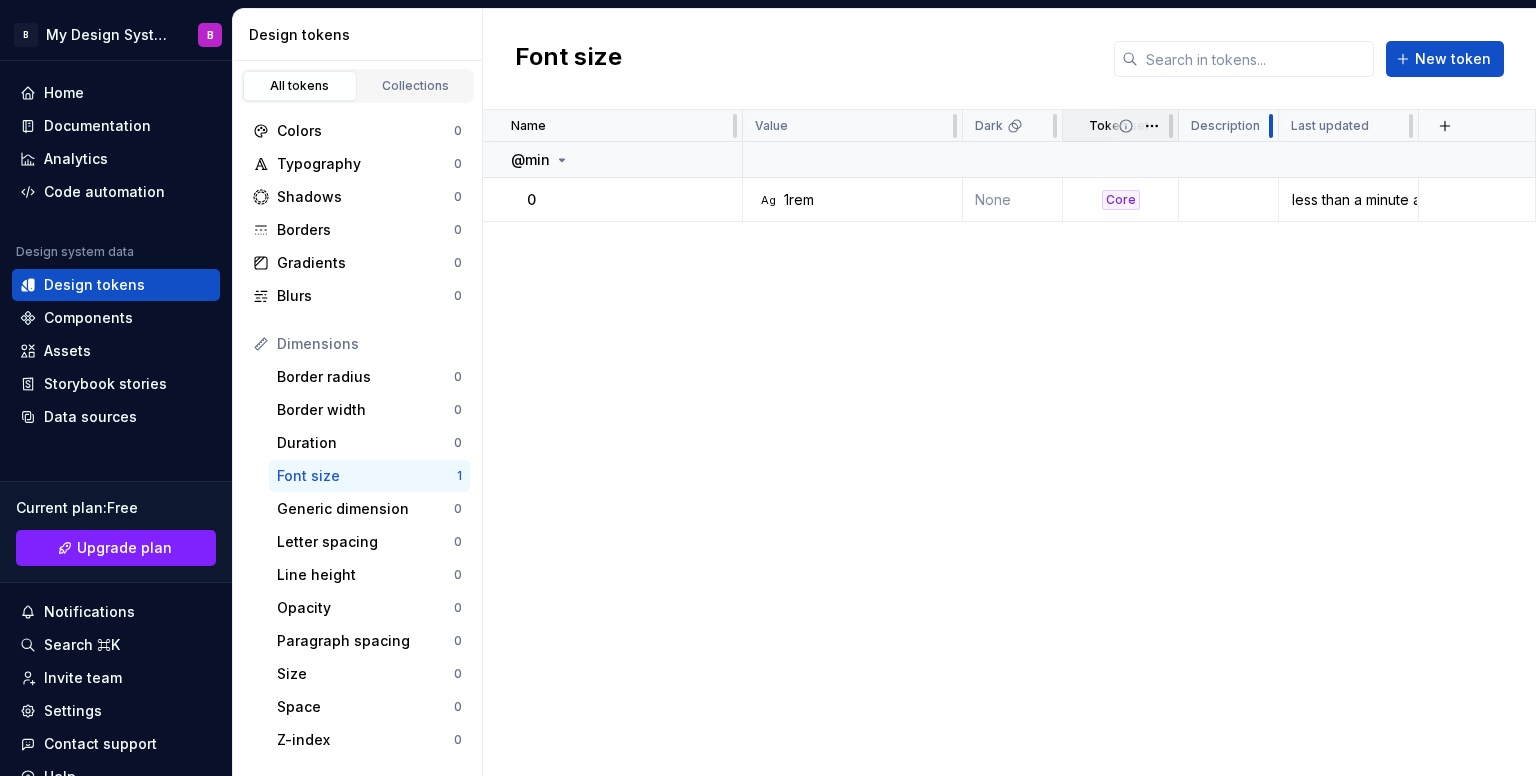 drag, startPoint x: 1376, startPoint y: 126, endPoint x: 1155, endPoint y: 139, distance: 221.38202 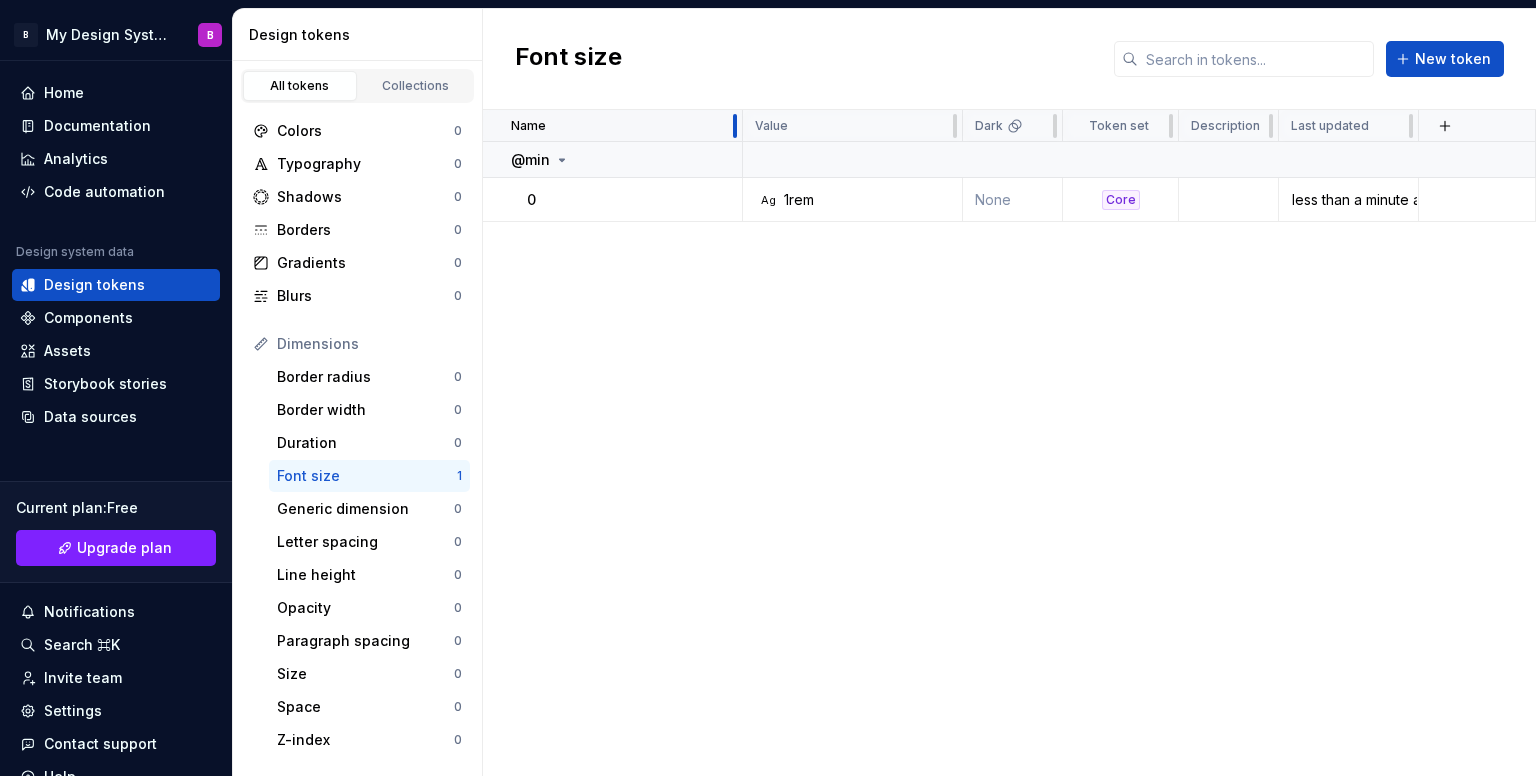 drag, startPoint x: 736, startPoint y: 122, endPoint x: 564, endPoint y: 126, distance: 172.04651 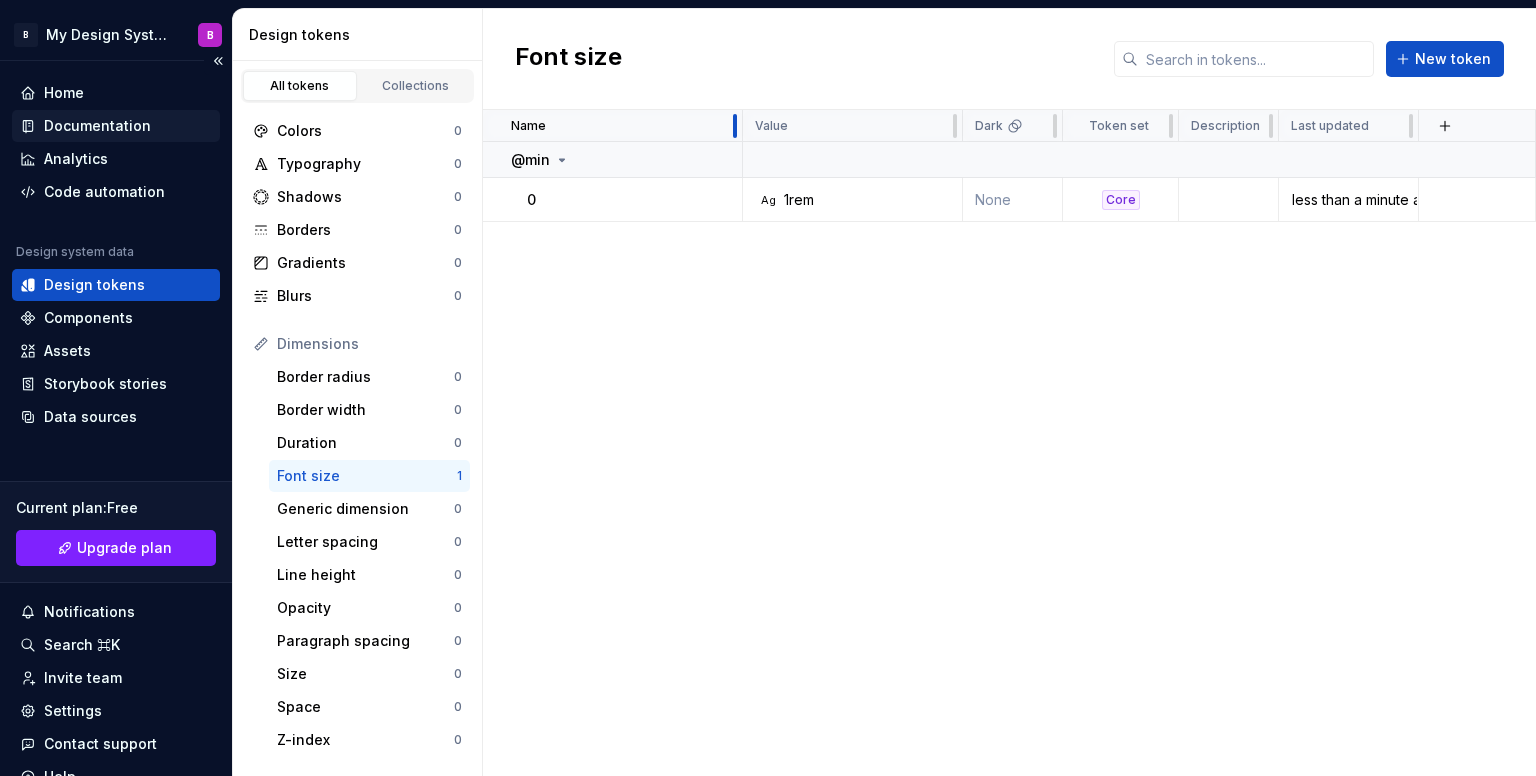 drag, startPoint x: 735, startPoint y: 124, endPoint x: 52, endPoint y: 119, distance: 683.0183 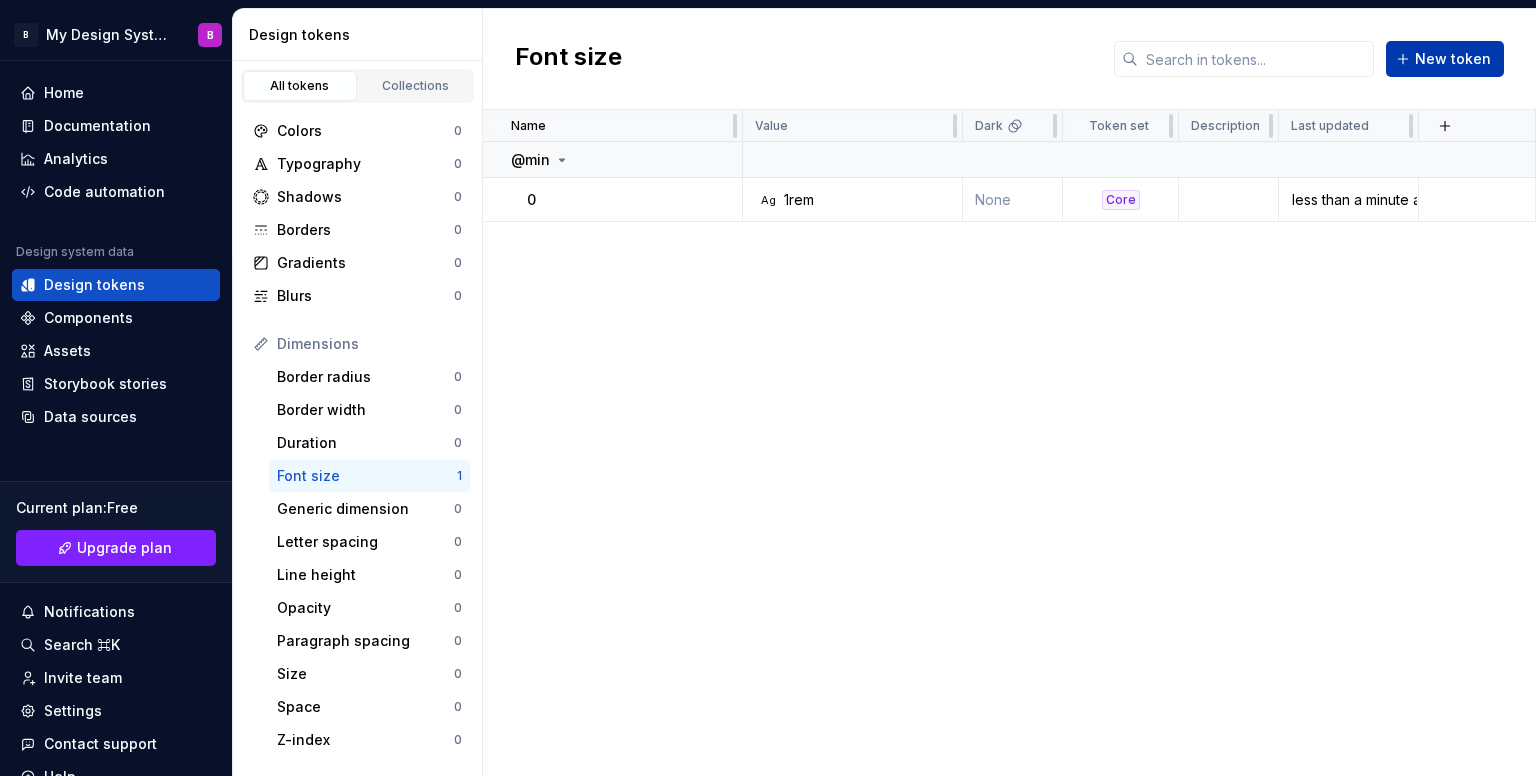 click on "New token" at bounding box center [1453, 59] 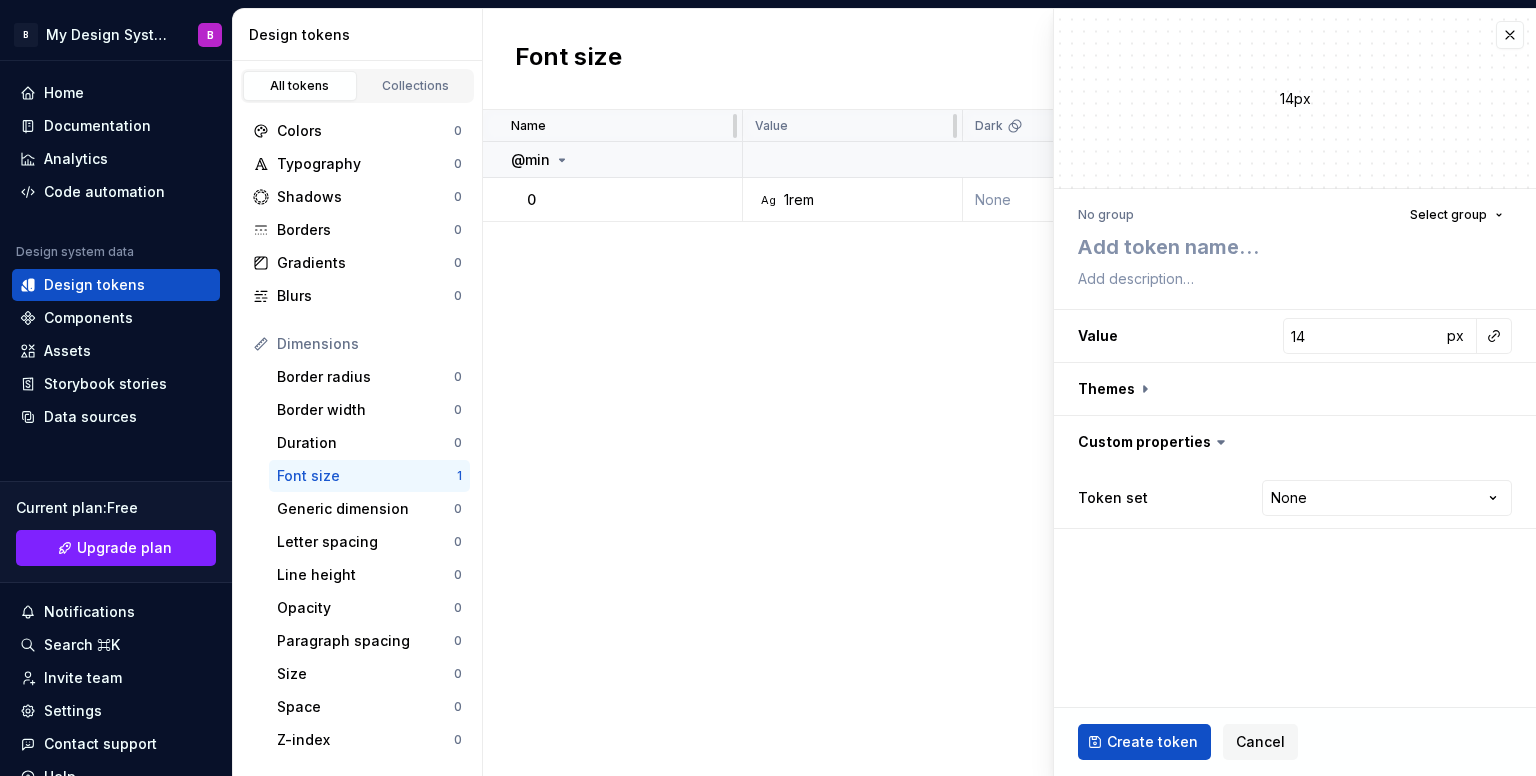 type on "*" 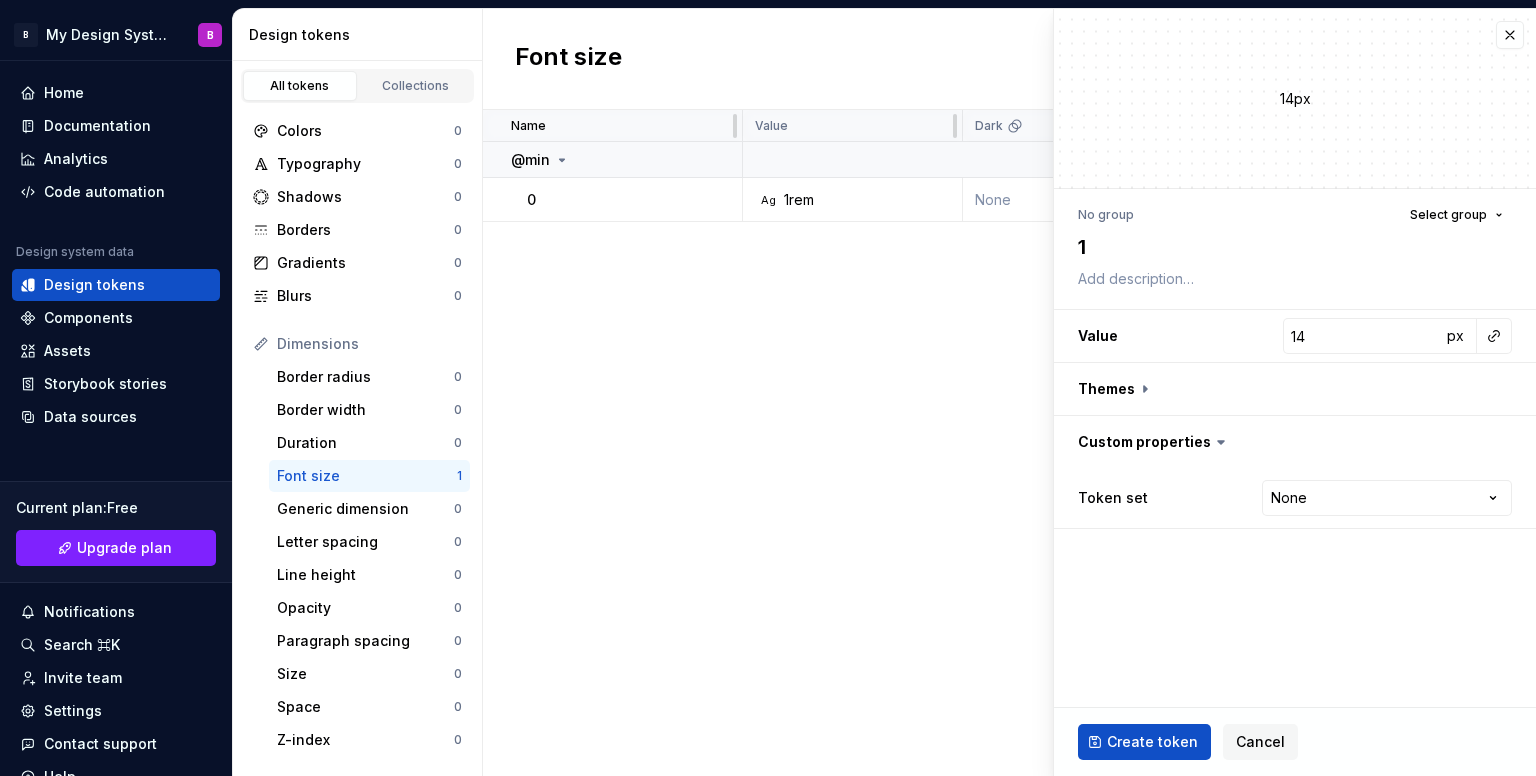 type on "*" 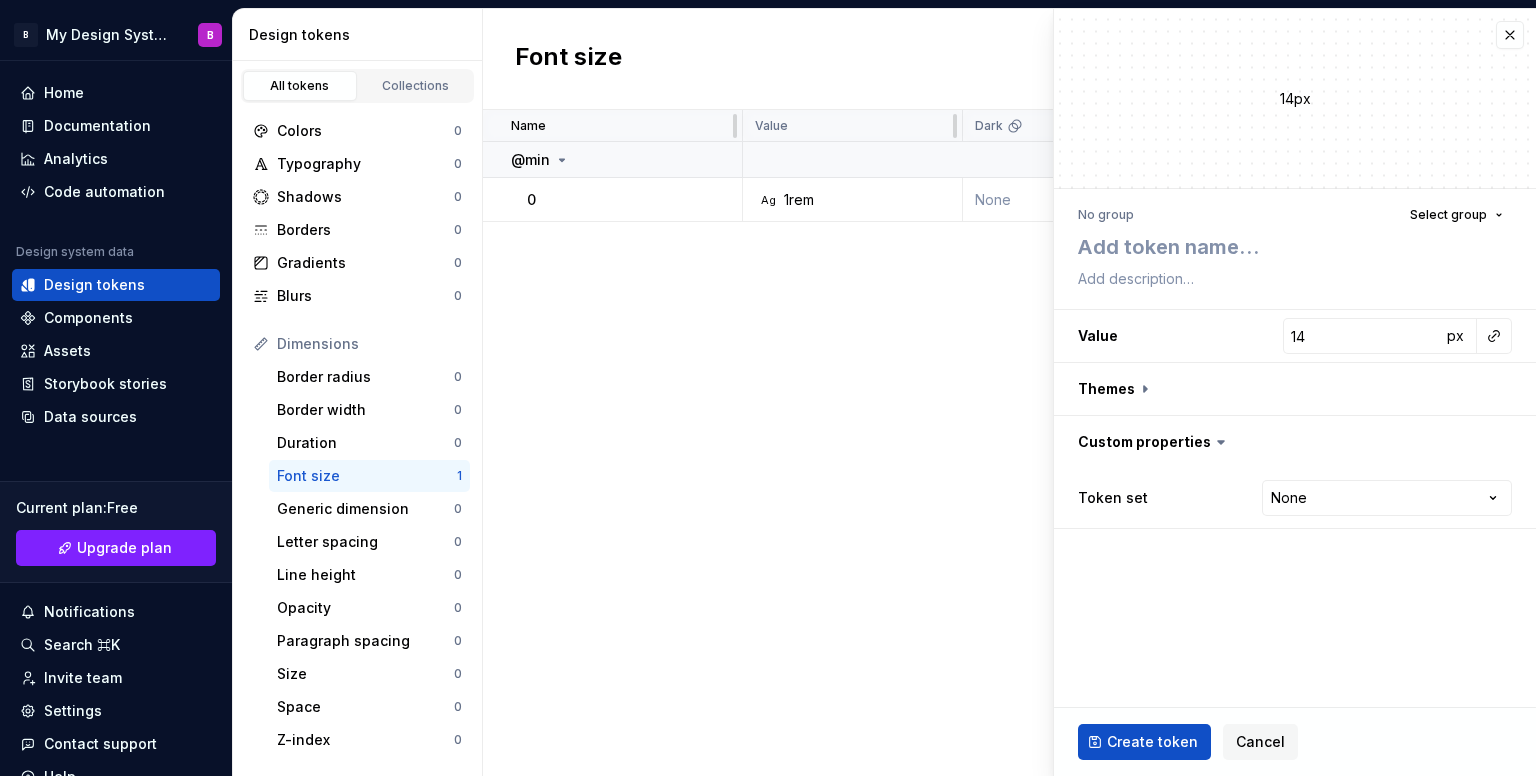 type on "*" 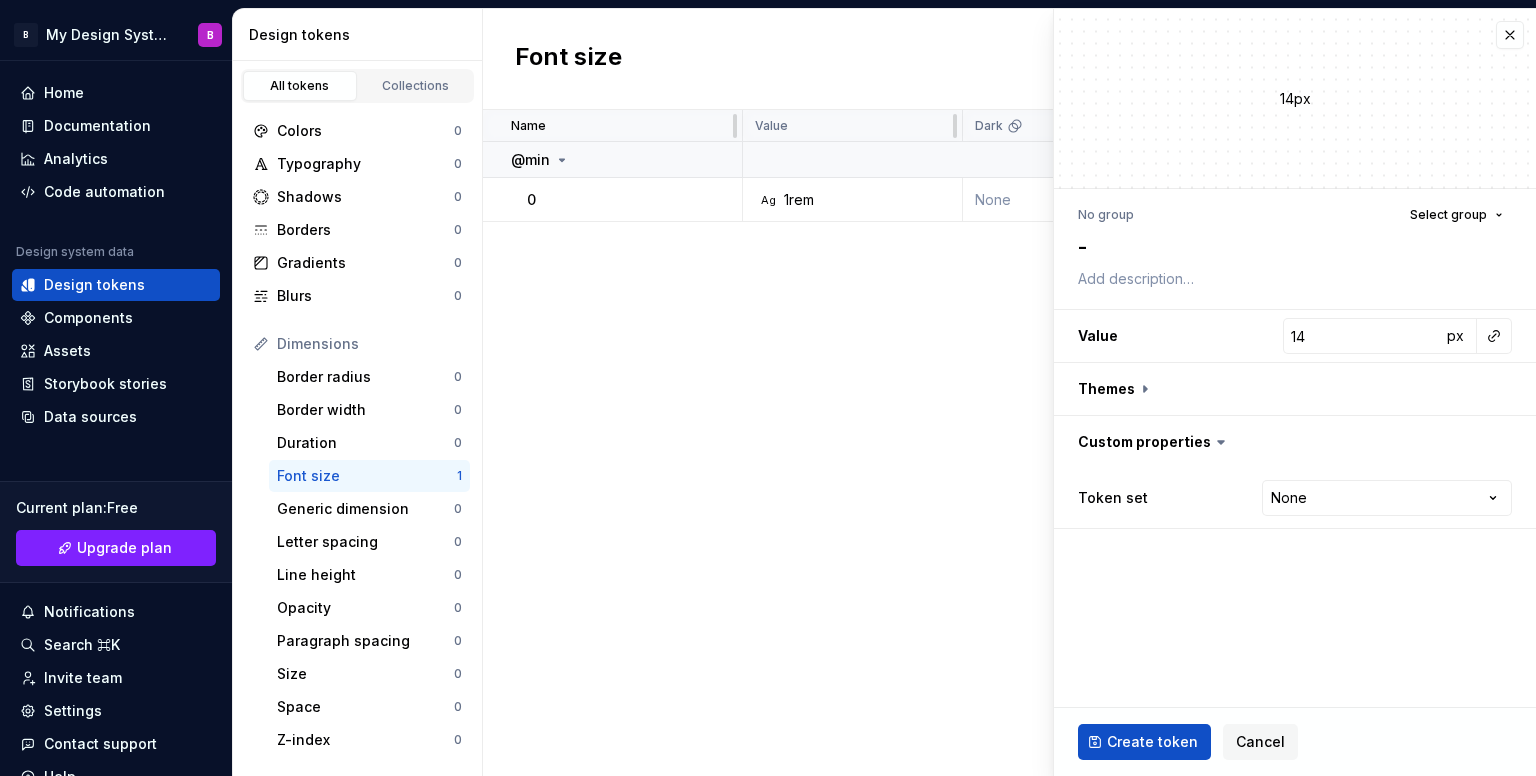 type on "*" 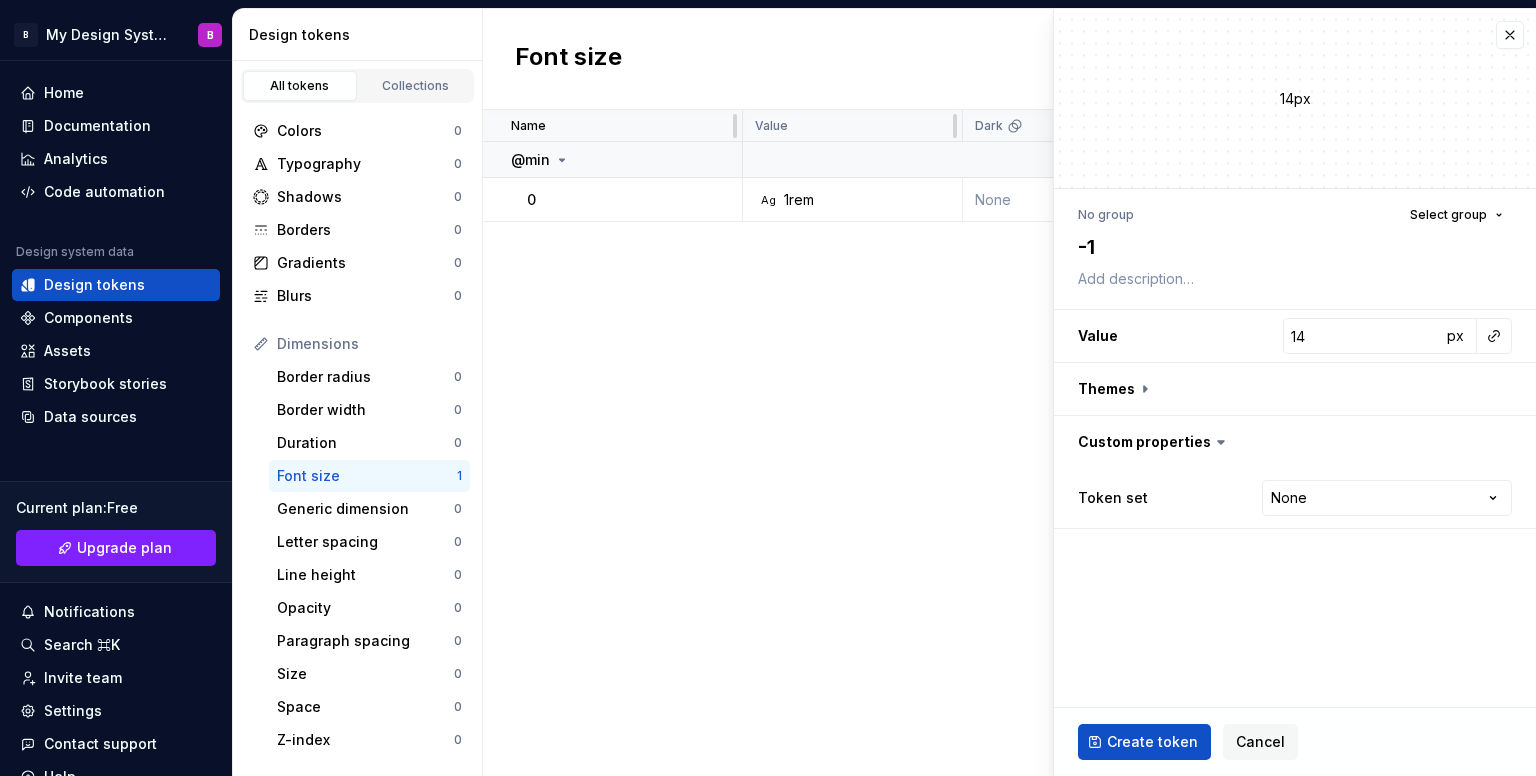 type on "-1" 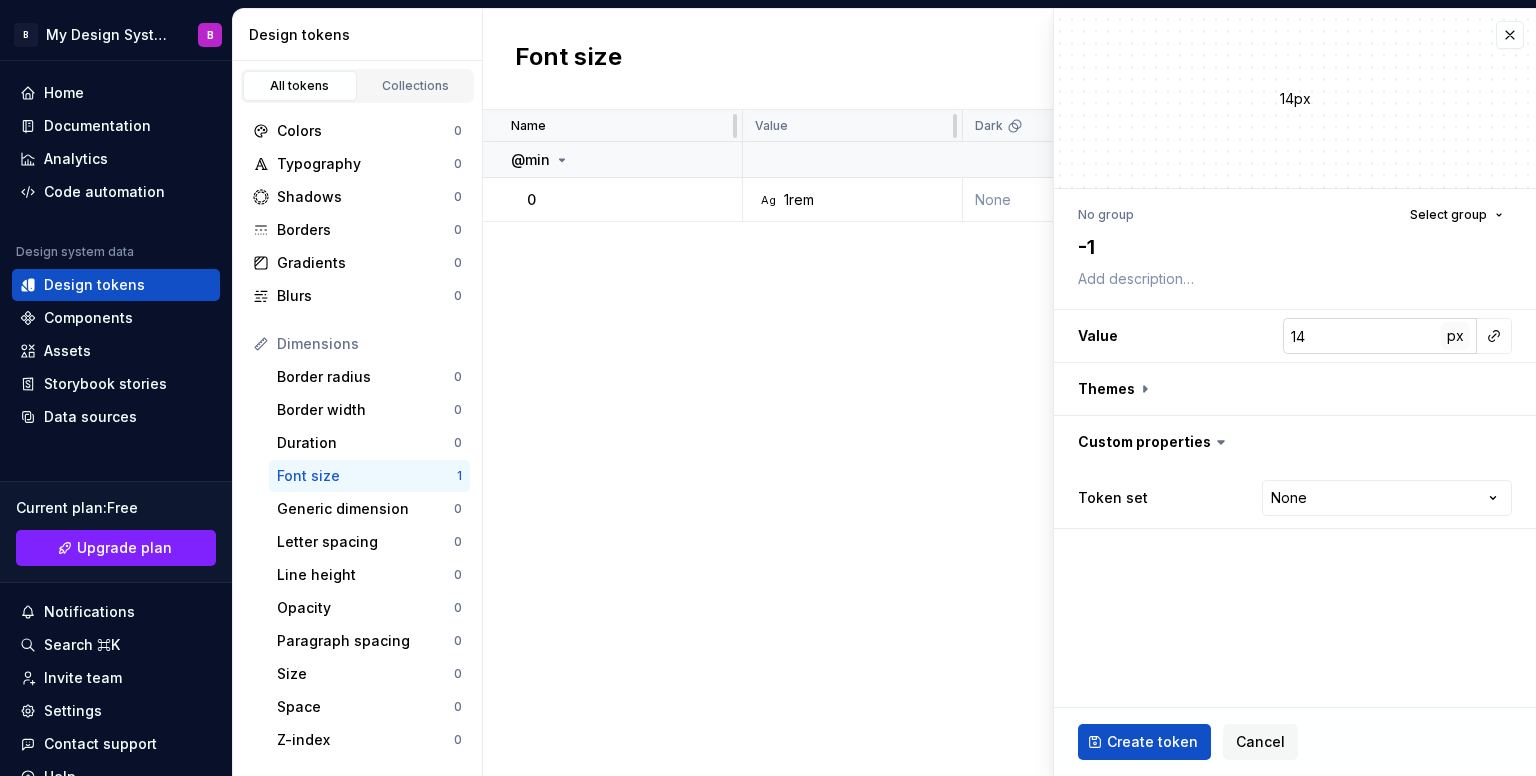 click on "px" at bounding box center [1455, 335] 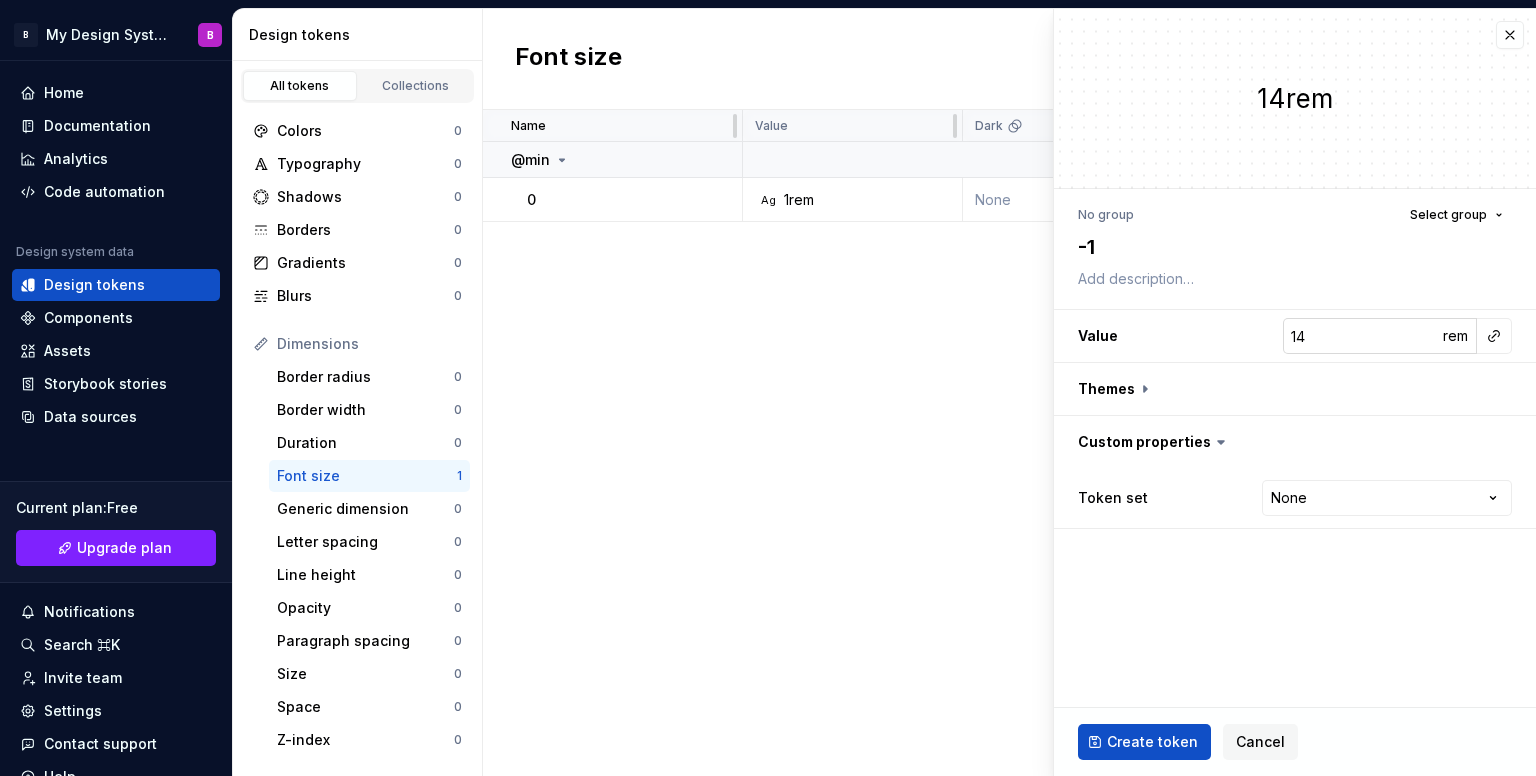 click on "14" at bounding box center [1362, 336] 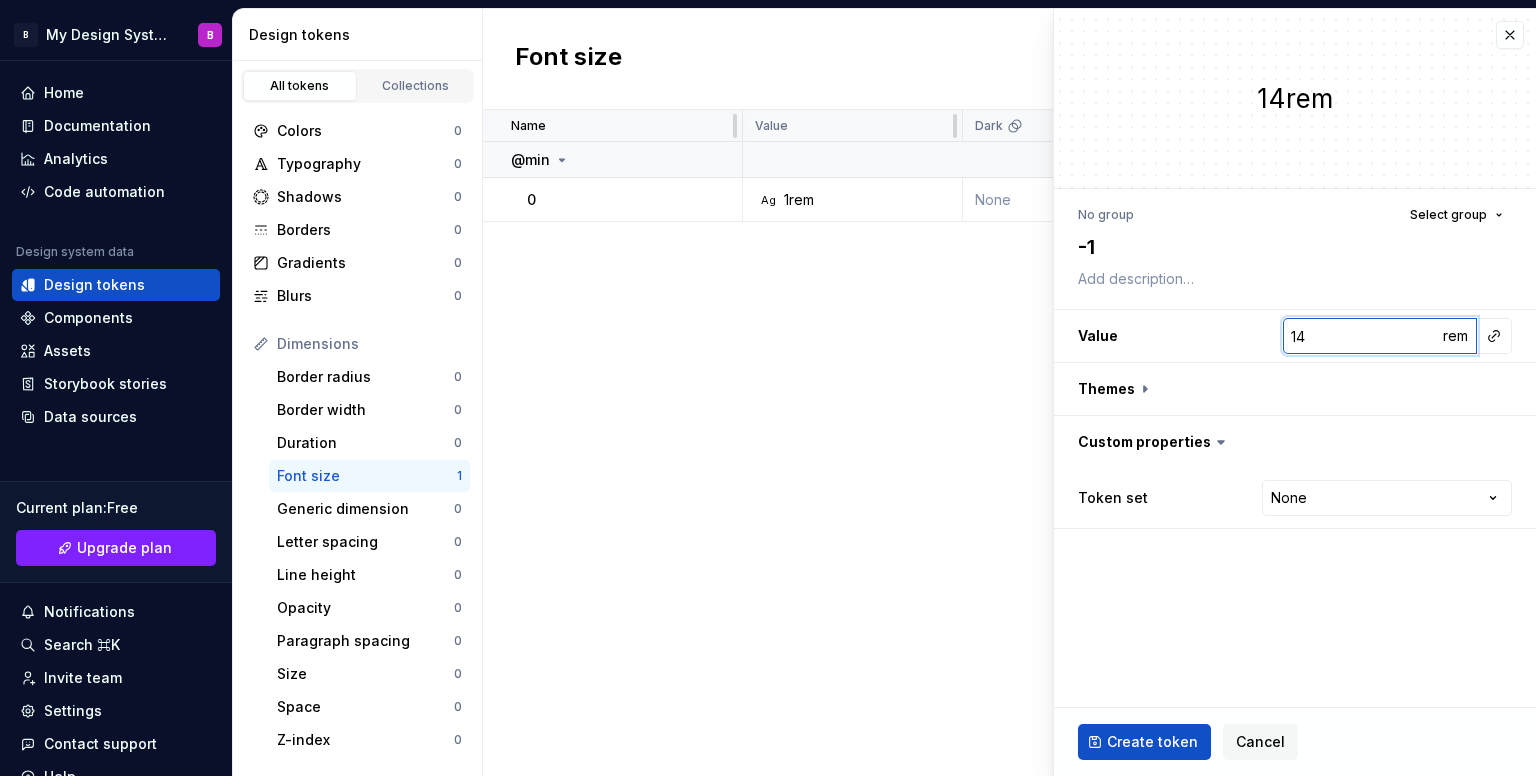 paste on "0.8333" 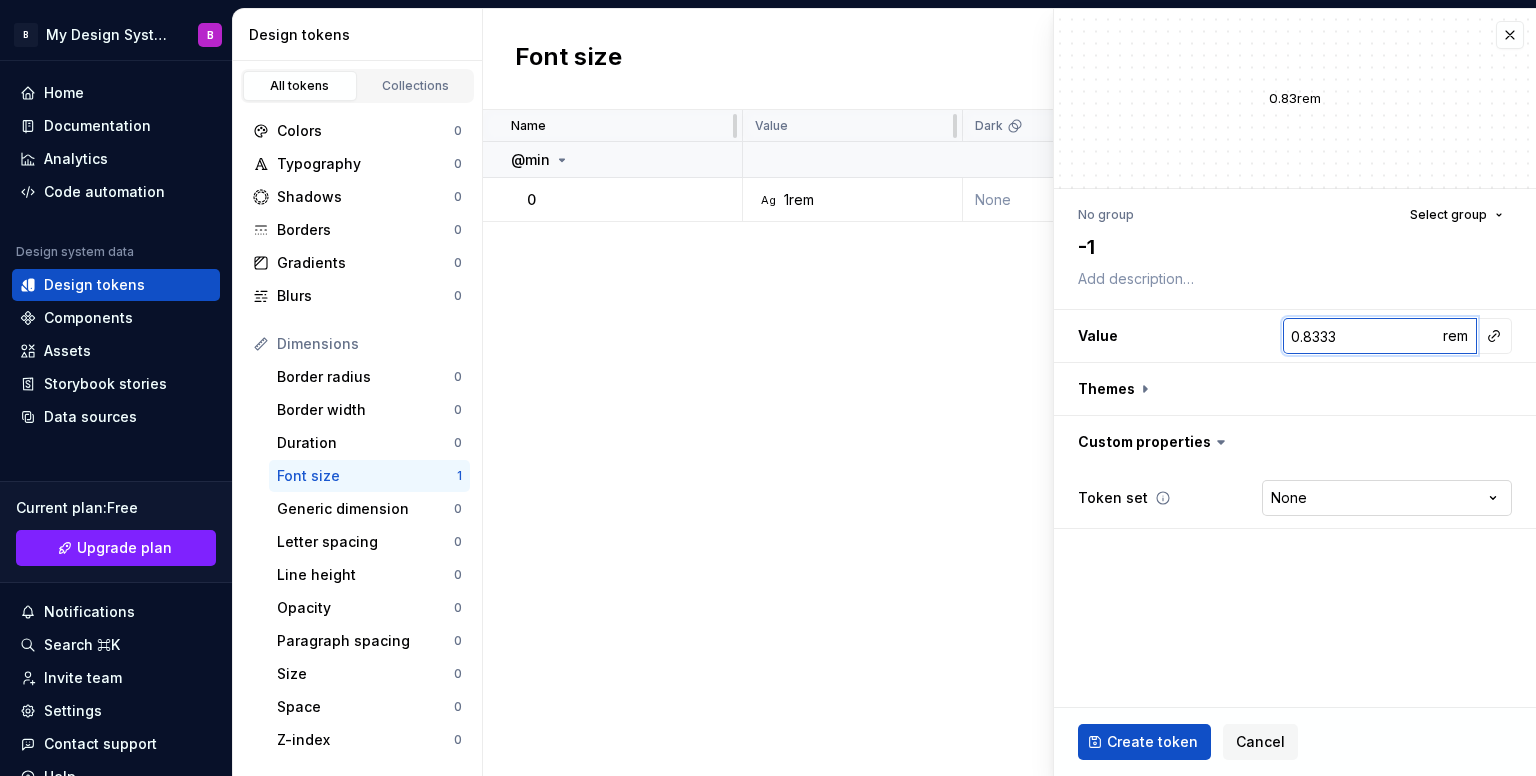 type on "0.8333" 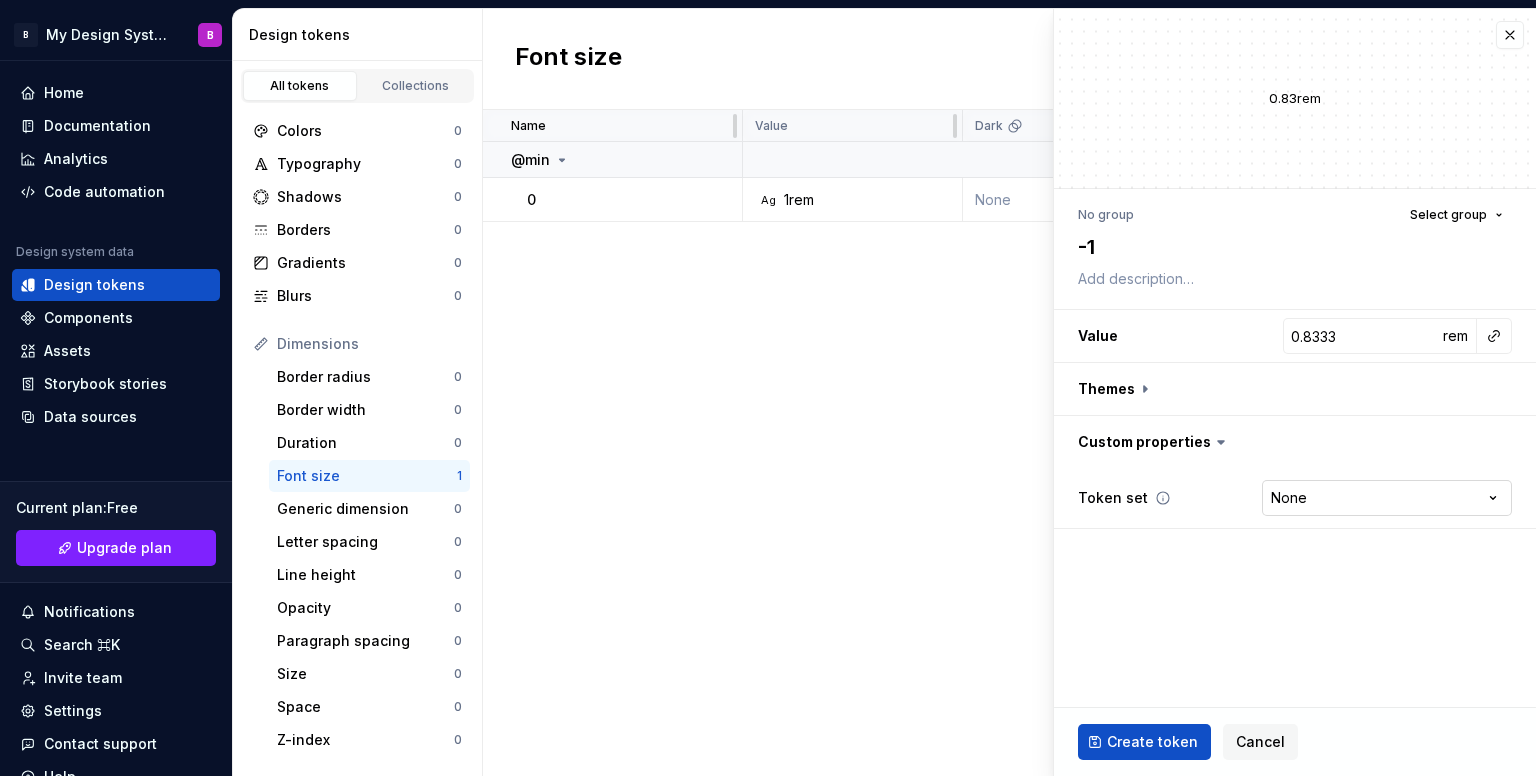 click on "B My Design System B Home Documentation Analytics Code automation Design system data Design tokens Components Assets Storybook stories Data sources Current plan :  Free Upgrade plan Notifications Search ⌘K Invite team Settings Contact support Help Design tokens All tokens Collections Colors 0 Typography 0 Shadows 0 Borders 0 Gradients 0 Blurs 0 Dimensions Border radius 0 Border width 0 Duration 0 Font size 1 Generic dimension 0 Letter spacing 0 Line height 0 Opacity 0 Paragraph spacing 0 Size 0 Space 0 Z-index 0 Options Text decoration 0 Text case 0 Visibility 0 Strings Font family 0 Font weight/style 0 Generic string 0 Product copy 0 Font size New token Name Value Dark Token set Description Last updated @min 0 Ag 1rem None Core 1 minute ago   * New font size token 0.83rem No group Select group -1 Value 0.8333 rem Themes Custom properties Token set None **** **** ******** ********* Create token Cancel" at bounding box center [768, 388] 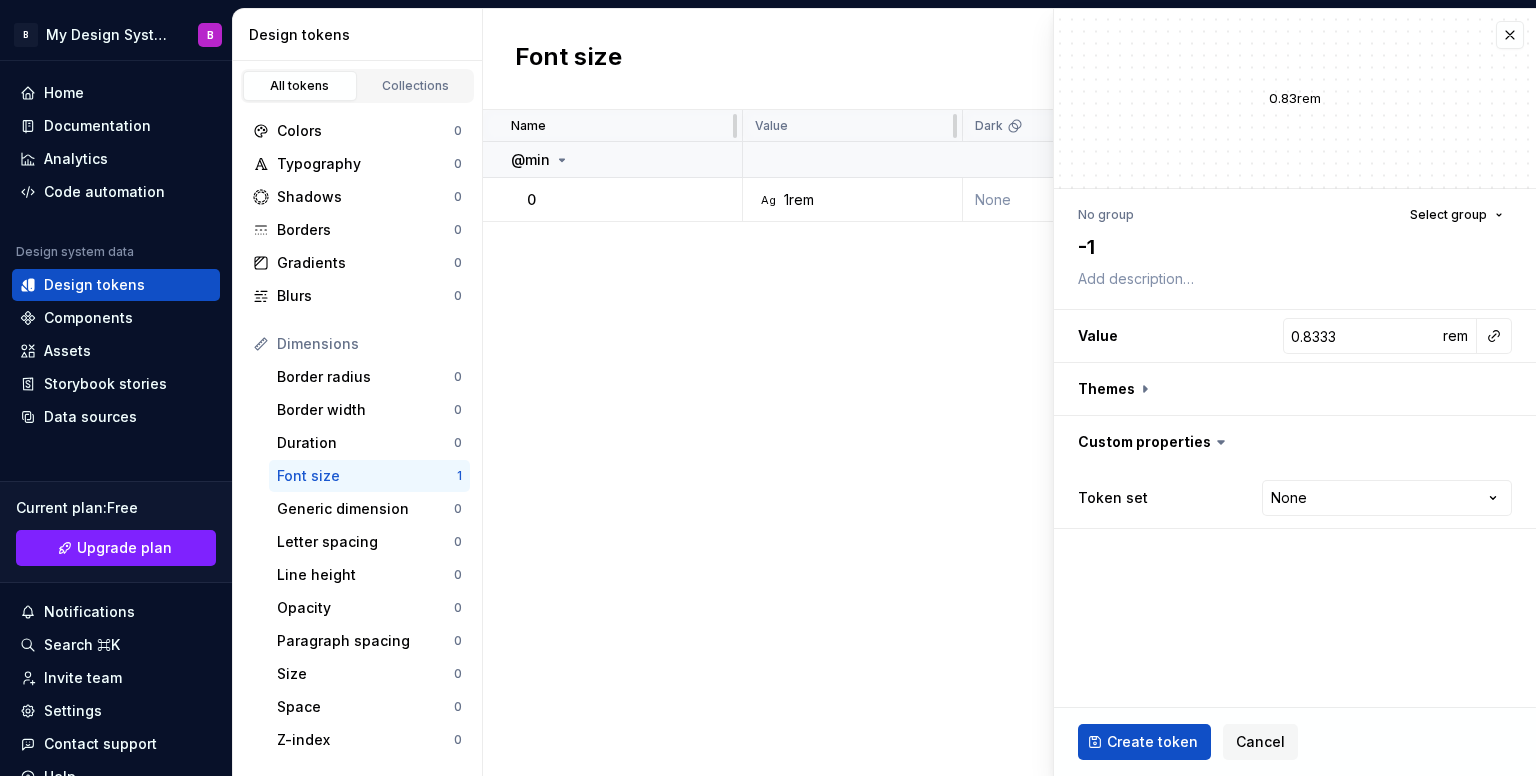 type 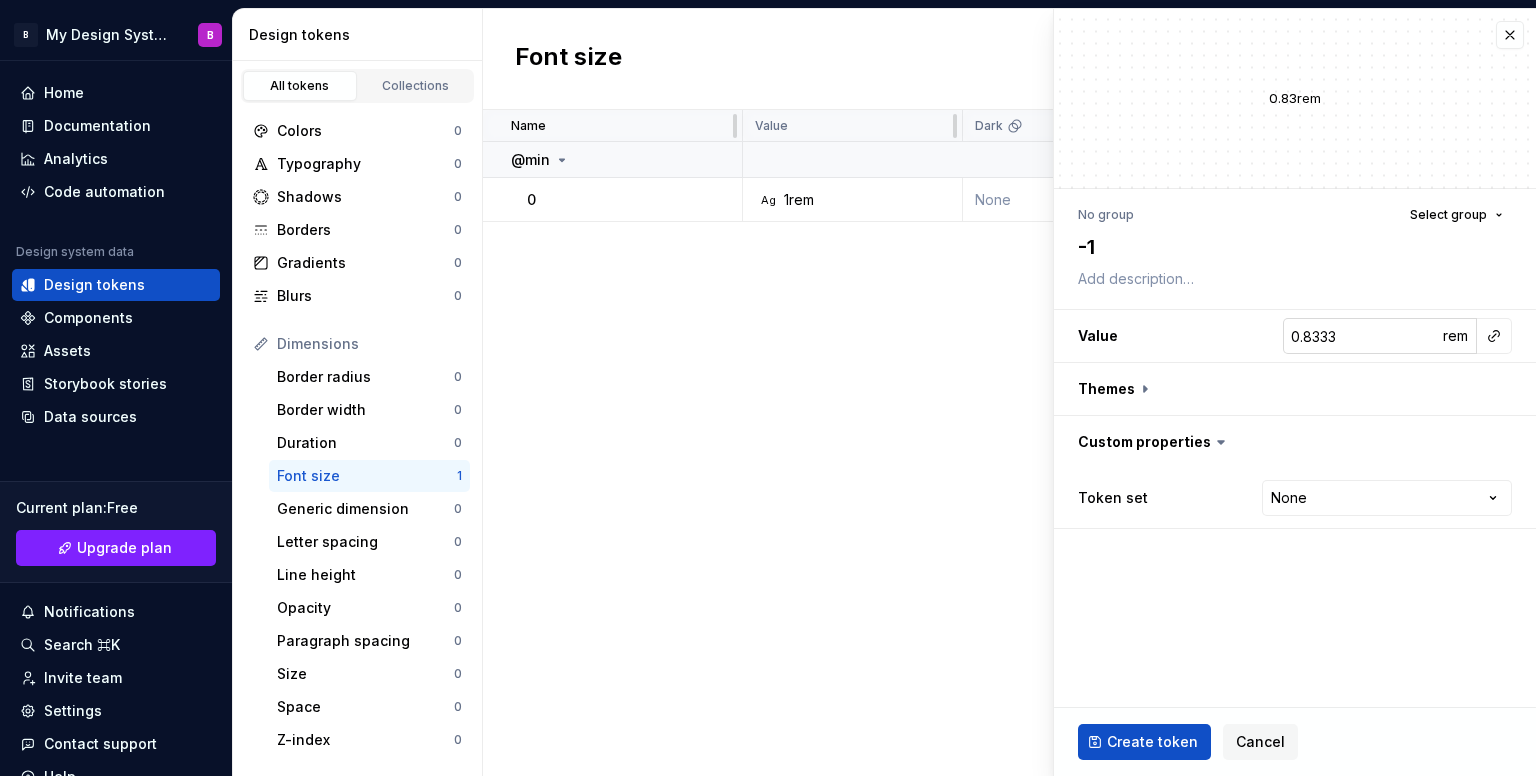 click on "0.8333" at bounding box center (1362, 336) 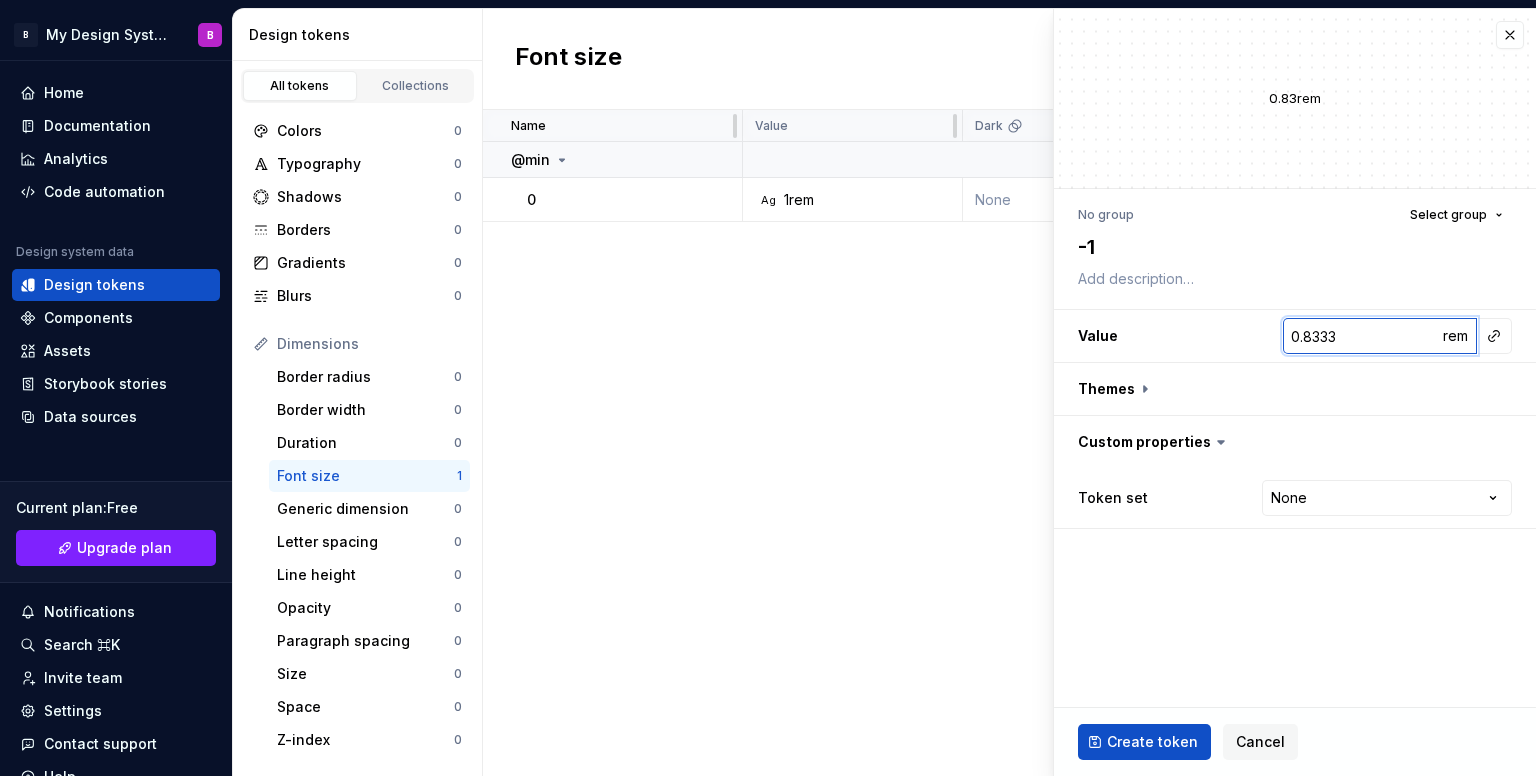 click on "0.8333" at bounding box center [1362, 336] 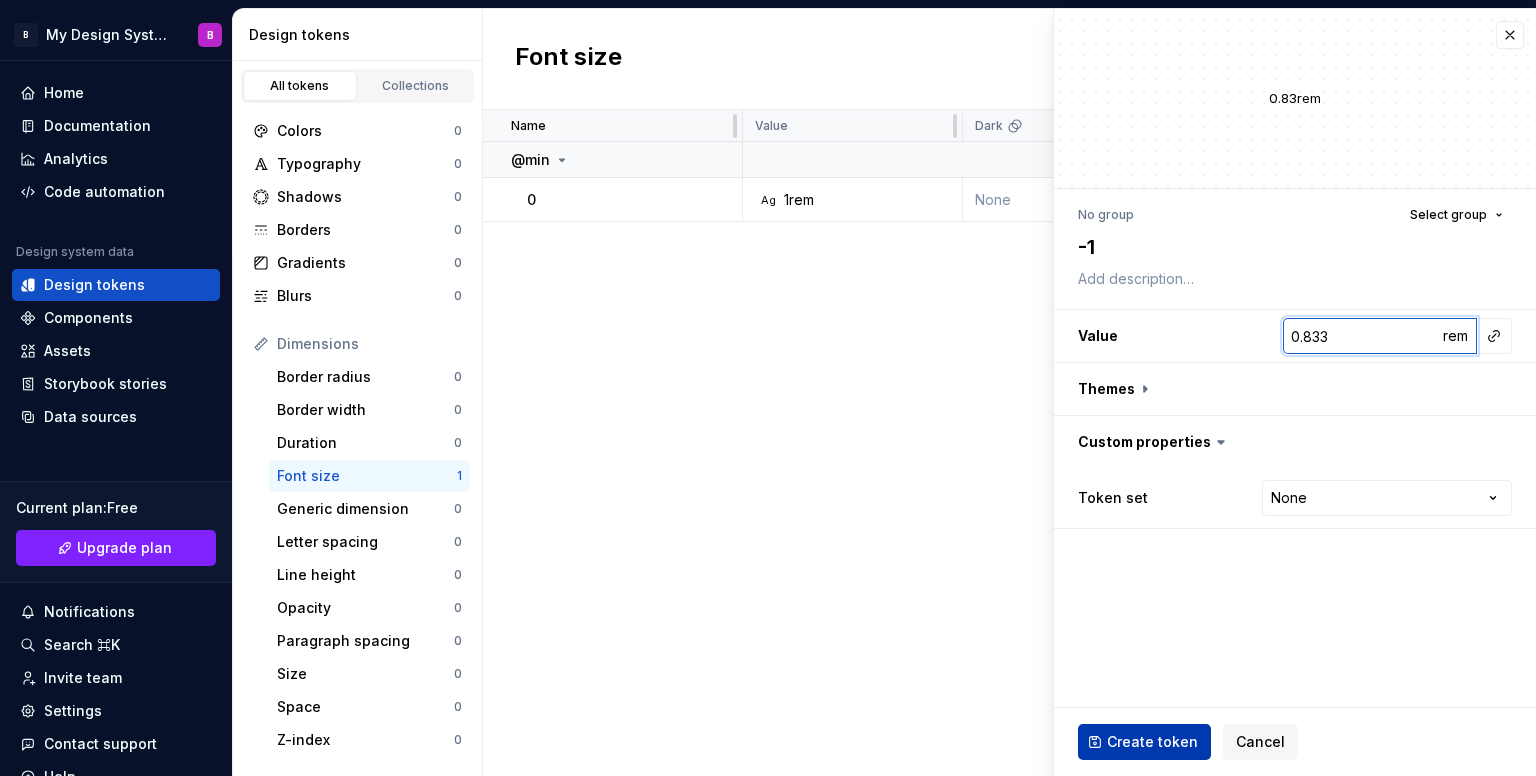type on "0.833" 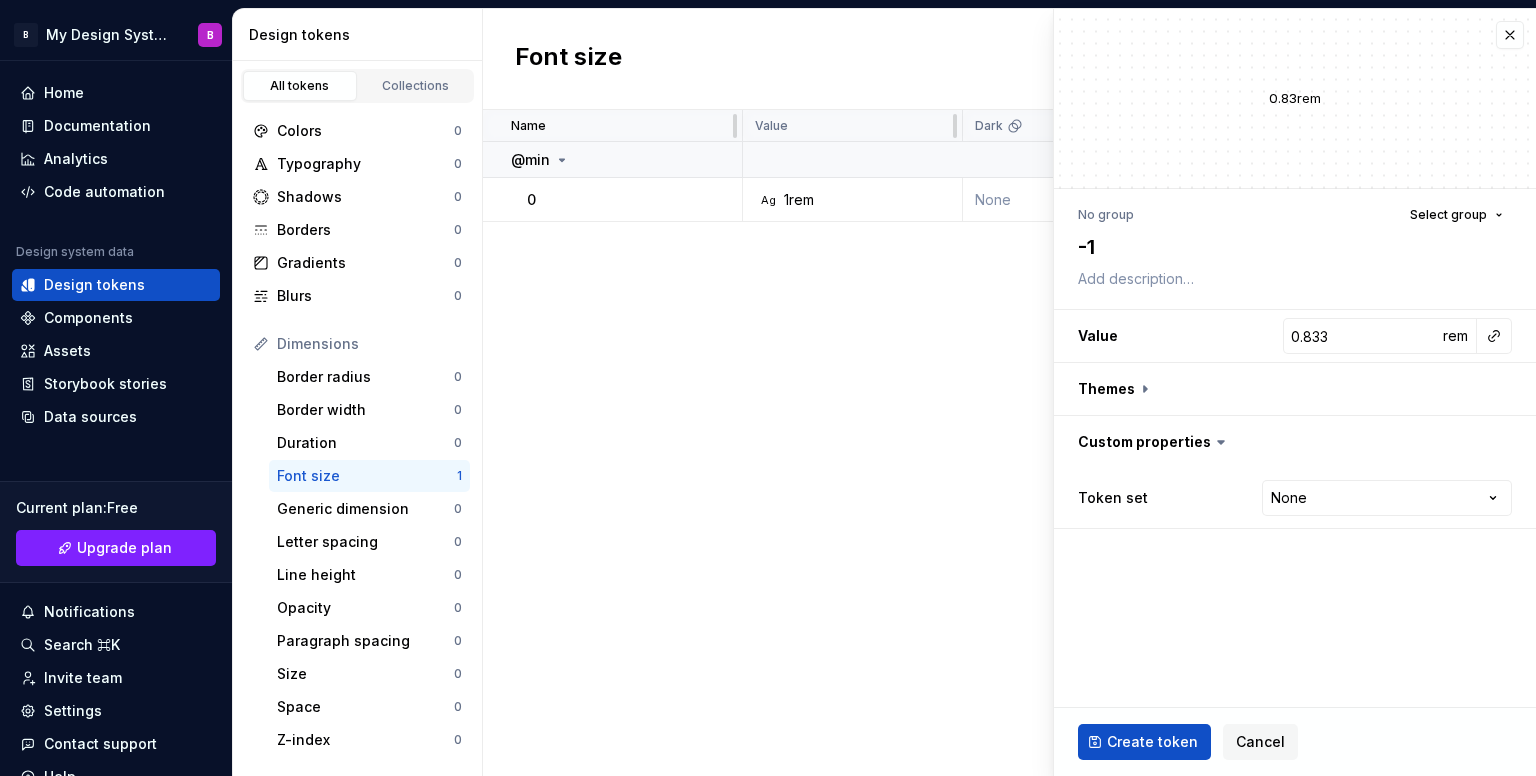 click on "Create token" at bounding box center (1152, 742) 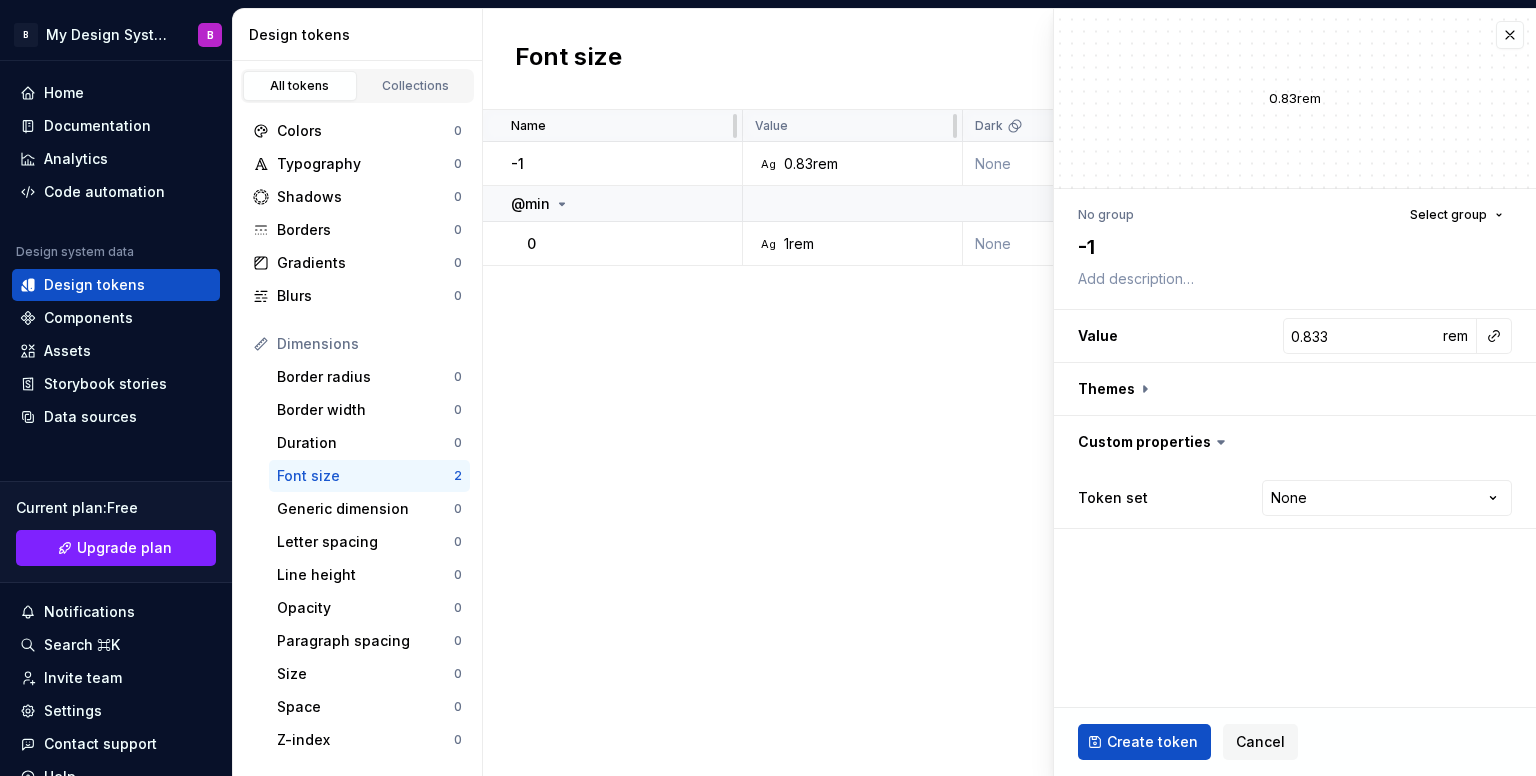 type on "*" 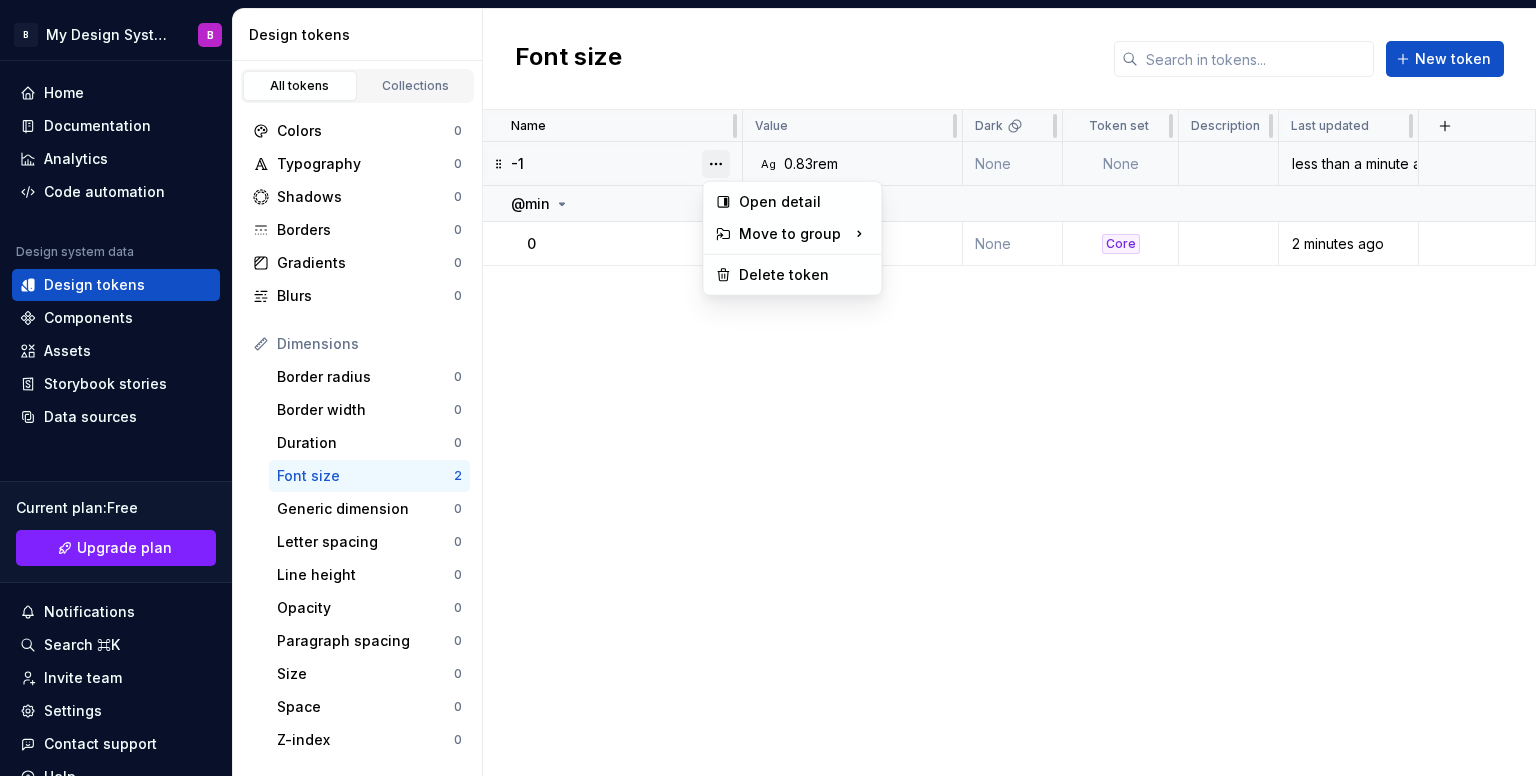 click at bounding box center (716, 164) 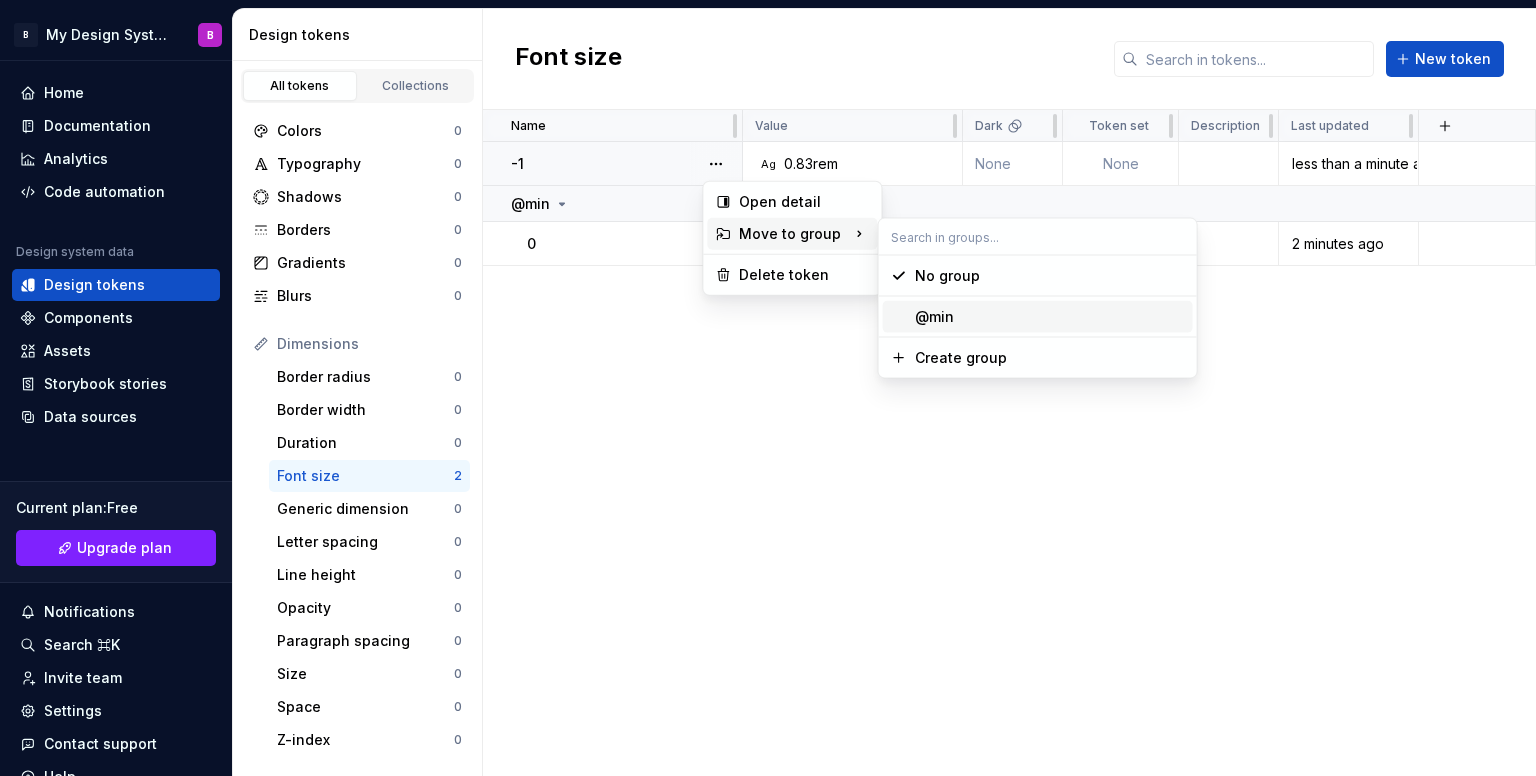 drag, startPoint x: 752, startPoint y: 238, endPoint x: 984, endPoint y: 311, distance: 243.2139 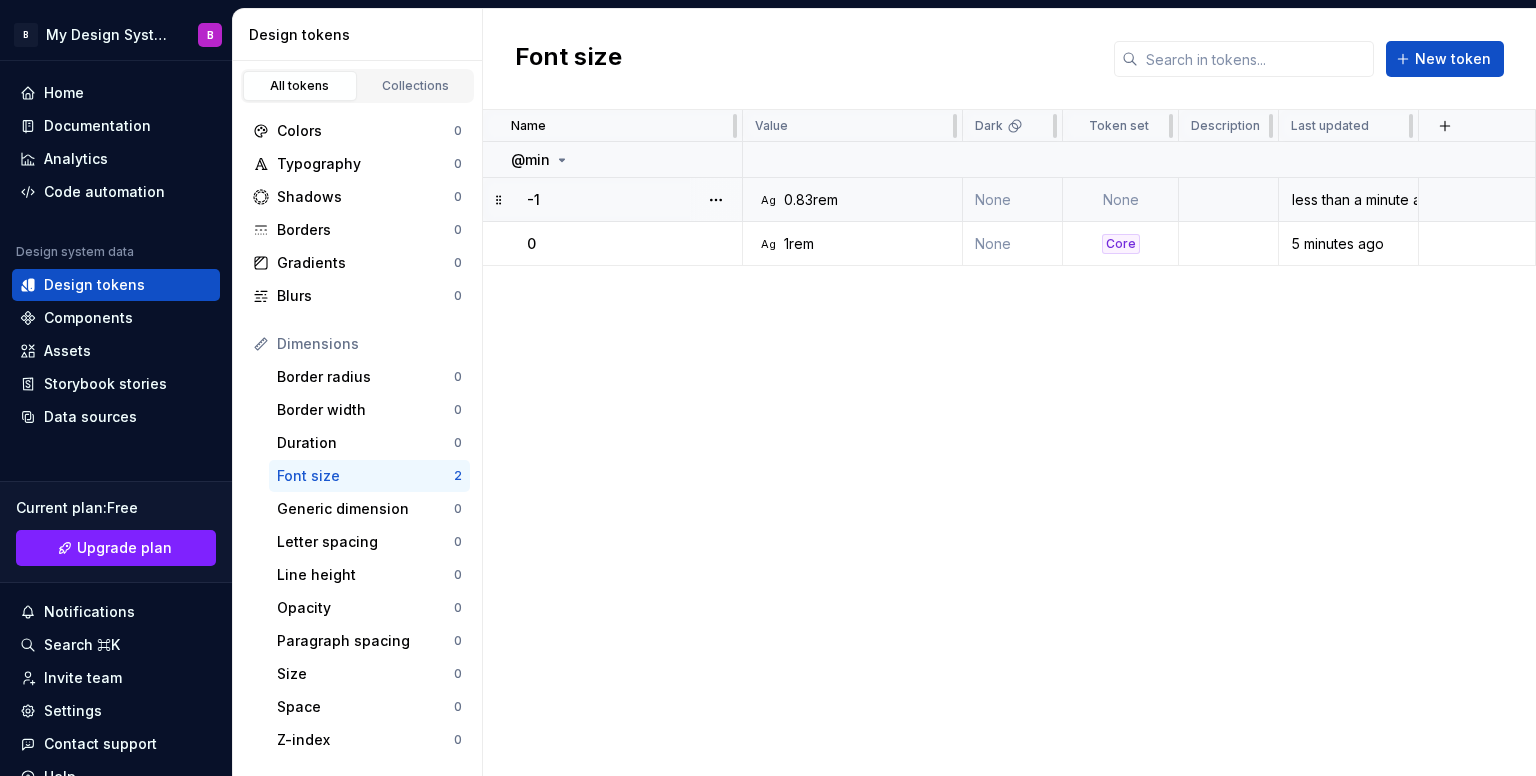 click on "None" at bounding box center (1121, 200) 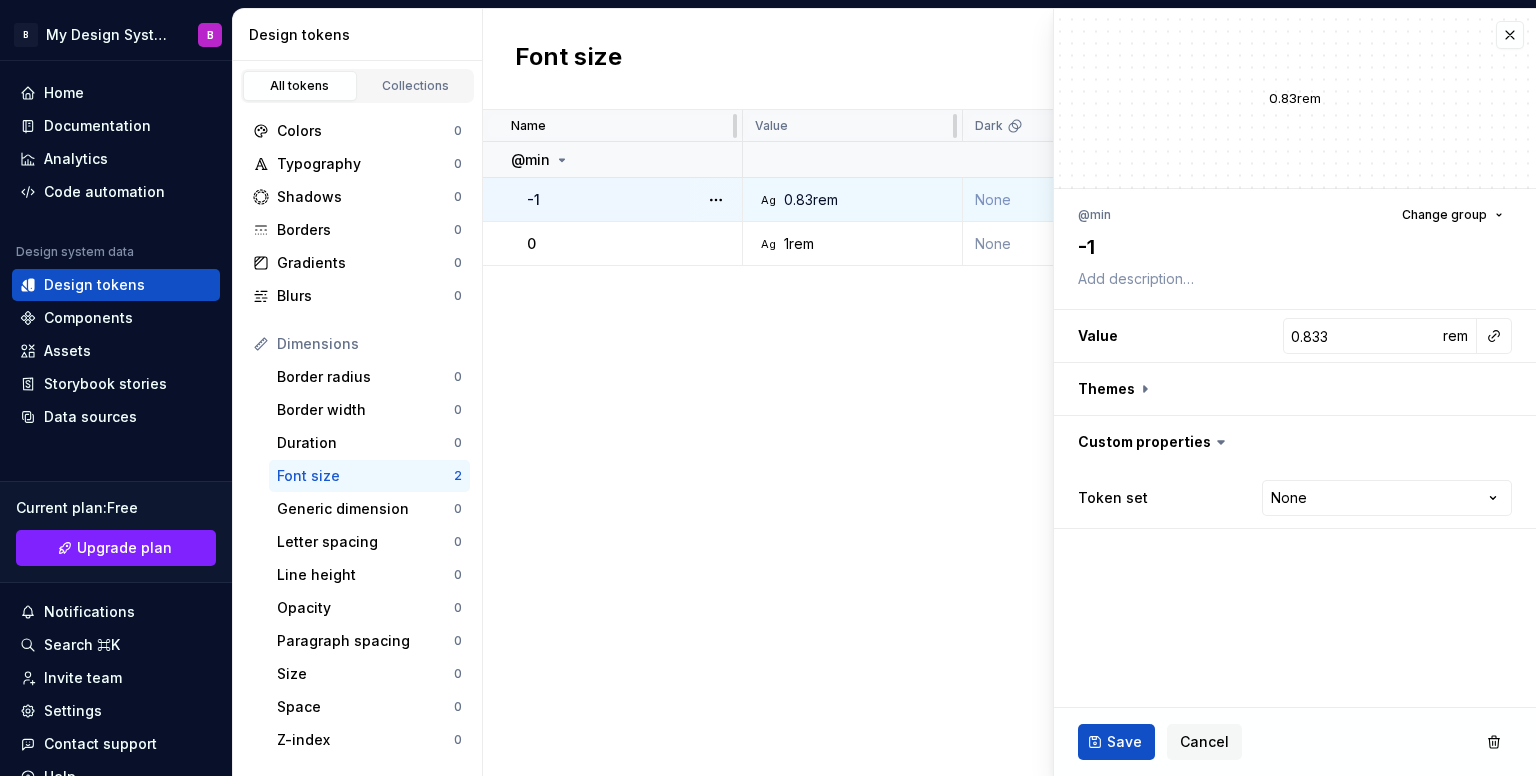 click on "@min Change group -1 Value 0.833 rem Themes Custom properties Token set None **** **** ******** *********" at bounding box center [1295, 365] 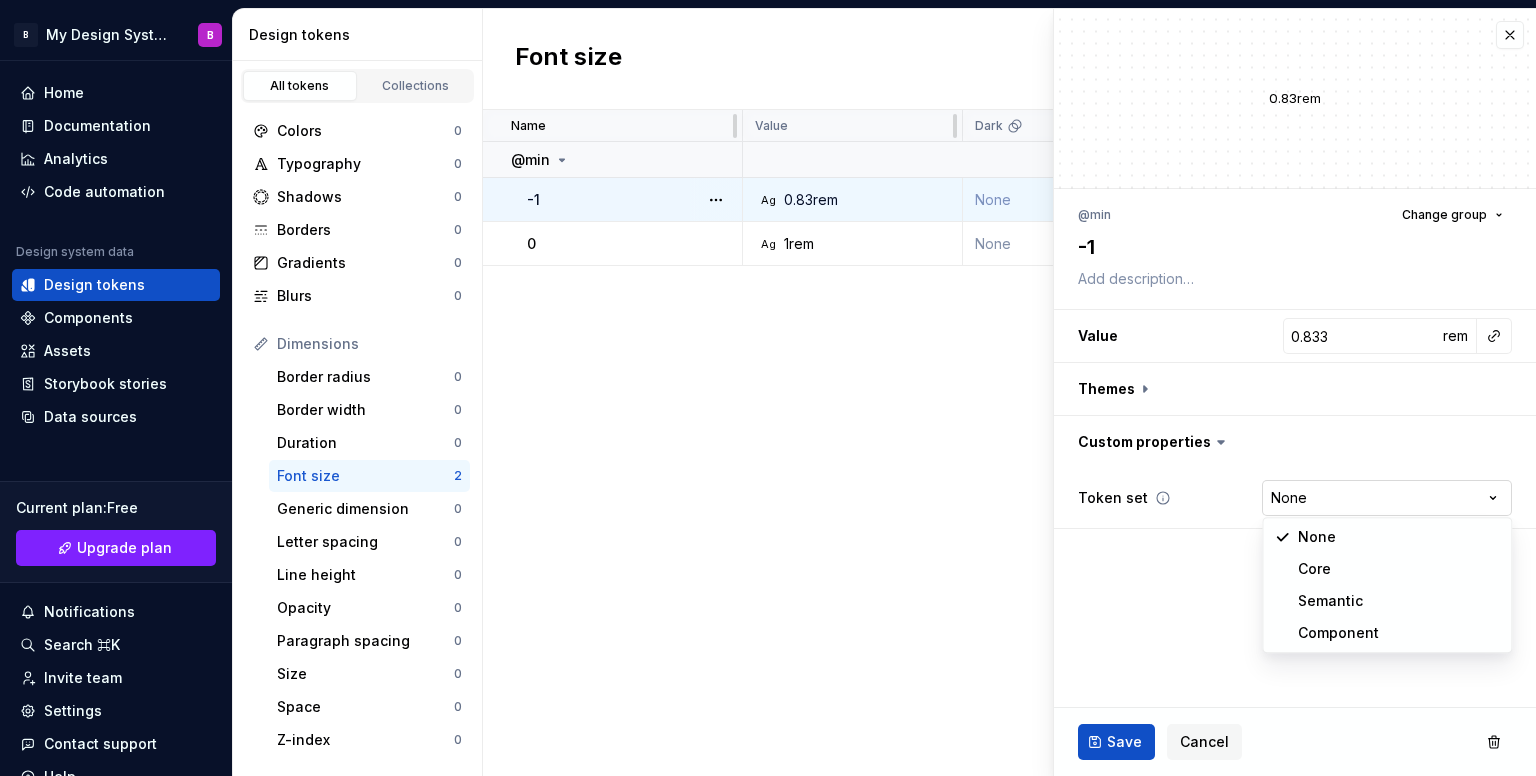click on "B My Design System B Home Documentation Analytics Code automation Design system data Design tokens Components Assets Storybook stories Data sources Current plan : Free Upgrade plan Notifications Search ⌘K Invite team Settings Contact support Help Design tokens All tokens Collections Colors 0 Typography 0 Shadows 0 Borders 0 Gradients 0 Blurs 0 Dimensions Border radius 0 Border width 0 Duration 0 Font size 2 Generic dimension 0 Letter spacing 0 Line height 0 Opacity 0 Paragraph spacing 0 Size 0 Space 0 Z-index 0 Options Text decoration 0 Text case 0 Visibility 0 Strings Font family 0 Font weight/style 0 Generic string 0 Product copy 0 Font size New token Name Value Dark Token set Description Last updated @min -1 Ag 0.83rem None None less than a minute ago 0 Ag 1rem None Core 6 minutes ago * Edit font size token 0.83rem @min Change group -1 Value 0.833 rem Themes Custom properties Token set None **** **** ******** ********* Save Cancel None Core Semantic Component" at bounding box center [768, 388] 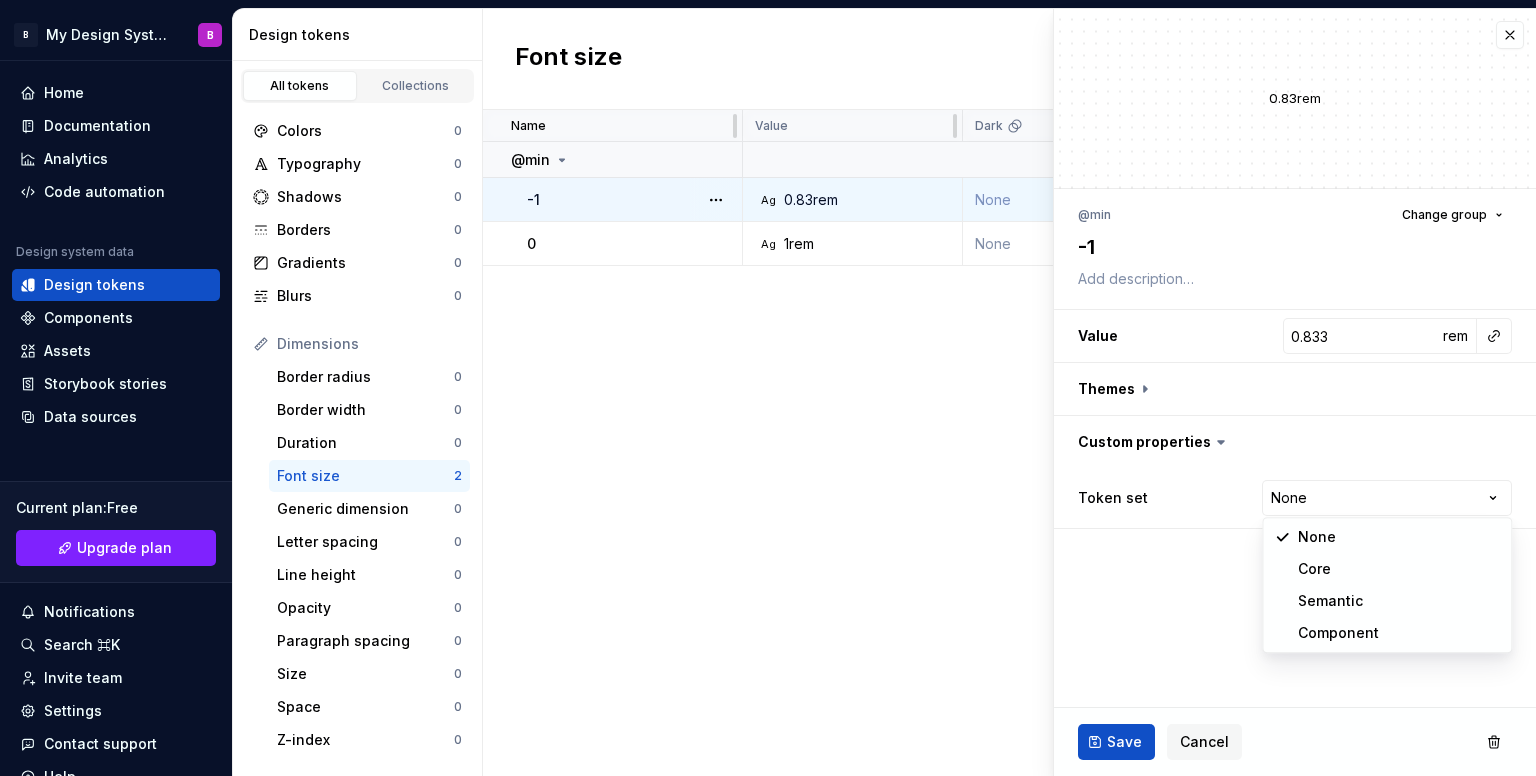 select on "**********" 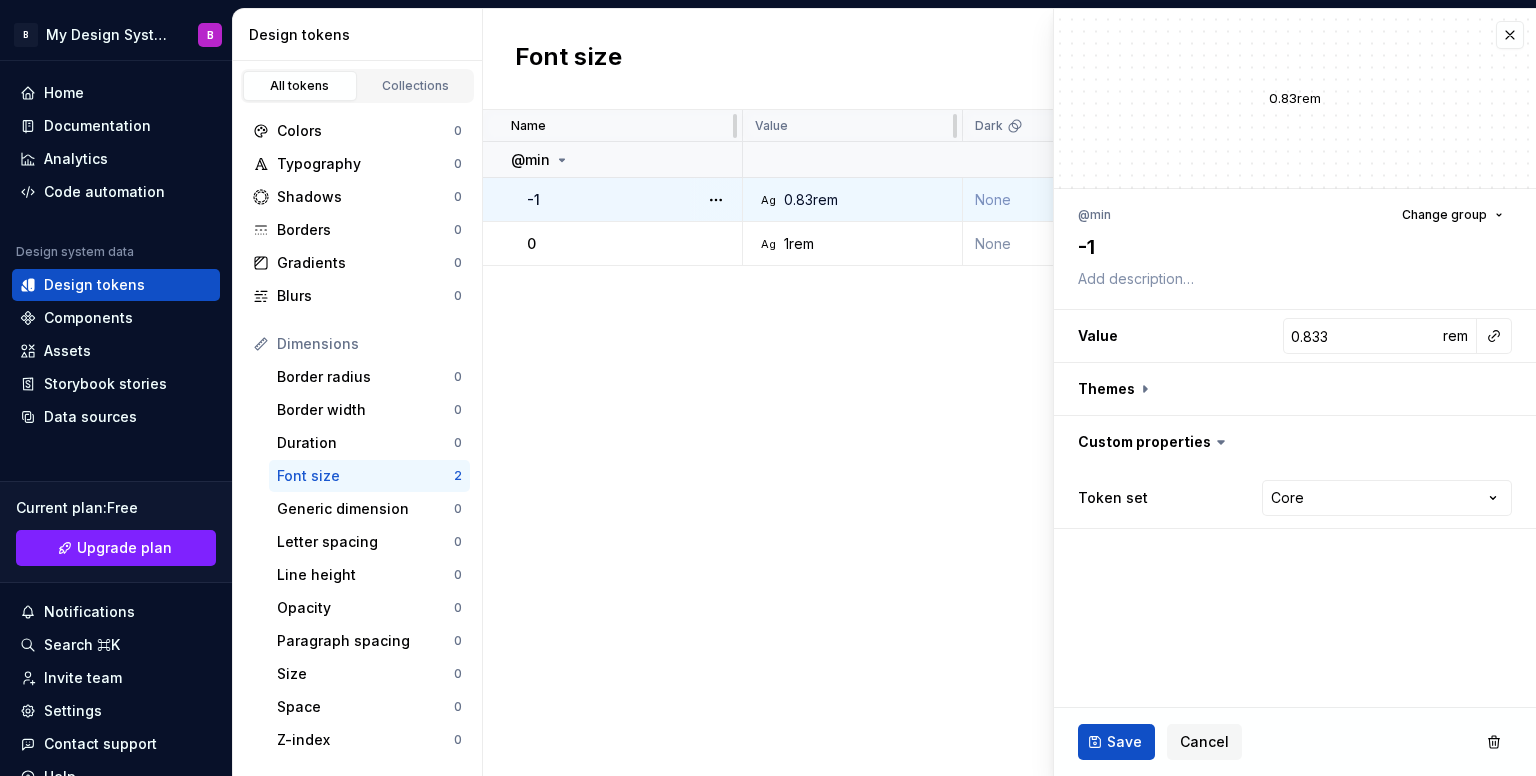 click on "Name Value Dark Token set Description Last updated @min -1 Ag 0.83rem None None less than a minute ago 0 Ag 1rem None Core 6 minutes ago" at bounding box center (1009, 443) 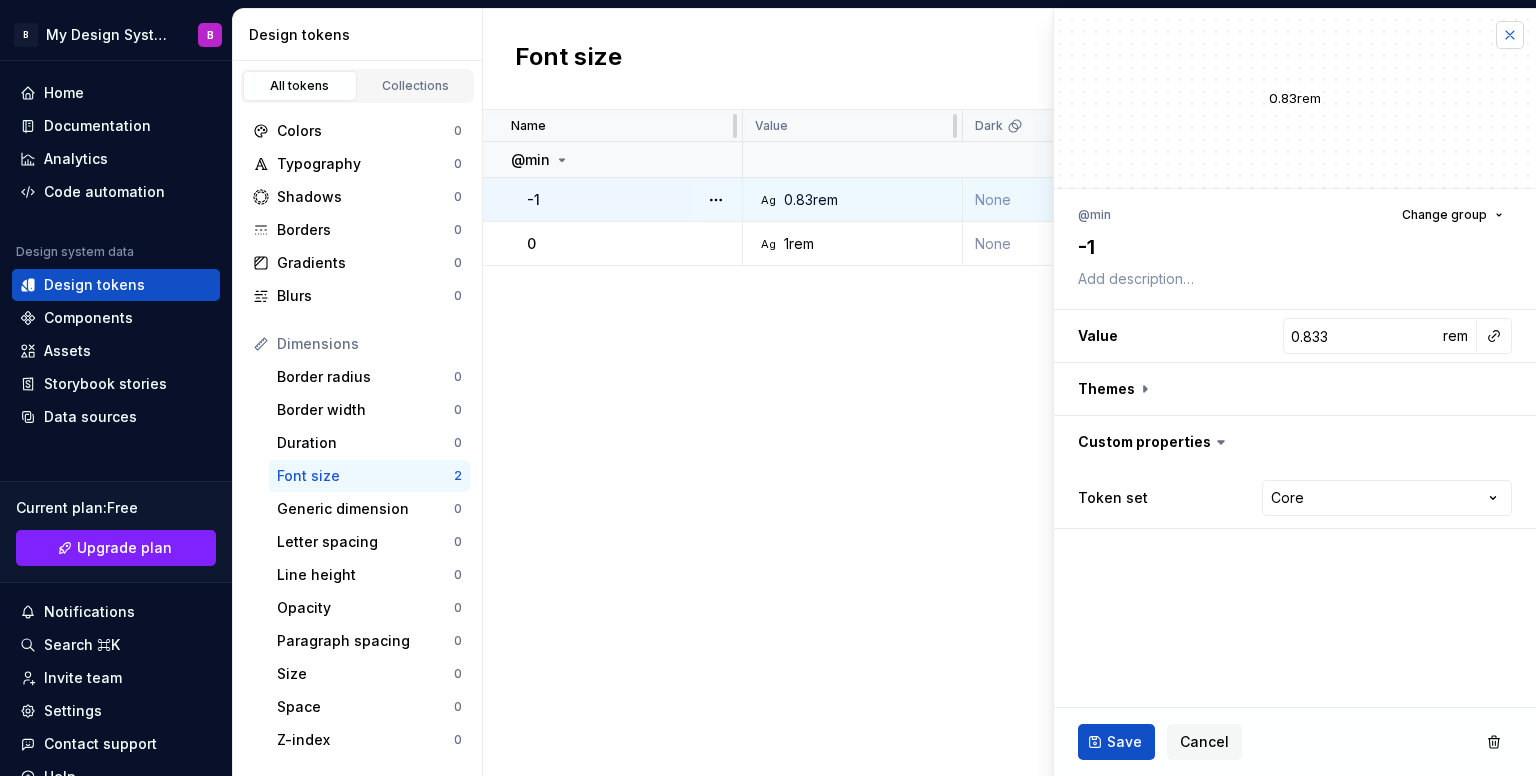 click at bounding box center [1510, 35] 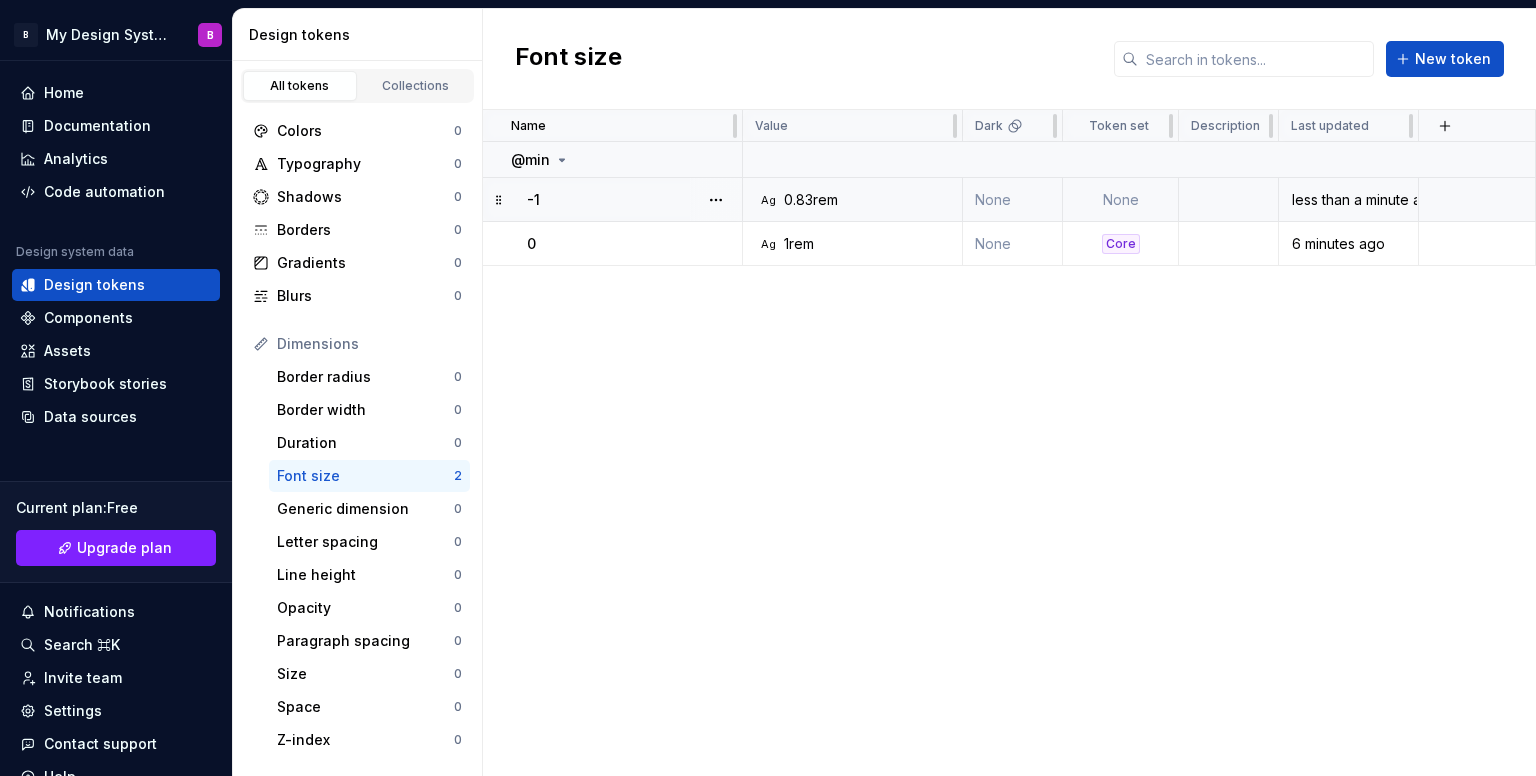 click on "Font size New token" at bounding box center (1009, 59) 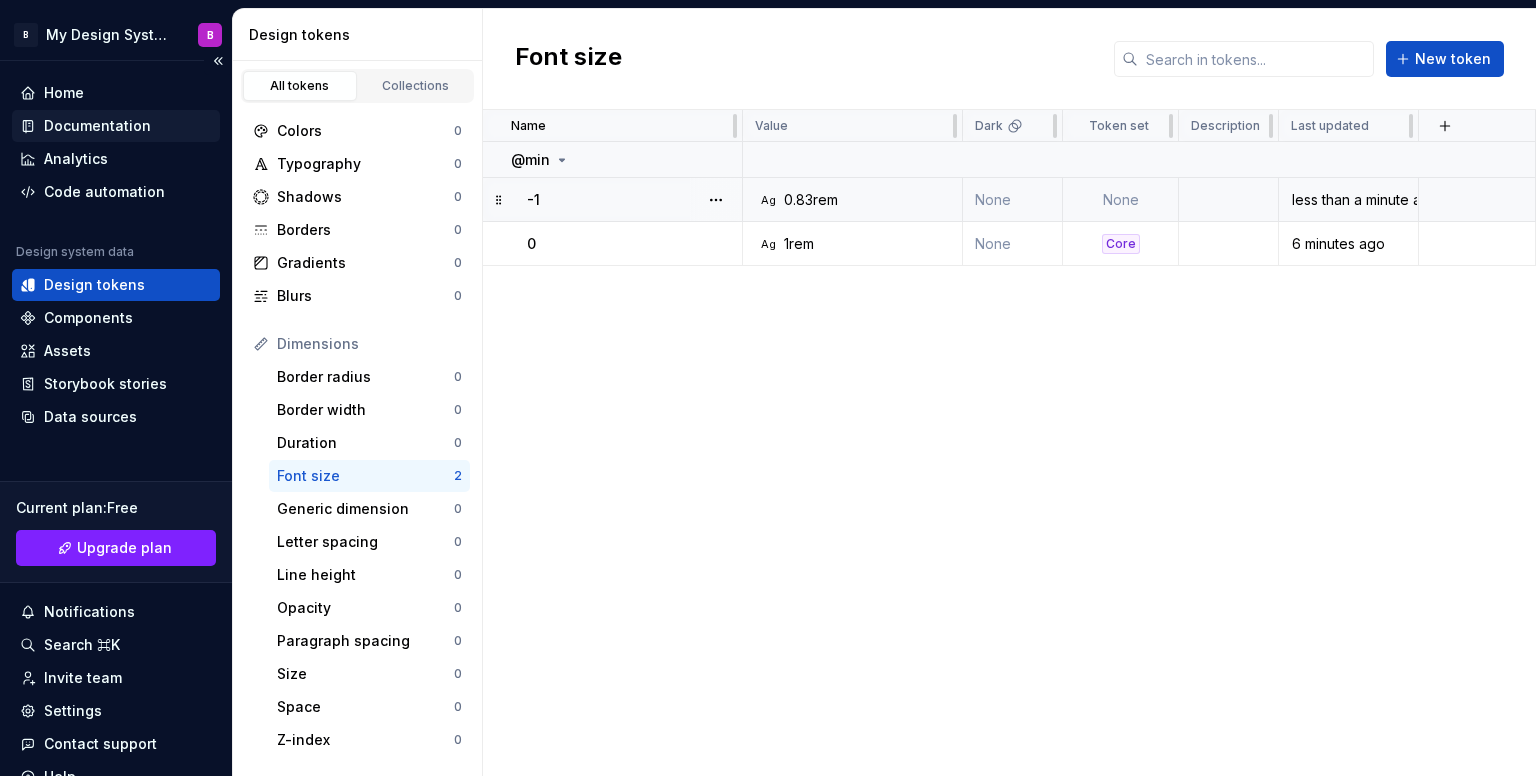 click on "Documentation" at bounding box center (97, 126) 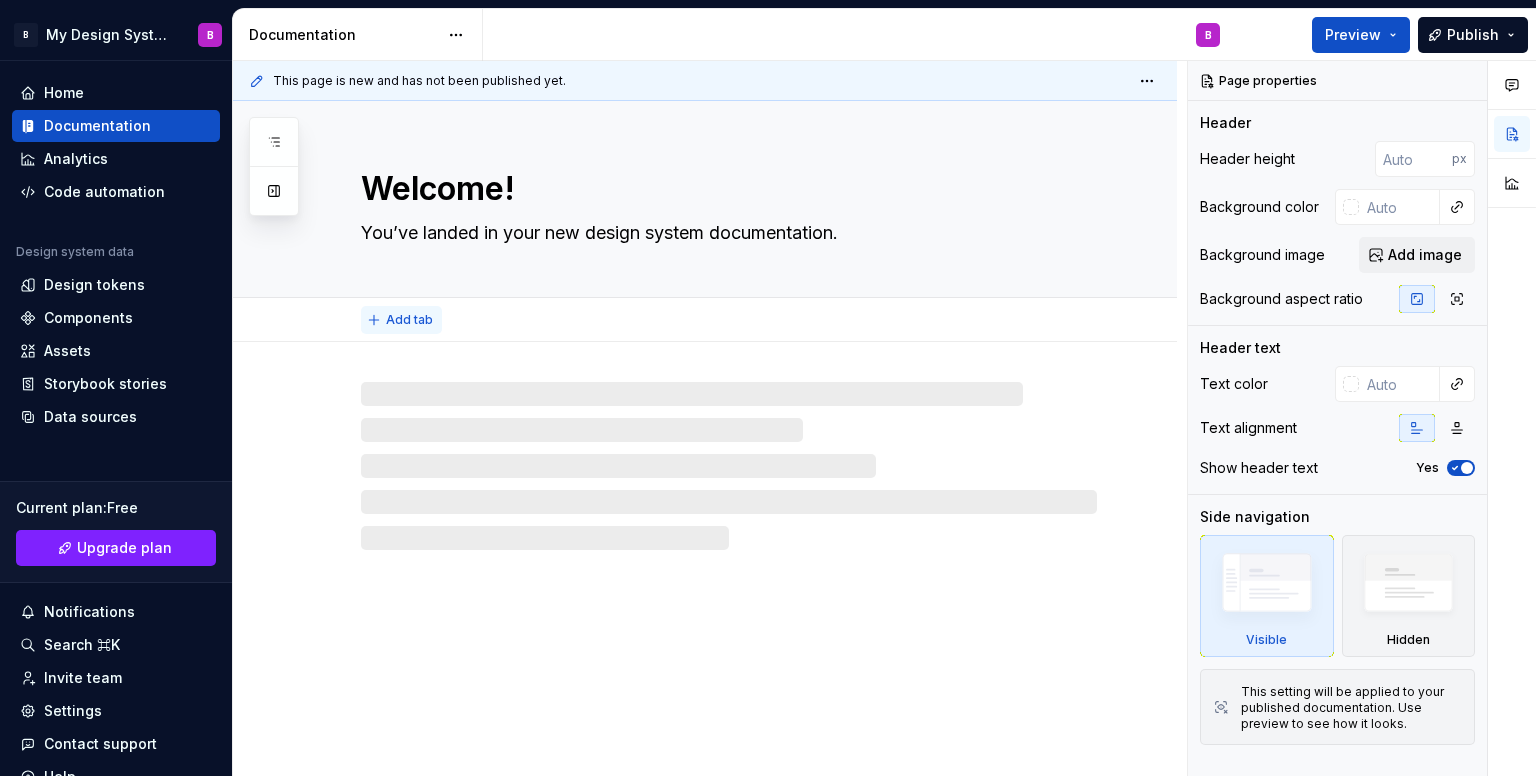 click on "Add tab" at bounding box center [409, 320] 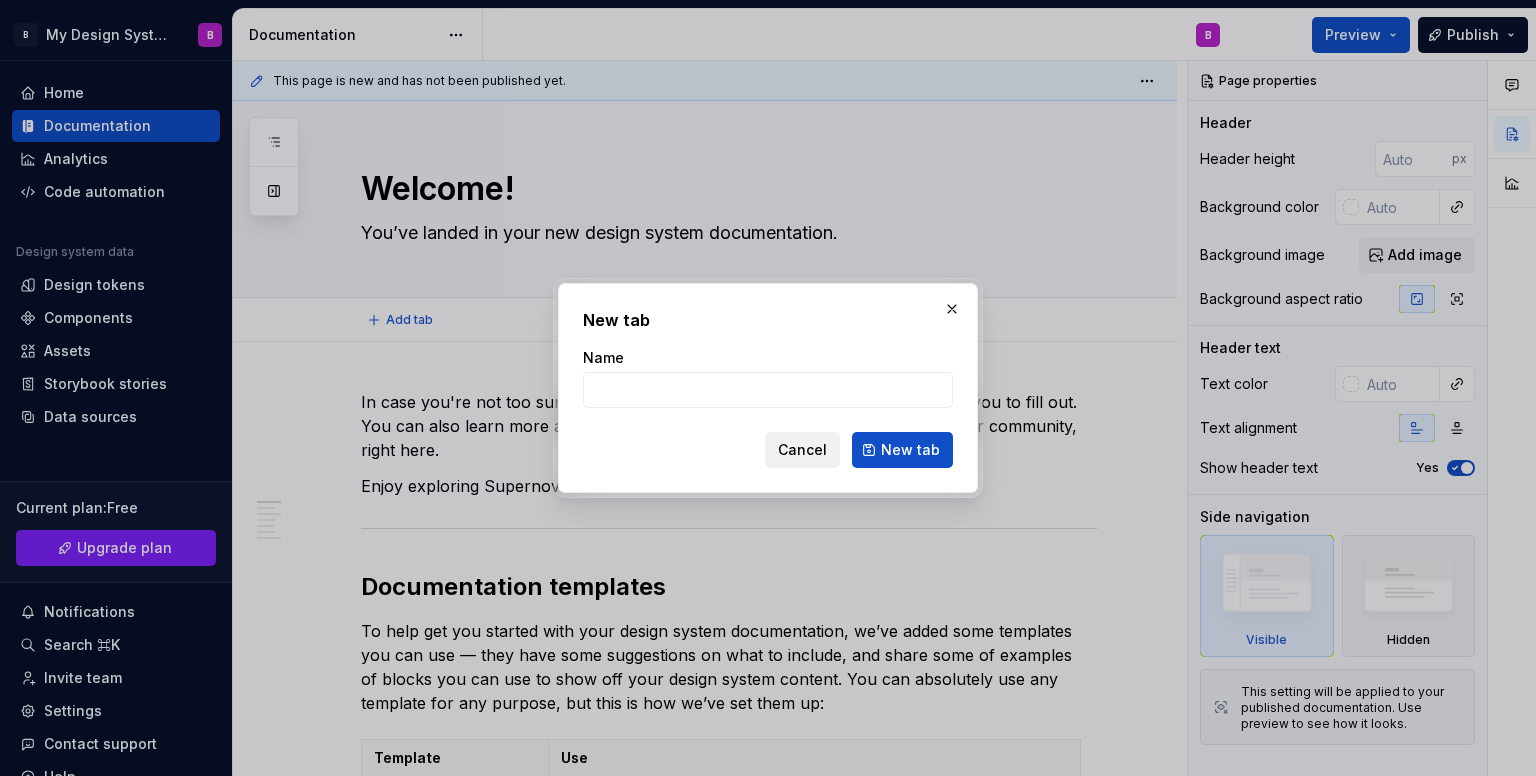 click on "Cancel" at bounding box center [802, 450] 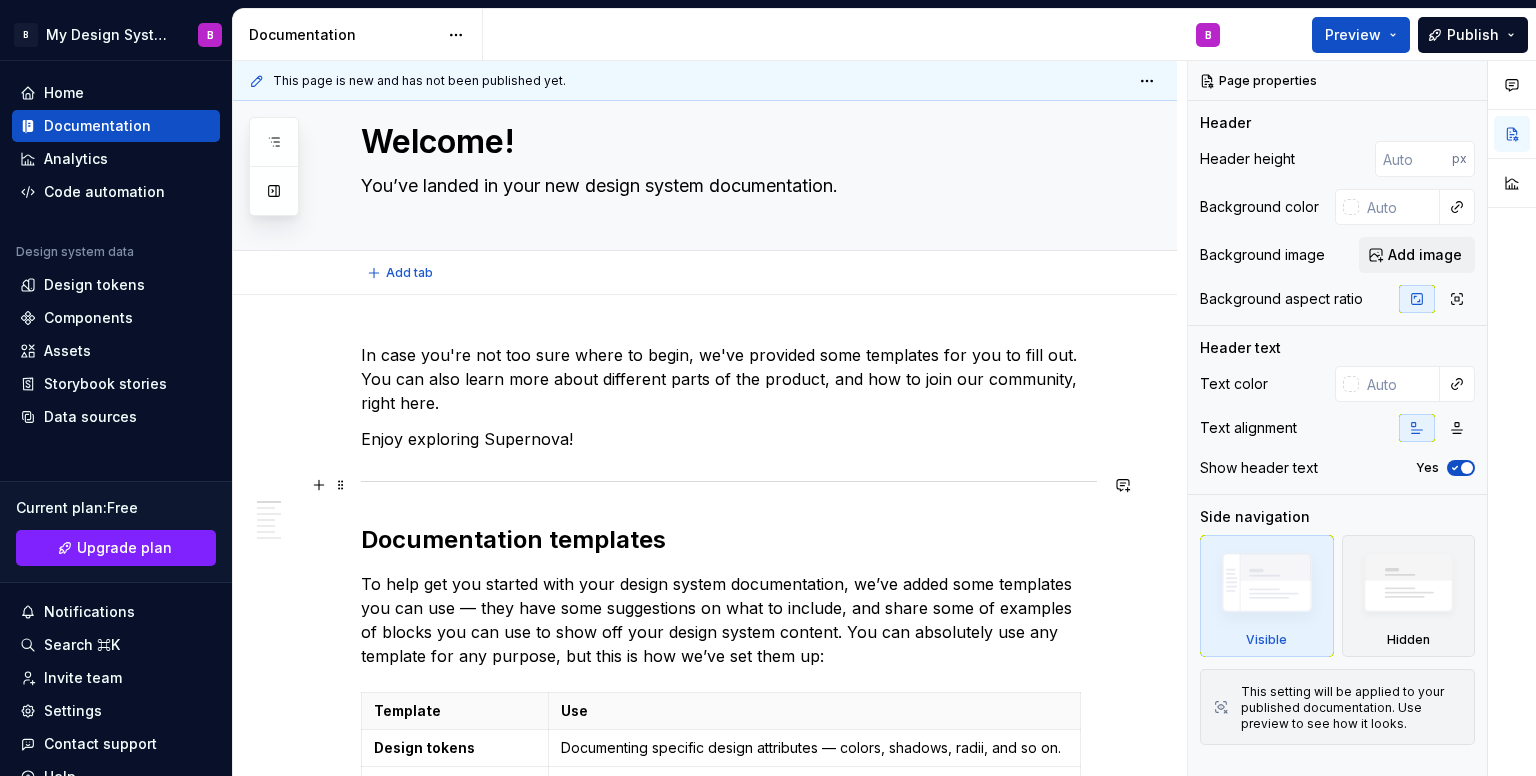 scroll, scrollTop: 0, scrollLeft: 0, axis: both 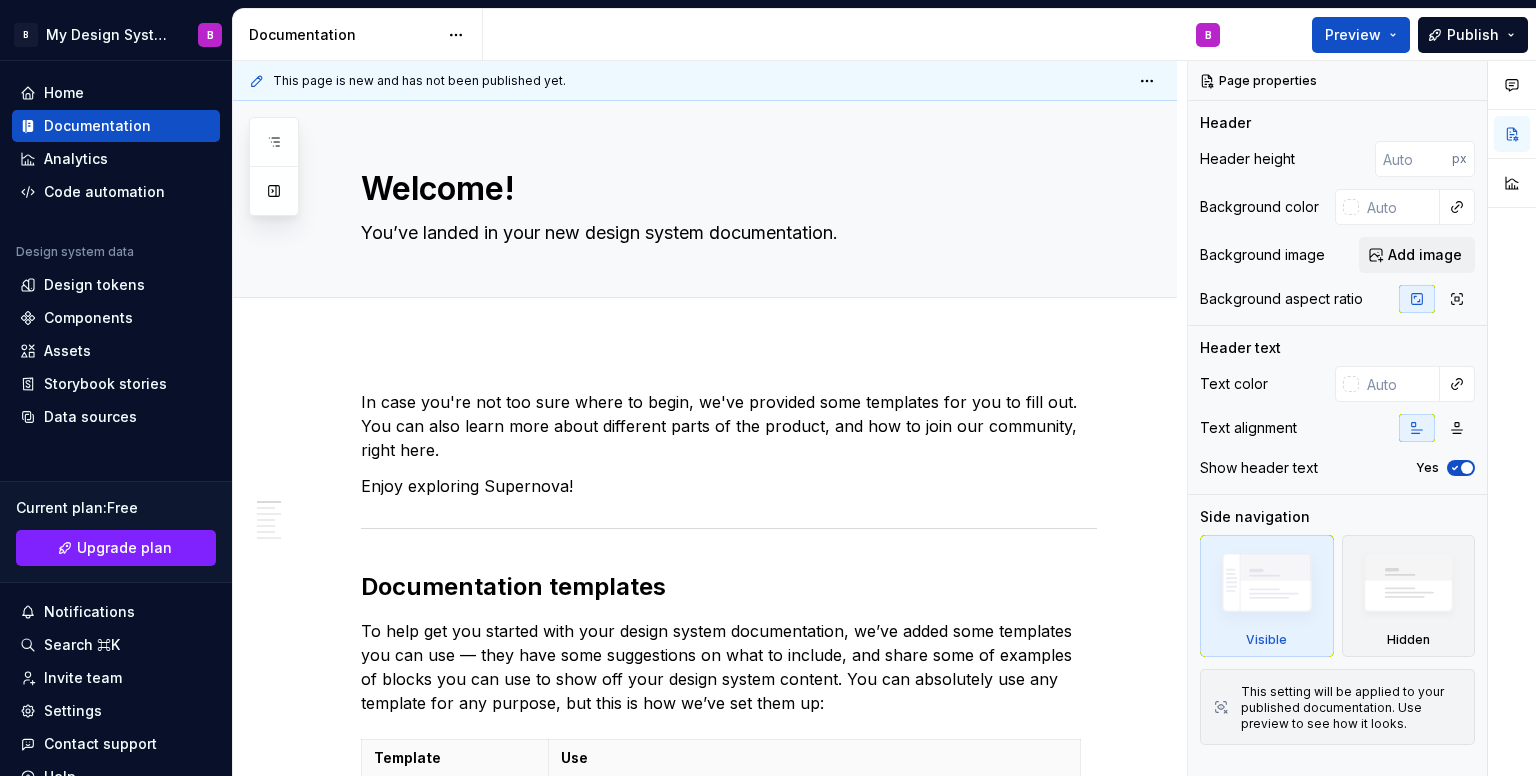 type on "*" 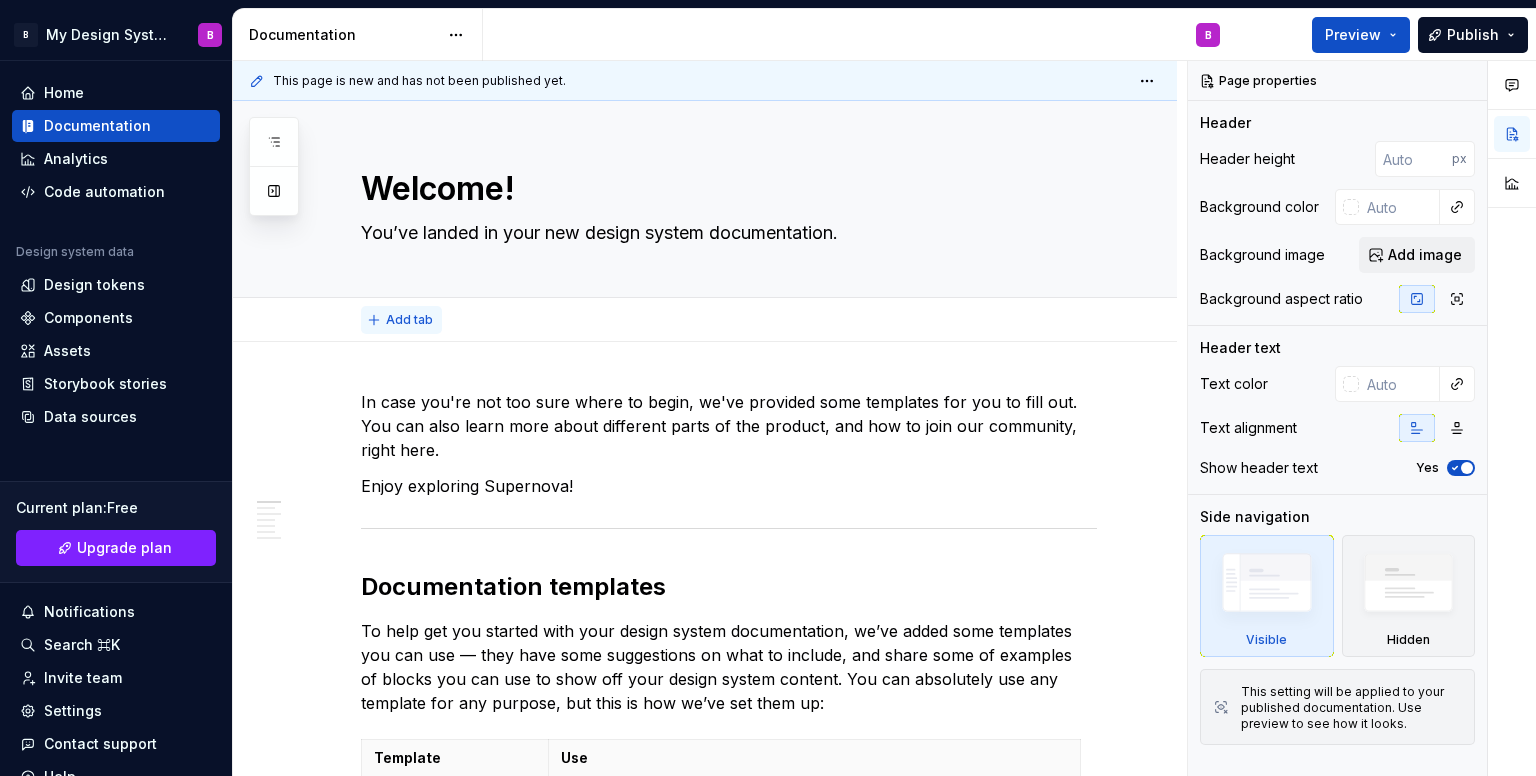 click on "Add tab" at bounding box center (409, 320) 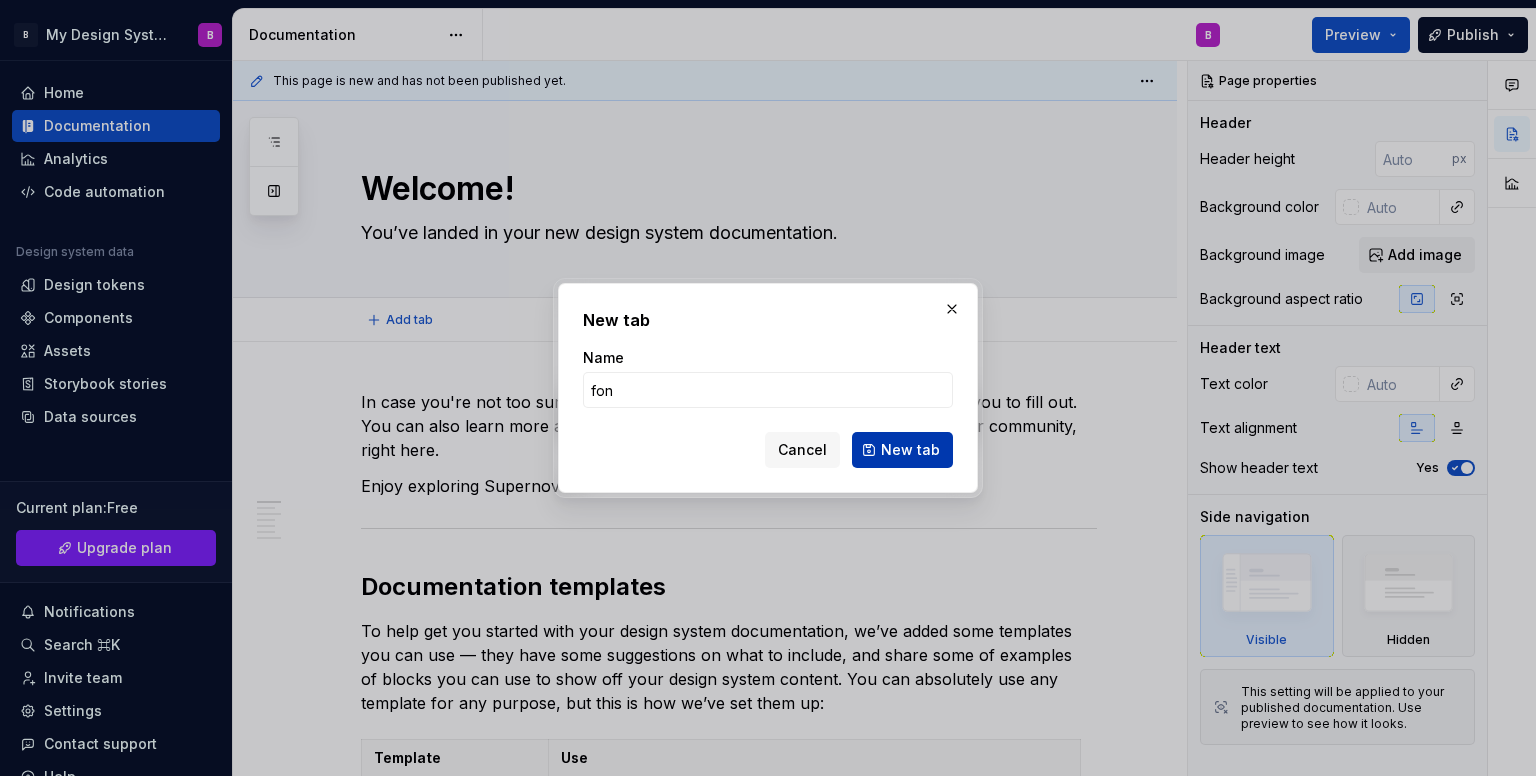 type on "font" 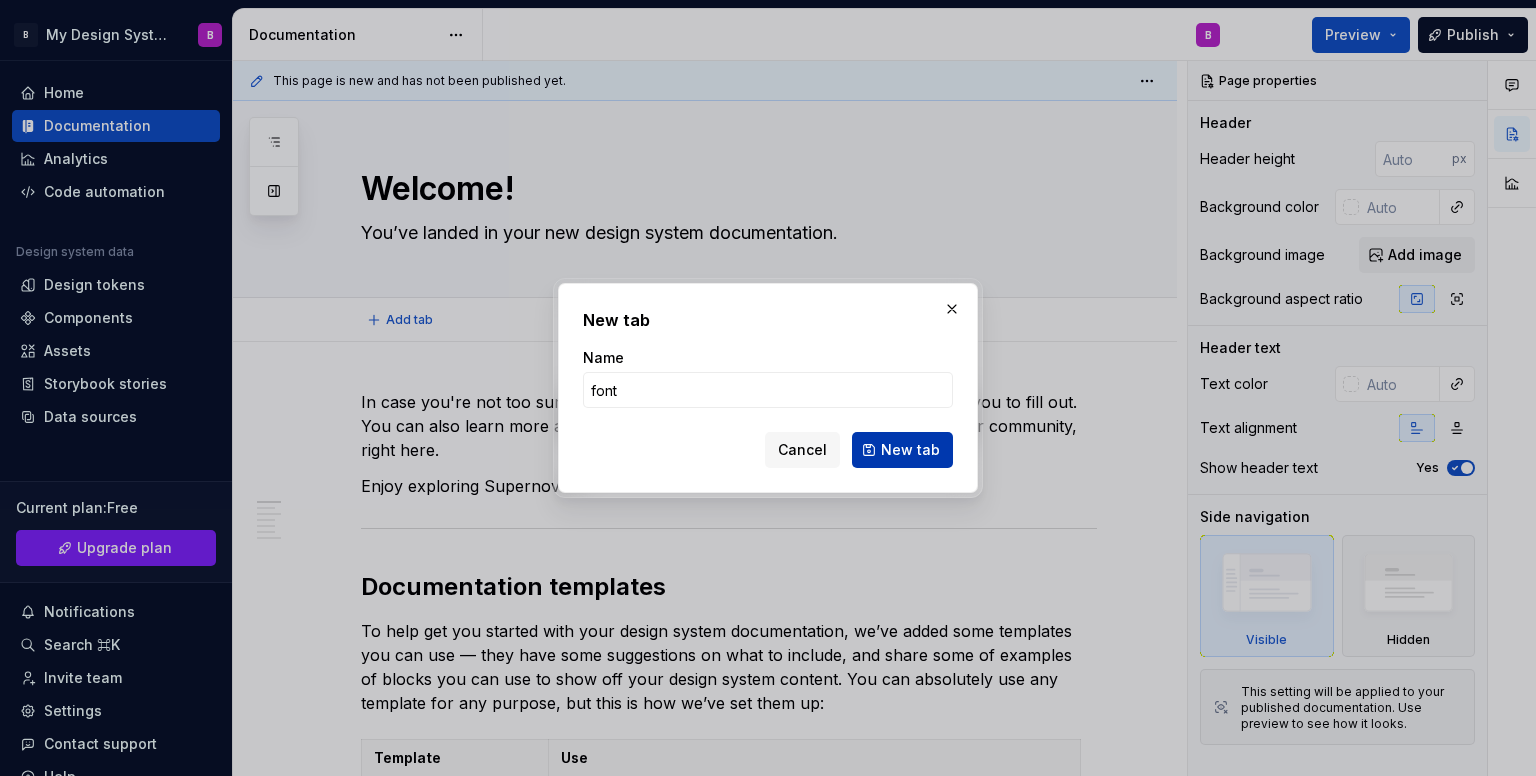 click on "New tab" at bounding box center (902, 450) 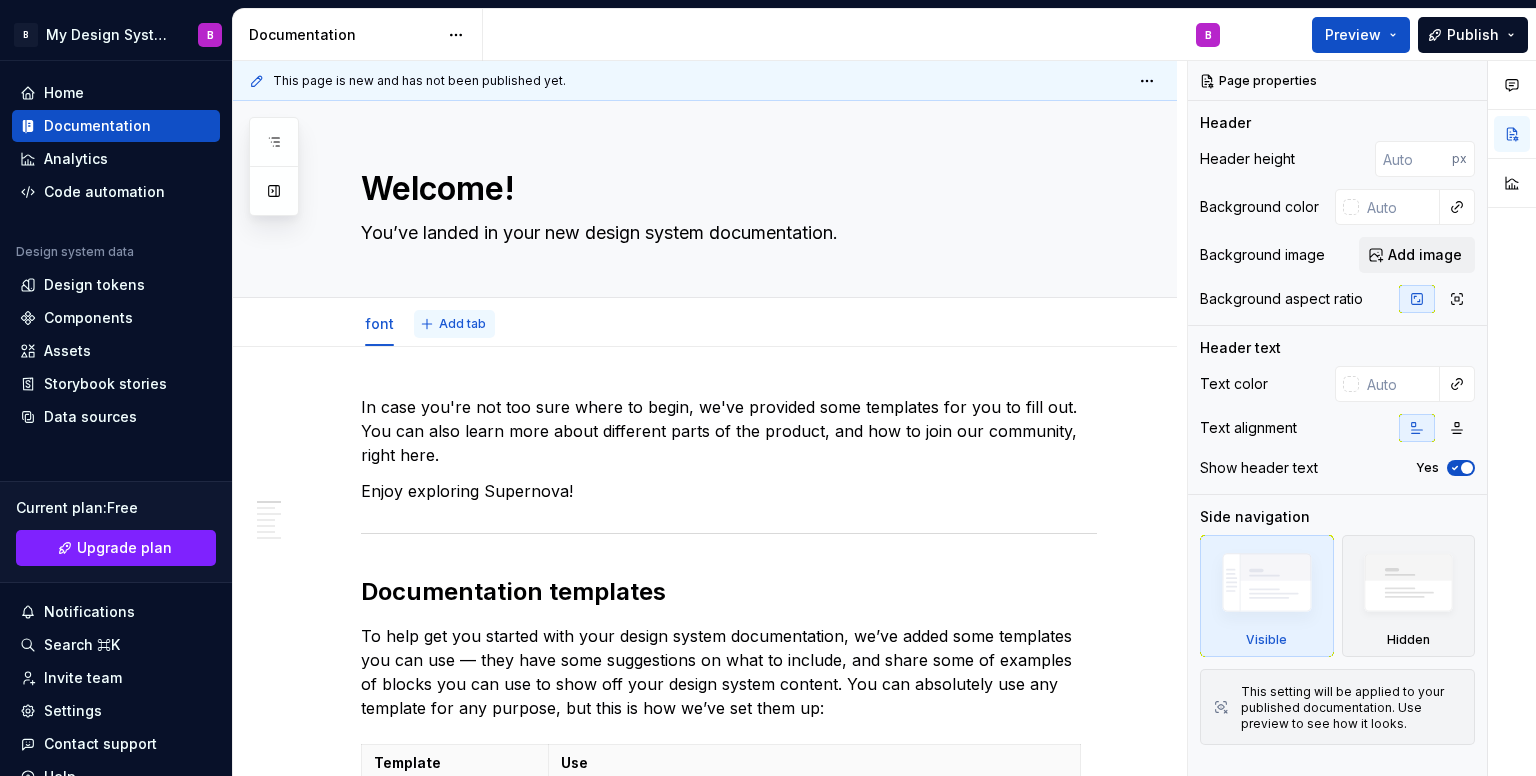 type on "*" 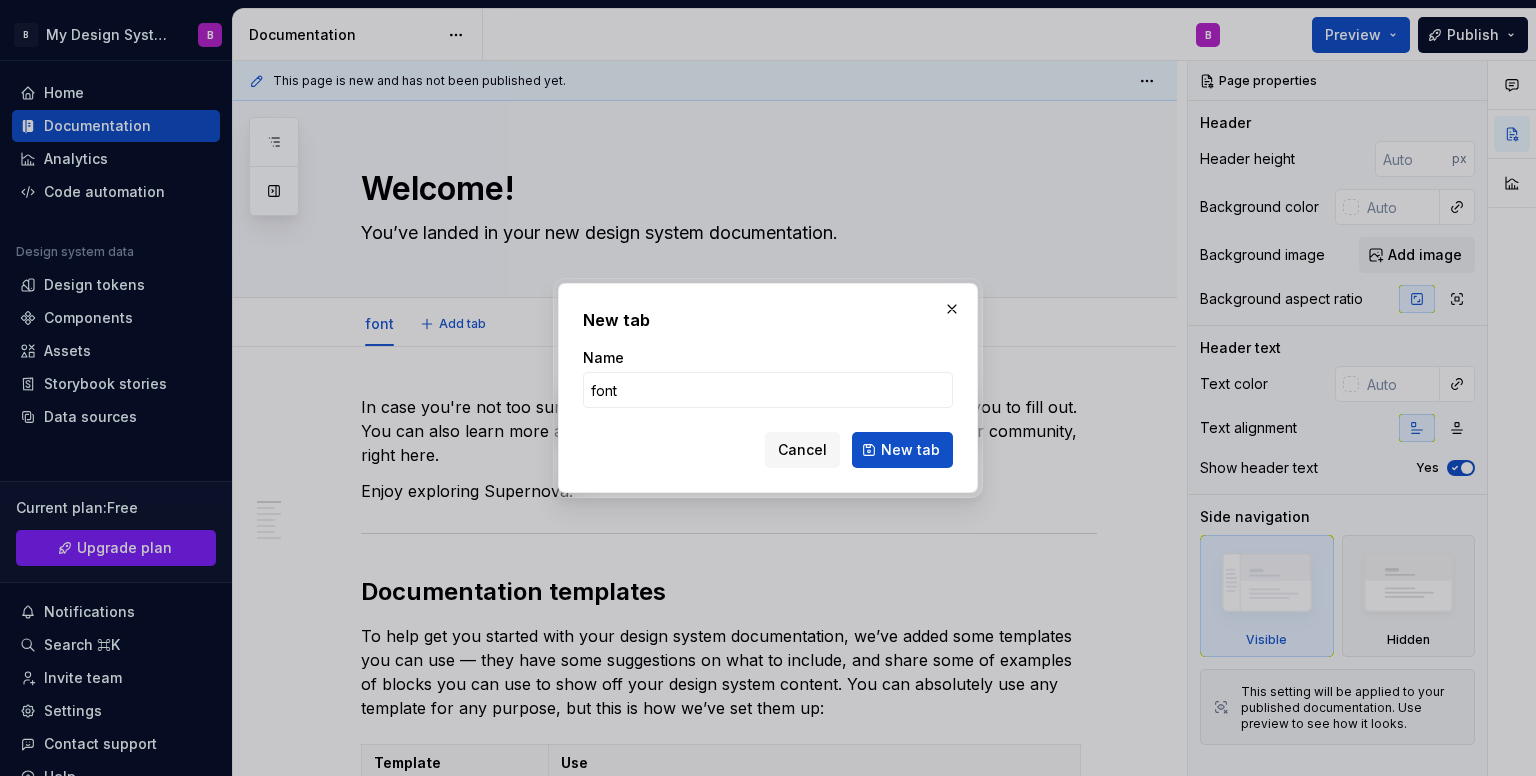 type on "fontt" 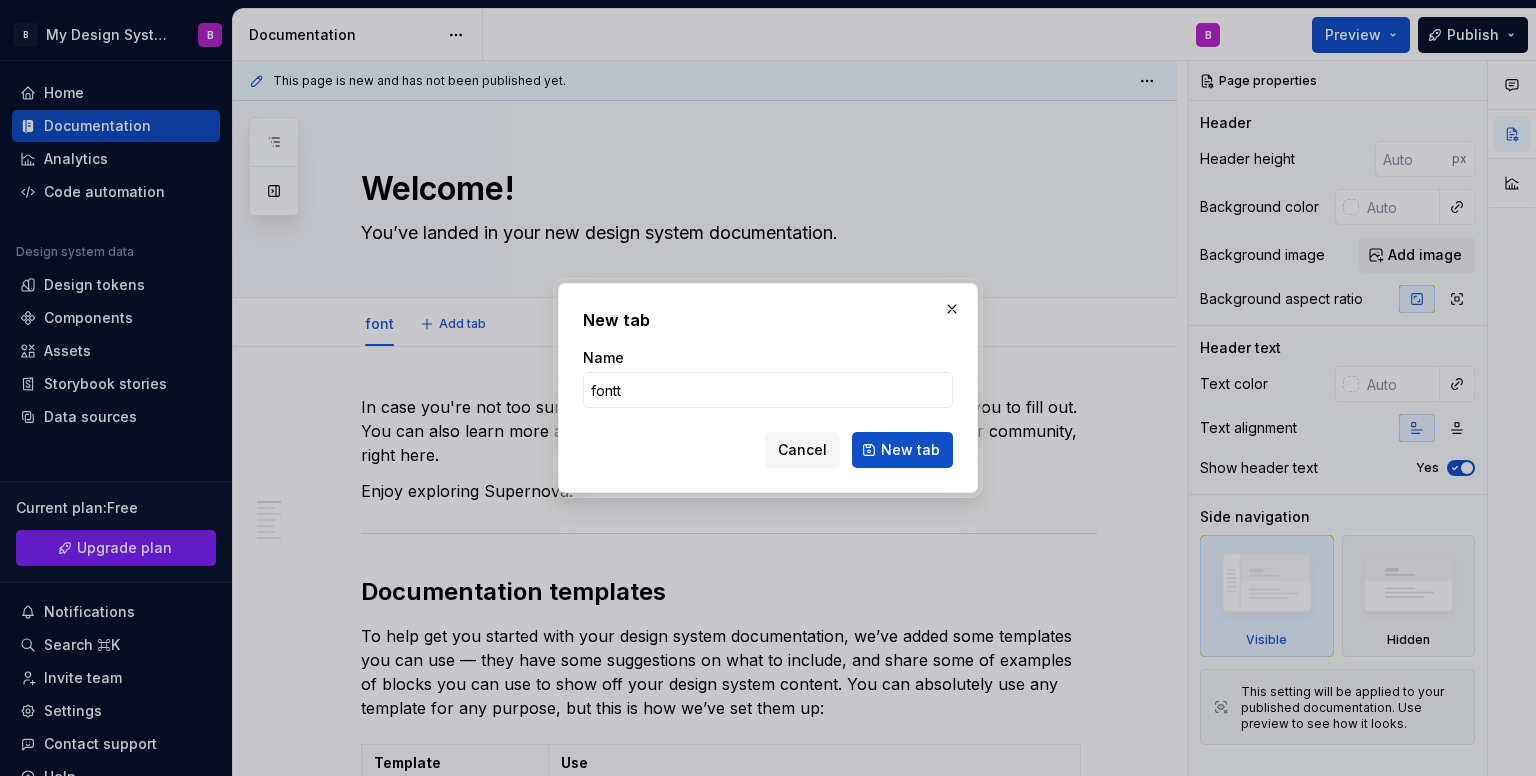 click on "New tab" at bounding box center (902, 450) 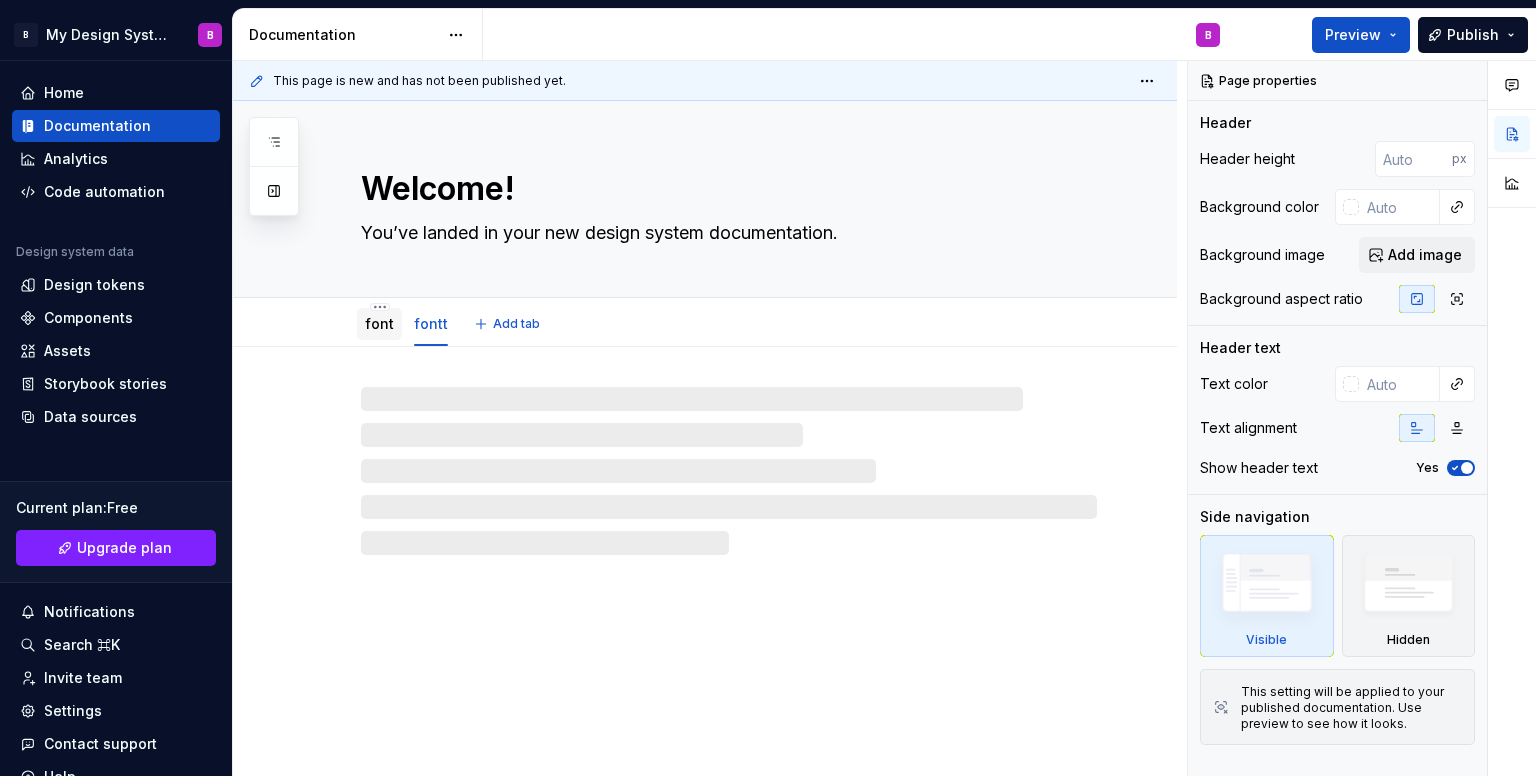 click on "font" at bounding box center (379, 323) 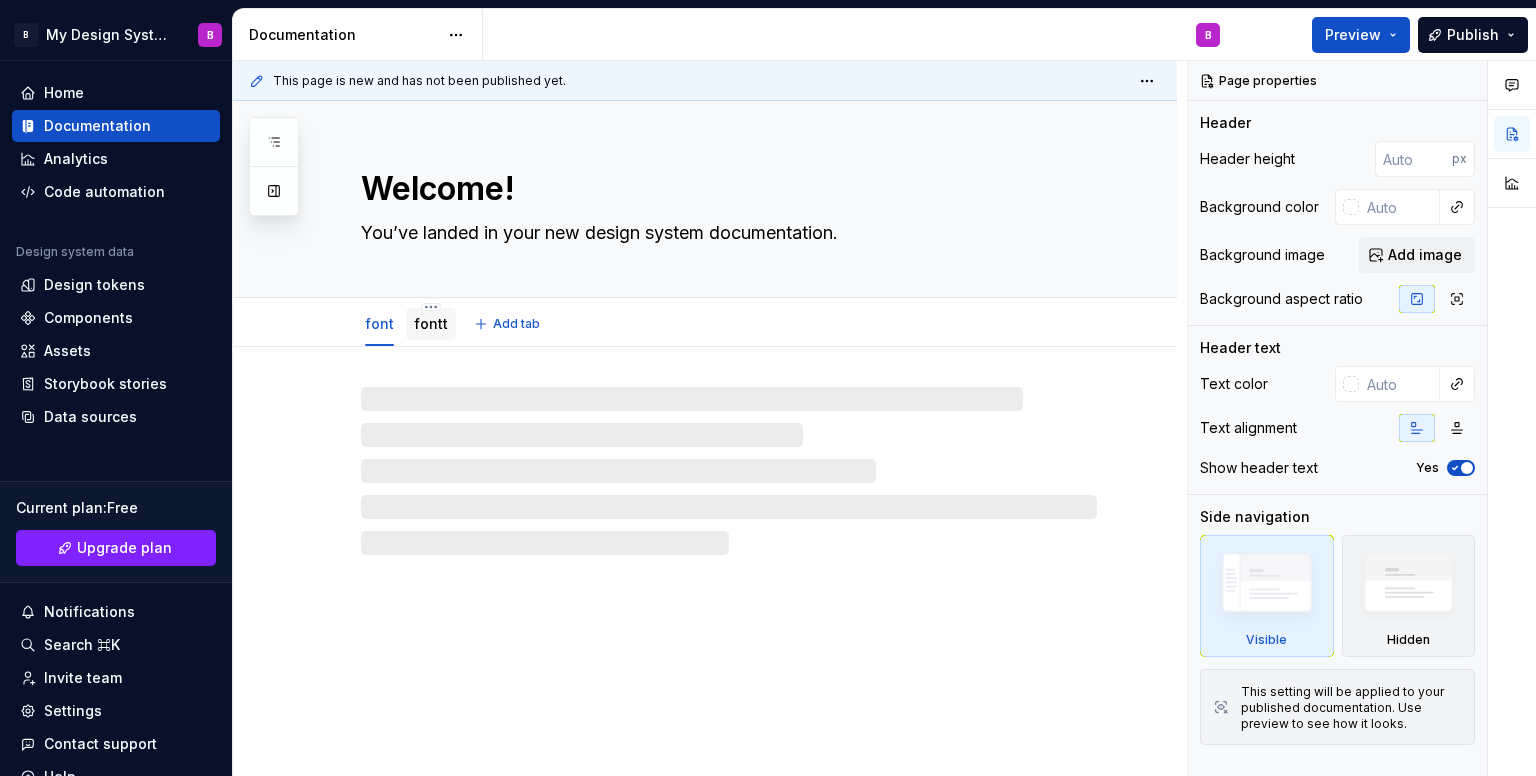 click on "fontt" at bounding box center [431, 323] 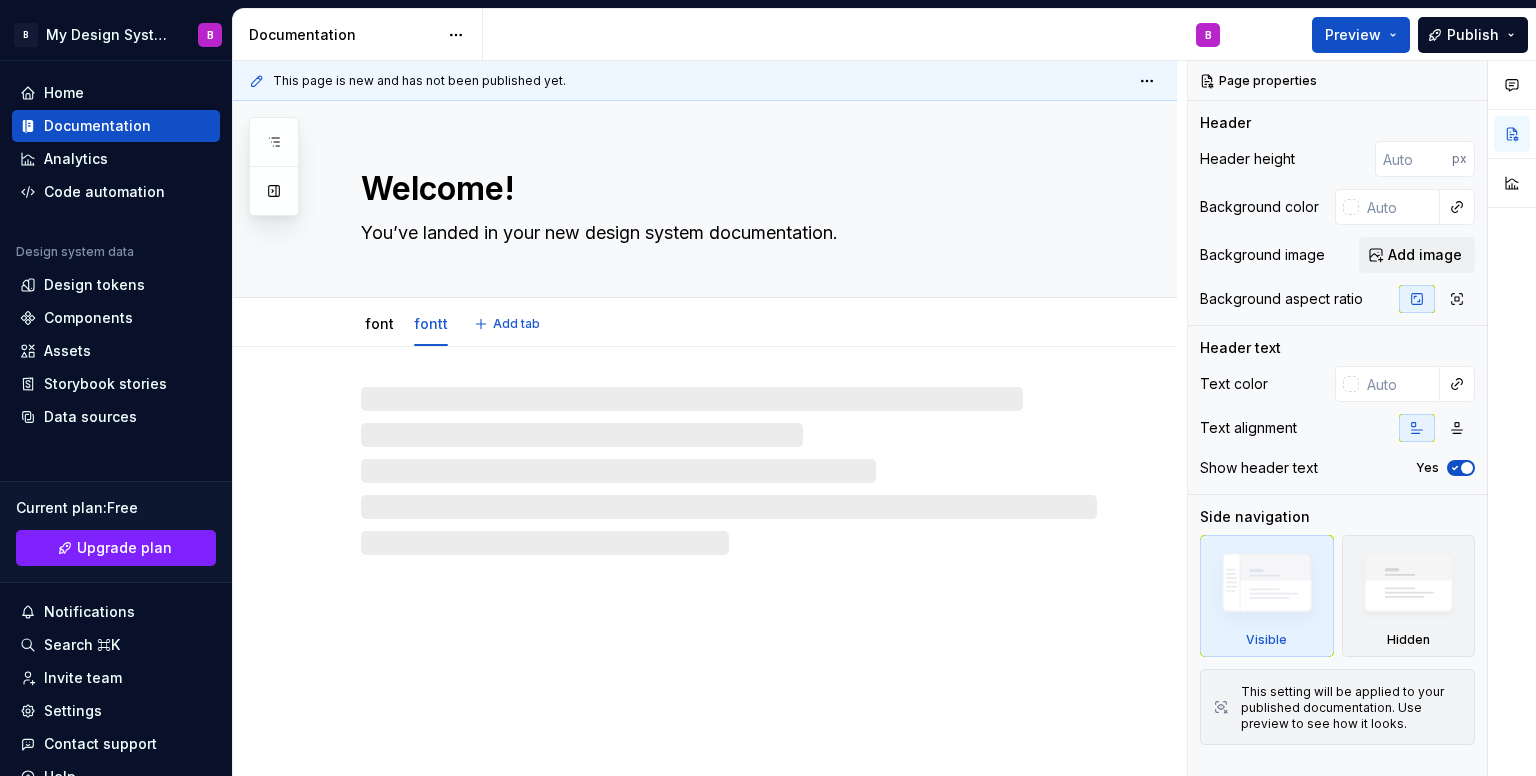 drag, startPoint x: 378, startPoint y: 333, endPoint x: 353, endPoint y: 316, distance: 30.232433 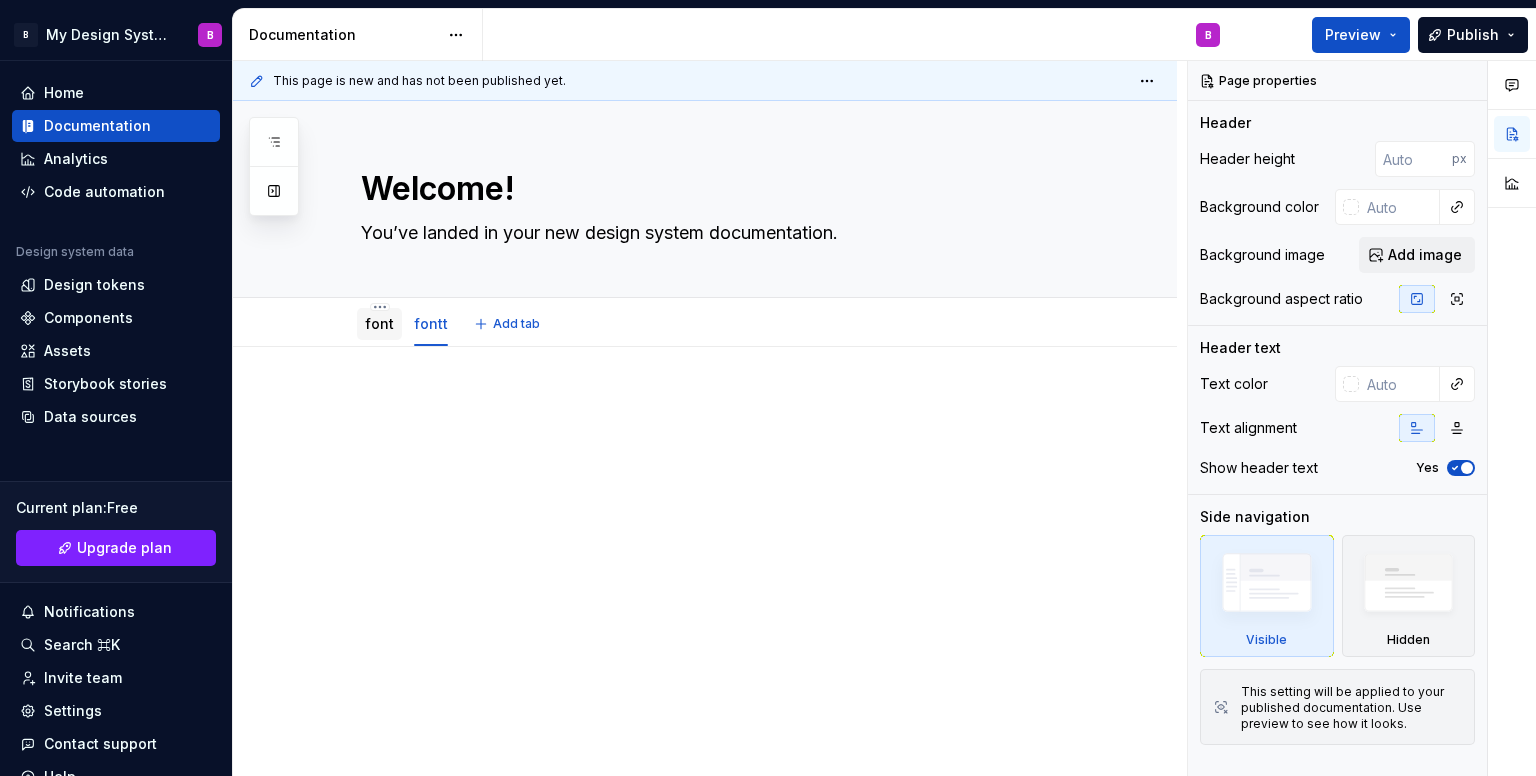 drag, startPoint x: 391, startPoint y: 314, endPoint x: 376, endPoint y: 328, distance: 20.518284 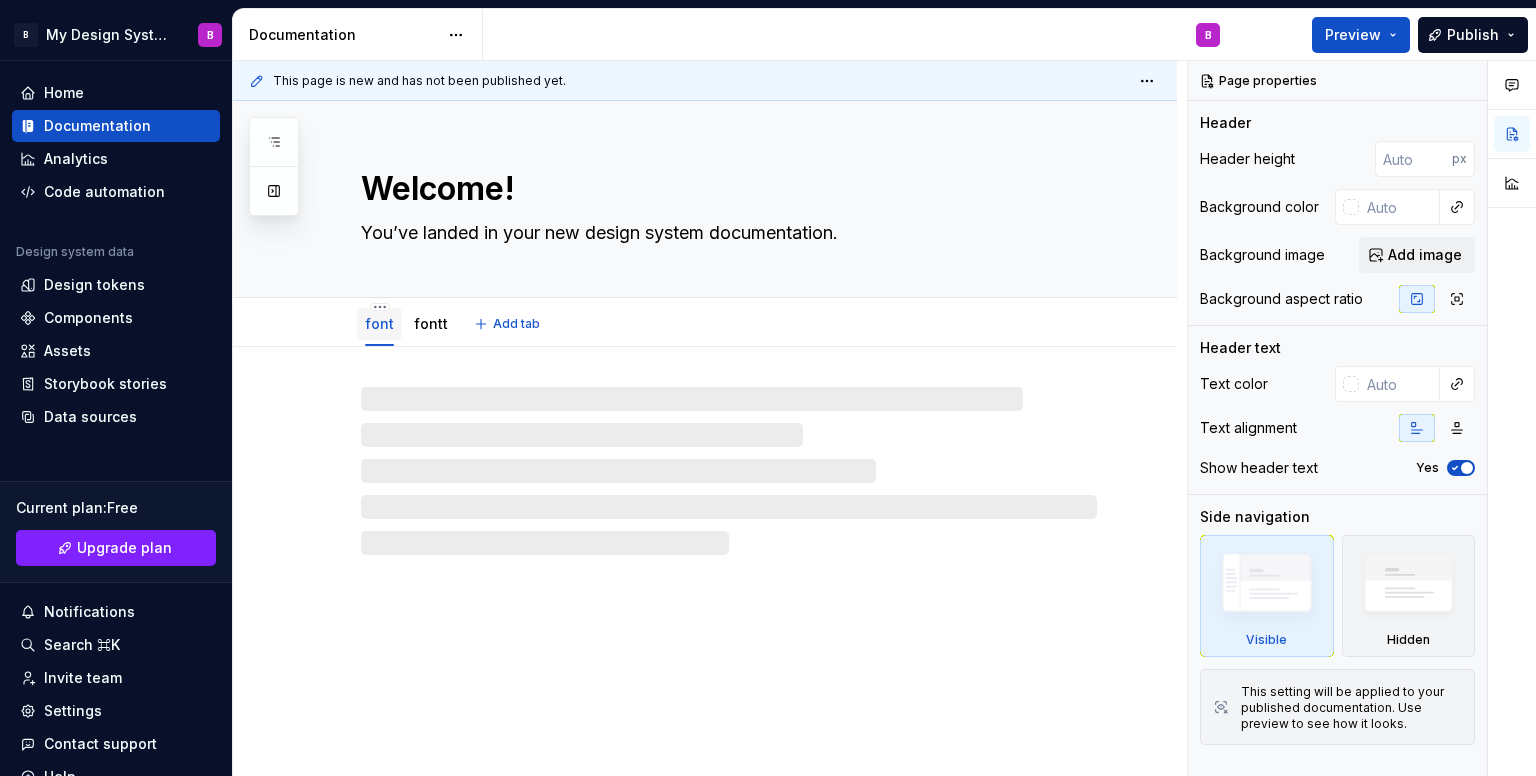 drag, startPoint x: 369, startPoint y: 322, endPoint x: 374, endPoint y: 312, distance: 11.18034 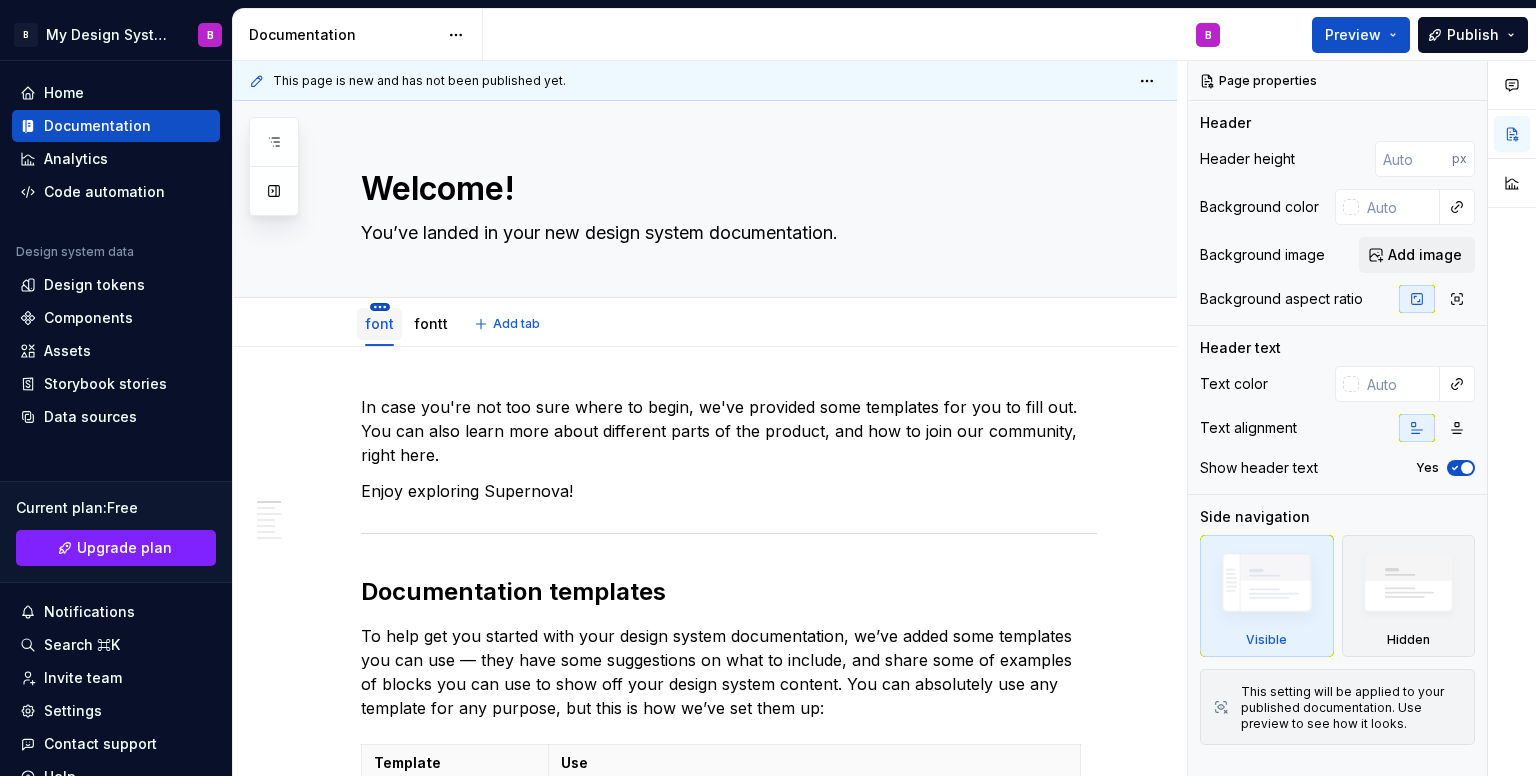 click on "B My Design System B Home Documentation Analytics Code automation Design system data Design tokens Components Assets Storybook stories Data sources Current plan :  Free Upgrade plan Notifications Search ⌘K Invite team Settings Contact support Help Documentation B Preview Publish Pages Add
Accessibility guide for tree Page tree.
Navigate the tree with the arrow keys. Common tree hotkeys apply. Further keybindings are available:
enter to execute primary action on focused item
f2 to start renaming the focused item
escape to abort renaming an item
control+d to start dragging selected items
Welcome! font B fontt Foundations Design tokens Typography Components Component overview Component detail Changes Welcome!  /  font Welcome!  /  fontt Foundations  /  Design tokens Foundations  /  Typography Components  /  Component overview Components  /  Component detail Upgrade to Enterprise to turn on approval workflow Learn more Welcome!" at bounding box center [768, 388] 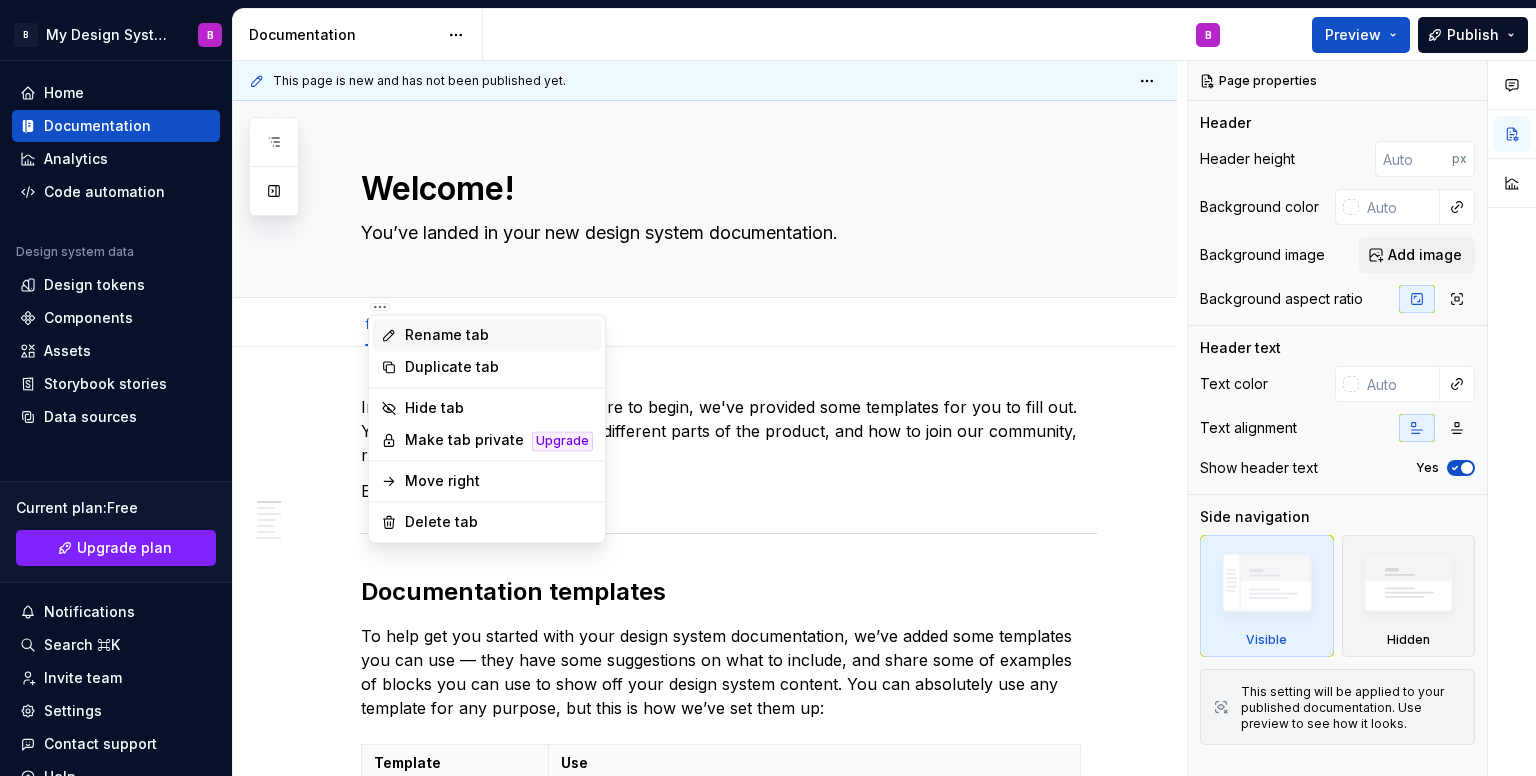 type on "*" 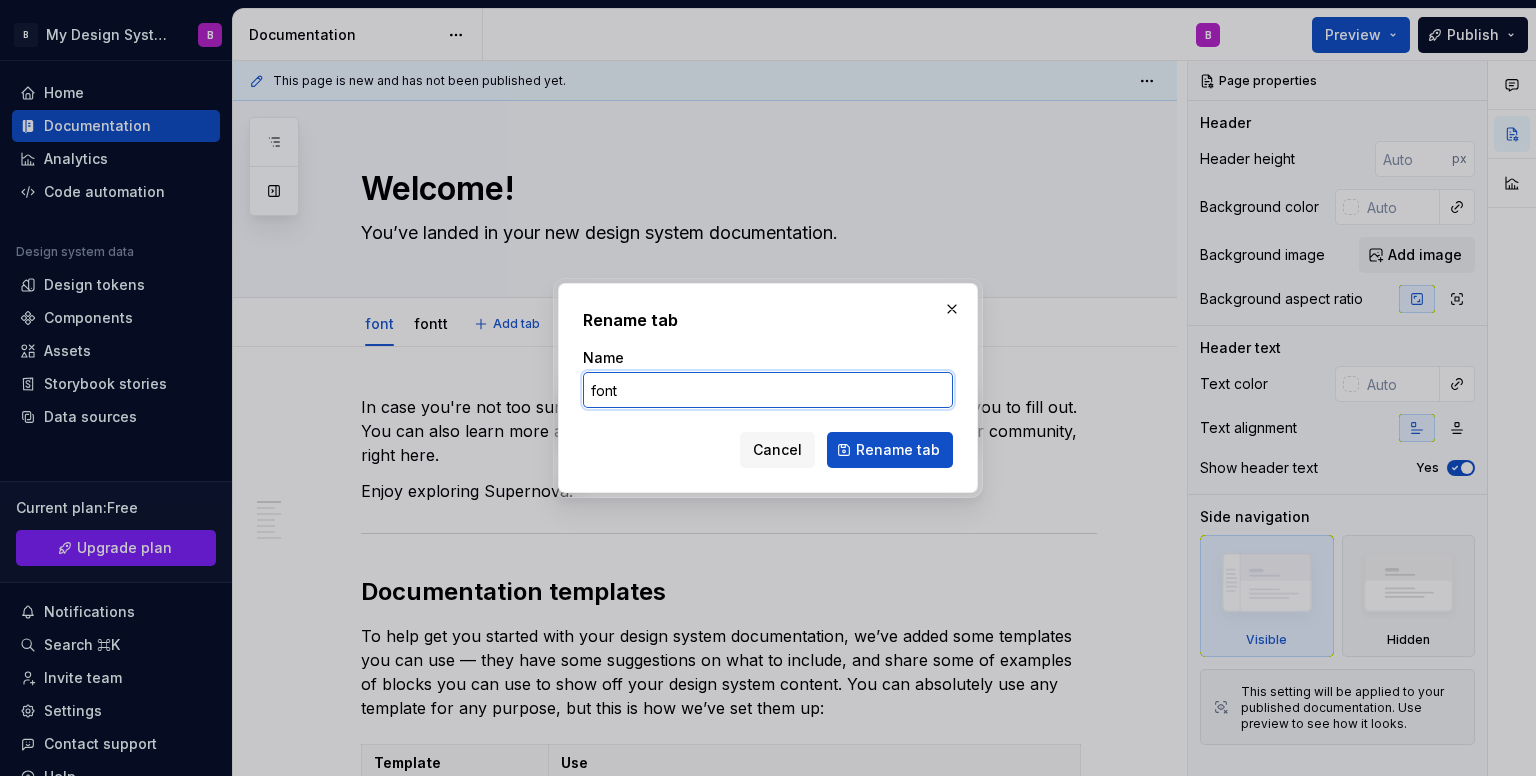 drag, startPoint x: 642, startPoint y: 389, endPoint x: 556, endPoint y: 353, distance: 93.230896 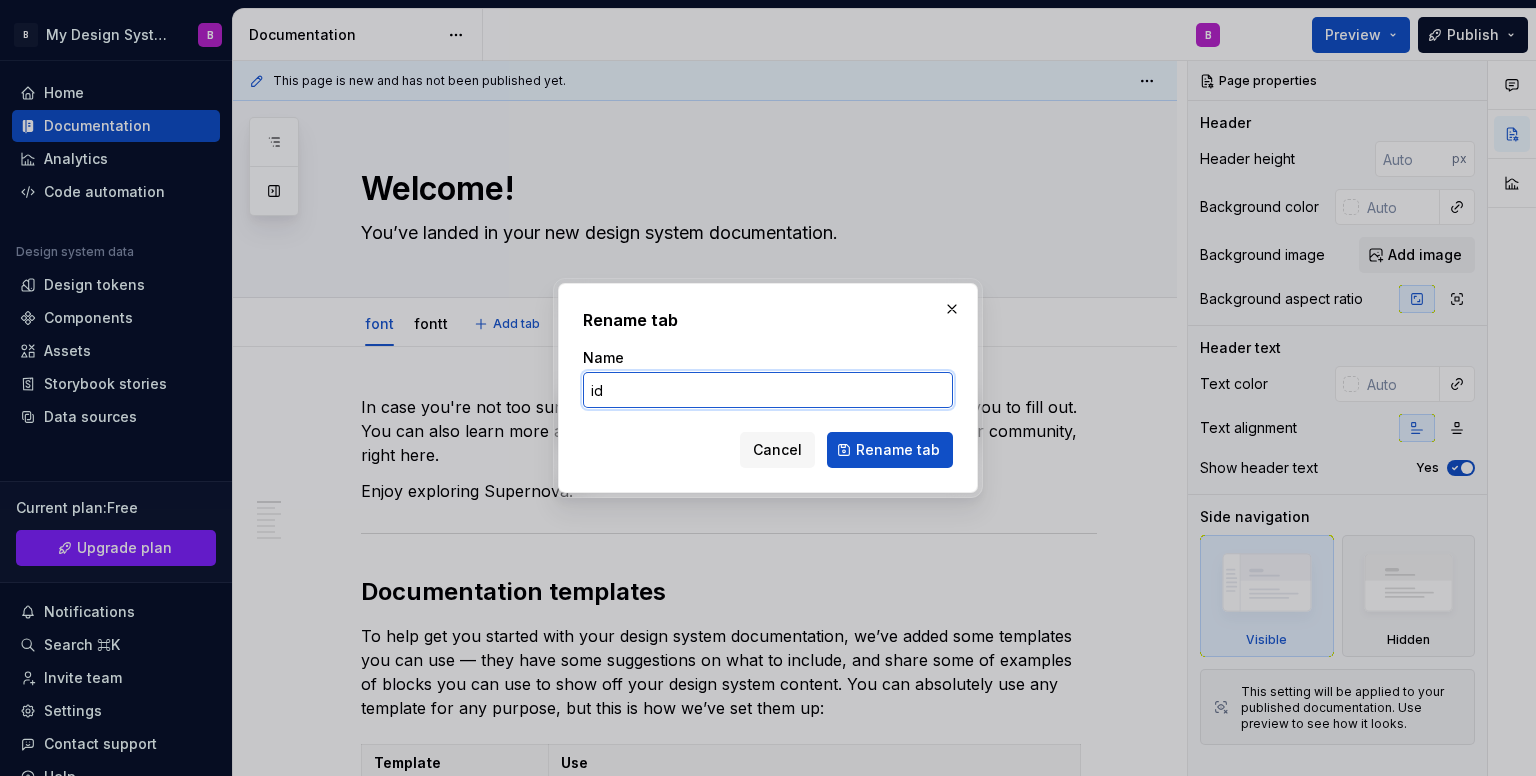 type on "idk" 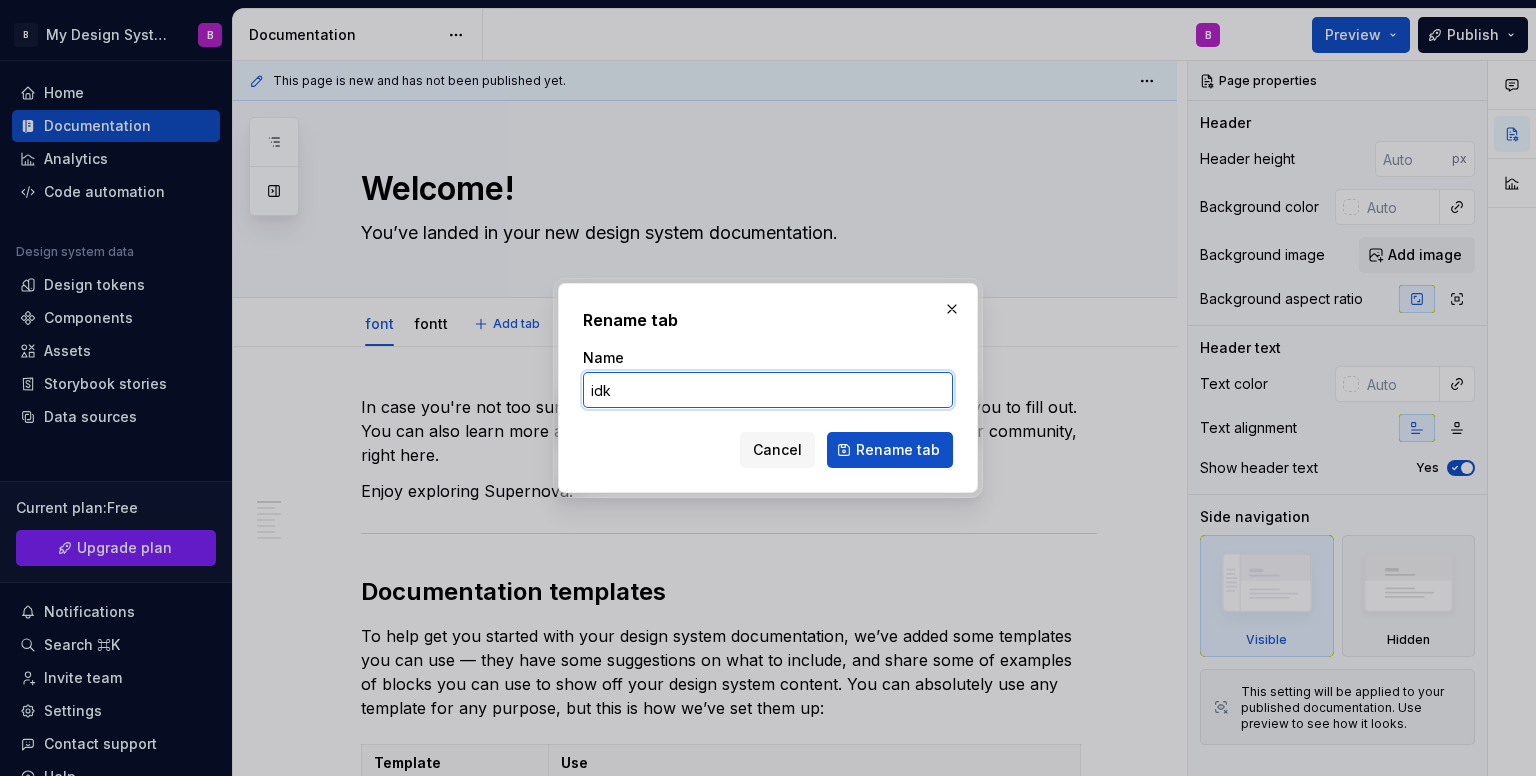 click on "Rename tab" at bounding box center (890, 450) 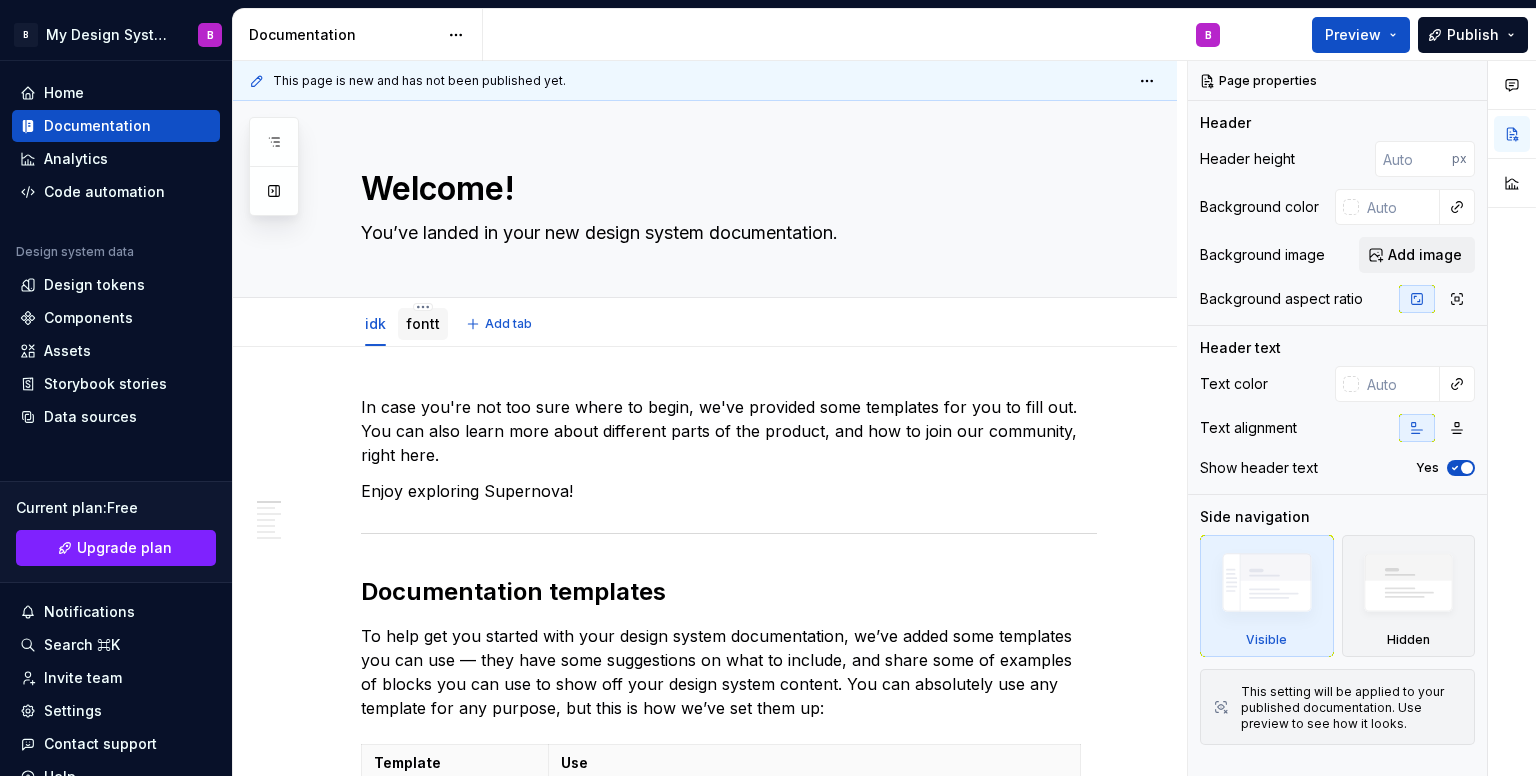 click on "fontt" at bounding box center (423, 323) 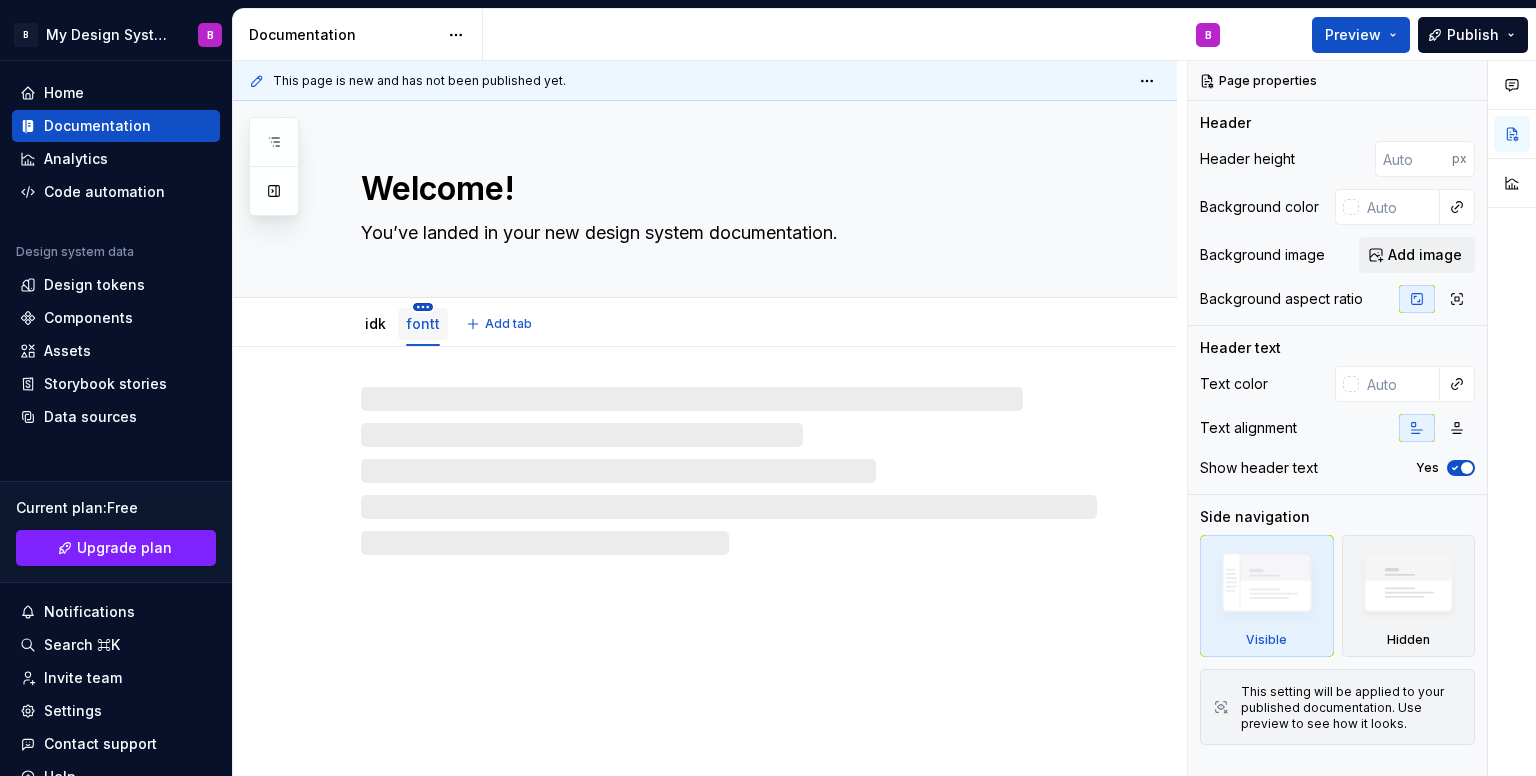 click on "B My Design System B Home Documentation Analytics Code automation Design system data Design tokens Components Assets Storybook stories Data sources Current plan :  Free Upgrade plan Notifications Search ⌘K Invite team Settings Contact support Help Documentation B Preview Publish Pages Add
Accessibility guide for tree Page tree.
Navigate the tree with the arrow keys. Common tree hotkeys apply. Further keybindings are available:
enter to execute primary action on focused item
f2 to start renaming the focused item
escape to abort renaming an item
control+d to start dragging selected items
Welcome! idk fontt B Foundations Design tokens Typography Components Component overview Component detail Changes Welcome!  /  idk Welcome!  /  fontt Foundations  /  Design tokens Foundations  /  Typography Components  /  Component overview Components  /  Component detail Upgrade to Enterprise to turn on approval workflow Learn more Contact us" at bounding box center [768, 388] 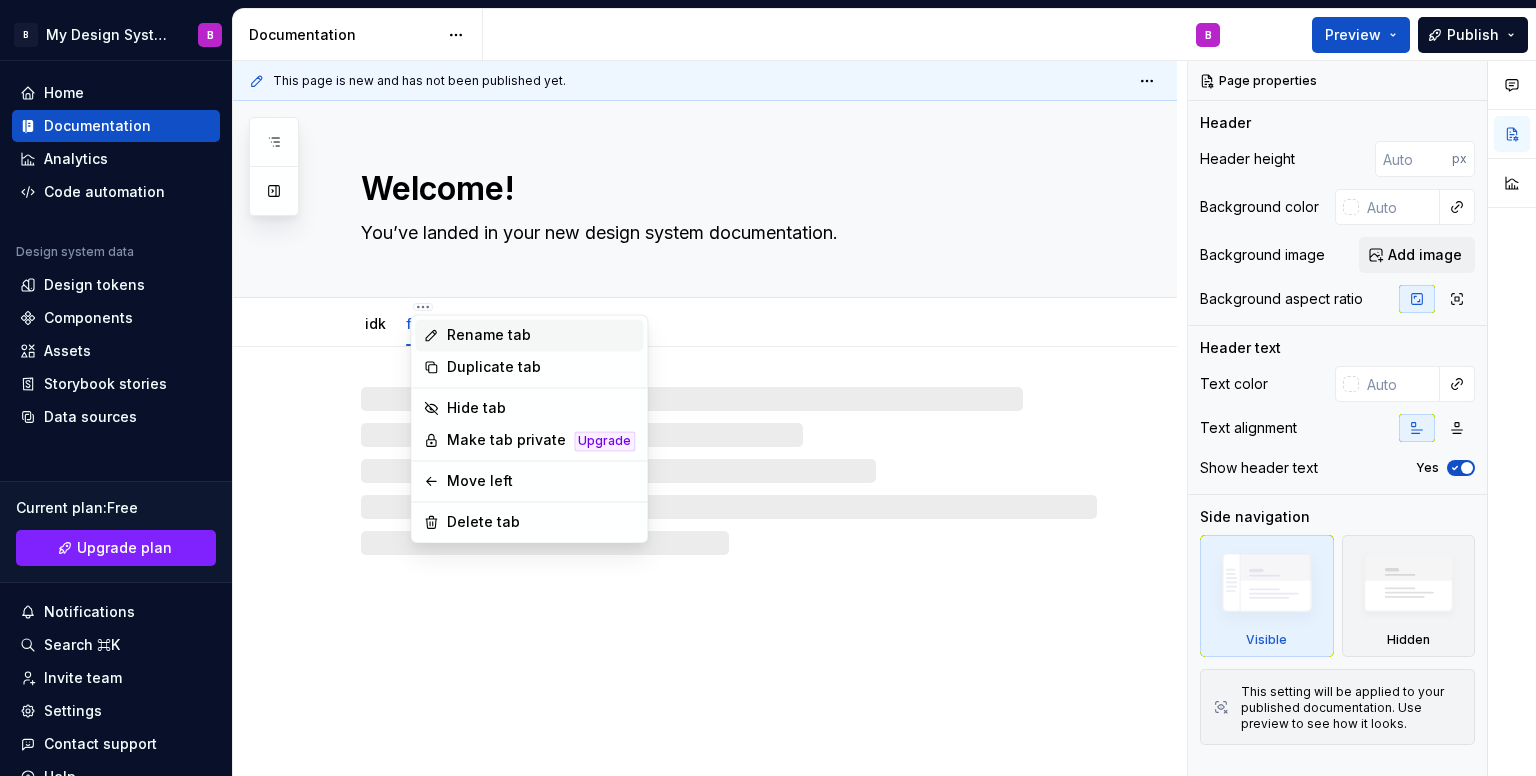 click on "Rename tab" at bounding box center (541, 335) 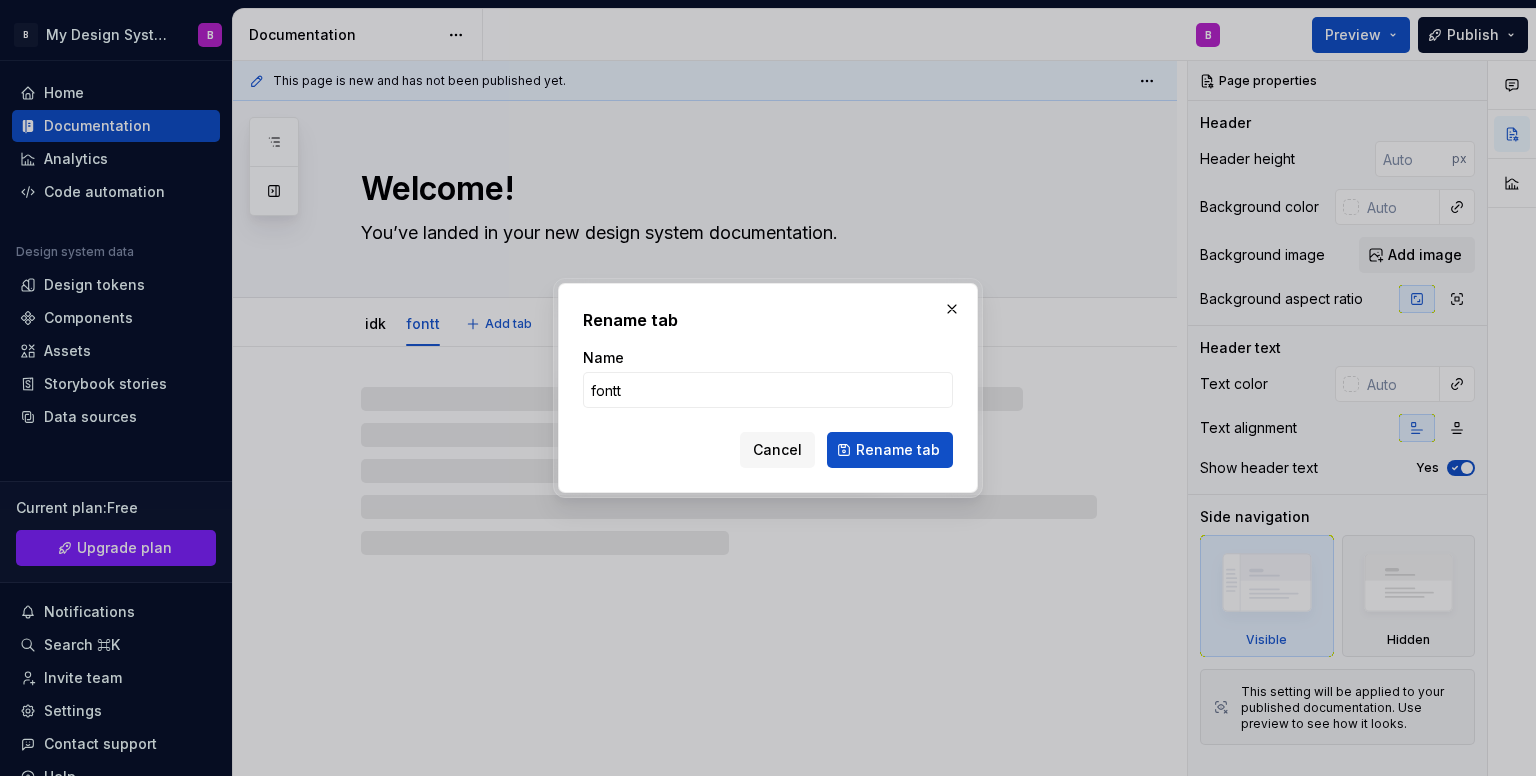 type on "*" 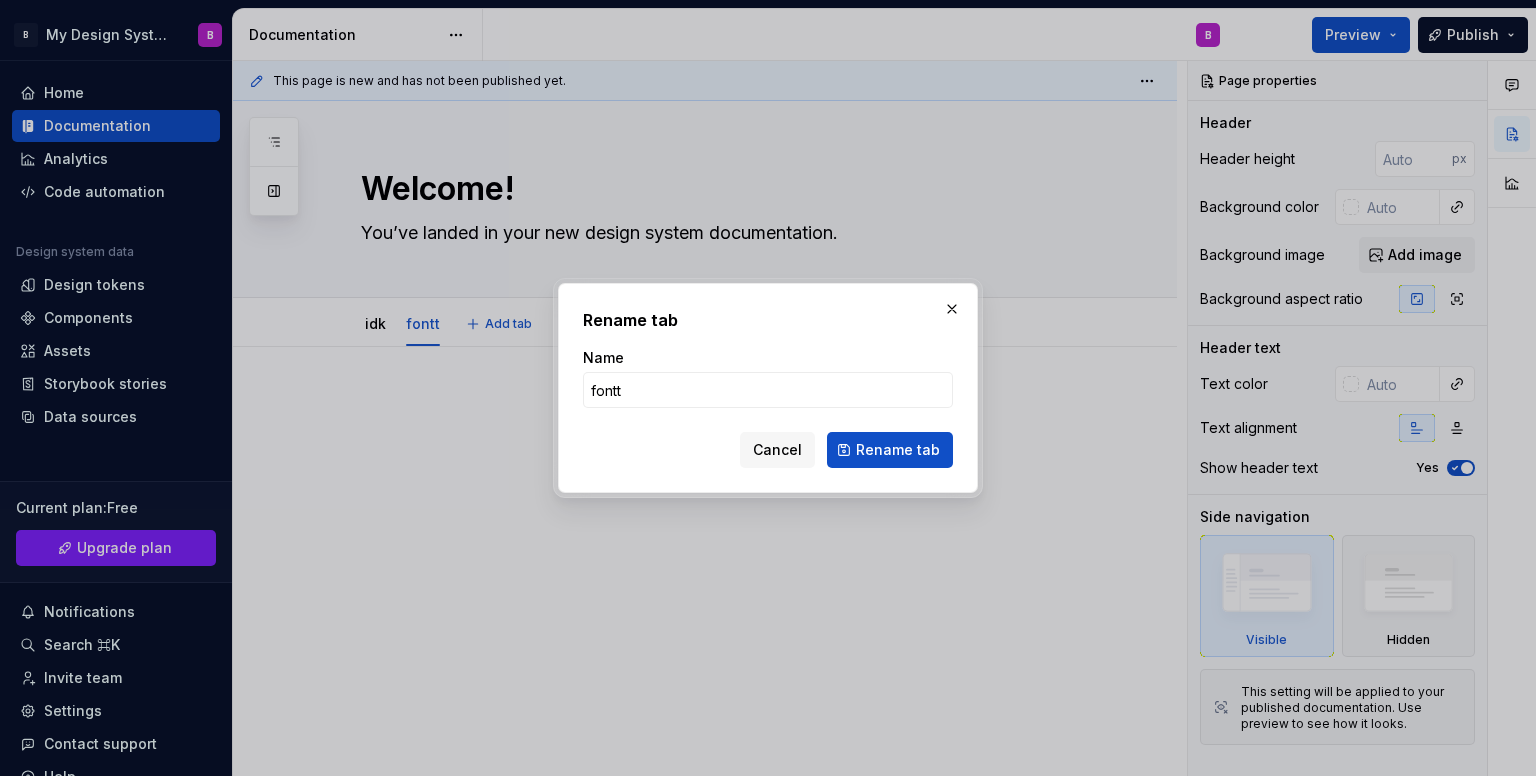 click on "Name fontt Cancel Rename tab" at bounding box center (768, 408) 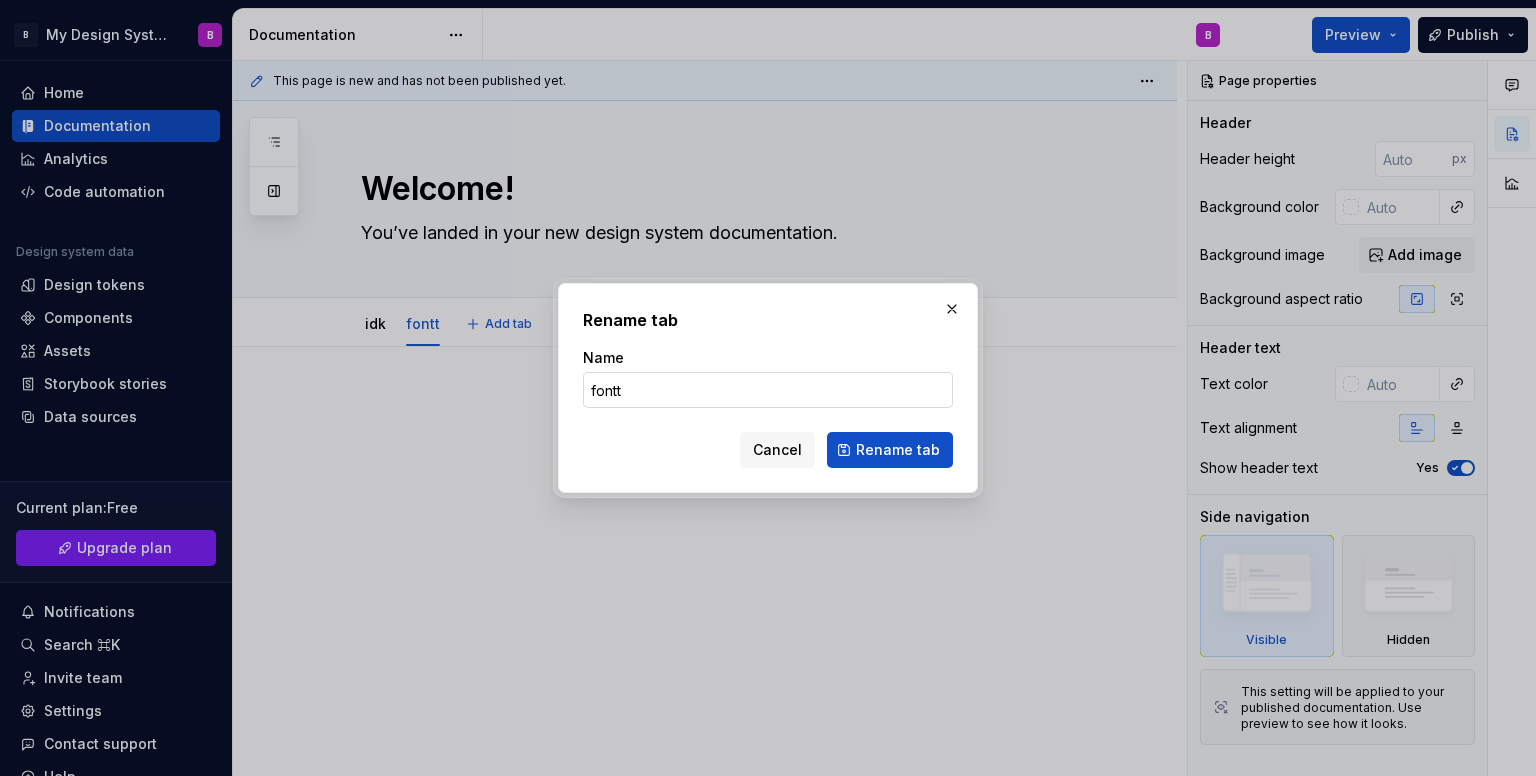 click on "fontt" at bounding box center (768, 390) 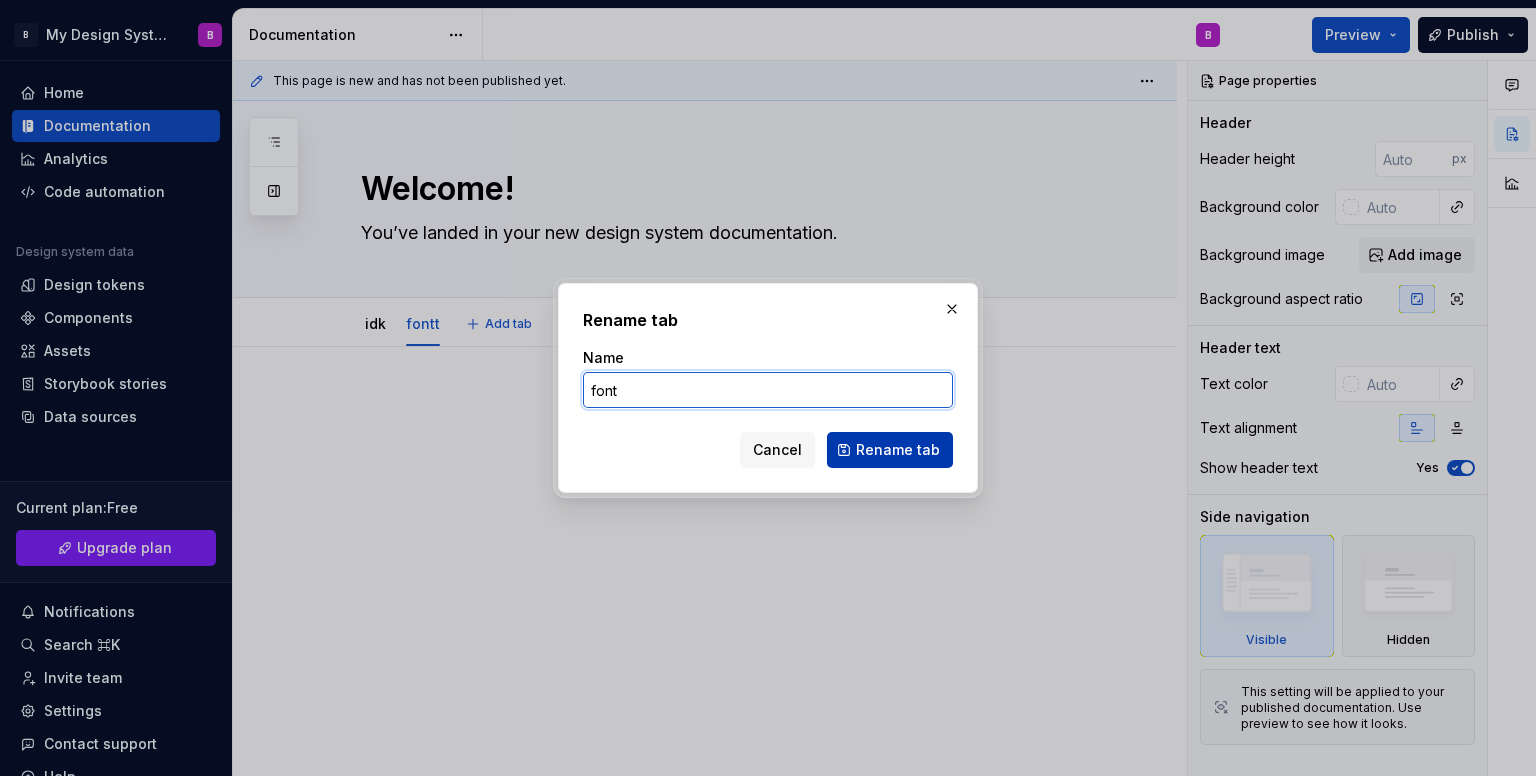 type on "font" 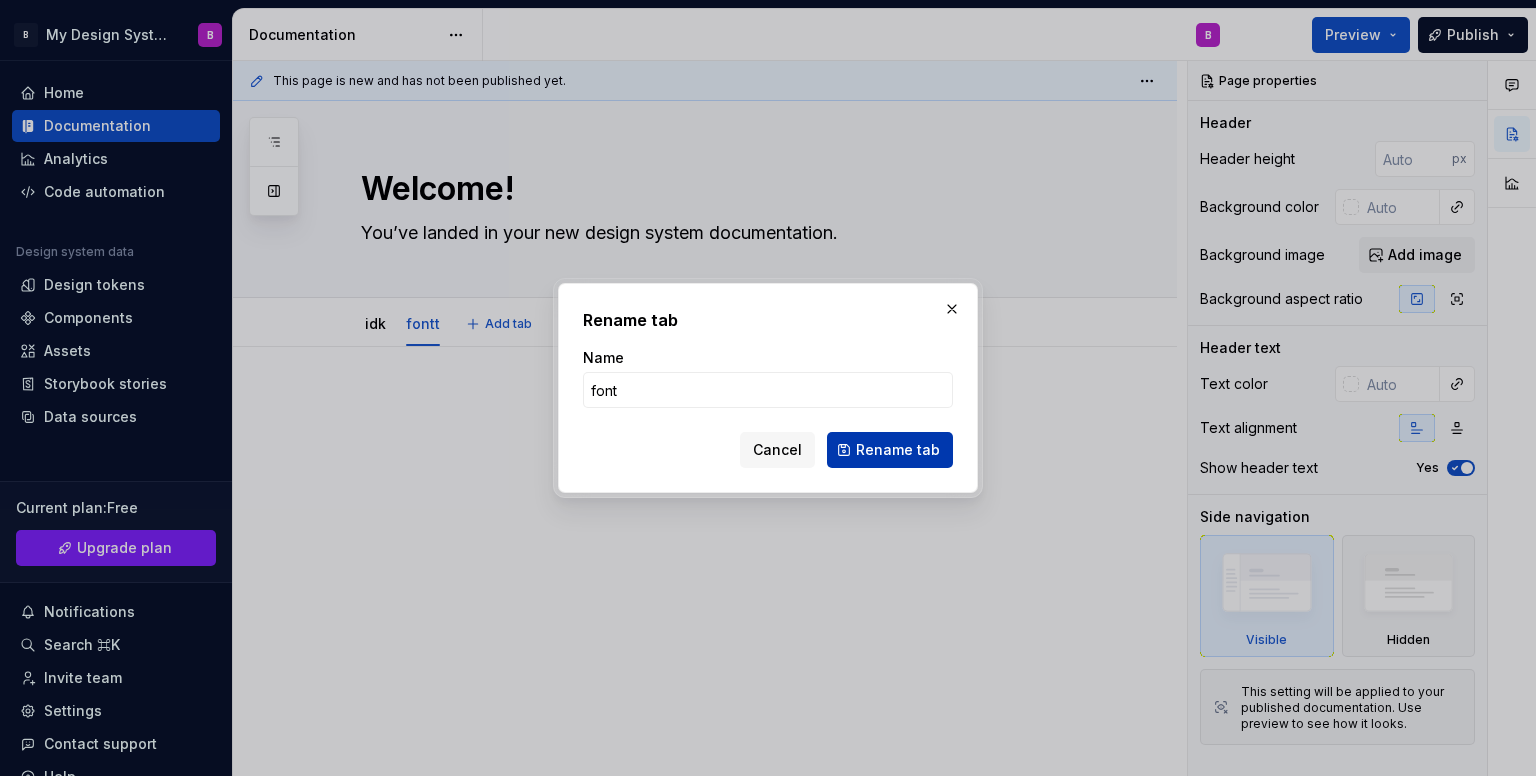 click on "Rename tab" at bounding box center [890, 450] 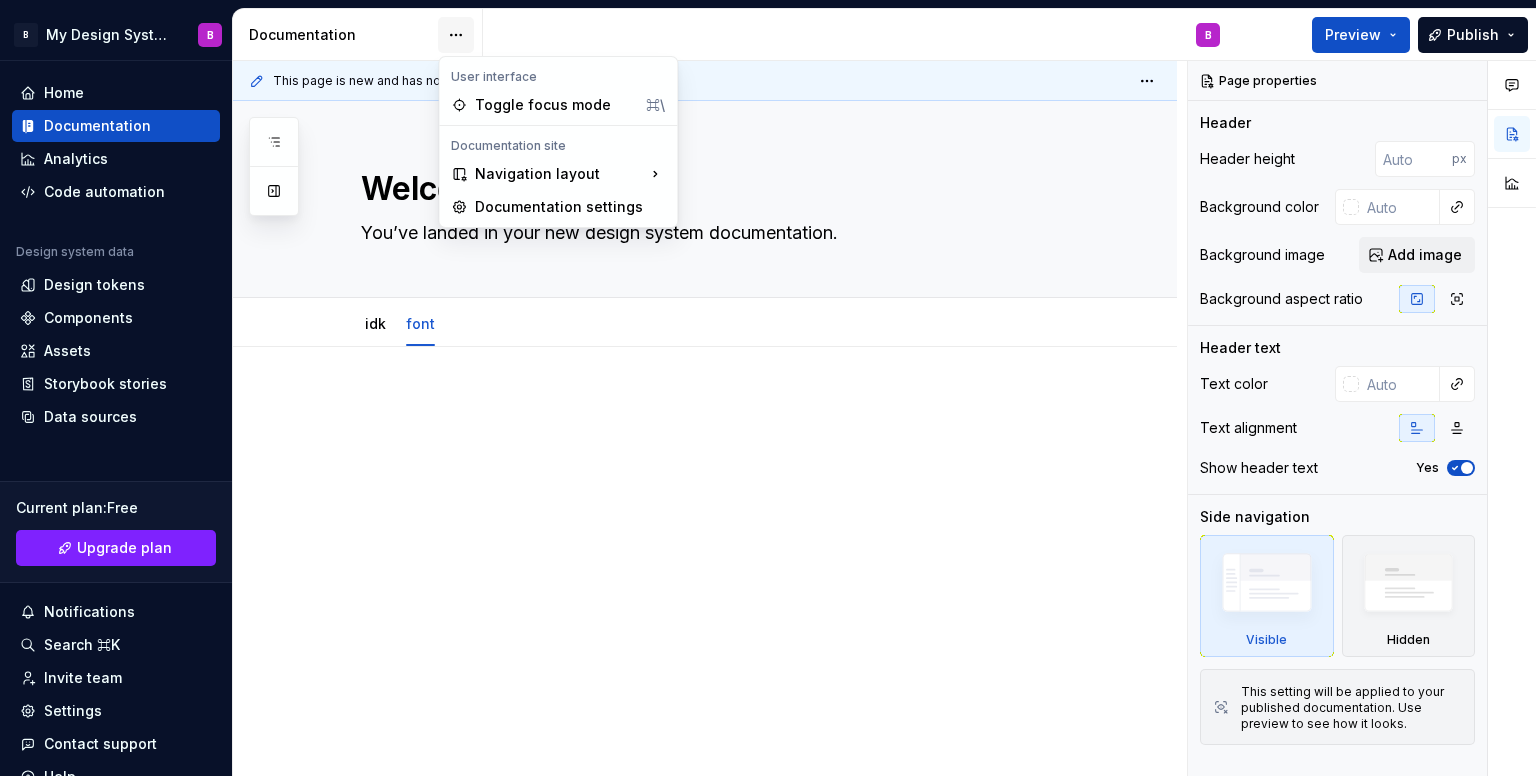 type on "*" 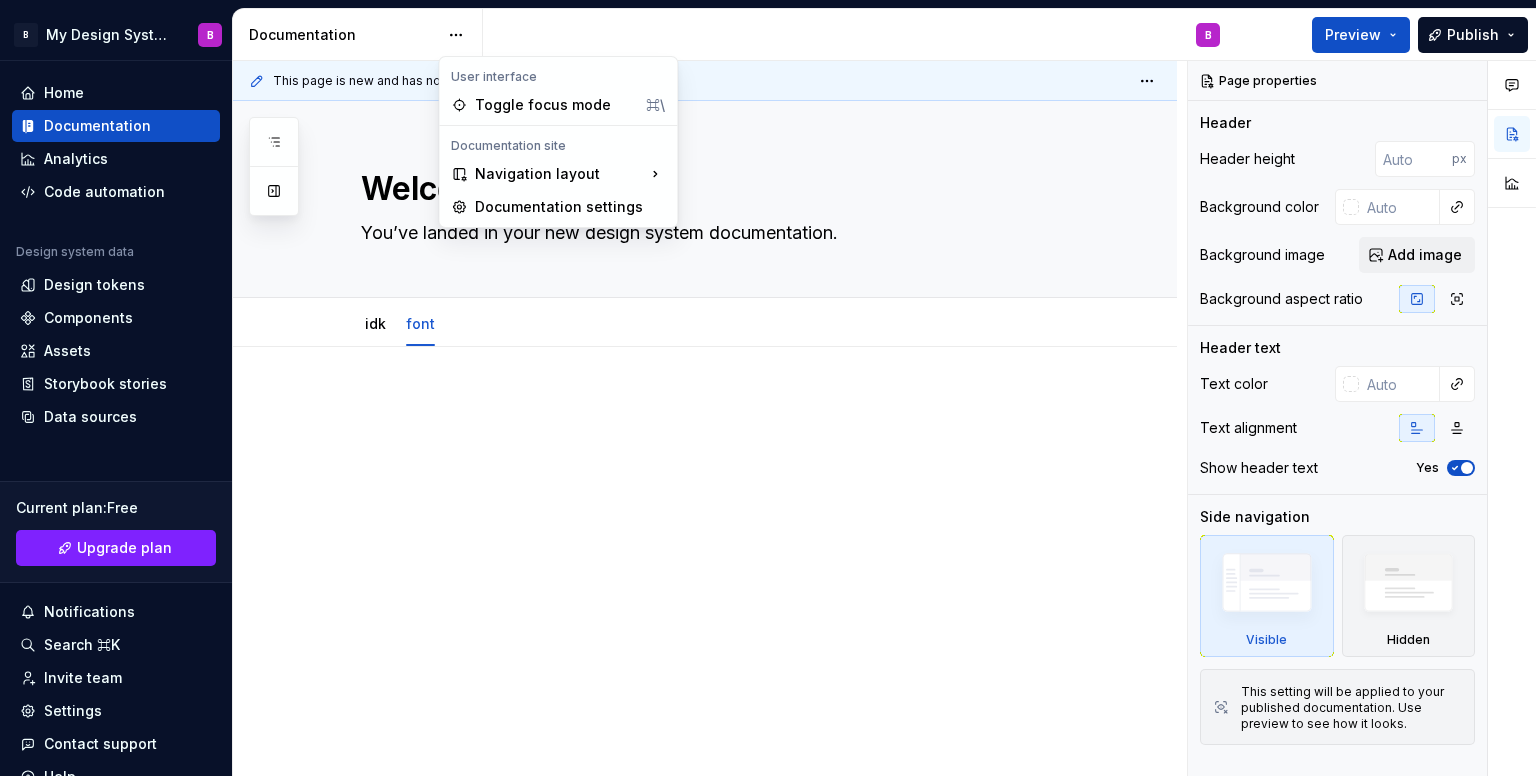 click on "B My Design System B Home Documentation Analytics Code automation Design system data Design tokens Components Assets Storybook stories Data sources Current plan :  Free Upgrade plan Notifications Search ⌘K Invite team Settings Contact support Help Documentation B Preview Publish Pages Add
Accessibility guide for tree Page tree.
Navigate the tree with the arrow keys. Common tree hotkeys apply. Further keybindings are available:
enter to execute primary action on focused item
f2 to start renaming the focused item
escape to abort renaming an item
control+d to start dragging selected items
Welcome! idk font B Foundations Design tokens Typography Components Component overview Component detail Changes Welcome!  /  idk Welcome!  /  font Foundations  /  Design tokens Foundations  /  Typography Components  /  Component overview Components  /  Component detail Upgrade to Enterprise to turn on approval workflow Learn more Contact us px" at bounding box center [768, 388] 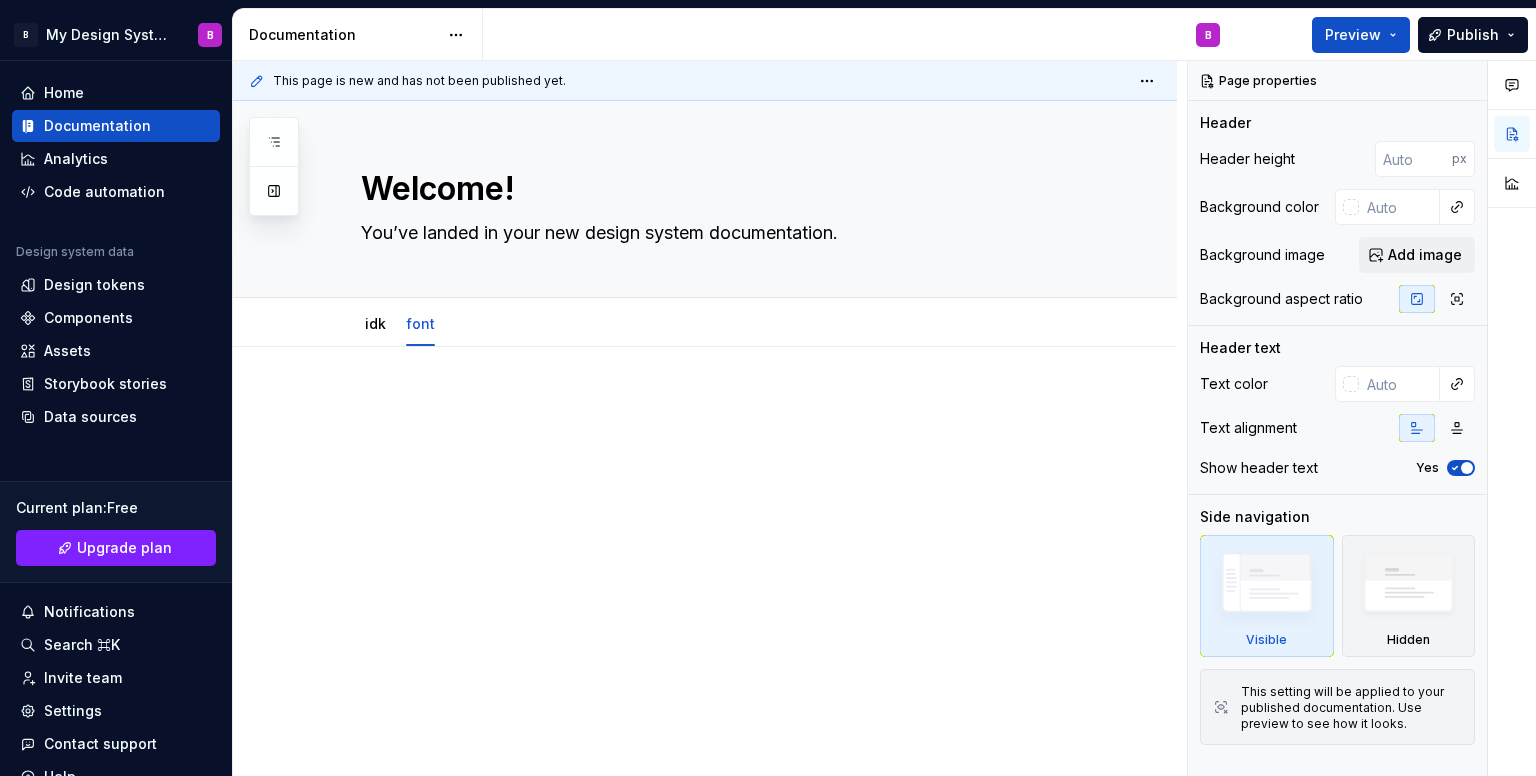 type 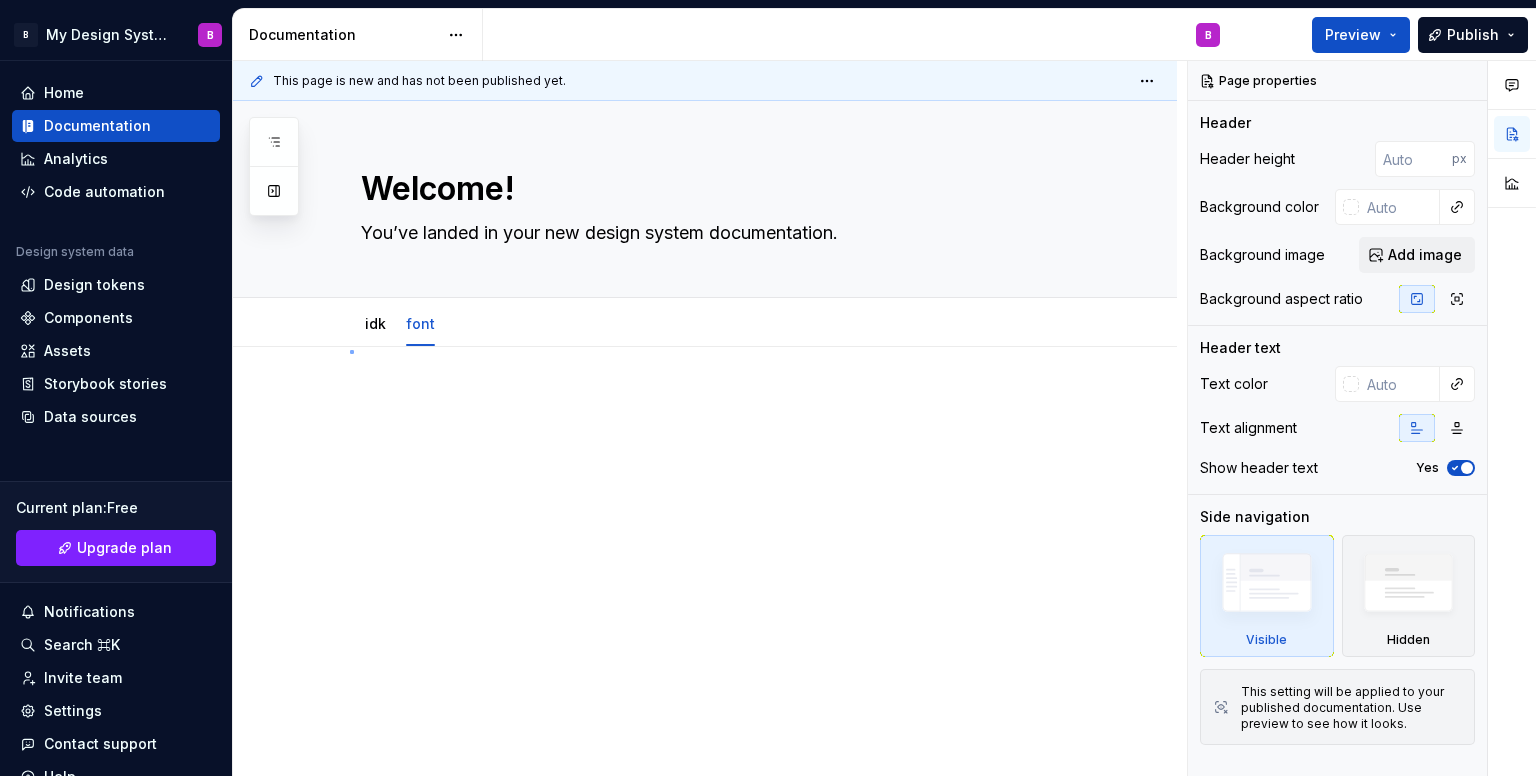 drag, startPoint x: 417, startPoint y: 338, endPoint x: 352, endPoint y: 352, distance: 66.4906 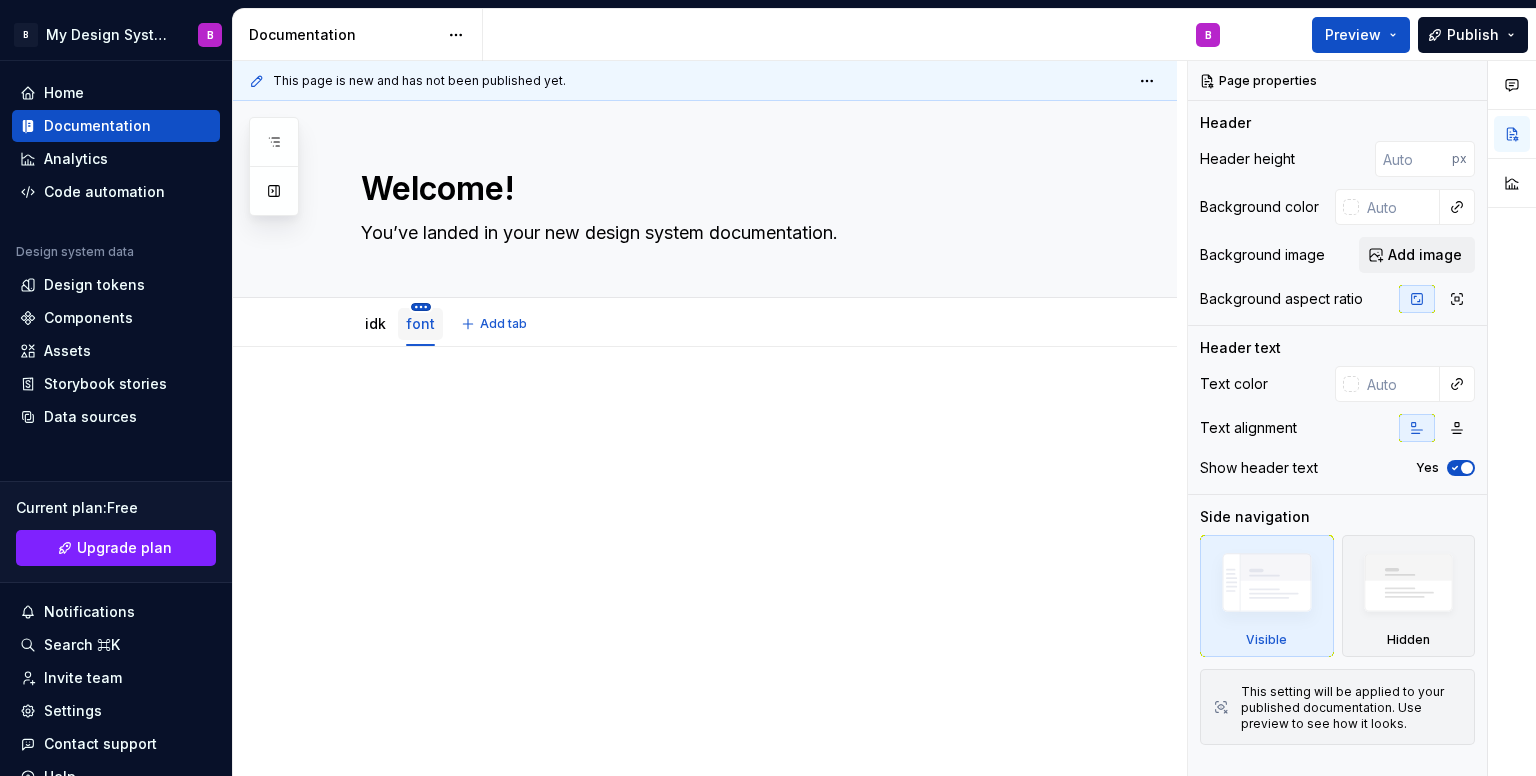 click on "B My Design System B Home Documentation Analytics Code automation Design system data Design tokens Components Assets Storybook stories Data sources Current plan :  Free Upgrade plan Notifications Search ⌘K Invite team Settings Contact support Help Documentation B Preview Publish Pages Add
Accessibility guide for tree Page tree.
Navigate the tree with the arrow keys. Common tree hotkeys apply. Further keybindings are available:
enter to execute primary action on focused item
f2 to start renaming the focused item
escape to abort renaming an item
control+d to start dragging selected items
Welcome! idk font B Foundations Design tokens Typography Components Component overview Component detail Changes Welcome!  /  idk Welcome!  /  font Foundations  /  Design tokens Foundations  /  Typography Components  /  Component overview Components  /  Component detail Upgrade to Enterprise to turn on approval workflow Learn more Contact us px" at bounding box center [768, 388] 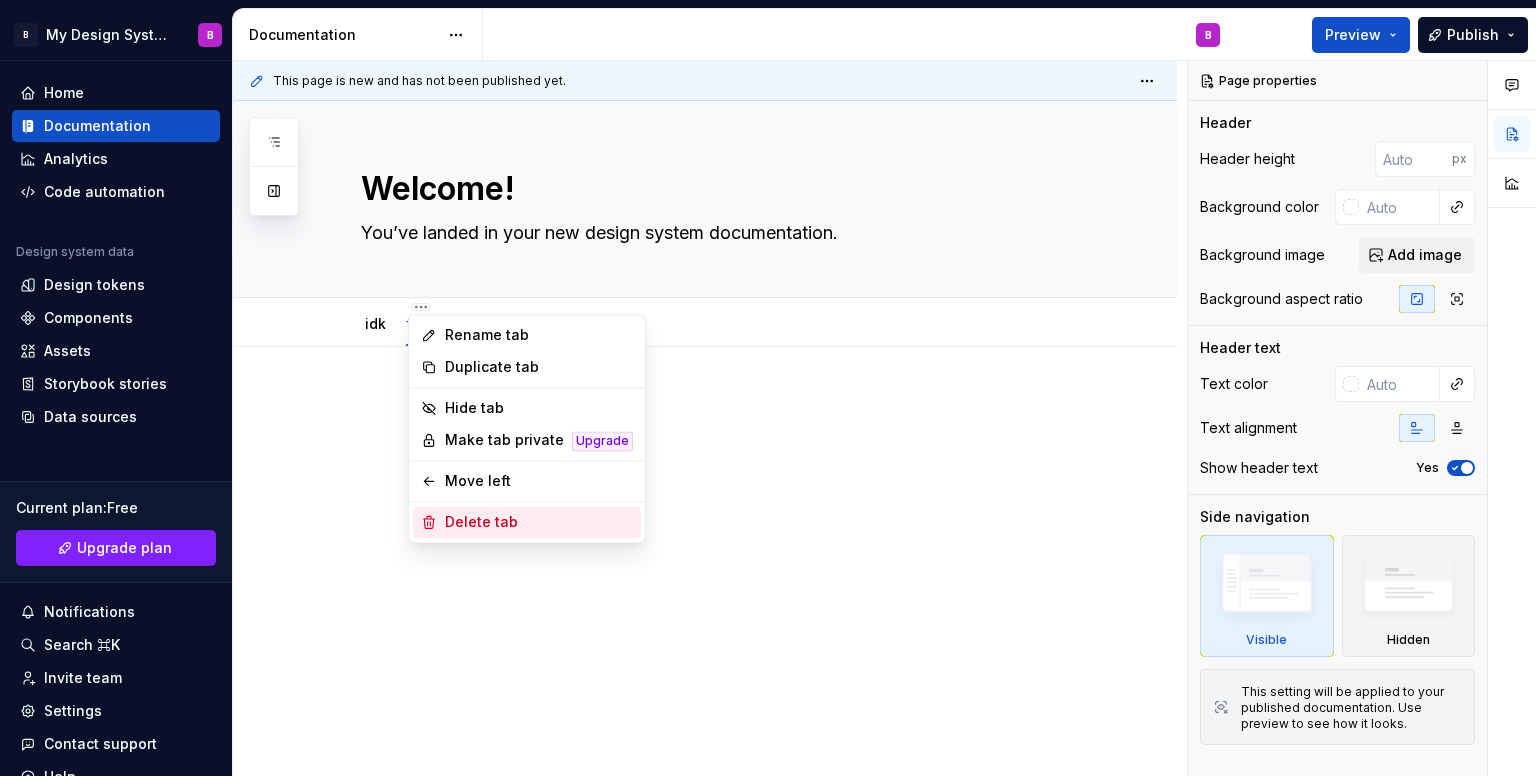 click on "Delete tab" at bounding box center (539, 522) 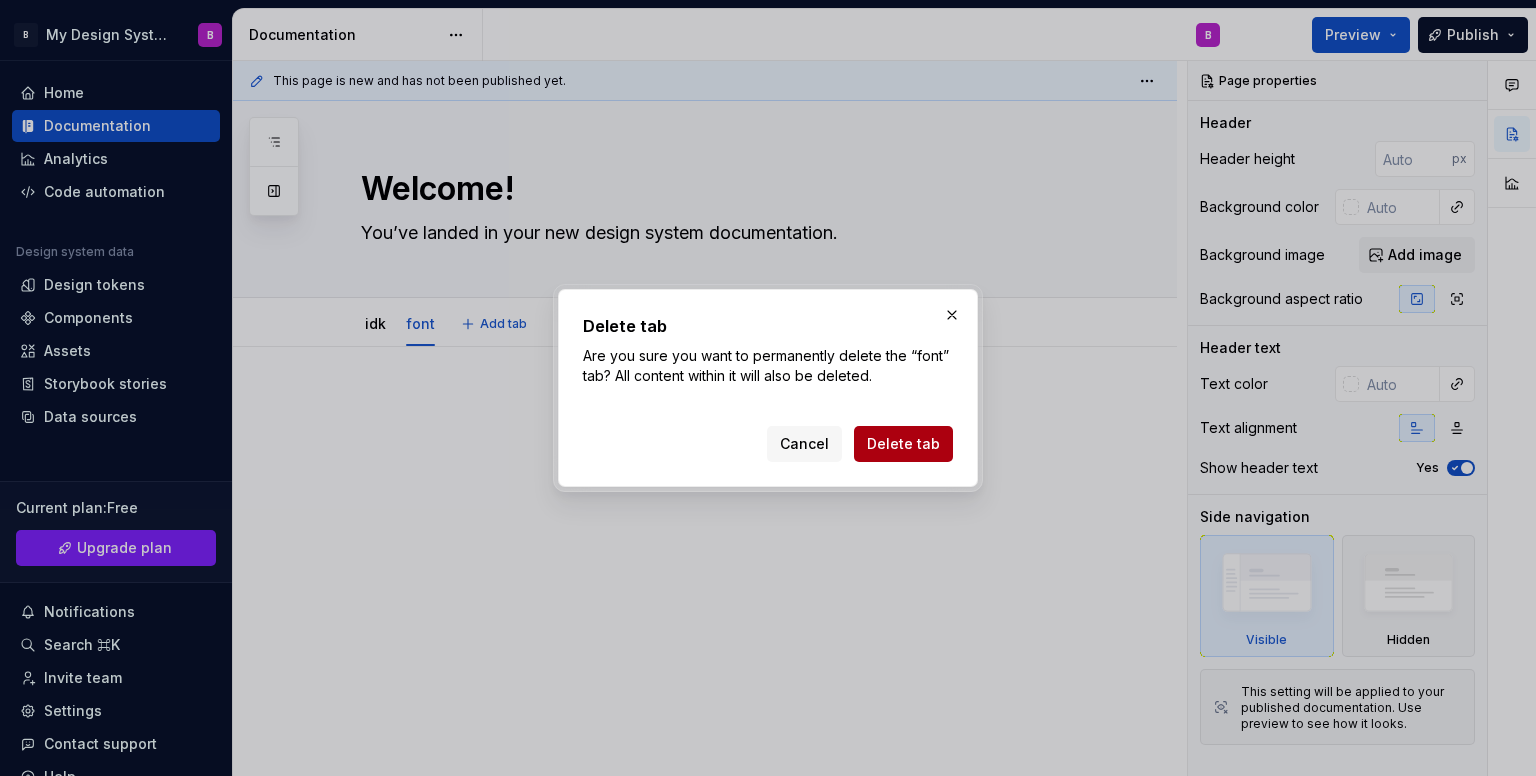 click on "Delete tab" at bounding box center [903, 444] 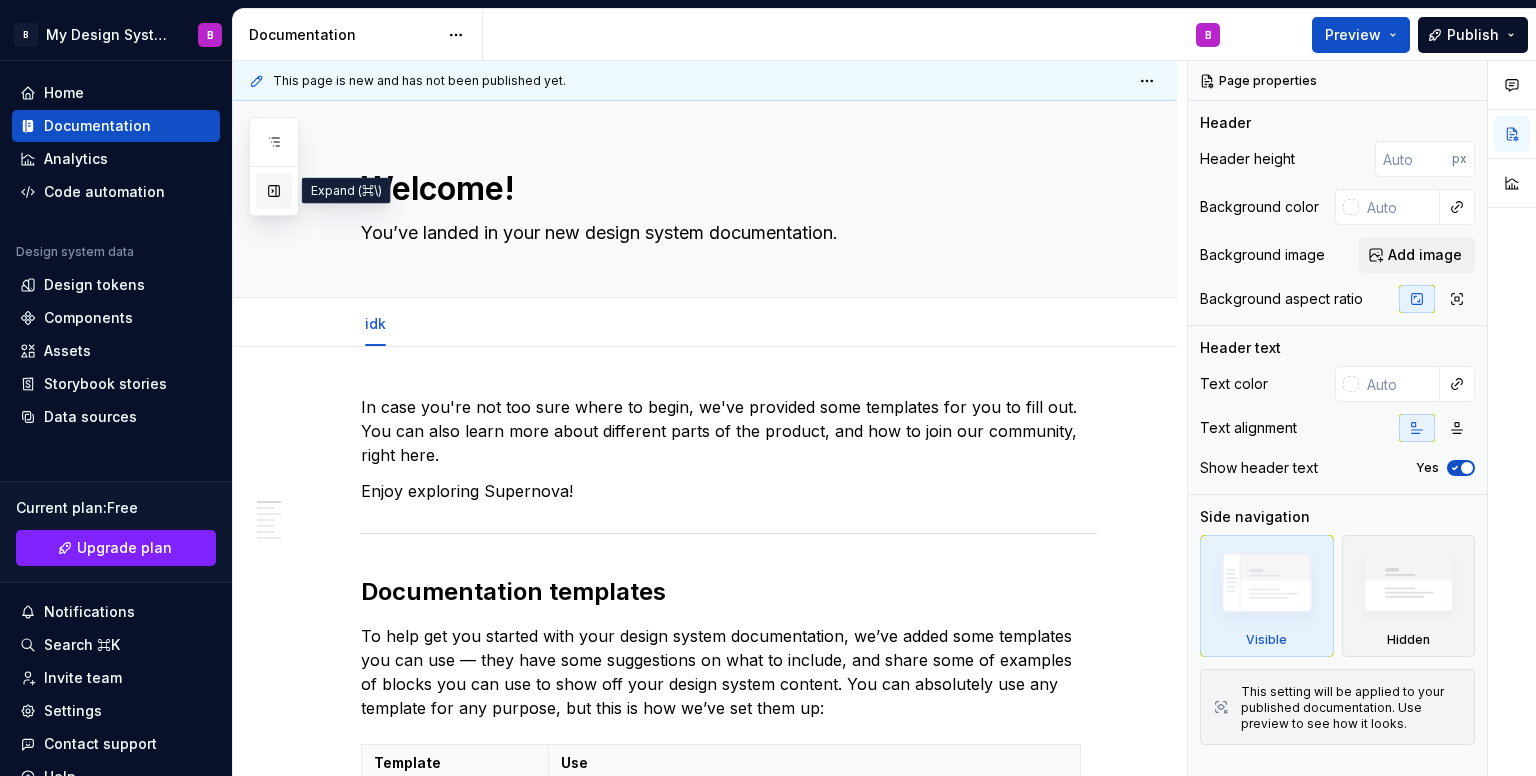 click at bounding box center [274, 191] 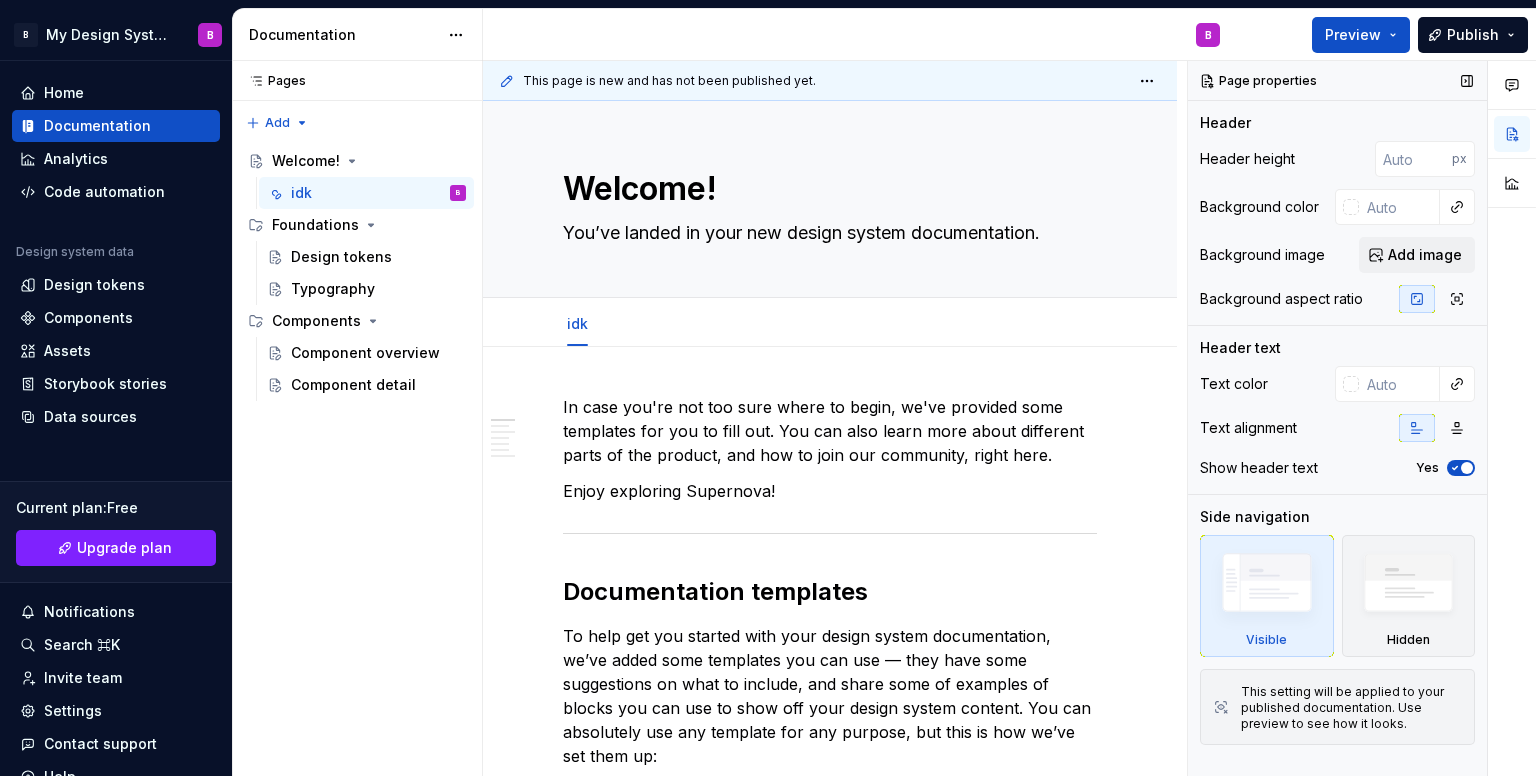 drag, startPoint x: 1474, startPoint y: 89, endPoint x: 1464, endPoint y: 88, distance: 10.049875 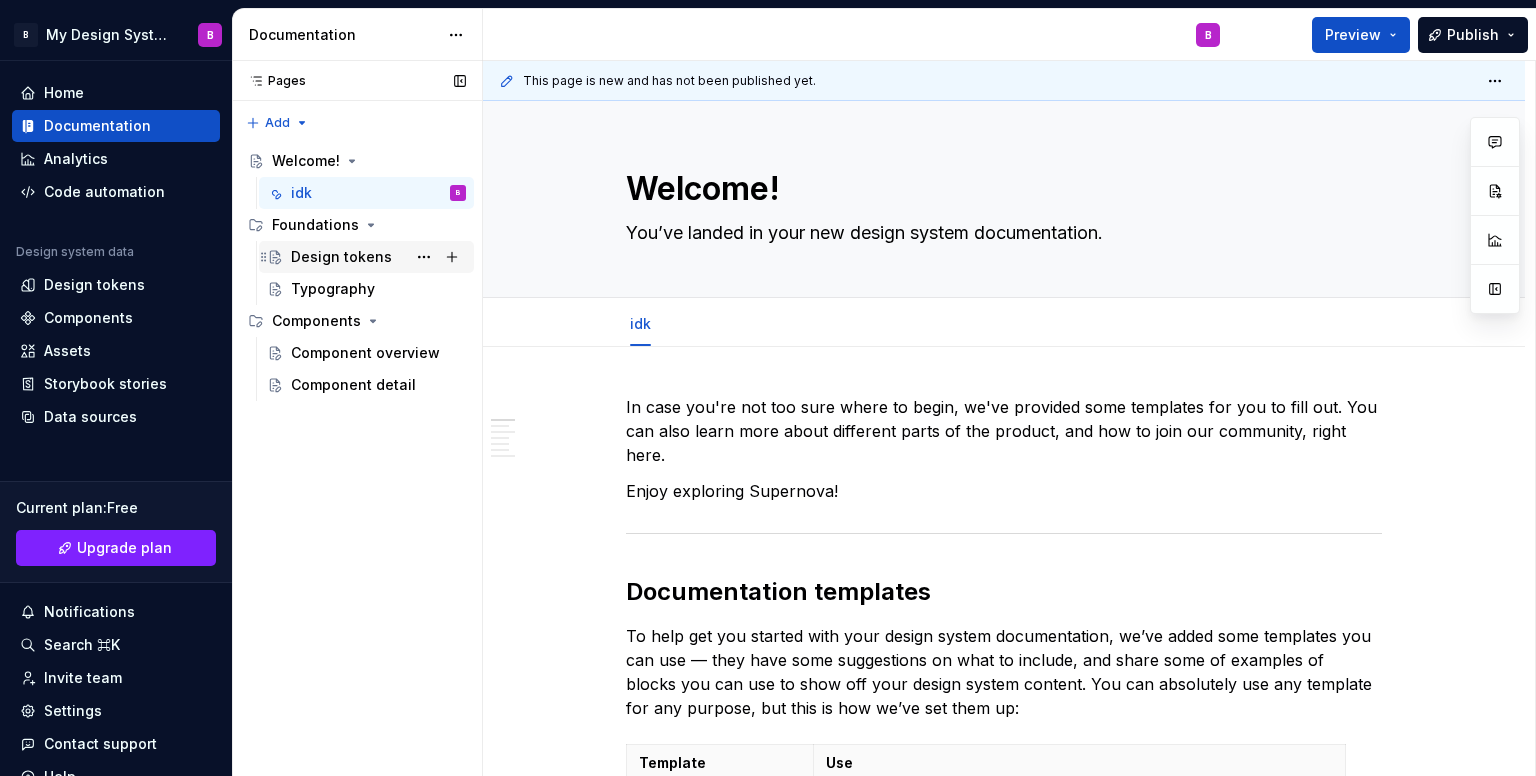 click on "Design tokens" at bounding box center (341, 257) 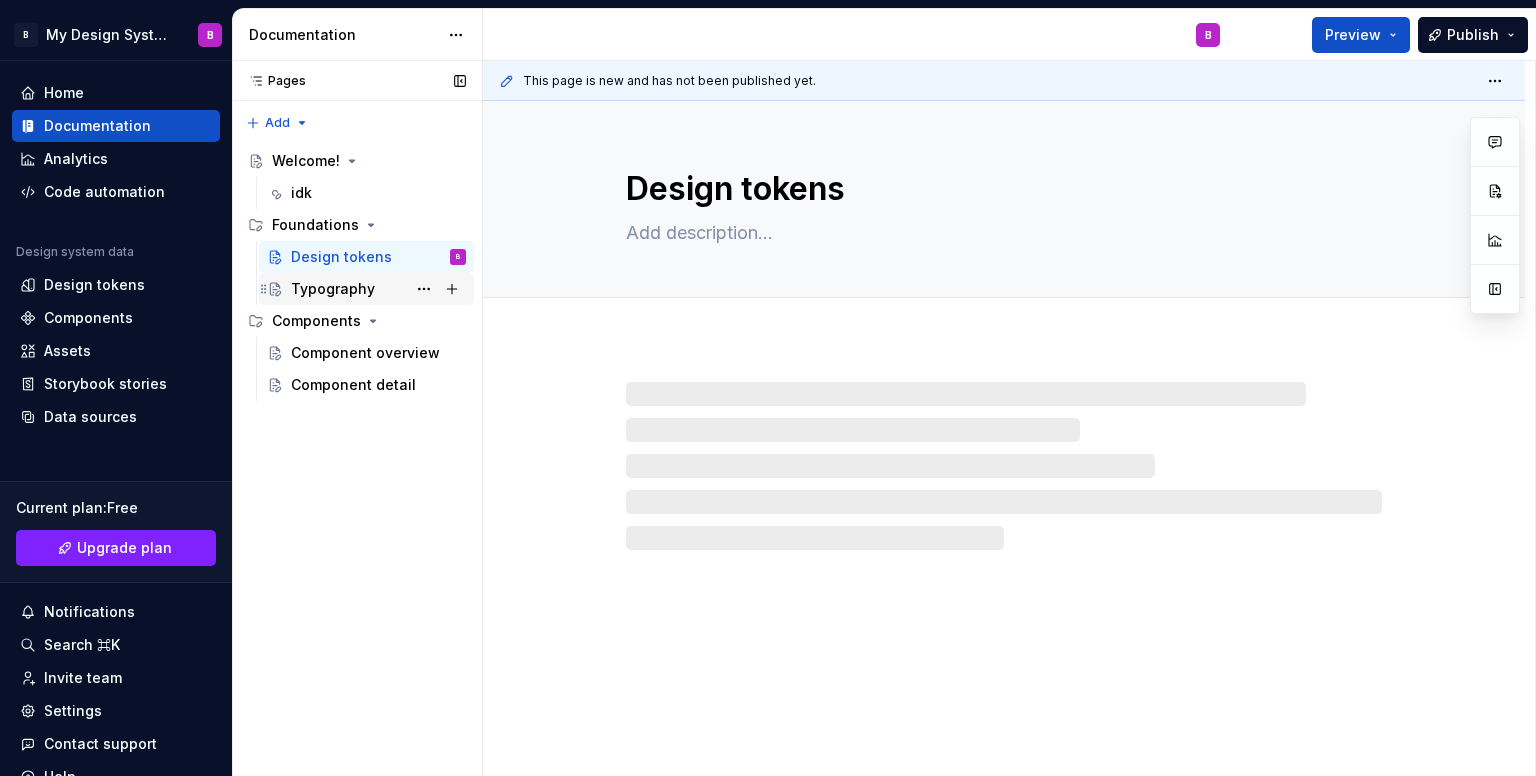 click on "Typography" at bounding box center (333, 289) 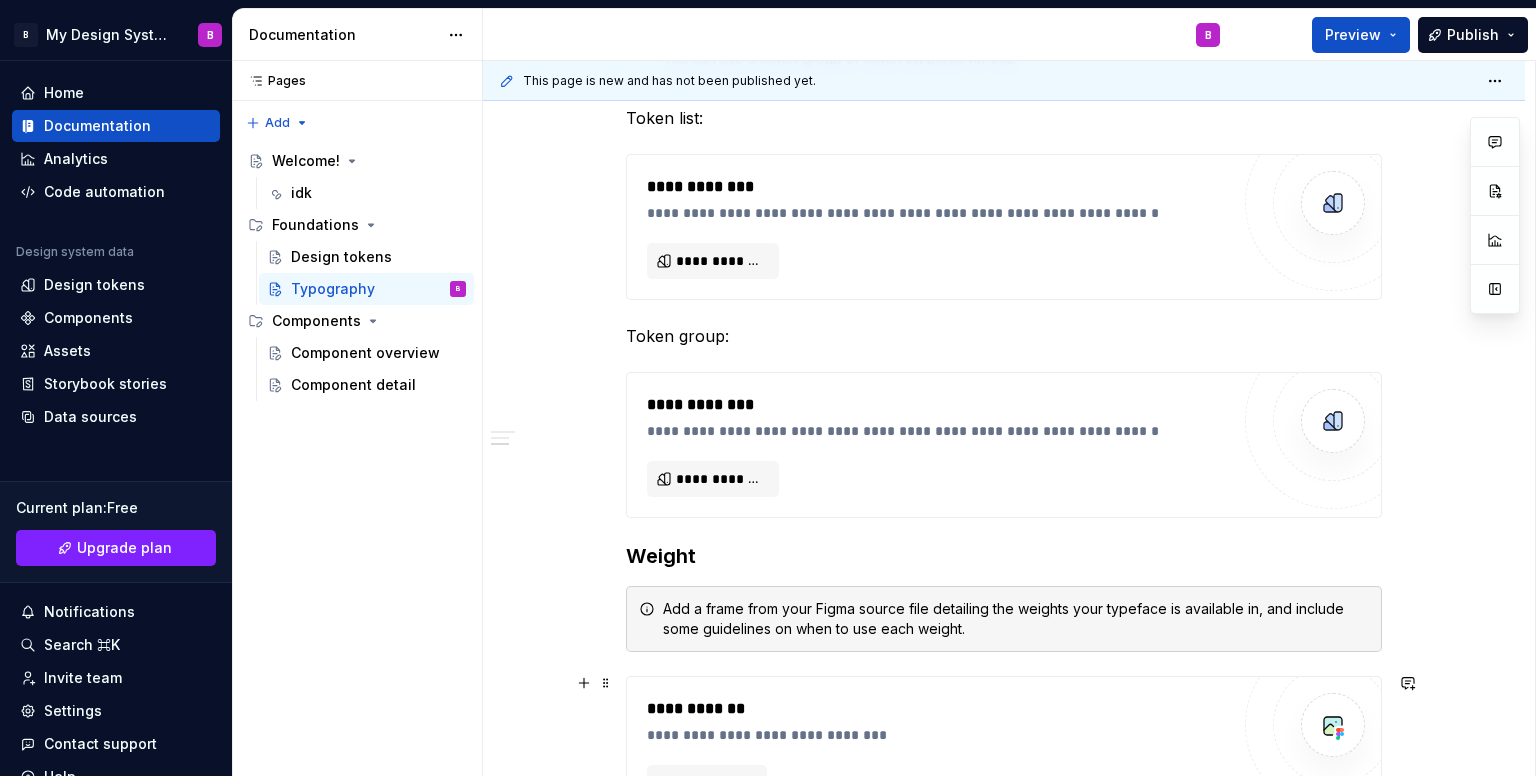 scroll, scrollTop: 800, scrollLeft: 0, axis: vertical 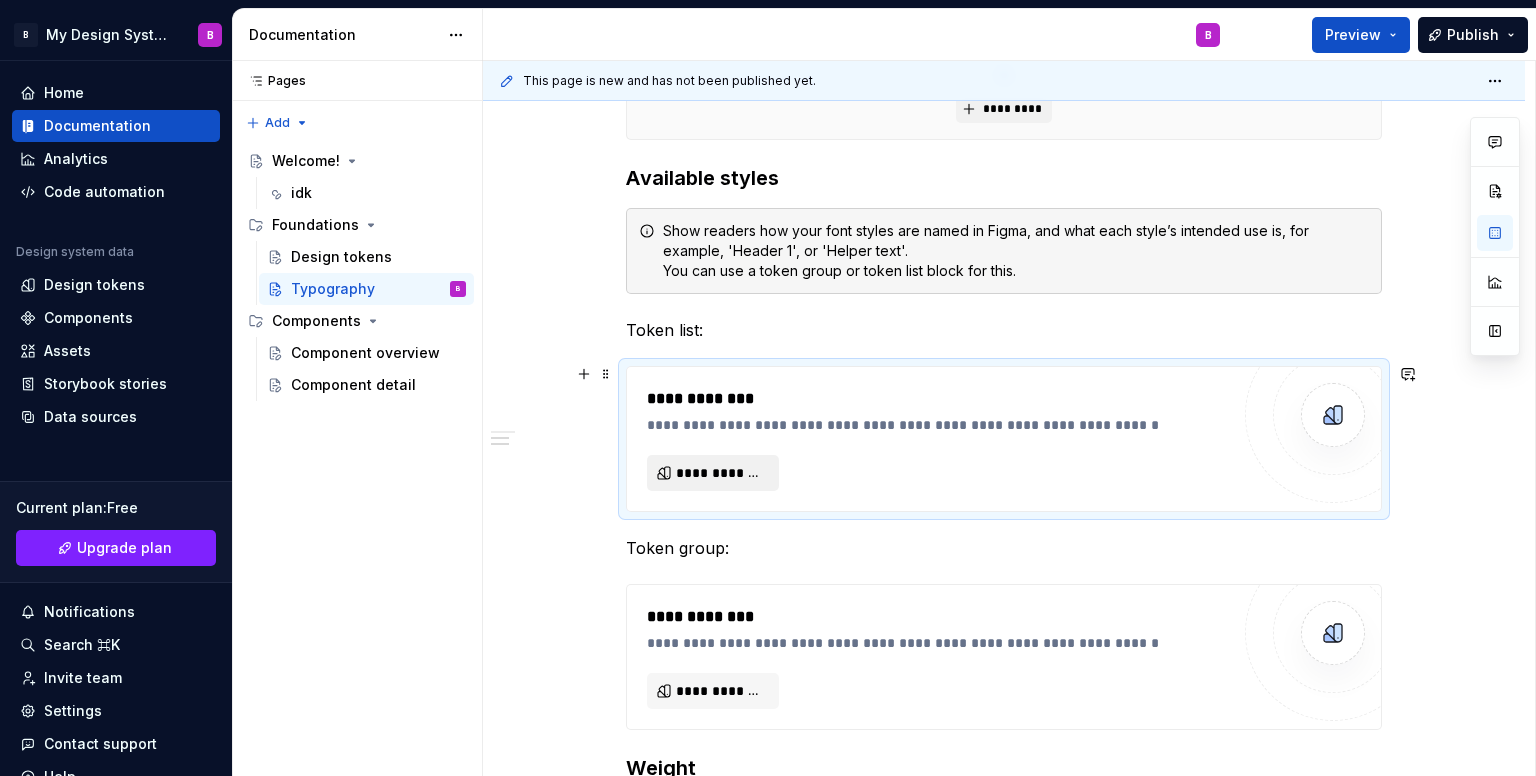 click on "**********" at bounding box center [713, 473] 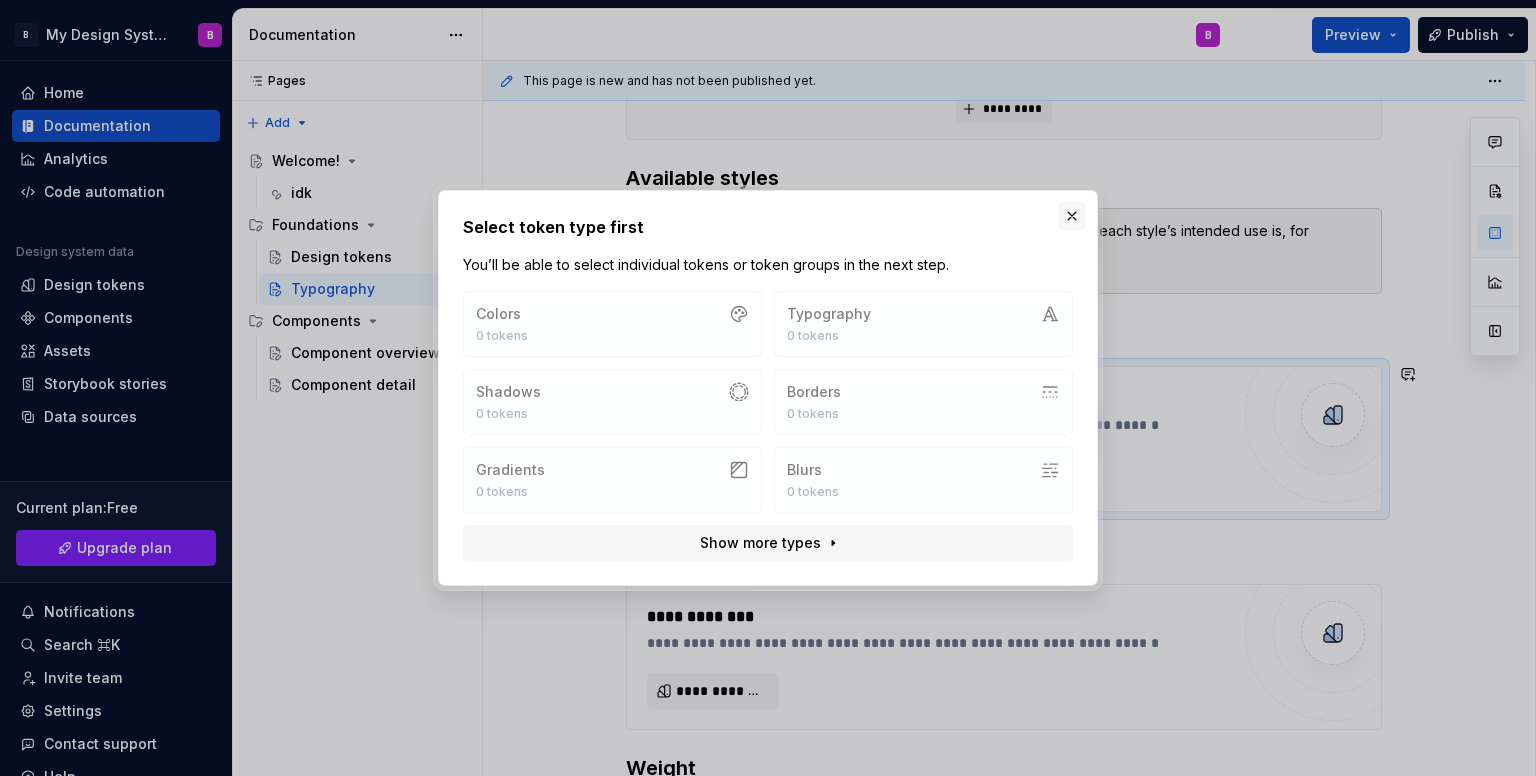click at bounding box center [1072, 216] 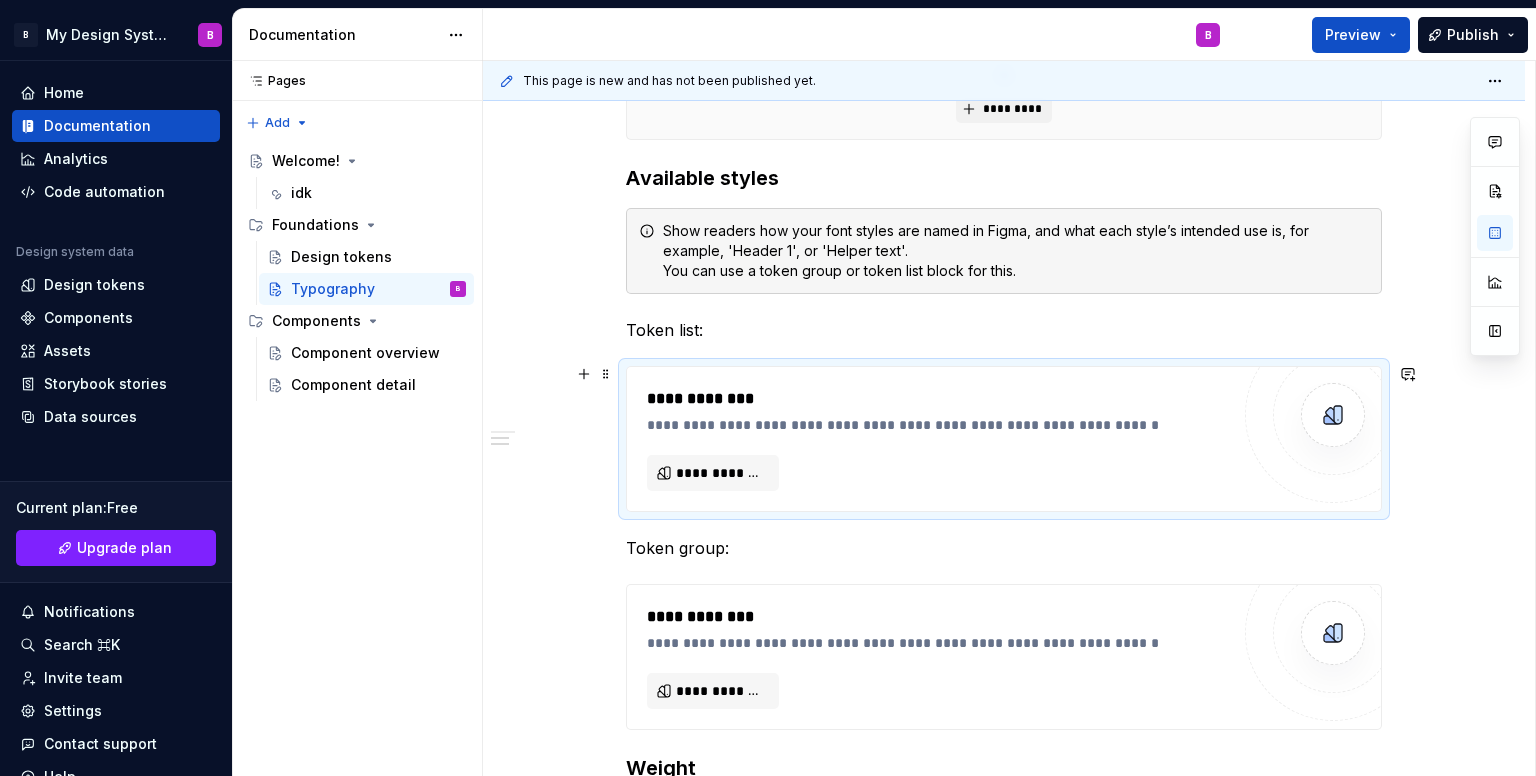 scroll, scrollTop: 900, scrollLeft: 0, axis: vertical 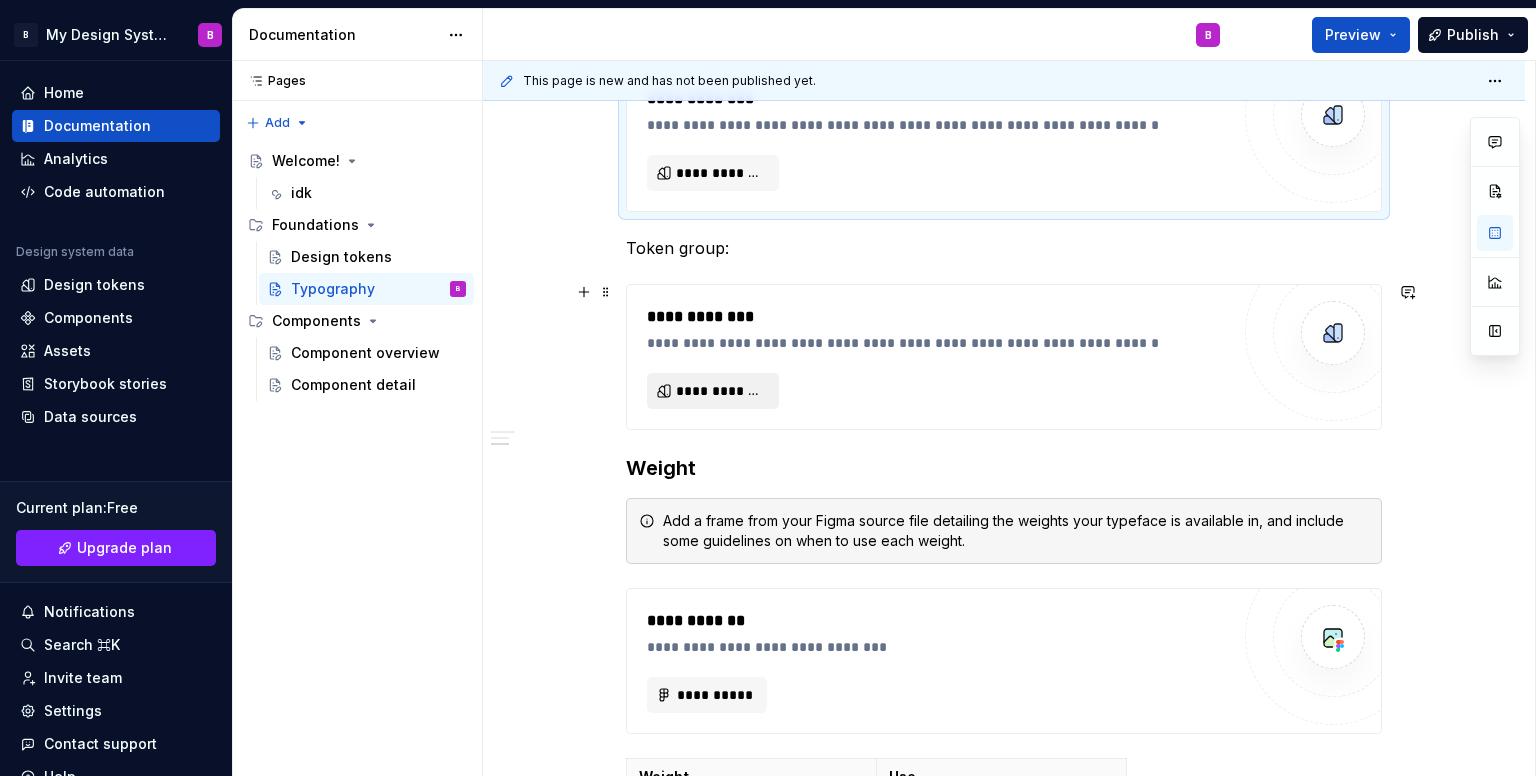 click on "**********" at bounding box center (721, 391) 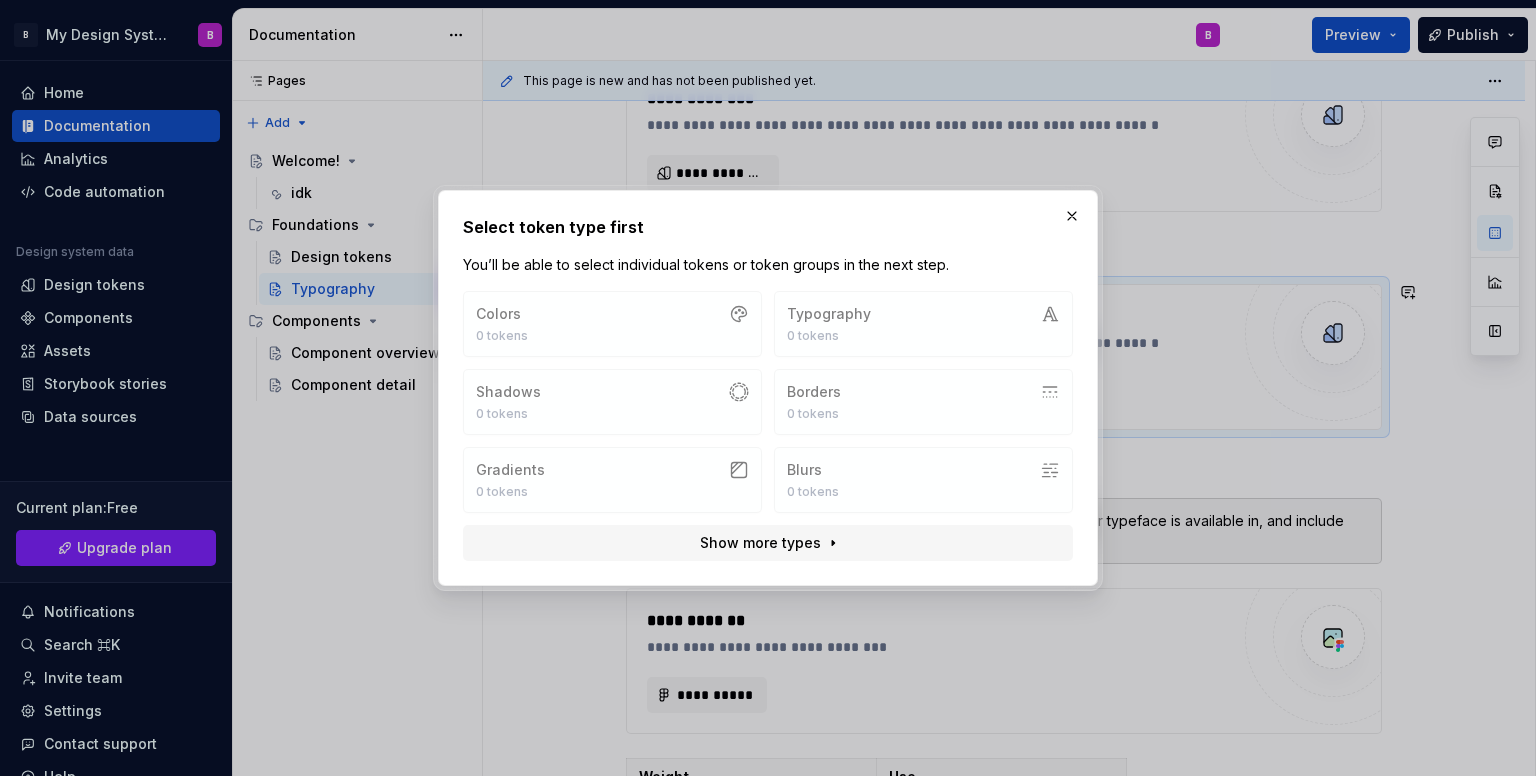 click on "Colors 0 tokens Typography 0 tokens Shadows 0 tokens Borders 0 tokens Gradients 0 tokens Blurs 0 tokens" at bounding box center [768, 402] 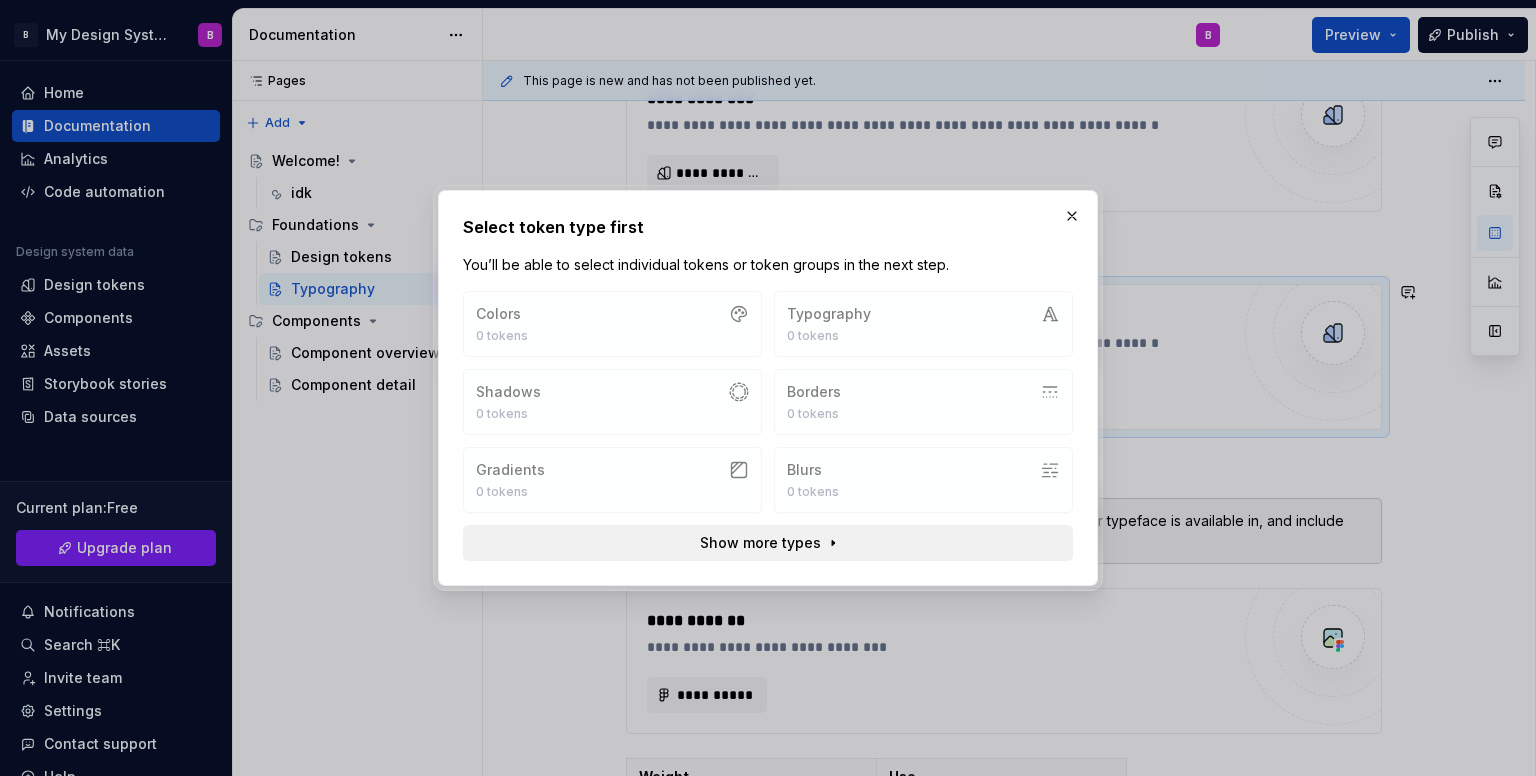 click on "Show more types" at bounding box center (768, 543) 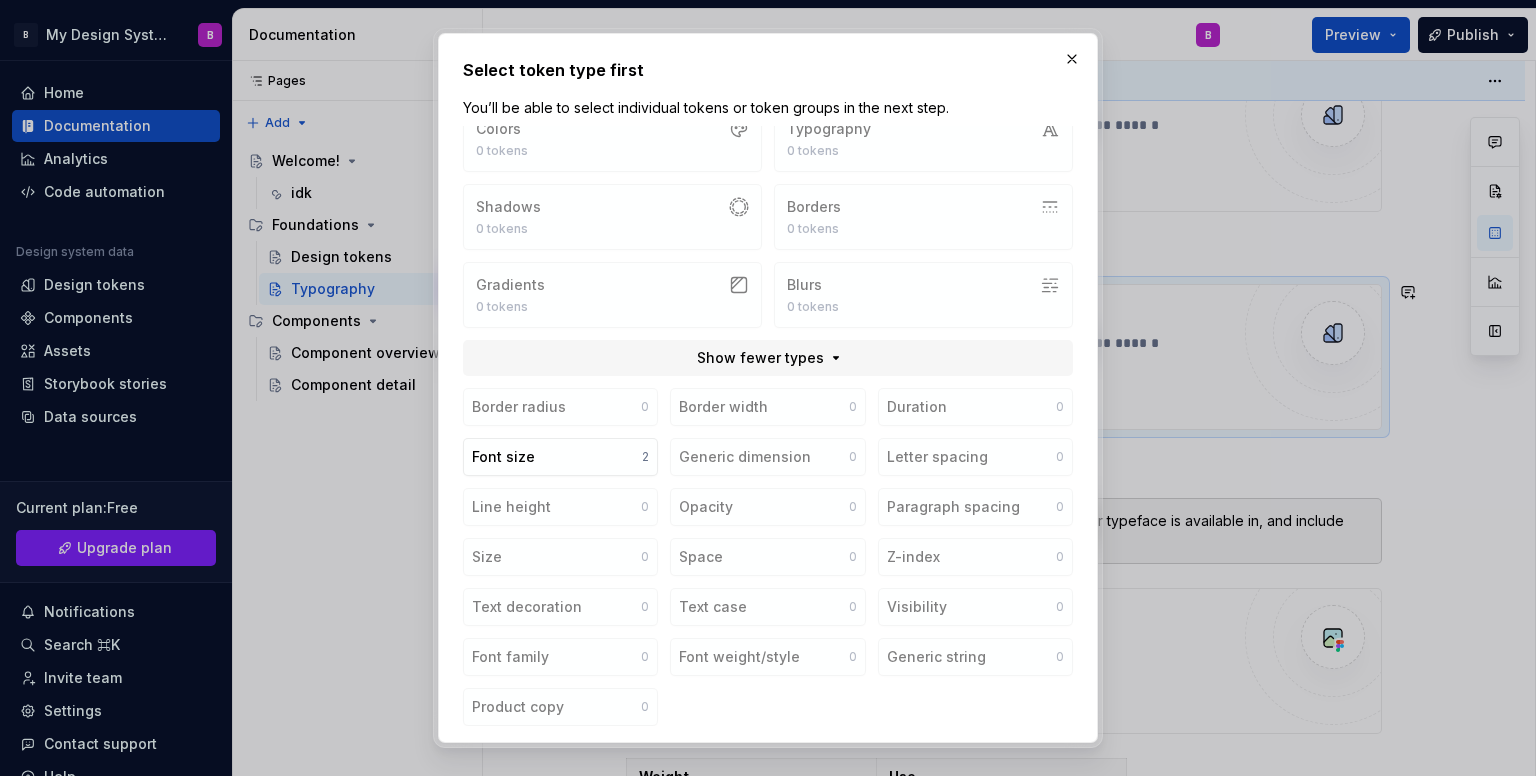 scroll, scrollTop: 32, scrollLeft: 0, axis: vertical 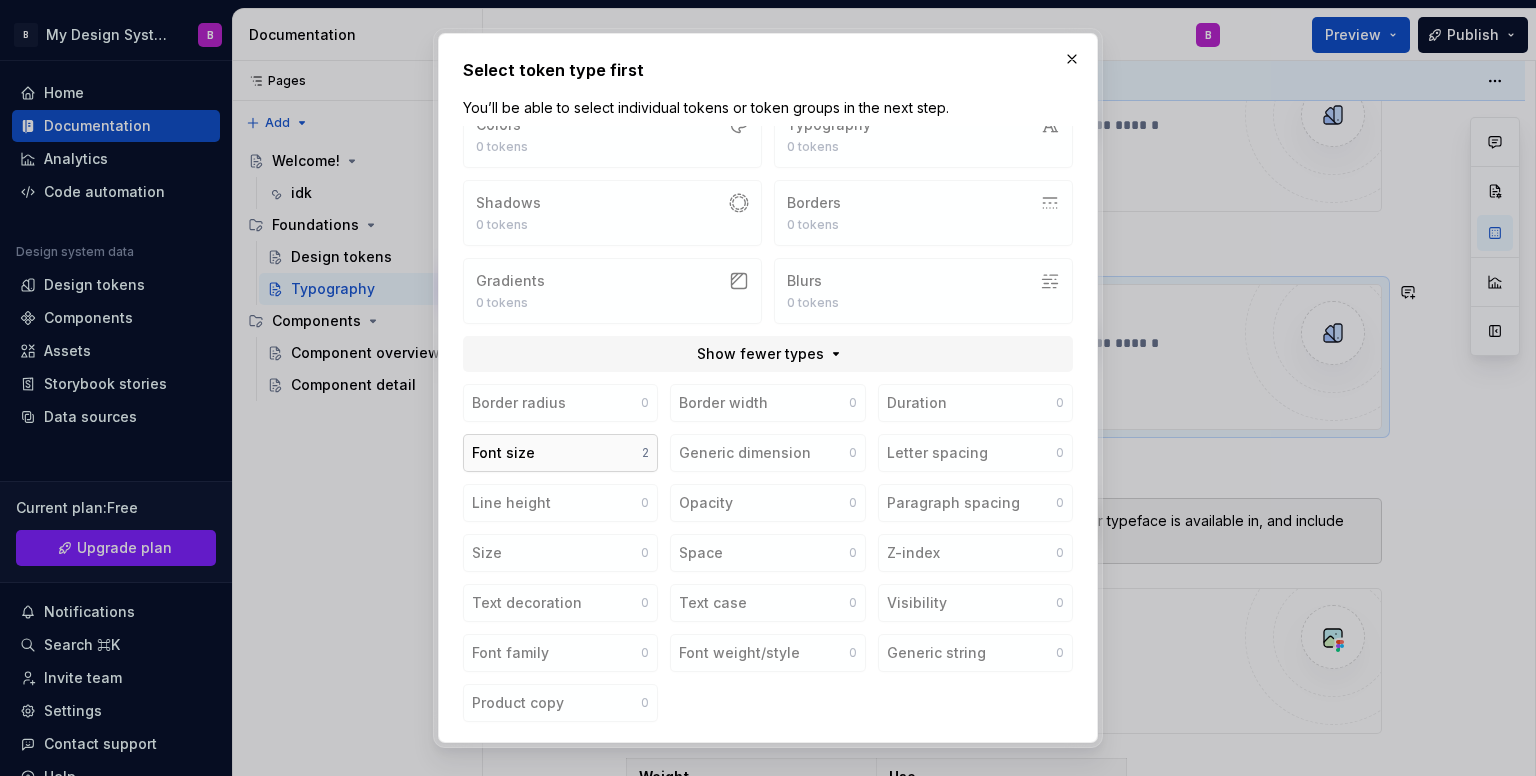 click on "Font size 2" at bounding box center [560, 453] 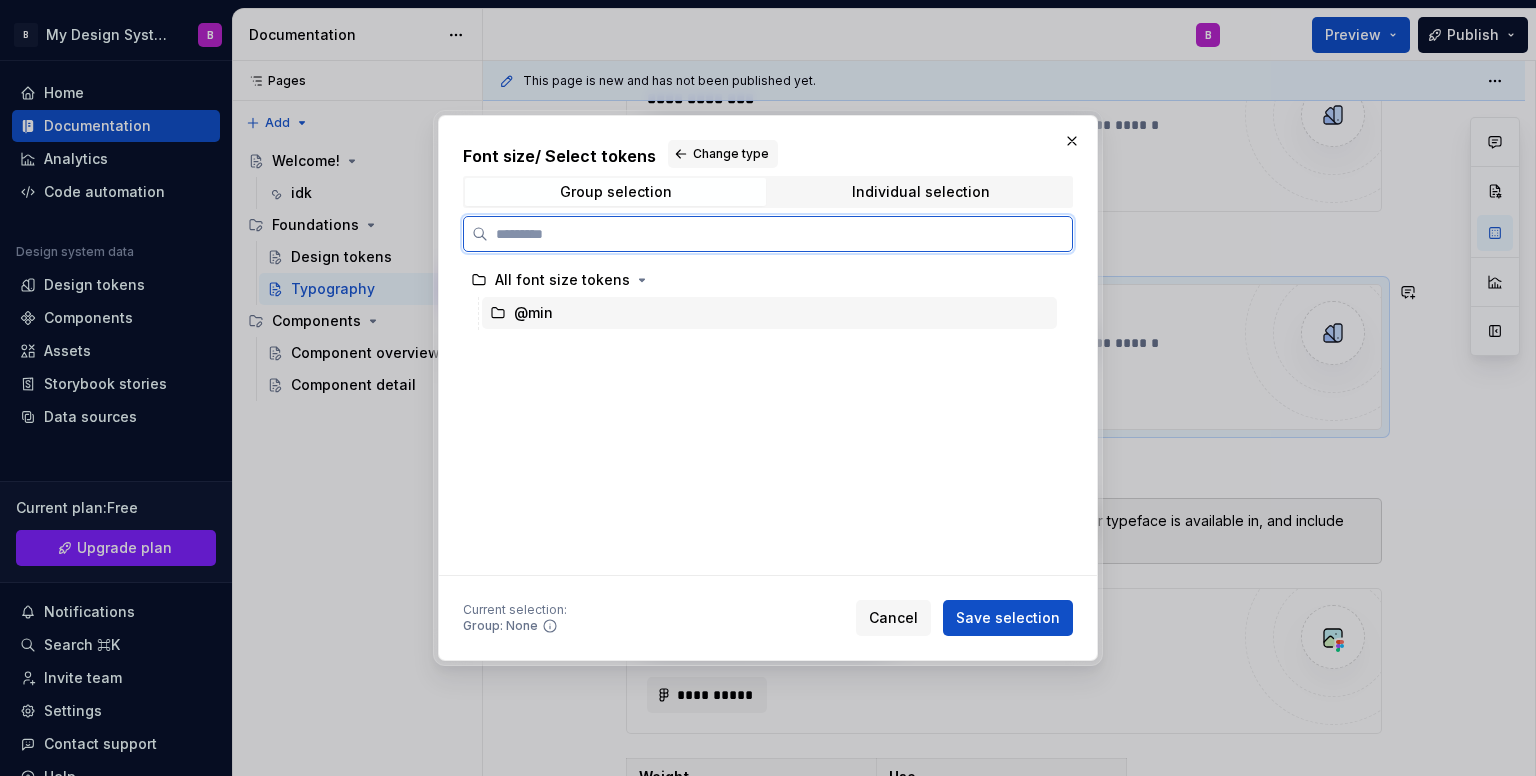 click on "@min" at bounding box center [533, 313] 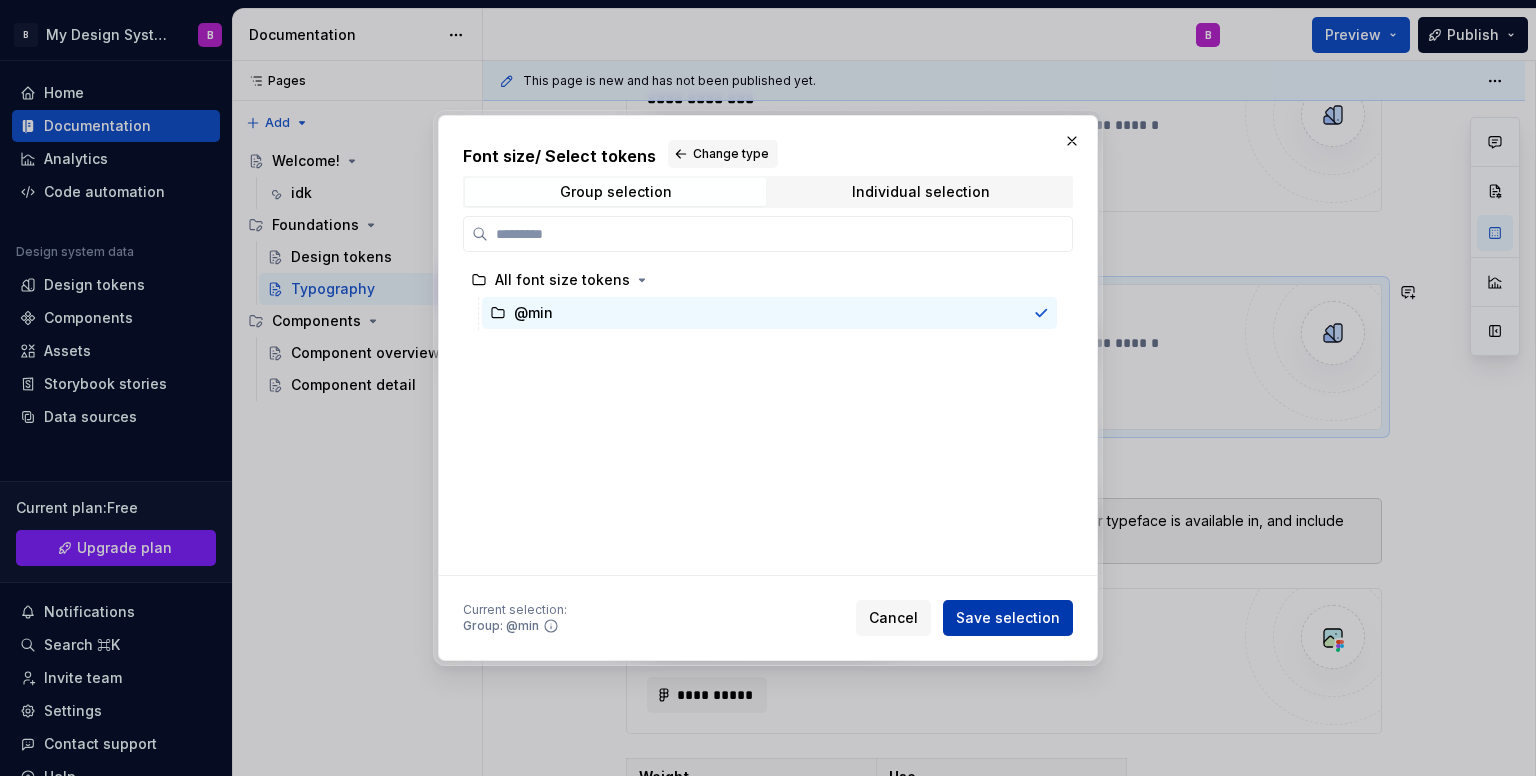 click on "Save selection" at bounding box center (1008, 618) 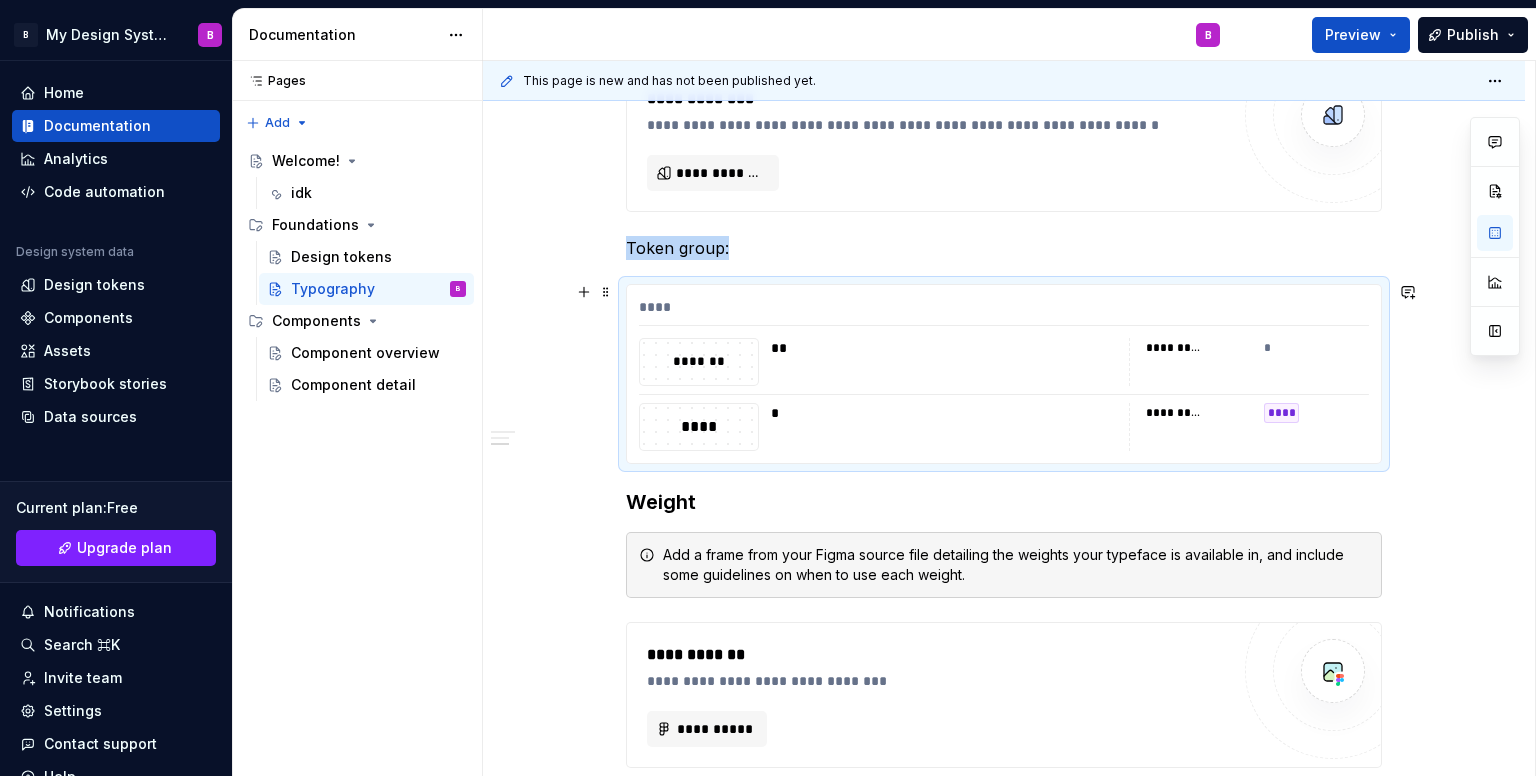 click on "*" at bounding box center (1317, 348) 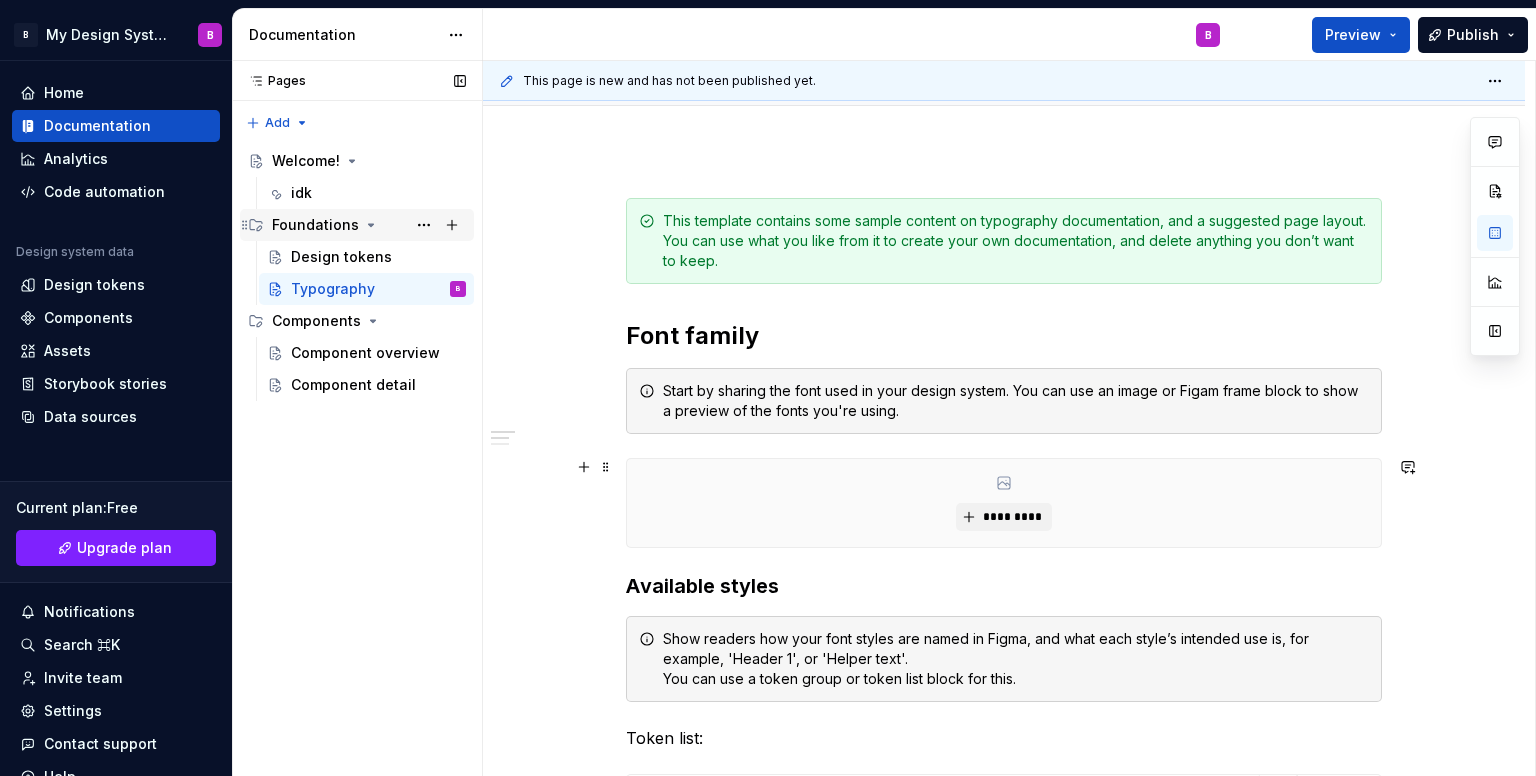 scroll, scrollTop: 185, scrollLeft: 0, axis: vertical 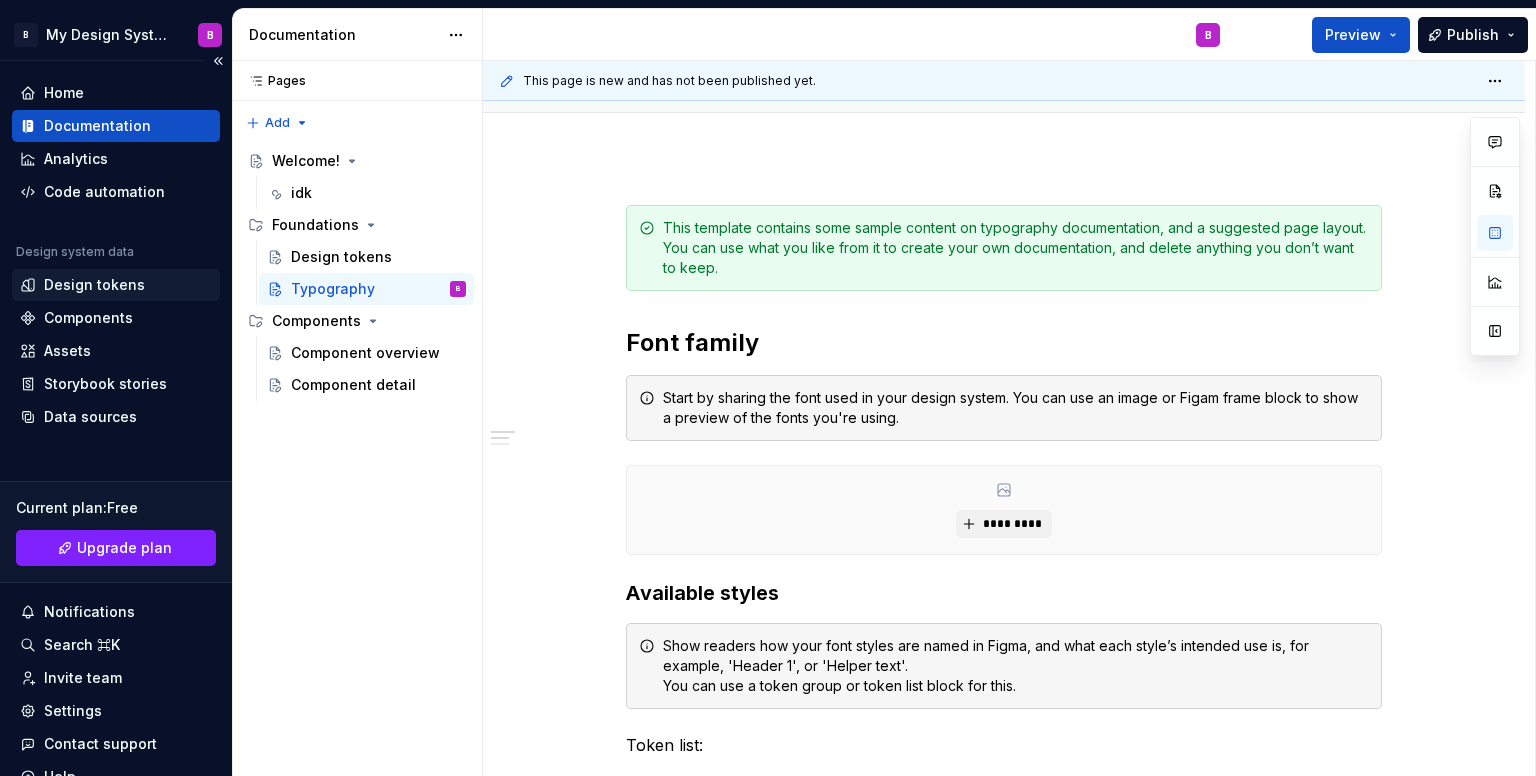 click on "Design tokens" at bounding box center (116, 285) 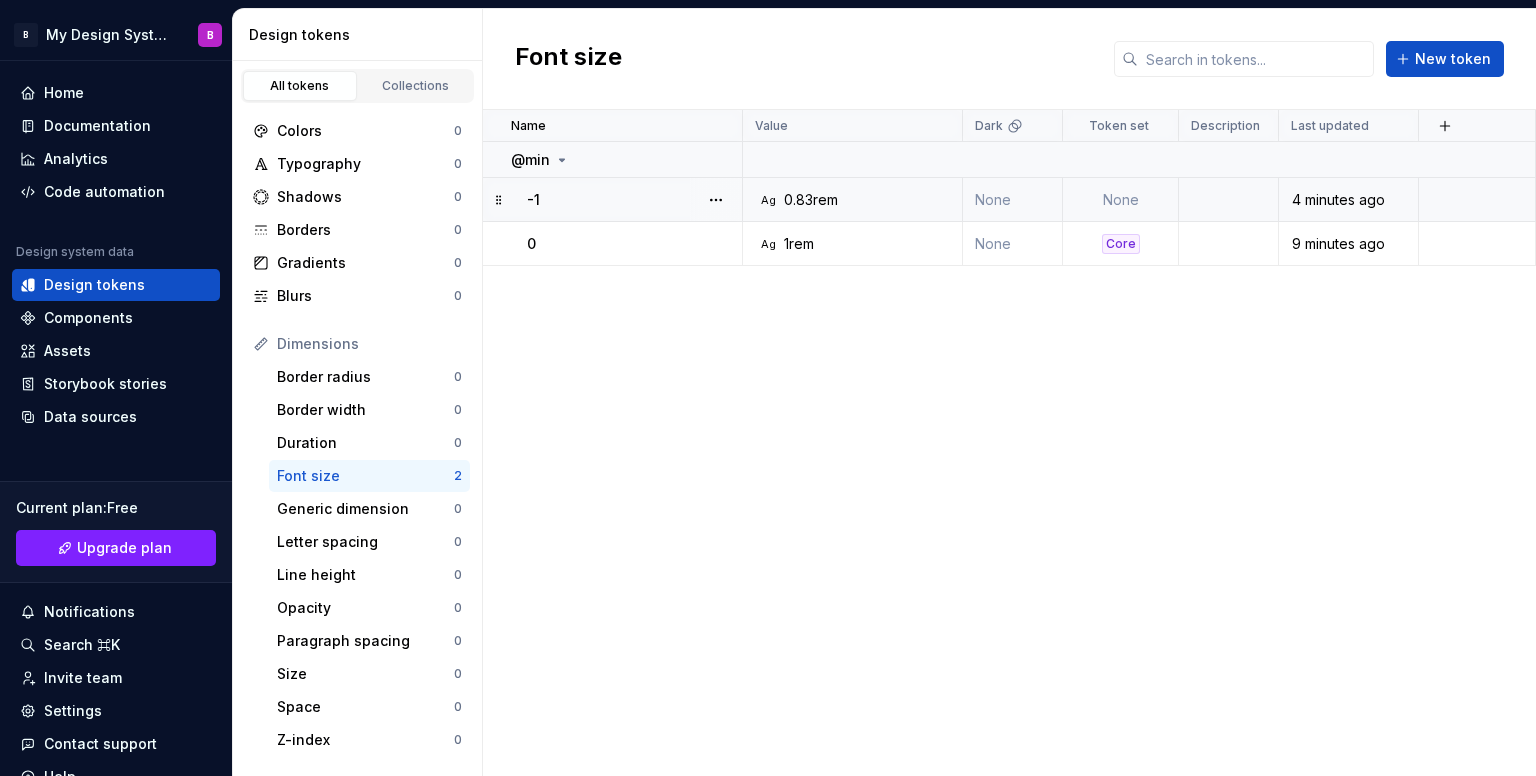 click on "0.83rem" at bounding box center (811, 200) 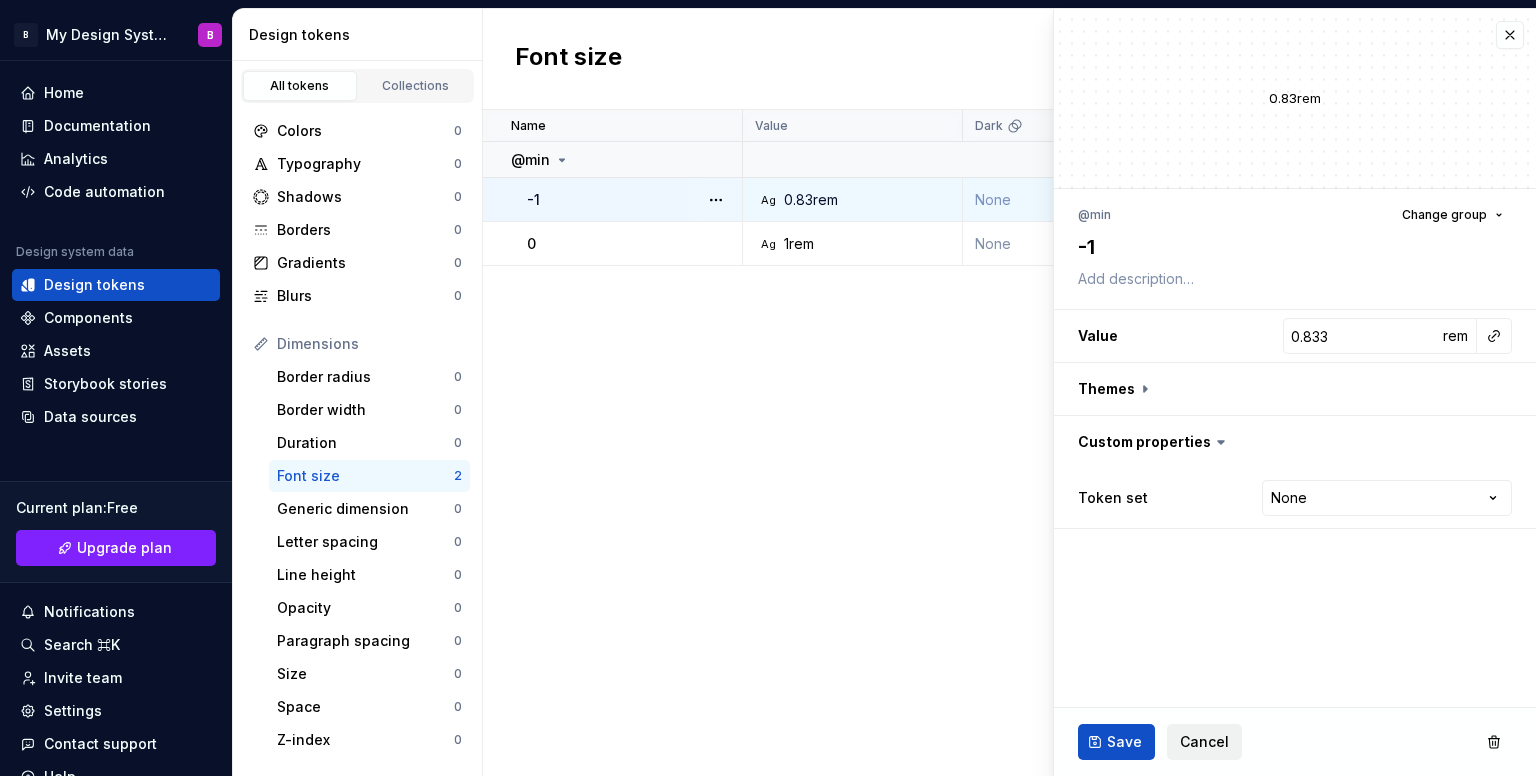 click on "Cancel" at bounding box center [1204, 742] 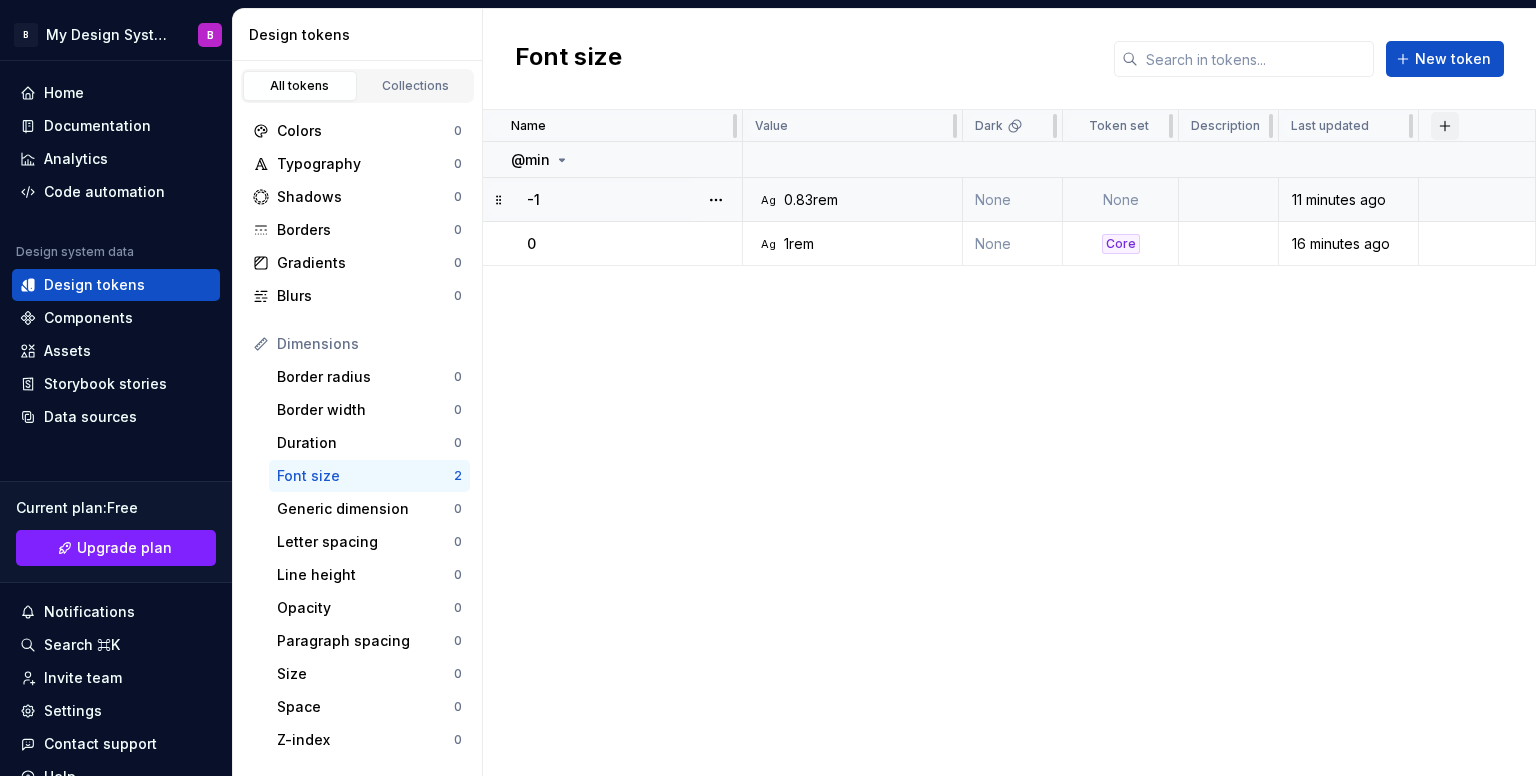 click at bounding box center [1445, 126] 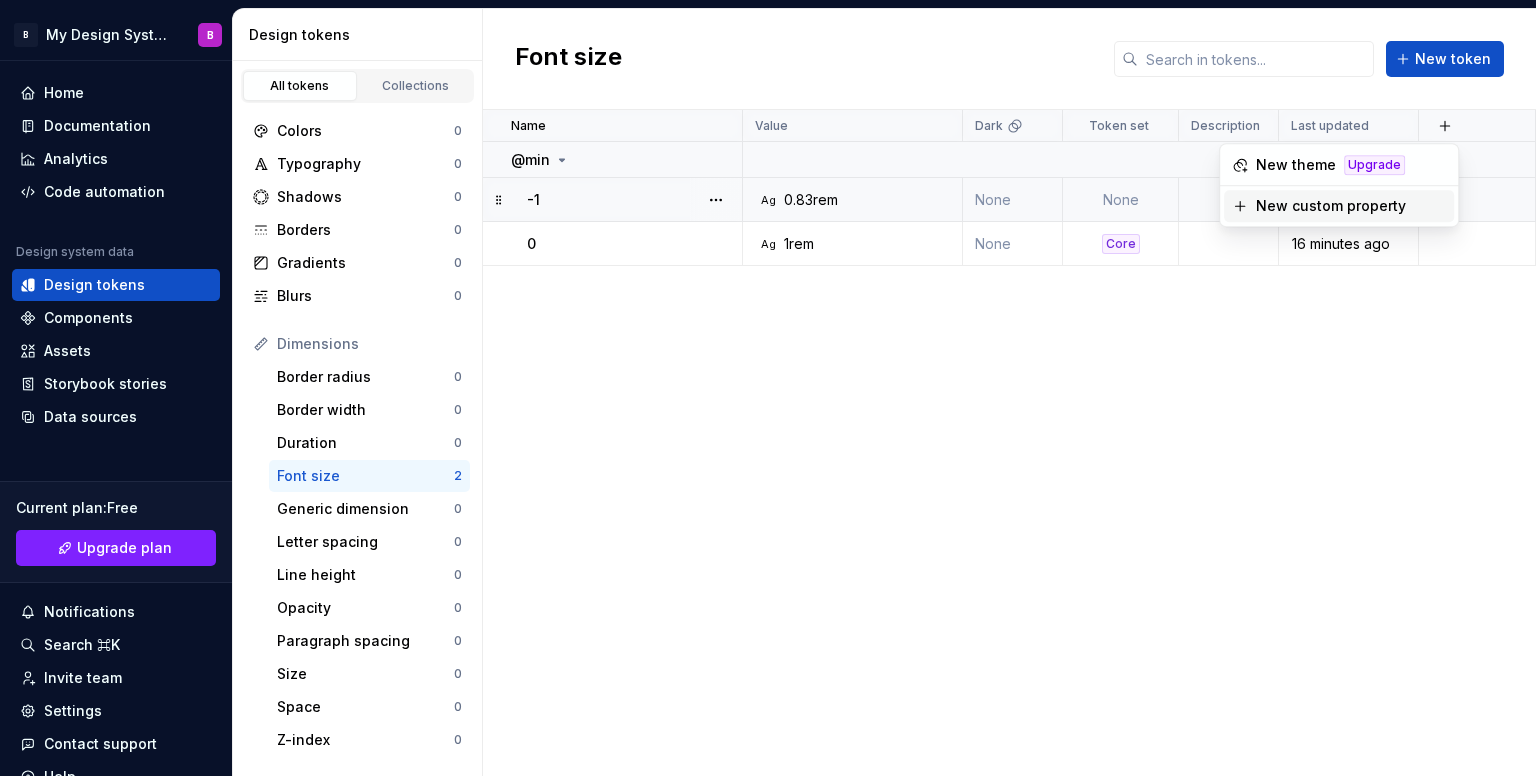 click on "New custom property" at bounding box center [1331, 206] 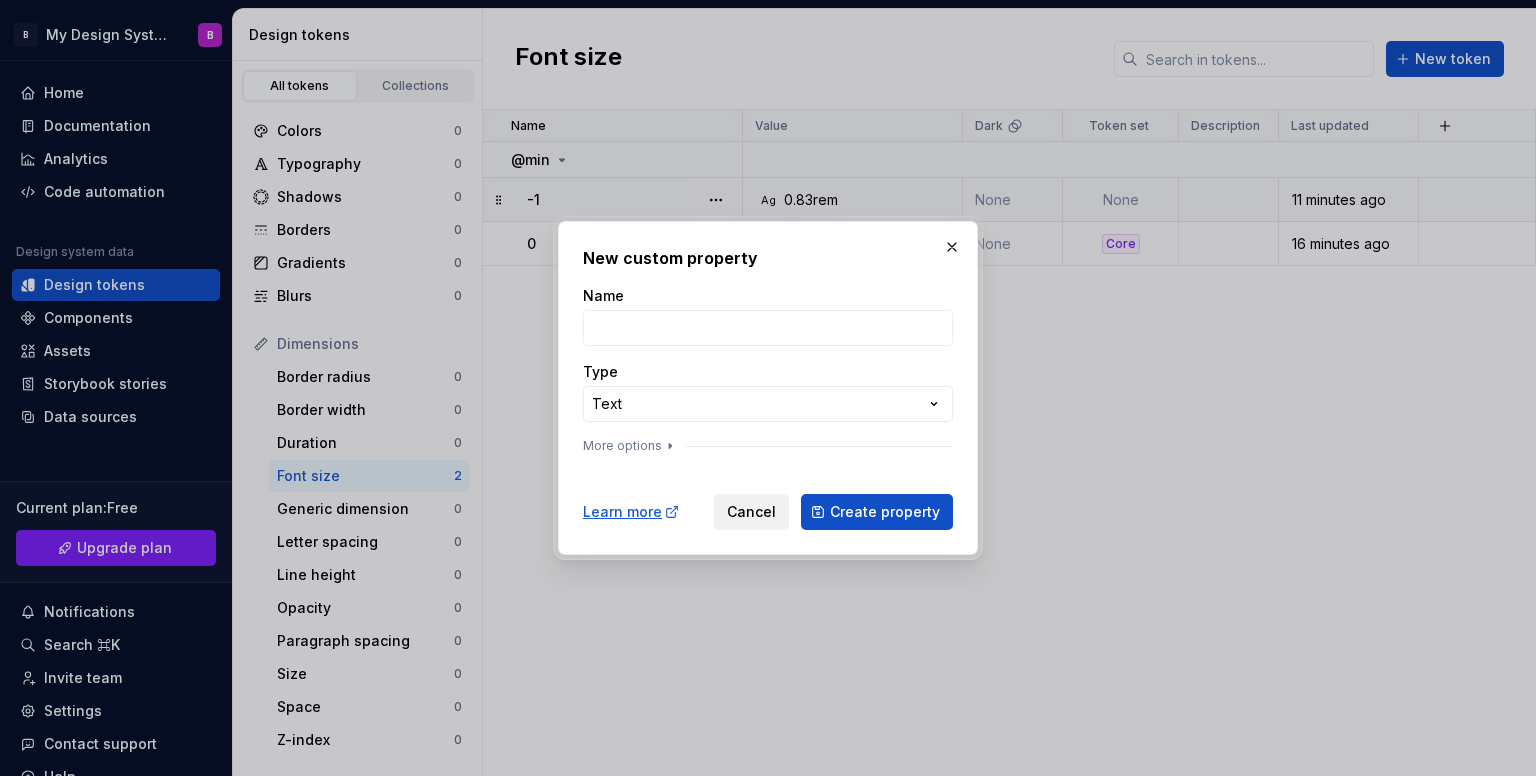 click on "Cancel" at bounding box center [751, 512] 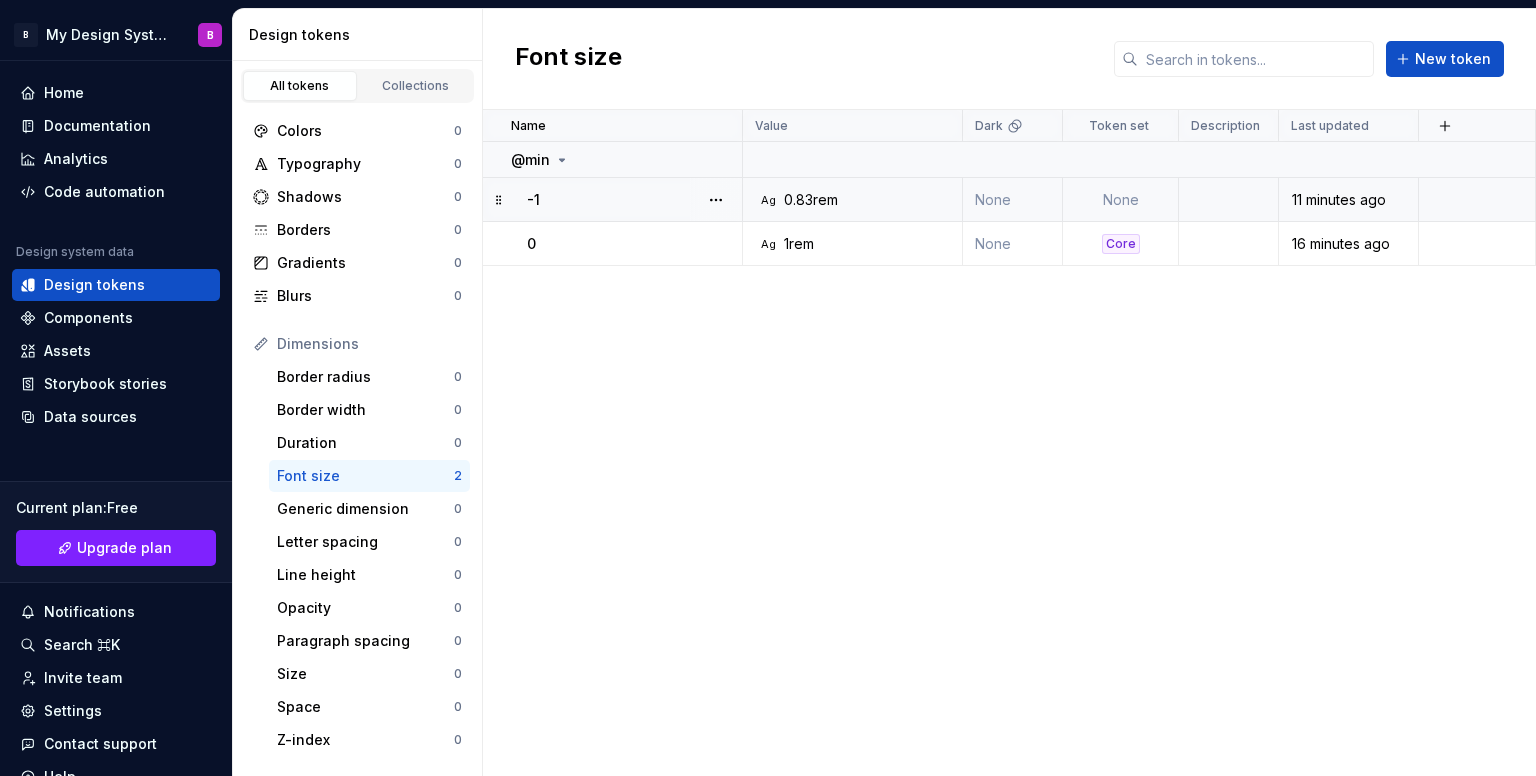 click on "None" at bounding box center [1121, 200] 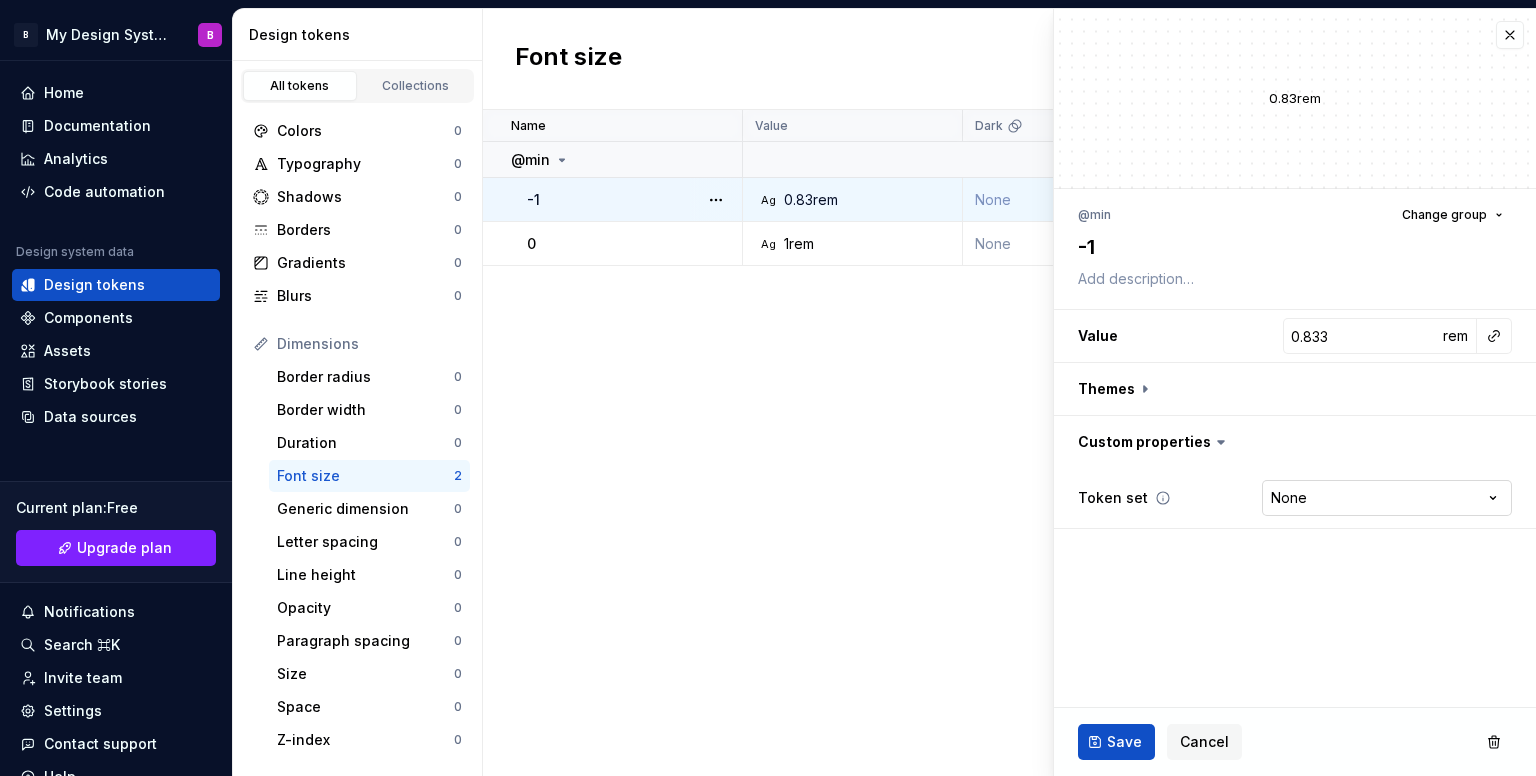 click on "B My Design System B Home Documentation Analytics Code automation Design system data Design tokens Components Assets Storybook stories Data sources Current plan : Free Upgrade plan Notifications Search ⌘K Invite team Settings Contact support Help Design tokens All tokens Collections Colors 0 Typography 0 Shadows 0 Borders 0 Gradients 0 Blurs 0 Dimensions Border radius 0 Border width 0 Duration 0 Font size 2 Generic dimension 0 Letter spacing 0 Line height 0 Opacity 0 Paragraph spacing 0 Size 0 Space 0 Z-index 0 Options Text decoration 0 Text case 0 Visibility 0 Strings Font family 0 Font weight/style 0 Generic string 0 Product copy 0 Font size New token Name Value Dark Token set Description Last updated @min -1 Ag 0.83rem None None 13 minutes ago 0 Ag 1rem None Core 18 minutes ago * Edit font size token 0.83rem @min Change group -1 Value 0.833 rem Themes Custom properties Token set None **** **** ******** ********* Save Cancel" at bounding box center (768, 388) 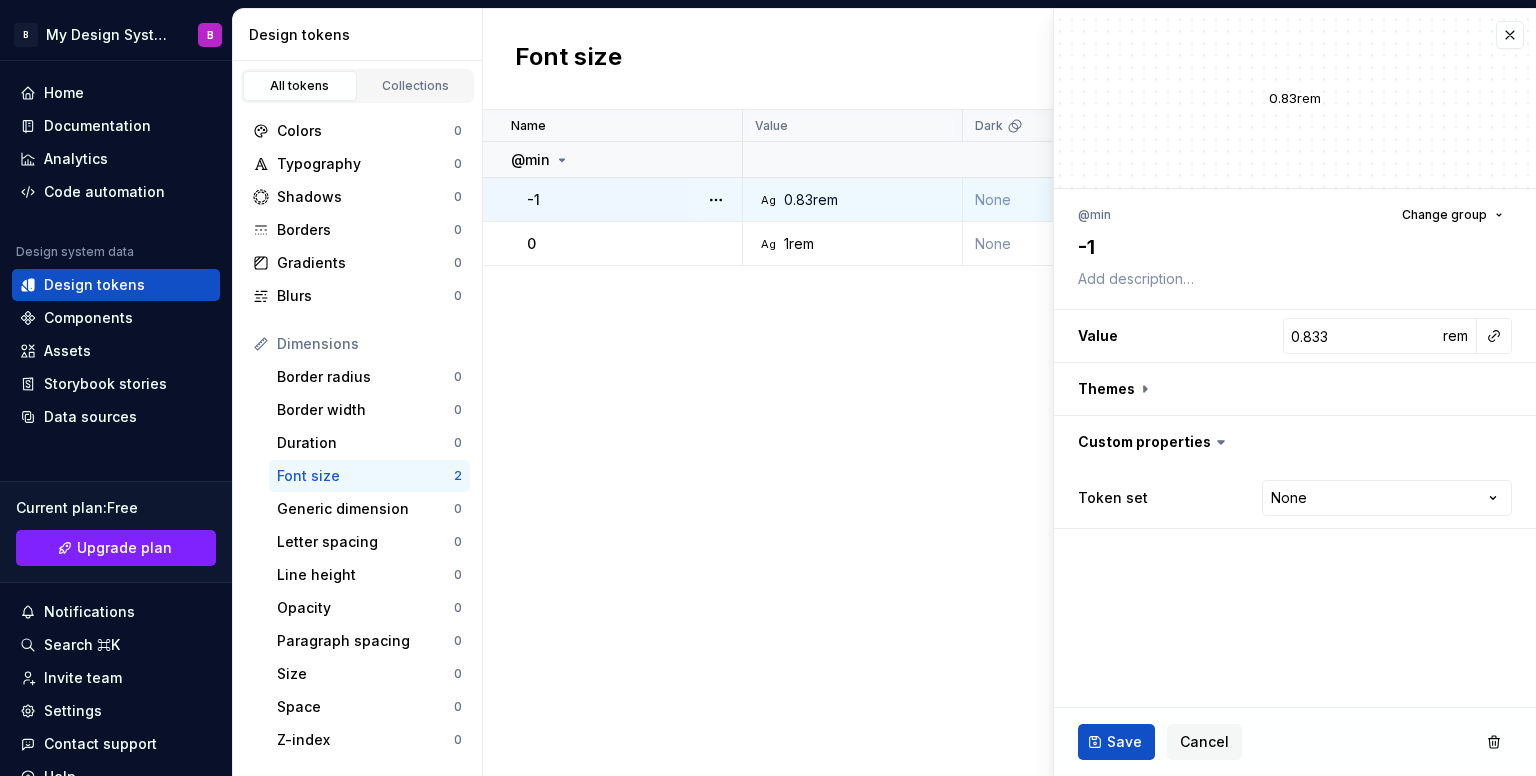 click on "[NUMBER]rem @min Change group [NUMBER] Value [NUMBER] rem Themes Custom properties Token set None **** **** ******** ********* Save Cancel None Core Semantic Component" at bounding box center (1295, 392) 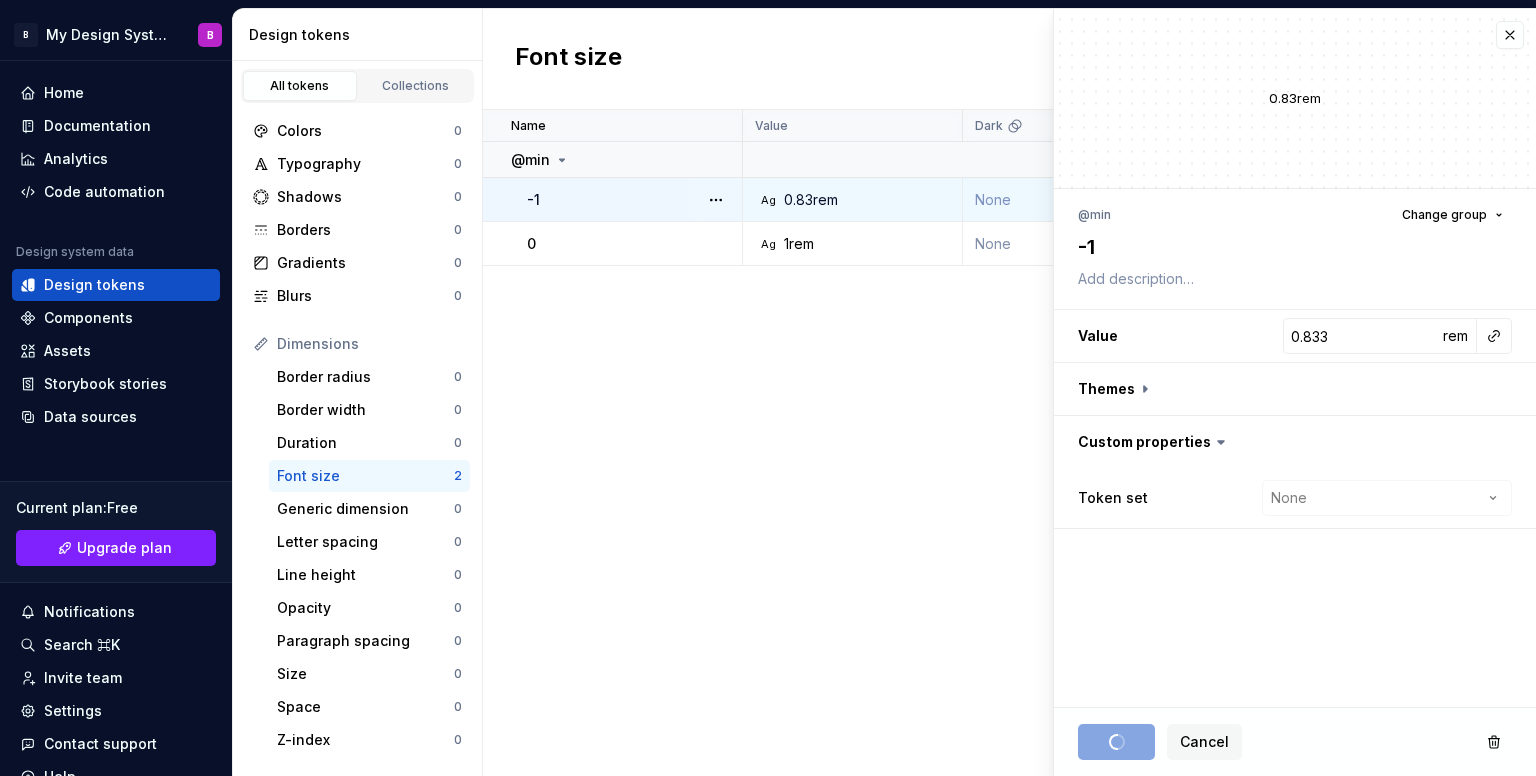 click on "Name Value Dark Token set Description Last updated @min [NUMBER] Ag [NUMBER]rem None None [NUMBER] minutes ago [NUMBER] Ag [NUMBER]rem None Core [NUMBER] minutes ago" at bounding box center [1009, 443] 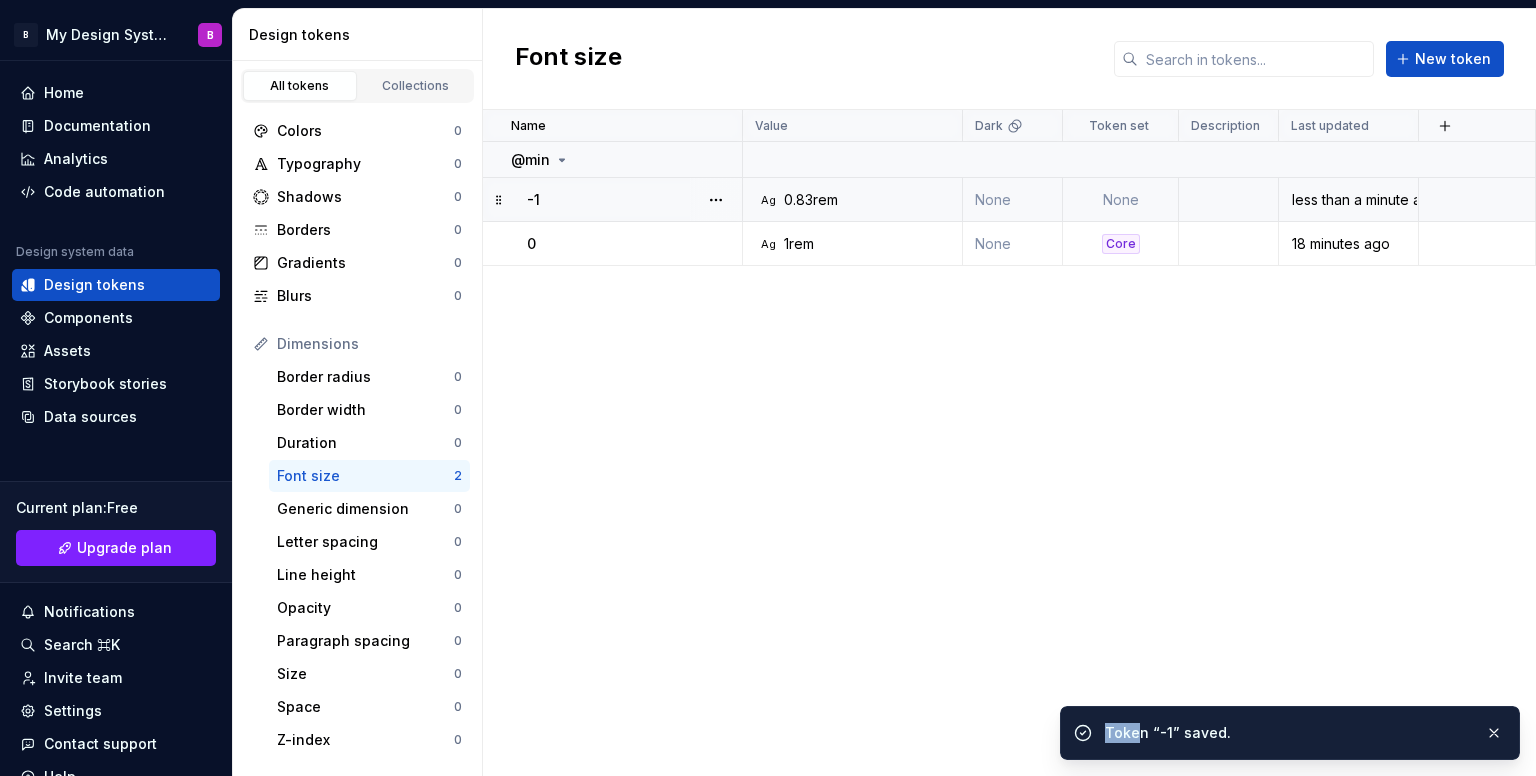 drag, startPoint x: 1092, startPoint y: 742, endPoint x: 1113, endPoint y: 568, distance: 175.26266 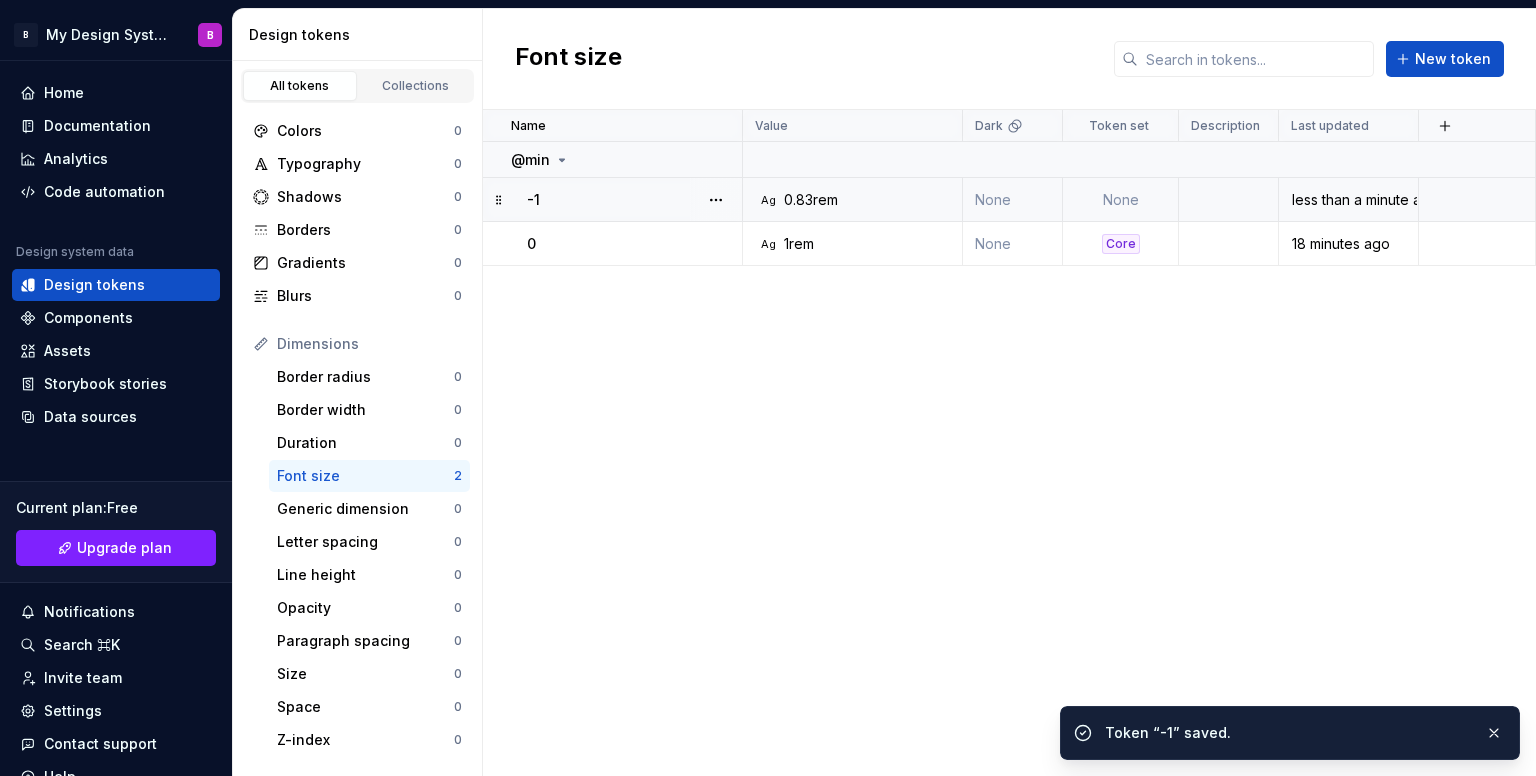 click on "Name Value Dark Token set Description Last updated @min -1 Ag 0.83rem None None less than a minute ago 0 Ag 1rem None Core 18 minutes ago" at bounding box center [1009, 443] 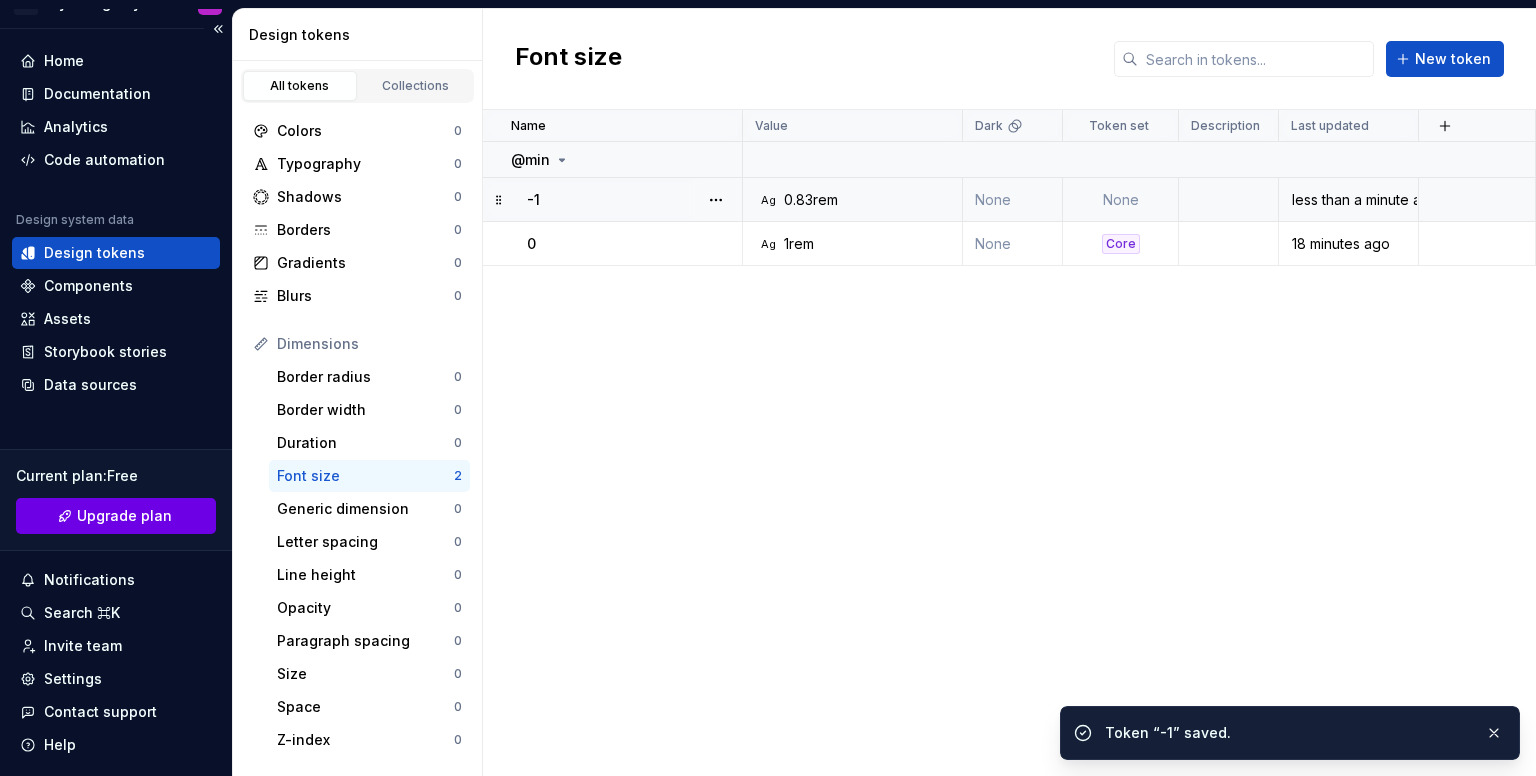 scroll, scrollTop: 85, scrollLeft: 0, axis: vertical 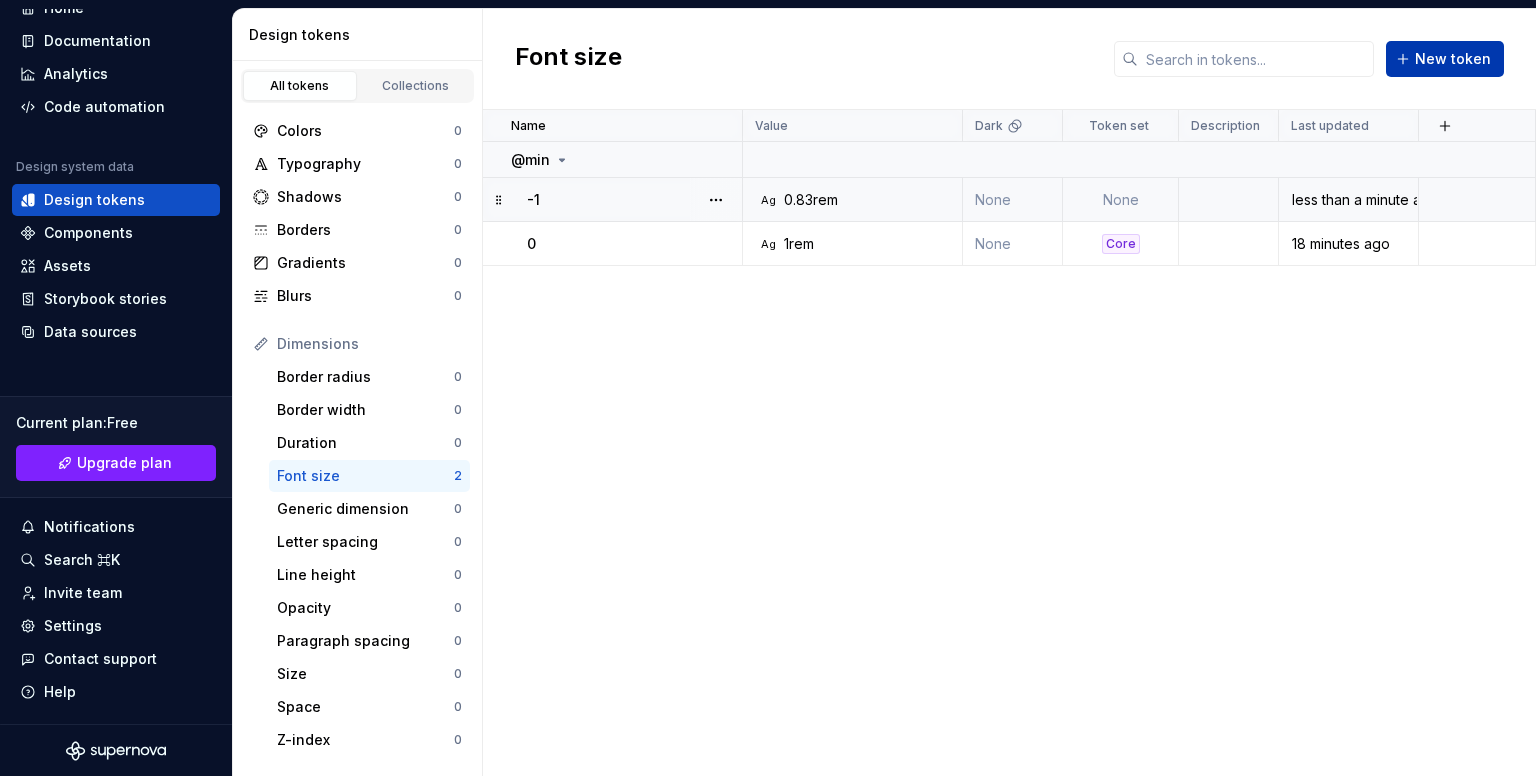 click on "New token" at bounding box center (1445, 59) 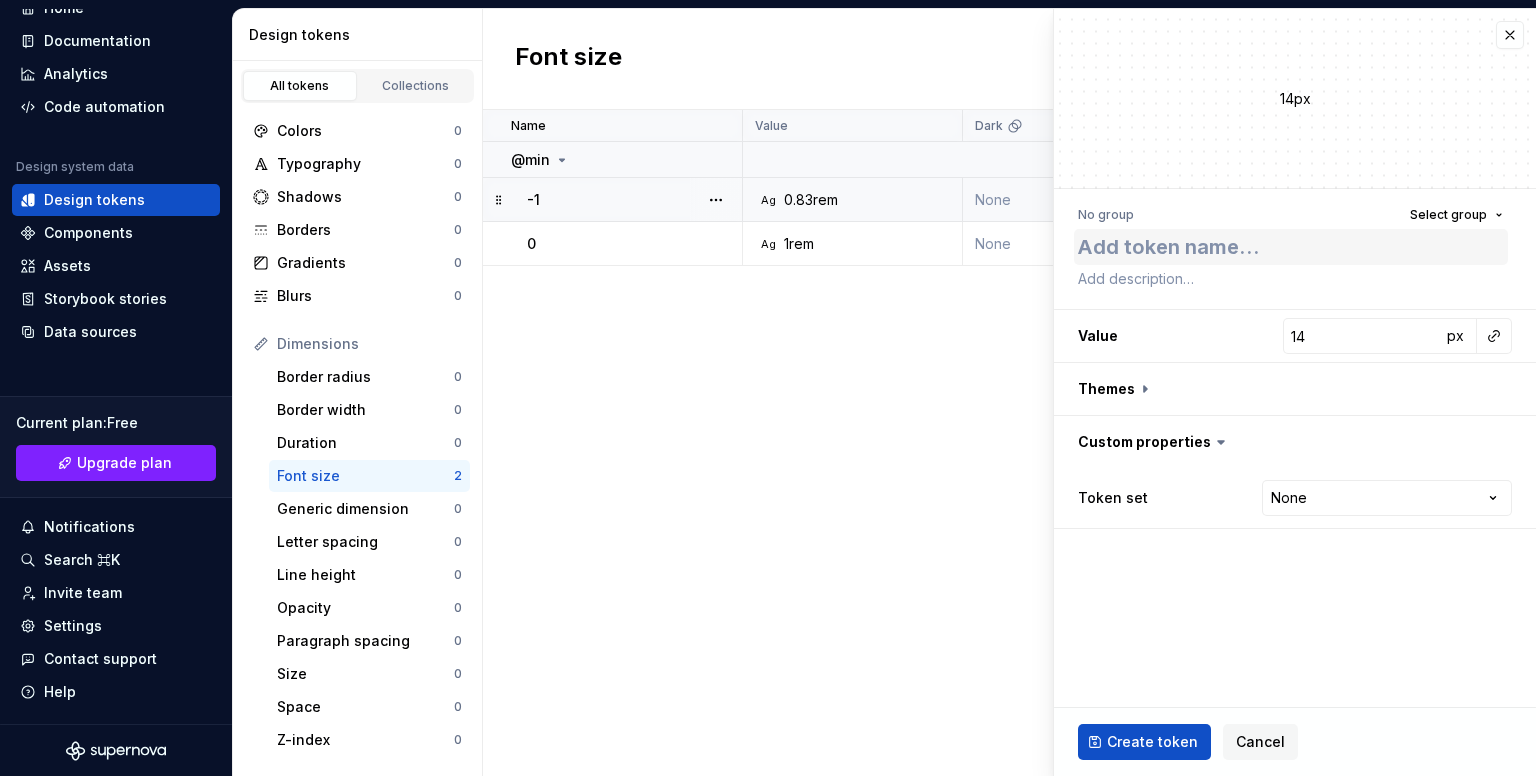 type on "*" 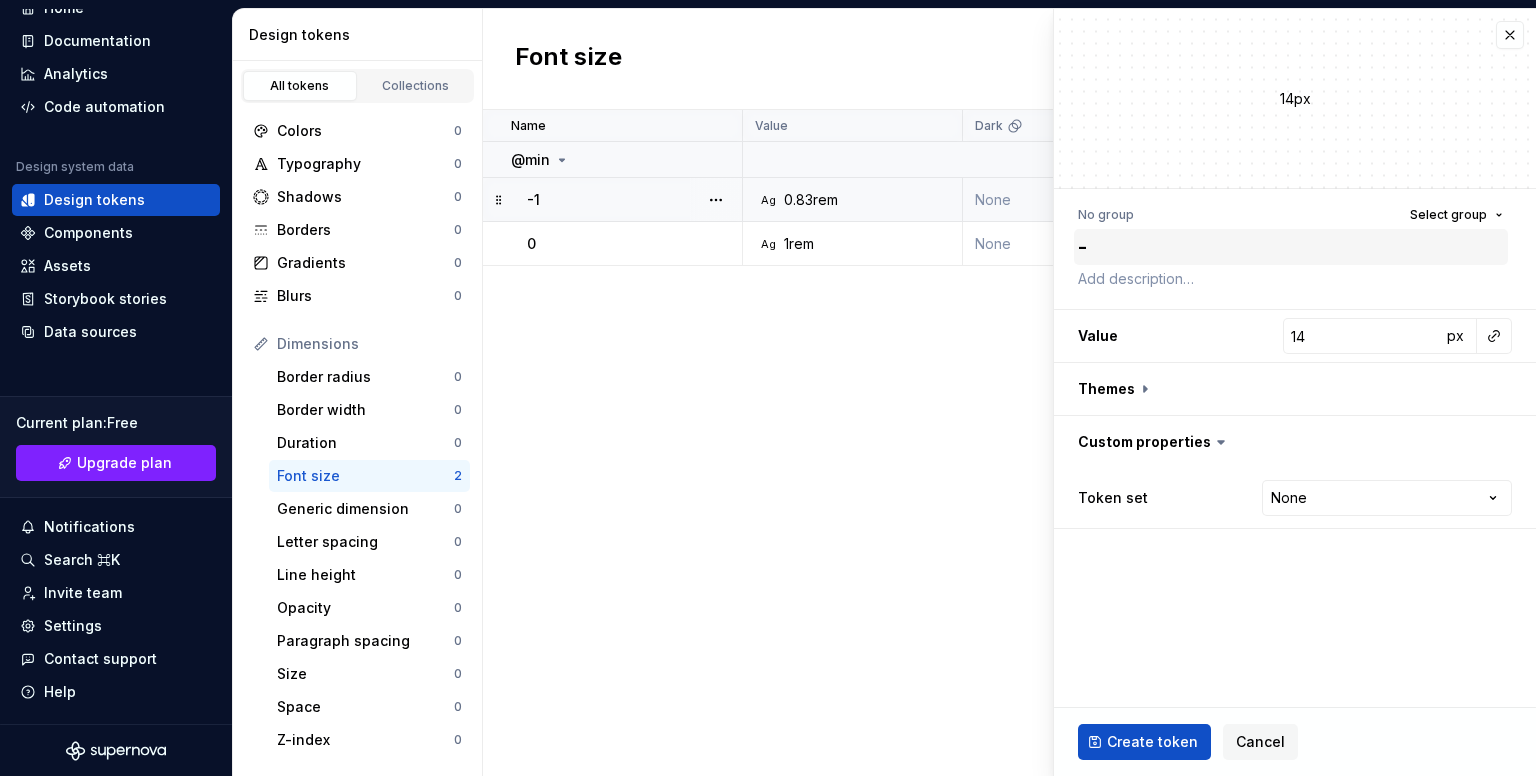 type on "*" 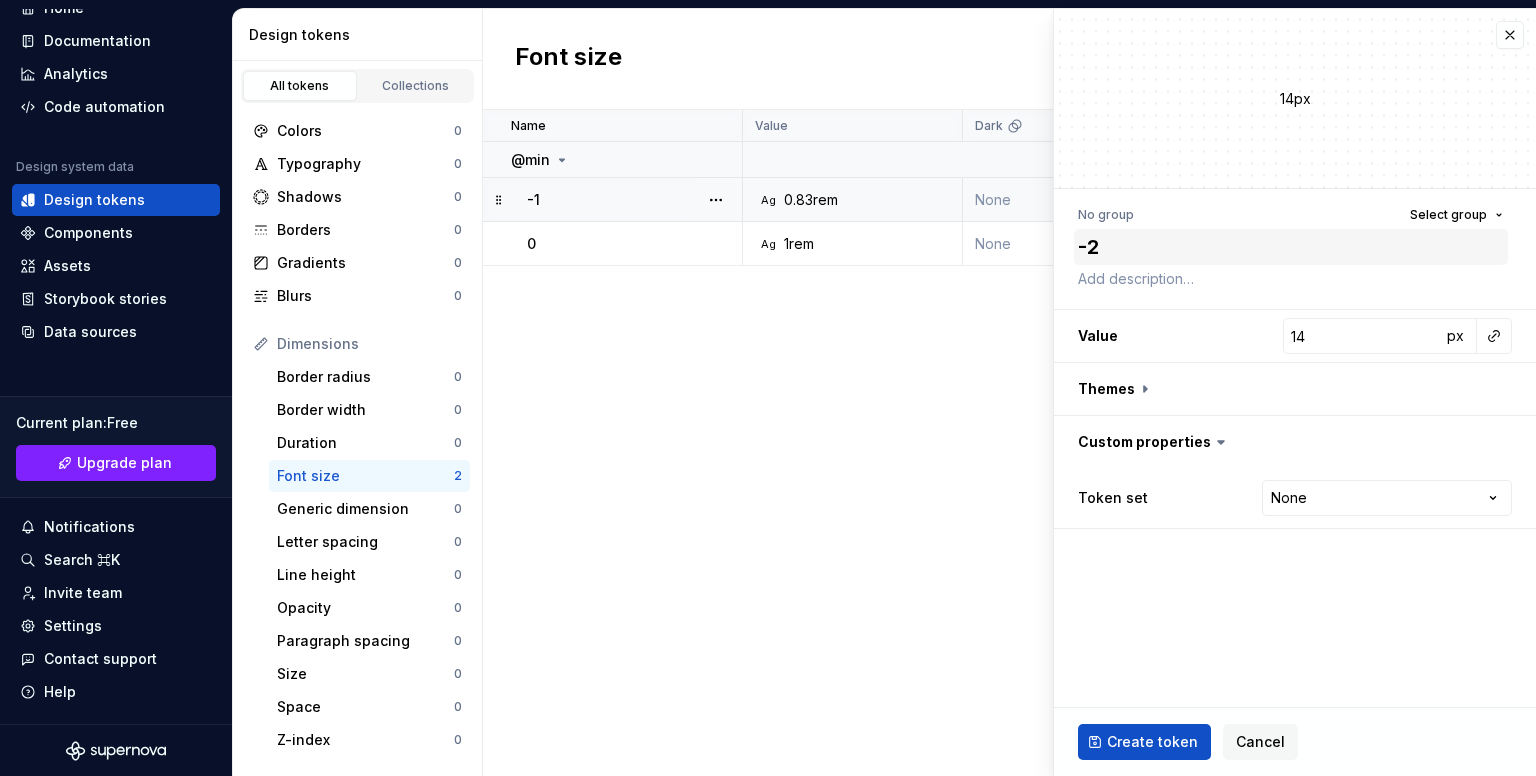 type on "-2" 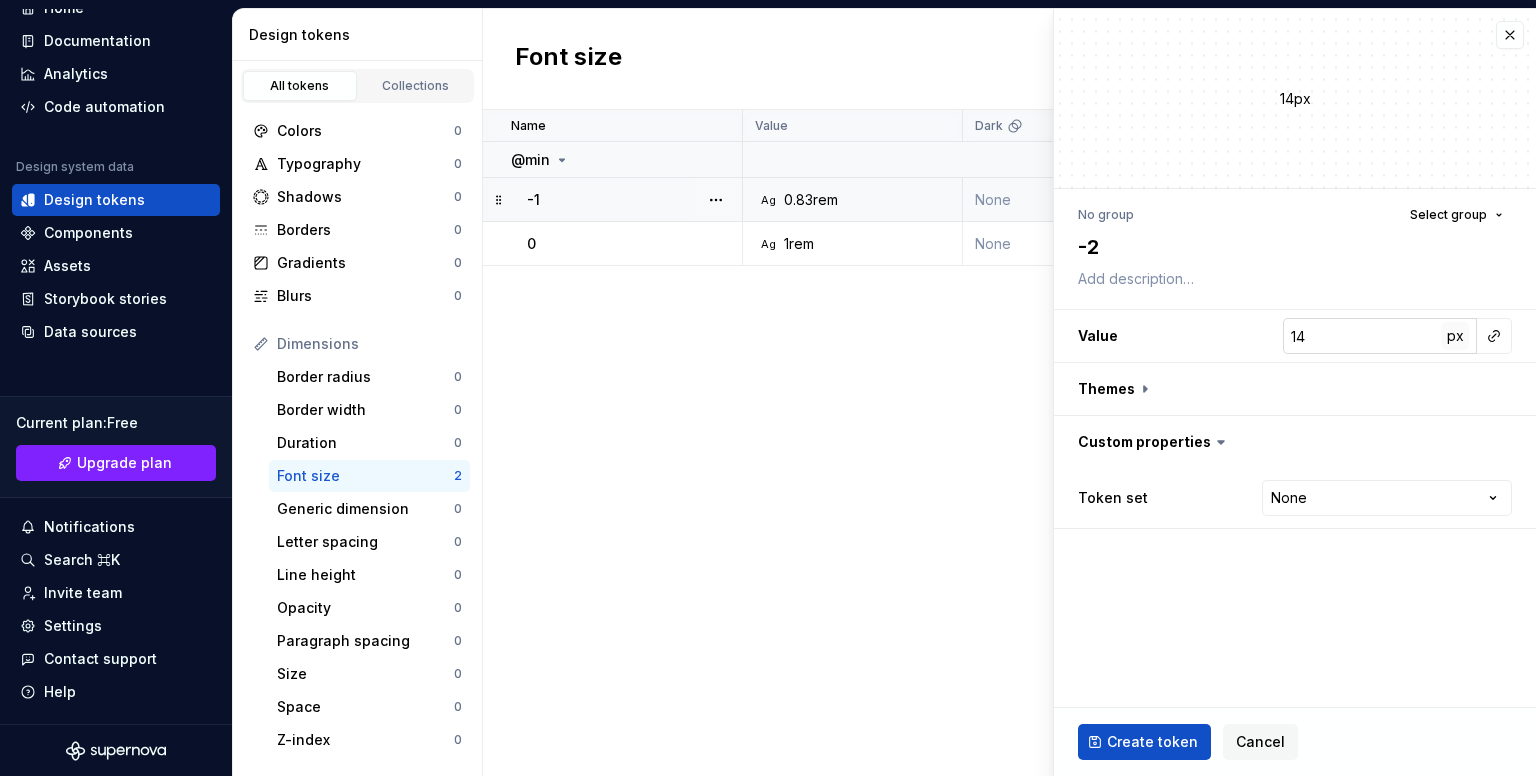 click on "px" at bounding box center [1455, 336] 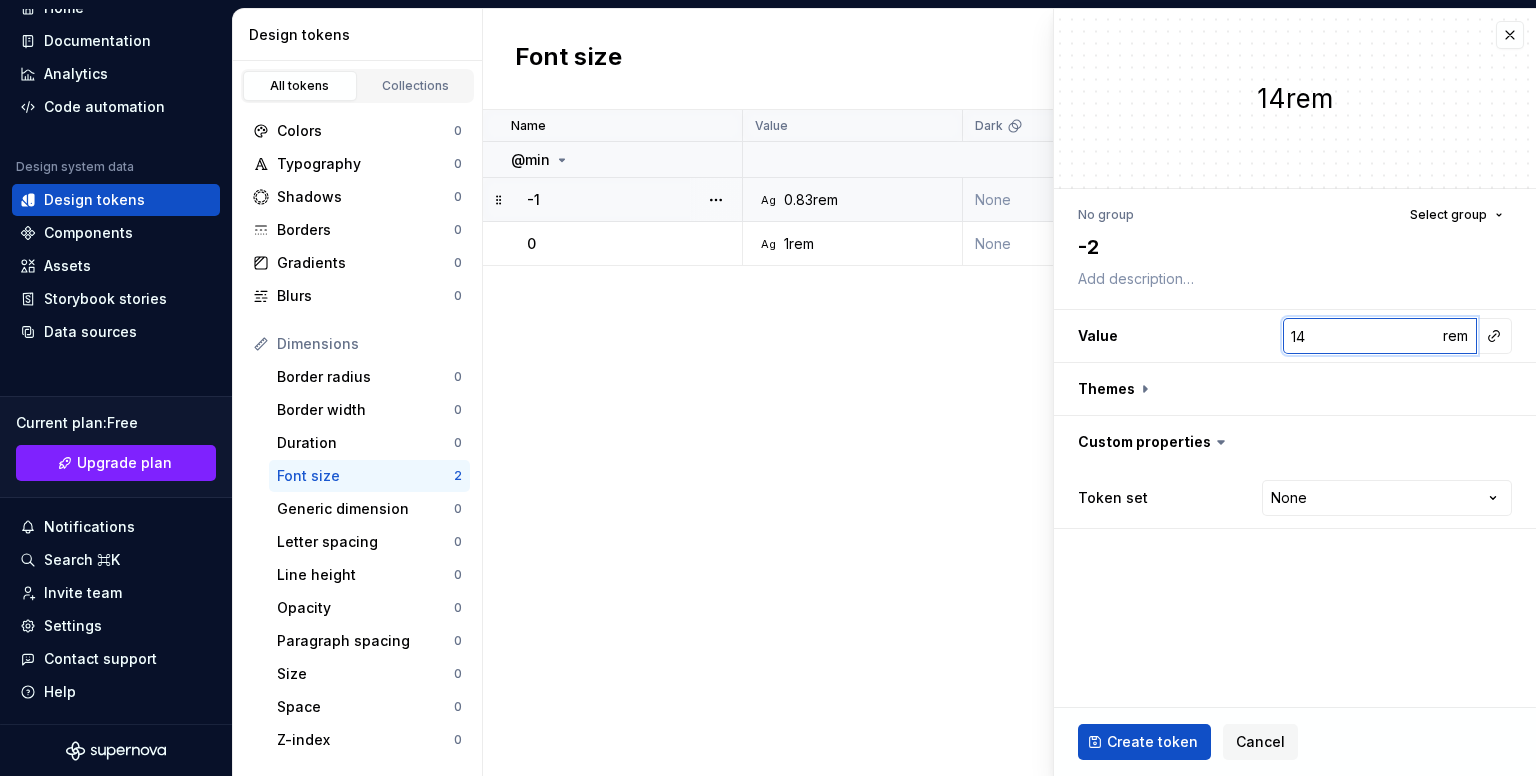 paste on "0.69" 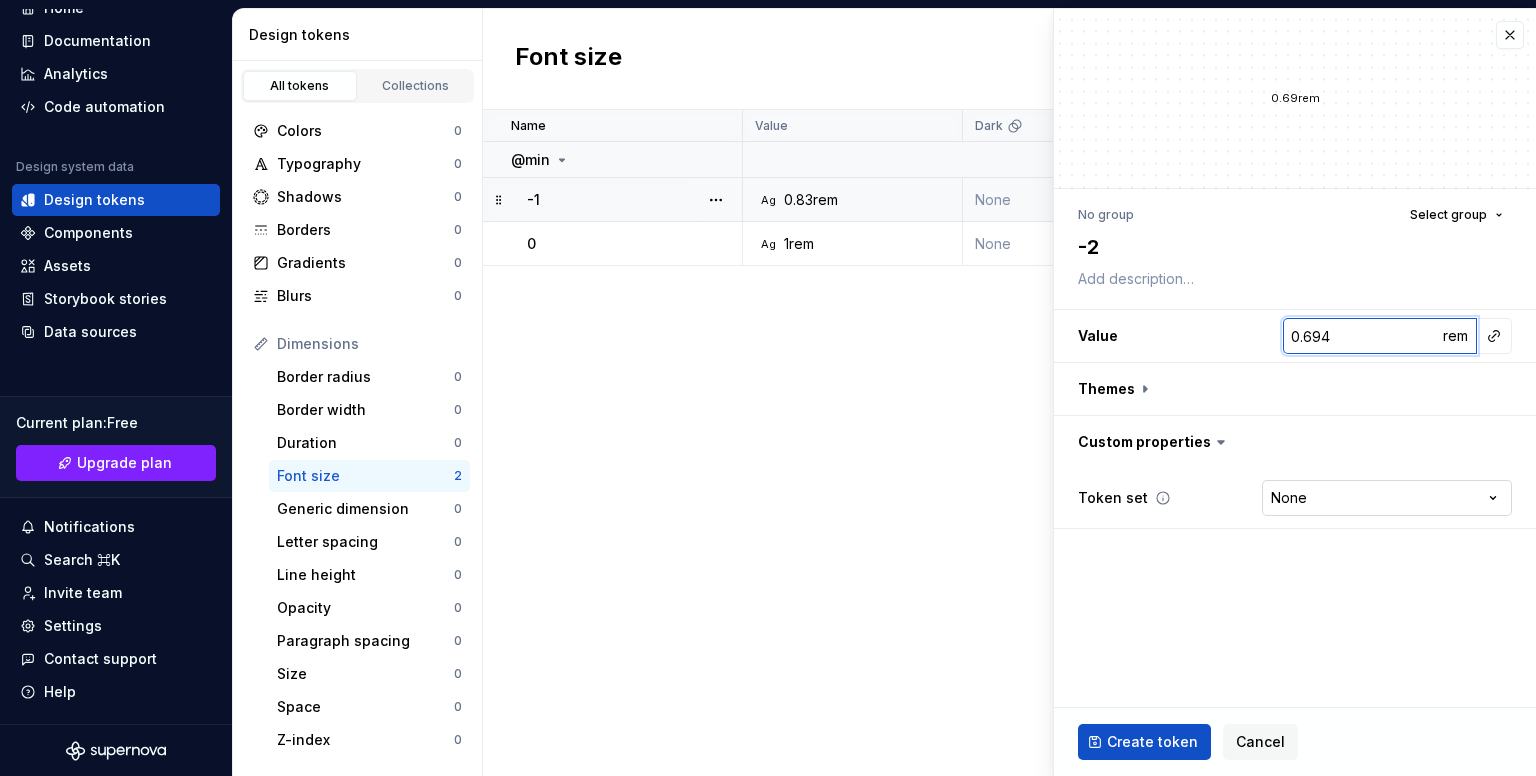 type on "0.694" 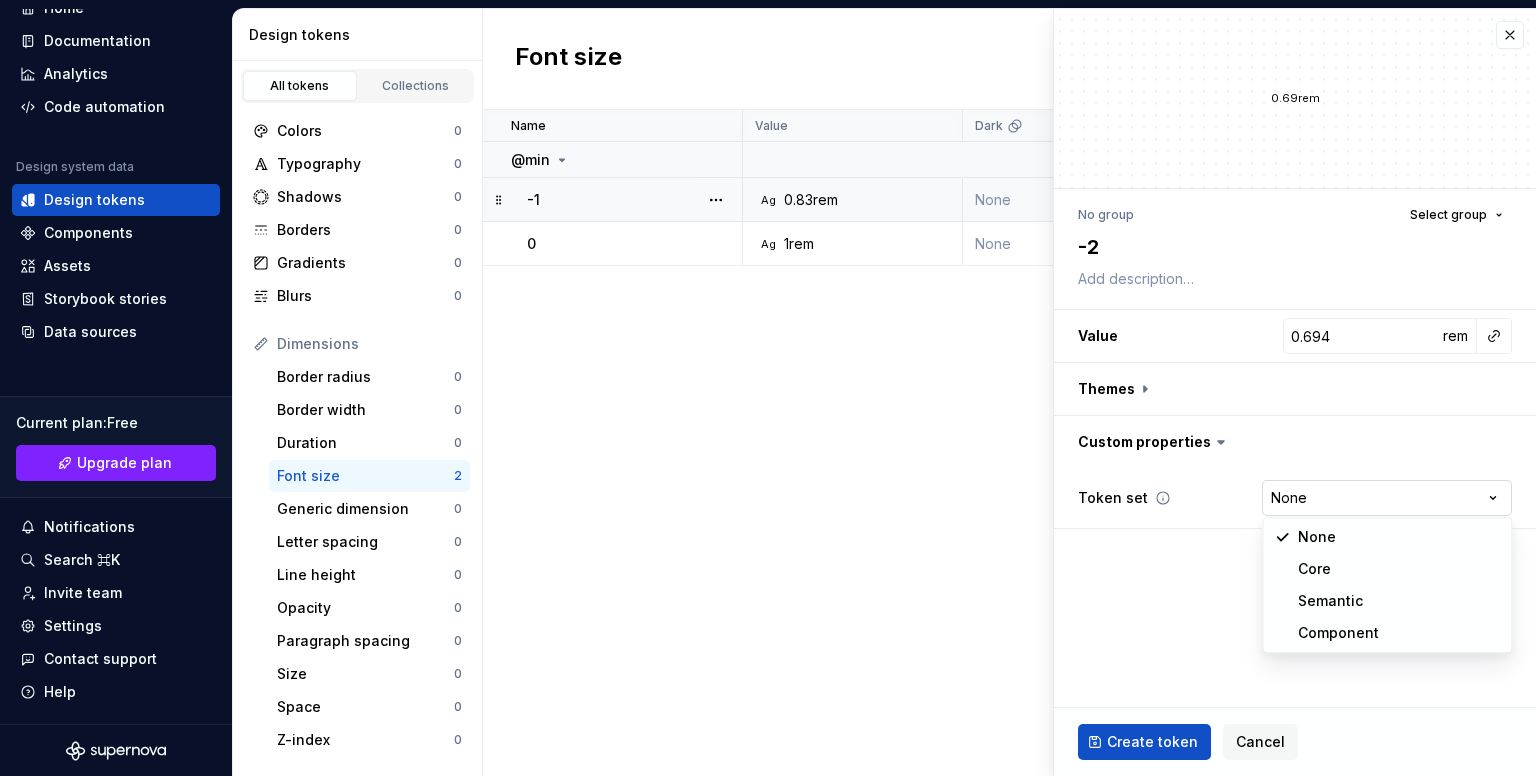click on "B My Design System B Home Documentation Analytics Code automation Design system data Design tokens Components Assets Storybook stories Data sources Current plan : Free Upgrade plan Notifications Search ⌘K Invite team Settings Contact support Help Design tokens All tokens Collections Colors [NUMBER] Typography [NUMBER] Shadows [NUMBER] Borders [NUMBER] Gradients [NUMBER] Blurs [NUMBER] Dimensions Border radius [NUMBER] Border width [NUMBER] Duration [NUMBER] Font size [NUMBER] Generic dimension [NUMBER] Letter spacing [NUMBER] Line height [NUMBER] Opacity [NUMBER] Paragraph spacing [NUMBER] Size [NUMBER] Space [NUMBER] Z-index [NUMBER] Options Text decoration [NUMBER] Text case [NUMBER] Visibility [NUMBER] Strings Font family [NUMBER] Font weight/style [NUMBER] Generic string [NUMBER] Product copy [NUMBER] Font size New token Name Value Dark Token set Description Last updated @min [NUMBER] Ag [NUMBER]rem None None less than a minute ago [NUMBER] Ag [NUMBER]rem None Core [NUMBER] minutes ago * New font size token [NUMBER]rem No group Select group [NUMBER] Value [NUMBER] rem Themes Custom properties Token set None **** **** ******** ********* Create token Cancel None Core Semantic Component" at bounding box center [768, 388] 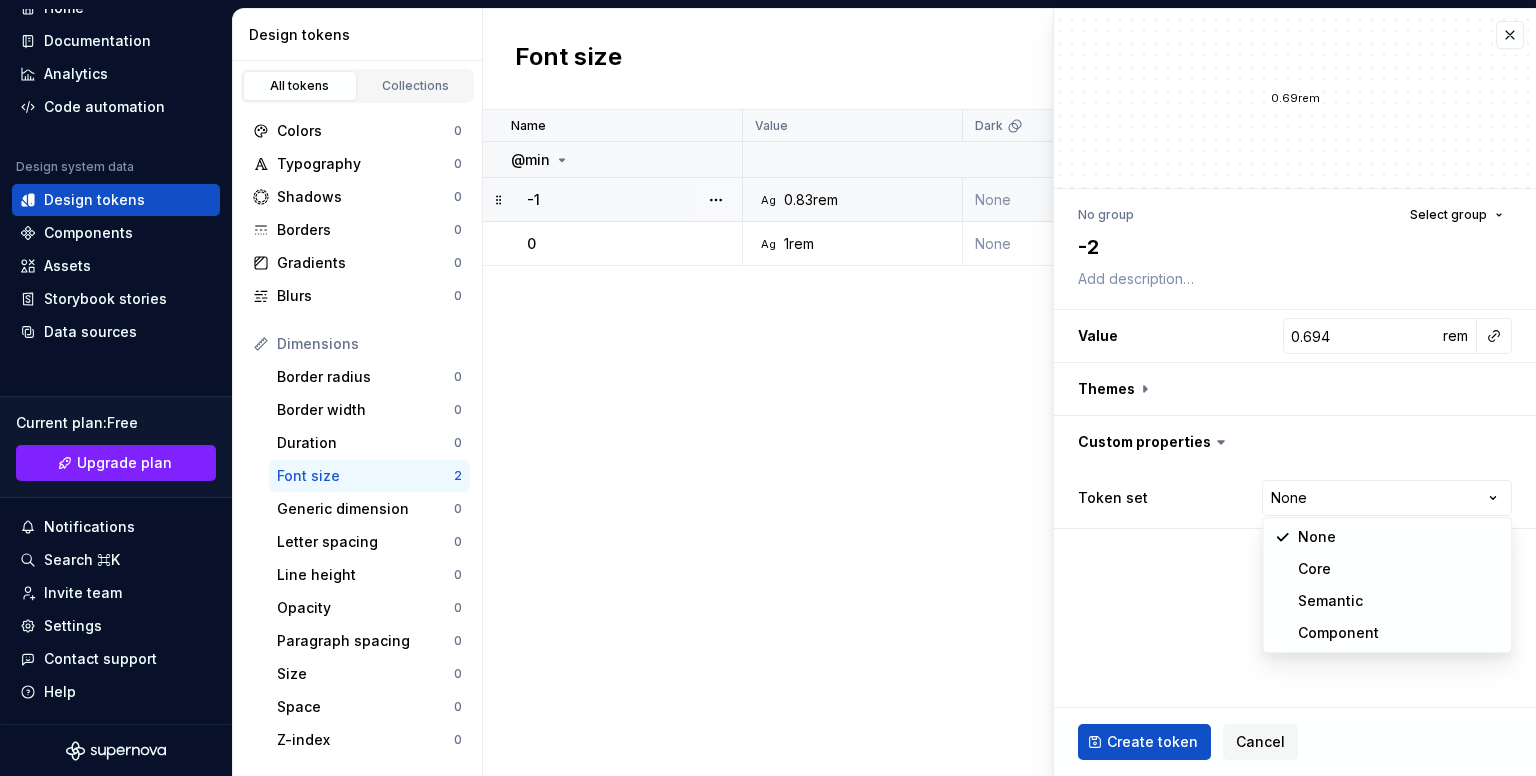 select on "**********" 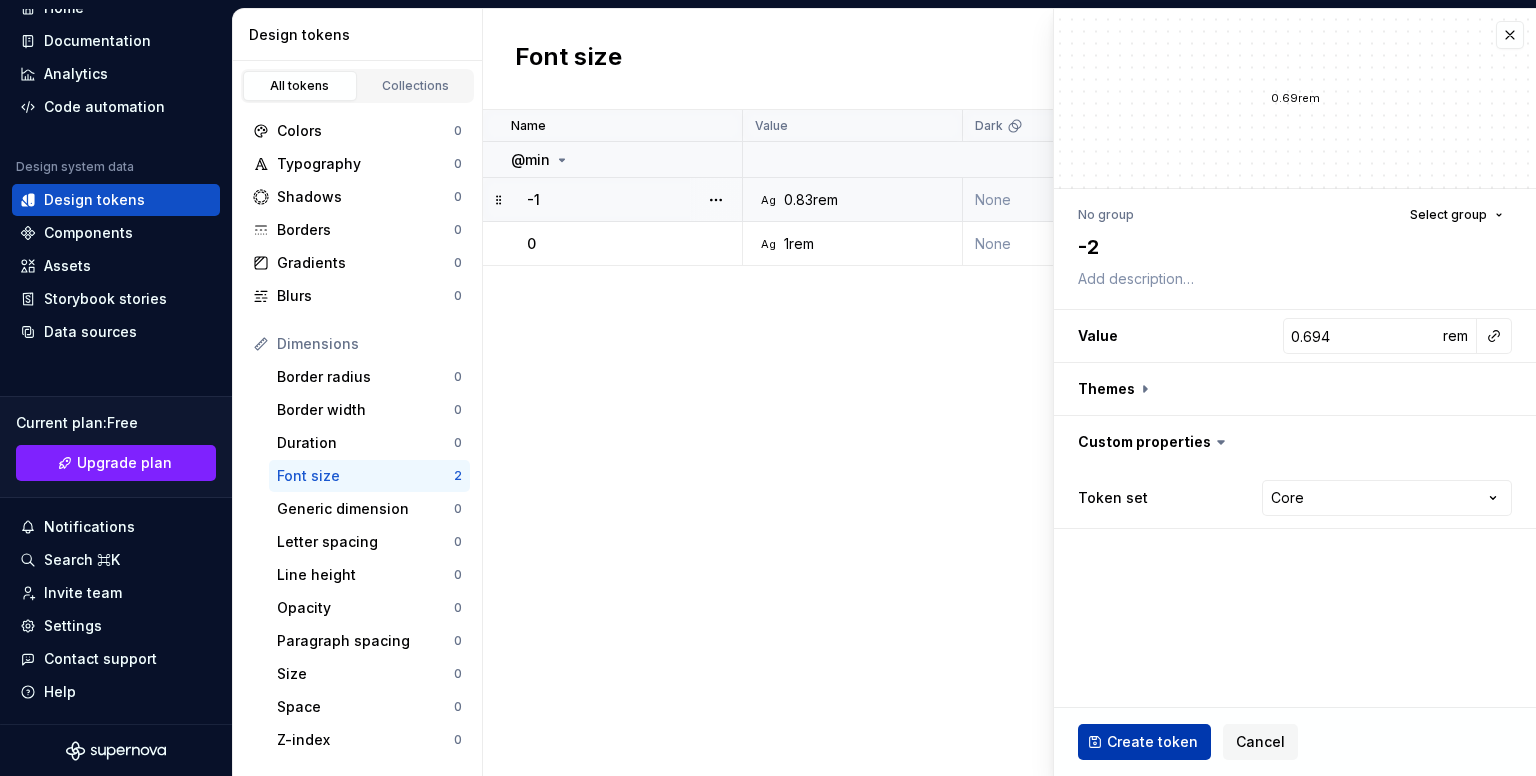 click on "Create token" at bounding box center [1152, 742] 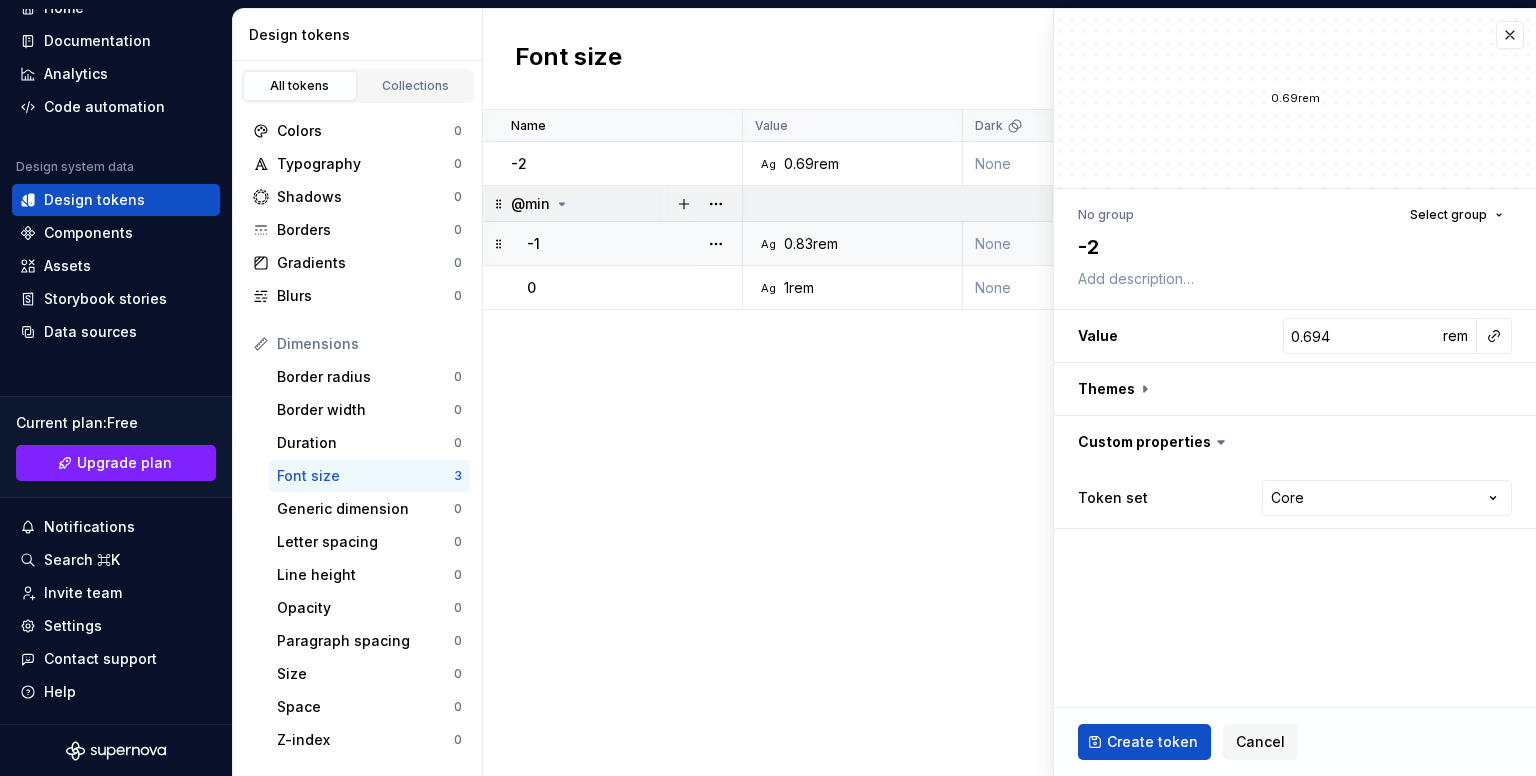 type on "*" 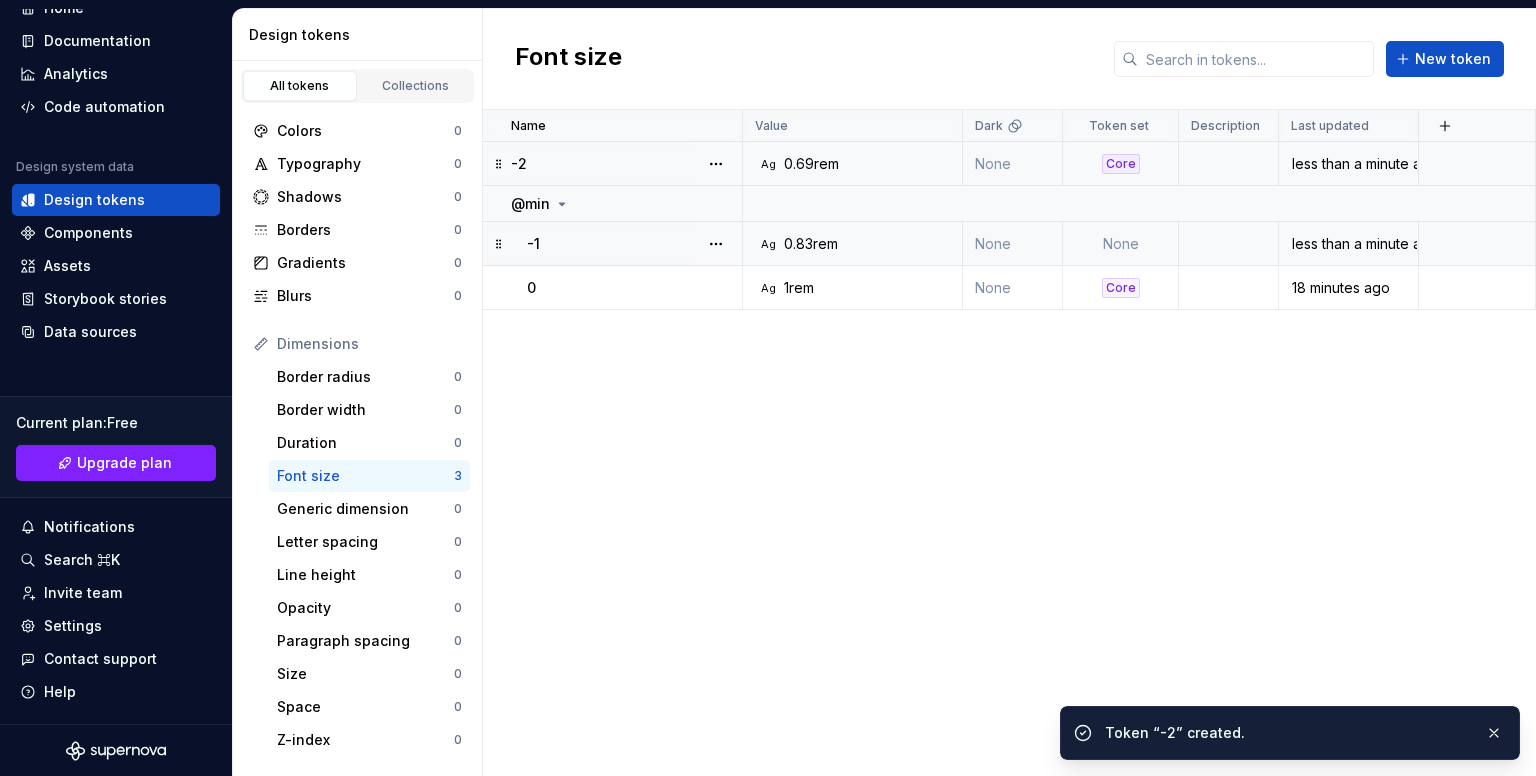 drag, startPoint x: 591, startPoint y: 169, endPoint x: 517, endPoint y: 181, distance: 74.96666 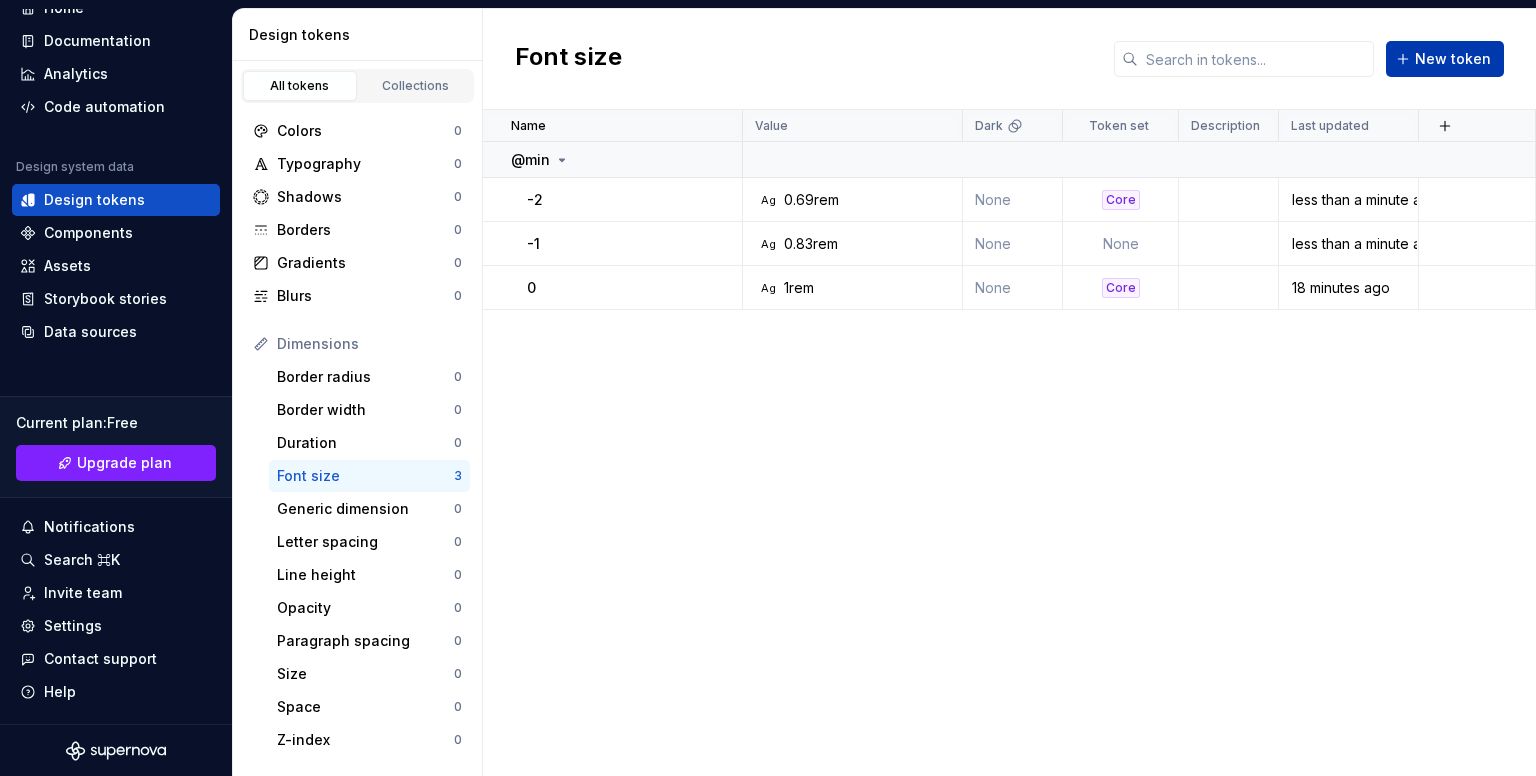 click on "New token" at bounding box center [1445, 59] 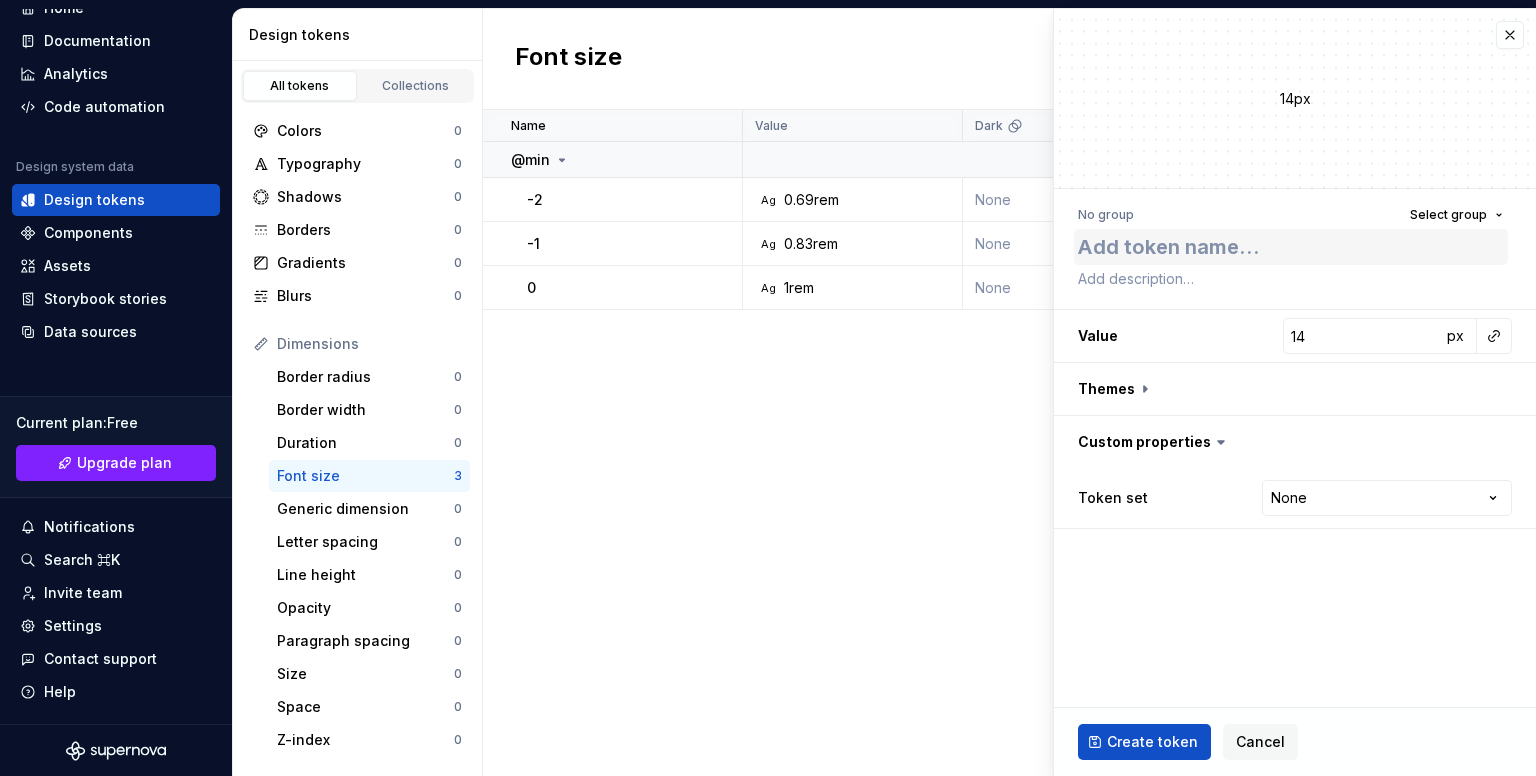 click at bounding box center [1291, 247] 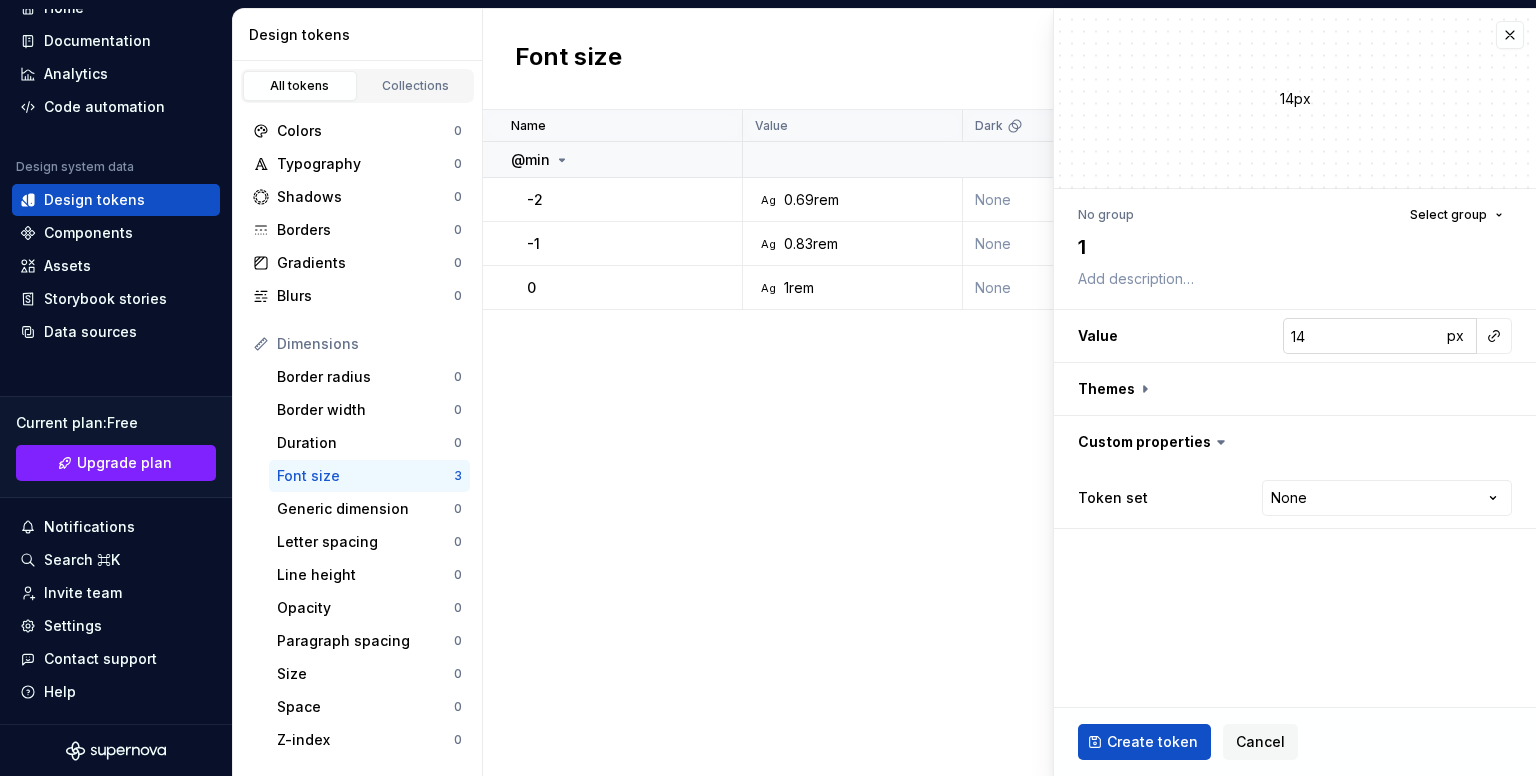 type on "1" 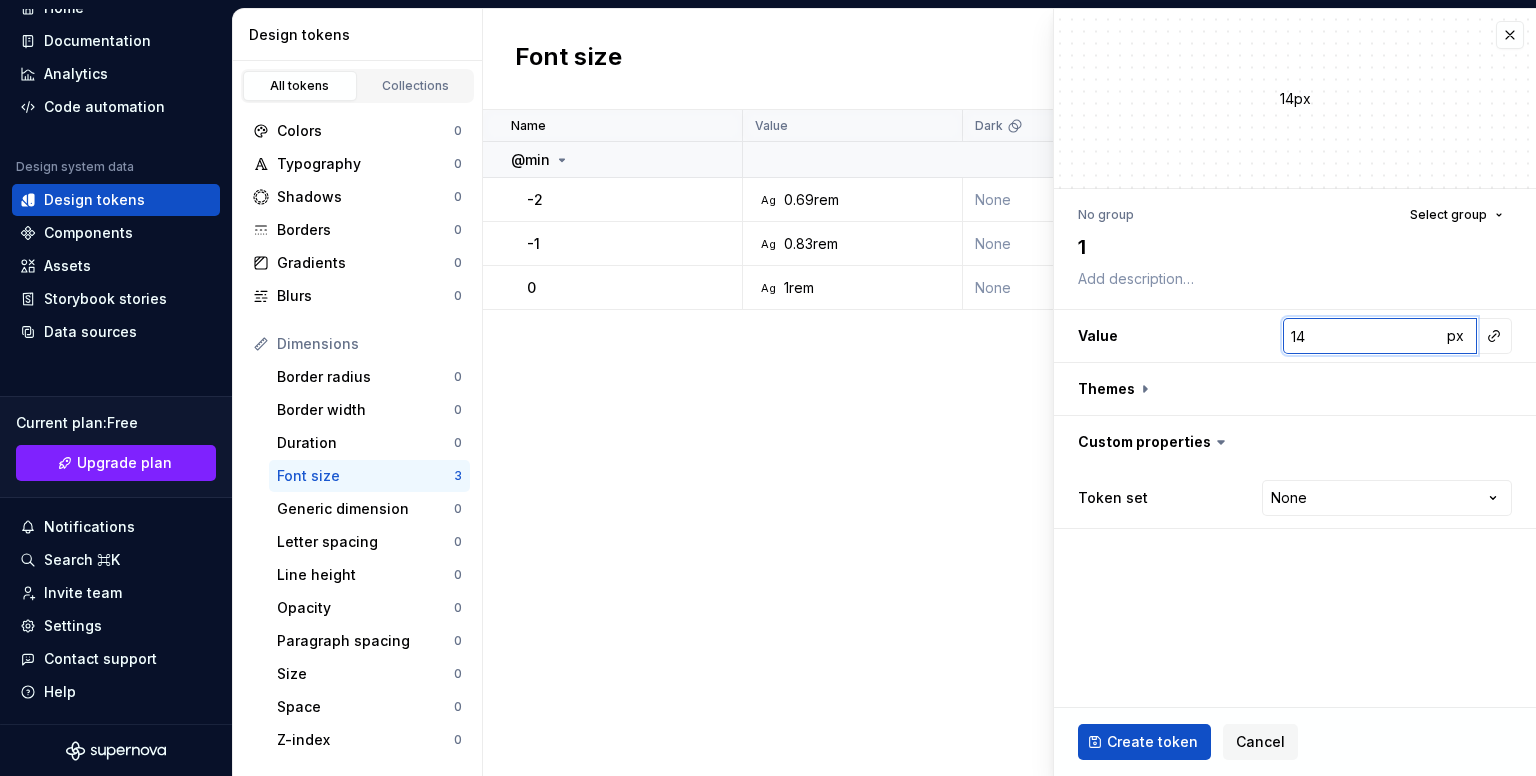 type on "*" 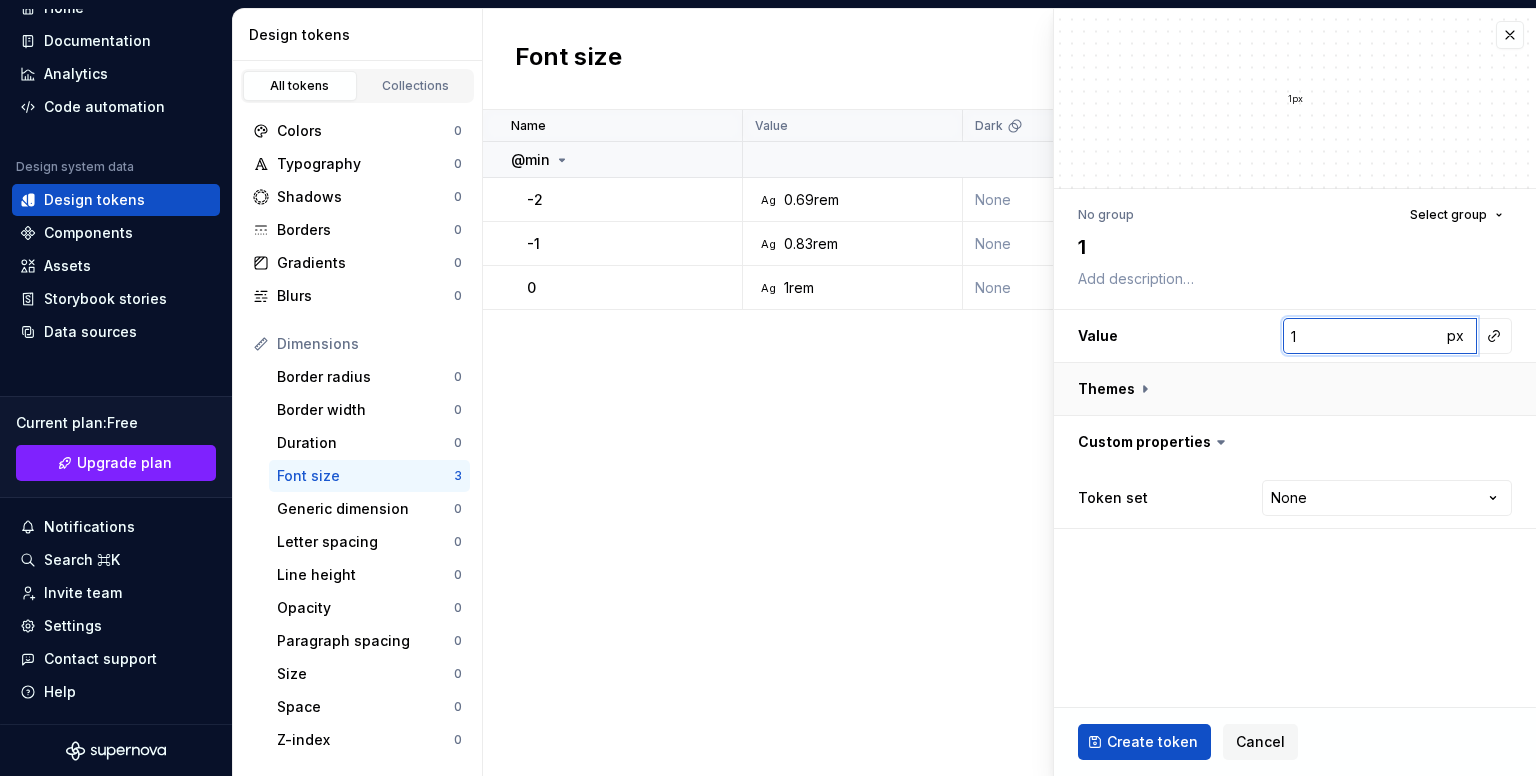 type on "*" 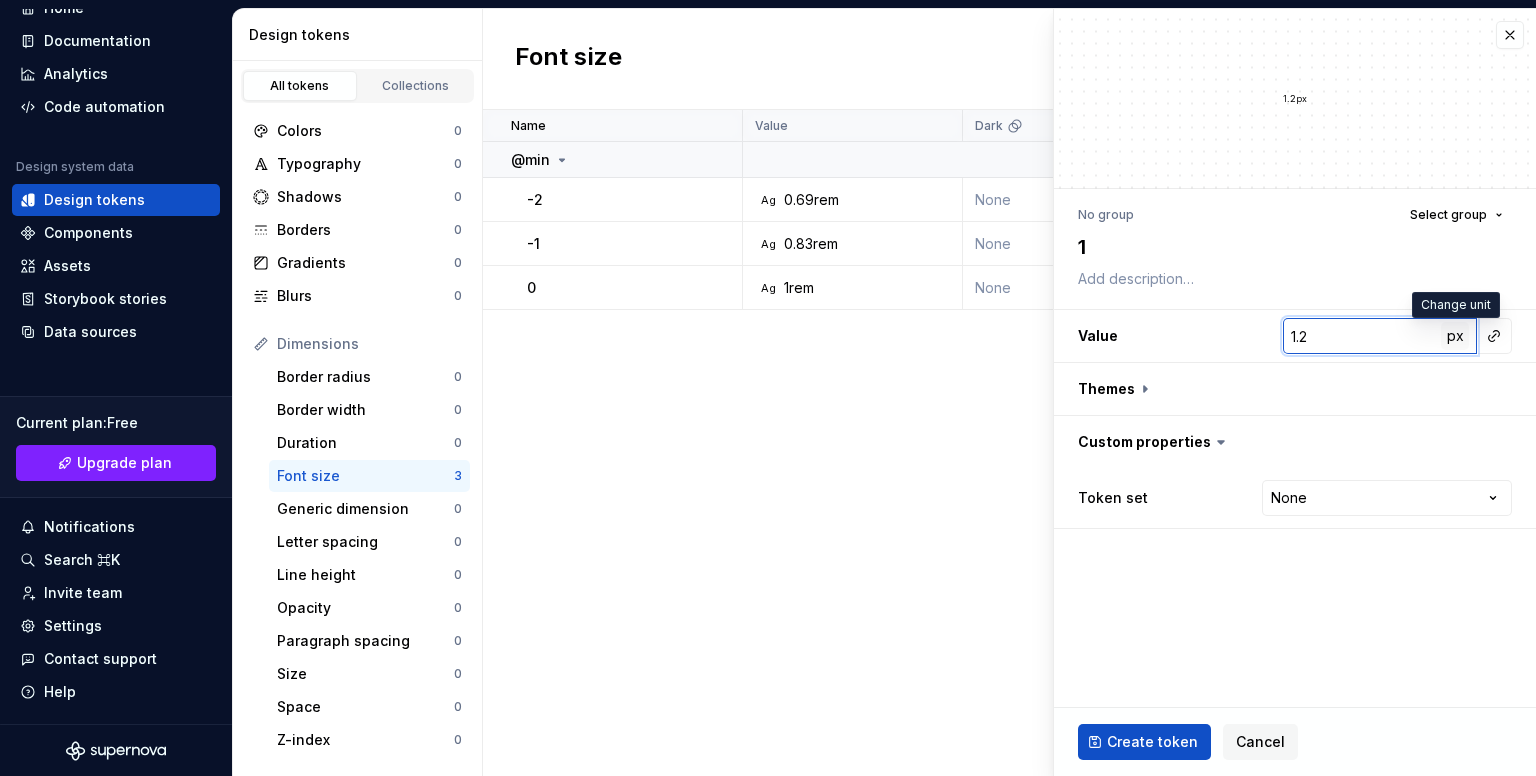 type on "1.2" 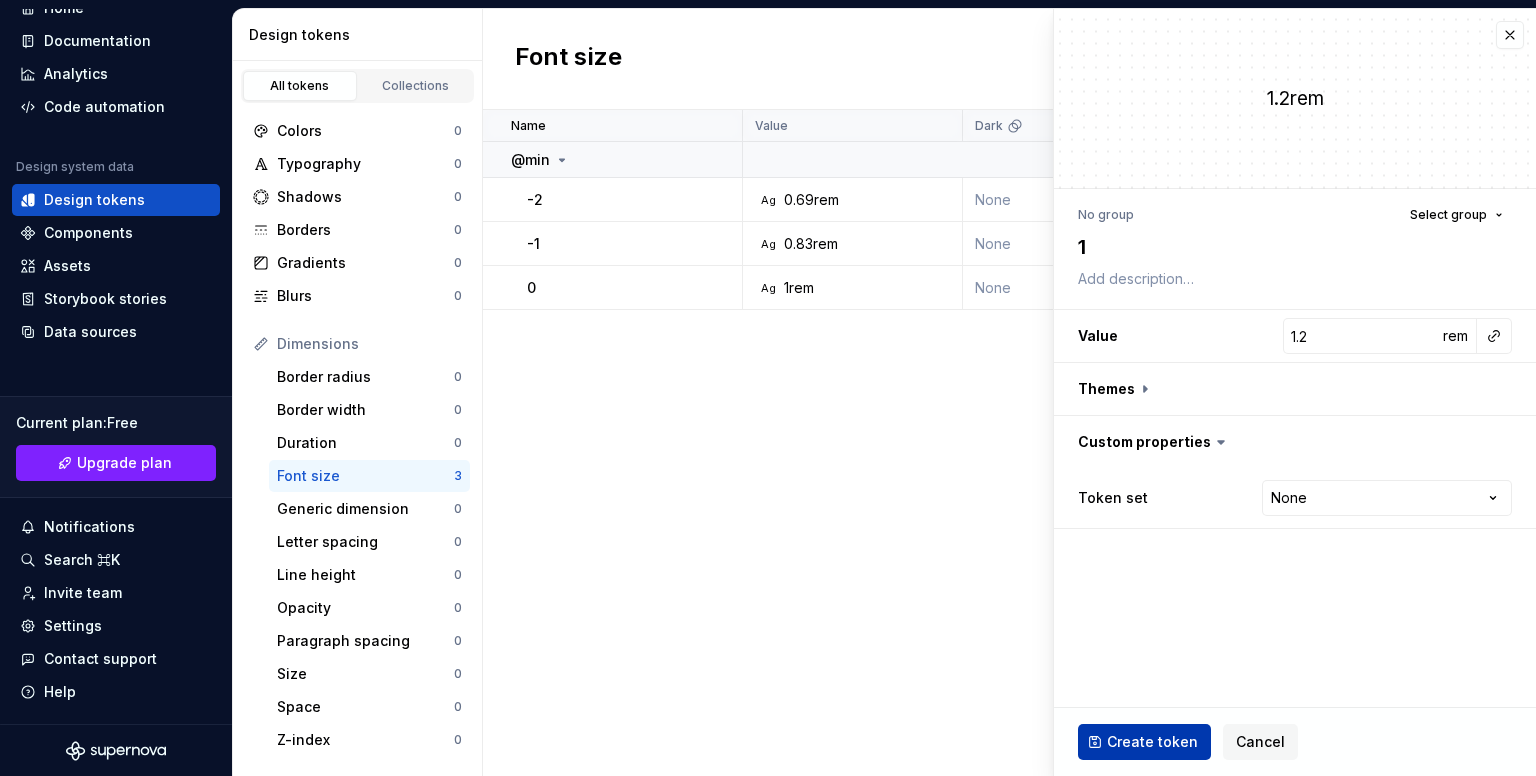 click on "Create token" at bounding box center (1152, 742) 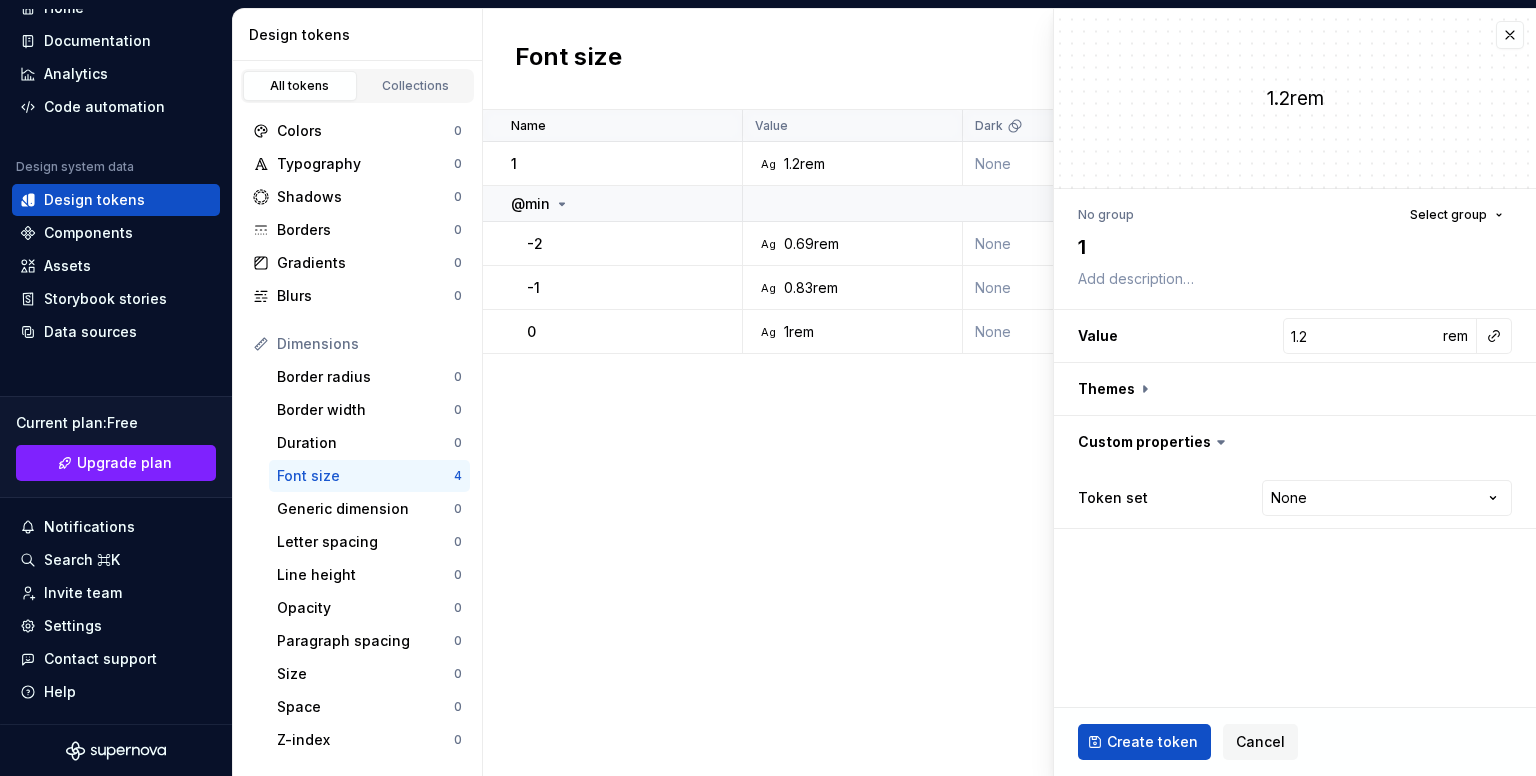 type on "*" 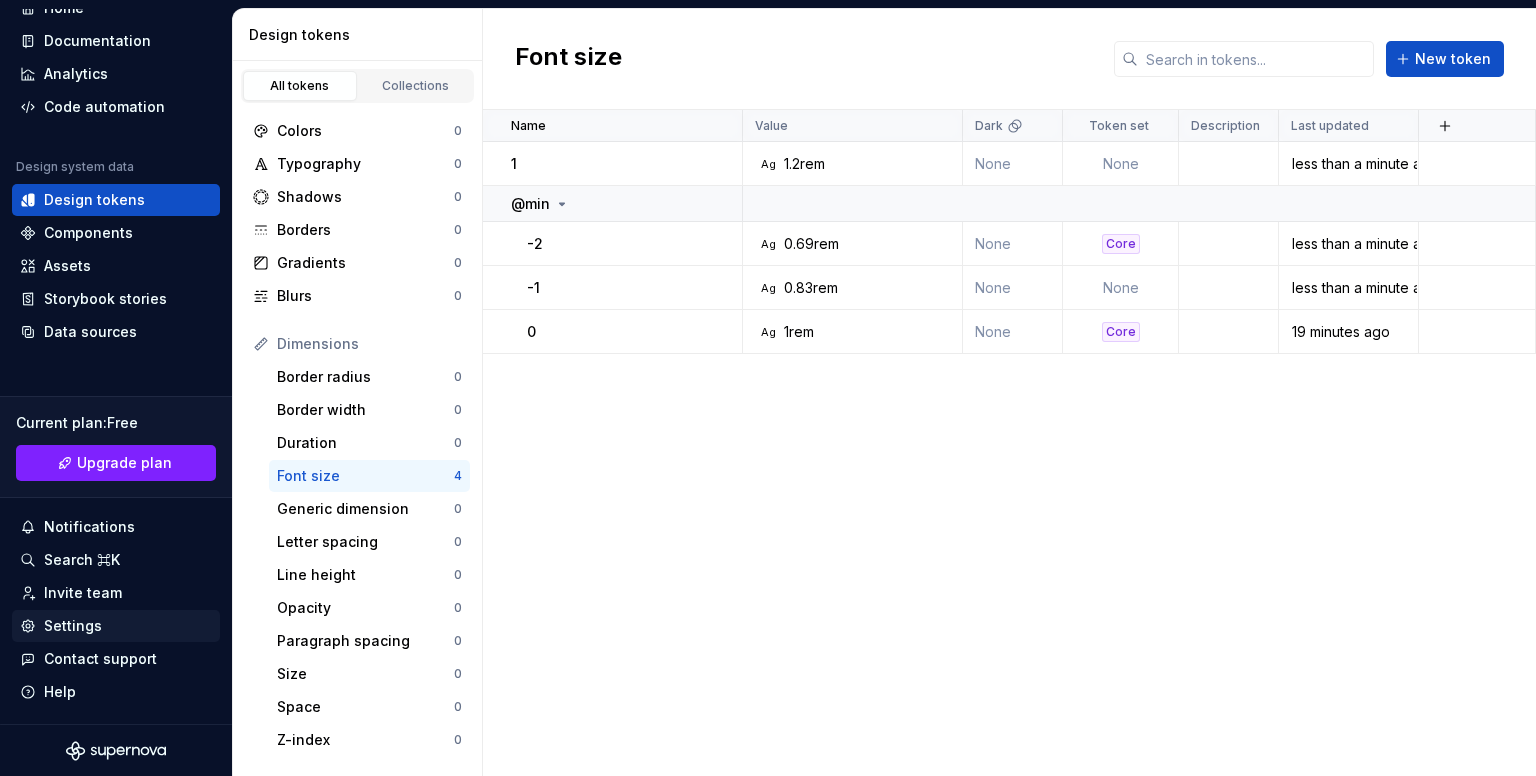 click on "Settings" at bounding box center (116, 626) 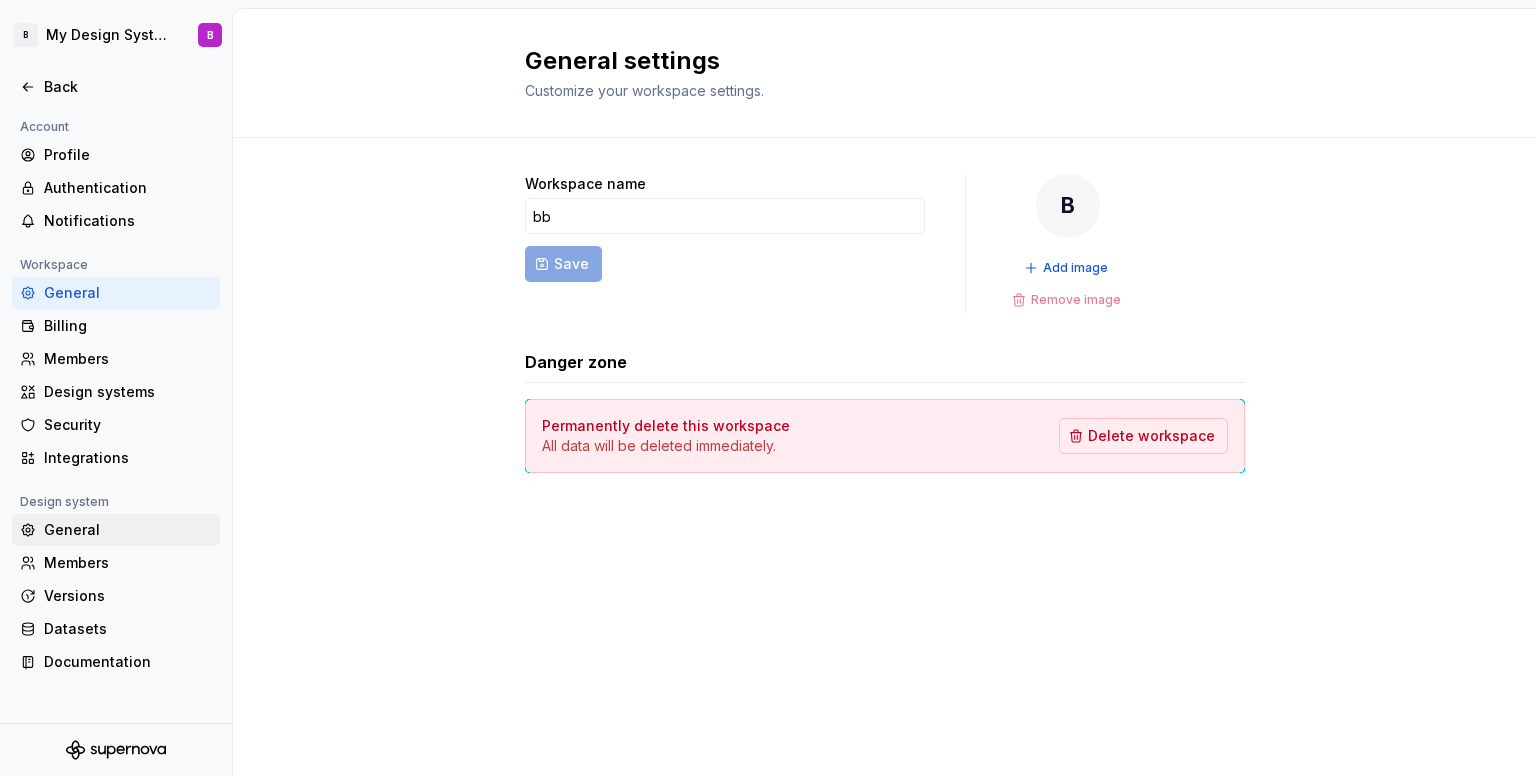 click on "General" at bounding box center [128, 530] 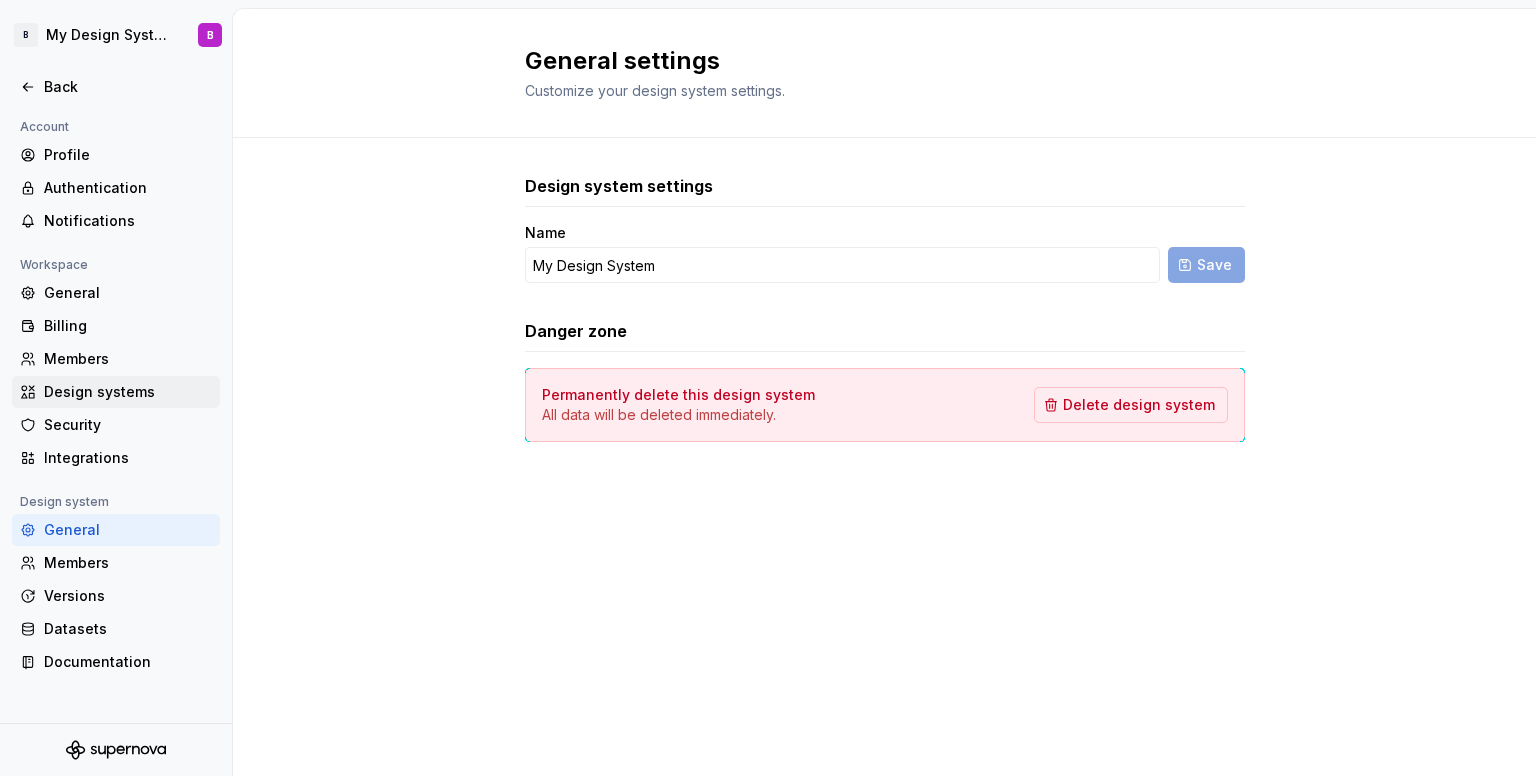 click on "Design systems" at bounding box center [128, 392] 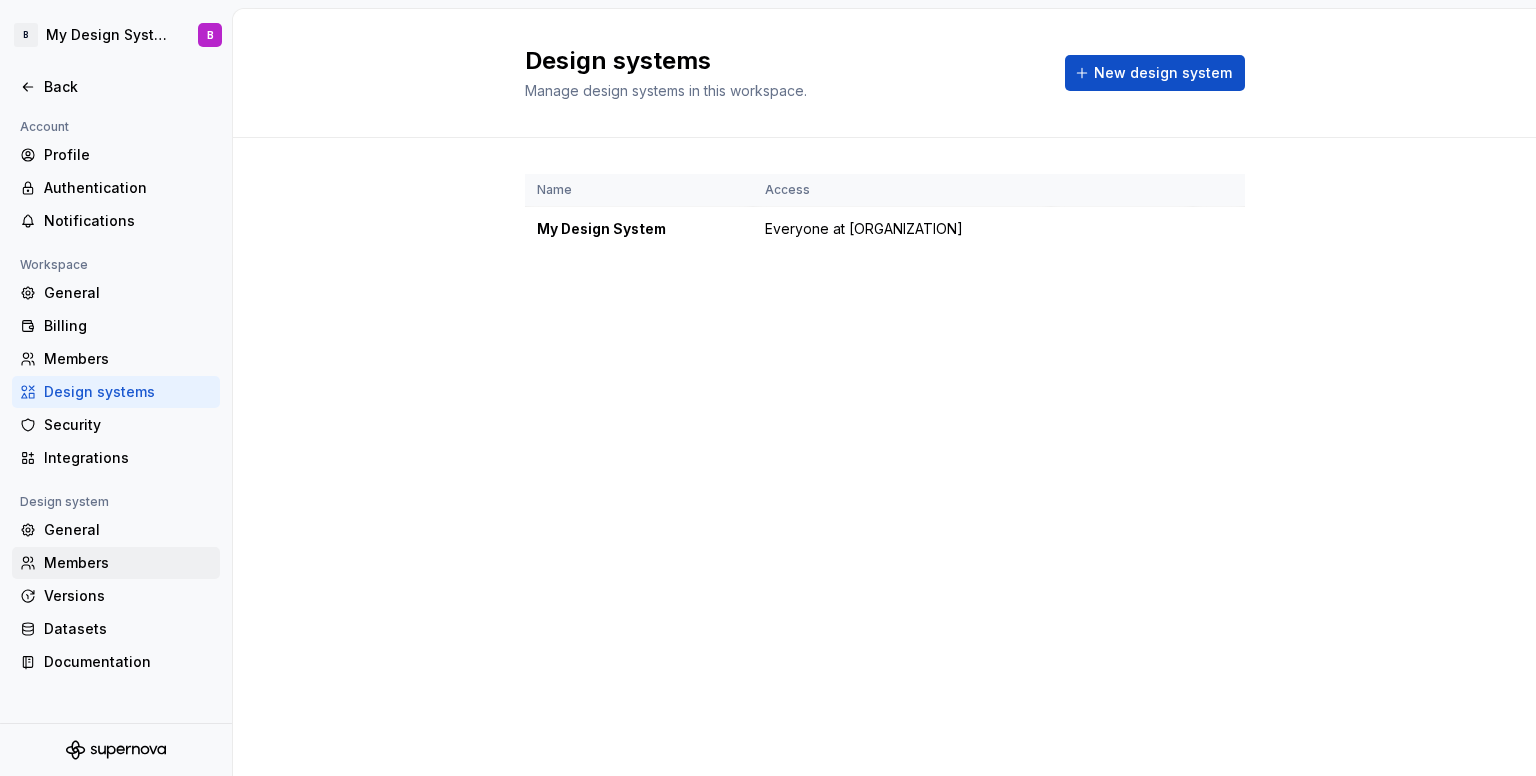 click on "Members" at bounding box center [116, 563] 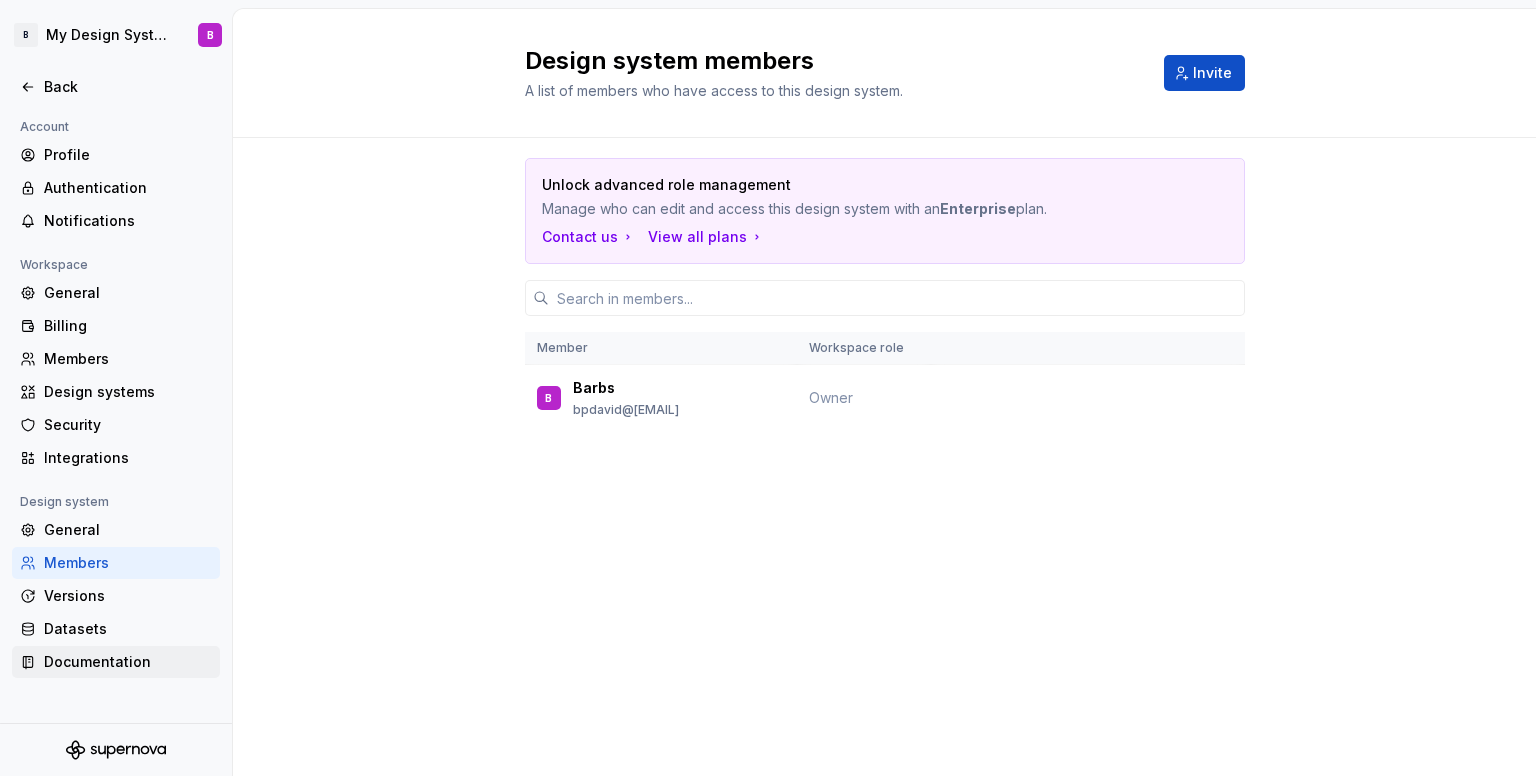 click on "Documentation" at bounding box center (128, 662) 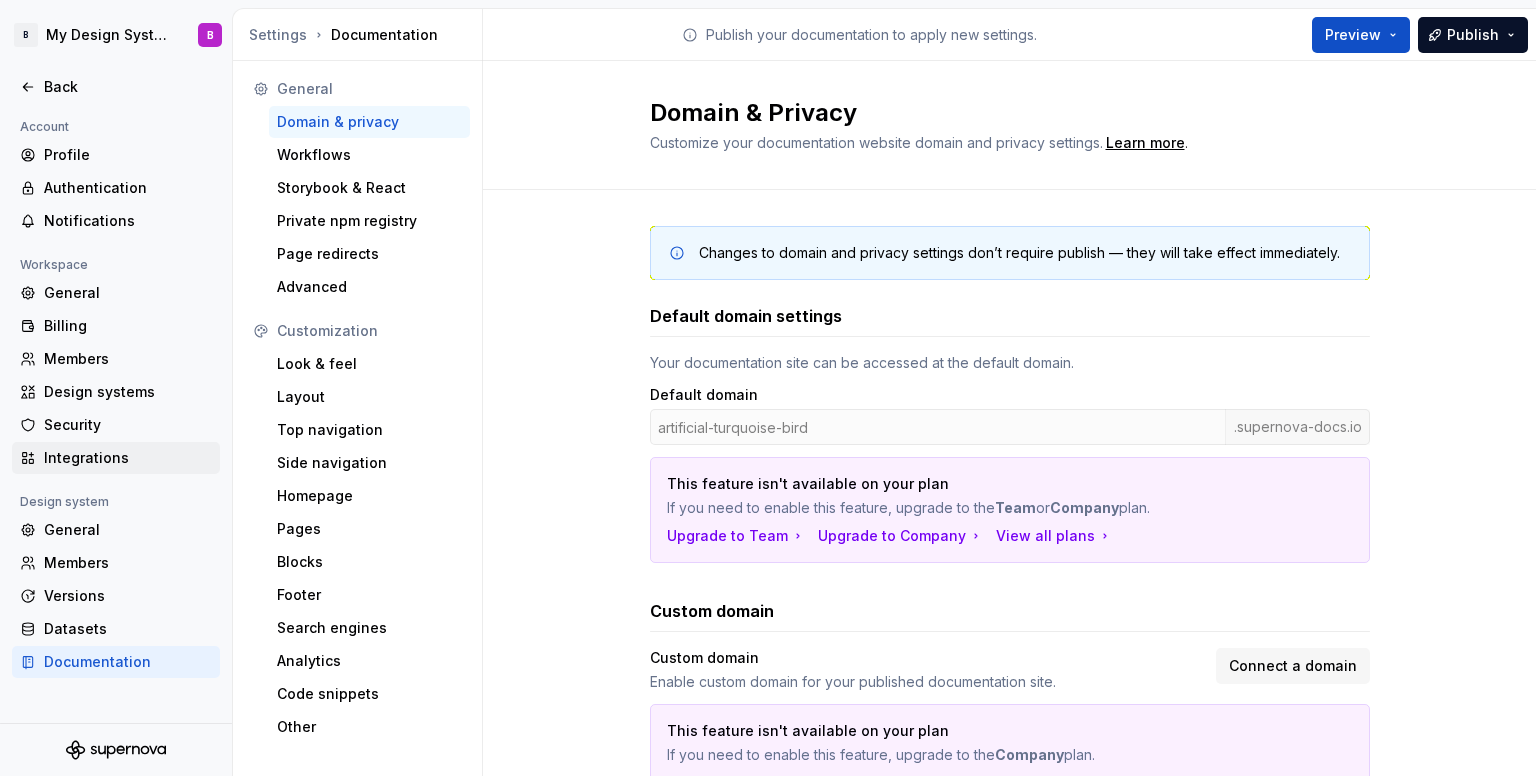 click on "Integrations" at bounding box center [128, 458] 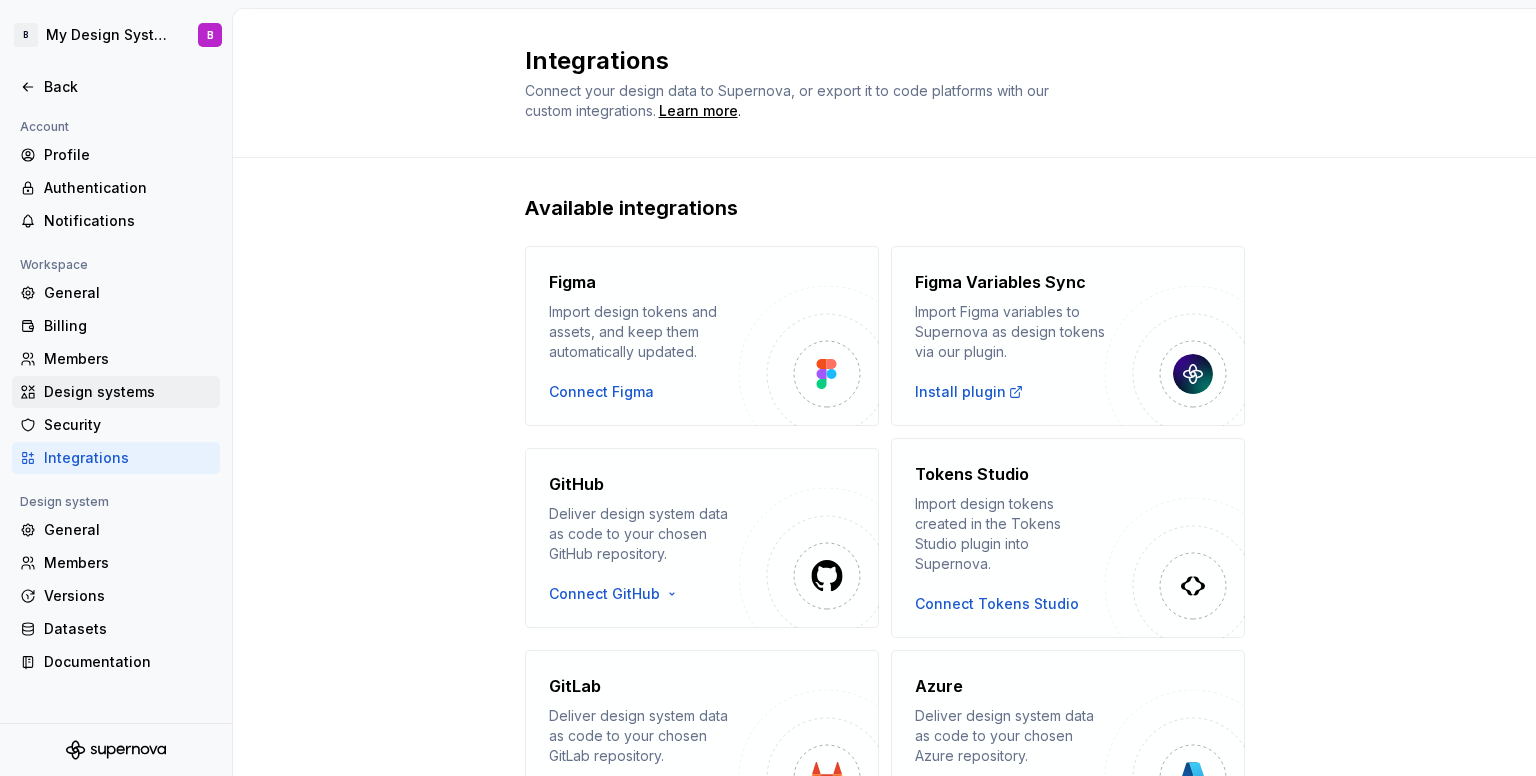 click on "Design systems" at bounding box center (128, 392) 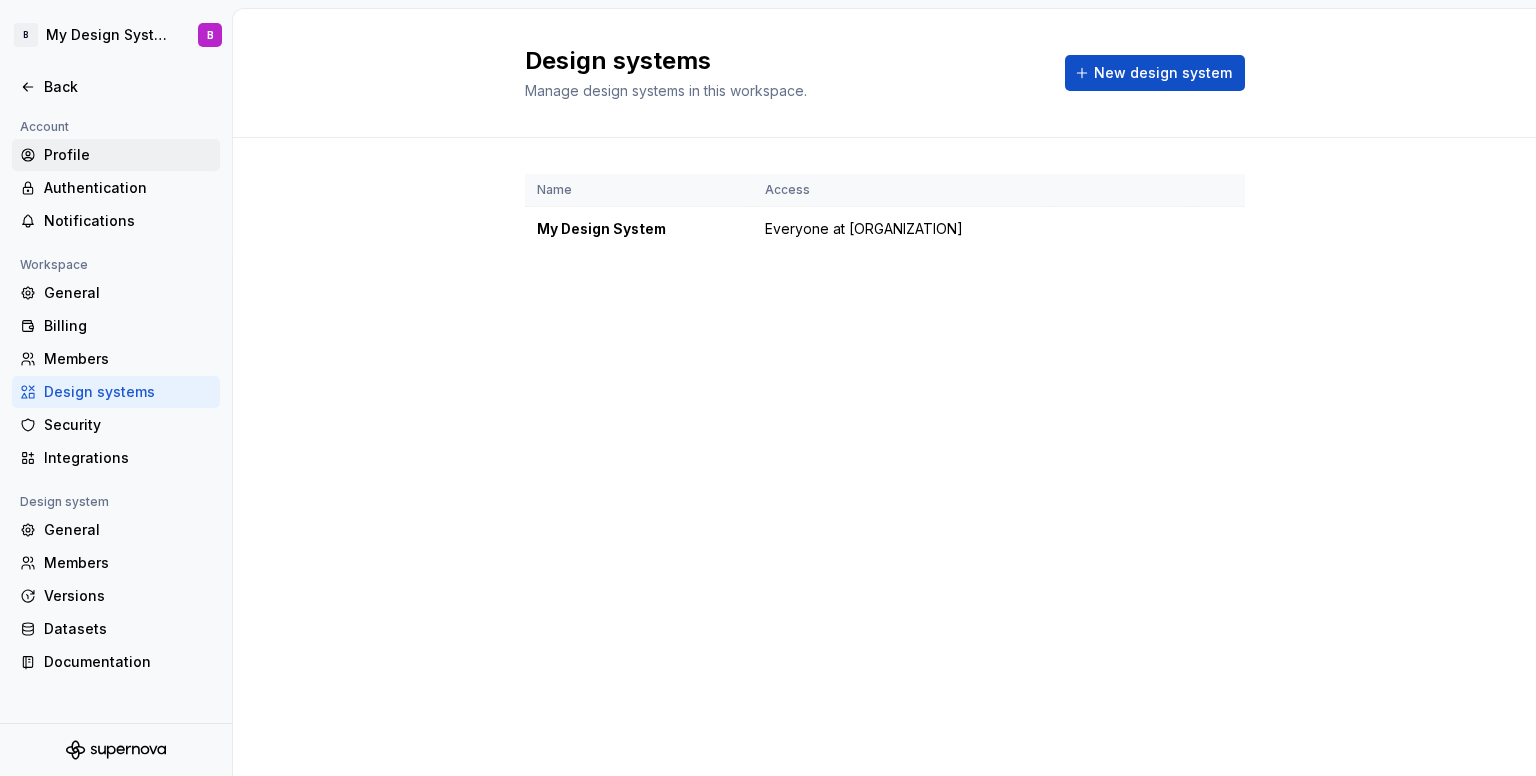 click on "Profile" at bounding box center (128, 155) 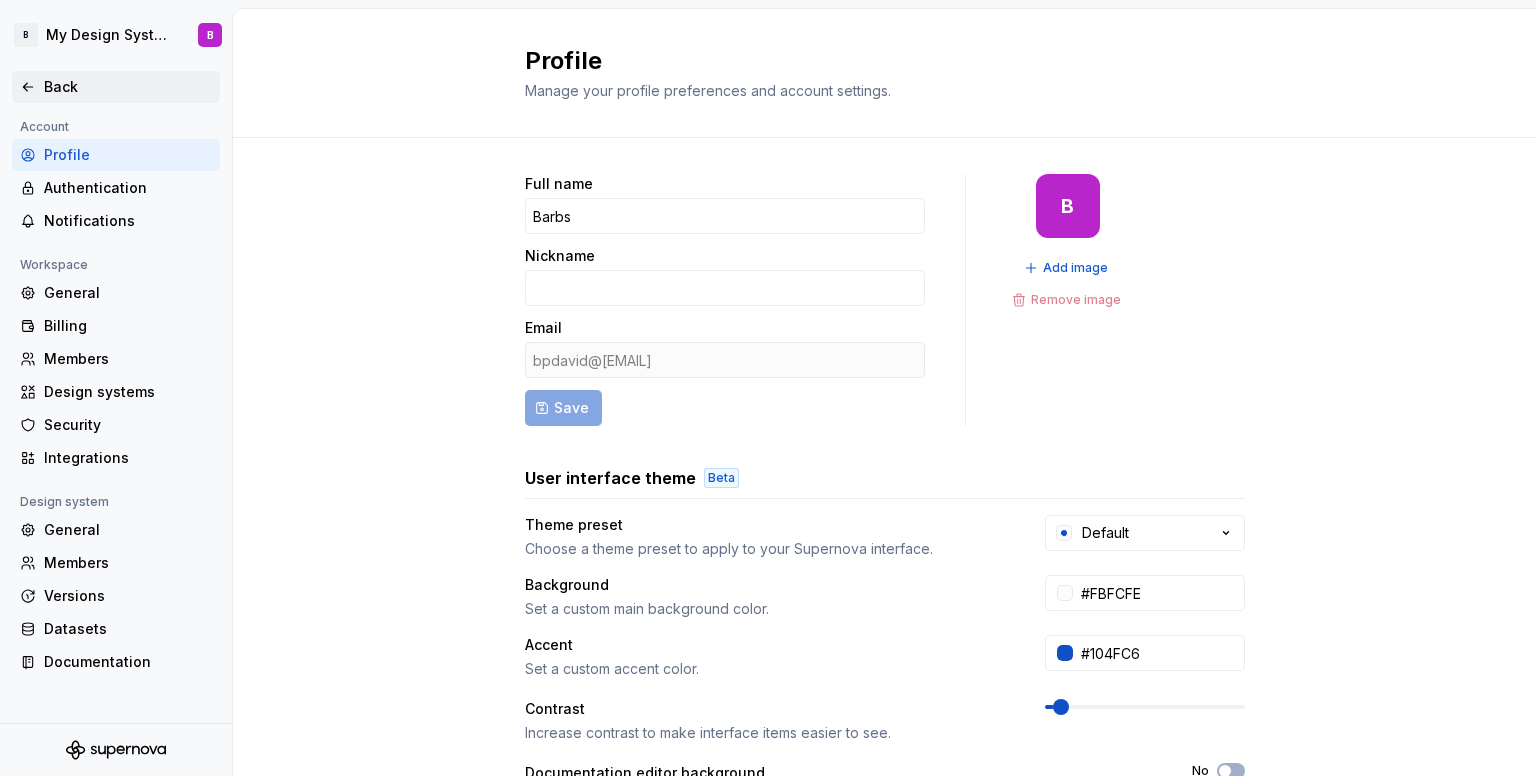 click on "Back" at bounding box center (128, 87) 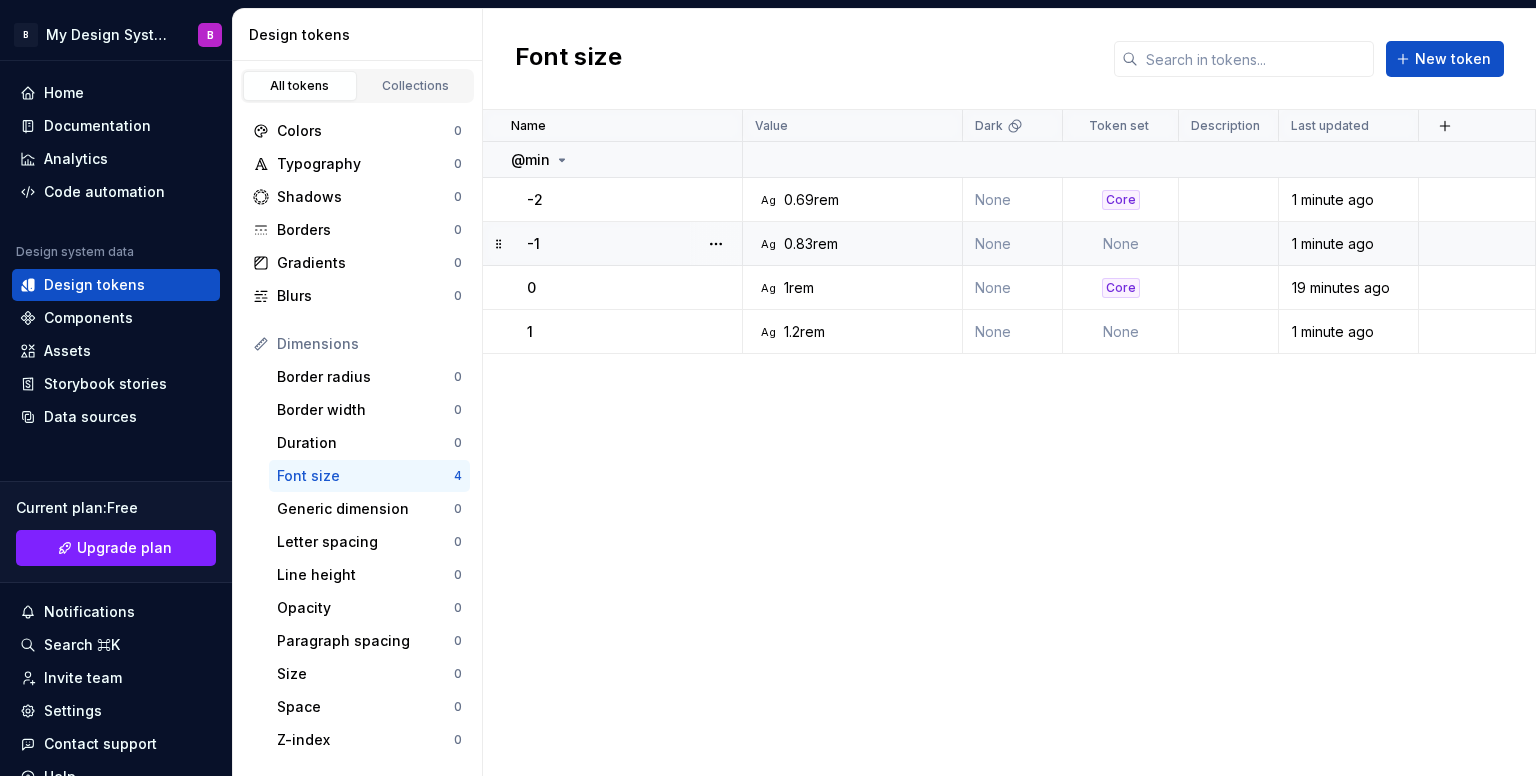 click on "None" at bounding box center (1121, 244) 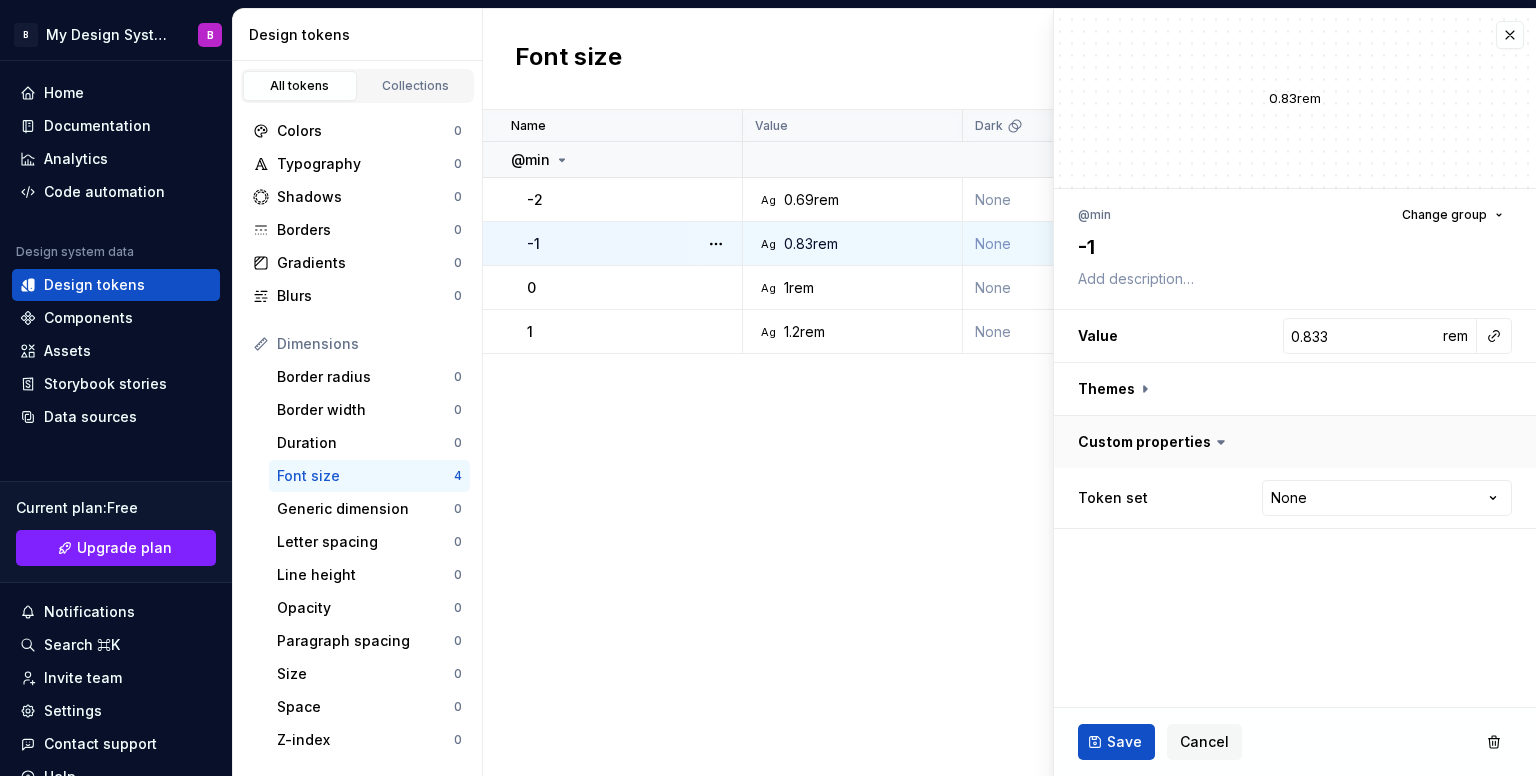 type on "*" 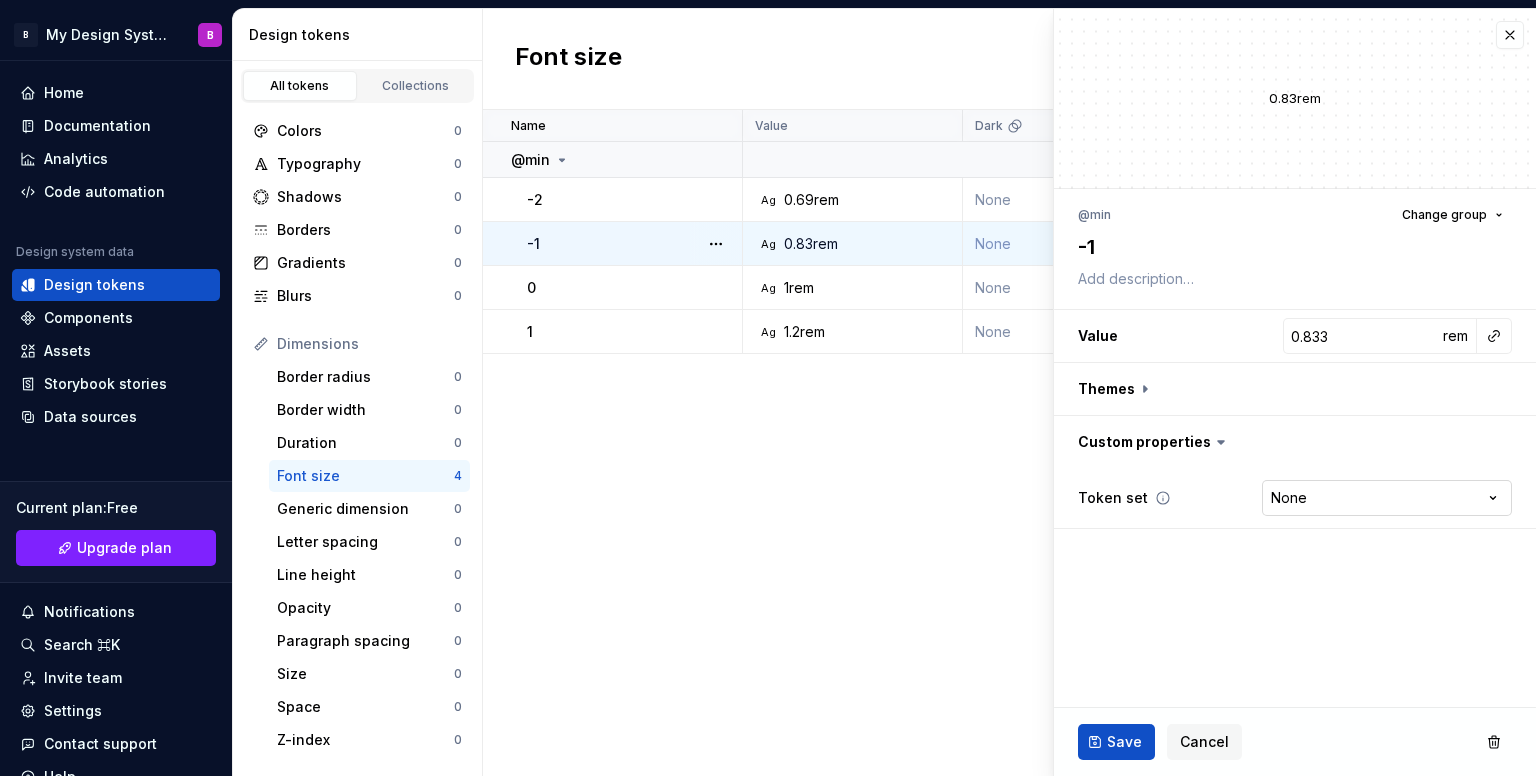 click on "B My Design System B Home Documentation Analytics Code automation Design system data Design tokens Components Assets Storybook stories Data sources Current plan :  Free Upgrade plan Notifications Search ⌘K Invite team Settings Contact support Help Design tokens All tokens Collections Colors 0 Typography 0 Shadows 0 Borders 0 Gradients 0 Blurs 0 Dimensions Border radius 0 Border width 0 Duration 0 Font size 4 Generic dimension 0 Letter spacing 0 Line height 0 Opacity 0 Paragraph spacing 0 Size 0 Space 0 Z-index 0 Options Text decoration 0 Text case 0 Visibility 0 Strings Font family 0 Font weight/style 0 Generic string 0 Product copy 0 Font size New token Name Value Dark Token set Description Last updated @min -2 Ag 0.69rem None Core 1 minute ago -1 Ag 0.83rem None None 1 minute ago 0 Ag 1rem None Core 19 minutes ago 1 Ag 1.2rem None None less than a minute ago   * Edit font size token 0.83rem @min Change group -1 Value 0.833 rem Themes Custom properties Token set None **** **** ******** ********* Save" at bounding box center [768, 388] 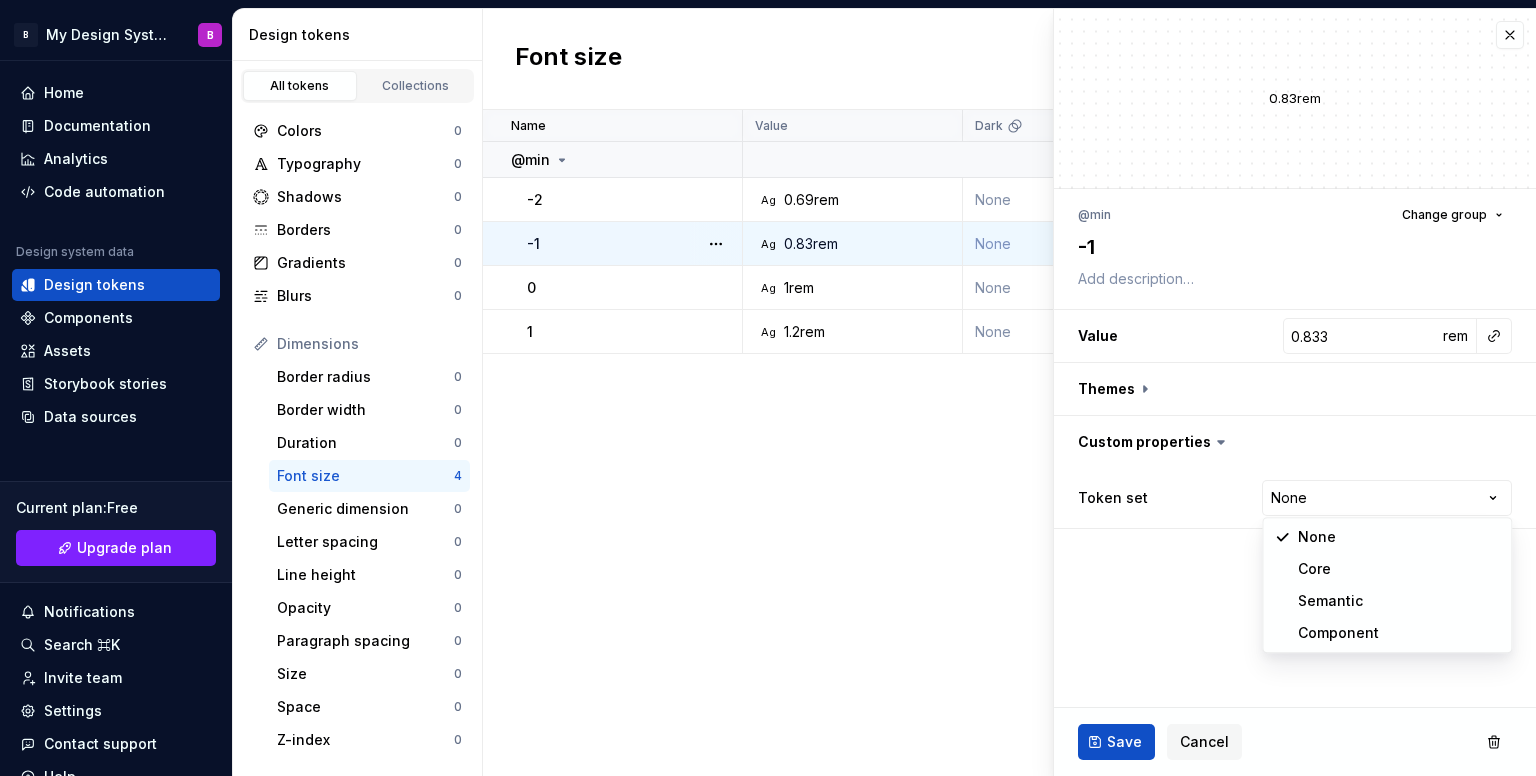 select on "**********" 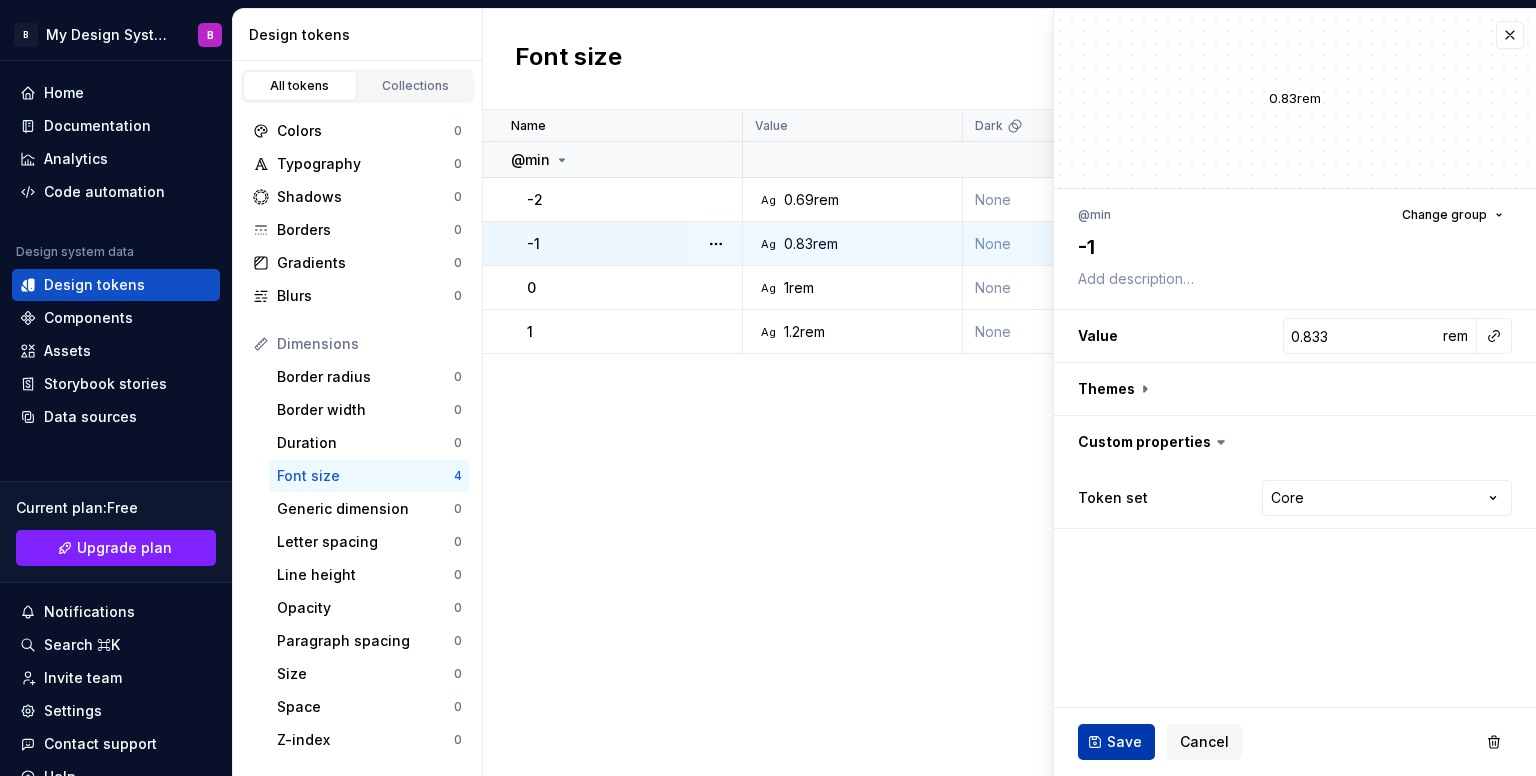 click on "Save" at bounding box center [1124, 742] 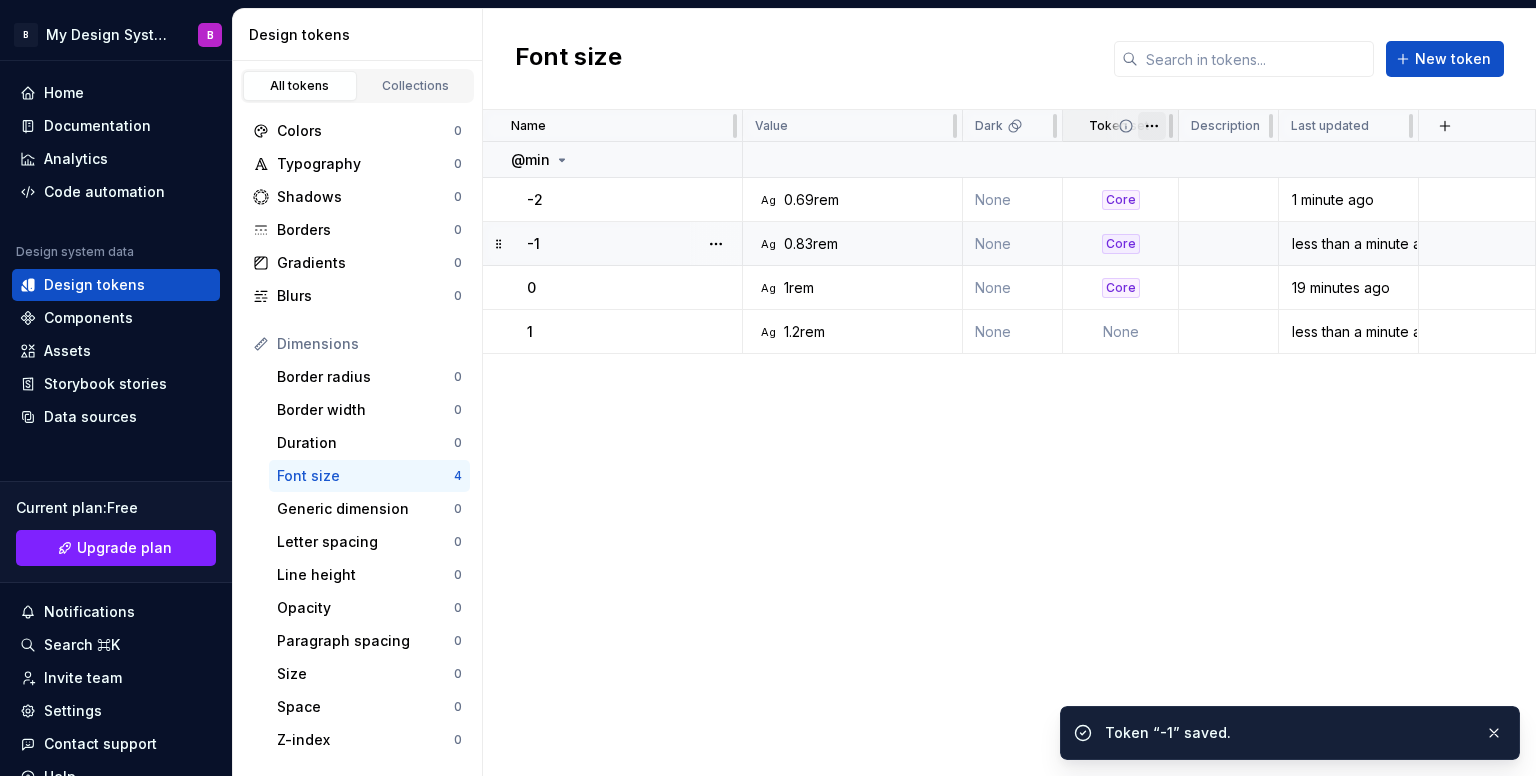 click on "B My Design System B Home Documentation Analytics Code automation Design system data Design tokens Components Assets Storybook stories Data sources Current plan :  Free Upgrade plan Notifications Search ⌘K Invite team Settings Contact support Help Design tokens All tokens Collections Colors 0 Typography 0 Shadows 0 Borders 0 Gradients 0 Blurs 0 Dimensions Border radius 0 Border width 0 Duration 0 Font size 4 Generic dimension 0 Letter spacing 0 Line height 0 Opacity 0 Paragraph spacing 0 Size 0 Space 0 Z-index 0 Options Text decoration 0 Text case 0 Visibility 0 Strings Font family 0 Font weight/style 0 Generic string 0 Product copy 0 Font size New token Name Value Dark Token set Description Last updated @min -2 Ag 0.69rem None Core 1 minute ago -1 Ag 0.83rem None Core less than a minute ago 0 Ag 1rem None Core 19 minutes ago 1 Ag 1.2rem None None less than a minute ago   Token “-1” saved. *" at bounding box center [768, 388] 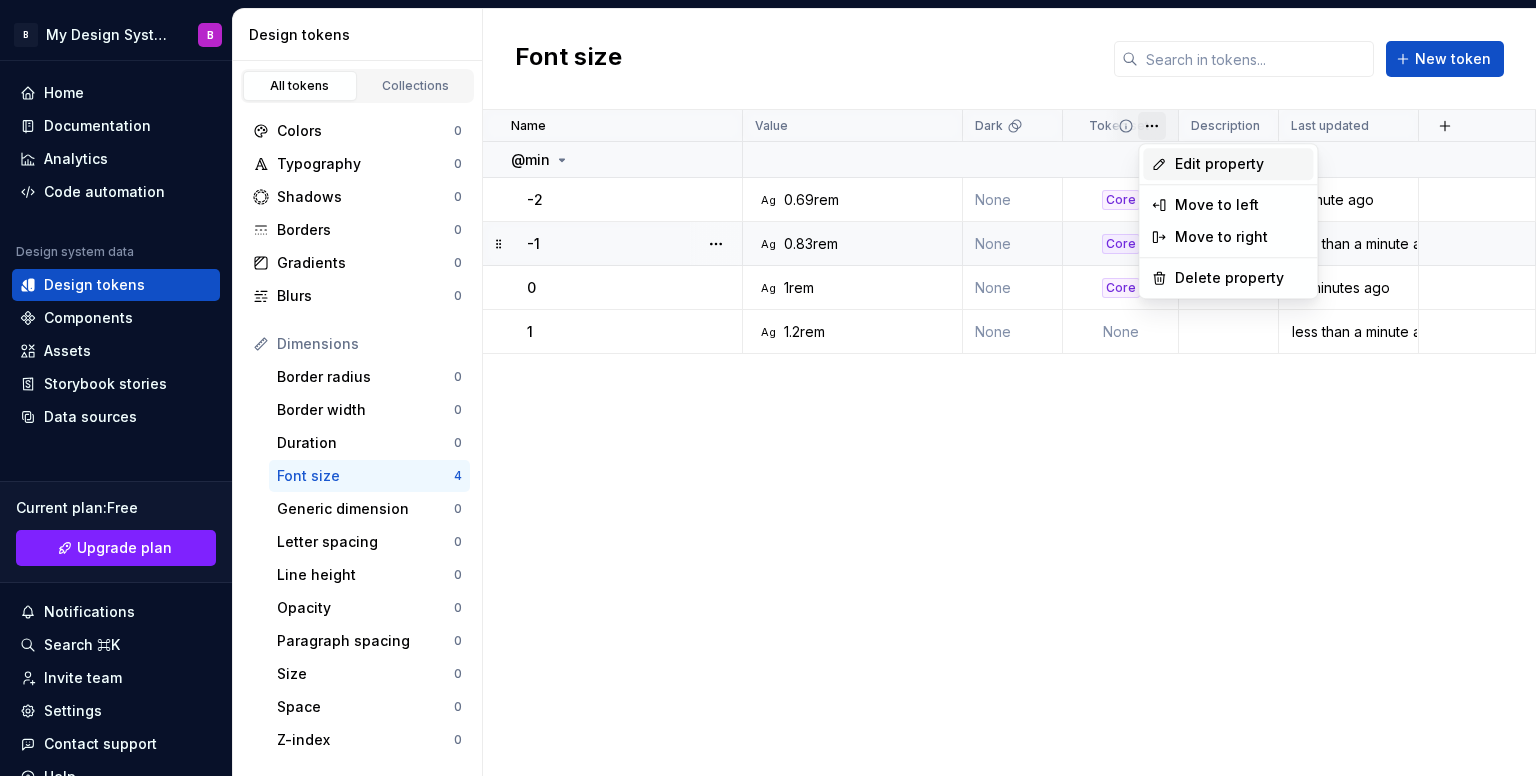 click on "Edit property" at bounding box center [1240, 164] 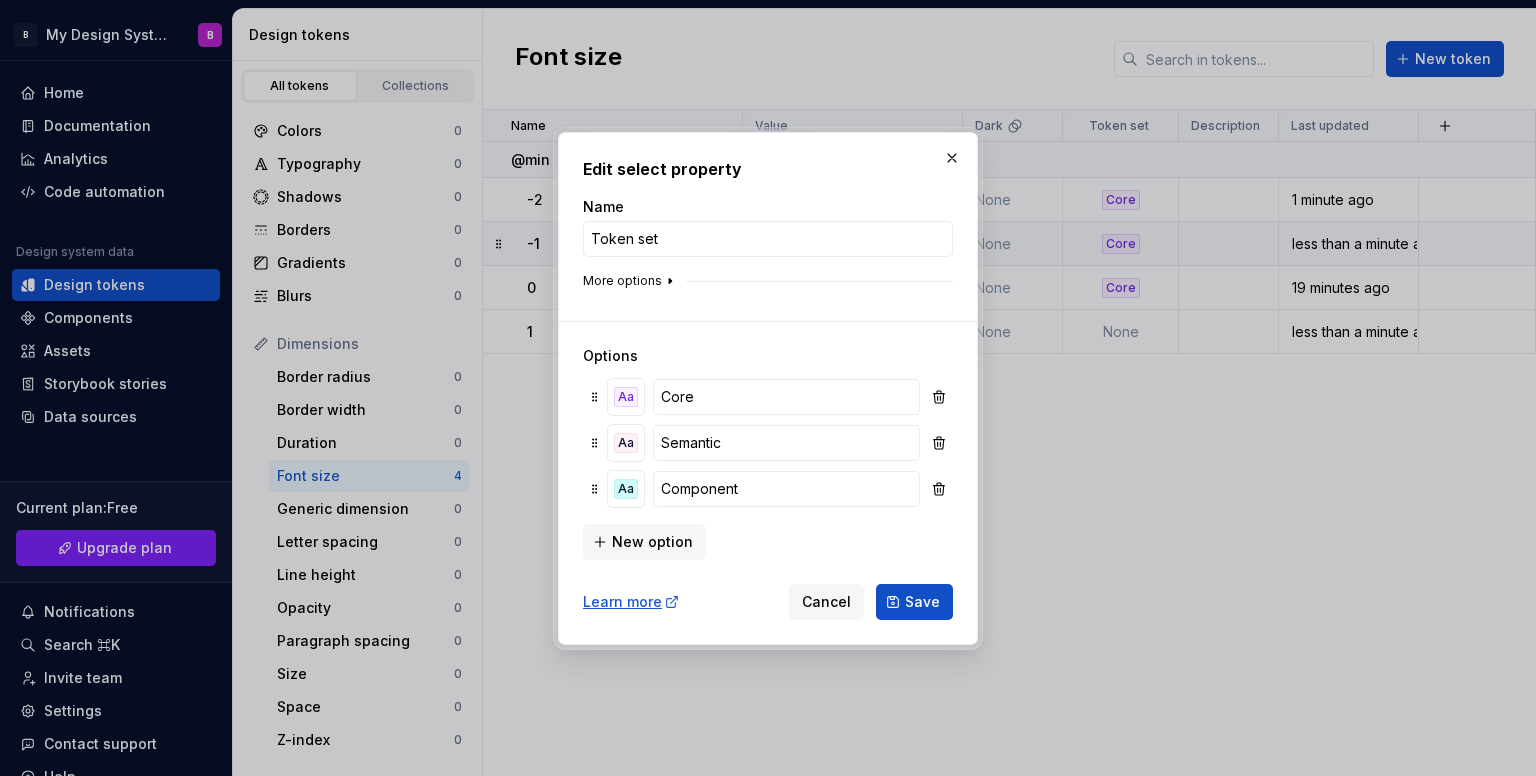 click 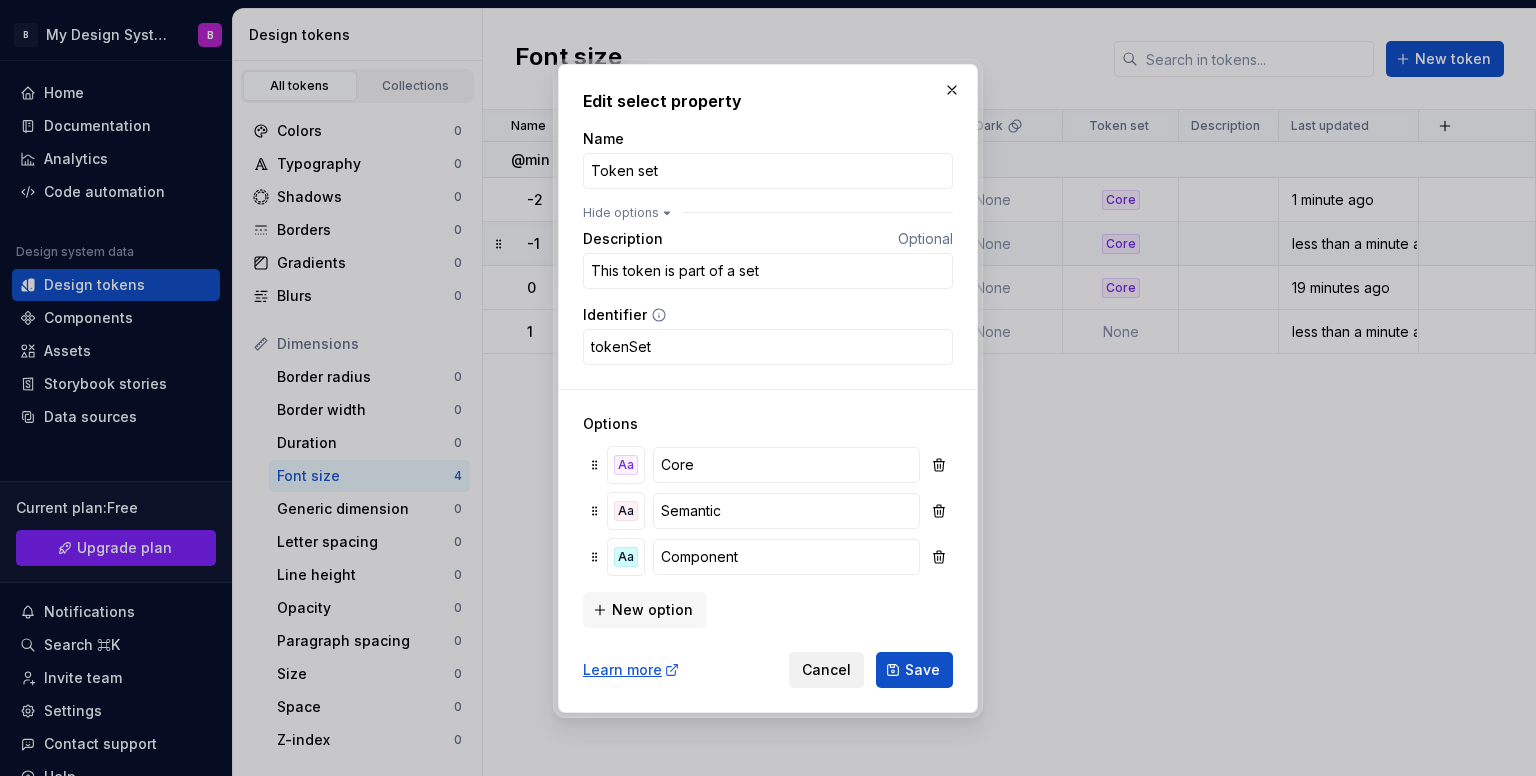 click on "Cancel" at bounding box center (826, 670) 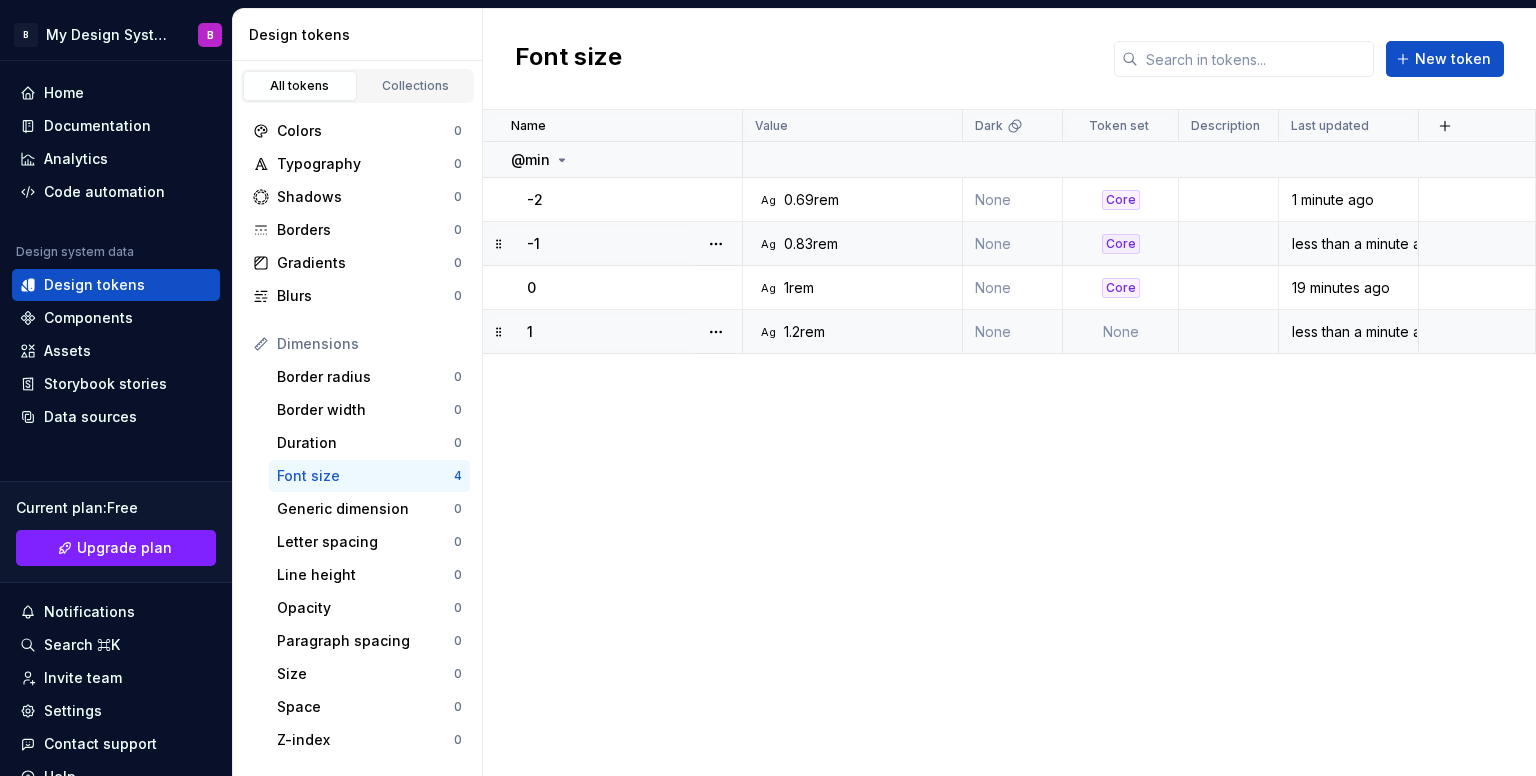 click on "None" at bounding box center [1121, 332] 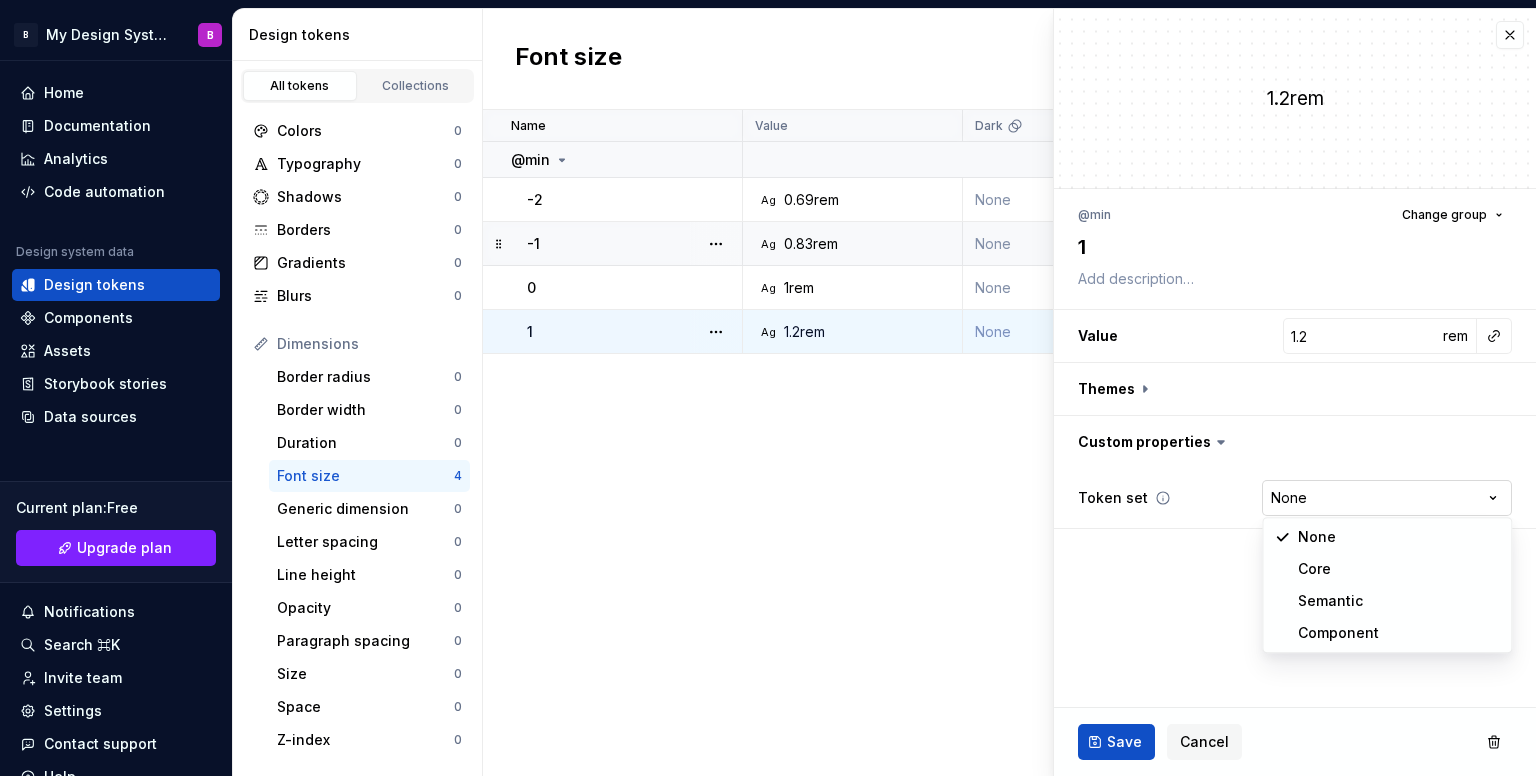 click on "B My Design System B Home Documentation Analytics Code automation Design system data Design tokens Components Assets Storybook stories Data sources Current plan : Free Upgrade plan Notifications Search ⌘K Invite team Settings Contact support Help Design tokens All tokens Collections Colors [NUMBER] Typography [NUMBER] Shadows [NUMBER] Borders [NUMBER] Gradients [NUMBER] Blurs [NUMBER] Dimensions Border radius [NUMBER] Border width [NUMBER] Duration [NUMBER] Font size [NUMBER] Generic dimension [NUMBER] Letter spacing [NUMBER] Line height [NUMBER] Opacity [NUMBER] Paragraph spacing [NUMBER] Size [NUMBER] Space [NUMBER] Z-index [NUMBER] Options Text decoration [NUMBER] Text case [NUMBER] Visibility [NUMBER] Strings Font family [NUMBER] Font weight/style [NUMBER] Generic string [NUMBER] Product copy [NUMBER] Font size New token Name Value Dark Token set Description Last updated @min [NUMBER] Ag [NUMBER]rem None Core [NUMBER] minute ago [NUMBER] Ag [NUMBER]rem None Core less than a minute ago [NUMBER] Ag [NUMBER]rem None Core [NUMBER] minutes ago [NUMBER] Ag [NUMBER]rem None None less than a minute ago * Edit font size token [NUMBER]rem @min Change group [NUMBER] Value [NUMBER] rem Themes Custom properties Token set None **** **** ******** ********* Save" at bounding box center [768, 388] 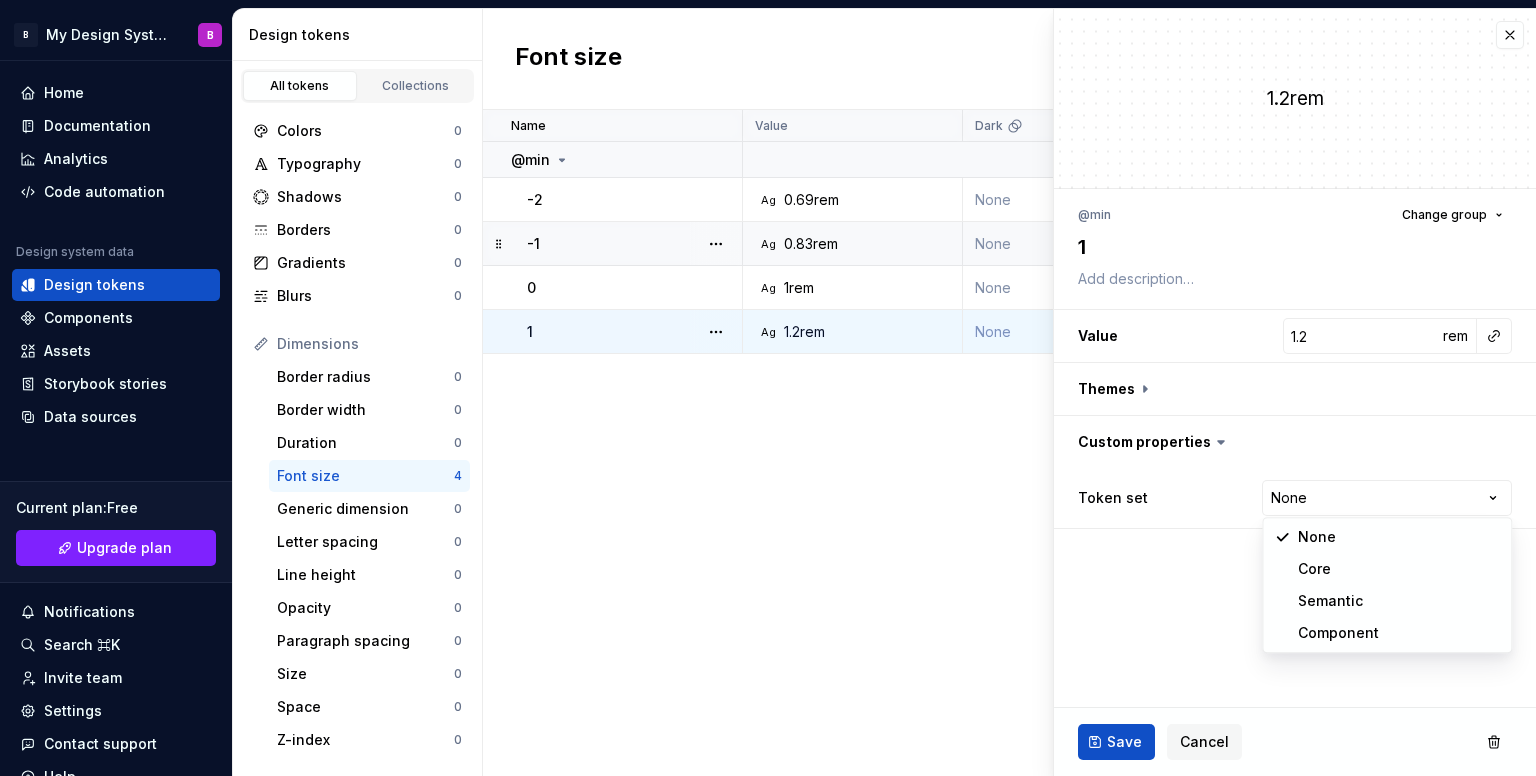 select on "**********" 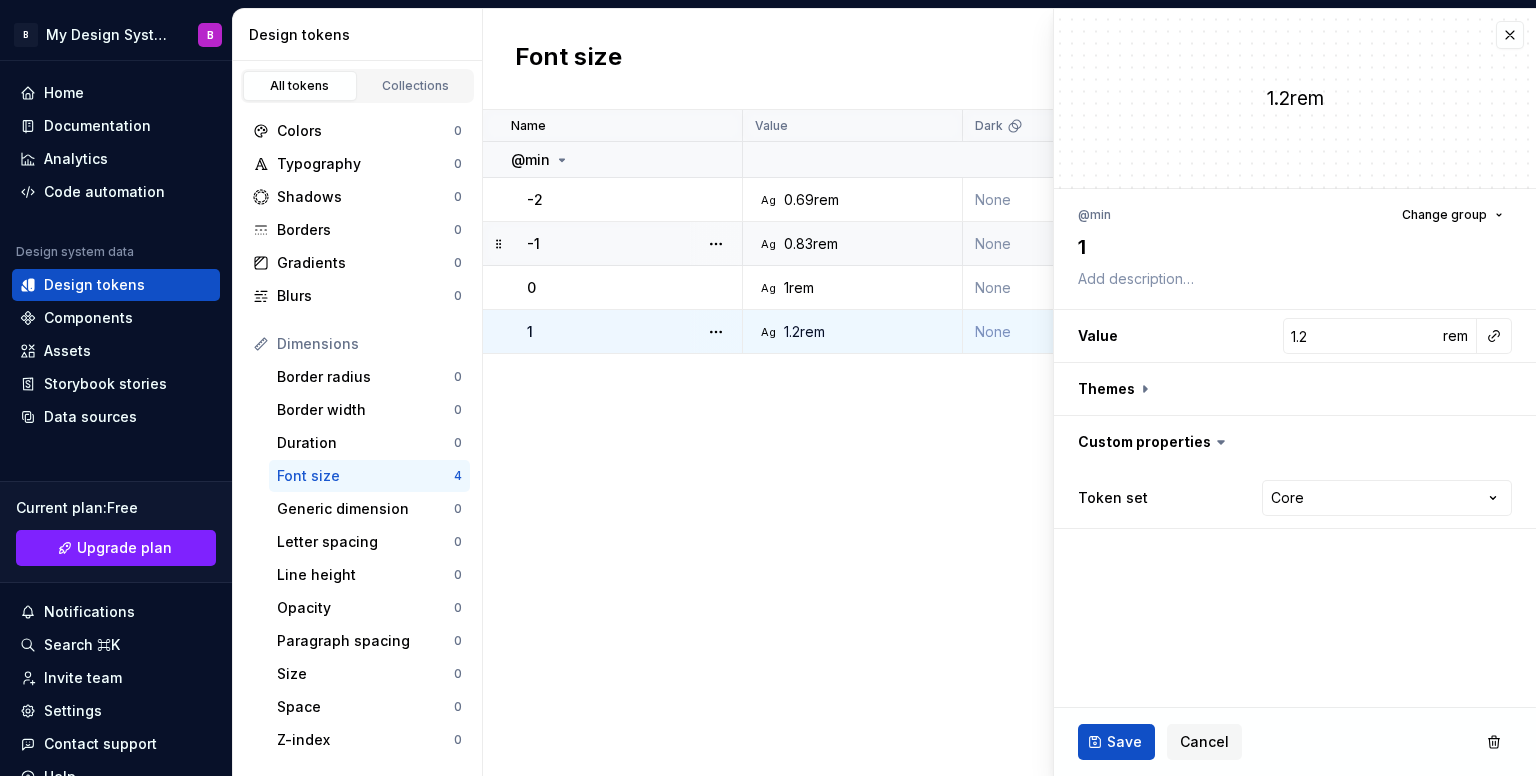 click on "Save Cancel" at bounding box center (1295, 742) 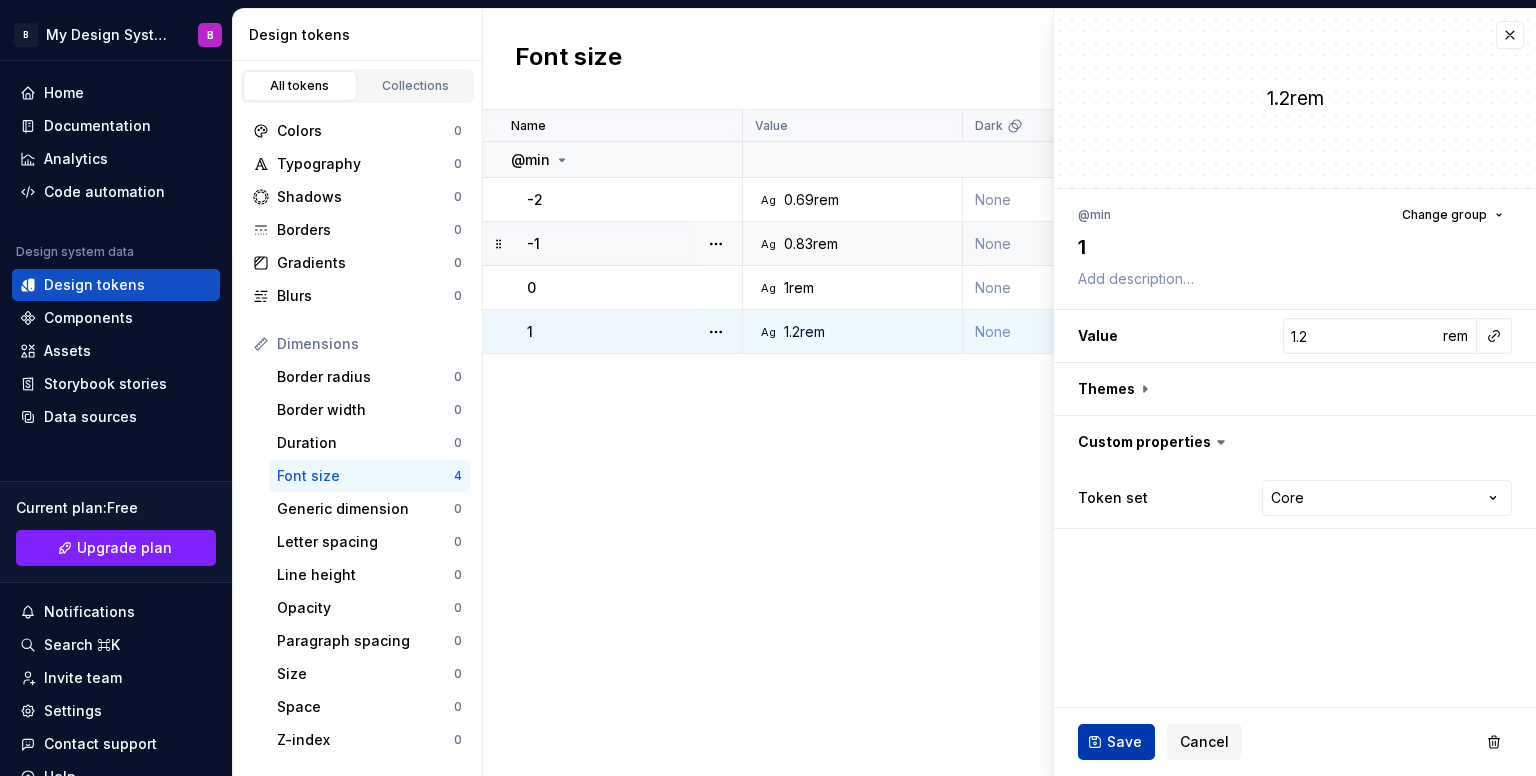 click on "Save" at bounding box center (1116, 742) 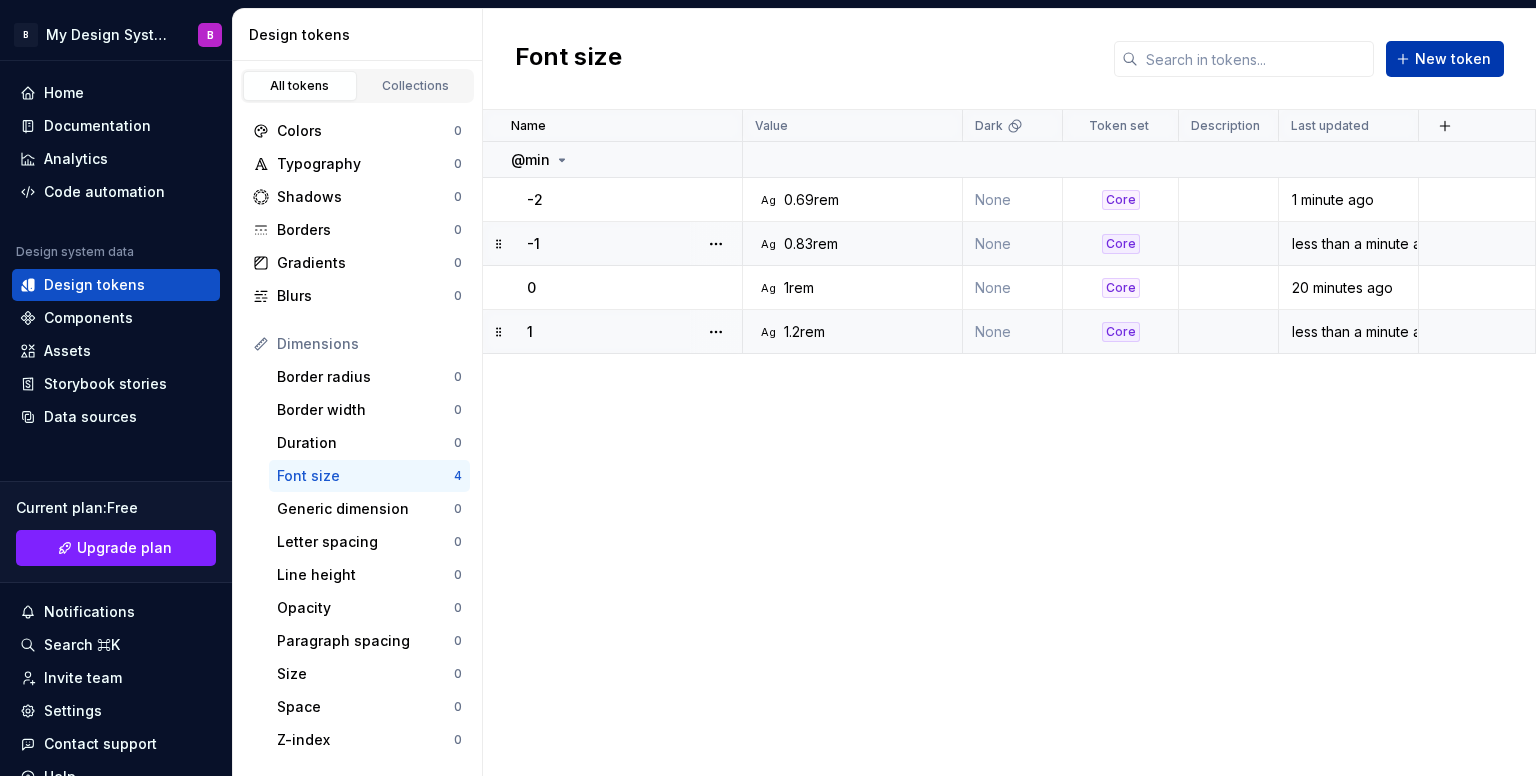 click on "New token" at bounding box center [1445, 59] 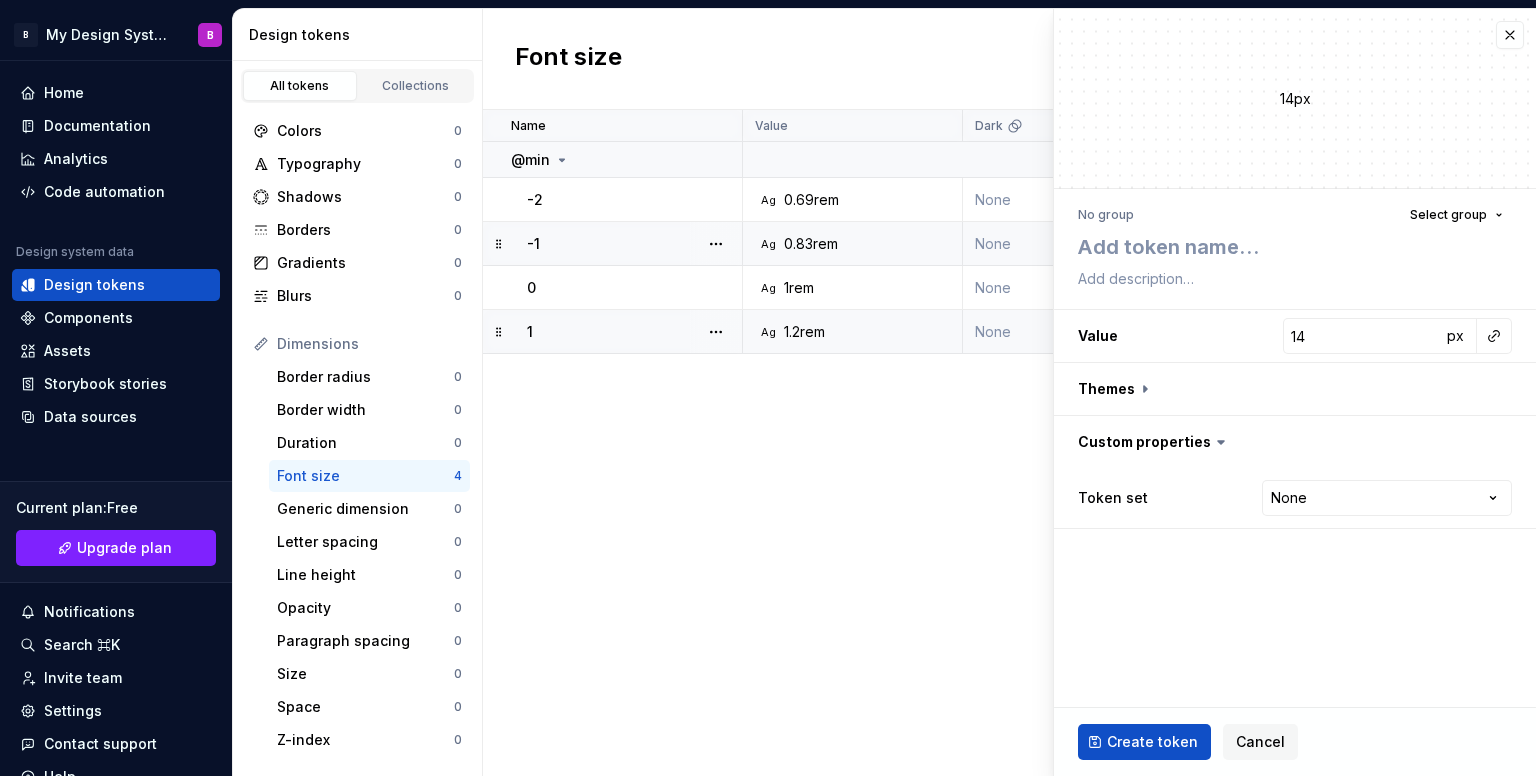 type on "*" 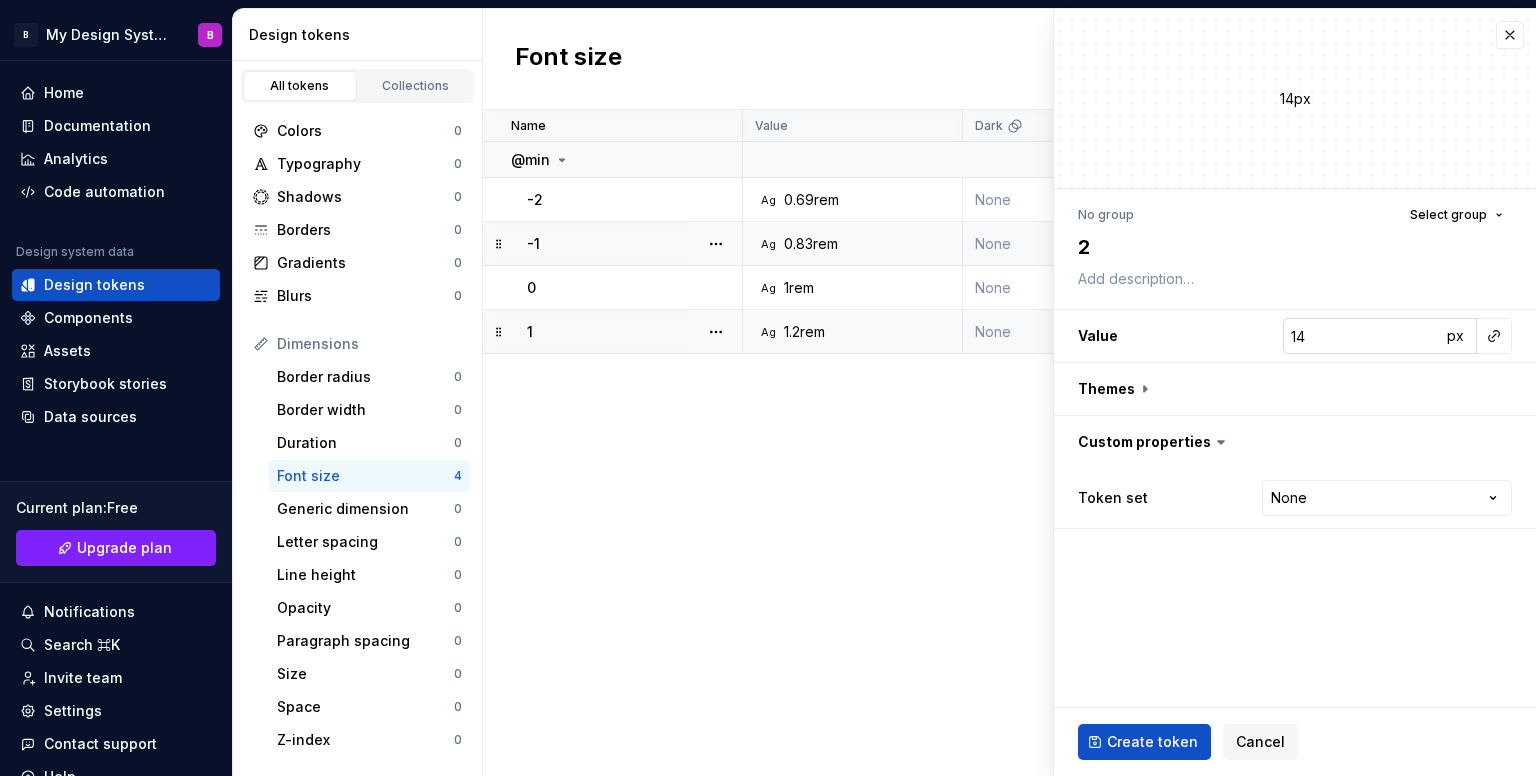 type on "2" 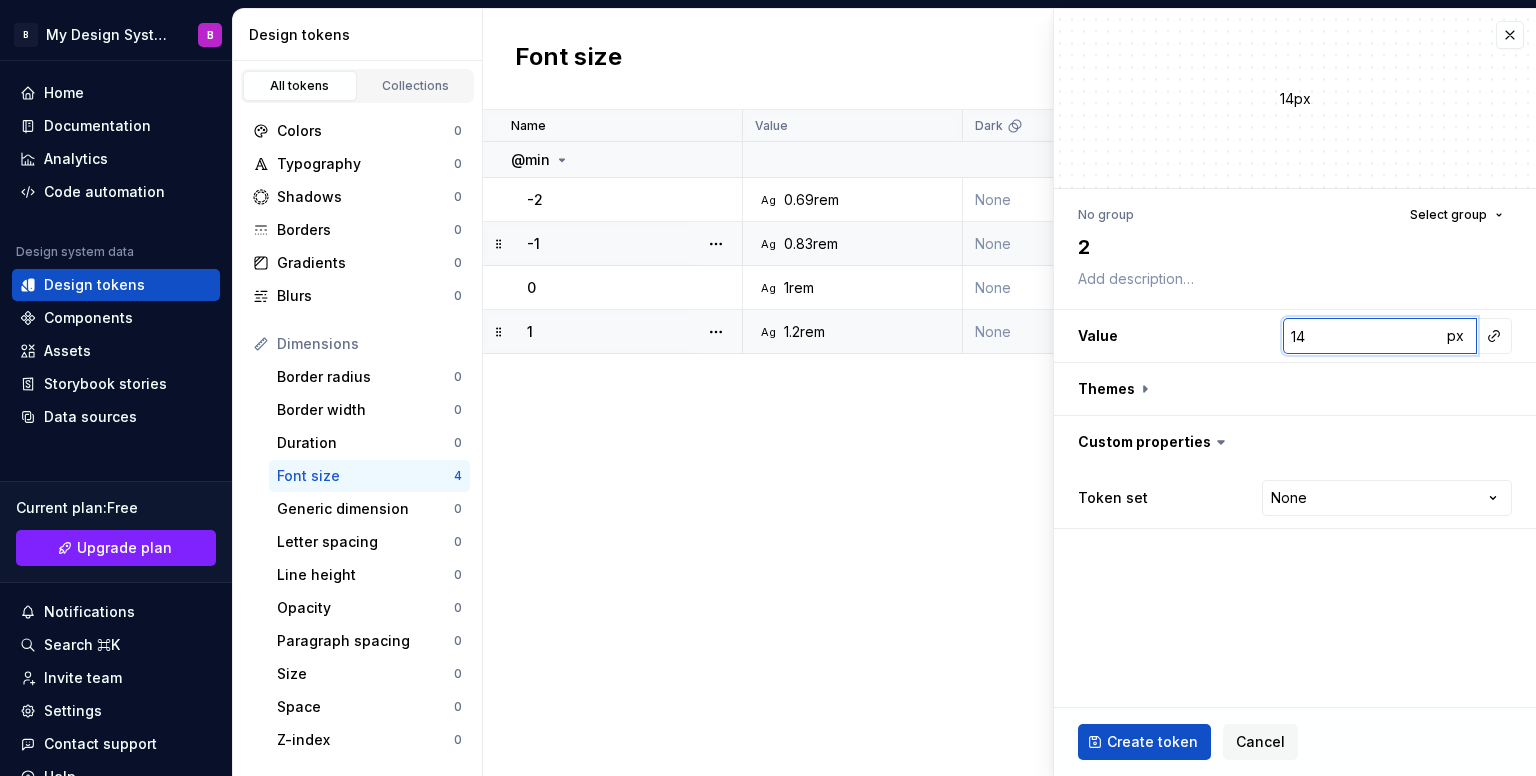 type on "*" 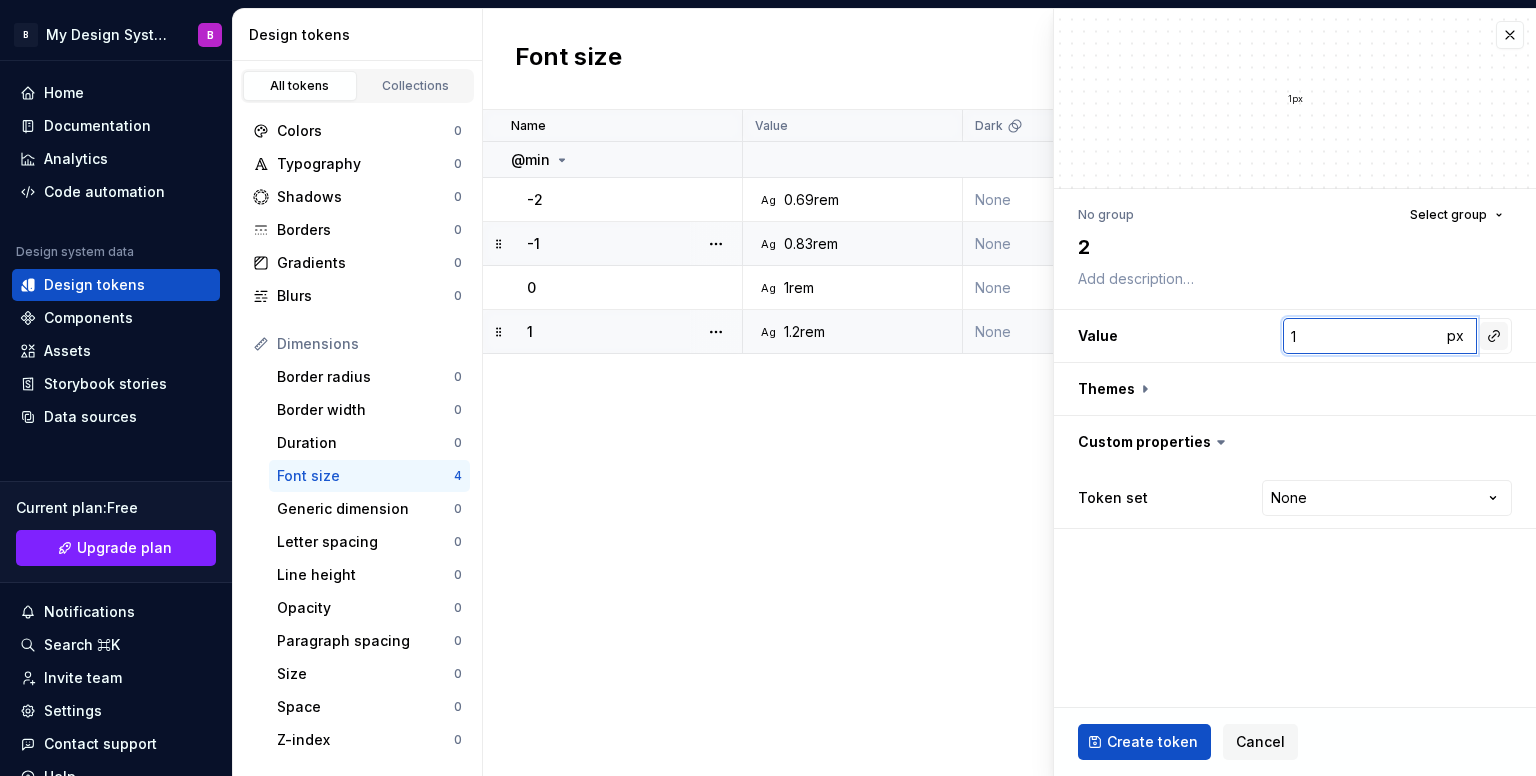 type on "*" 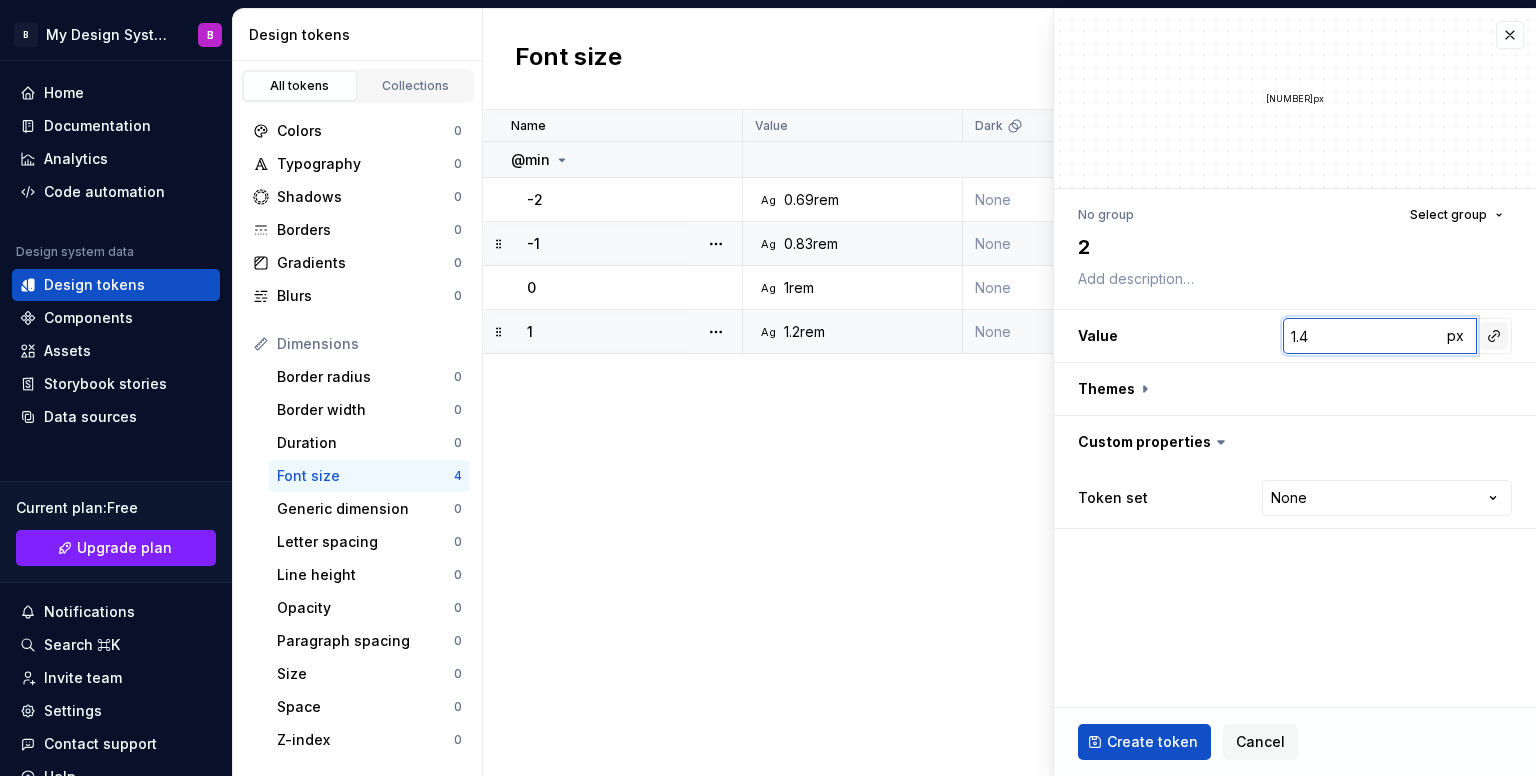type on "*" 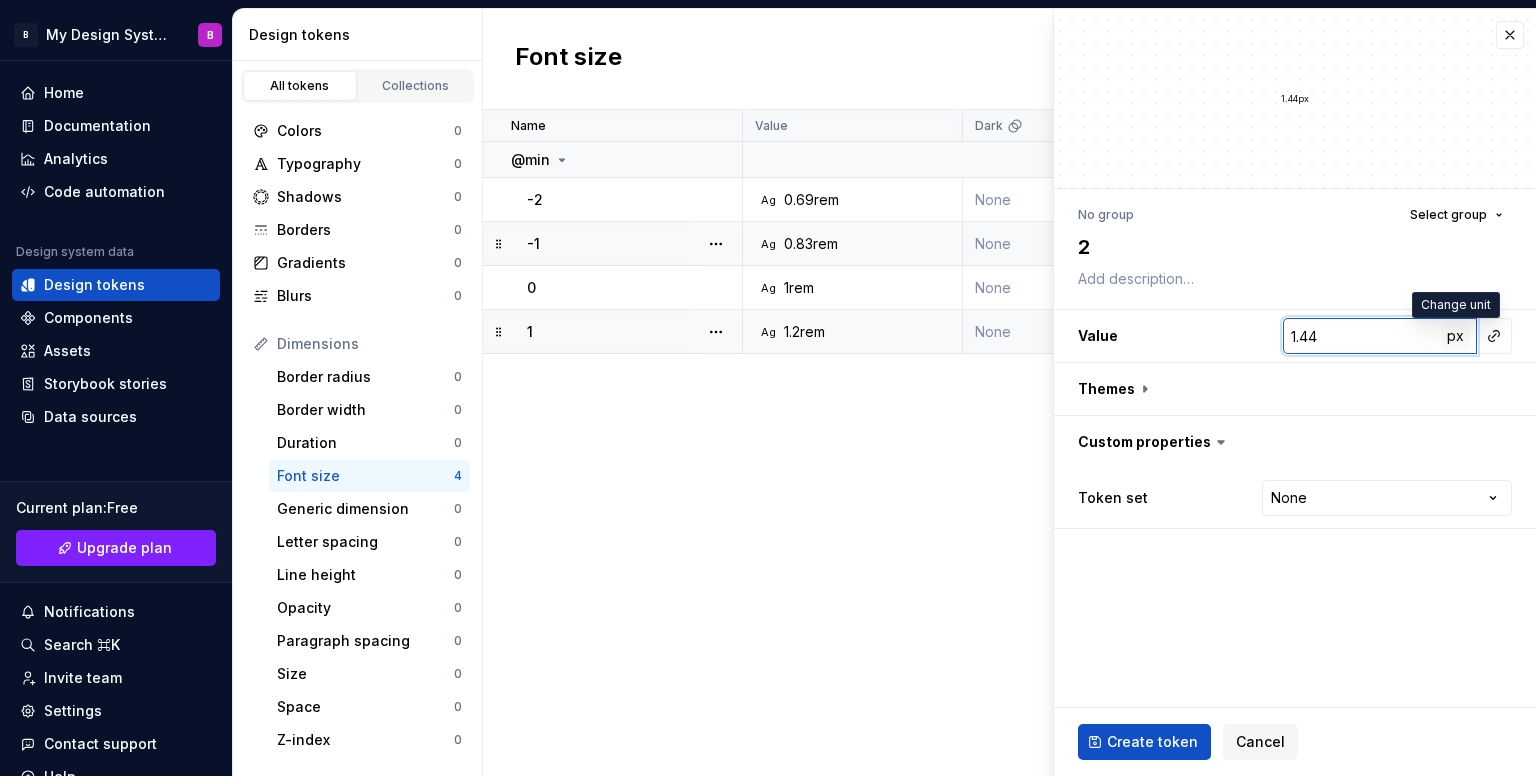 type on "1.44" 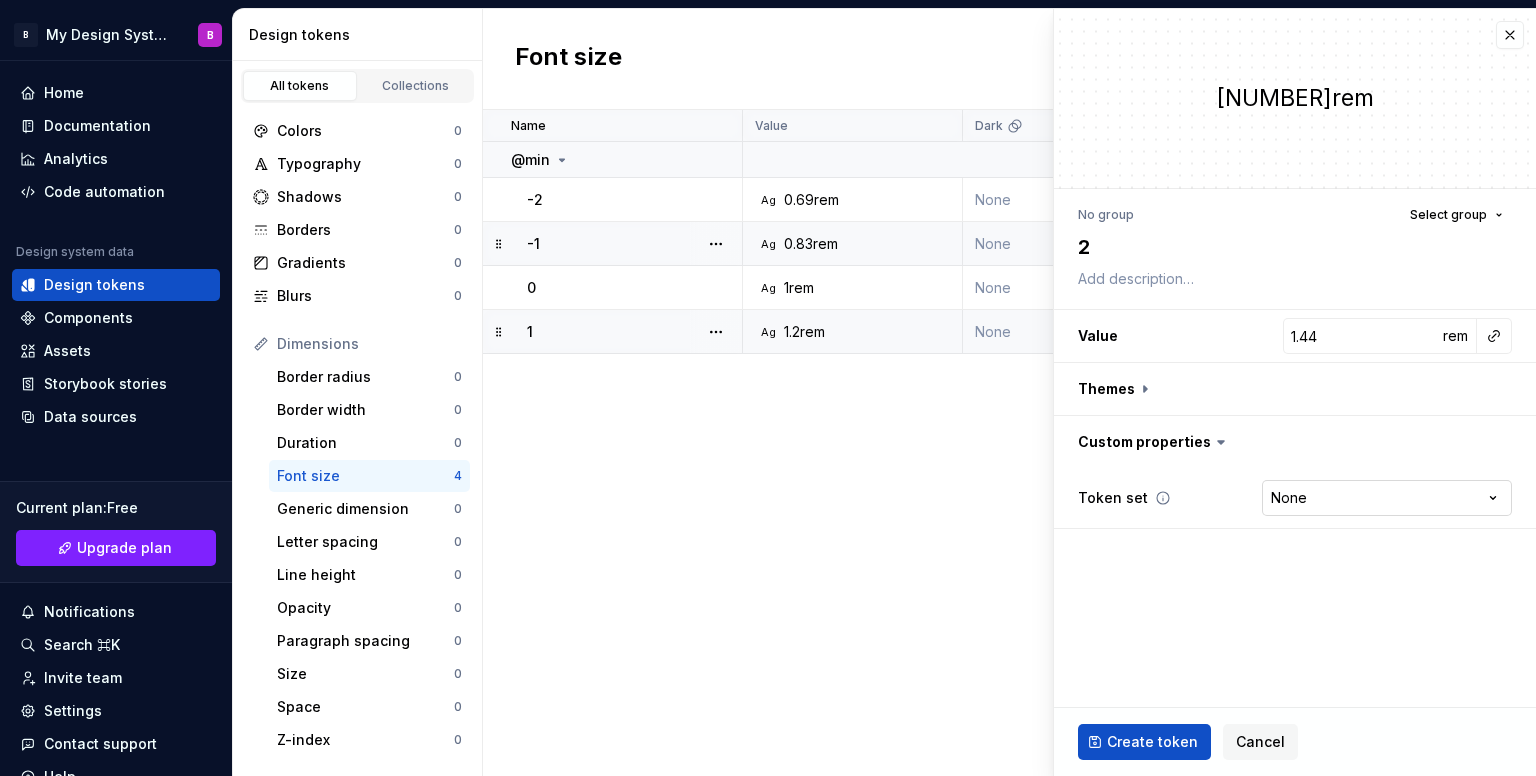 click on "B My Design System B Home Documentation Analytics Code automation Design system data Design tokens Components Assets Storybook stories Data sources Current plan :  Free Upgrade plan Notifications Search ⌘K Invite team Settings Contact support Help Design tokens All tokens Collections Colors 0 Typography 0 Shadows 0 Borders 0 Gradients 0 Blurs 0 Dimensions Border radius 0 Border width 0 Duration 0 Font size 4 Generic dimension 0 Letter spacing 0 Line height 0 Opacity 0 Paragraph spacing 0 Size 0 Space 0 Z-index 0 Options Text decoration 0 Text case 0 Visibility 0 Strings Font family 0 Font weight/style 0 Generic string 0 Product copy 0 Font size New token Name Value Dark Token set Description Last updated @min -2 Ag 0.69rem None Core 2 minutes ago -1 Ag 0.83rem None None 1 minute ago 0 Ag 1rem None Core 20 minutes ago 1 Ag 1.2rem None None less than a minute ago   * New font size token 1.44rem No group Select group 2 Value 1.44 rem Themes Custom properties Token set None **** **** ******** Cancel" at bounding box center (768, 388) 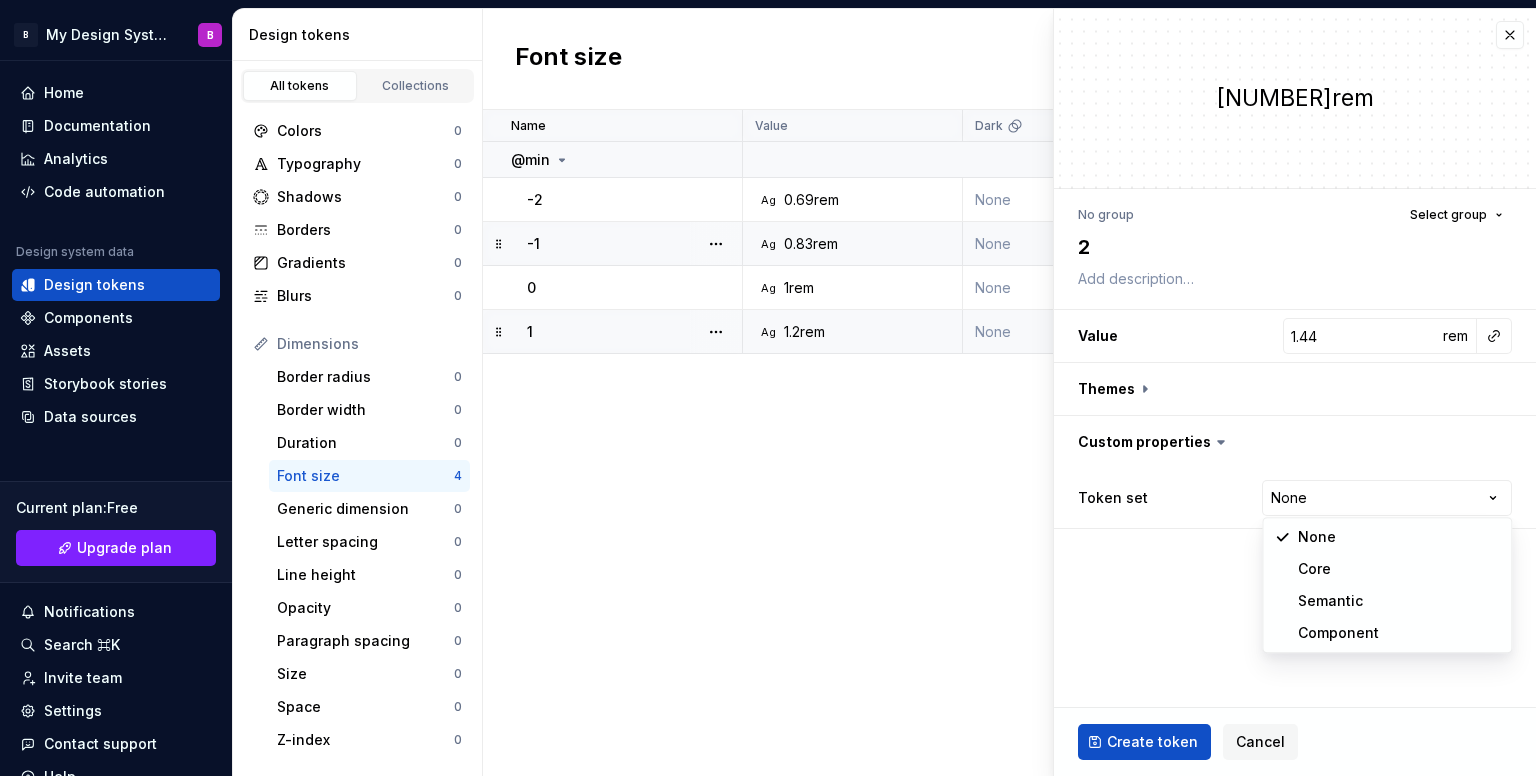 select on "**********" 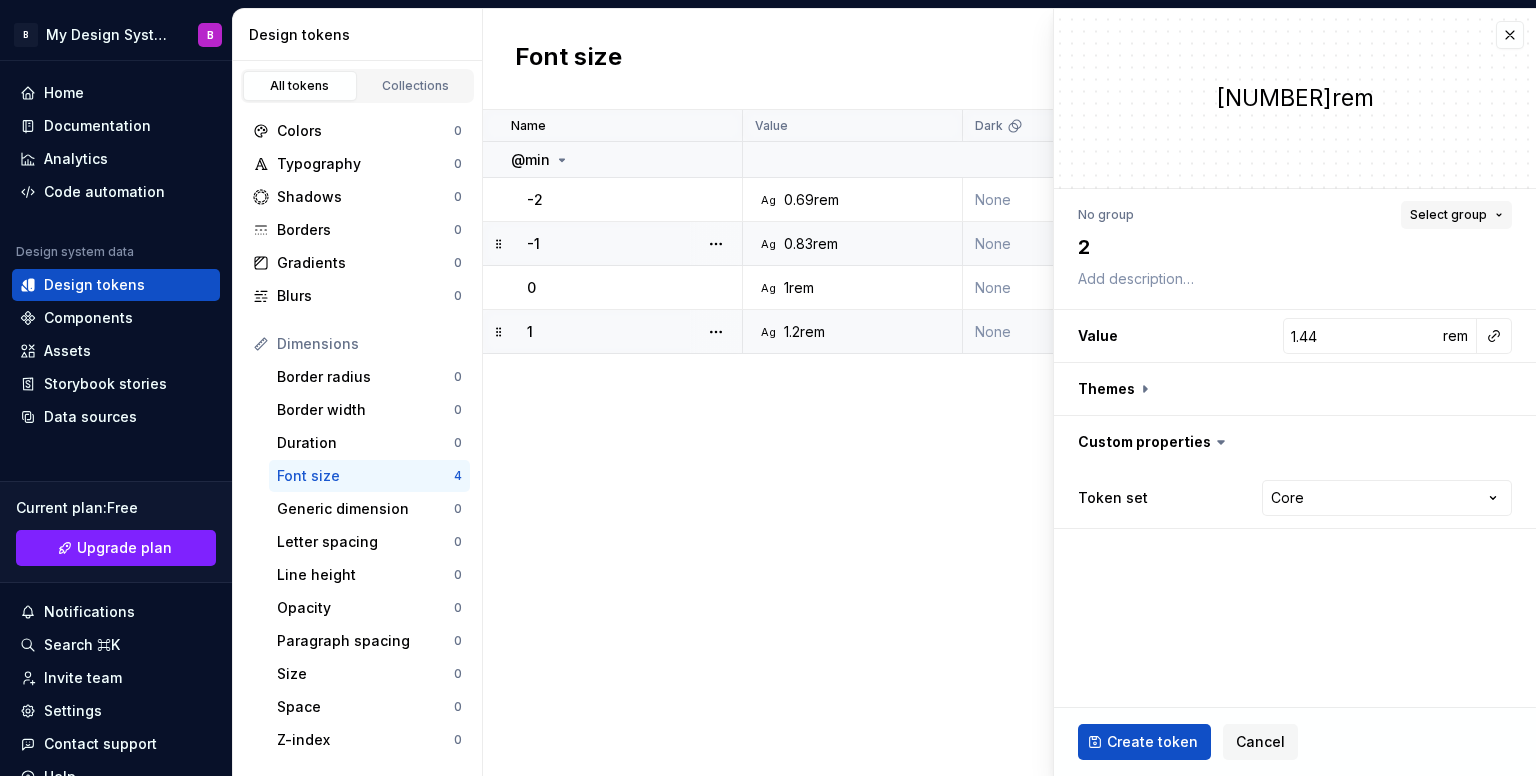 click on "Select group" at bounding box center [1456, 215] 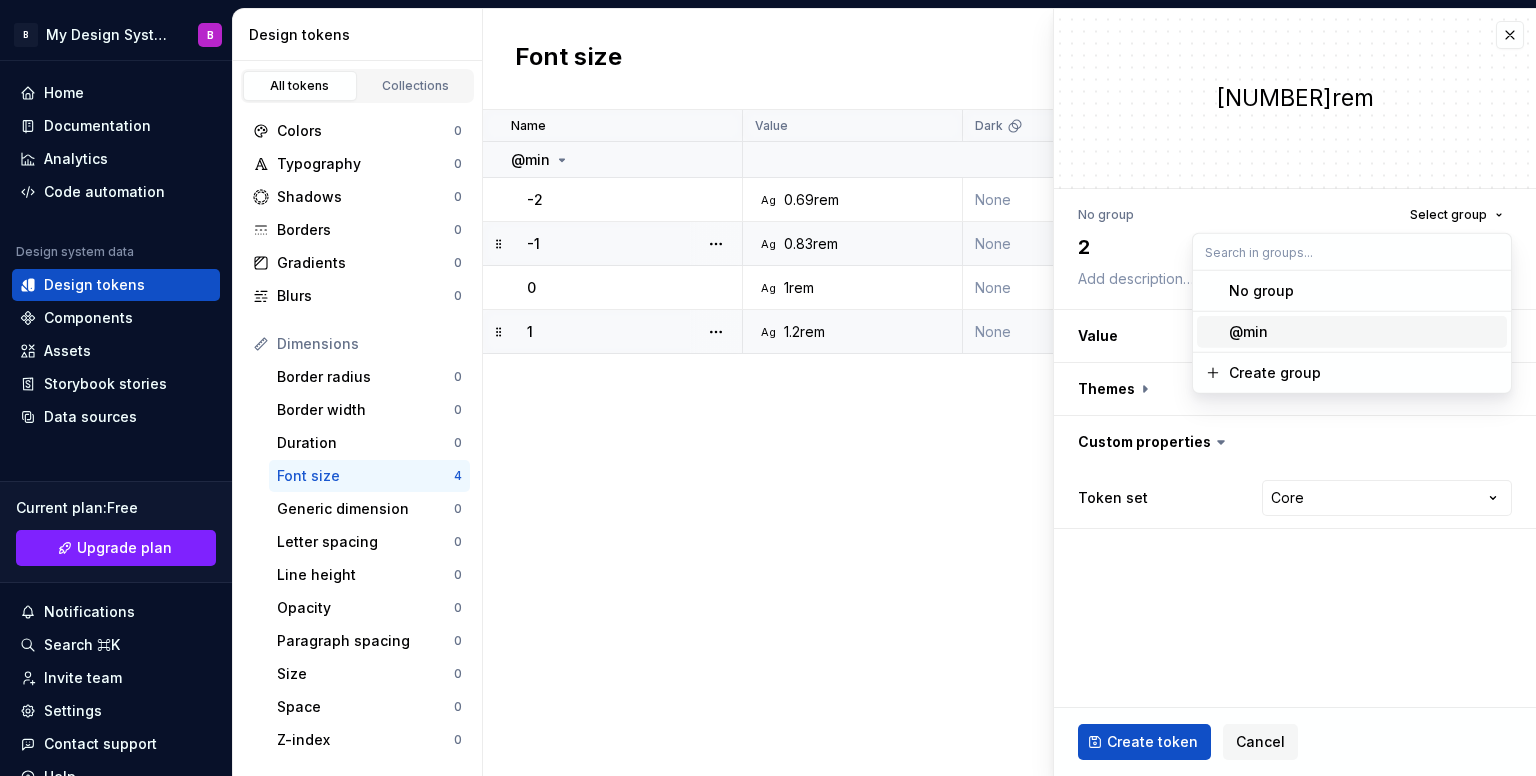 click on "@min" at bounding box center (1364, 332) 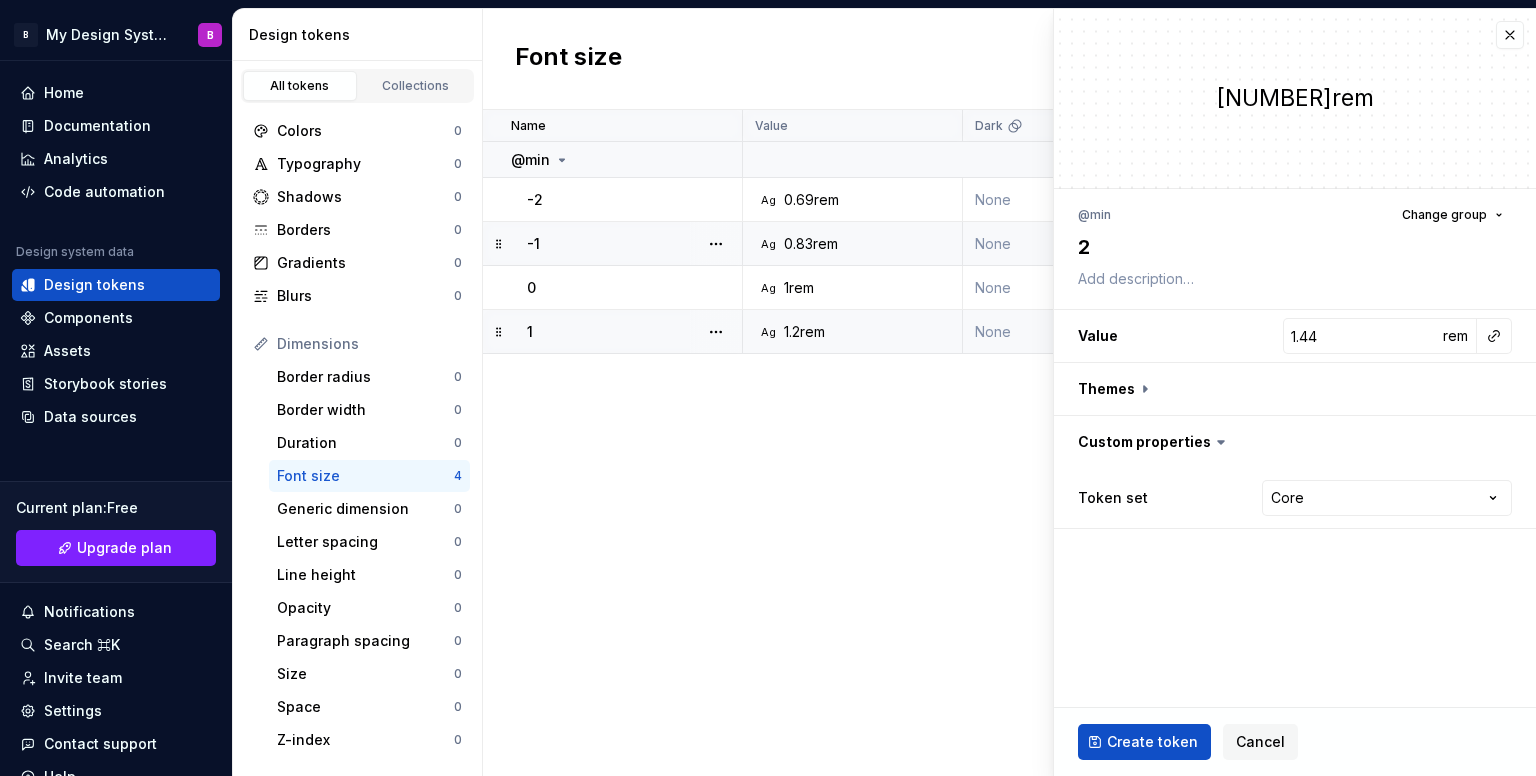click on "Create token" at bounding box center (1152, 742) 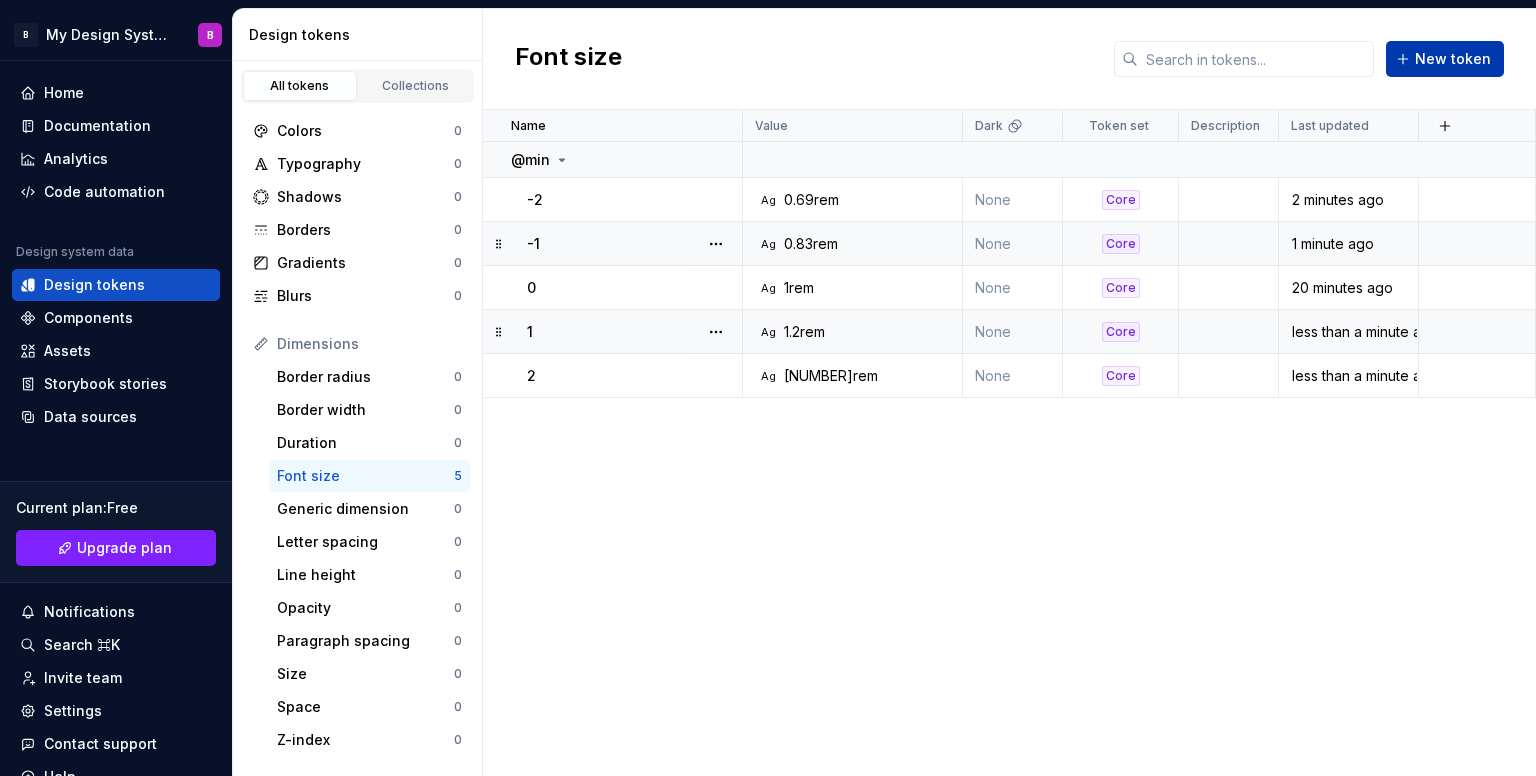 click on "New token" at bounding box center [1453, 59] 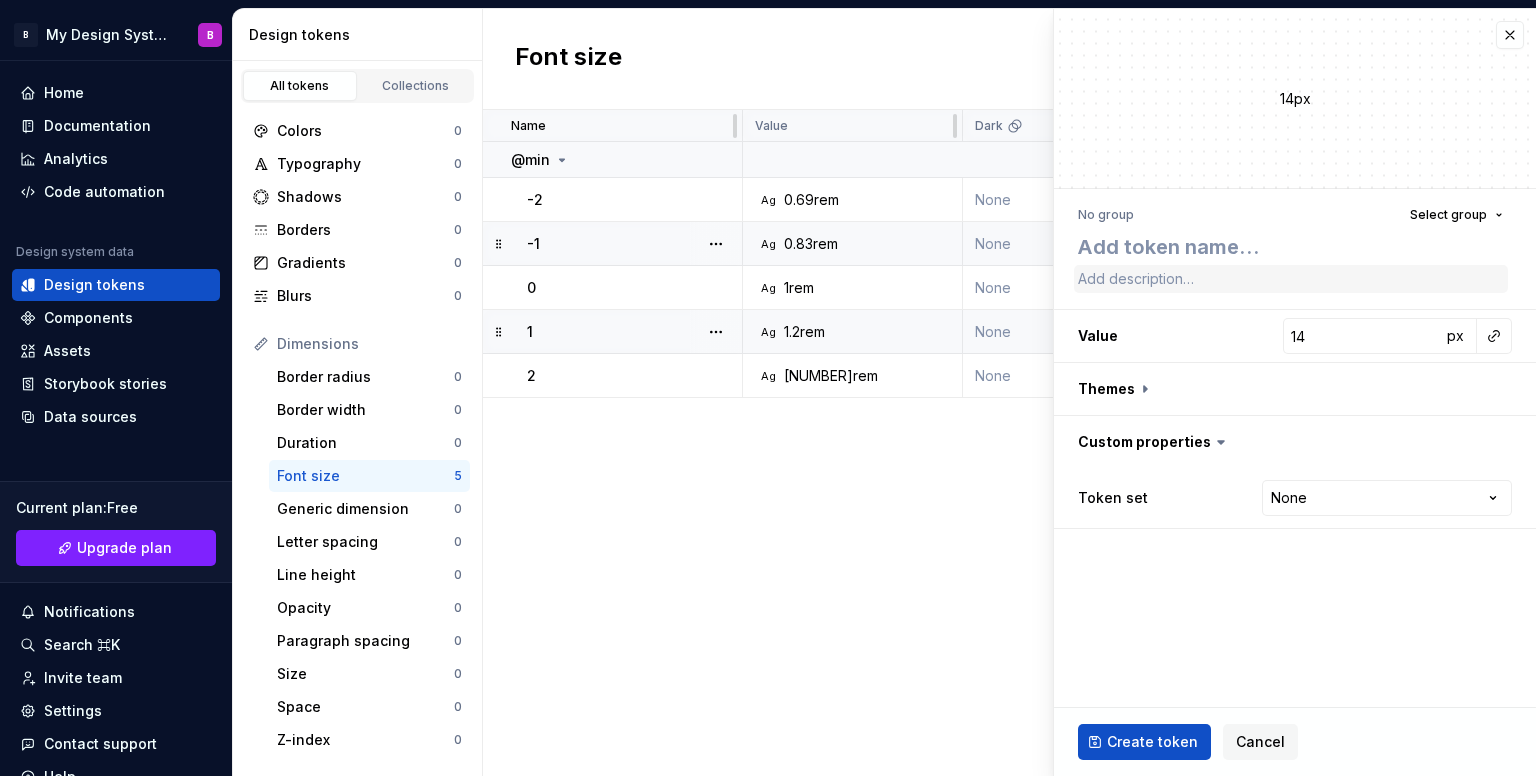 type on "*" 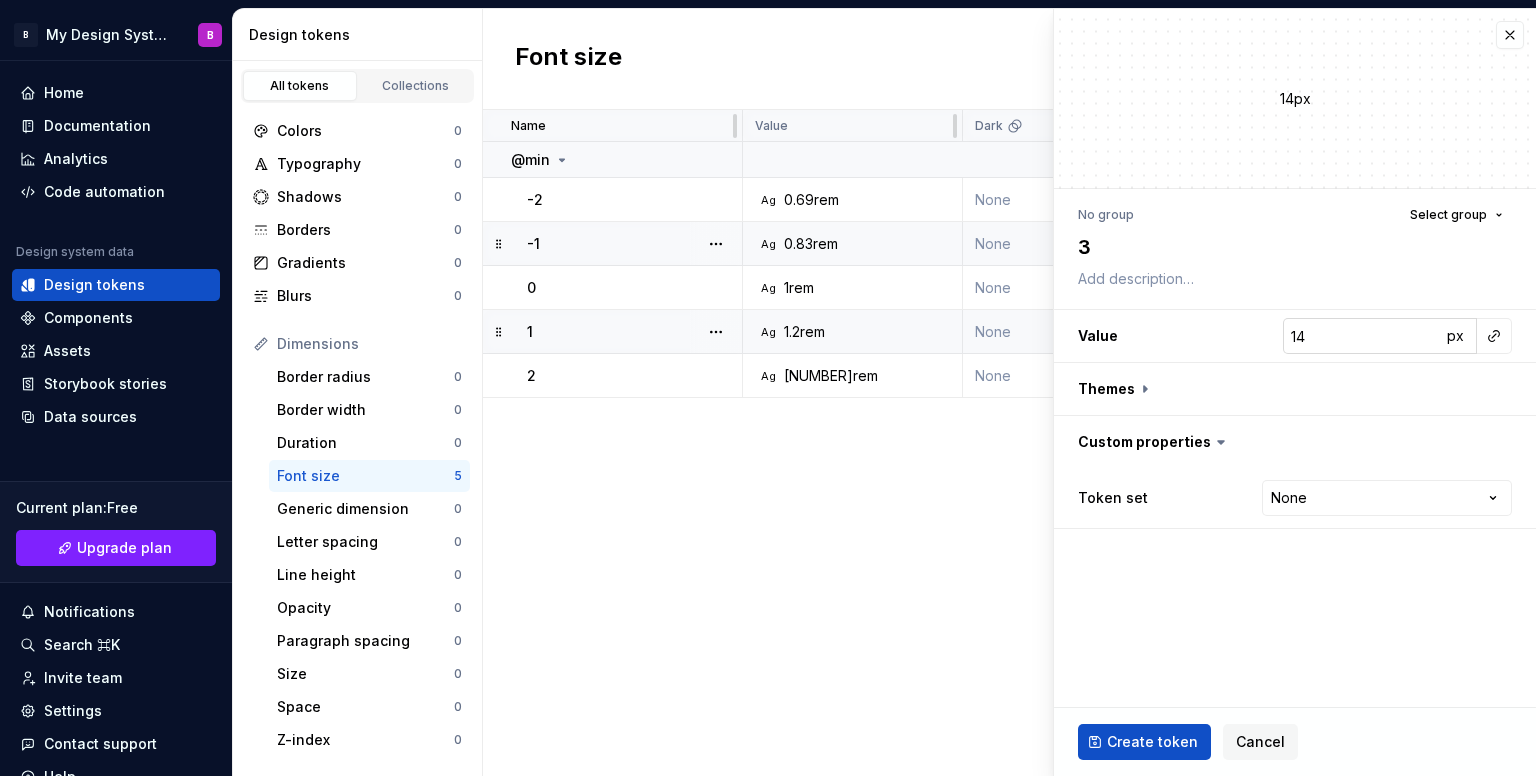 type on "3" 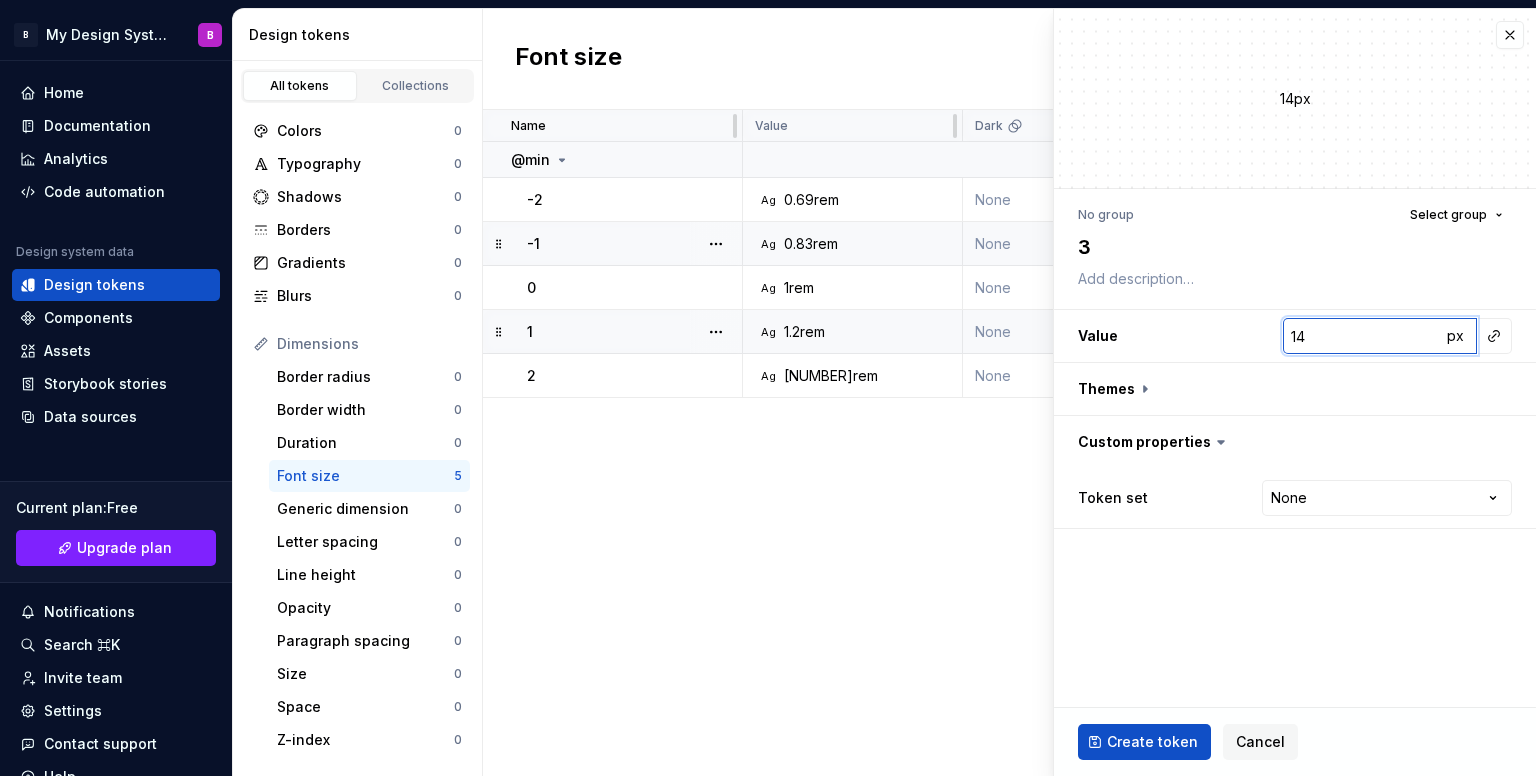 click on "14" at bounding box center (1362, 336) 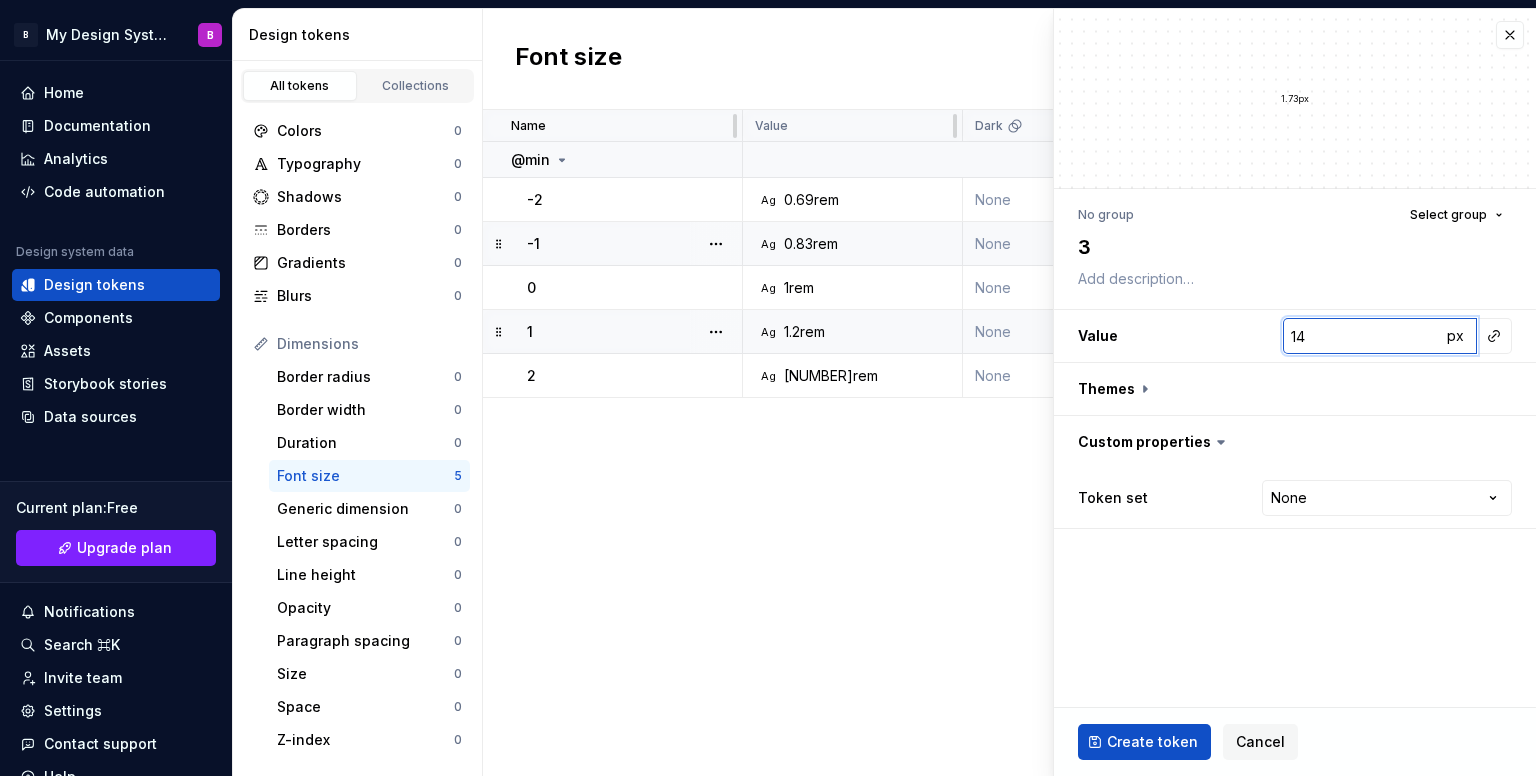 type on "[NUMBER]" 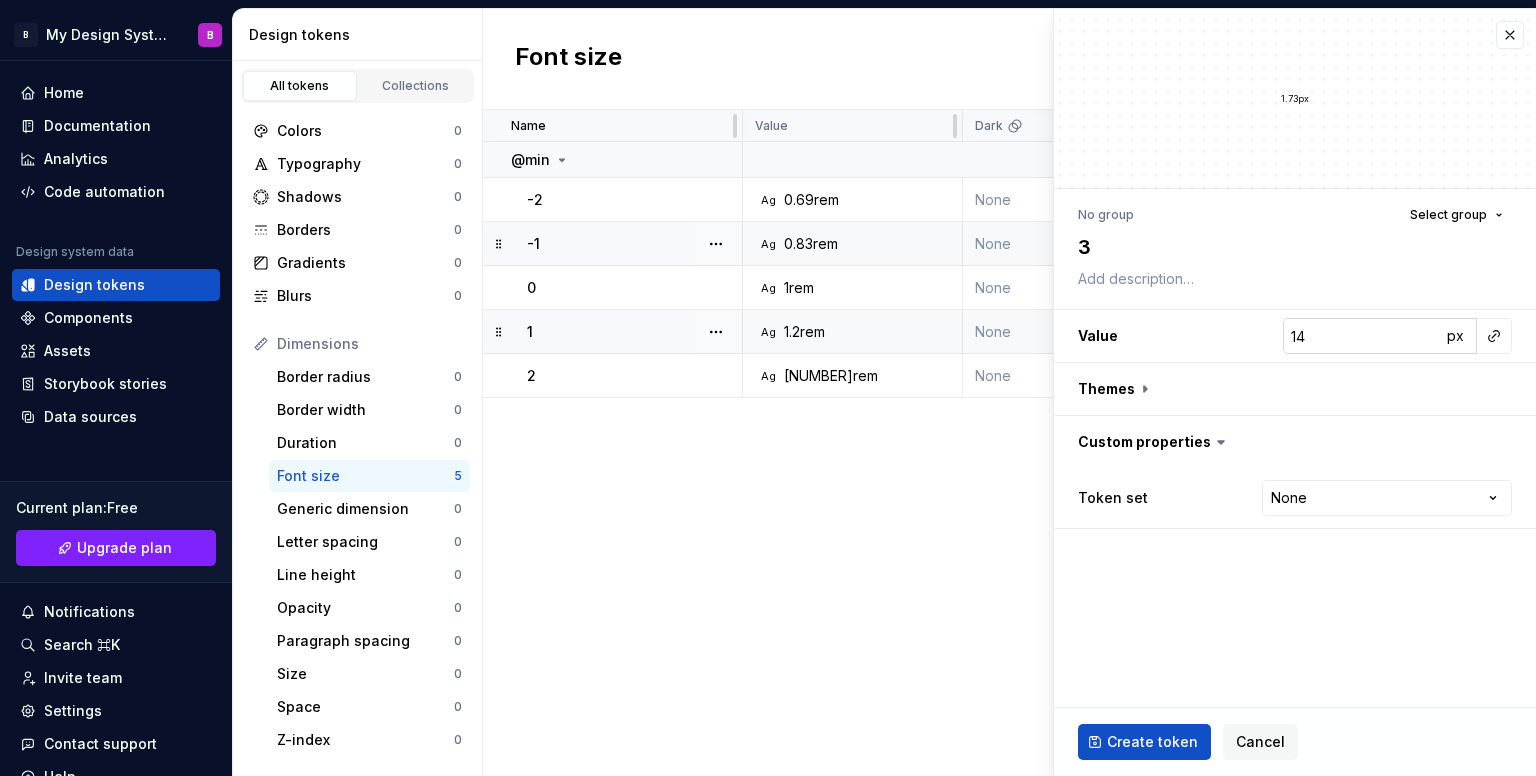 click on "px" at bounding box center (1459, 336) 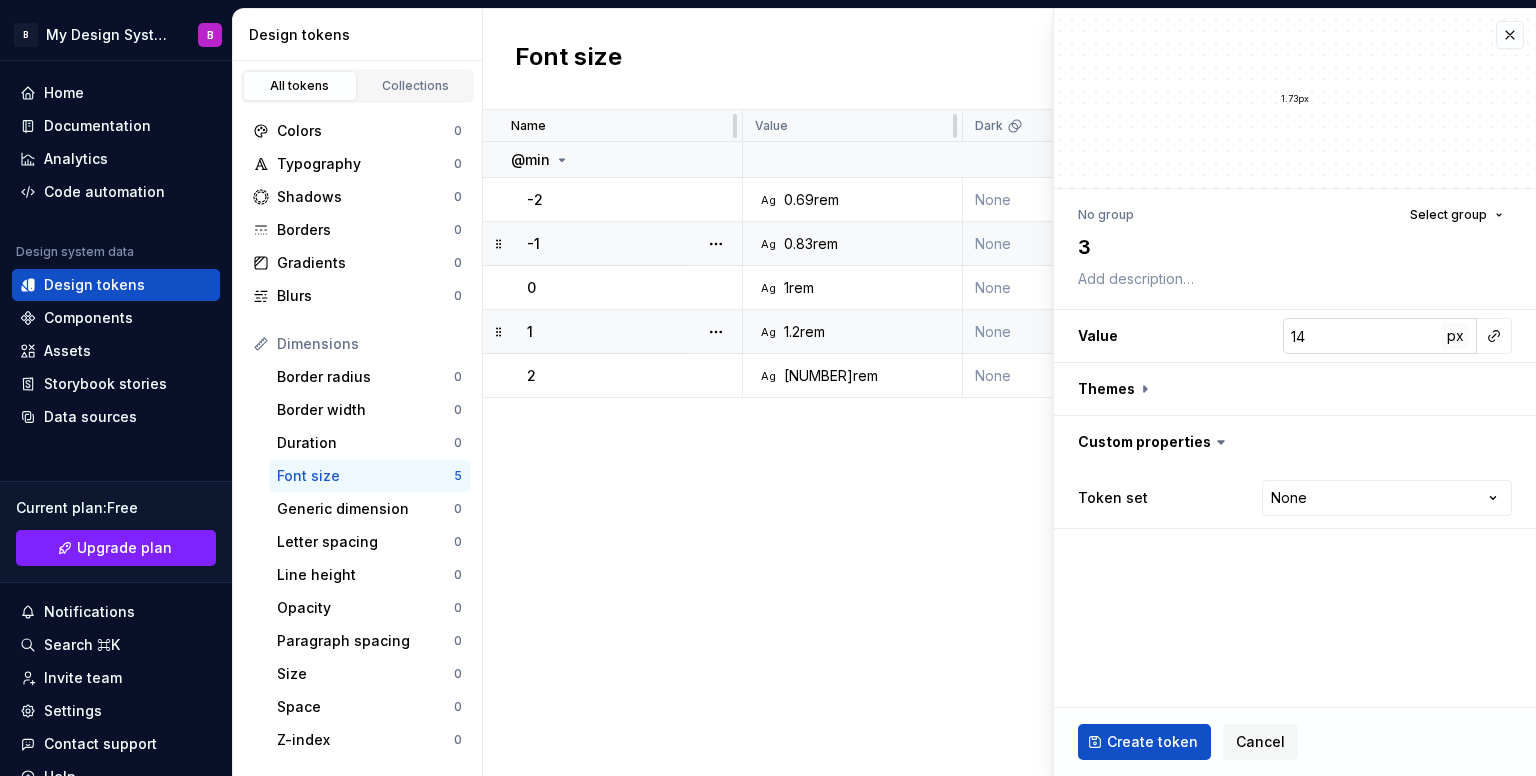 click on "px" at bounding box center (1455, 336) 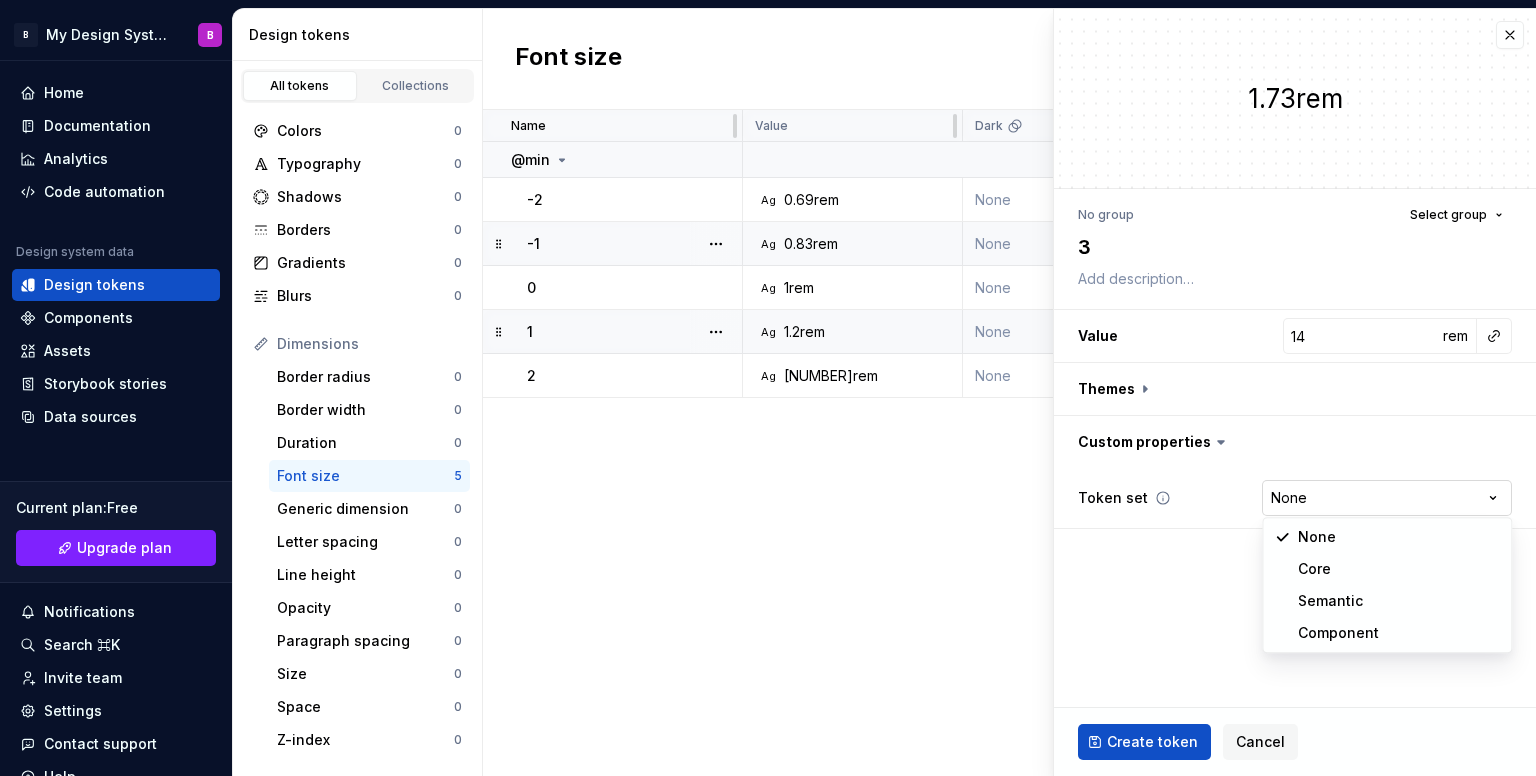 click on "B My Design System B Home Documentation Analytics Code automation Design system data Design tokens Components Assets Storybook stories Data sources Current plan :  Free Upgrade plan Notifications Search ⌘K Invite team Settings Contact support Help Design tokens All tokens Collections Colors 0 Typography 0 Shadows 0 Borders 0 Gradients 0 Blurs 0 Dimensions Border radius 0 Border width 0 Duration 0 Font size 5 Generic dimension 0 Letter spacing 0 Line height 0 Opacity 0 Paragraph spacing 0 Size 0 Space 0 Z-index 0 Options Text decoration 0 Text case 0 Visibility 0 Strings Font family 0 Font weight/style 0 Generic string 0 Product copy 0 Font size New token Name Value Dark Token set Description Last updated @min -2 Ag 0.69rem None Core 2 minutes ago -1 Ag 0.83rem None Core 1 minute ago 0 Ag 1rem None Core 20 minutes ago 1 Ag 1.2rem None Core less than a minute ago 2 Ag 1.44rem None Core less than a minute ago   * New font size token 1.73rem No group Select group 3 Value 1.728 rem Themes Custom properties None" at bounding box center [768, 388] 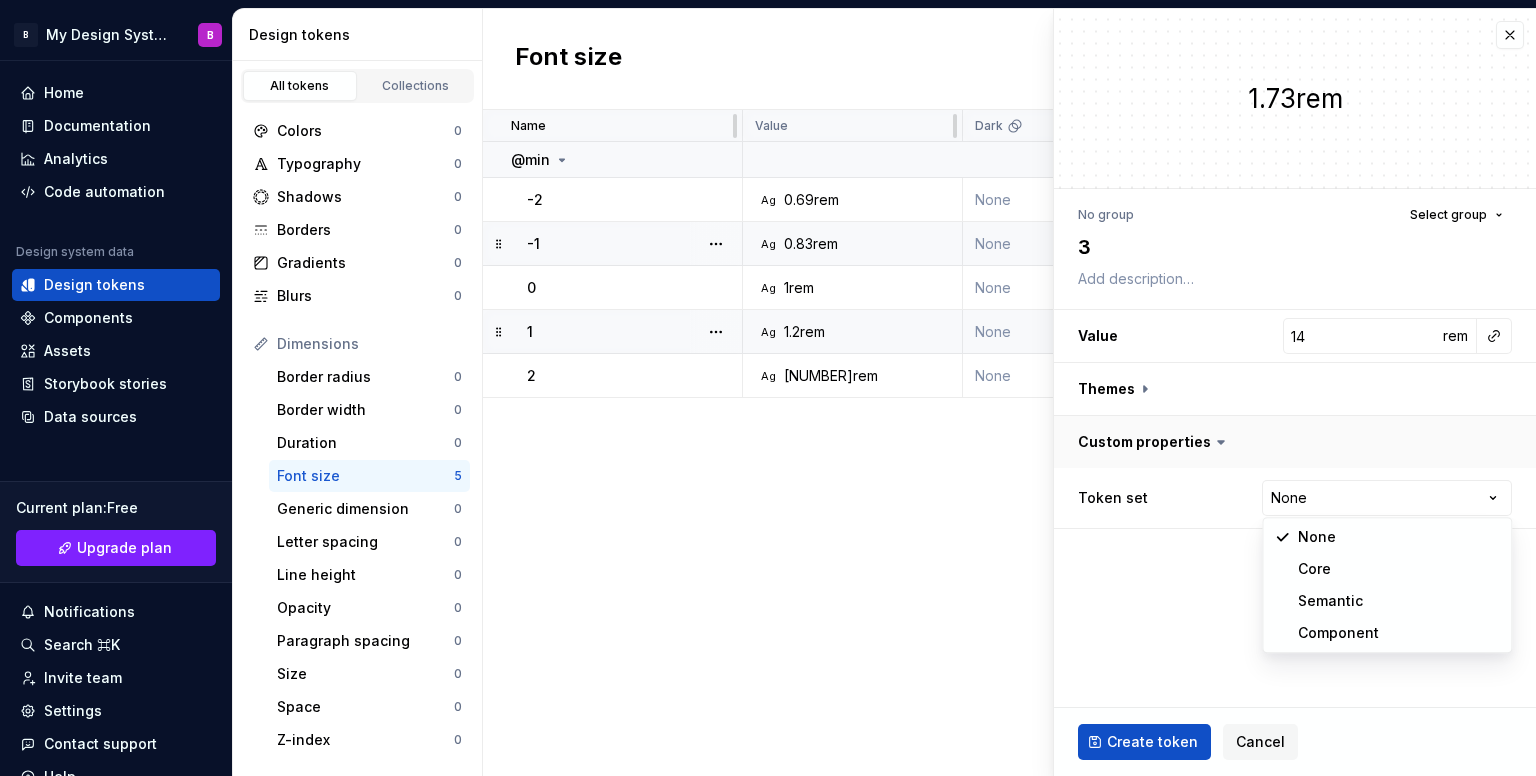 select on "**********" 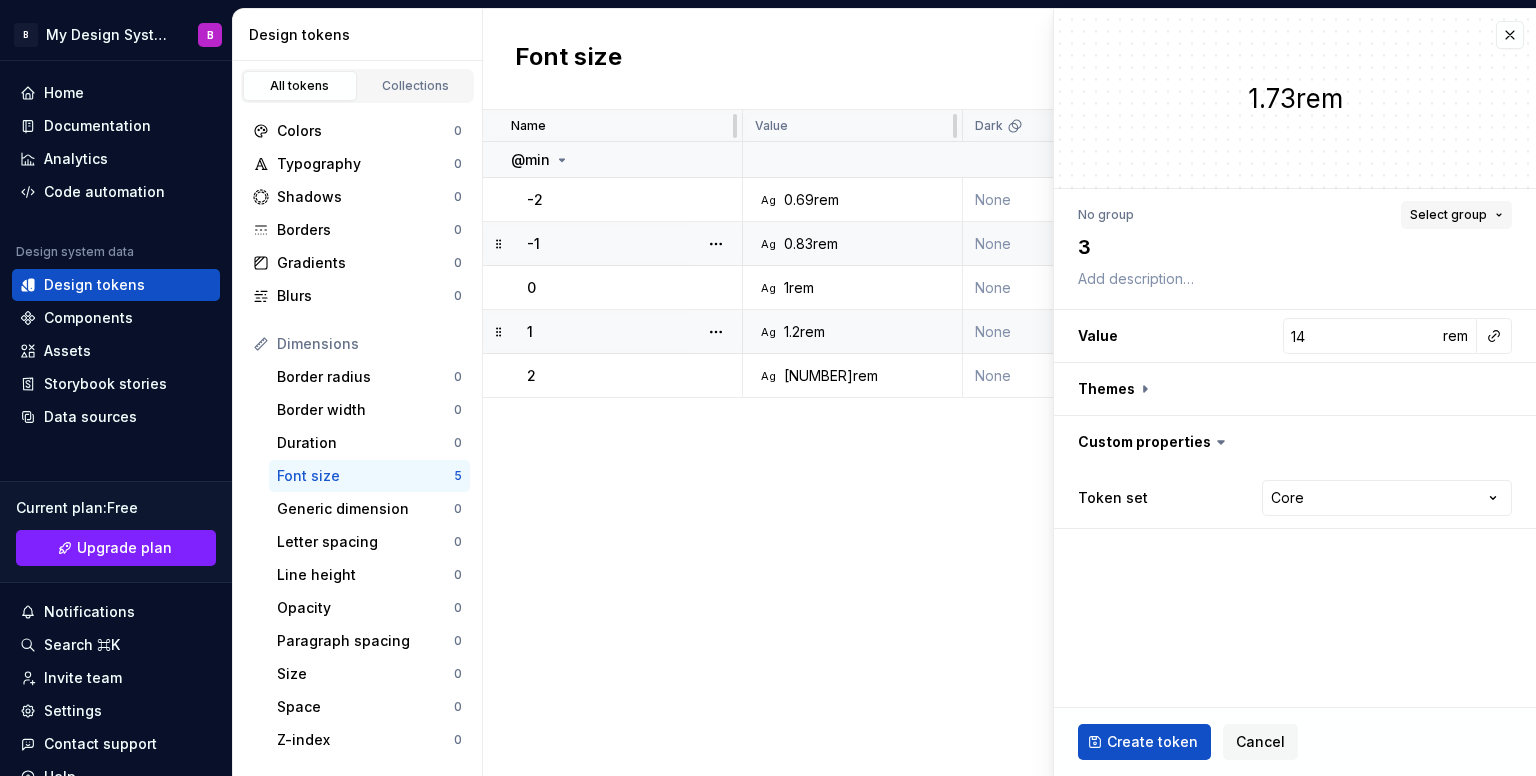 click on "Select group" at bounding box center [1456, 215] 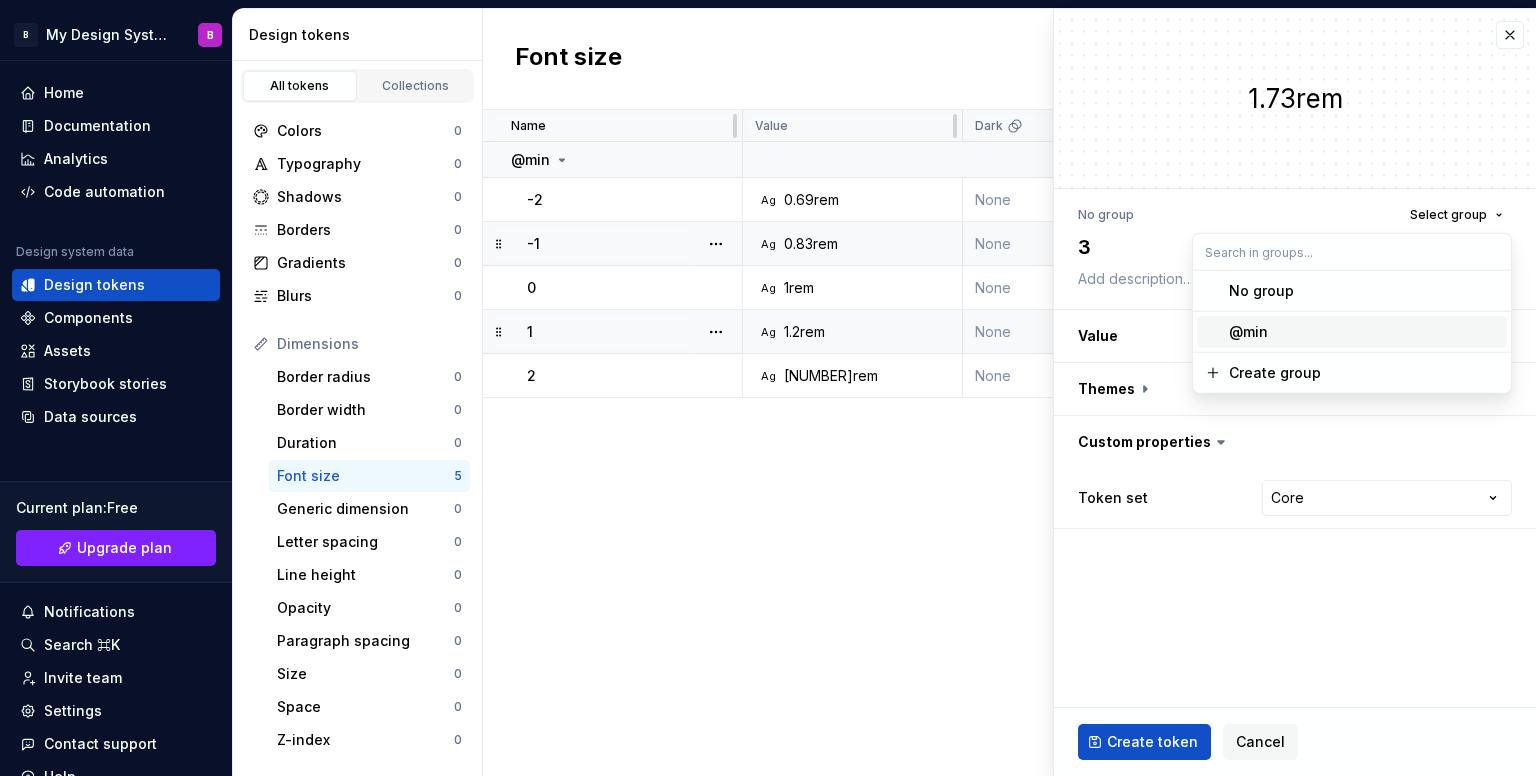 click on "@min" at bounding box center [1364, 332] 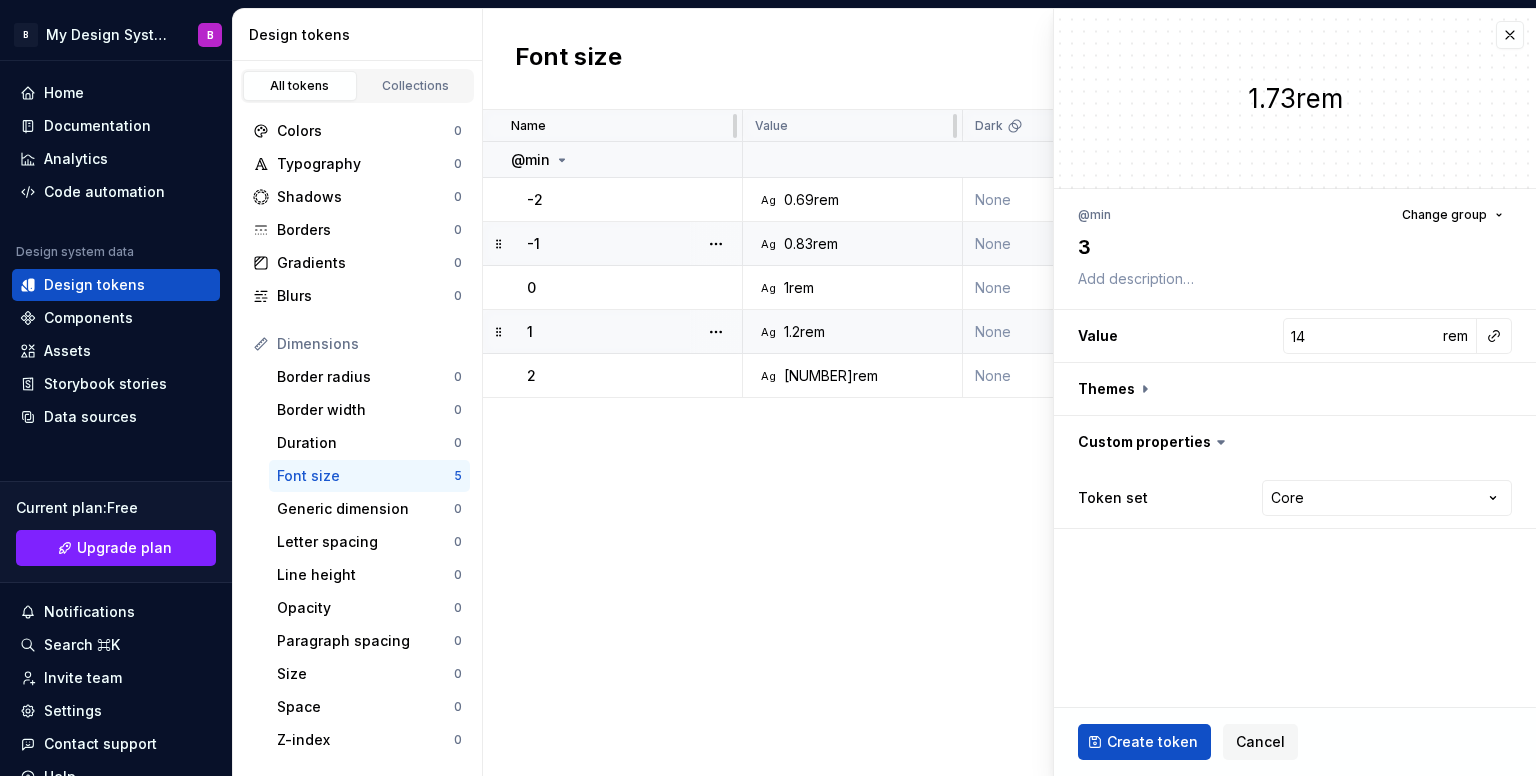 click on "Create token" at bounding box center (1152, 742) 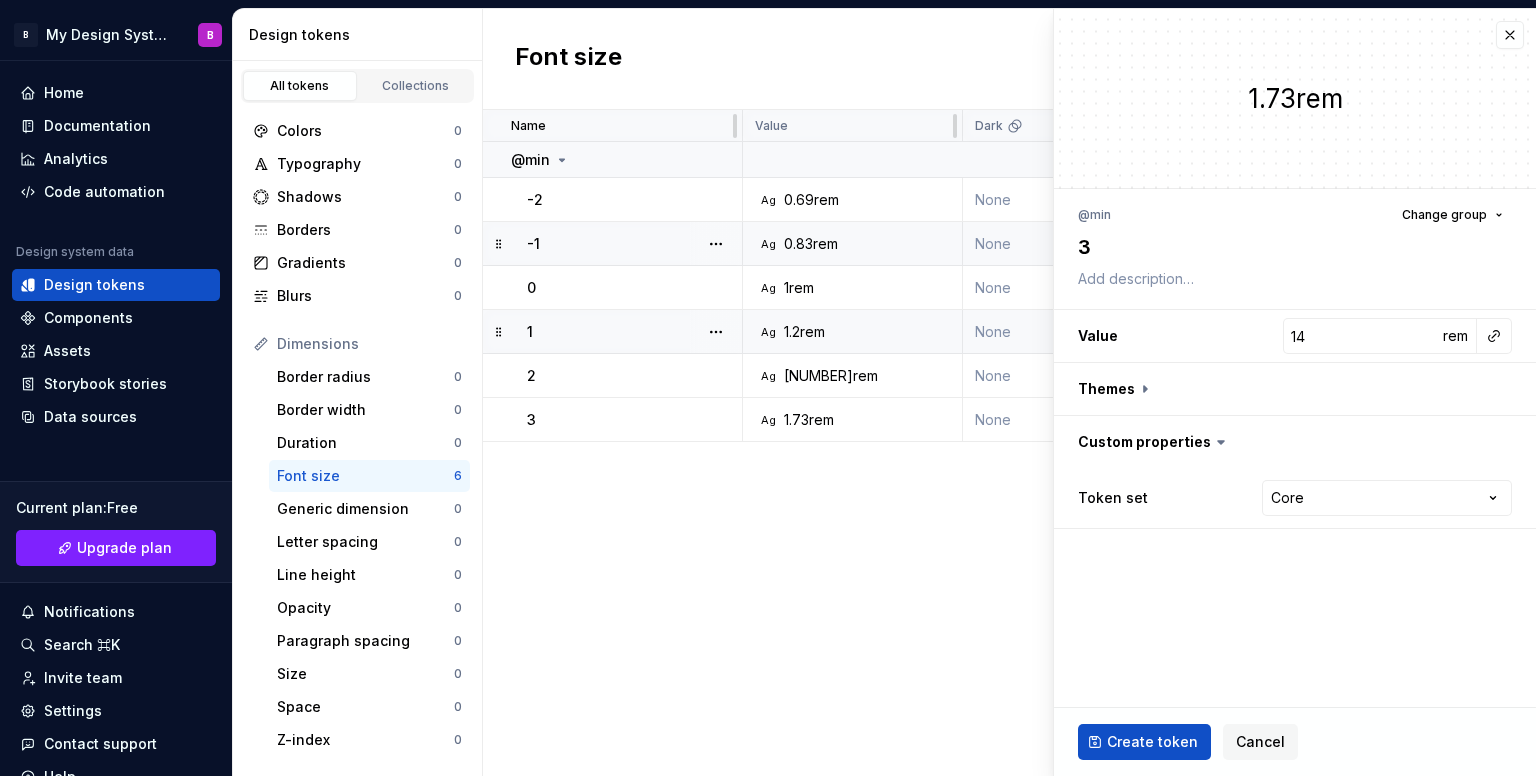 type on "*" 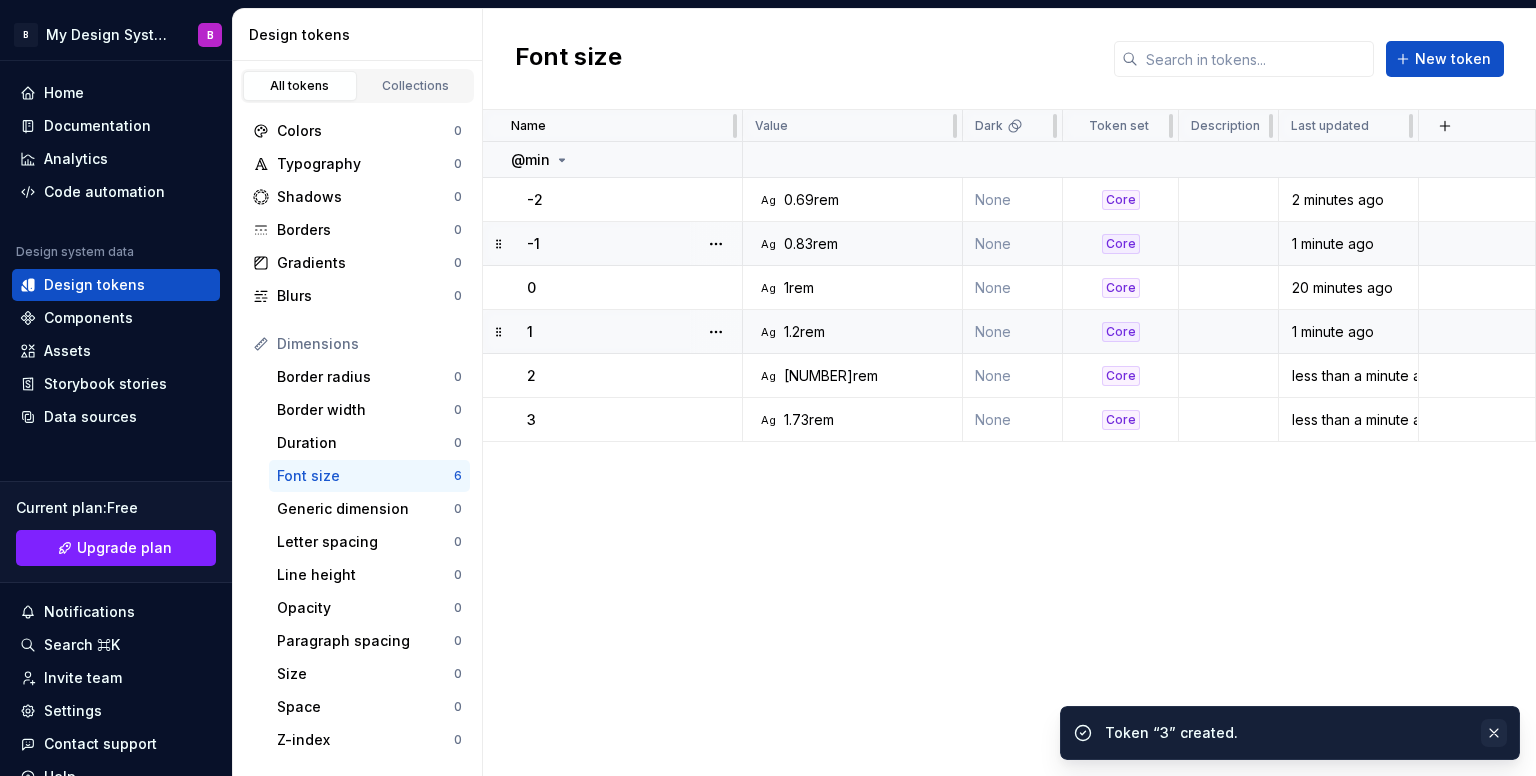 click at bounding box center (1494, 733) 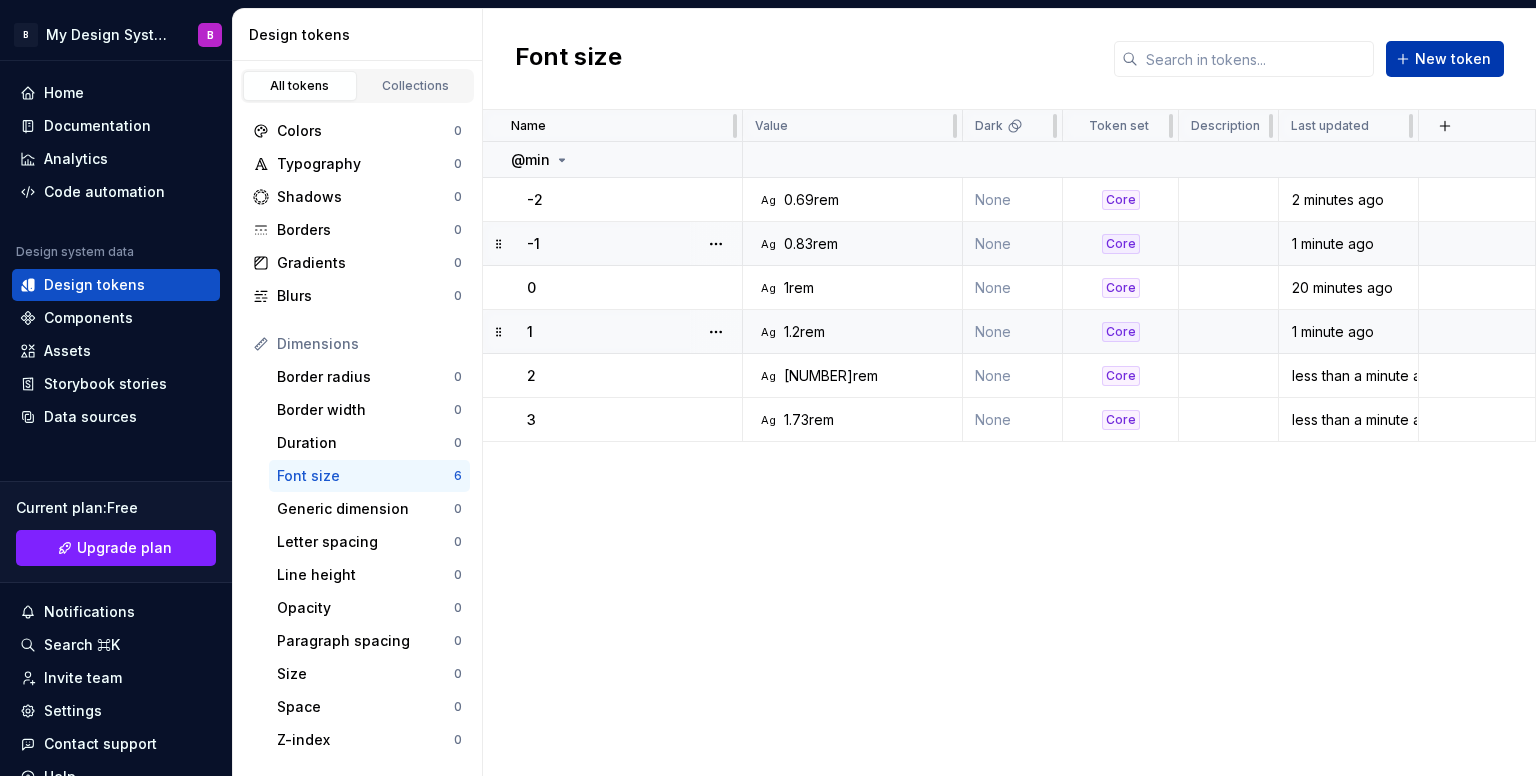click on "New token" at bounding box center [1453, 59] 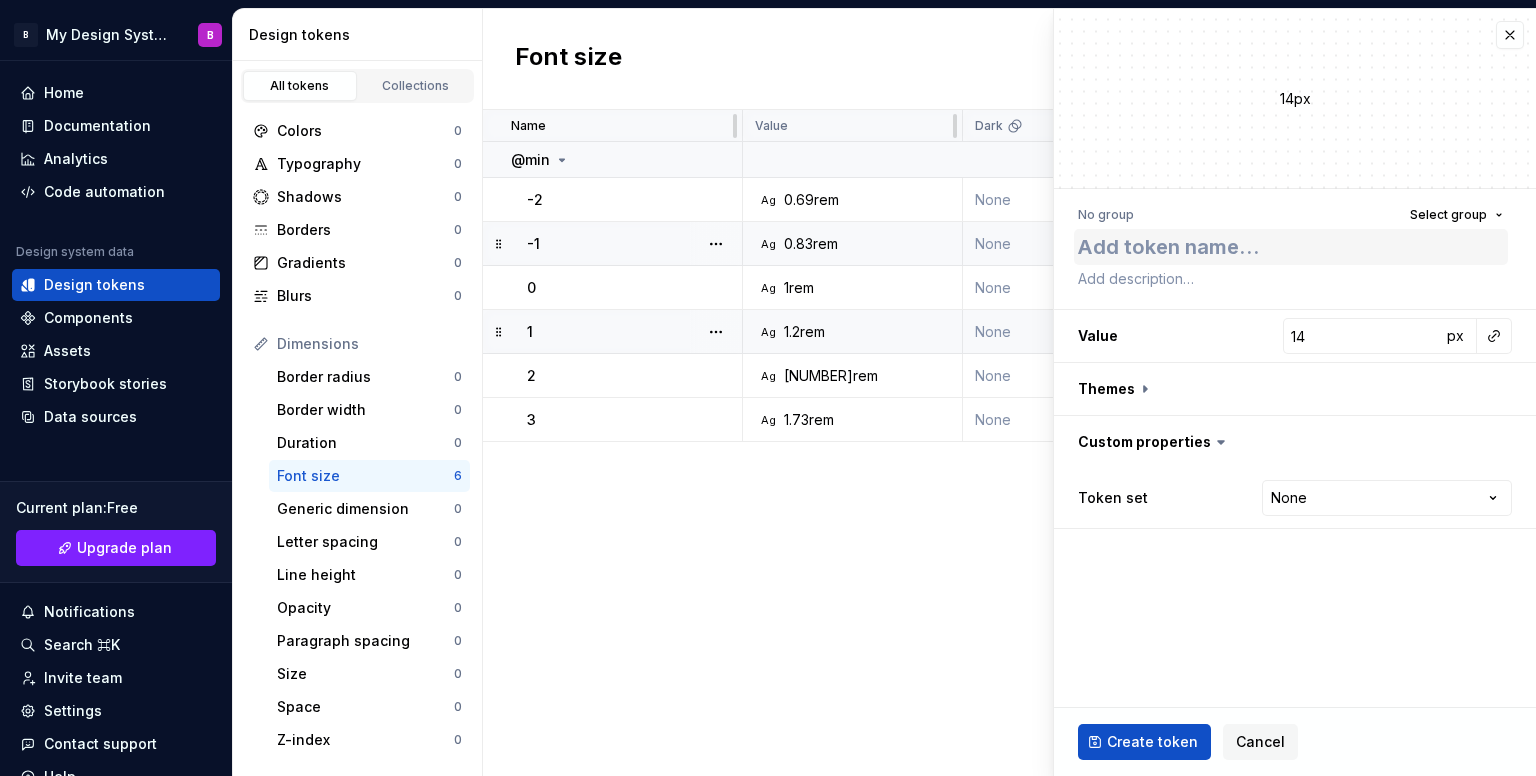 type on "*" 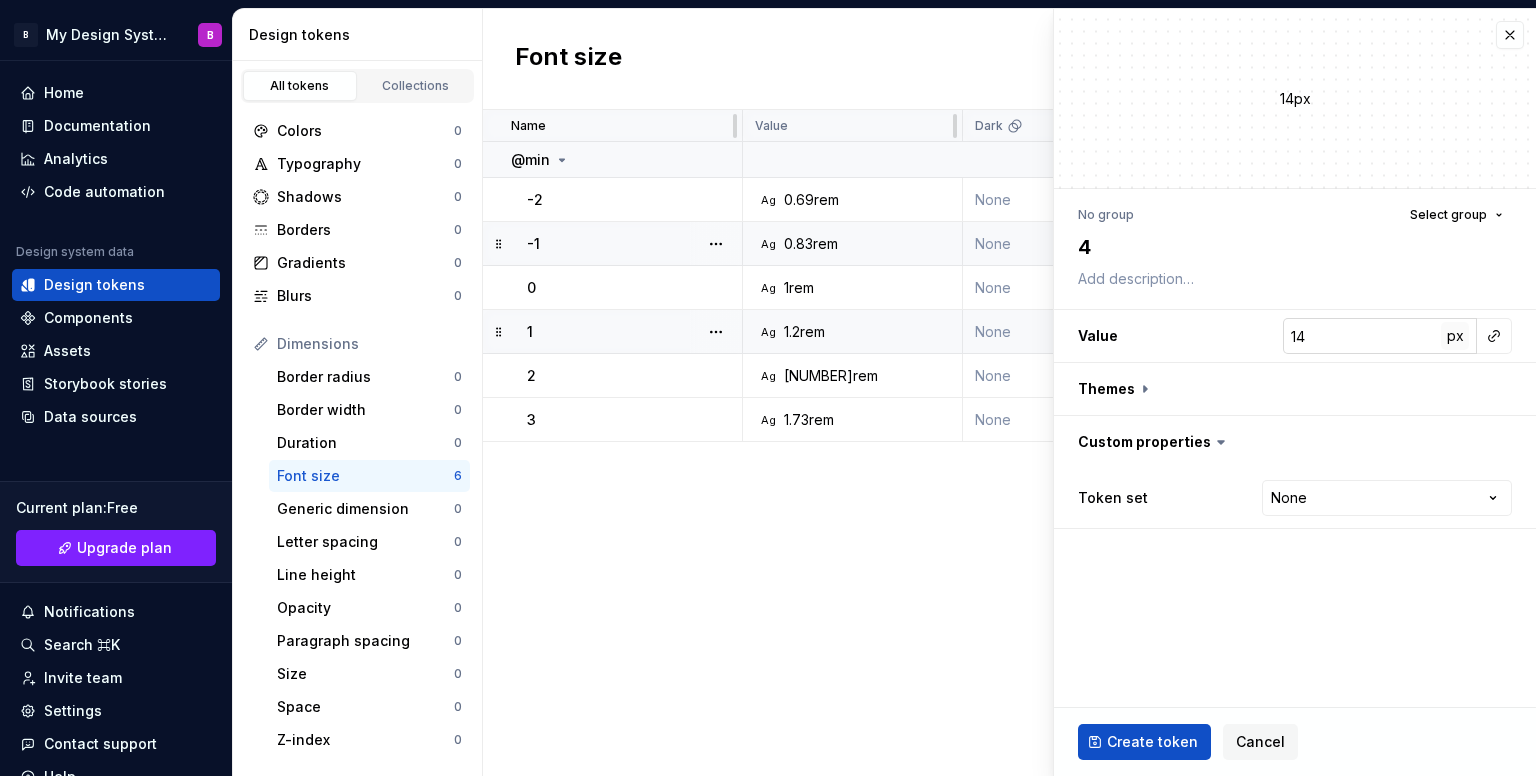 type on "4" 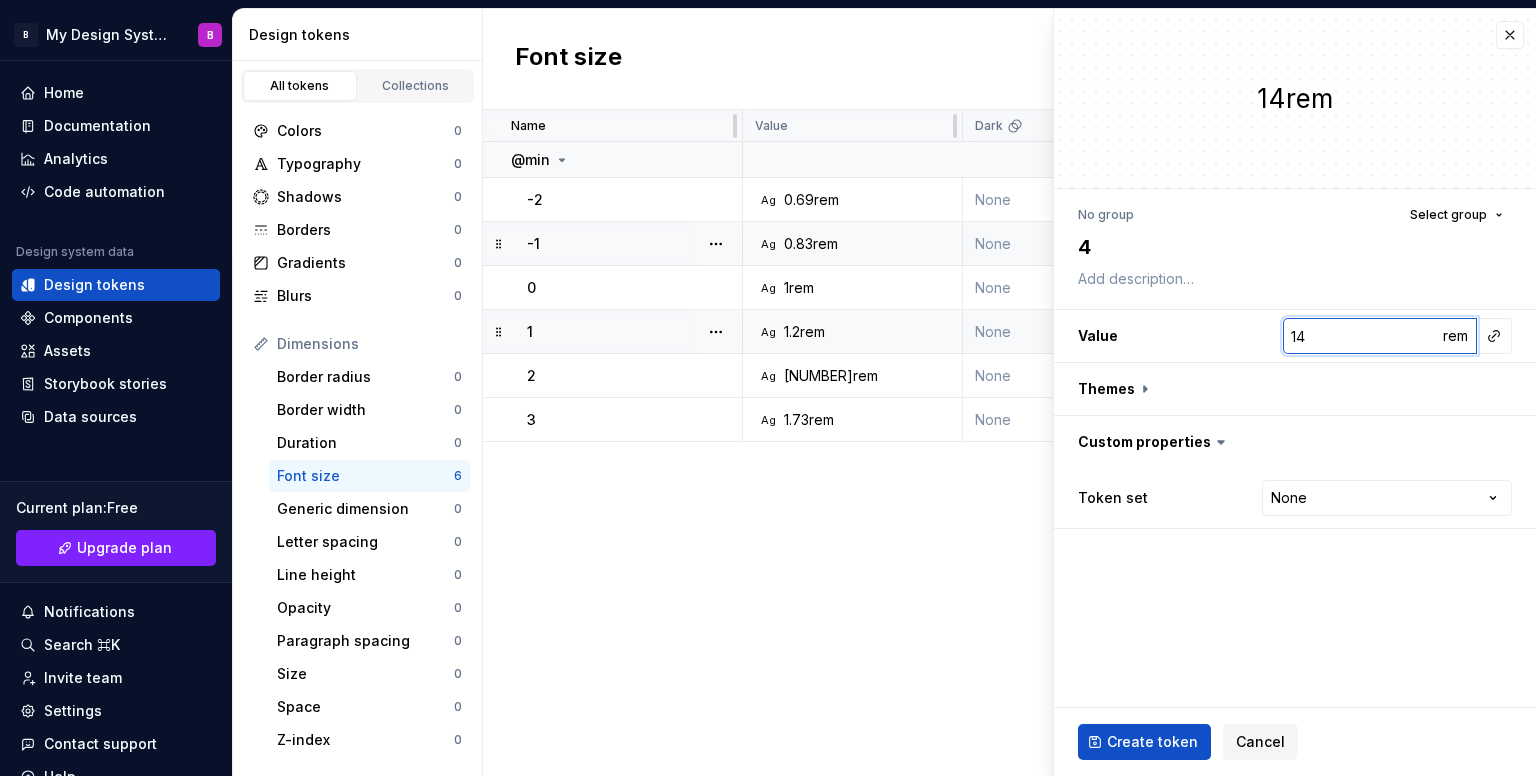 click on "14" at bounding box center (1362, 336) 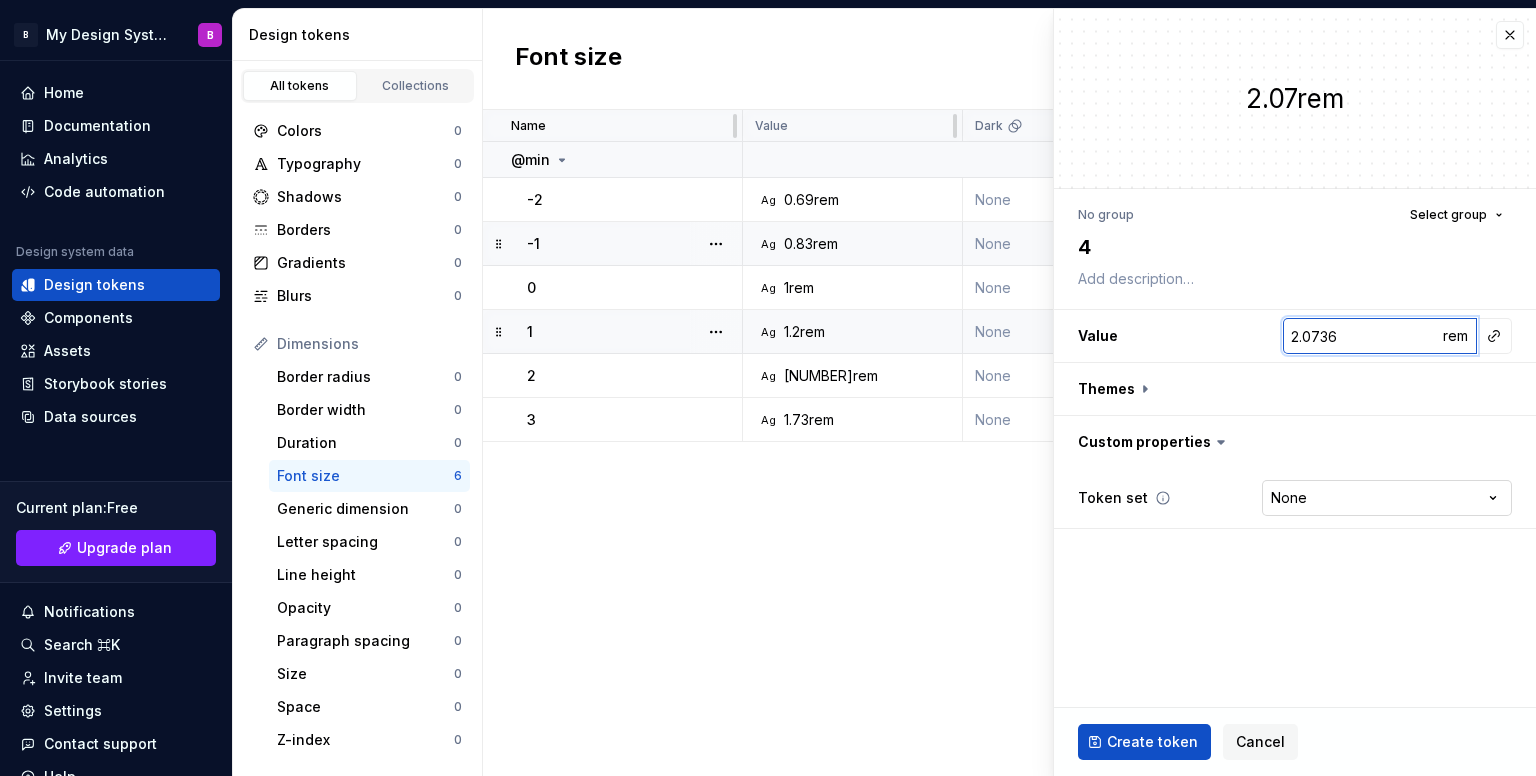 type on "2.0736" 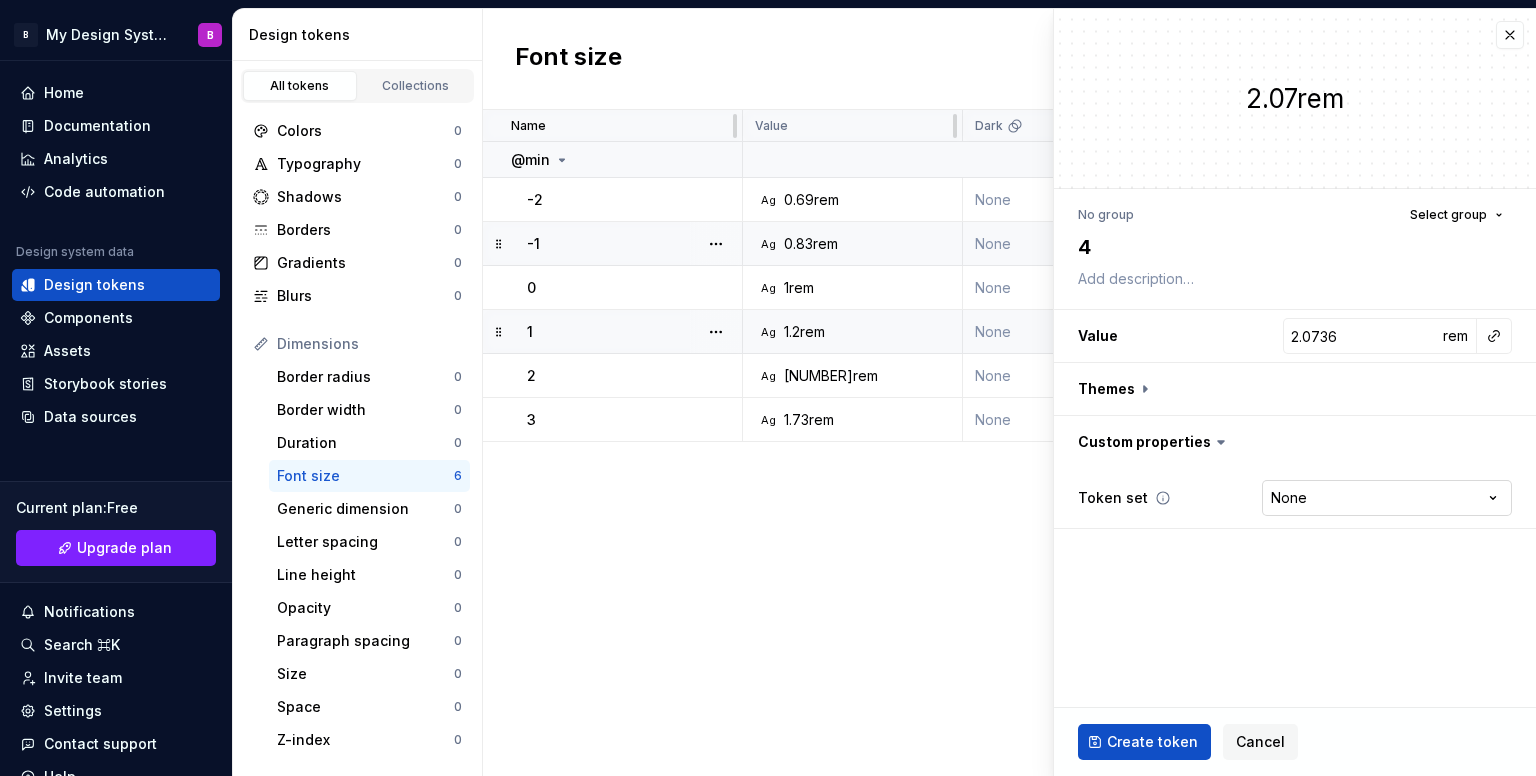 click on "B My Design System B Home Documentation Analytics Code automation Design system data Design tokens Components Assets Storybook stories Data sources Current plan :  Free Upgrade plan Notifications Search ⌘K Invite team Settings Contact support Help Design tokens All tokens Collections Colors 0 Typography 0 Shadows 0 Borders 0 Gradients 0 Blurs 0 Dimensions Border radius 0 Border width 0 Duration 0 Font size 6 Generic dimension 0 Letter spacing 0 Line height 0 Opacity 0 Paragraph spacing 0 Size 0 Space 0 Z-index 0 Options Text decoration 0 Text case 0 Visibility 0 Strings Font family 0 Font weight/style 0 Generic string 0 Product copy 0 Font size New token Name Value Dark Token set Description Last updated @min -2 Ag 0.69rem None Core 2 minutes ago -1 Ag 0.83rem None Core 1 minute ago 0 Ag 1rem None Core 21 minutes ago 1 Ag 1.2rem None Core 1 minute ago 2 Ag 1.44rem None Core 1 minute ago 3 Ag 1.73rem None Core less than a minute ago   * New font size token 2.07rem No group Select group 4 Value 2.0736 rem" at bounding box center [768, 388] 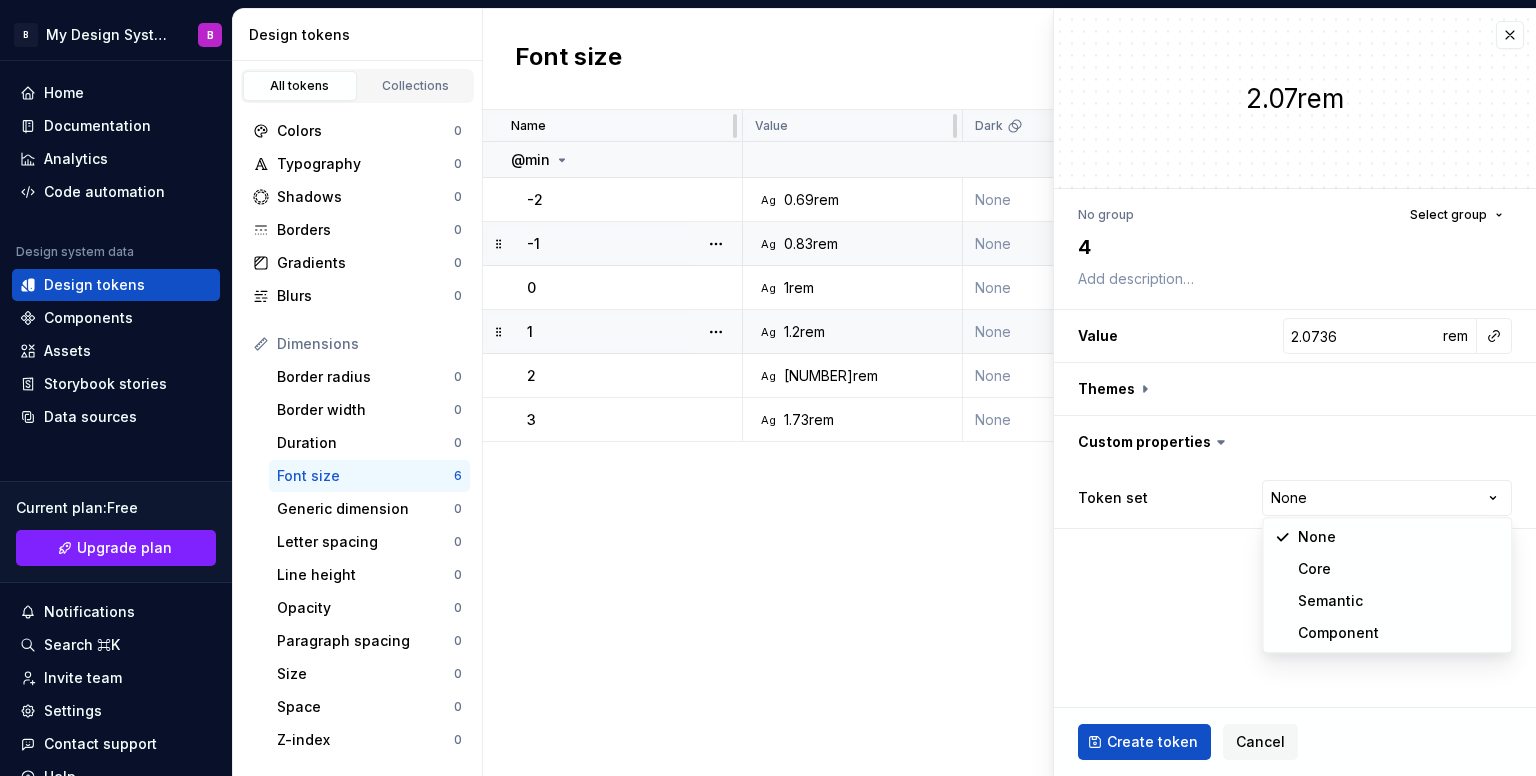 select on "**********" 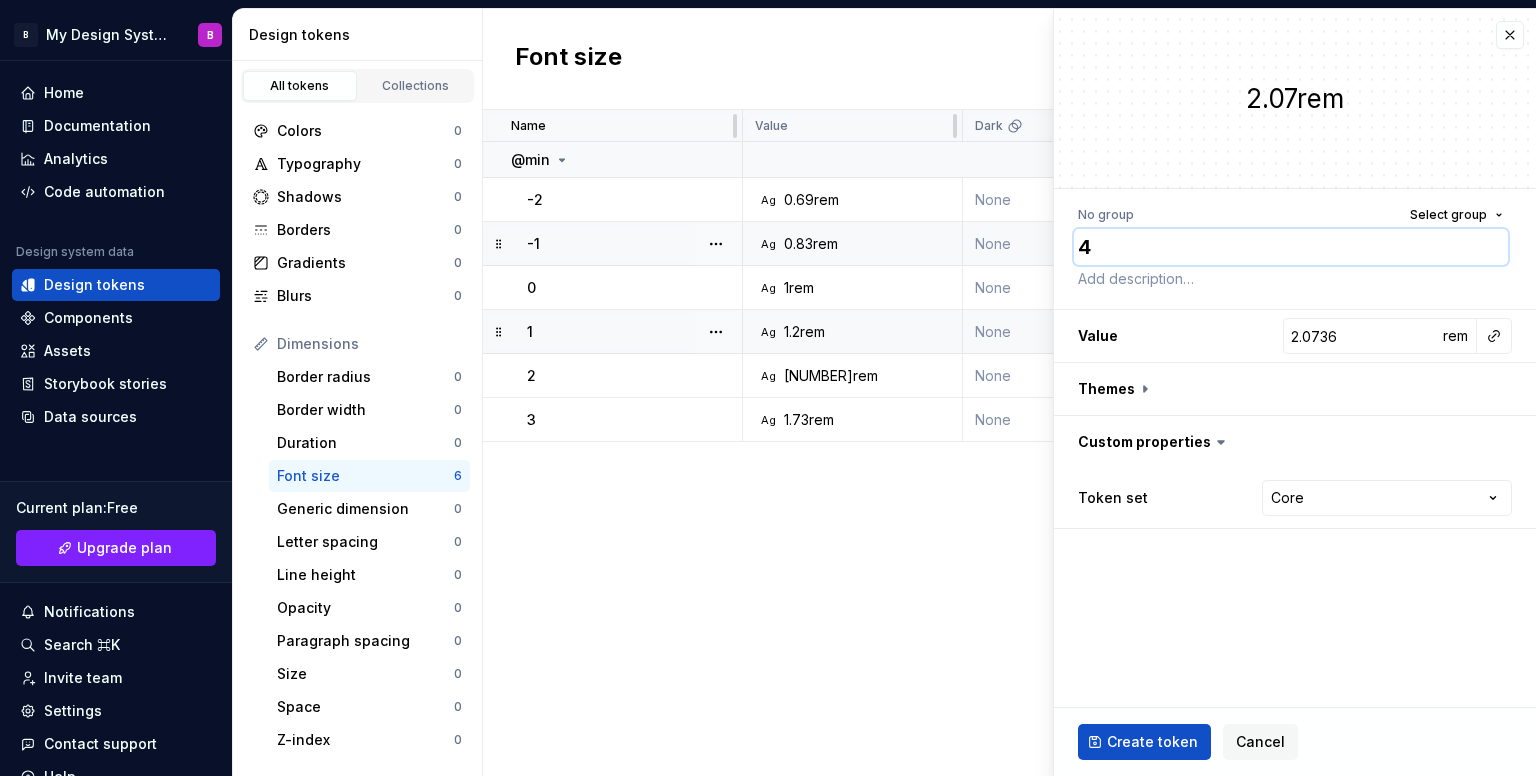click on "4" at bounding box center [1291, 247] 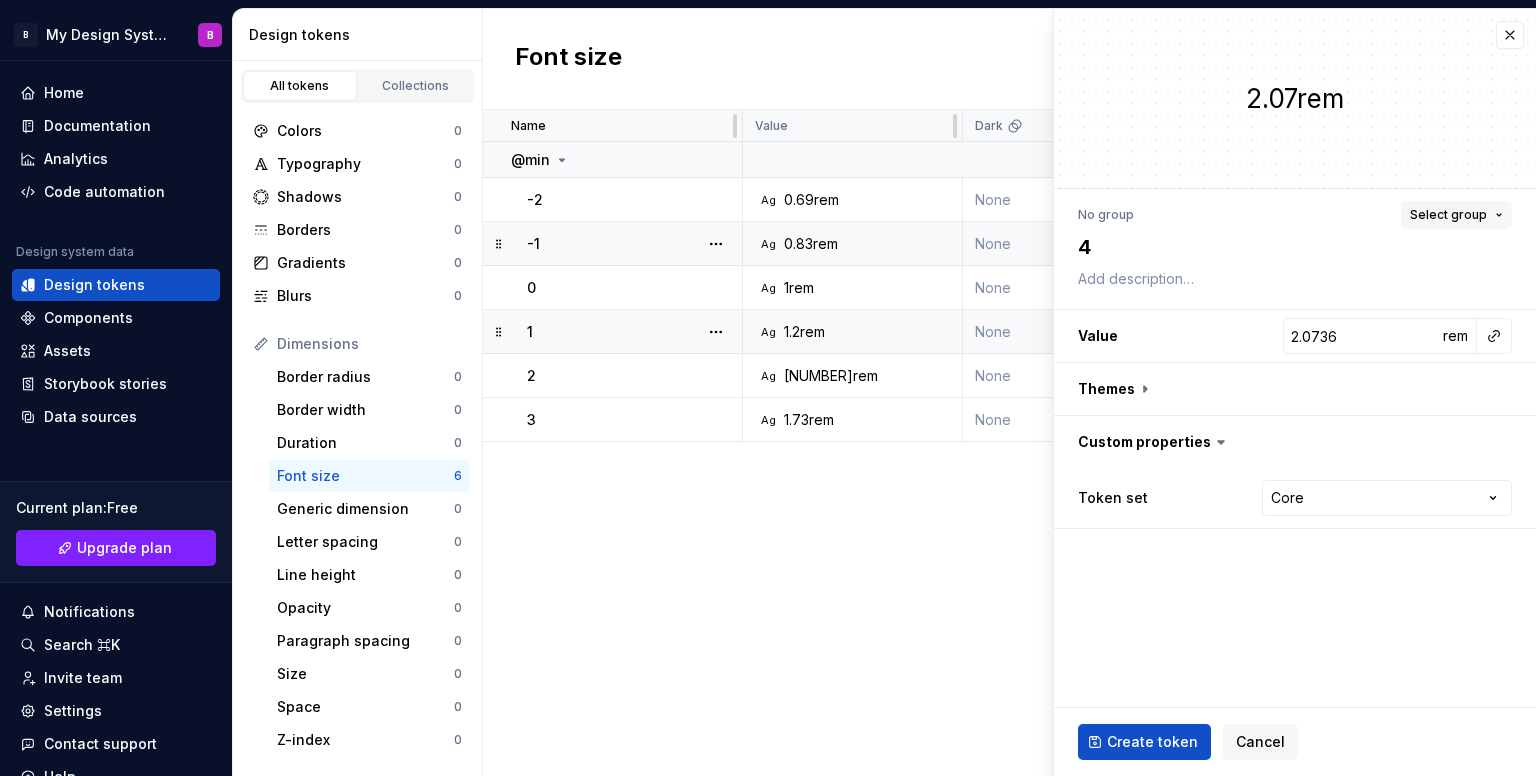 click on "Select group" at bounding box center [1448, 215] 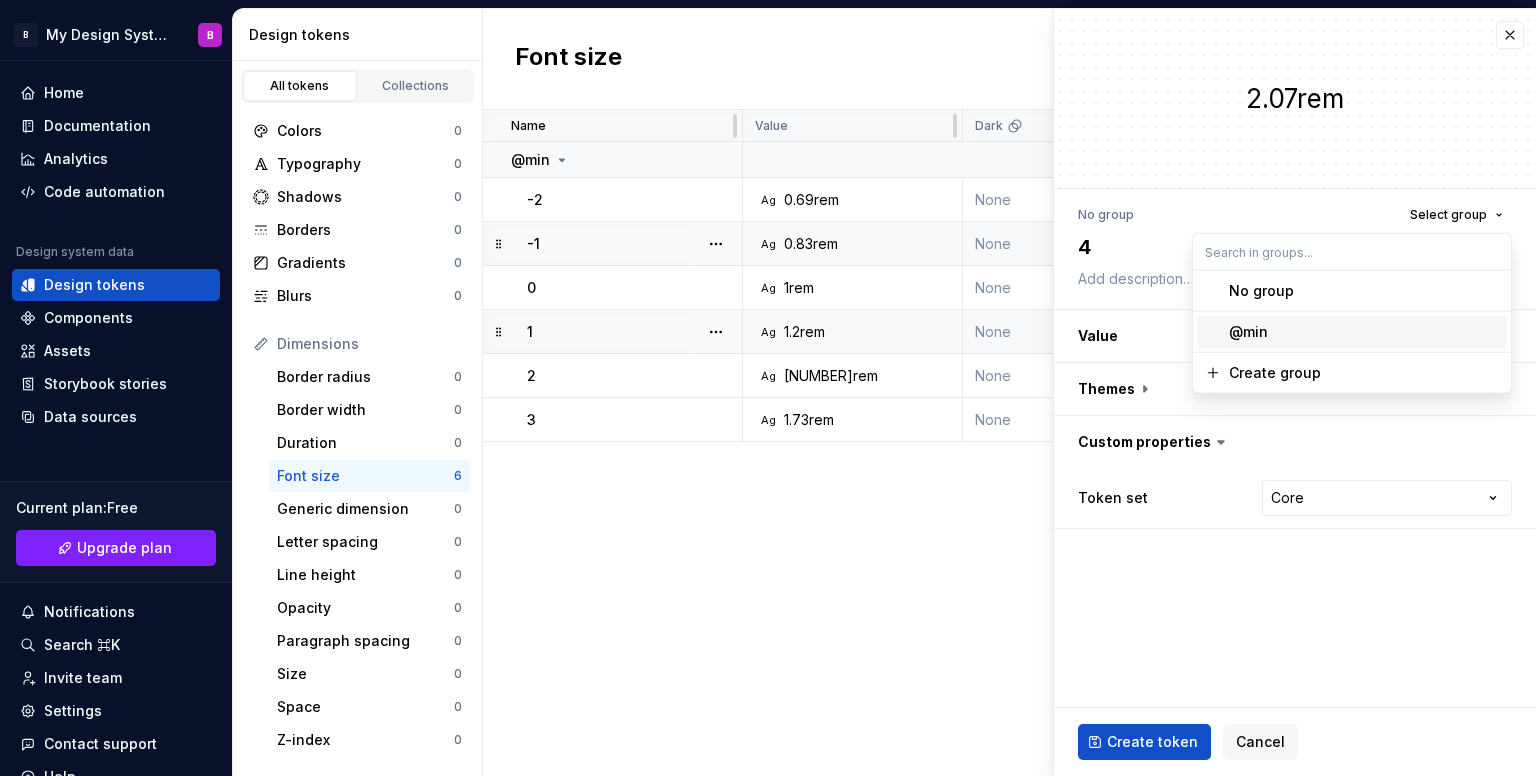 click on "@min" at bounding box center [1364, 332] 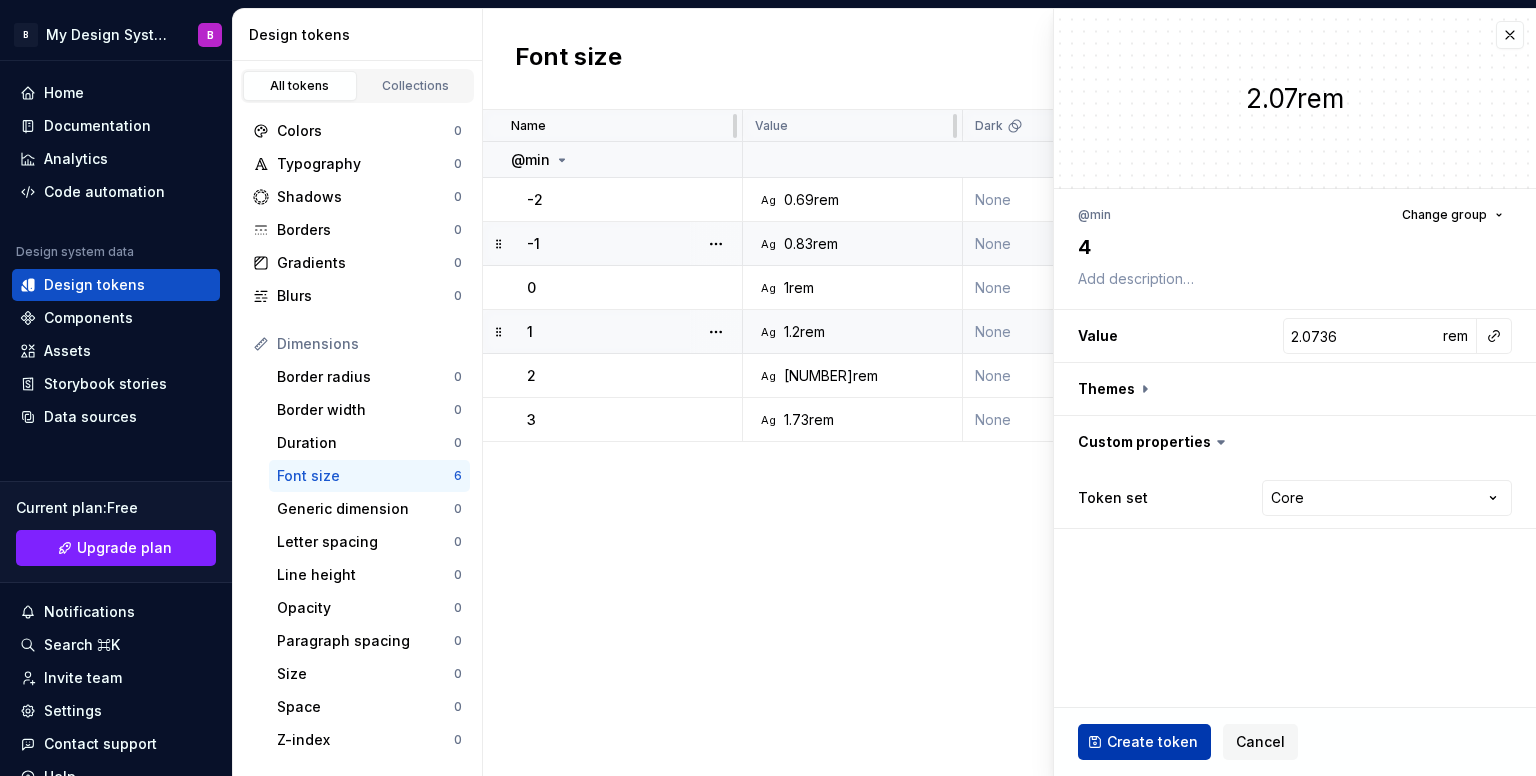 click on "Create token" at bounding box center (1152, 742) 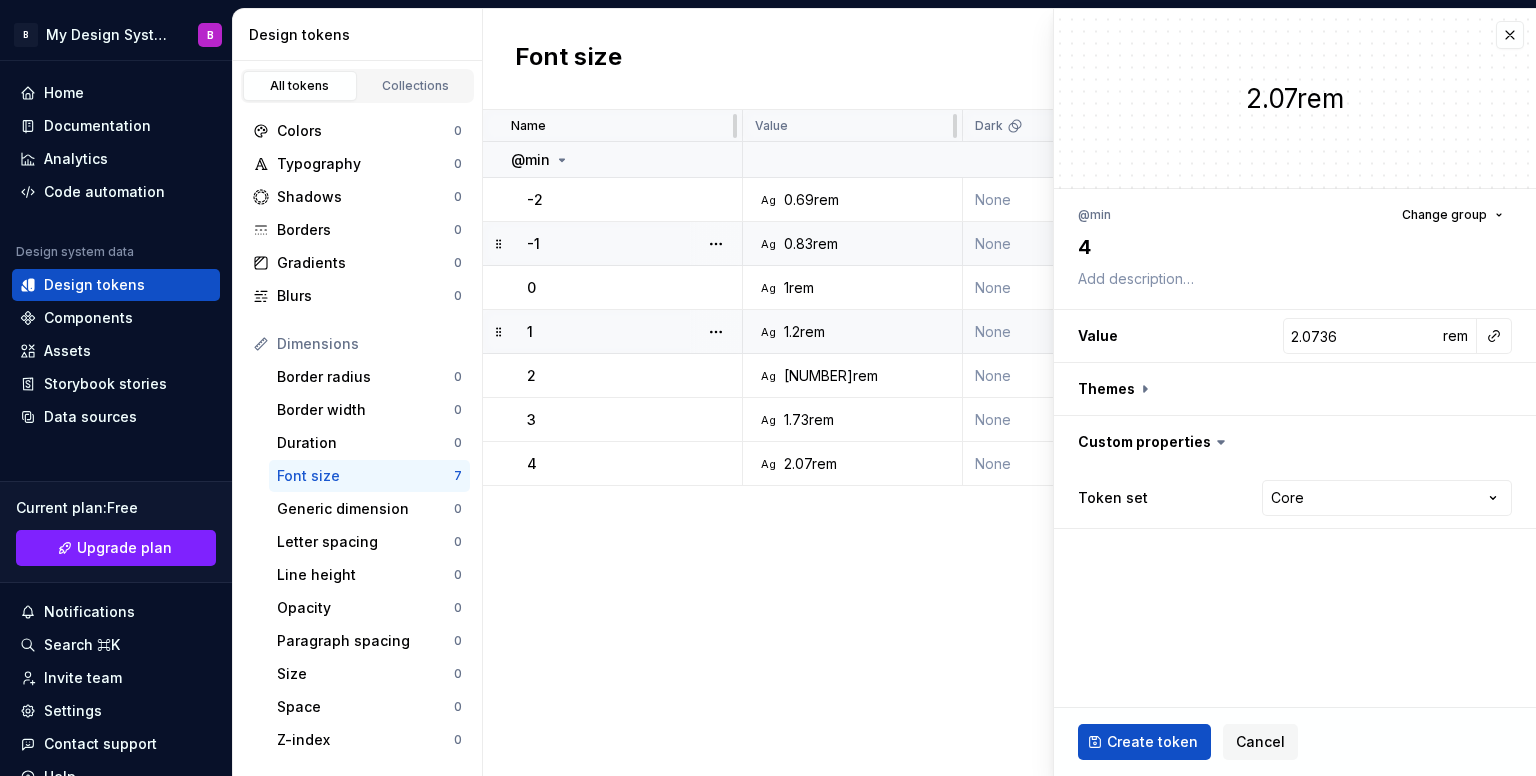 type on "*" 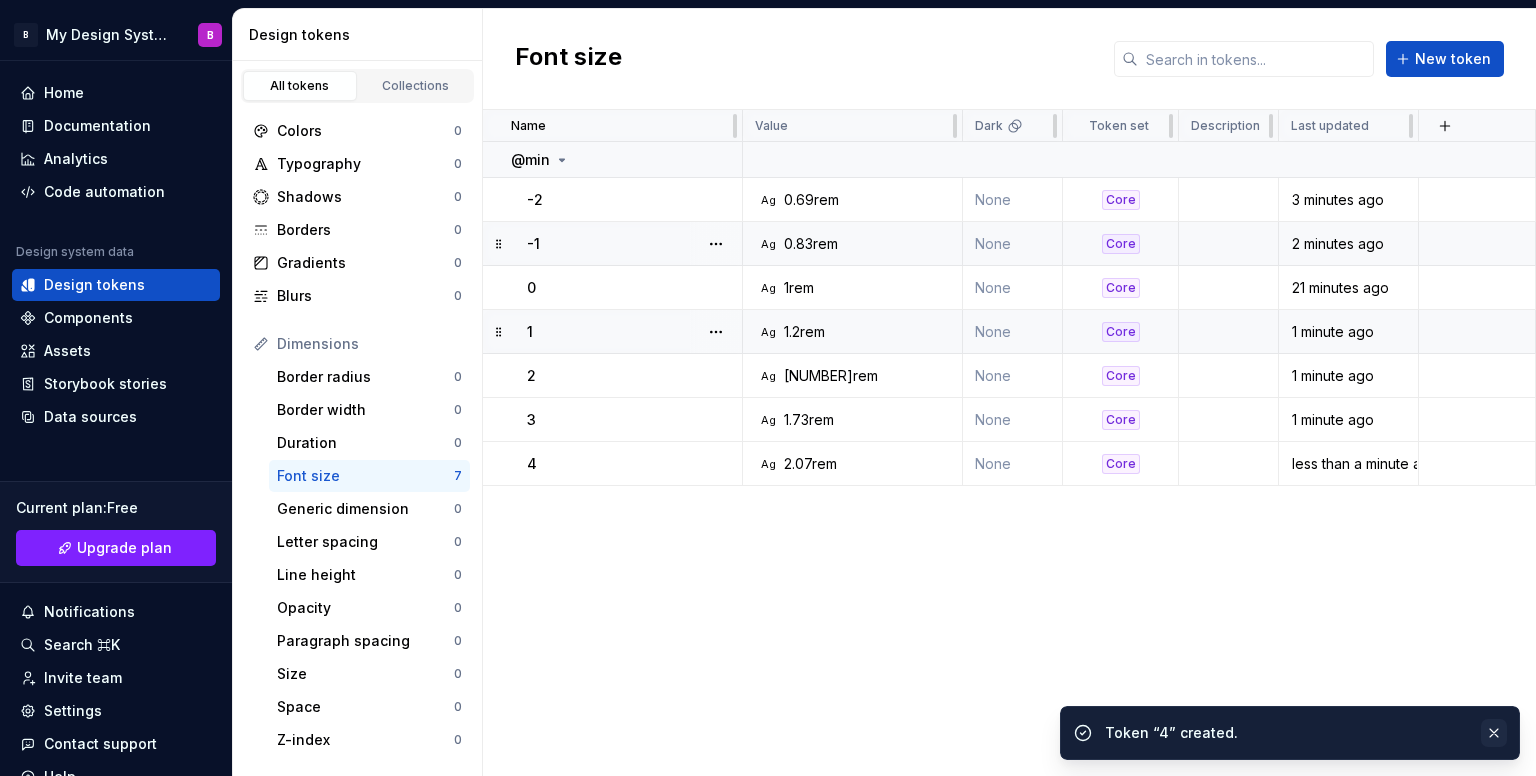click at bounding box center [1494, 733] 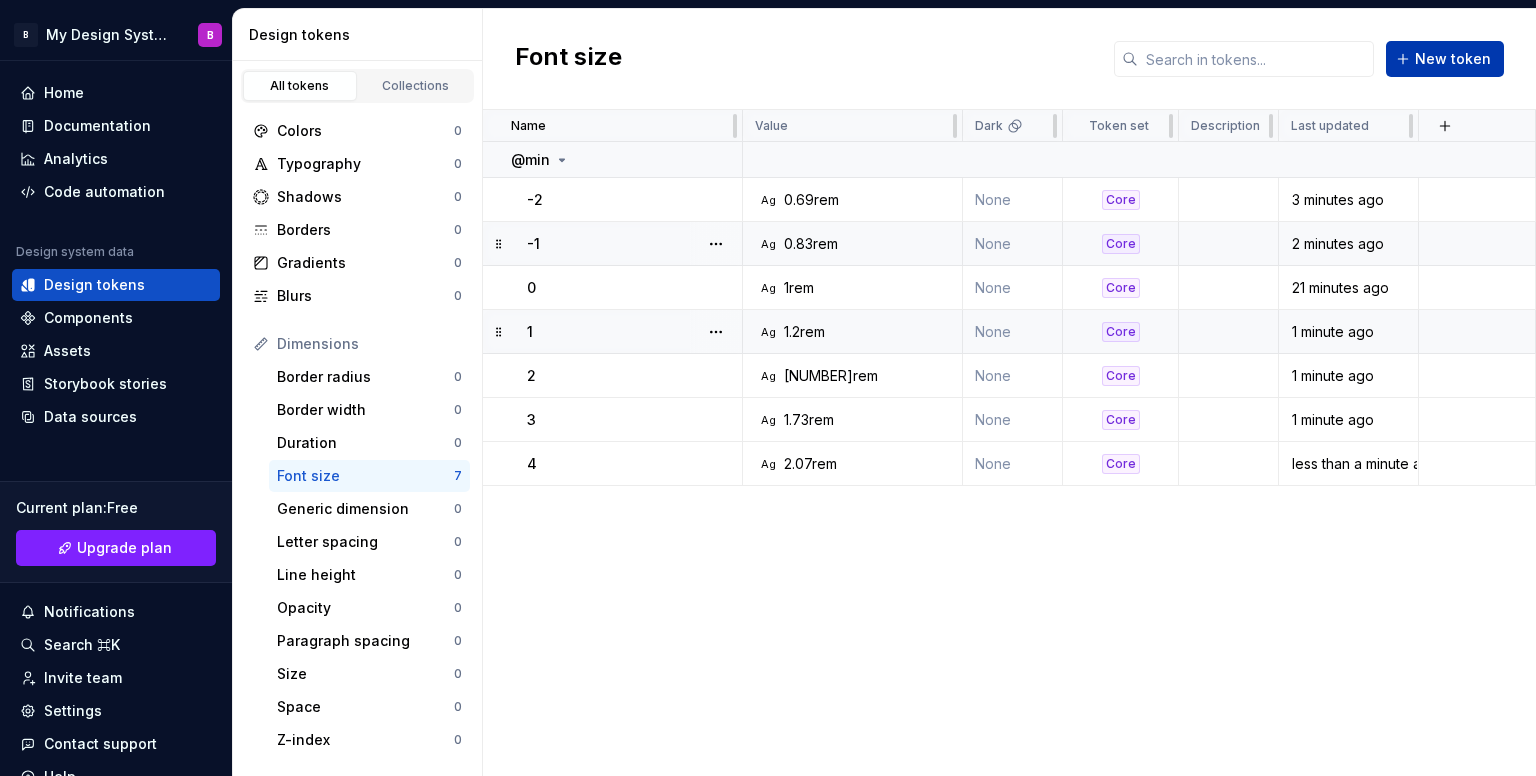 click on "New token" at bounding box center (1453, 59) 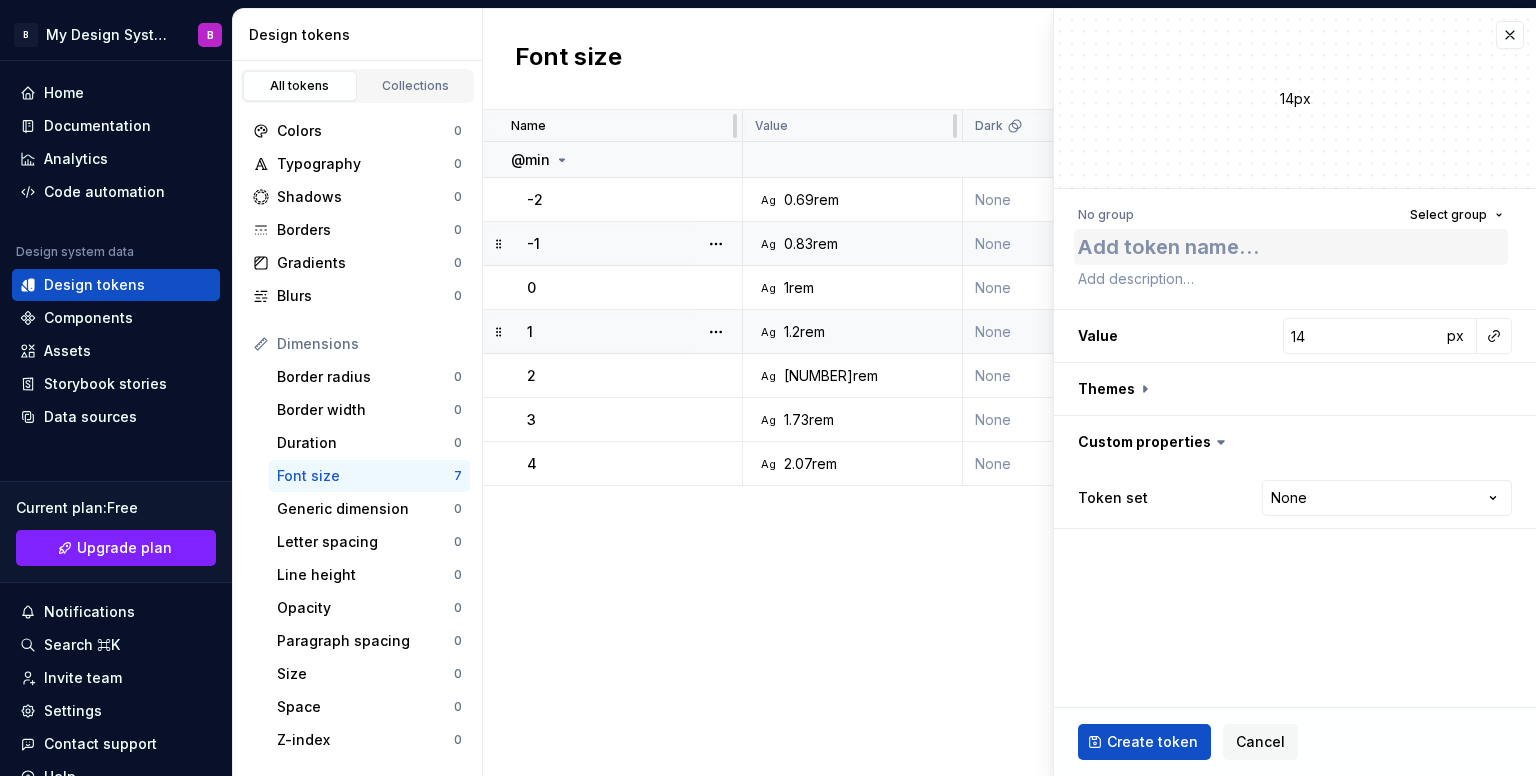 type on "*" 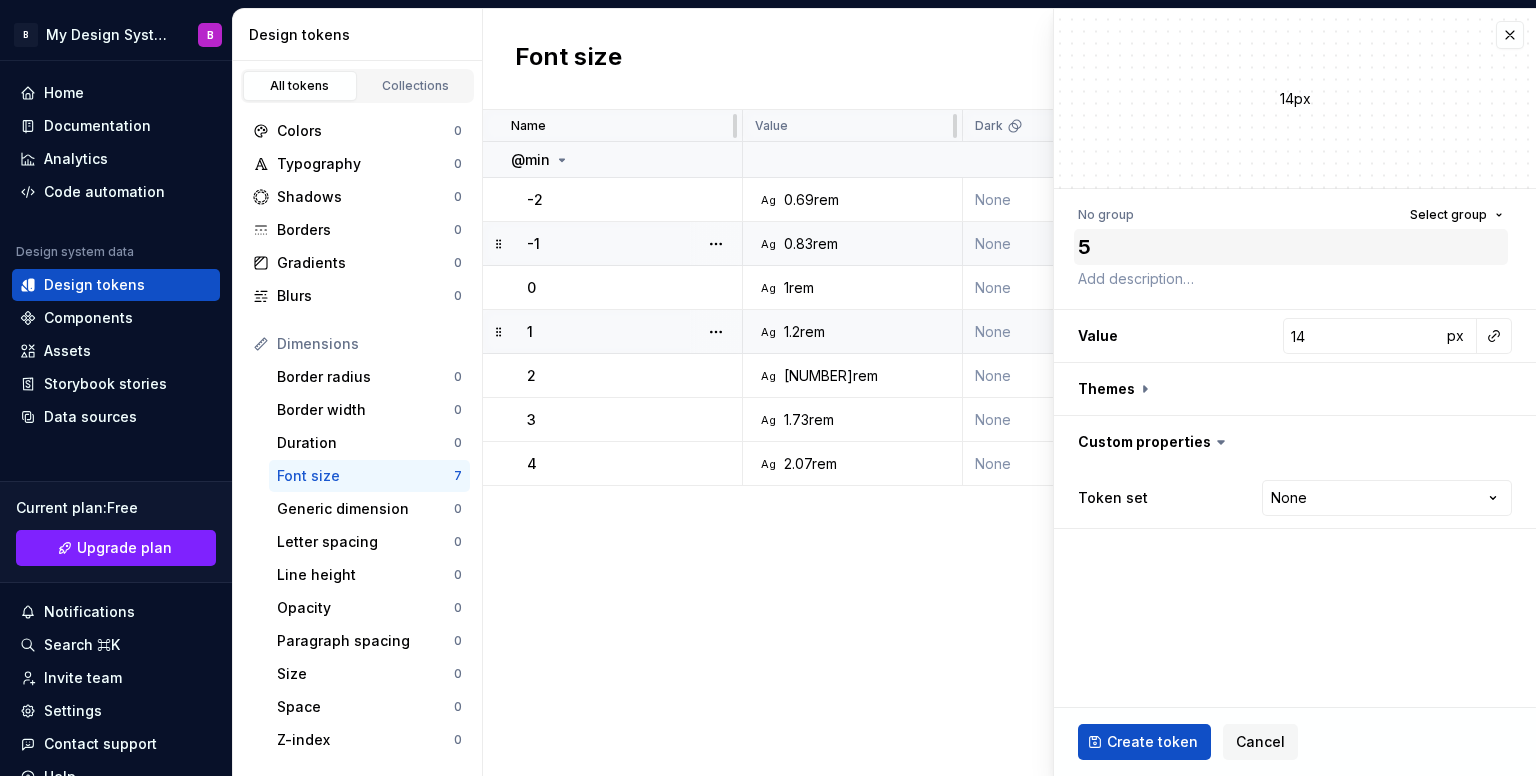 type on "5" 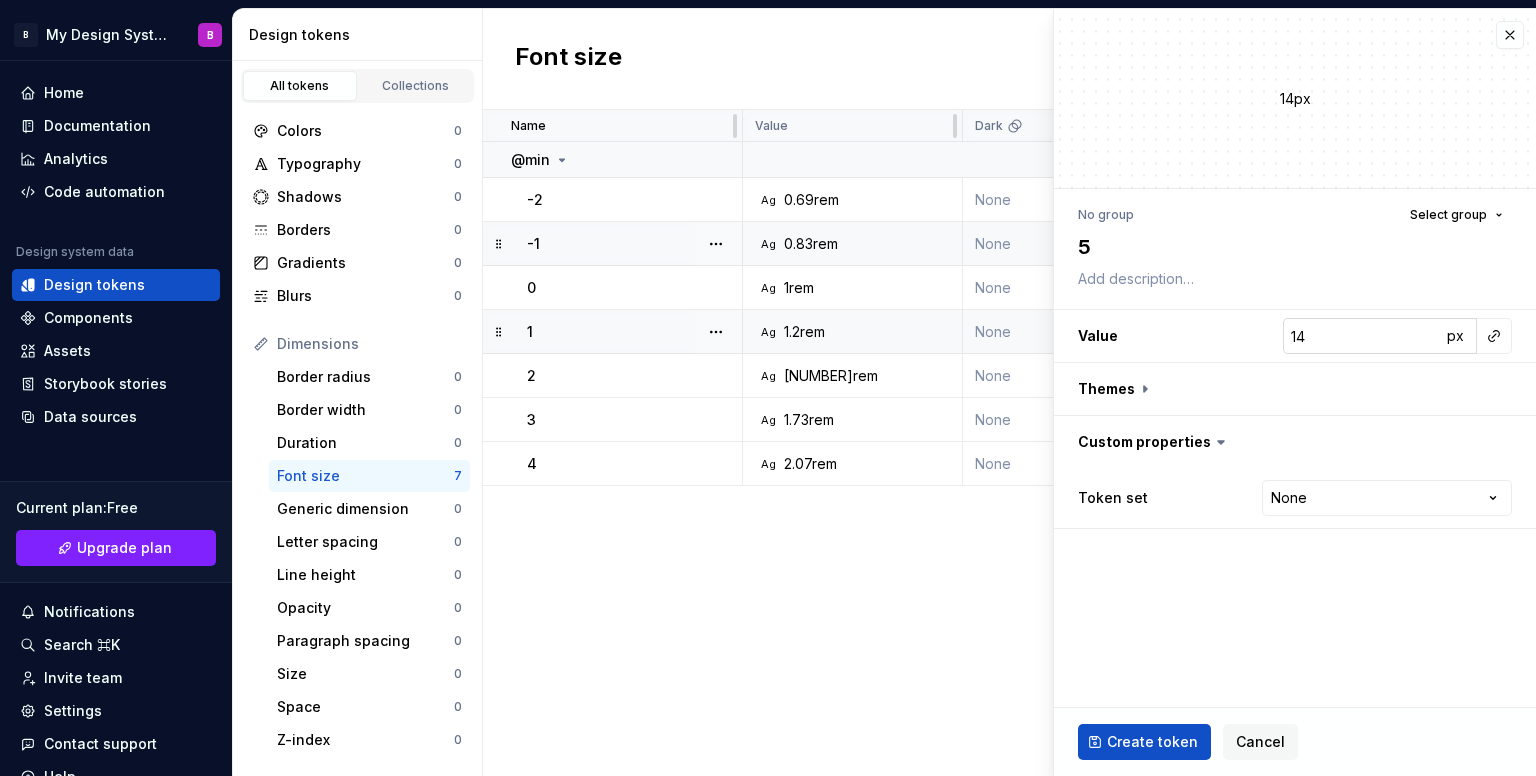 click on "14" at bounding box center [1362, 336] 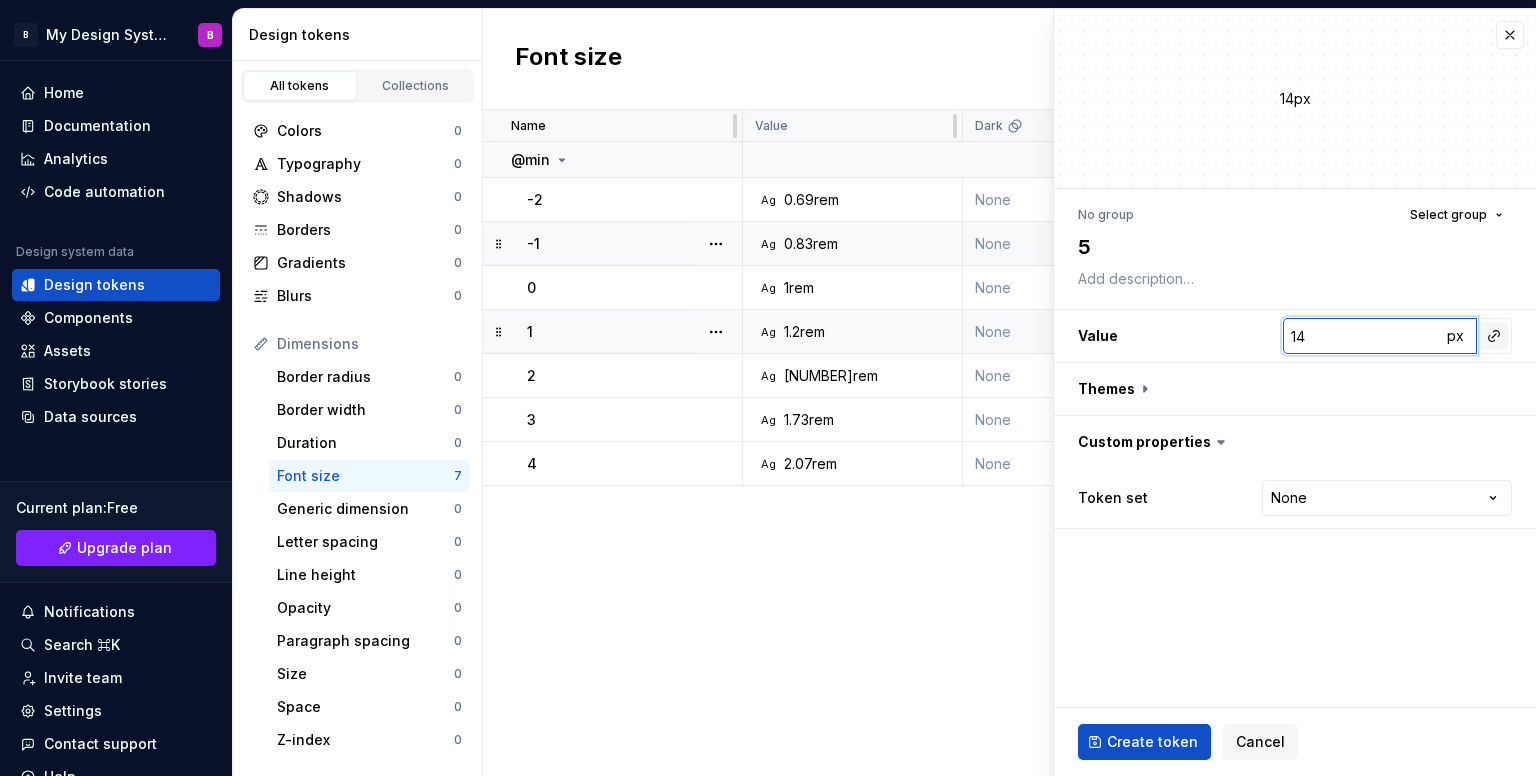 paste on "2.4883" 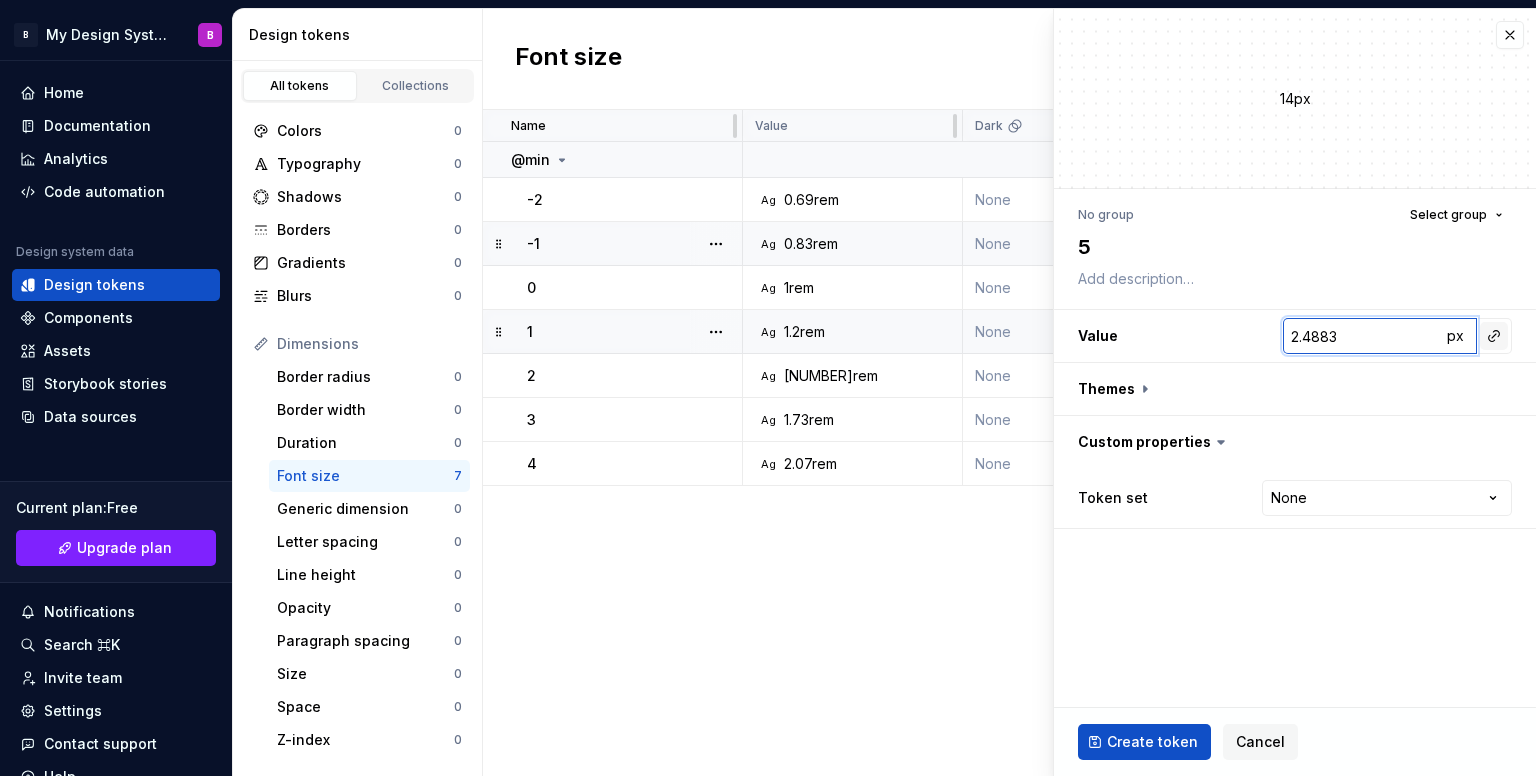 type on "*" 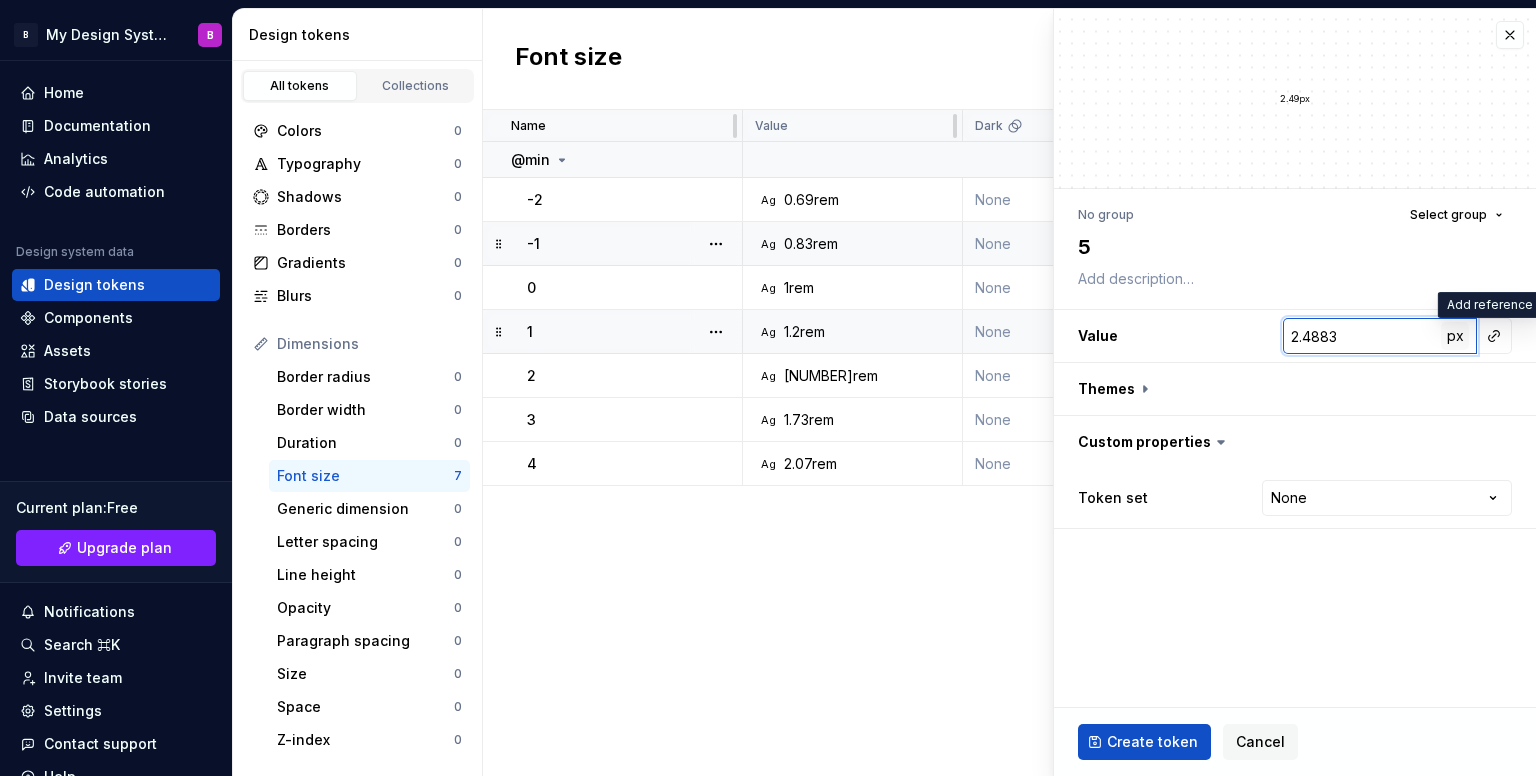 type on "2.4883" 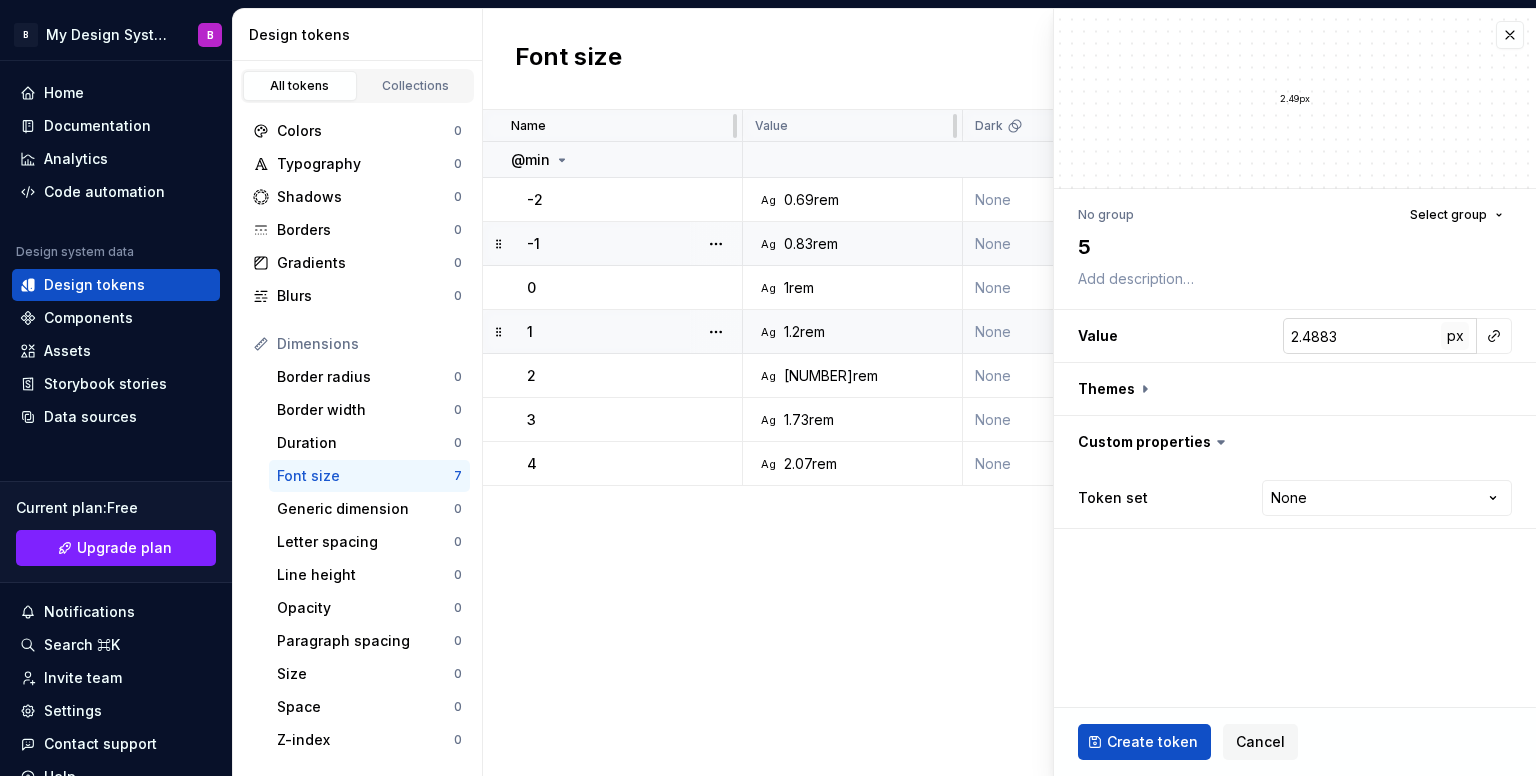 click on "px" at bounding box center [1455, 335] 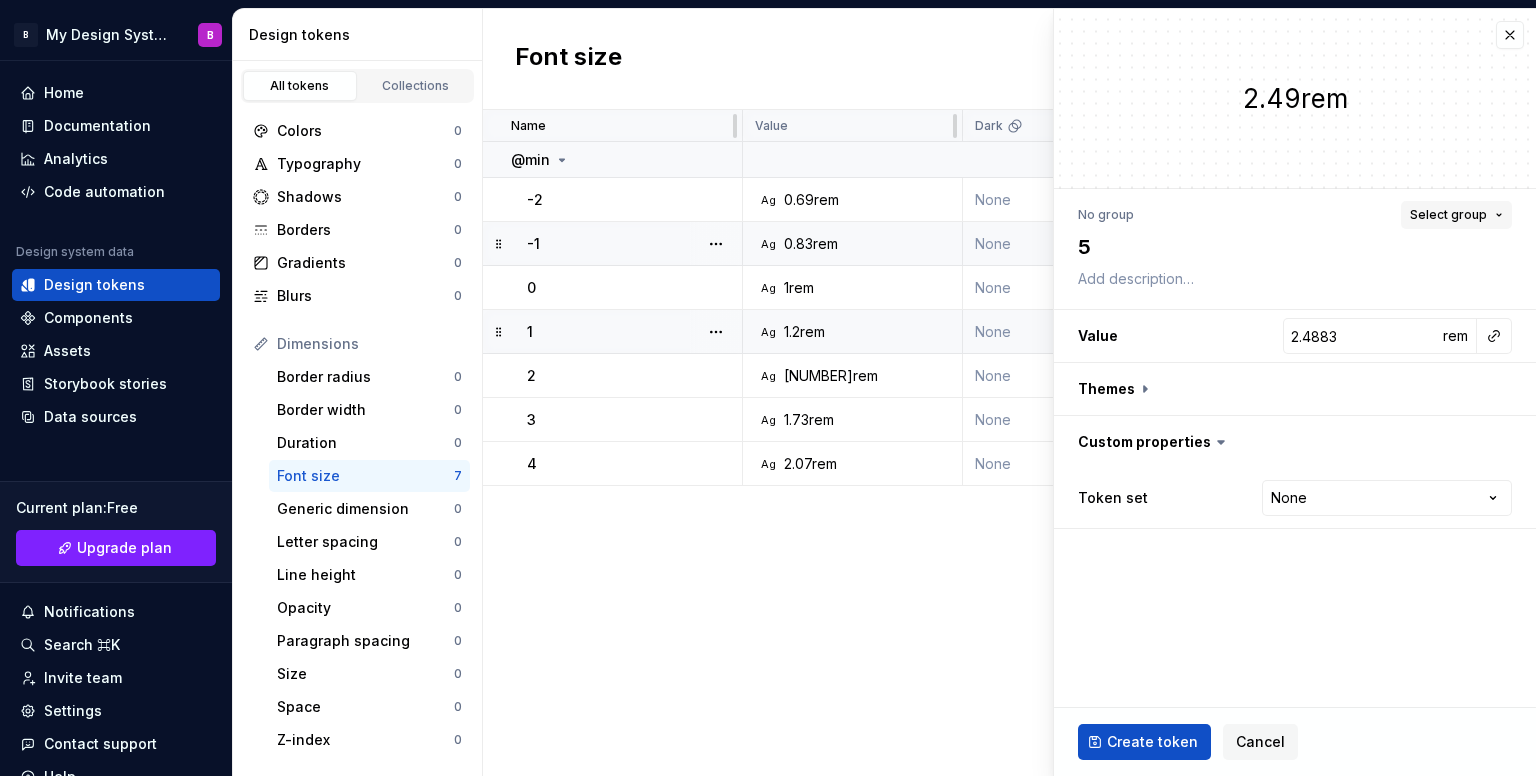 click on "Select group" at bounding box center (1448, 215) 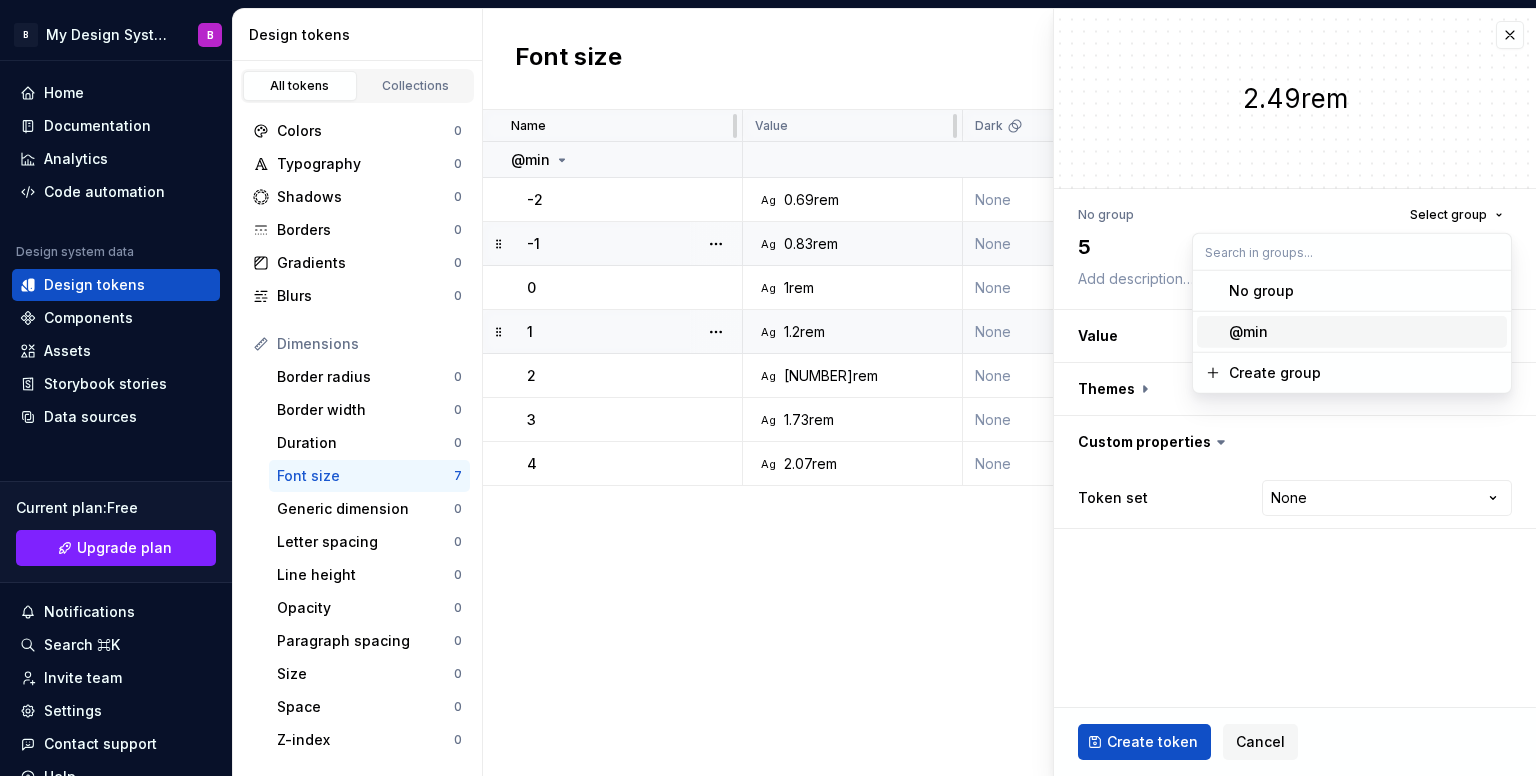 click on "@min" at bounding box center [1364, 332] 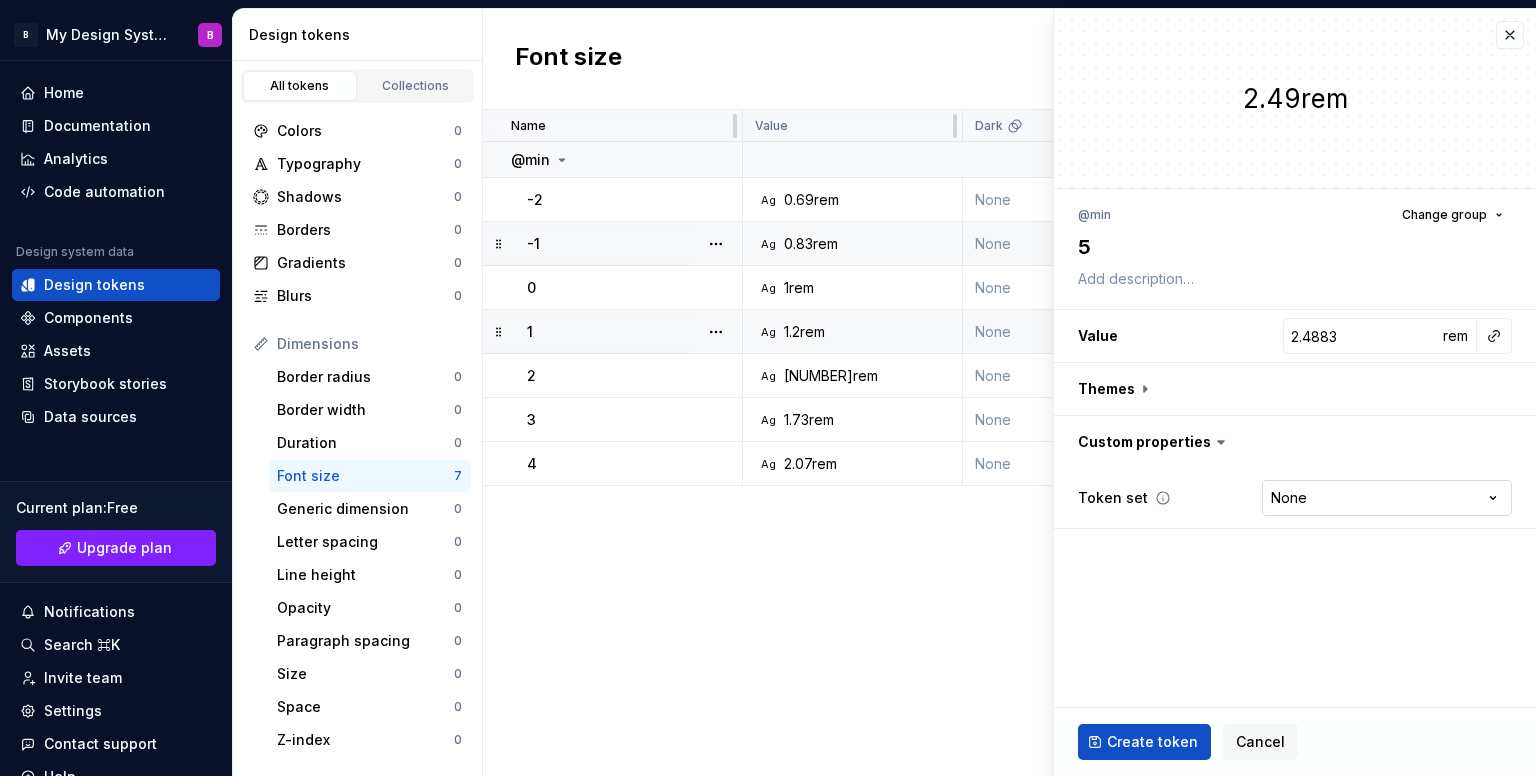 click on "B My Design System B Home Documentation Analytics Code automation Design system data Design tokens Components Assets Storybook stories Data sources Current plan :  Free Upgrade plan Notifications Search ⌘K Invite team Settings Contact support Help Design tokens All tokens Collections Colors 0 Typography 0 Shadows 0 Borders 0 Gradients 0 Blurs 0 Dimensions Border radius 0 Border width 0 Duration 0 Font size 7 Generic dimension 0 Letter spacing 0 Line height 0 Opacity 0 Paragraph spacing 0 Size 0 Space 0 Z-index 0 Options Text decoration 0 Text case 0 Visibility 0 Strings Font family 0 Font weight/style 0 Generic string 0 Product copy 0 Font size New token Name Value Dark Token set Description Last updated @min -2 Ag 0.69rem None Core 3 minutes ago -1 Ag 0.83rem None Core 2 minutes ago 0 Ag 1rem None Core 21 minutes ago 1 Ag 1.2rem None Core 1 minute ago 2 Ag 1.44rem None Core 1 minute ago 3 Ag 1.73rem None Core 1 minute ago 4 Ag 2.07rem None Core less than a minute ago   * New font size token 2.49rem @min 5" at bounding box center (768, 388) 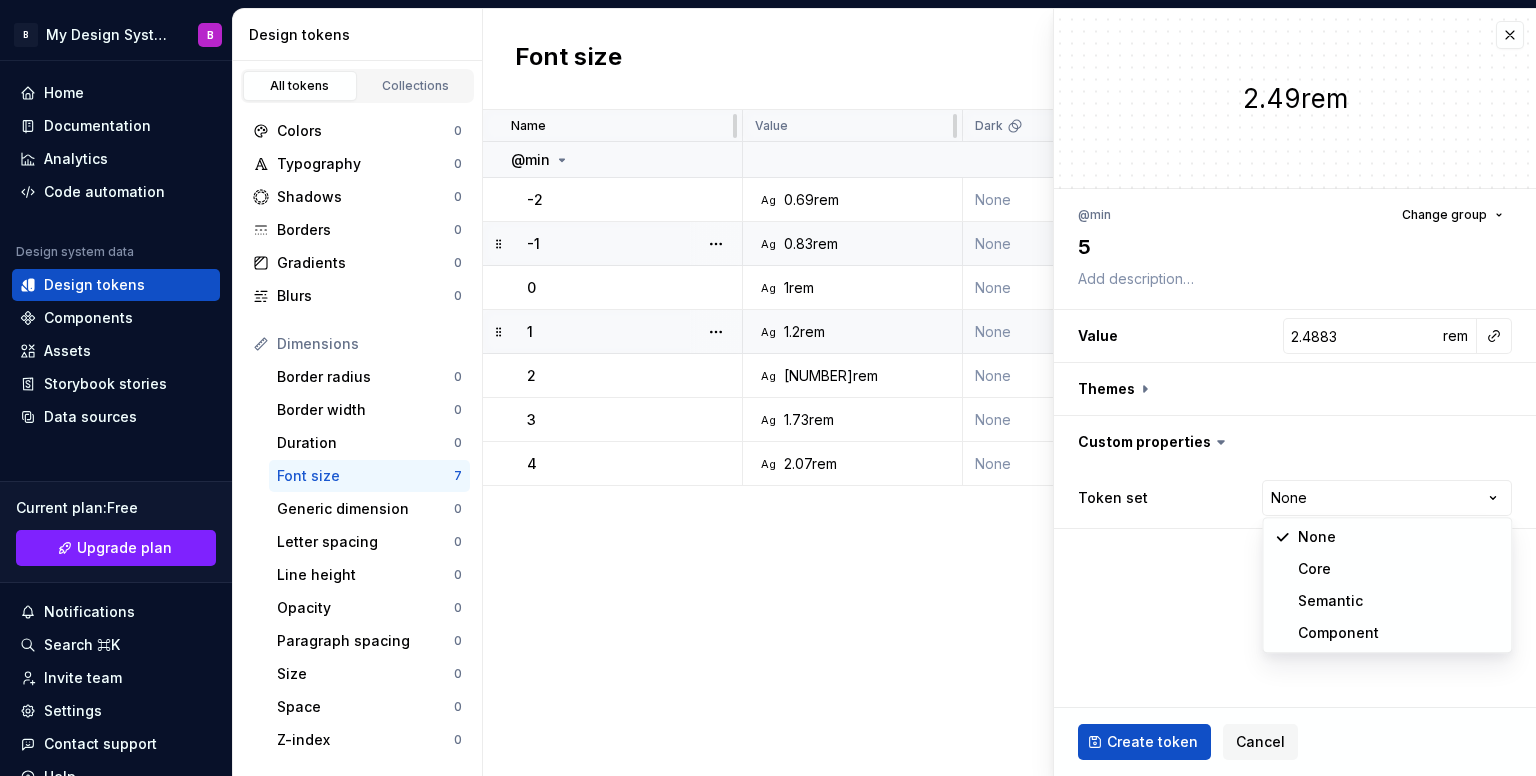 select on "**********" 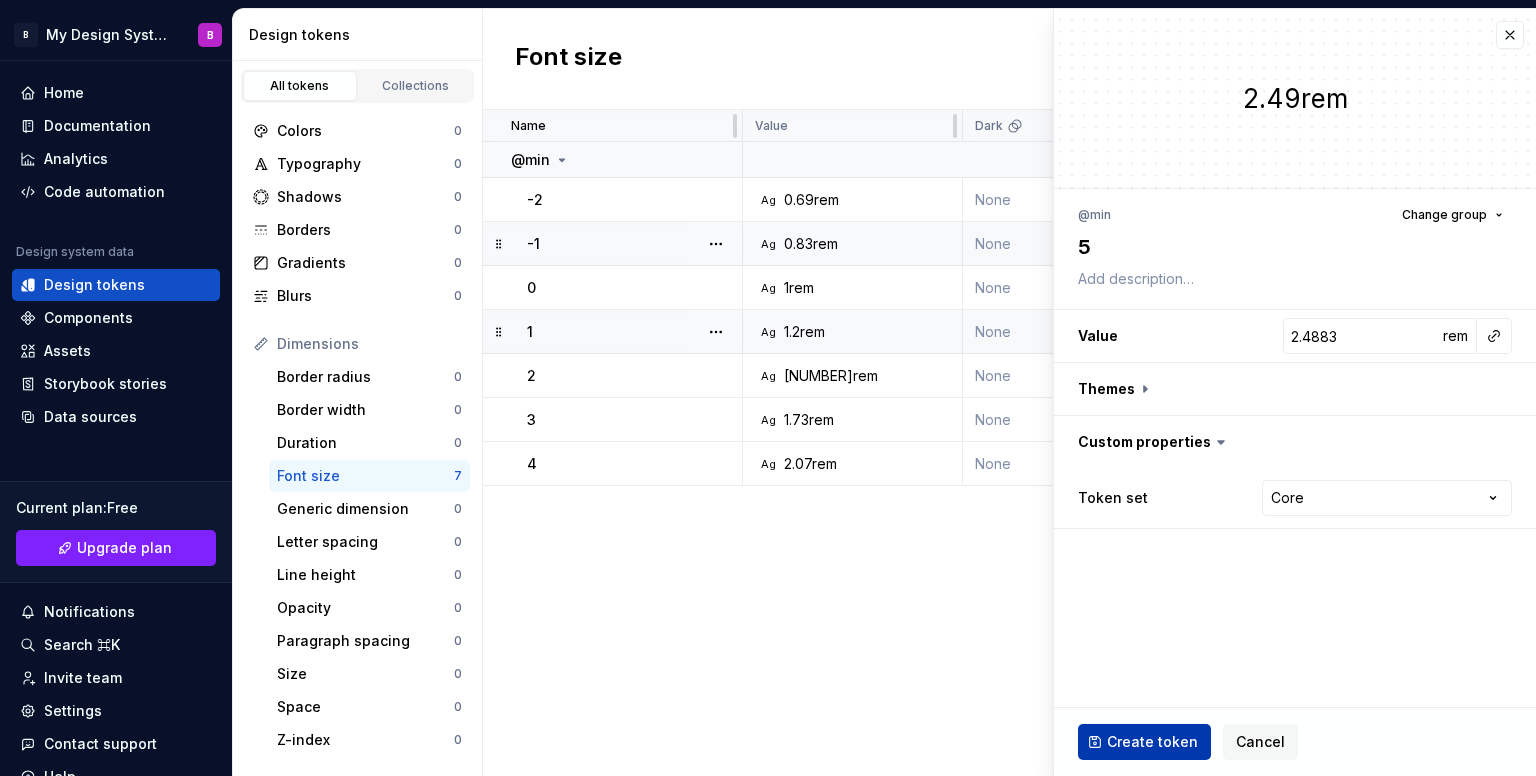click on "Create token" at bounding box center [1144, 742] 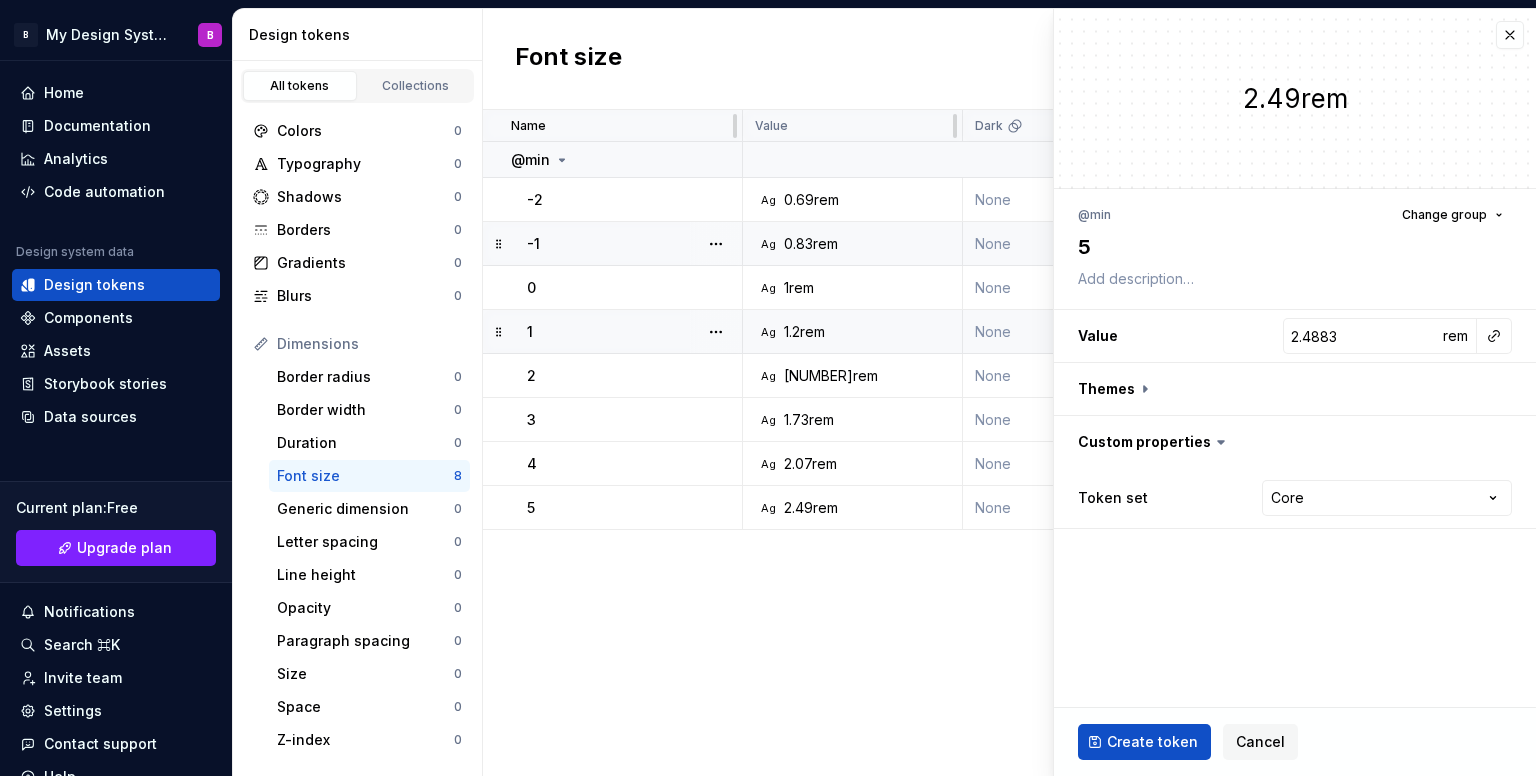 type on "*" 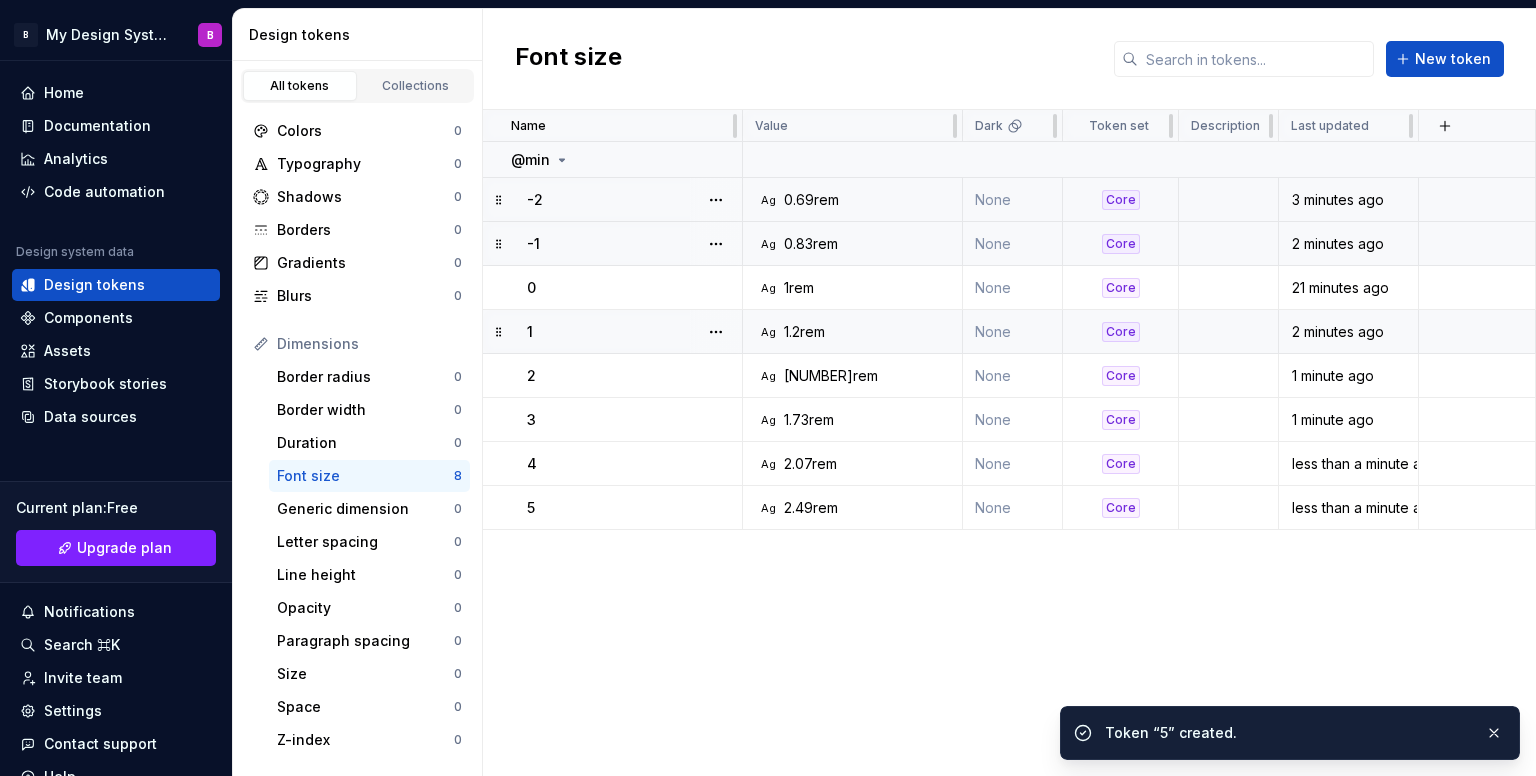 click on "Ag 0.69rem" at bounding box center (858, 200) 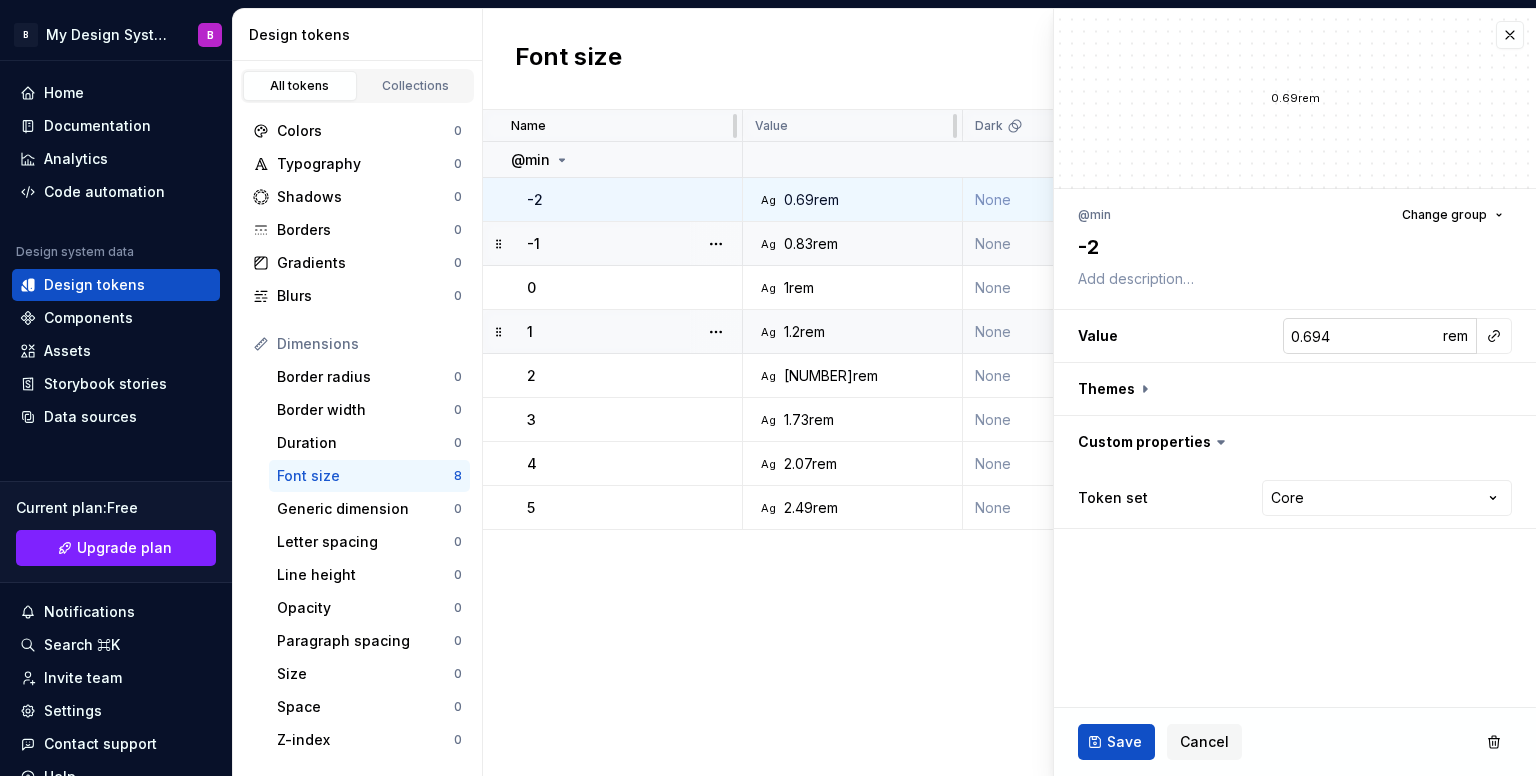 click on "0.694" at bounding box center (1362, 336) 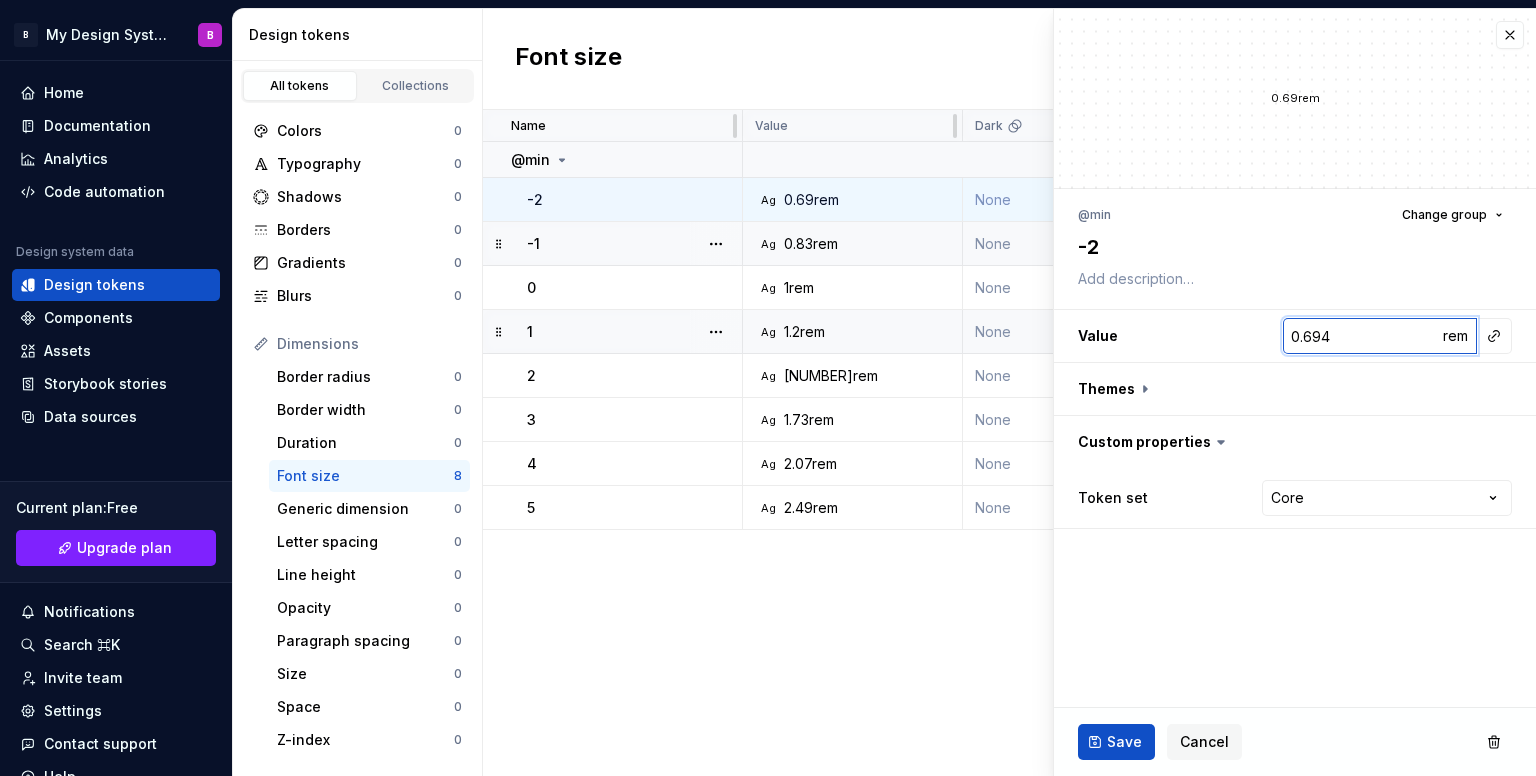 type on "*" 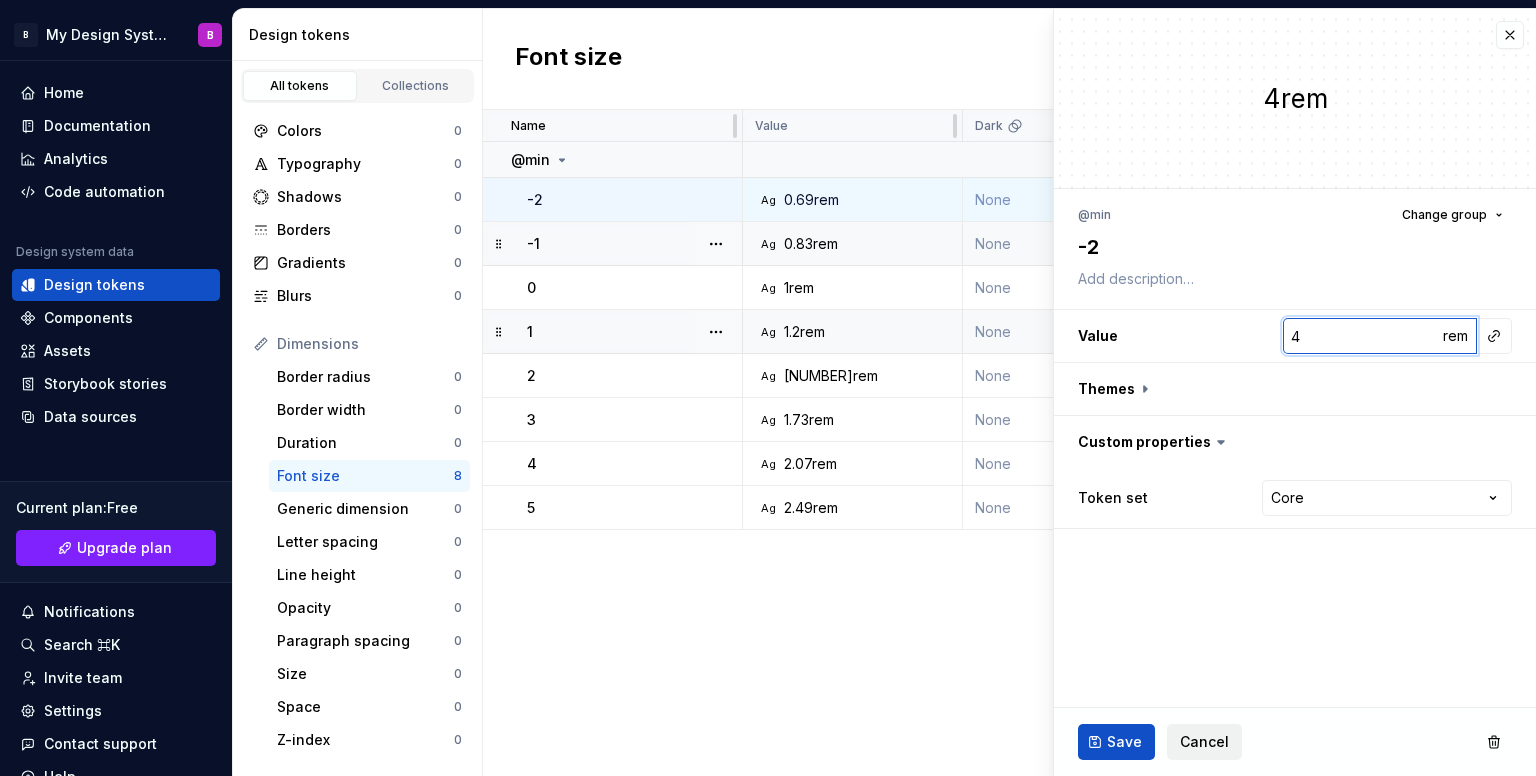 type on "4" 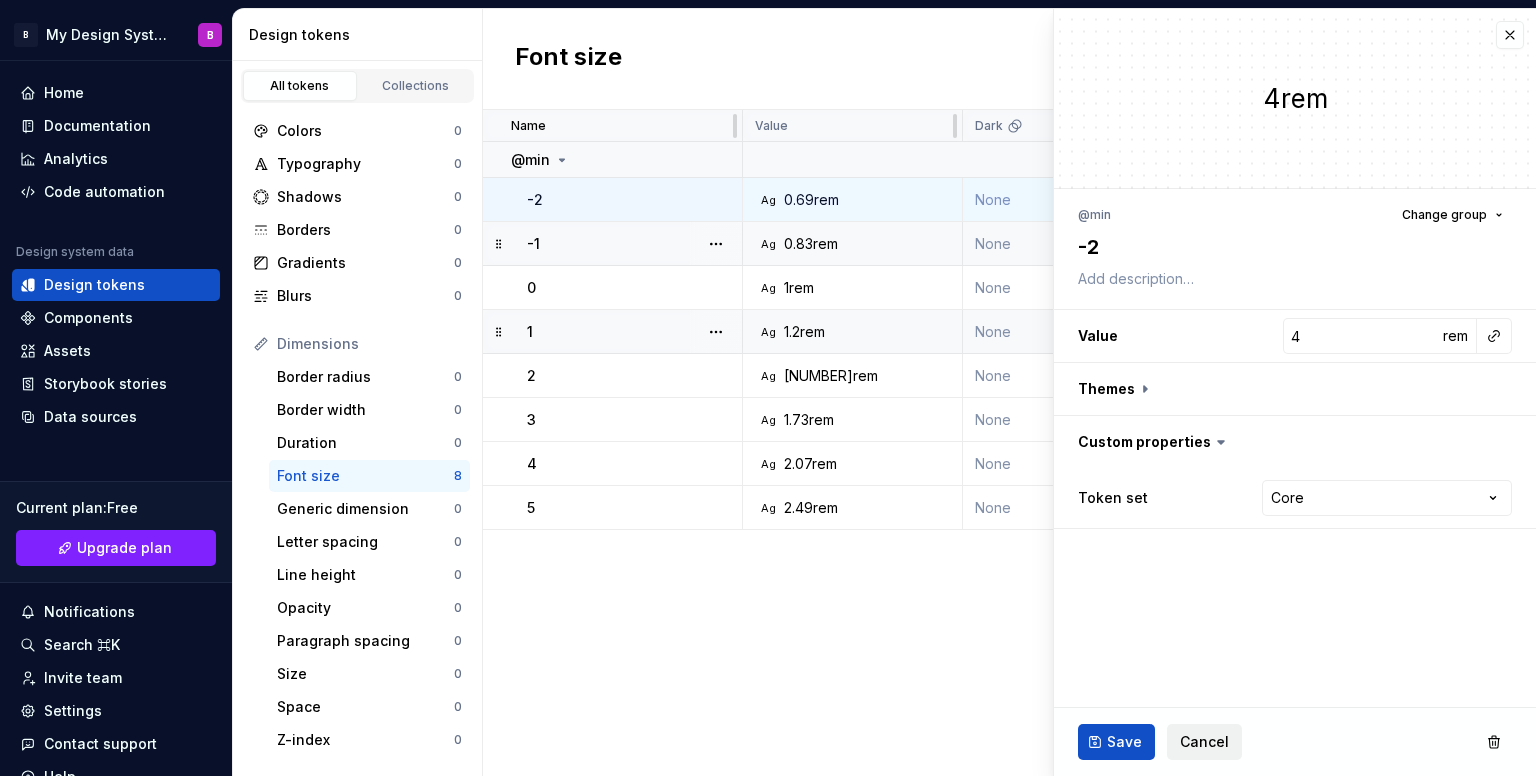 click on "Cancel" at bounding box center (1204, 742) 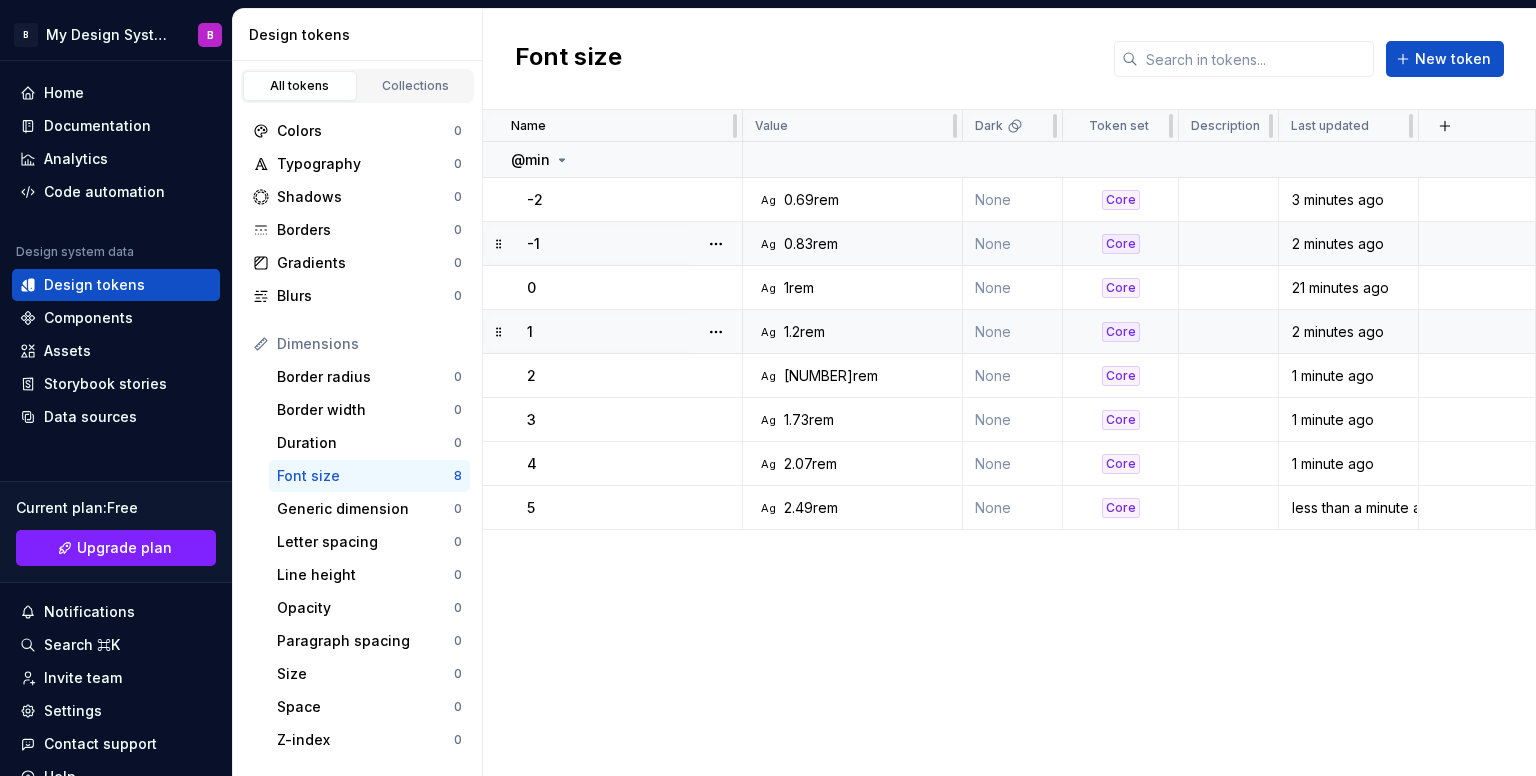 click on "Name Value Dark Token set Description Last updated @min -2 Ag 0.69rem None Core 3 minutes ago -1 Ag 0.83rem None Core 2 minutes ago 0 Ag 1rem None Core 21 minutes ago 1 Ag 1.2rem None Core 2 minutes ago 2 Ag 1.44rem None Core 1 minute ago 3 Ag 1.73rem None Core 1 minute ago 4 Ag 2.07rem None Core 1 minute ago 5 Ag 2.49rem None Core less than a minute ago" at bounding box center [1009, 443] 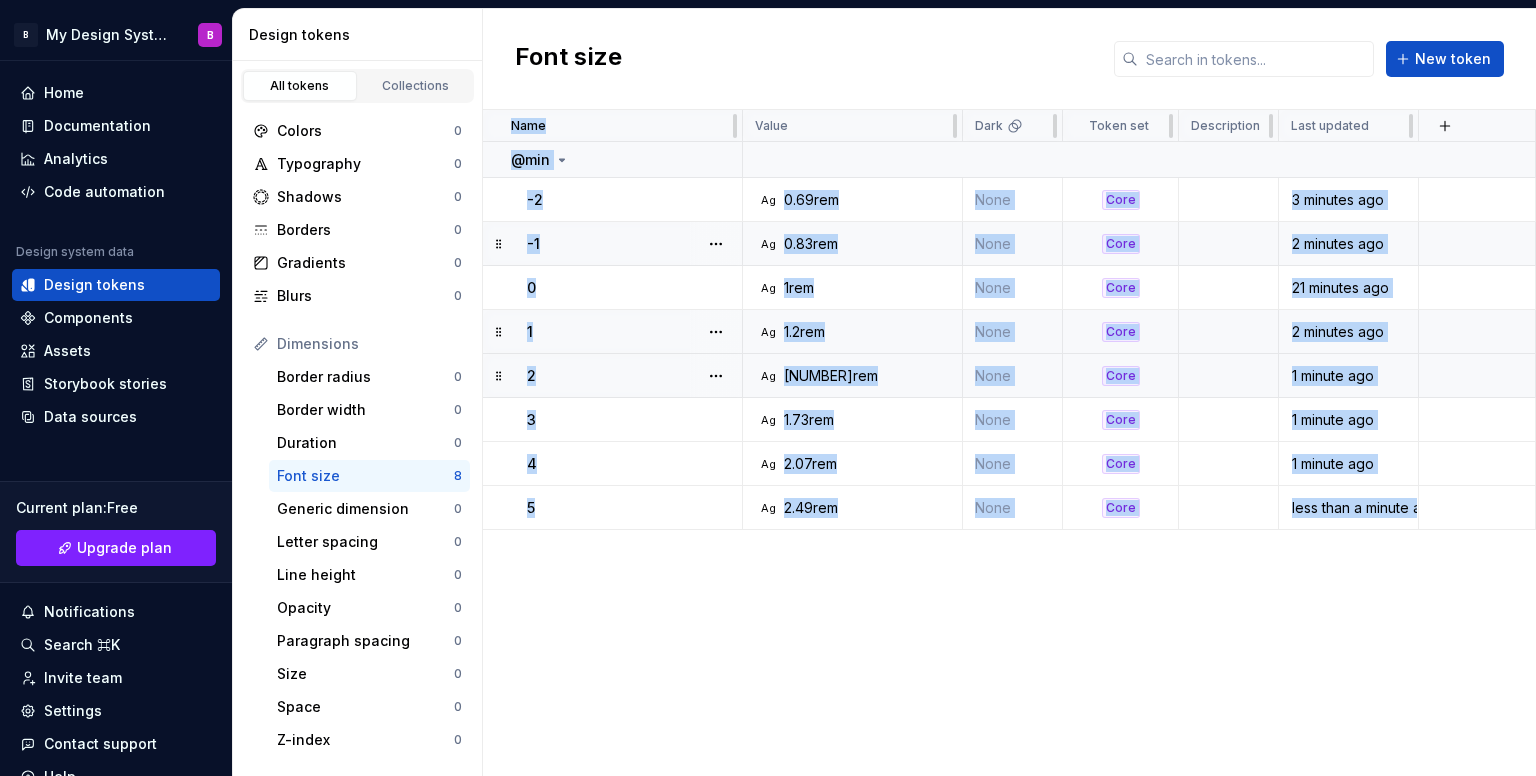 drag, startPoint x: 1223, startPoint y: 735, endPoint x: 908, endPoint y: 373, distance: 479.86353 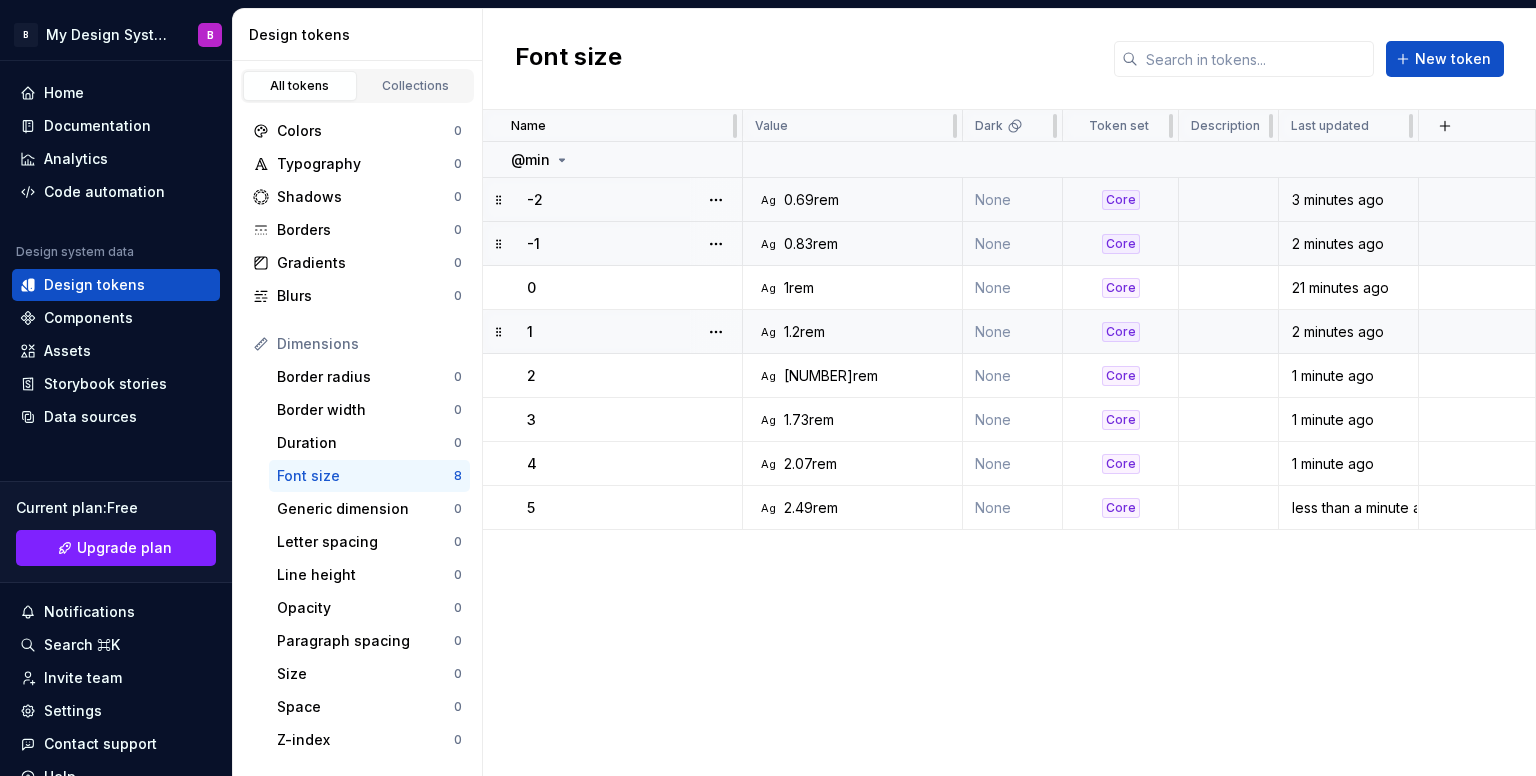 click on "0.69rem" at bounding box center (811, 200) 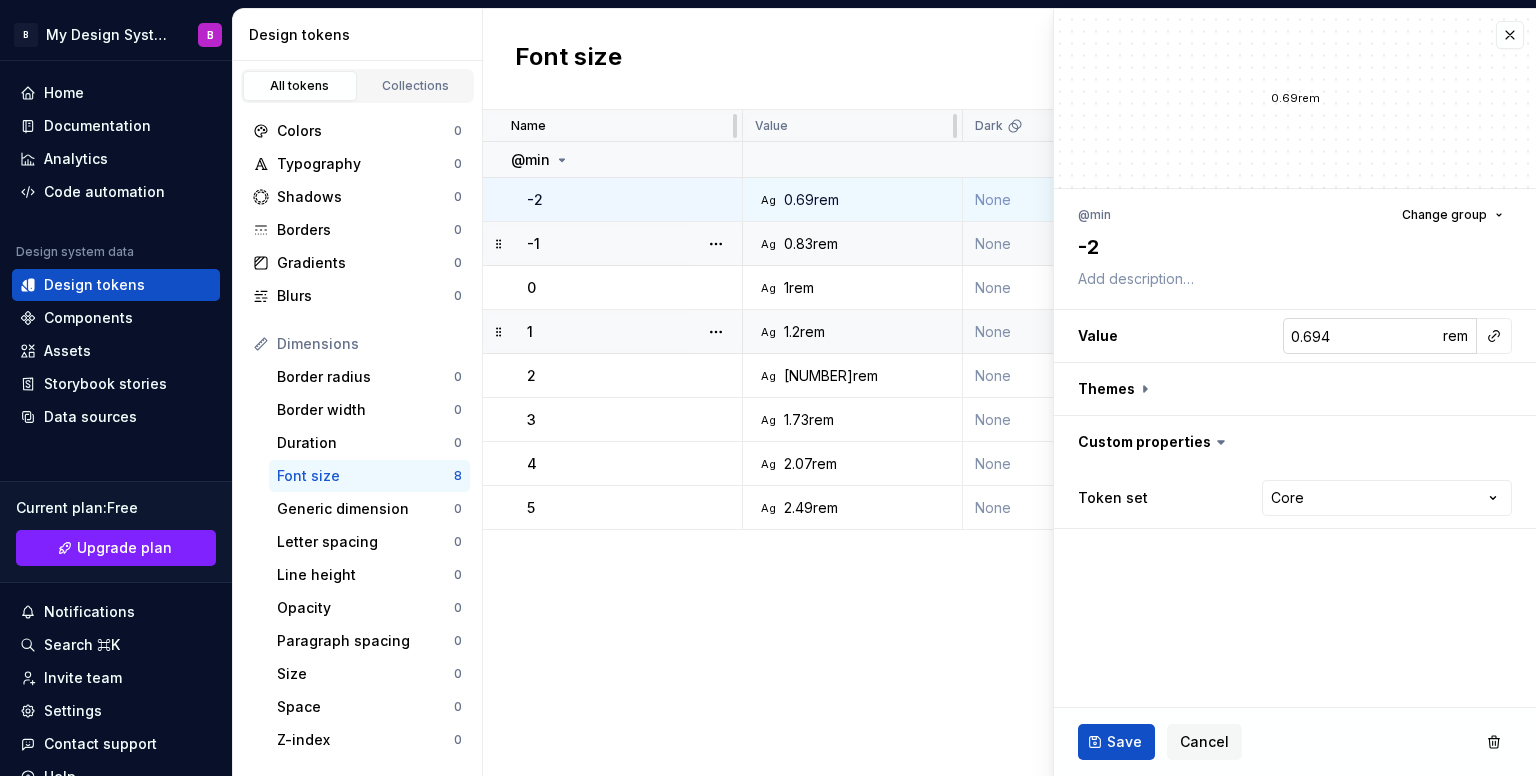 click on "0.694" at bounding box center (1362, 336) 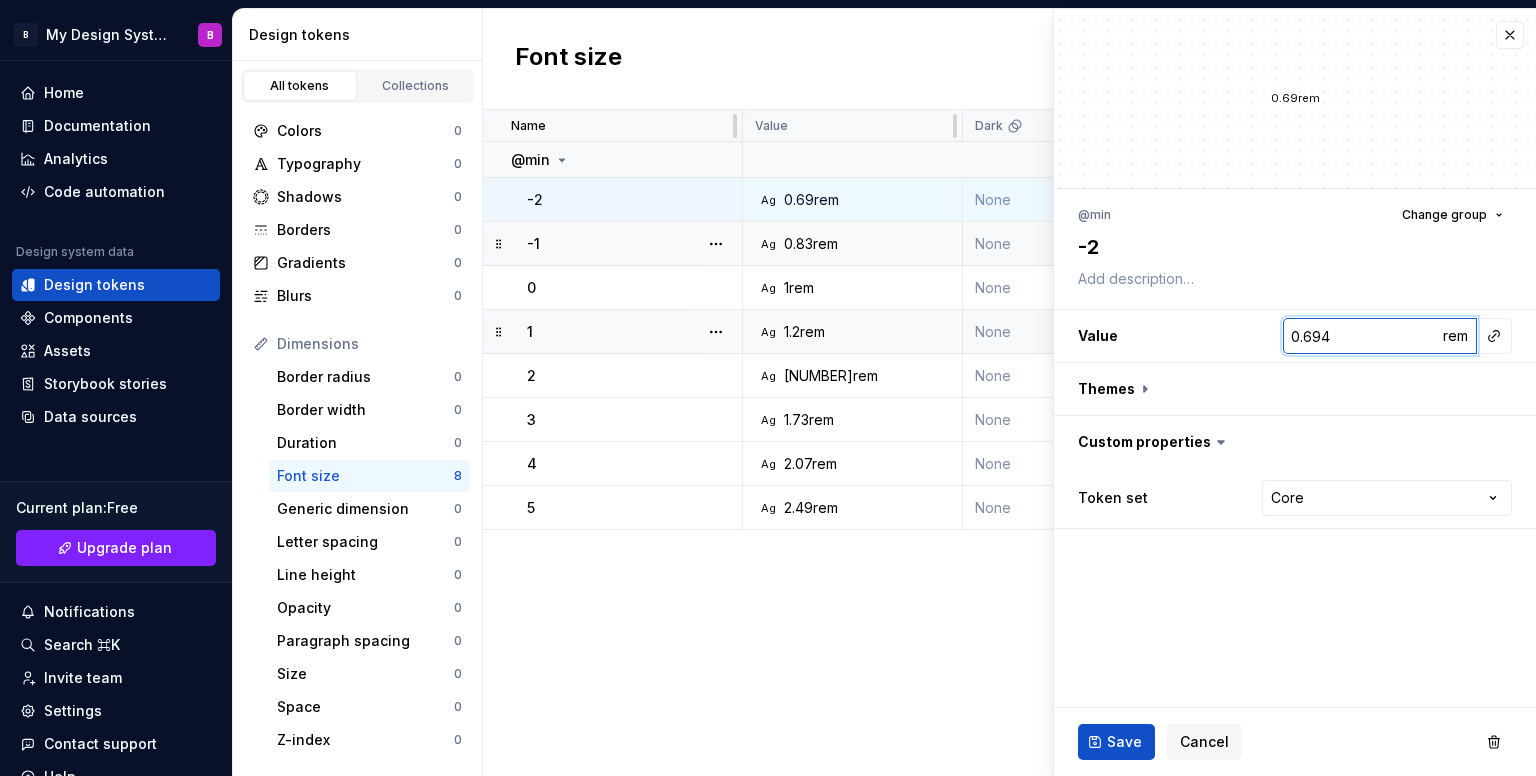 click on "0.694" at bounding box center (1362, 336) 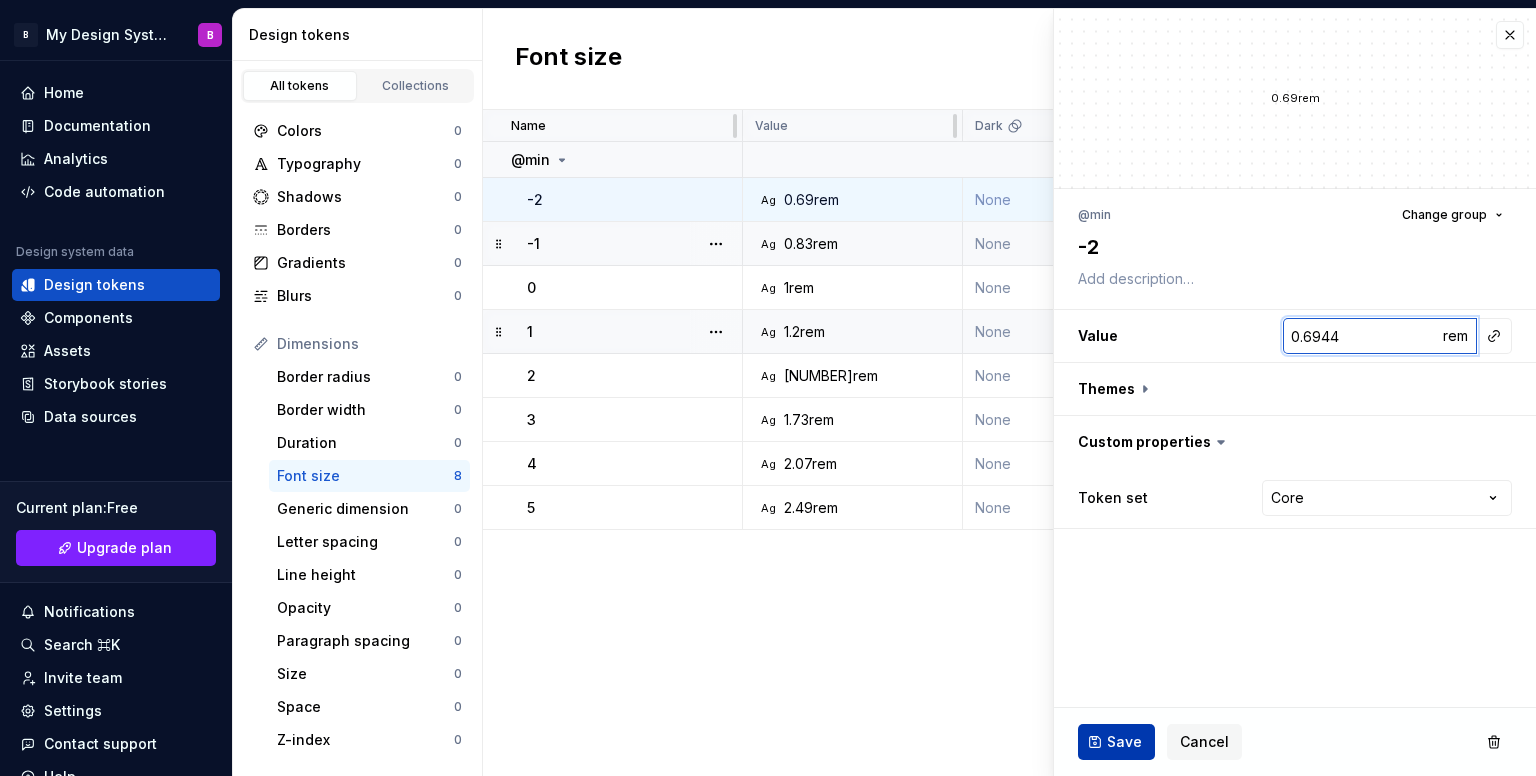 type on "0.6944" 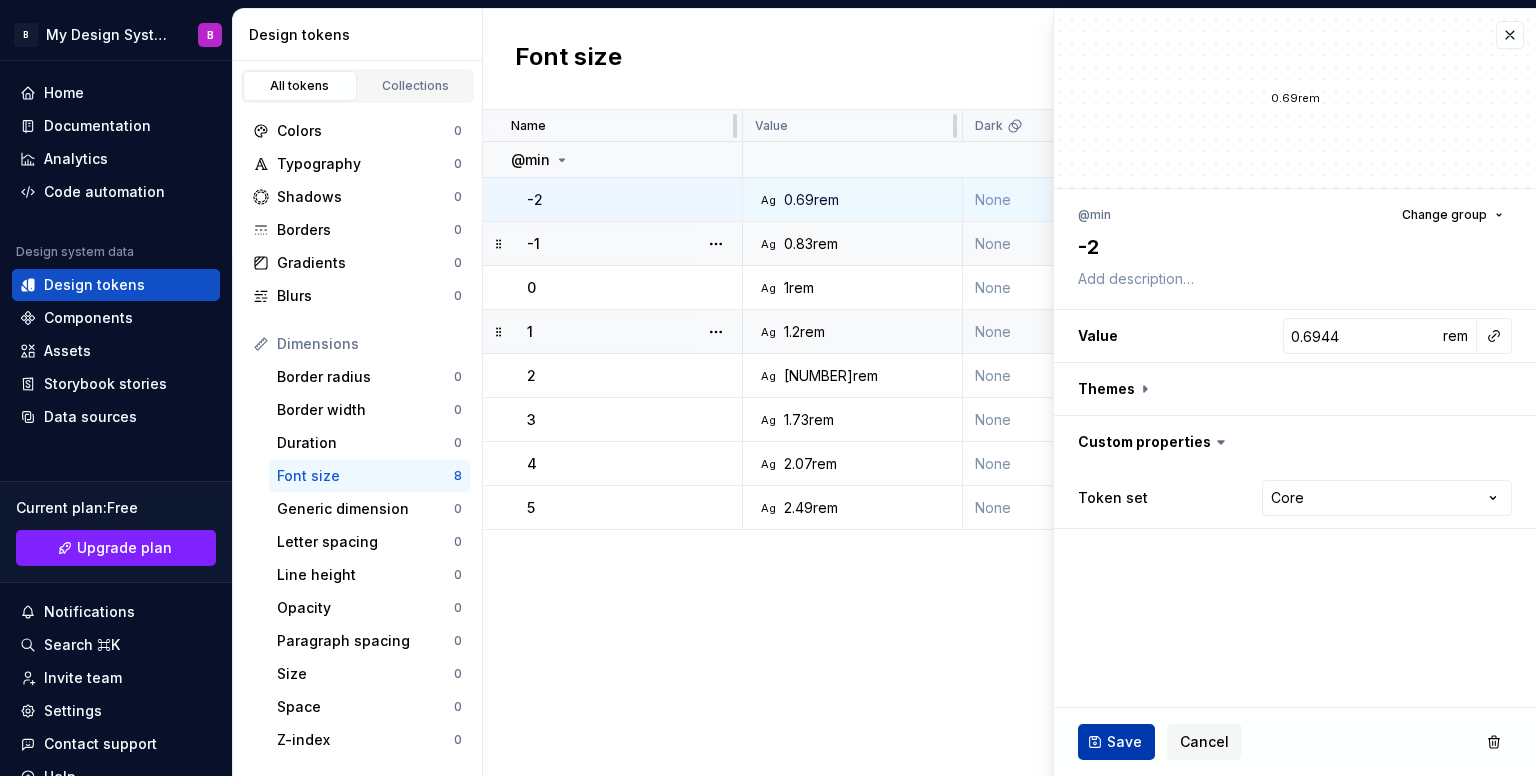 click on "Save" at bounding box center (1124, 742) 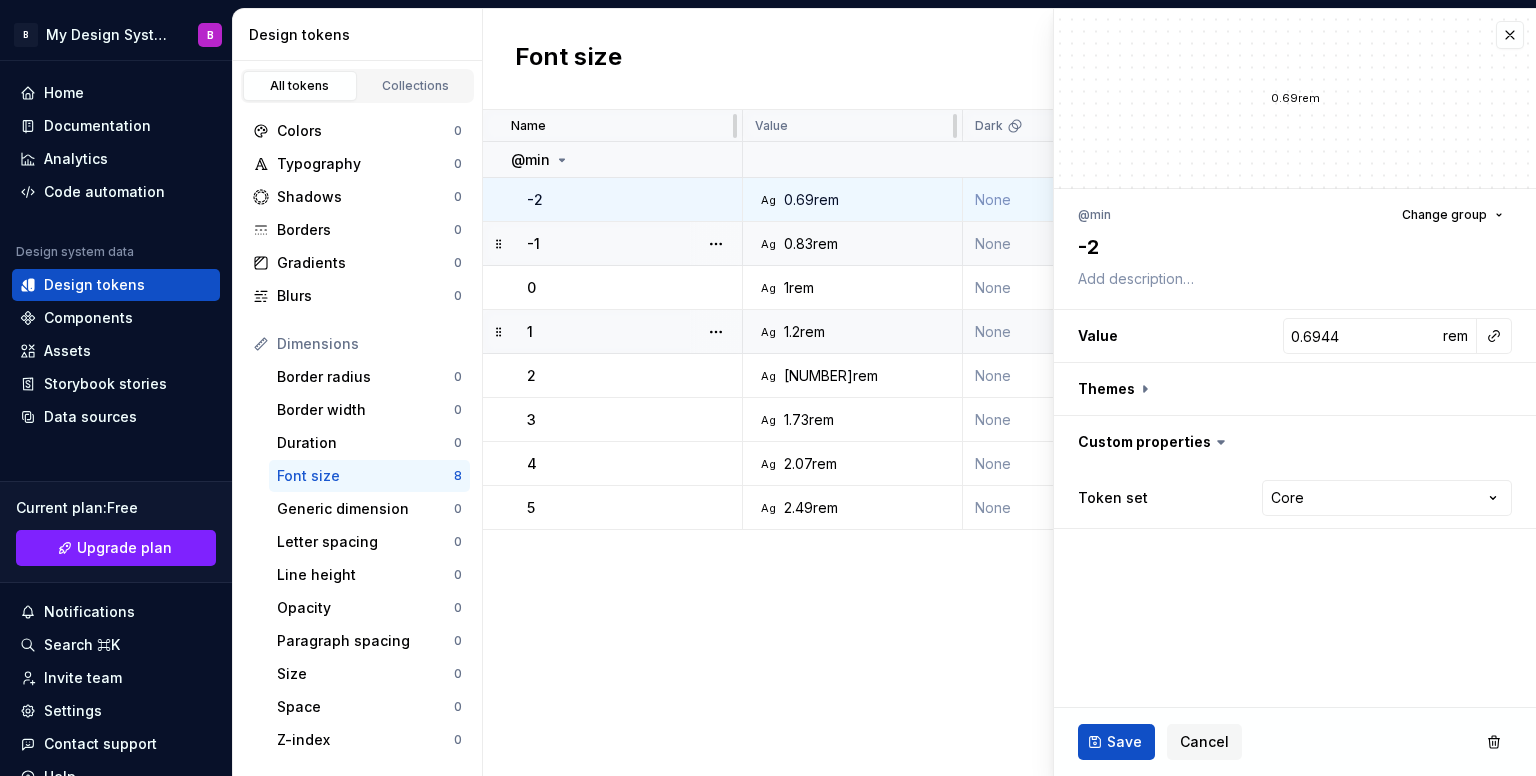 type on "*" 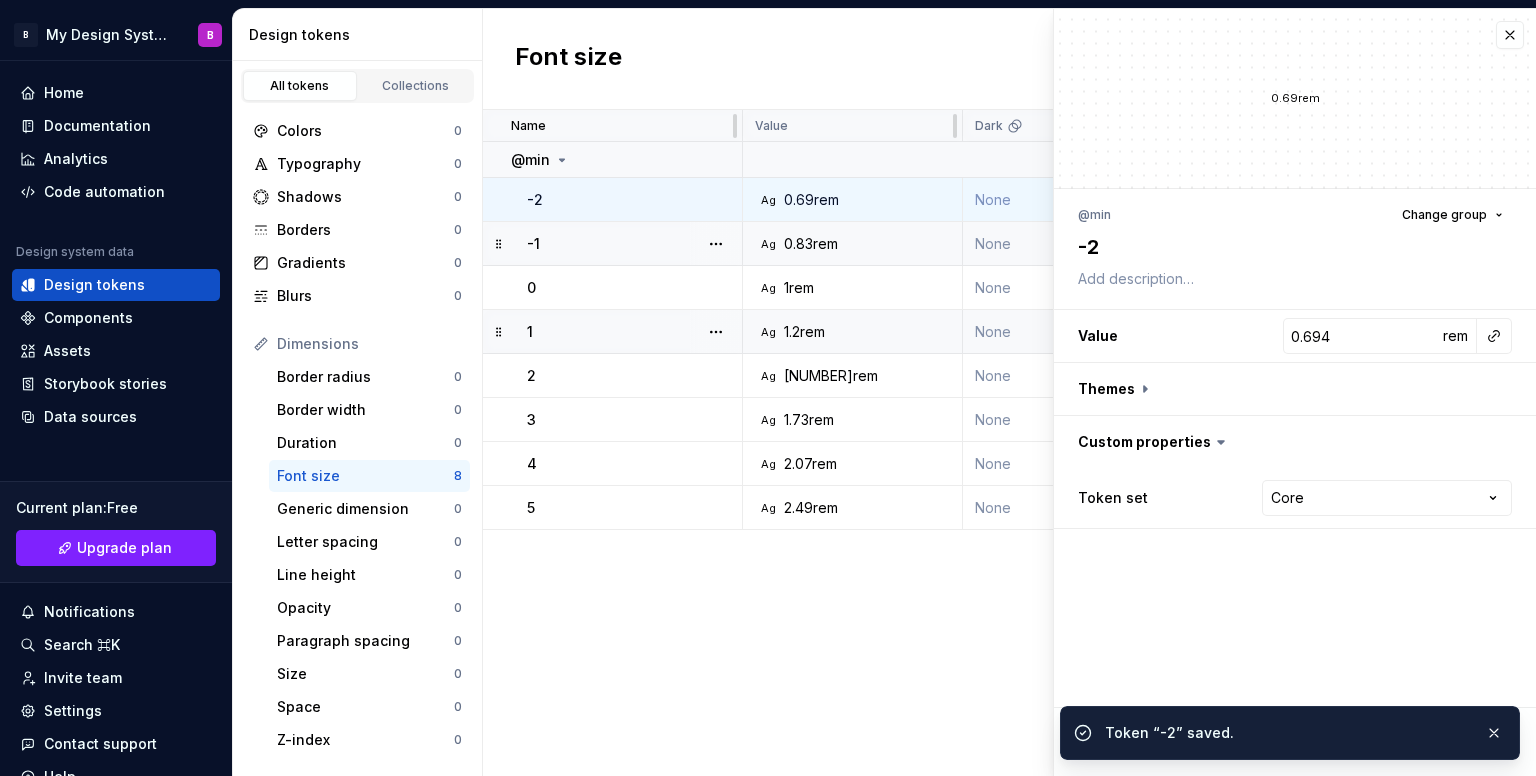click on "0.83rem" at bounding box center [811, 244] 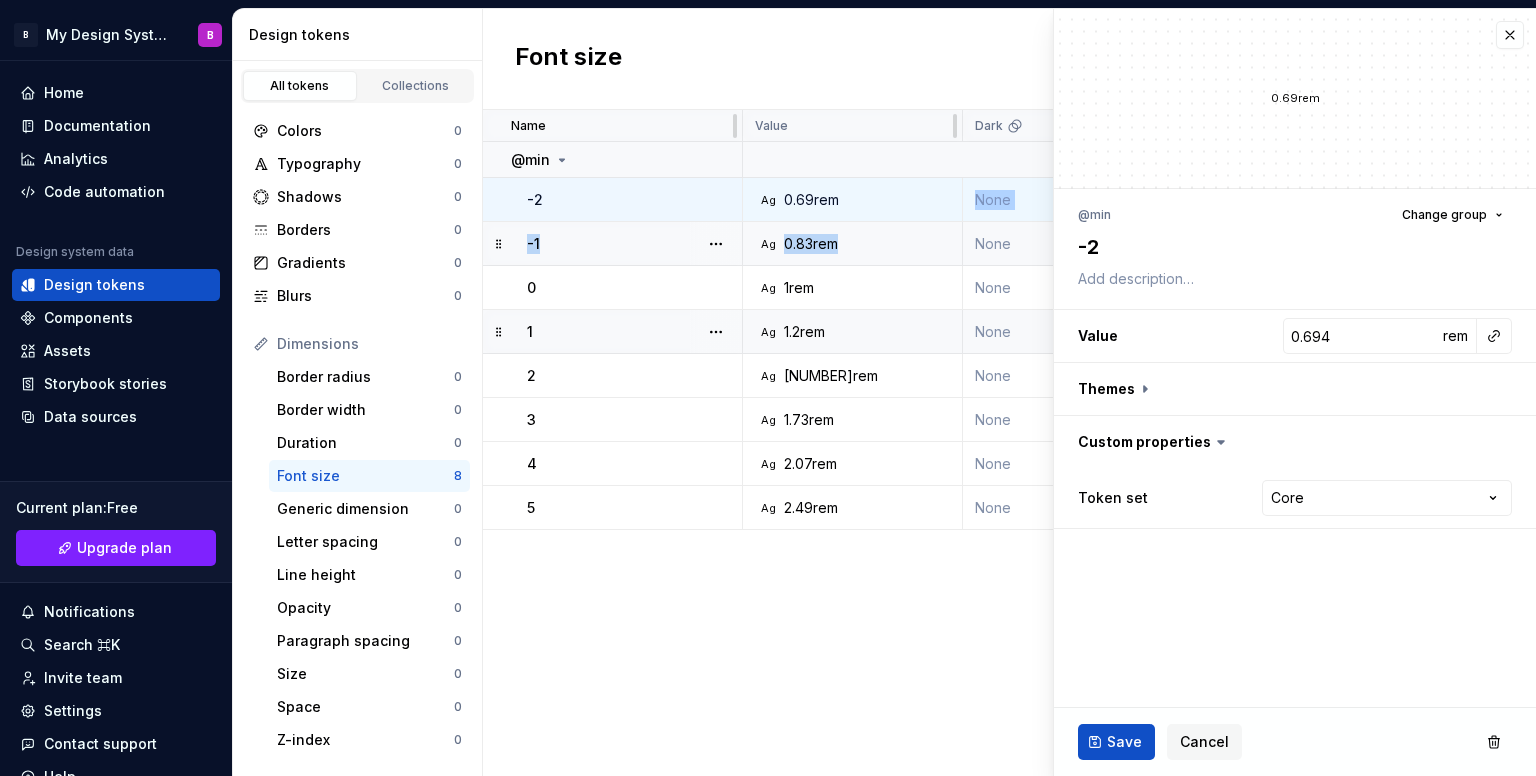 drag, startPoint x: 855, startPoint y: 211, endPoint x: 852, endPoint y: 237, distance: 26.172504 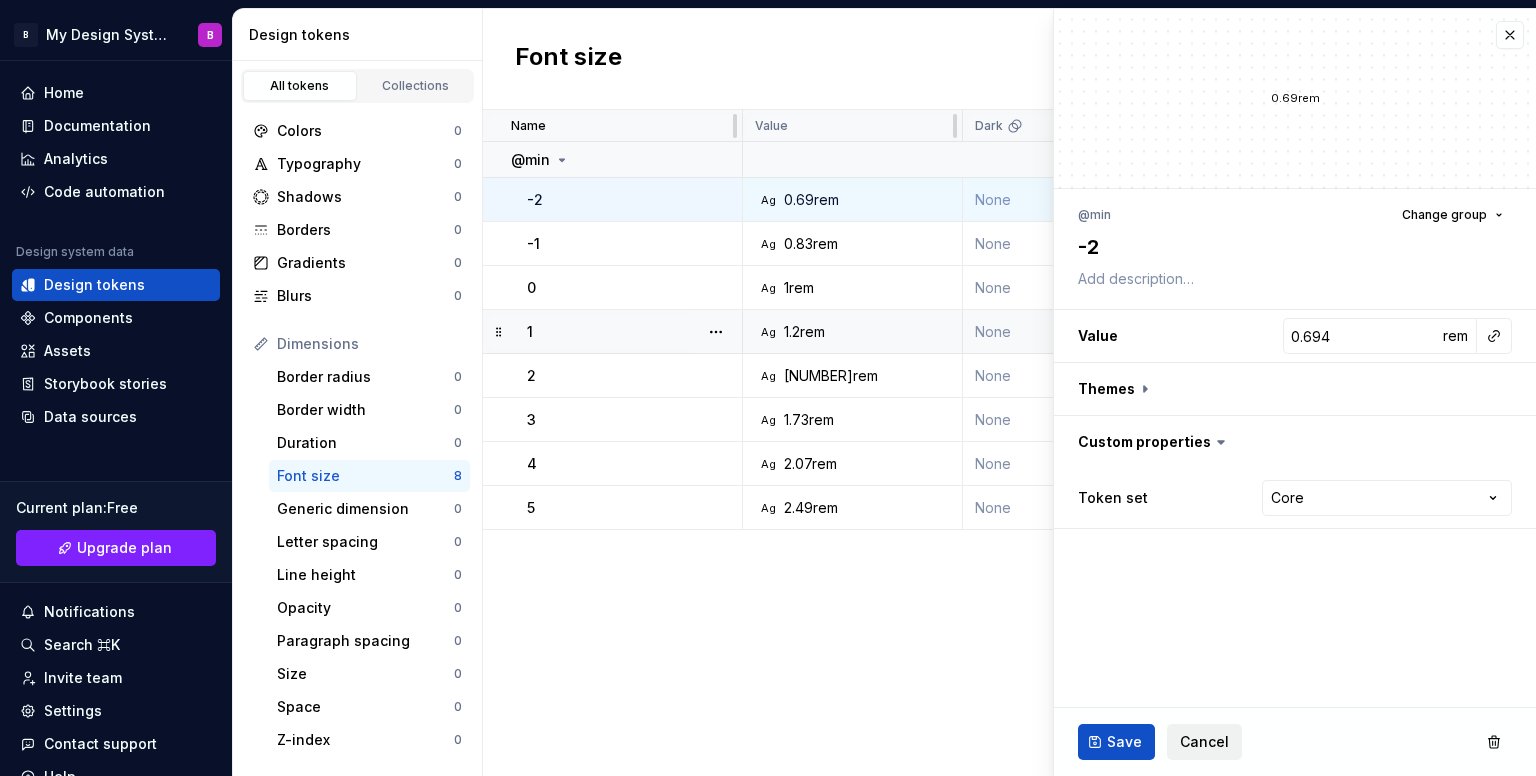 click on "Cancel" at bounding box center [1204, 742] 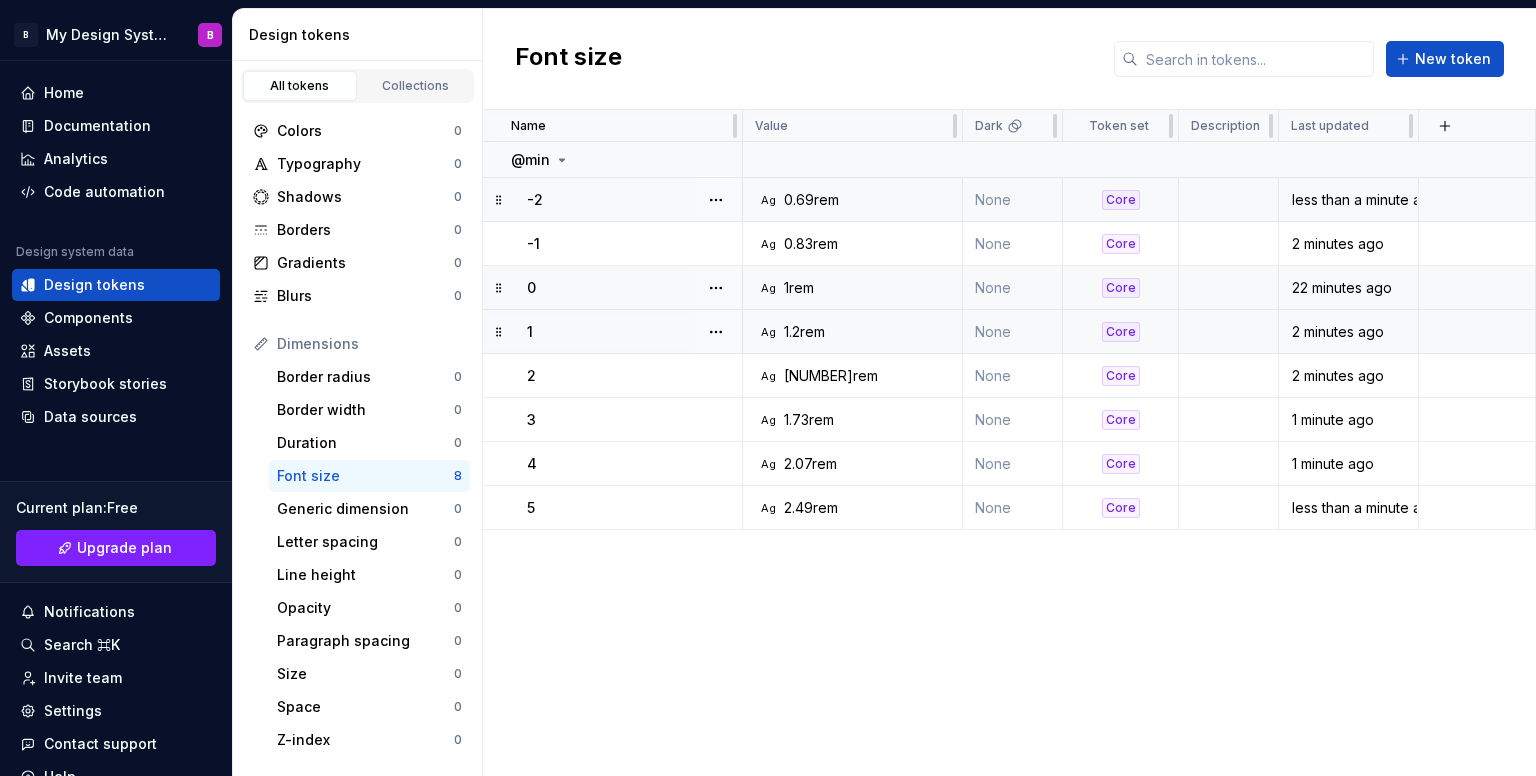 click on "Ag 0.69rem" at bounding box center (858, 200) 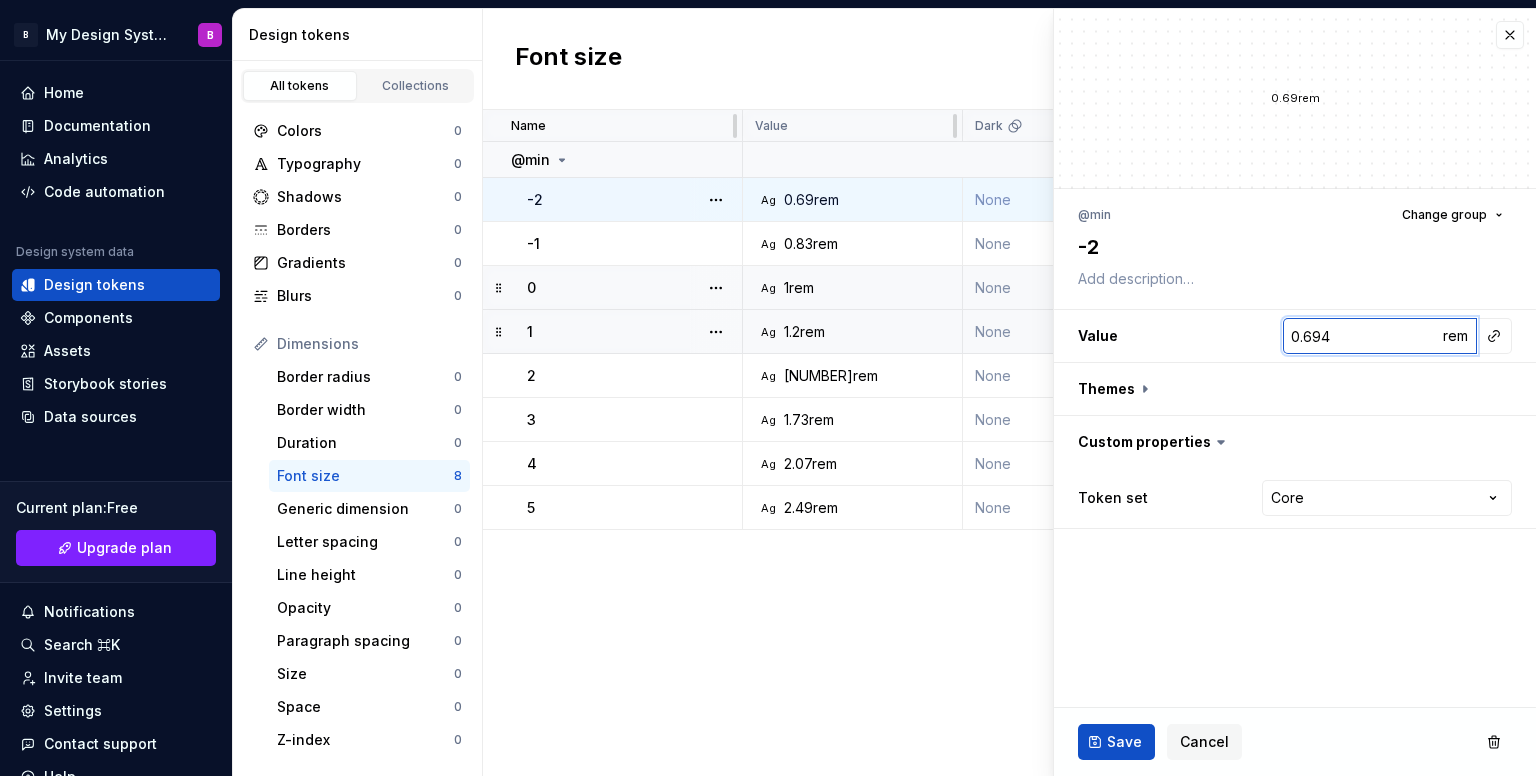 click on "0.694" at bounding box center (1362, 336) 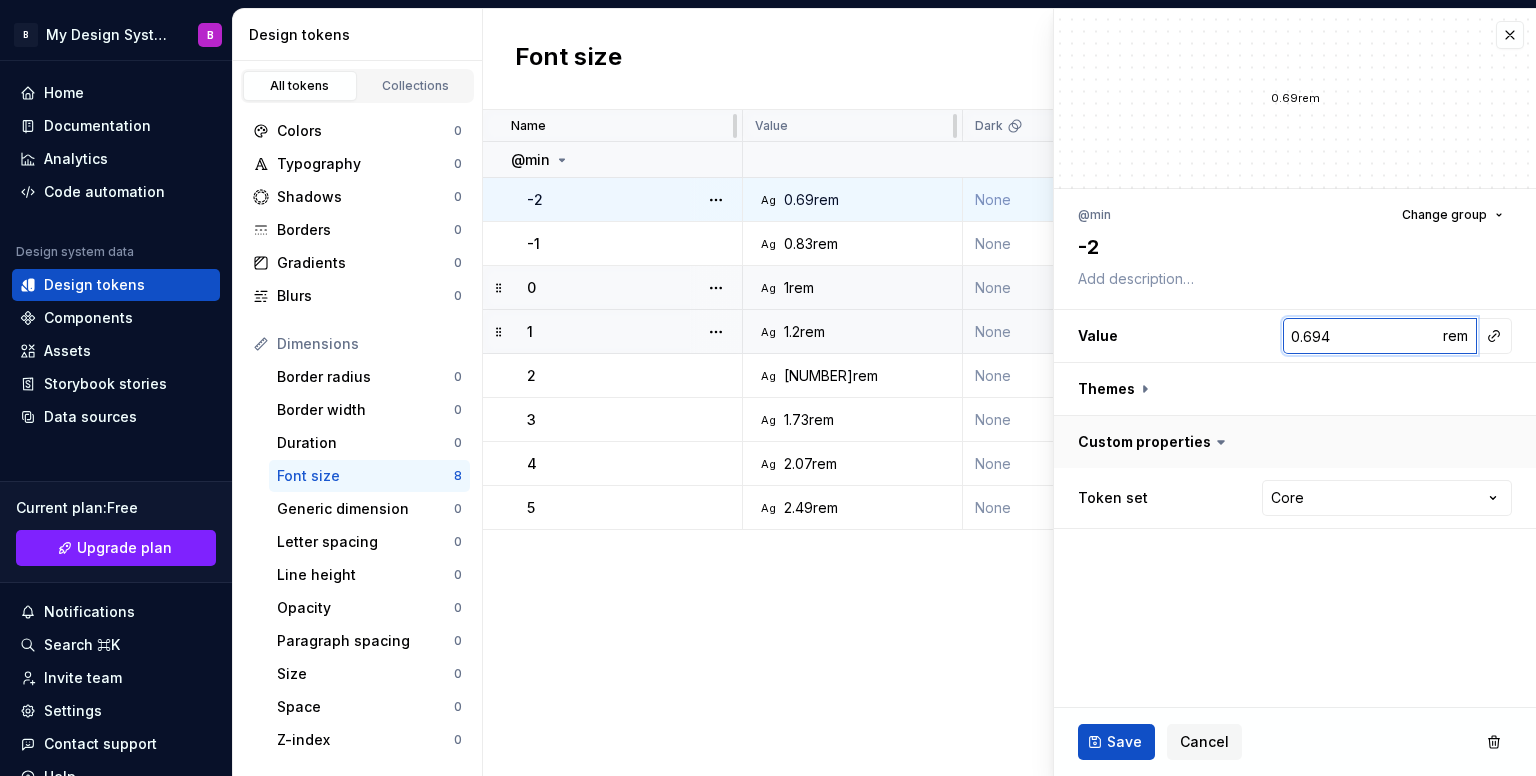 type on "*" 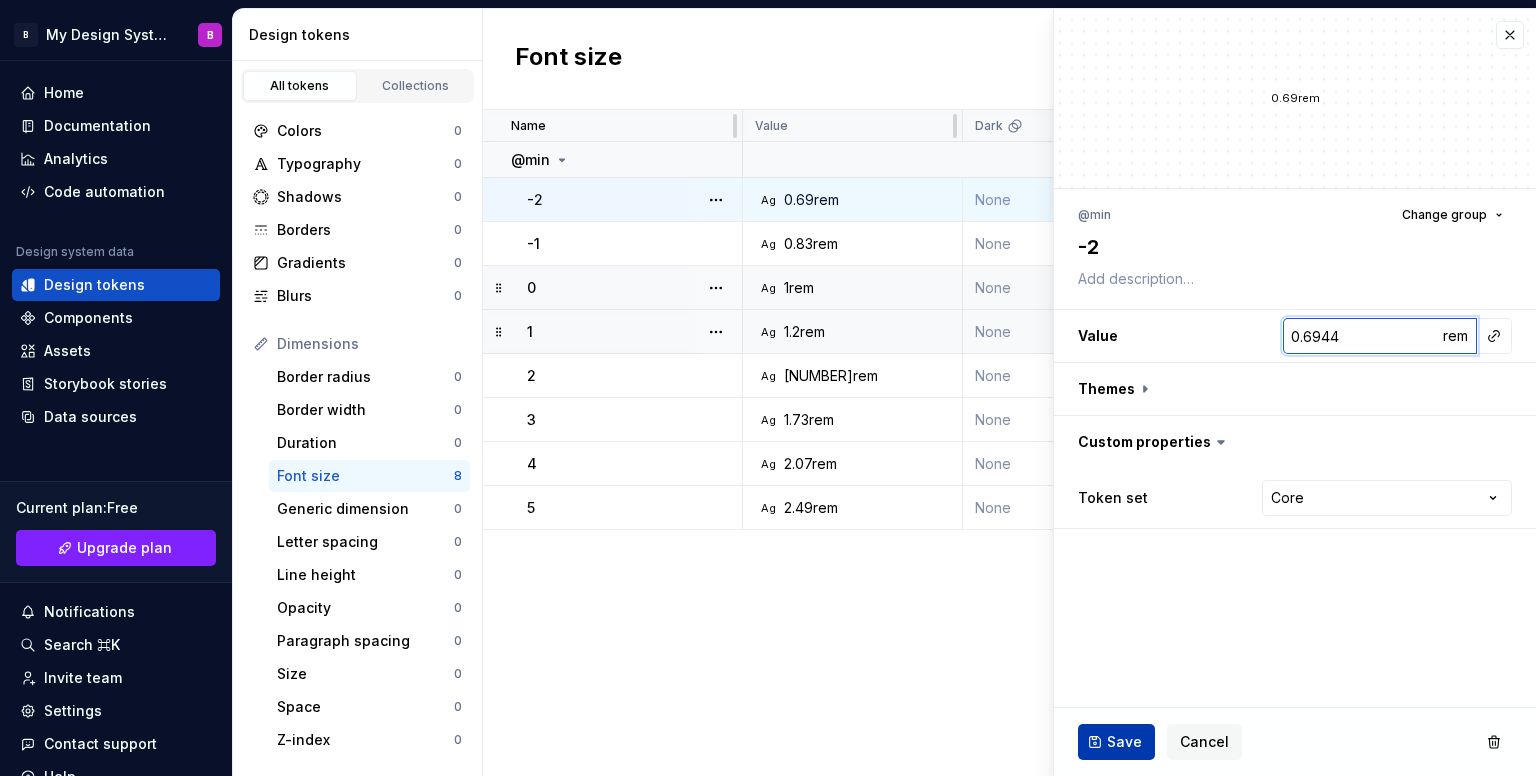 type on "0.6944" 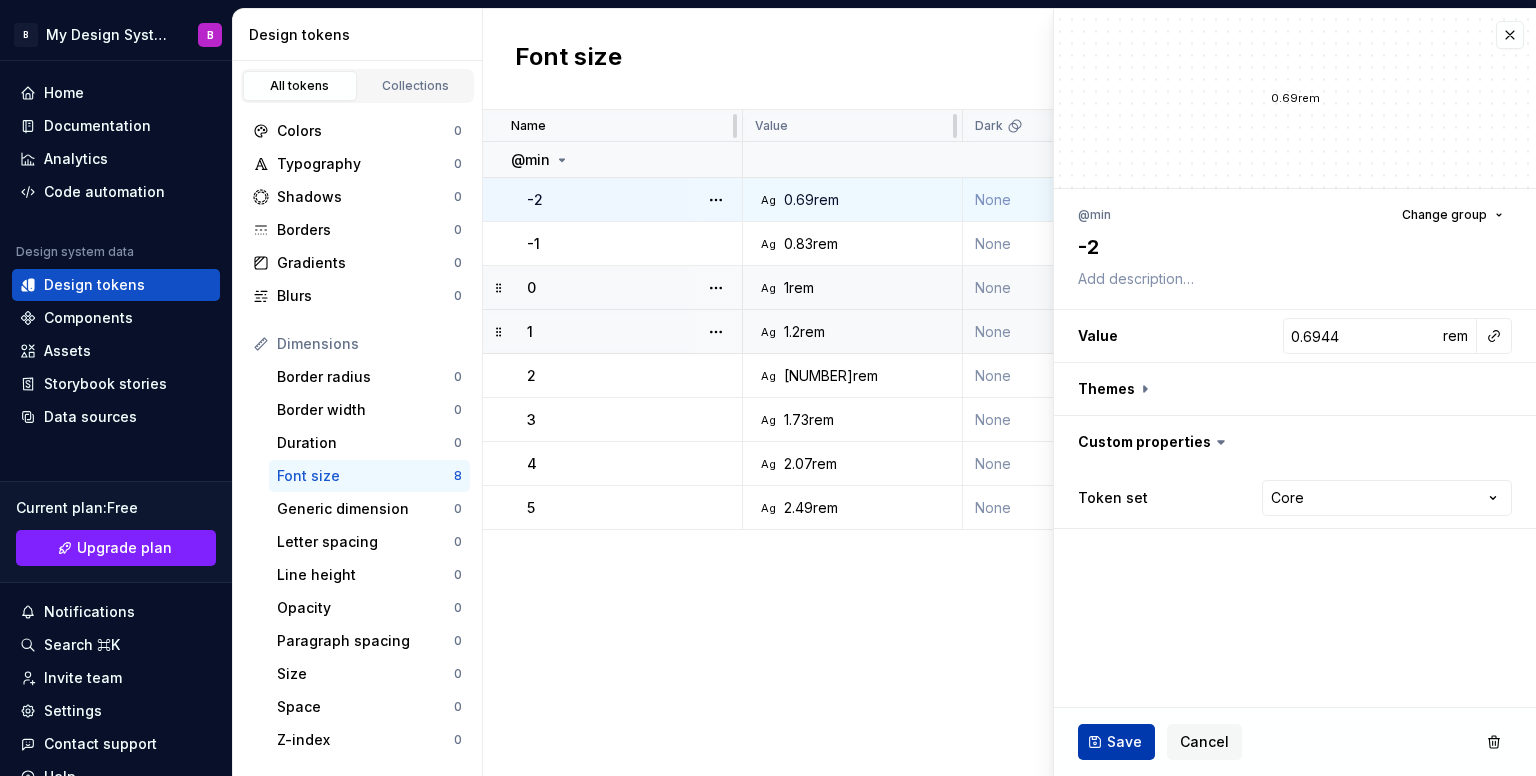 click on "Save" at bounding box center (1116, 742) 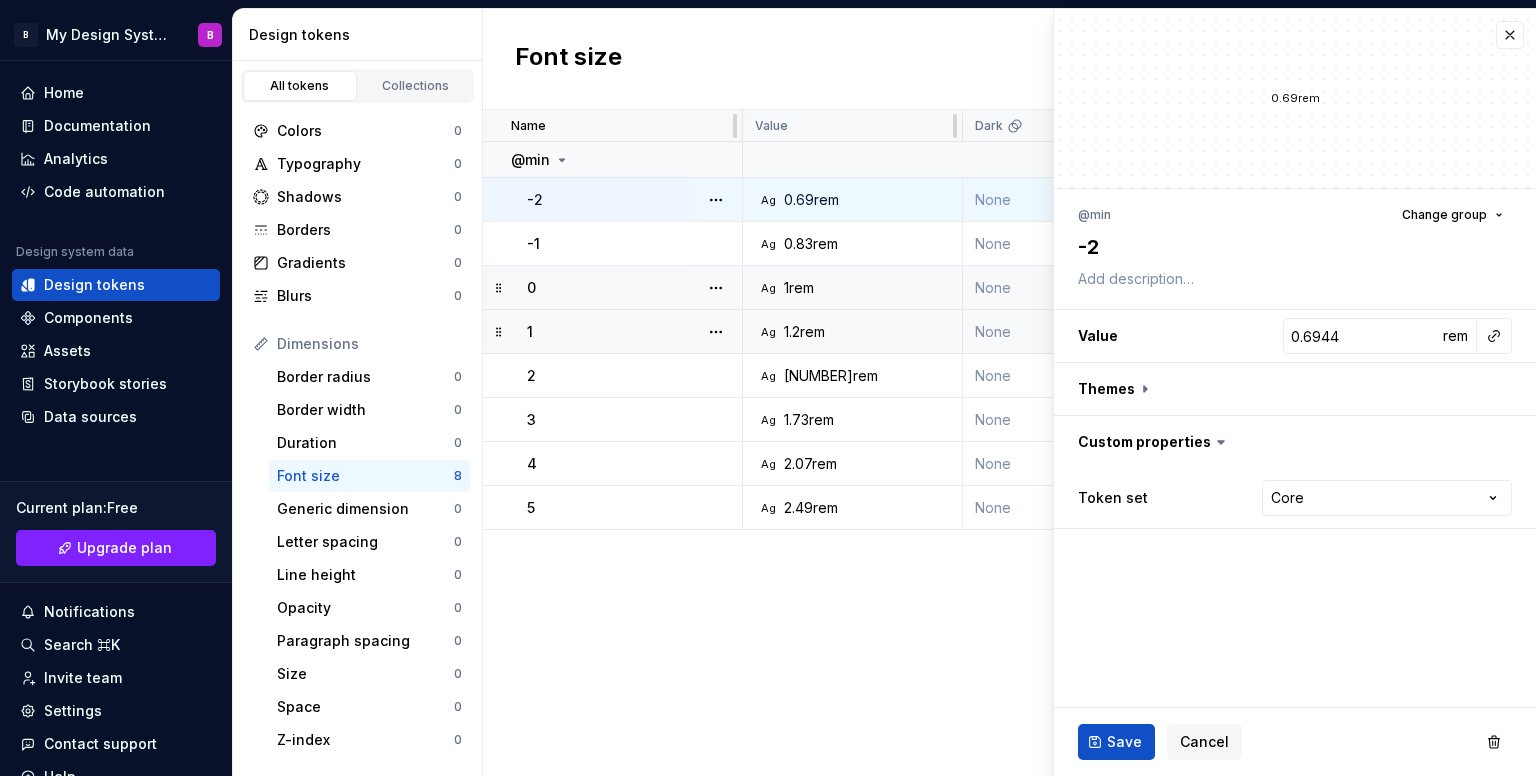 type on "*" 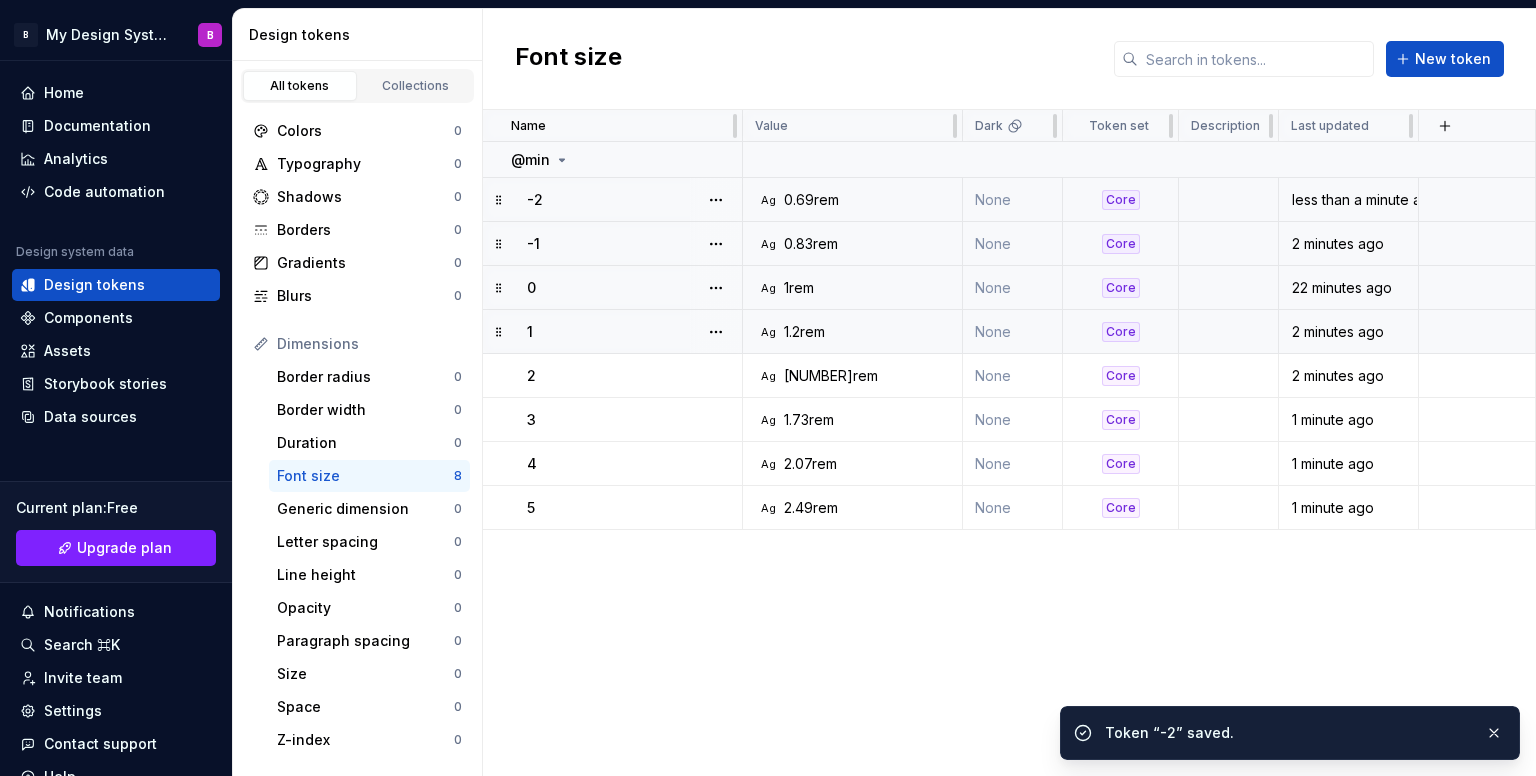 click on "Ag 0.83rem" at bounding box center (858, 244) 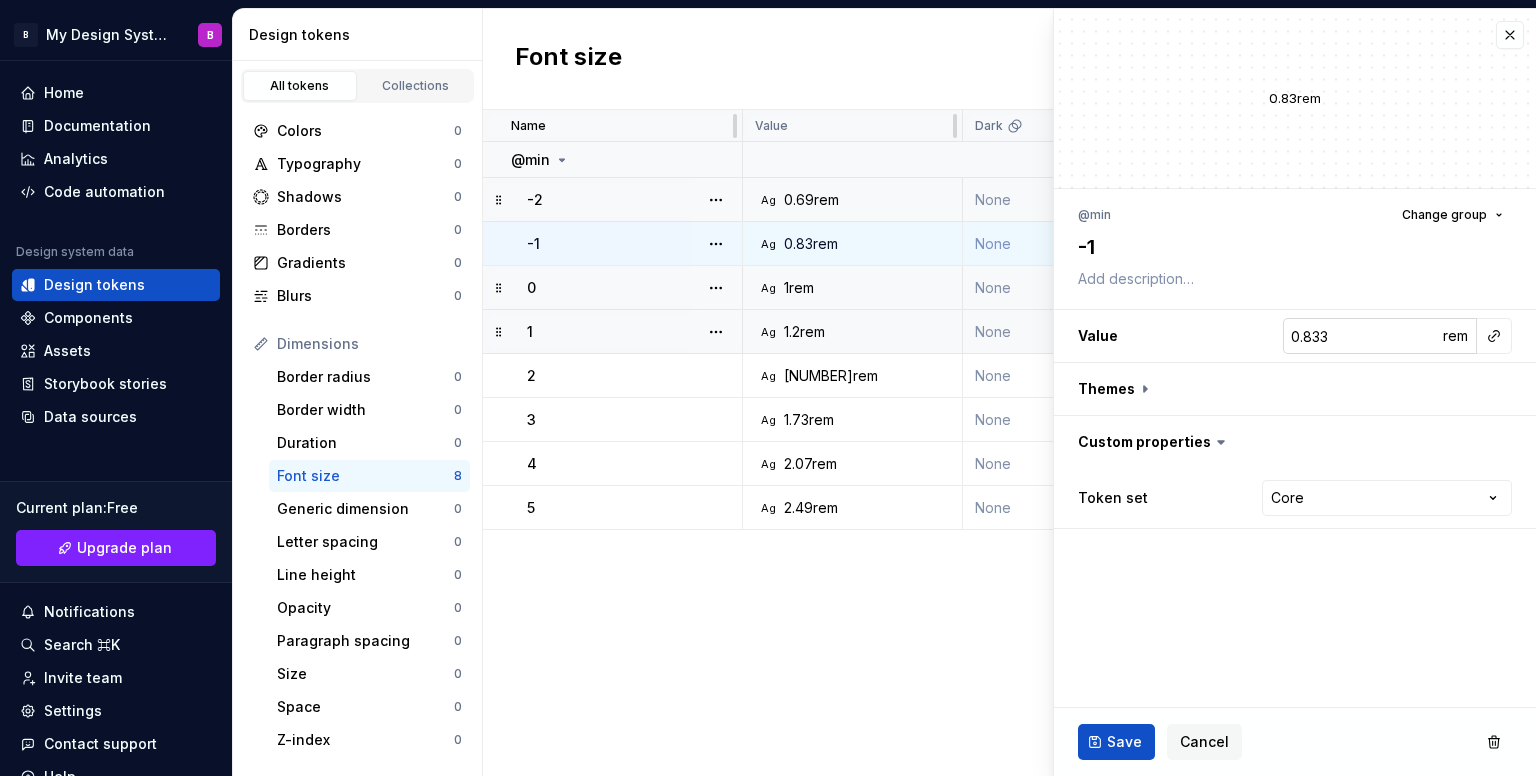 click on "0.833" at bounding box center (1362, 336) 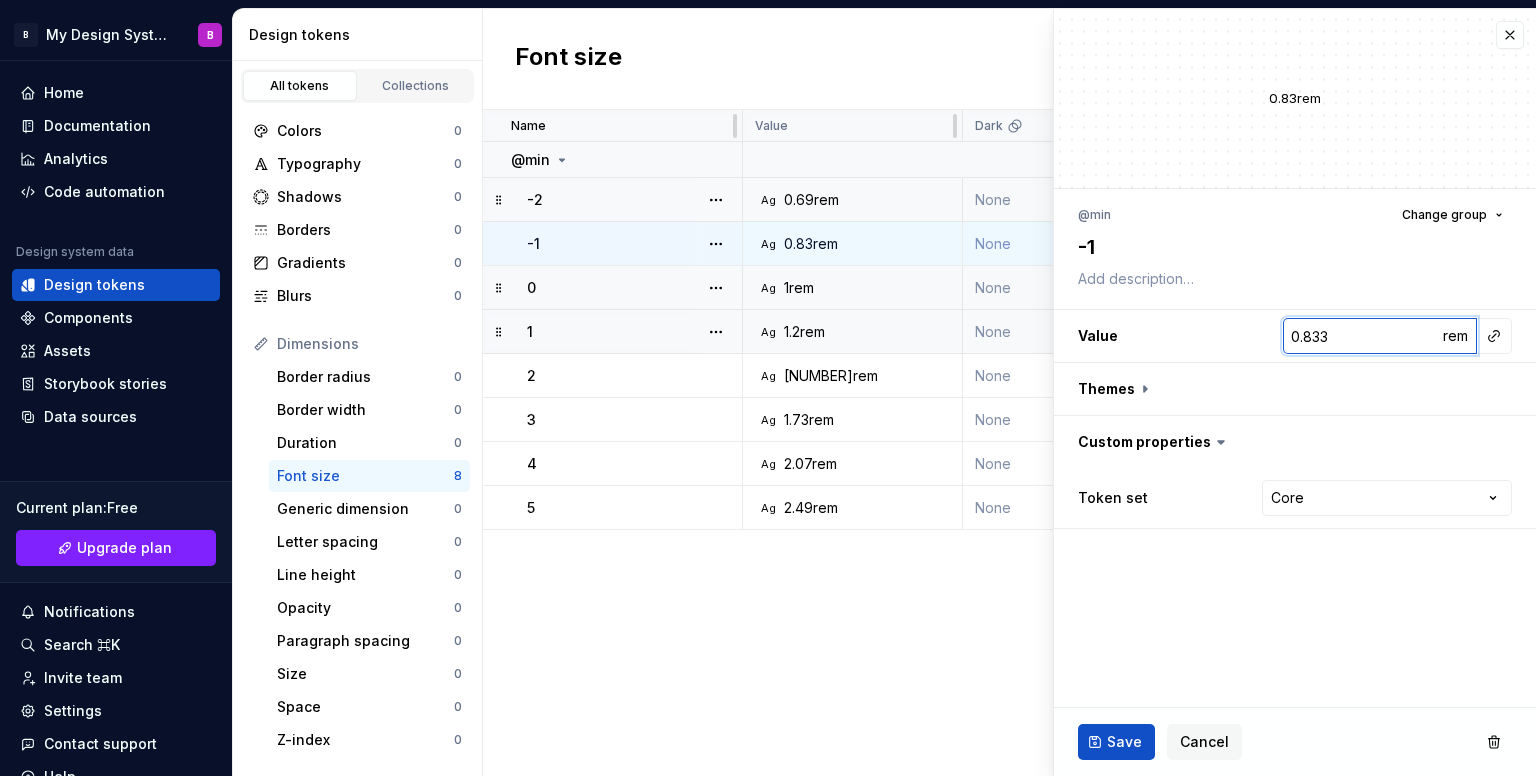 click on "0.833" at bounding box center (1362, 336) 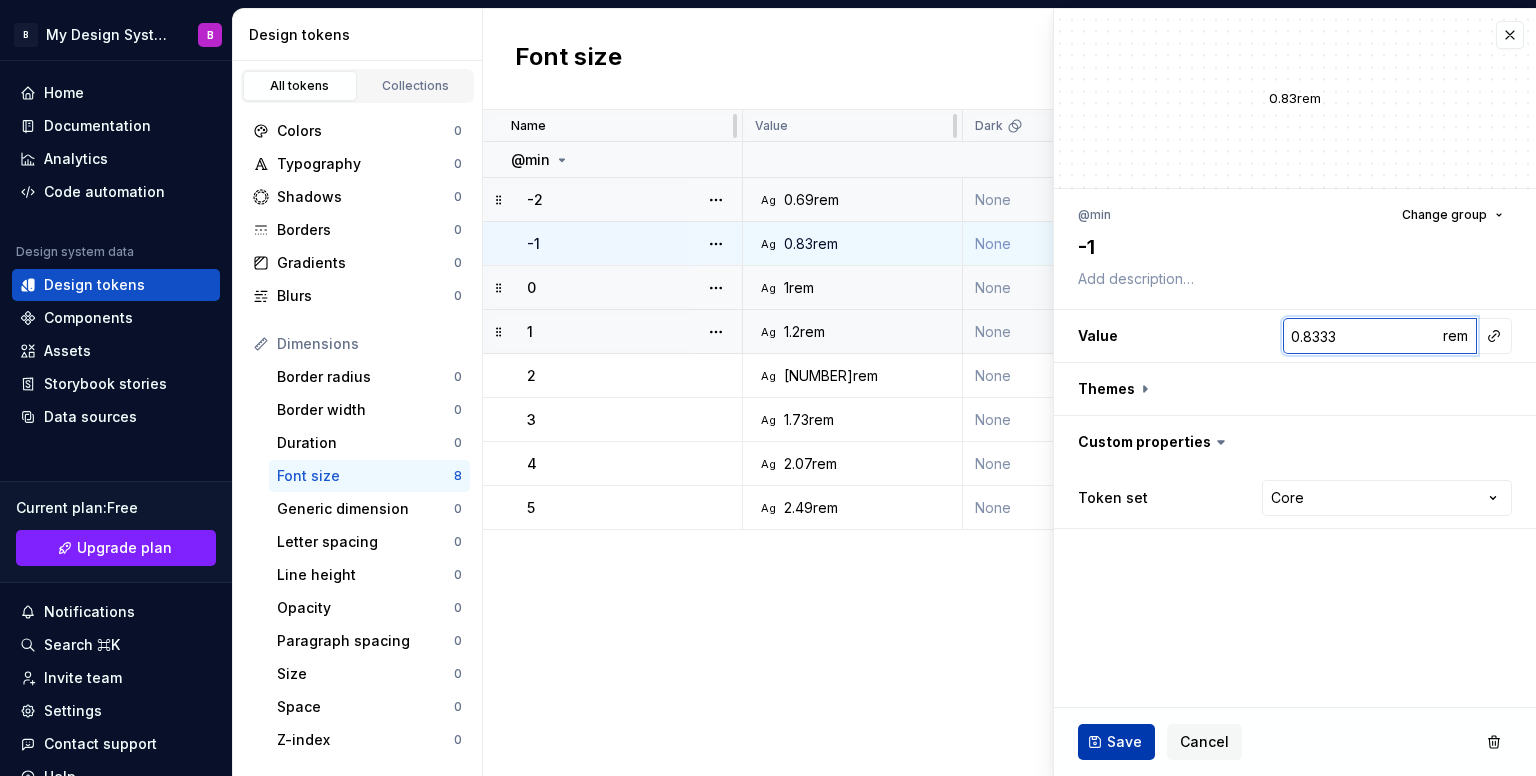type on "0.8333" 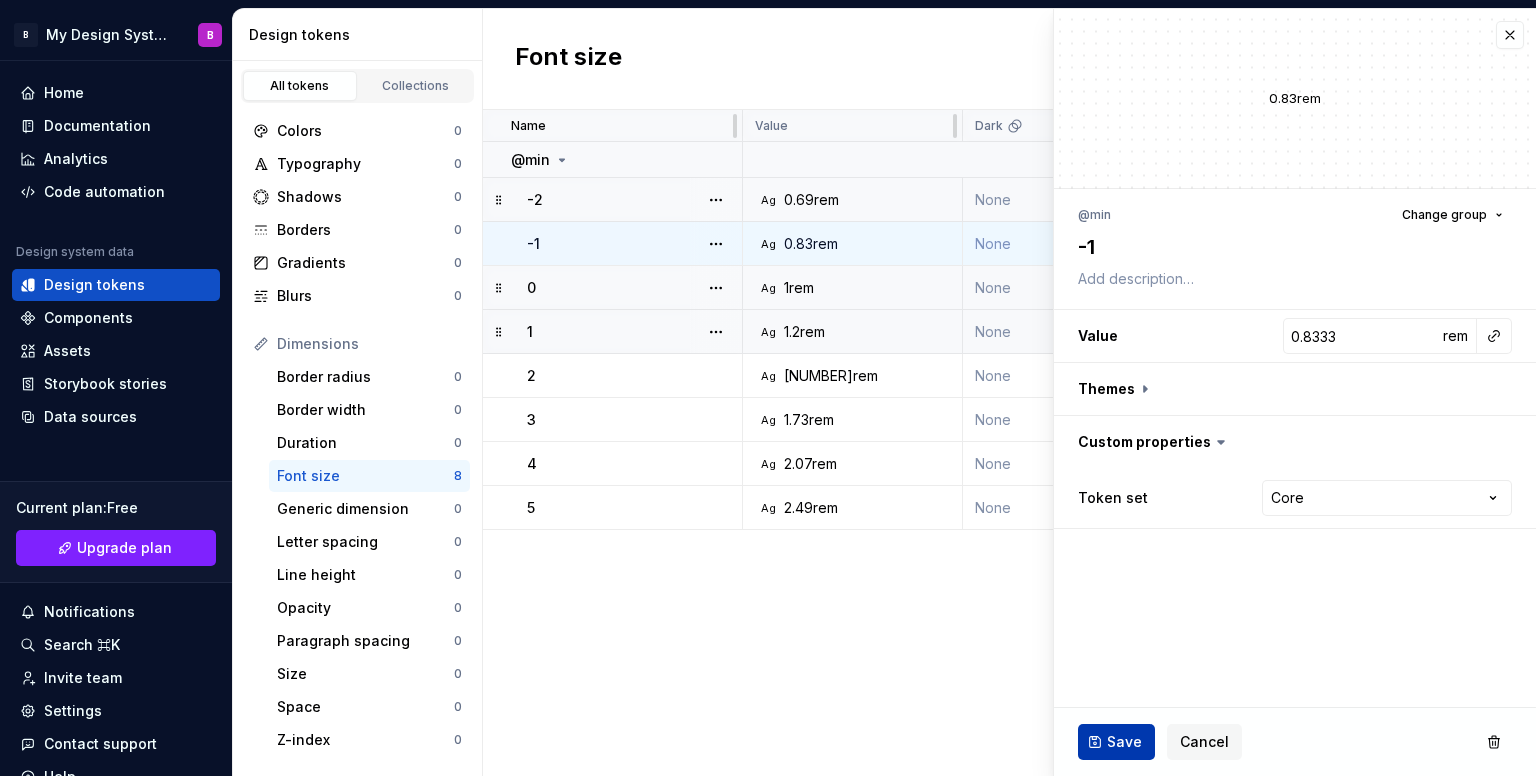 click on "Save" at bounding box center [1124, 742] 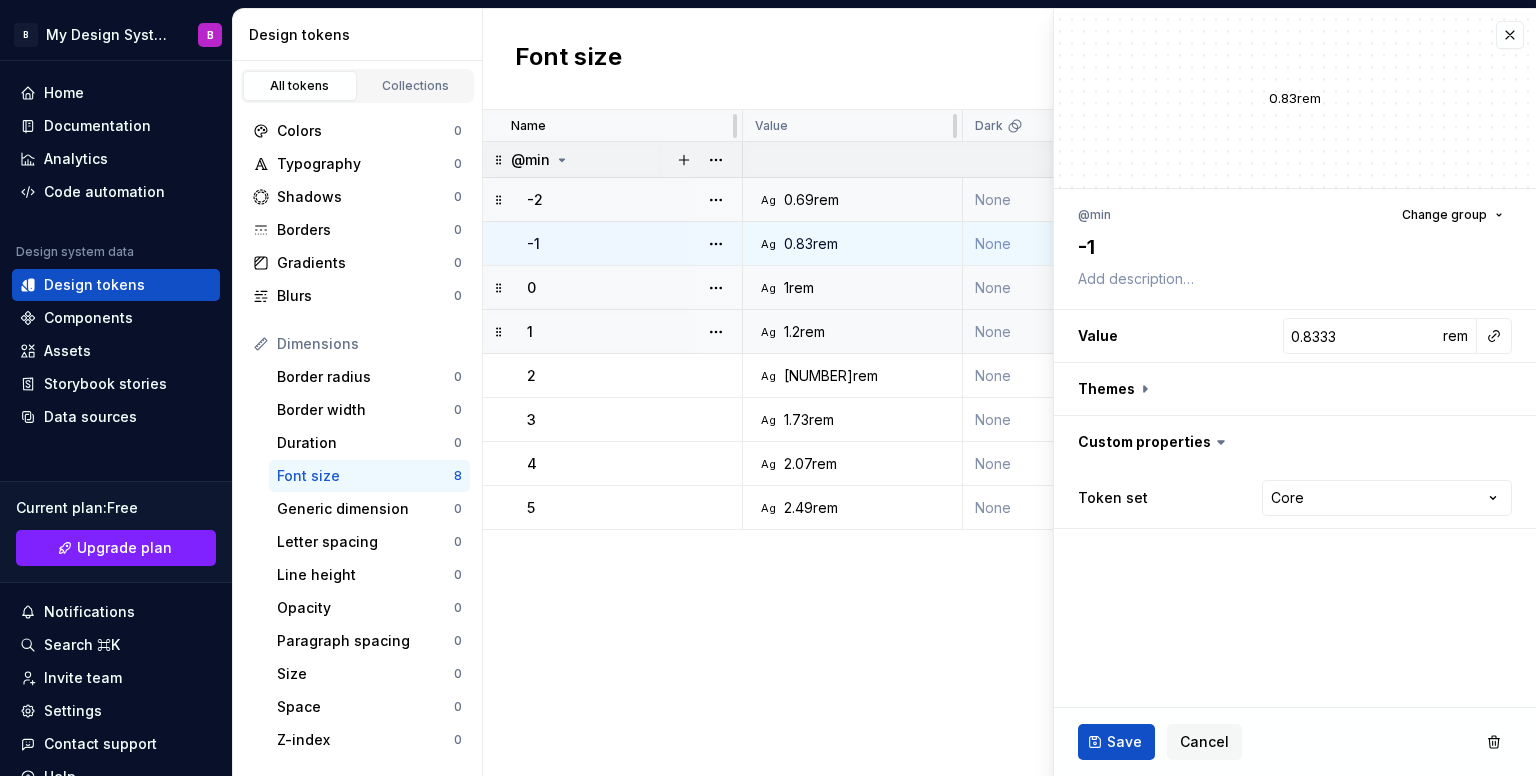 type on "*" 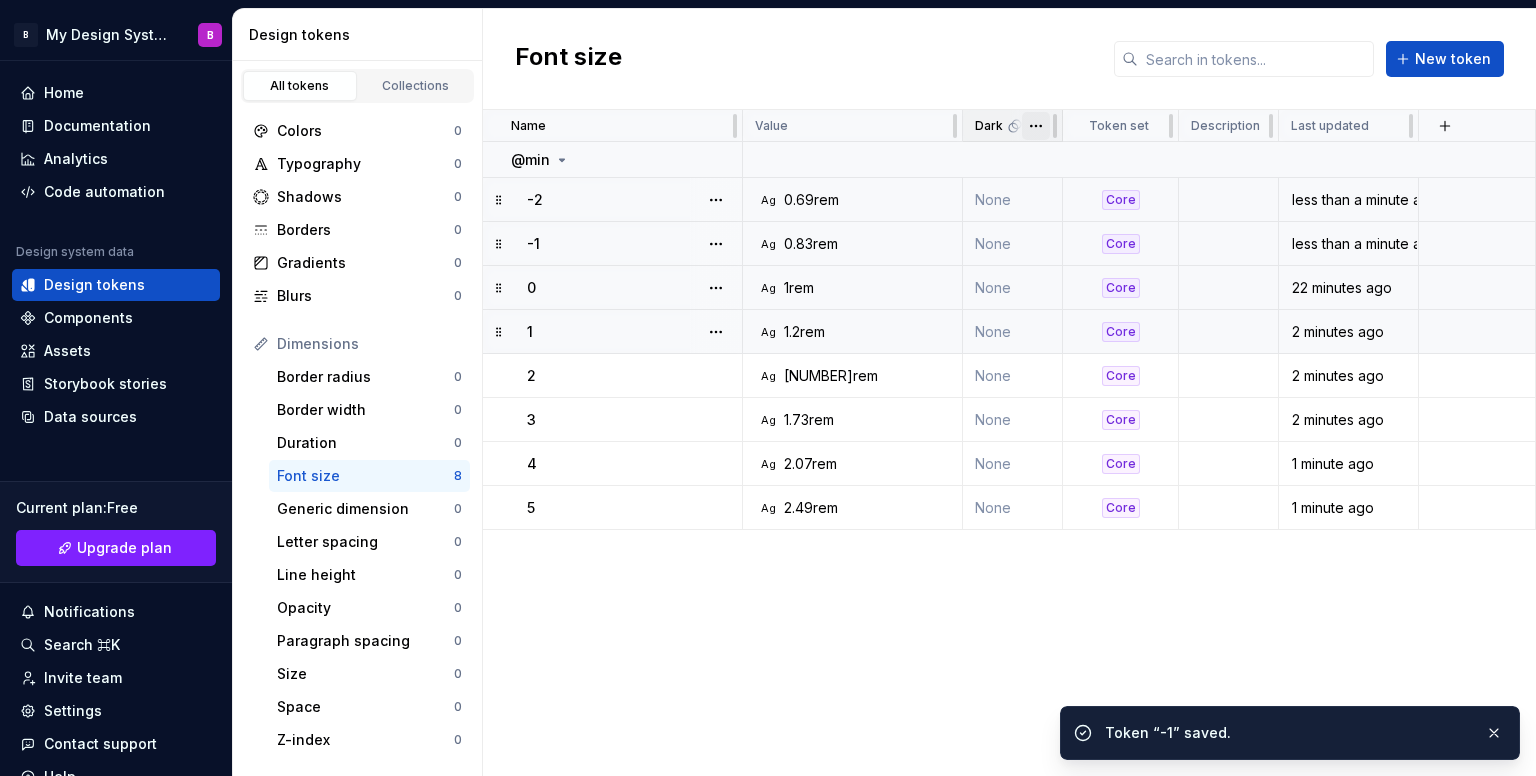 click on "B My Design System B Home Documentation Analytics Code automation Design system data Design tokens Components Assets Storybook stories Data sources Current plan :  Free Upgrade plan Notifications Search ⌘K Invite team Settings Contact support Help Design tokens All tokens Collections Colors 0 Typography 0 Shadows 0 Borders 0 Gradients 0 Blurs 0 Dimensions Border radius 0 Border width 0 Duration 0 Font size 8 Generic dimension 0 Letter spacing 0 Line height 0 Opacity 0 Paragraph spacing 0 Size 0 Space 0 Z-index 0 Options Text decoration 0 Text case 0 Visibility 0 Strings Font family 0 Font weight/style 0 Generic string 0 Product copy 0 Font size New token Name Value Dark Token set Description Last updated @min -2 Ag 0.69rem None Core less than a minute ago -1 Ag 0.83rem None Core less than a minute ago 0 Ag 1rem None Core 22 minutes ago 1 Ag 1.2rem None Core 2 minutes ago 2 Ag 1.44rem None Core 2 minutes ago 3 Ag 1.73rem None Core 2 minutes ago 4 Ag 2.07rem None Core 1 minute ago 5 Ag 2.49rem None Core   *" at bounding box center (768, 388) 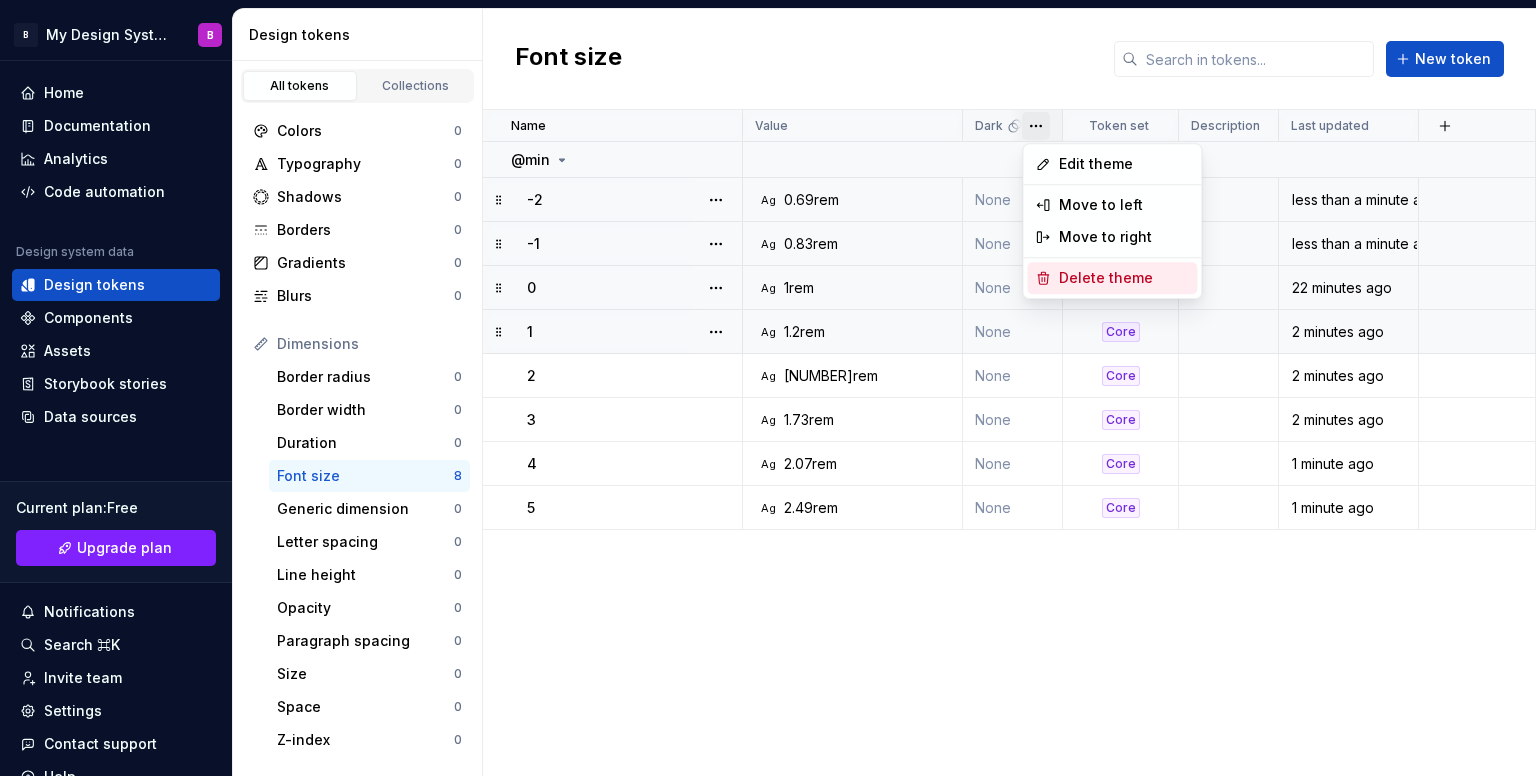 click on "Delete theme" at bounding box center [1124, 278] 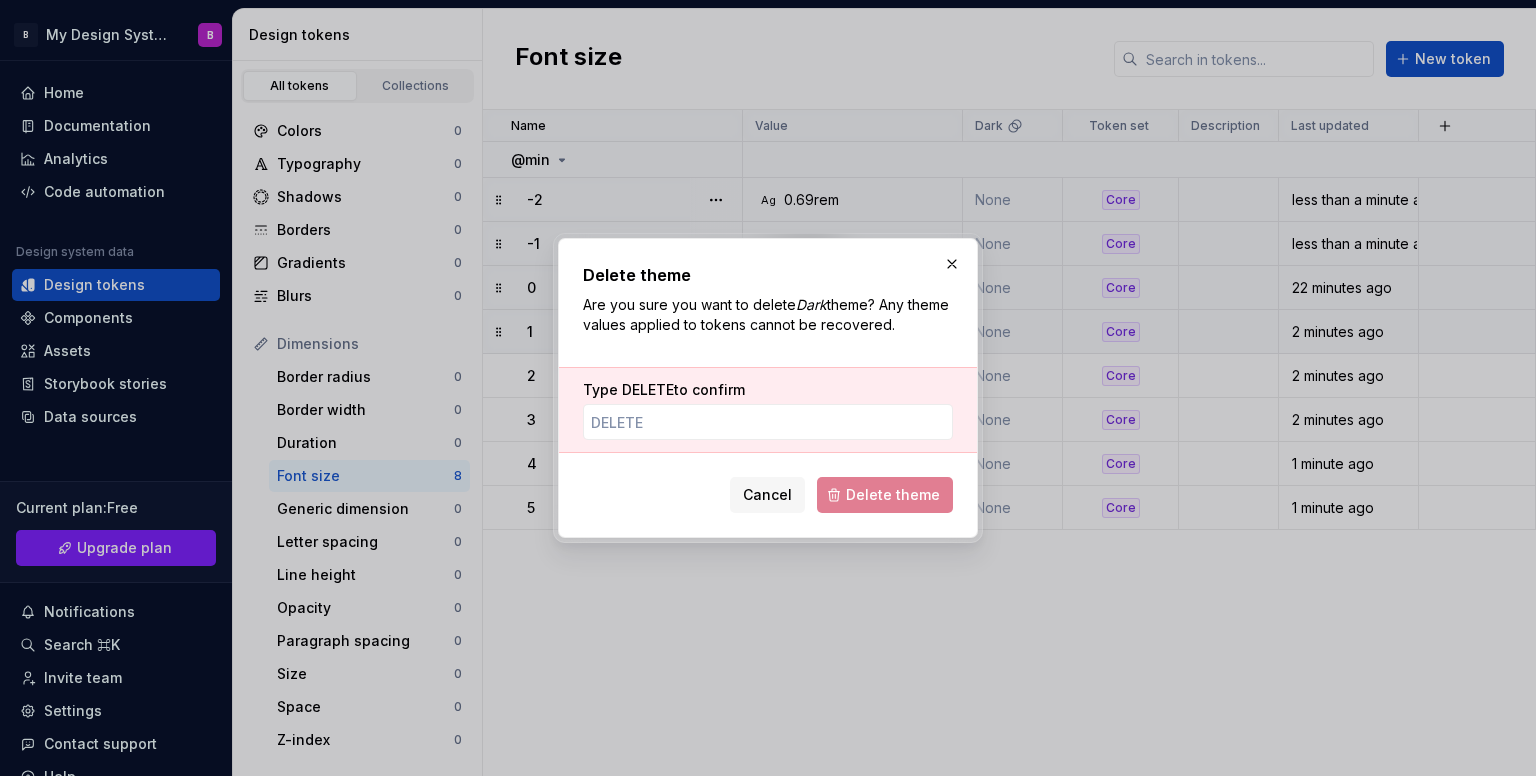 click on "Type   DELETE  to confirm" at bounding box center (768, 410) 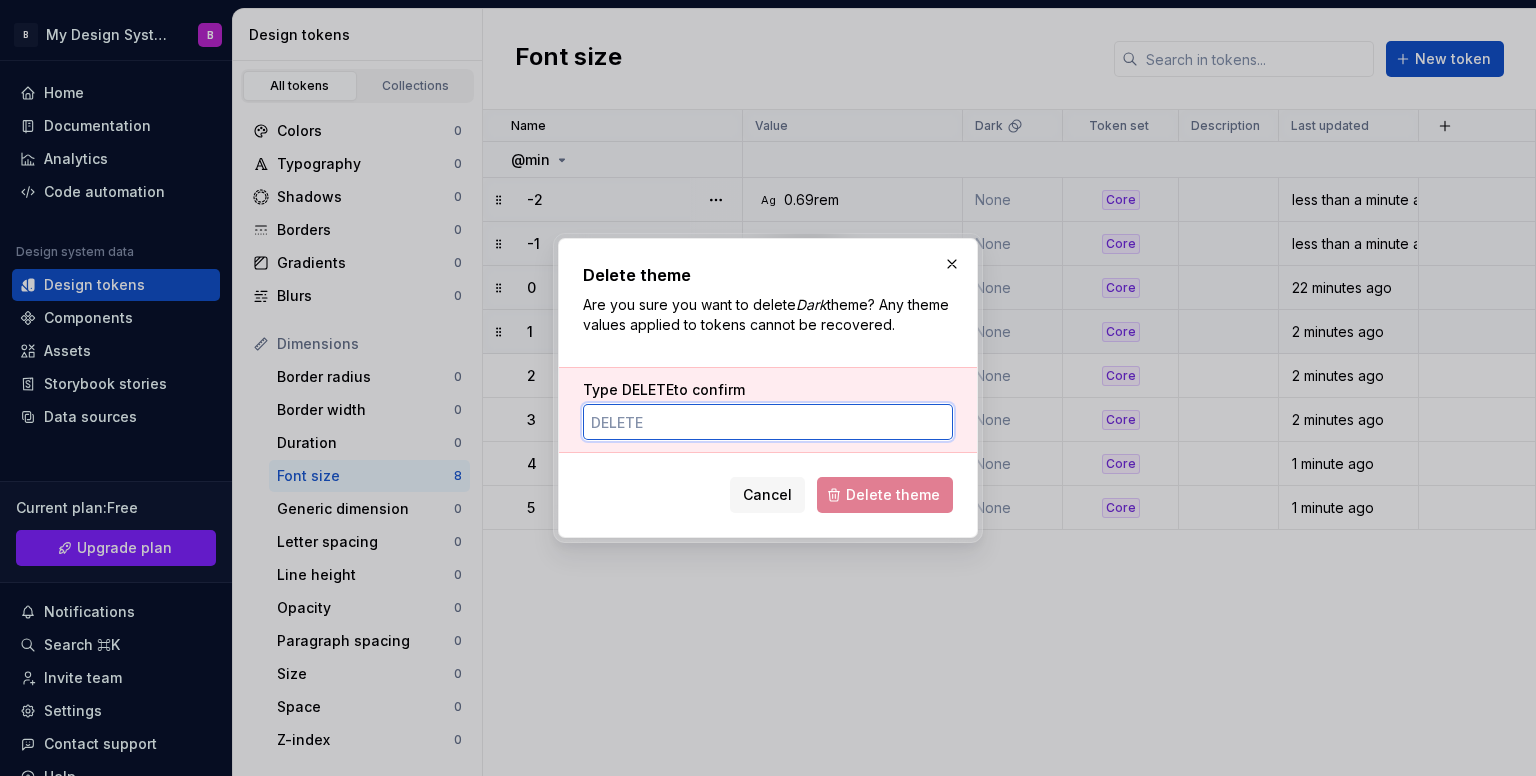 click on "Type   DELETE  to confirm" at bounding box center (768, 422) 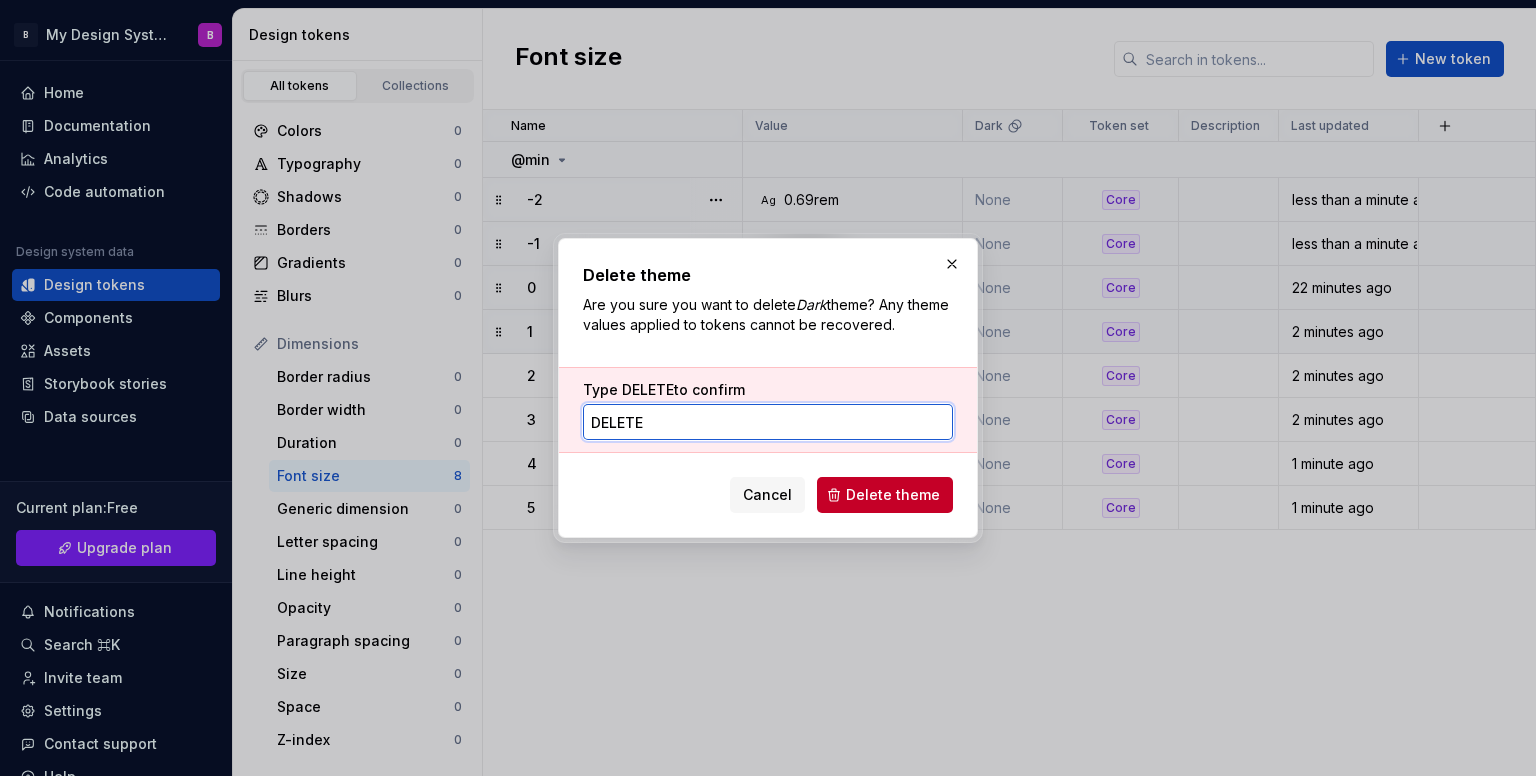 type on "DELETE" 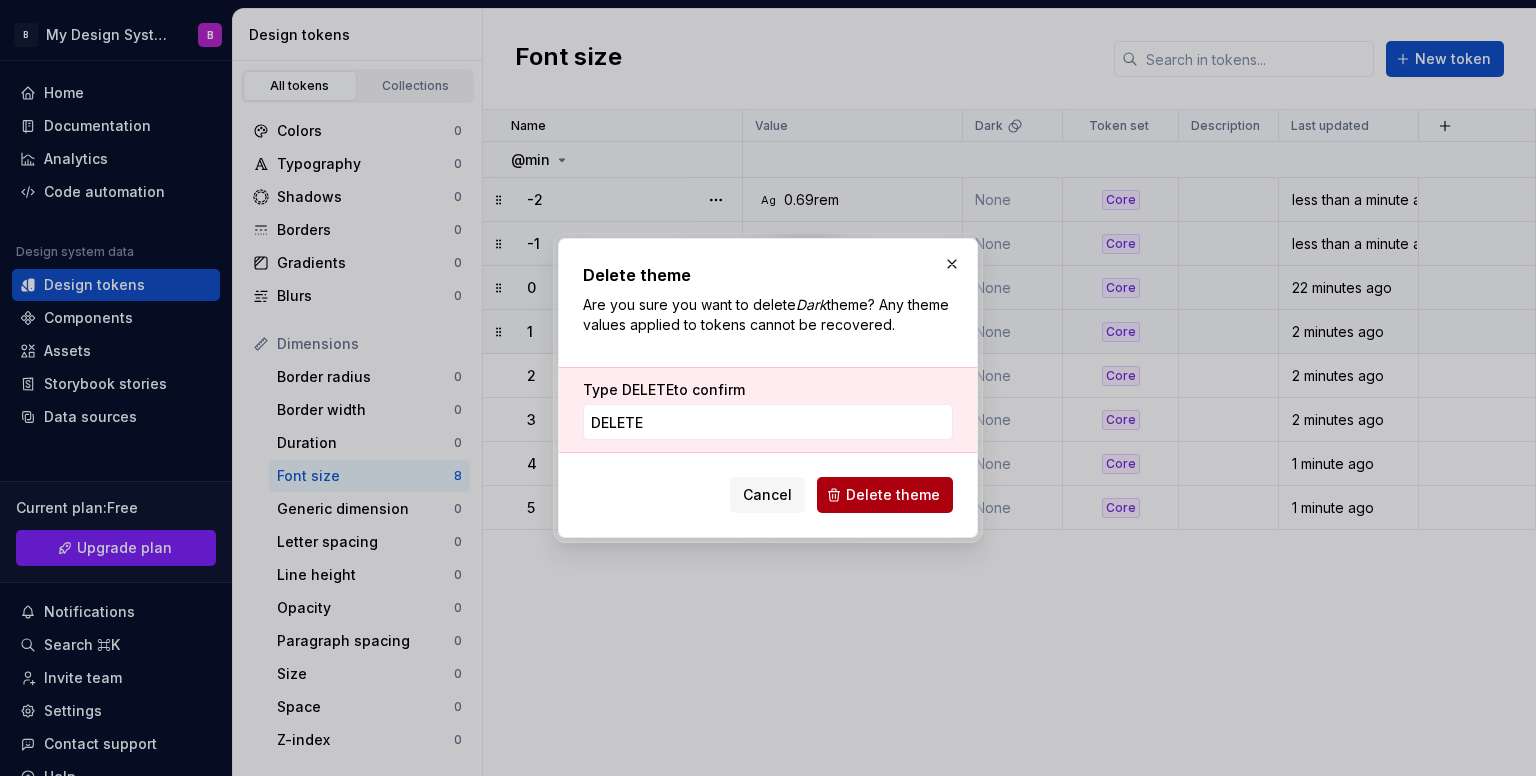 click on "Delete theme" at bounding box center (893, 495) 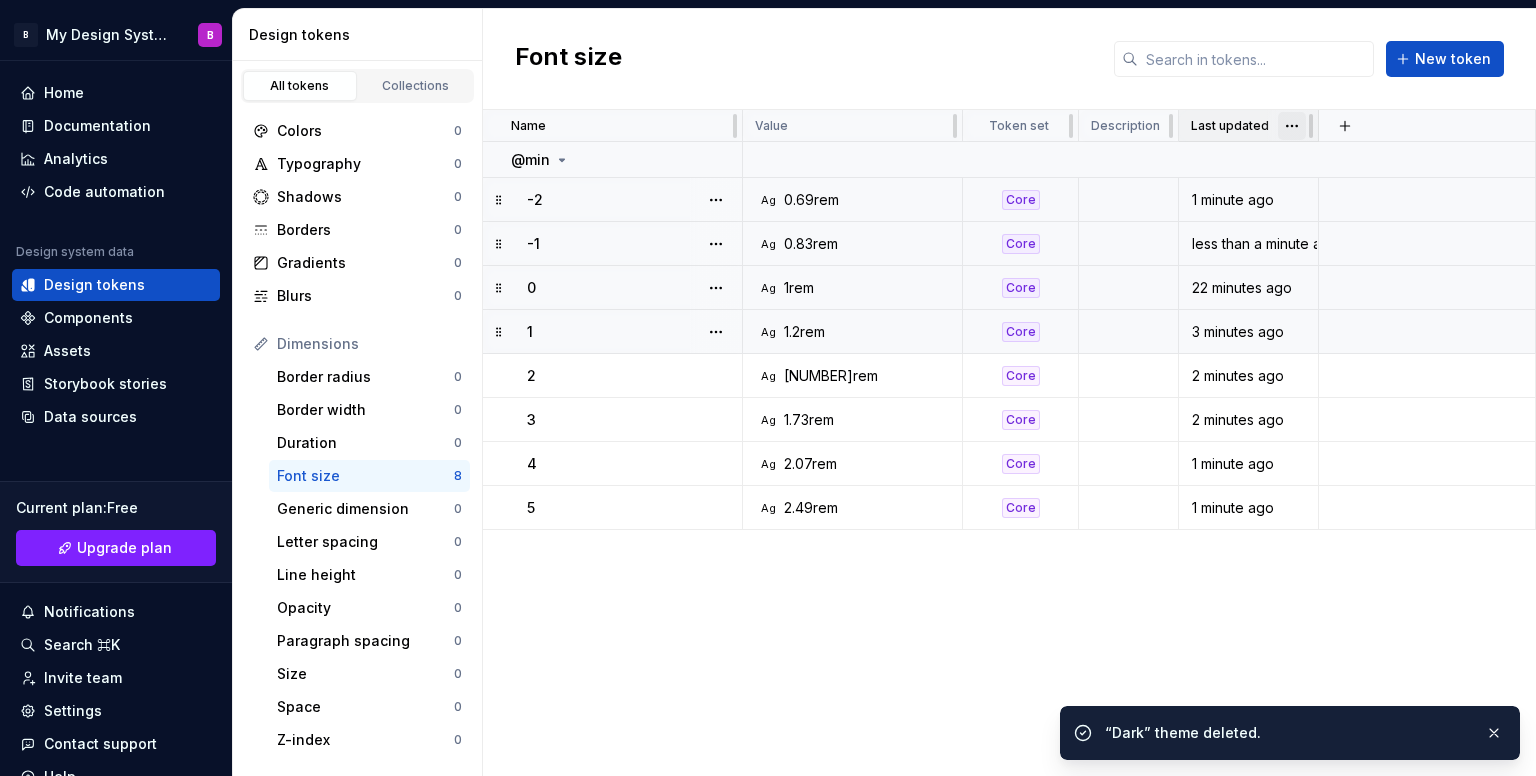 click on "B My Design System B Home Documentation Analytics Code automation Design system data Design tokens Components Assets Storybook stories Data sources Current plan : Free Upgrade plan Notifications Search ⌘K Invite team Settings Contact support Help Design tokens All tokens Collections Colors 0 Typography 0 Shadows 0 Borders 0 Gradients 0 Blurs 0 Dimensions Border radius 0 Border width 0 Duration 0 Font size 8 Generic dimension 0 Letter spacing 0 Line height 0 Opacity 0 Paragraph spacing 0 Size 0 Space 0 Z-index 0 Options Text decoration 0 Text case 0 Visibility 0 Strings Font family 0 Font weight/style 0 Generic string 0 Product copy 0 Font size New token Name Value Token set Description Last updated @min -2 Ag 0.69rem Core 1 minute ago -1 Ag 0.83rem Core less than a minute ago 0 Ag 1rem Core 22 minutes ago 1 Ag 1.2rem Core 3 minutes ago 2 Ag 1.44rem Core 2 minutes ago 3 Ag 1.73rem Core 2 minutes ago 4 Ag 2.07rem Core 1 minute ago 5 Ag 2.49rem Core 1 minute ago “Dark” theme deleted. *" at bounding box center (768, 388) 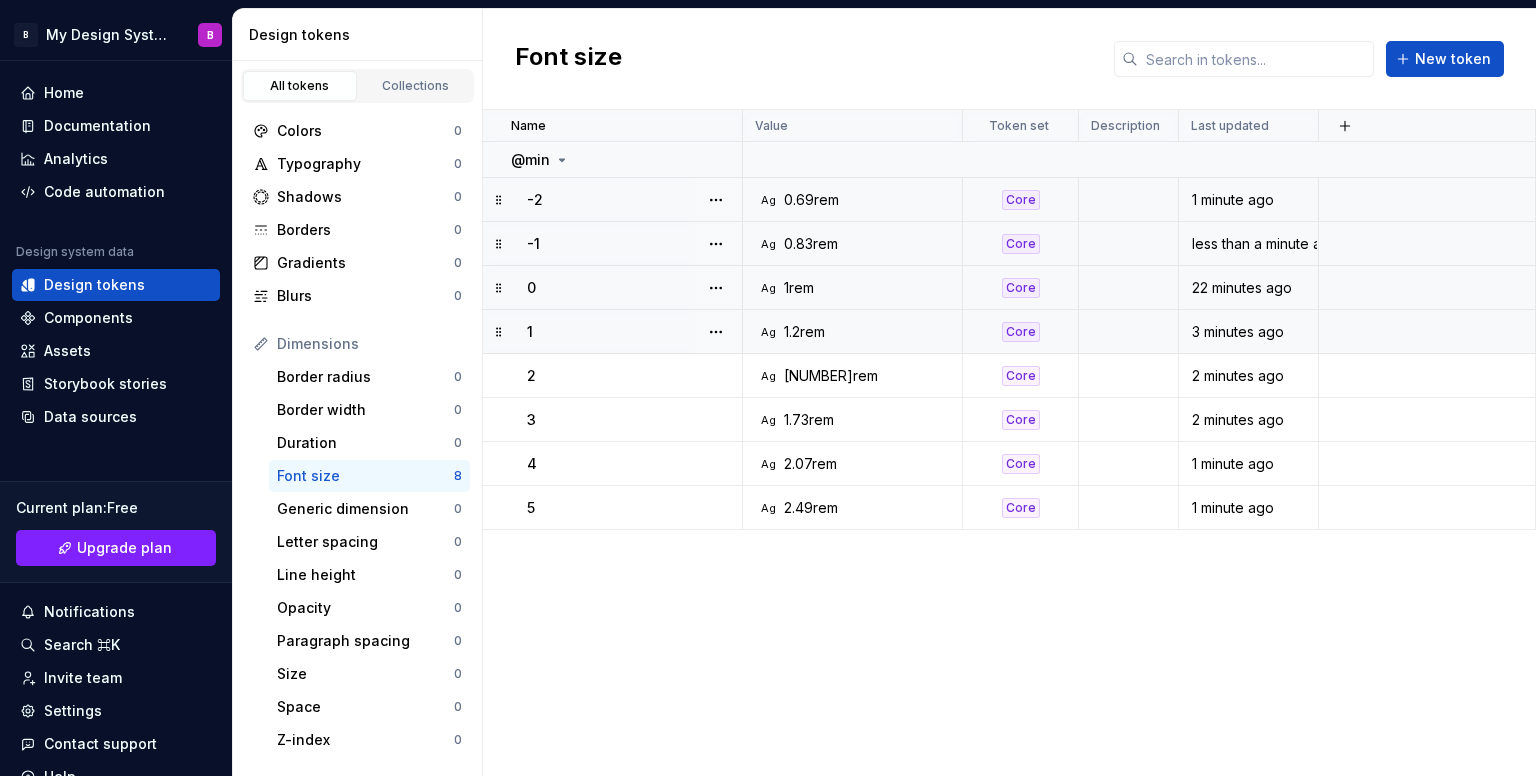 click on "B My Design System B Home Documentation Analytics Code automation Design system data Design tokens Components Assets Storybook stories Data sources Current plan : Free Upgrade plan Notifications Search ⌘K Invite team Settings Contact support Help Design tokens All tokens Collections Colors 0 Typography 0 Shadows 0 Borders 0 Gradients 0 Blurs 0 Dimensions Border radius 0 Border width 0 Duration 0 Font size 8 Generic dimension 0 Letter spacing 0 Line height 0 Opacity 0 Paragraph spacing 0 Size 0 Space 0 Z-index 0 Options Text decoration 0 Text case 0 Visibility 0 Strings Font family 0 Font weight/style 0 Generic string 0 Product copy 0 Font size New token Name Value Token set Description Last updated @min -2 Ag 0.69rem Core 1 minute ago -1 Ag 0.83rem Core less than a minute ago 0 Ag 1rem Core 22 minutes ago 1 Ag 1.2rem Core 3 minutes ago 2 Ag 1.44rem Core 2 minutes ago 3 Ag 1.73rem Core 2 minutes ago 4 Ag 2.07rem Core 1 minute ago 5 Ag 2.49rem Core 1 minute ago *" at bounding box center (768, 388) 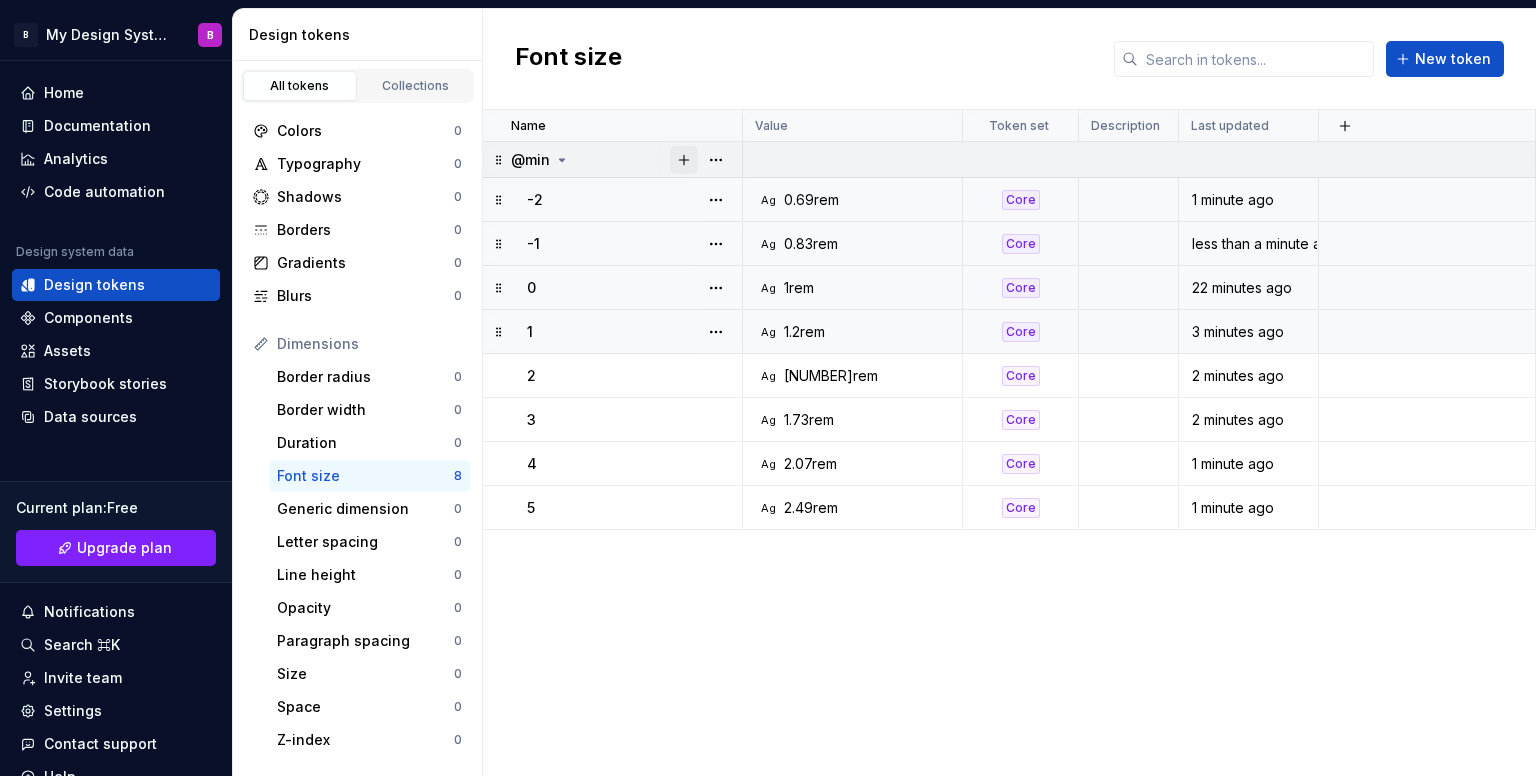 click at bounding box center (684, 160) 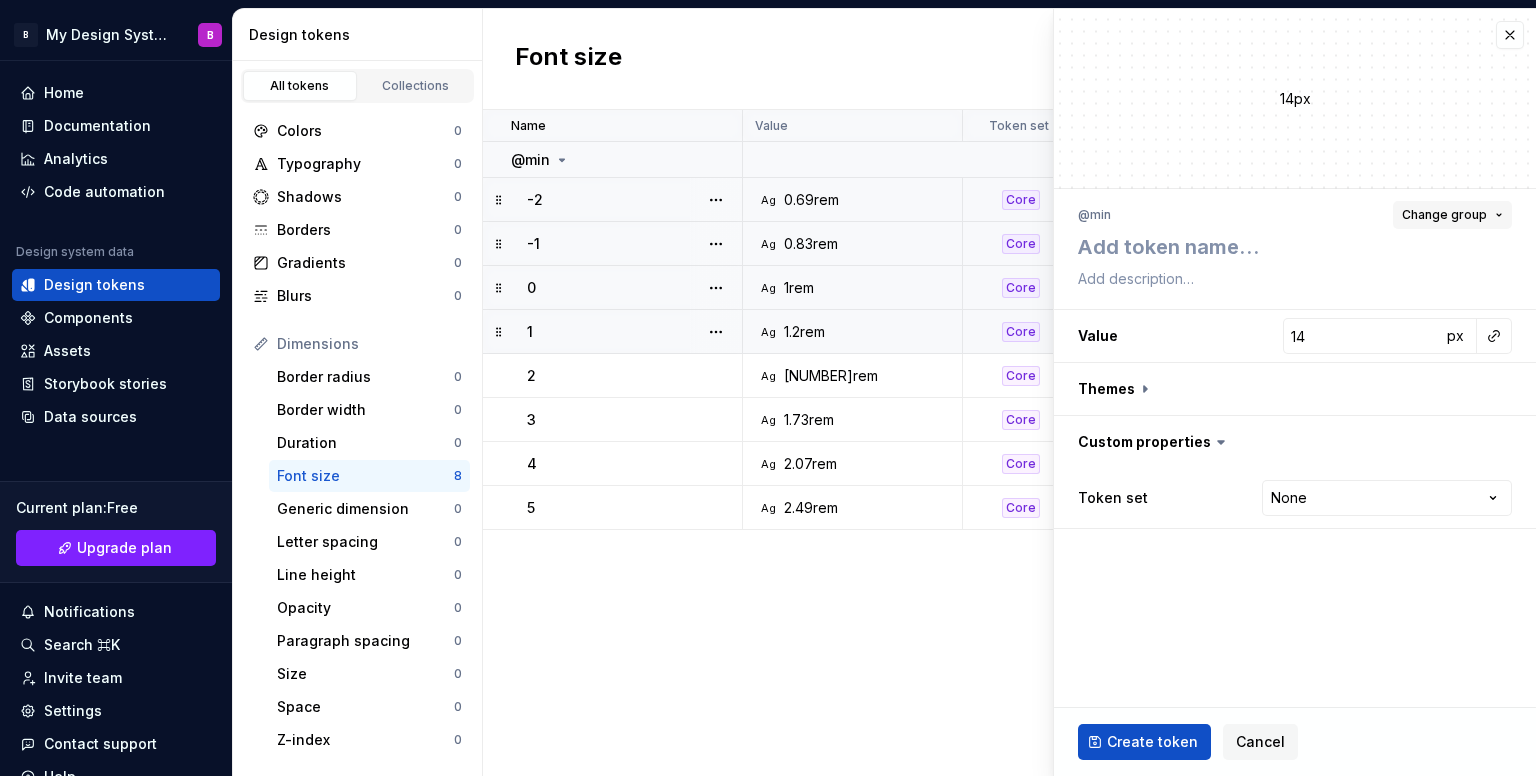click on "Change group" at bounding box center (1444, 215) 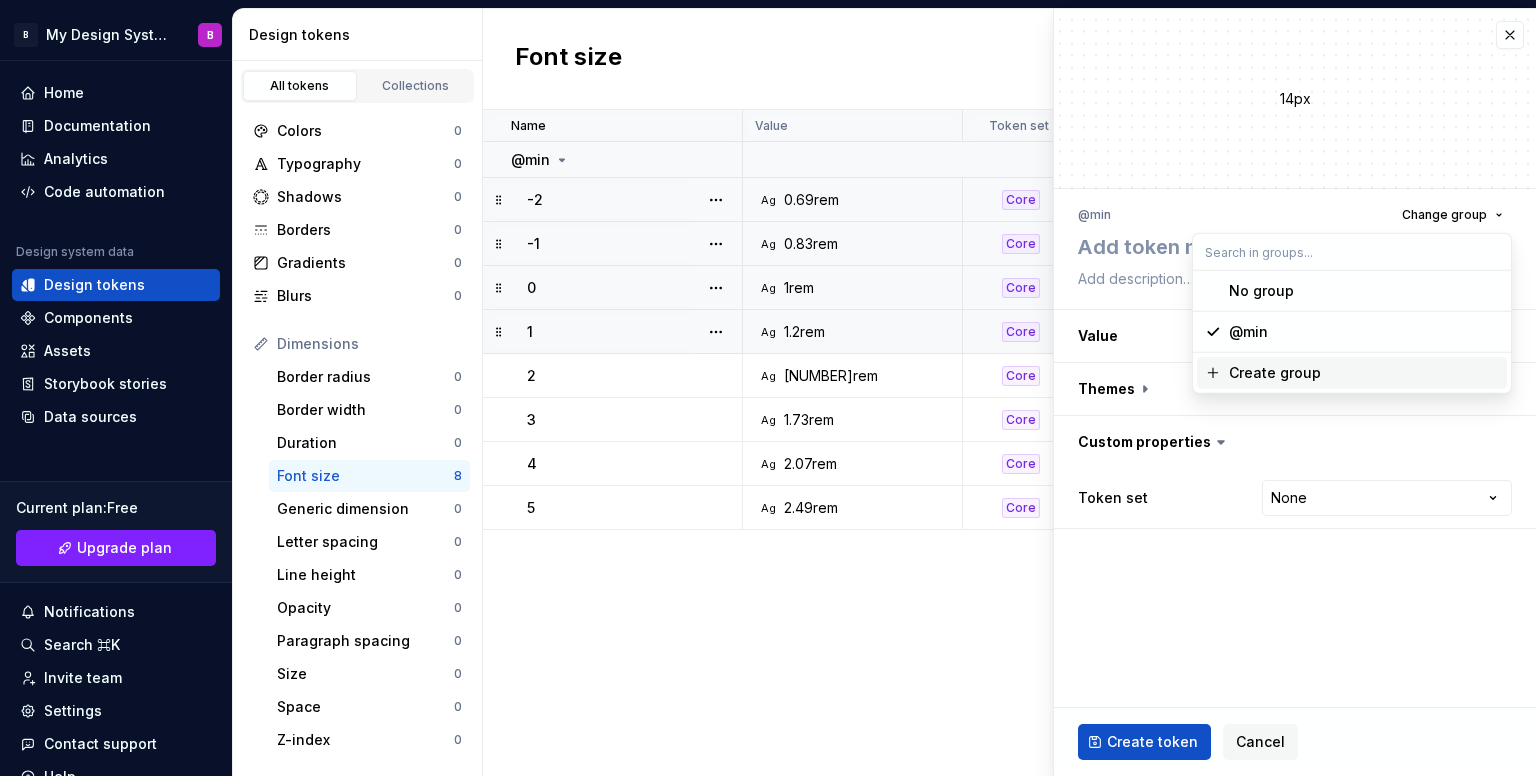 click on "Create group" at bounding box center (1364, 373) 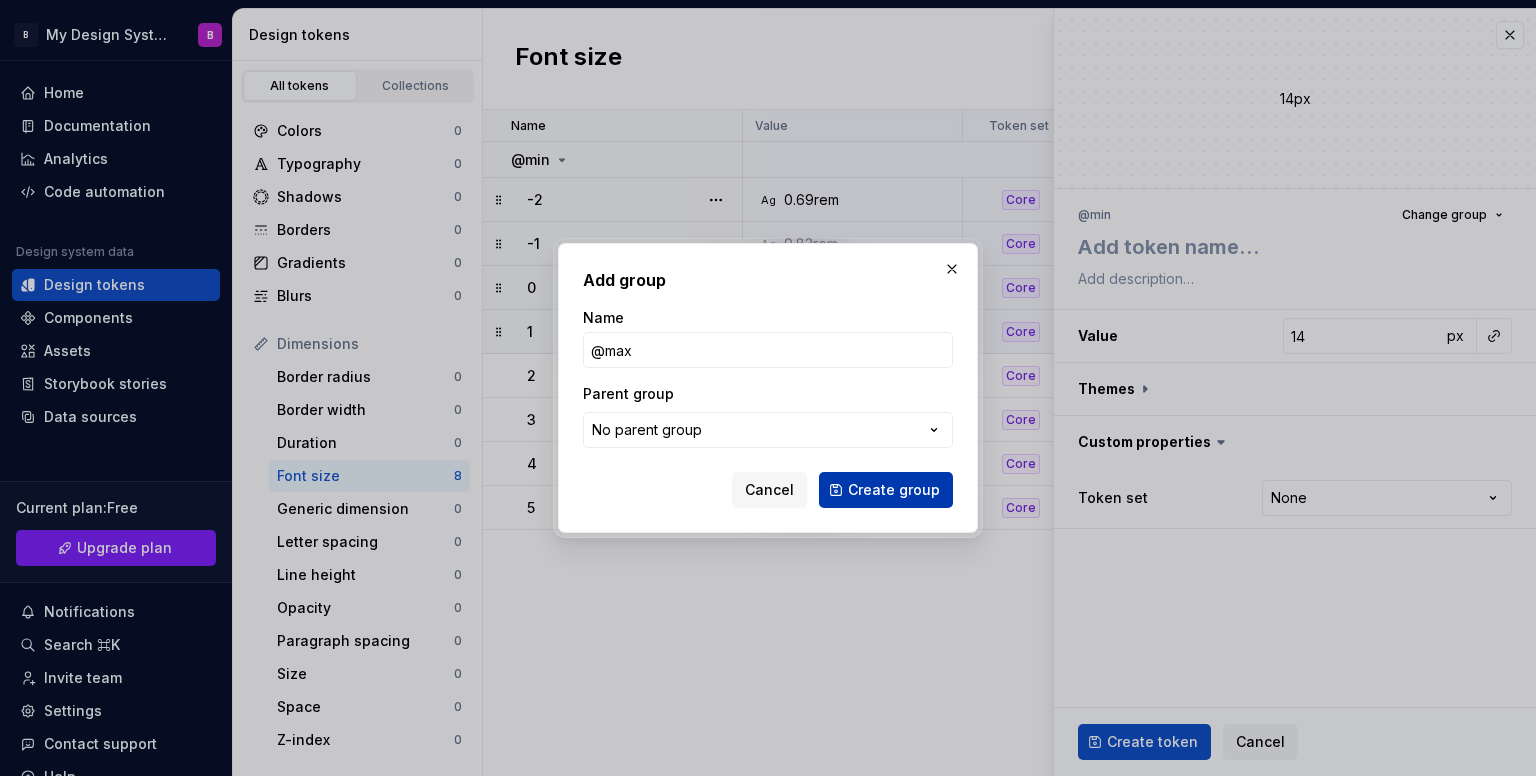 type on "@max" 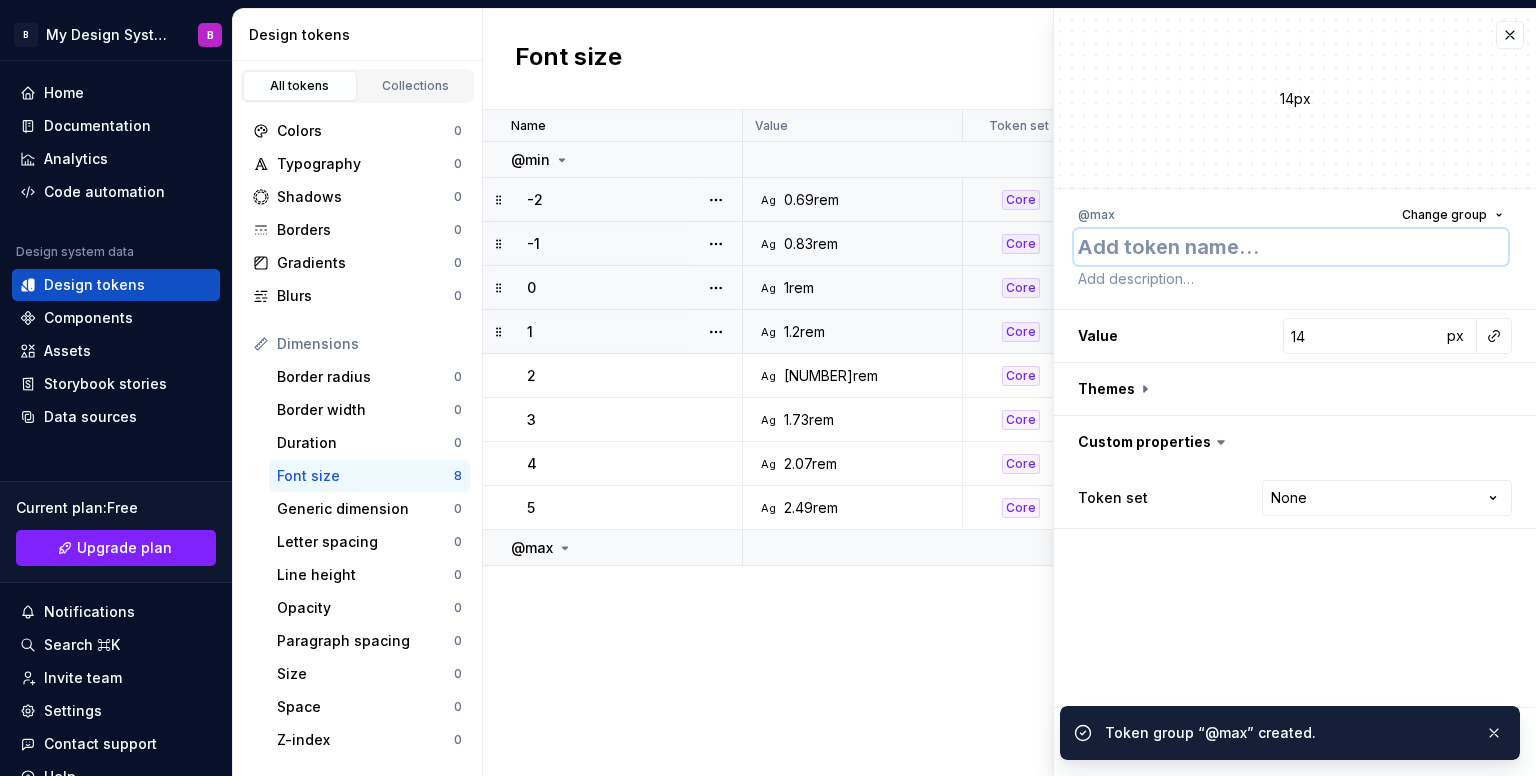 click at bounding box center [1291, 247] 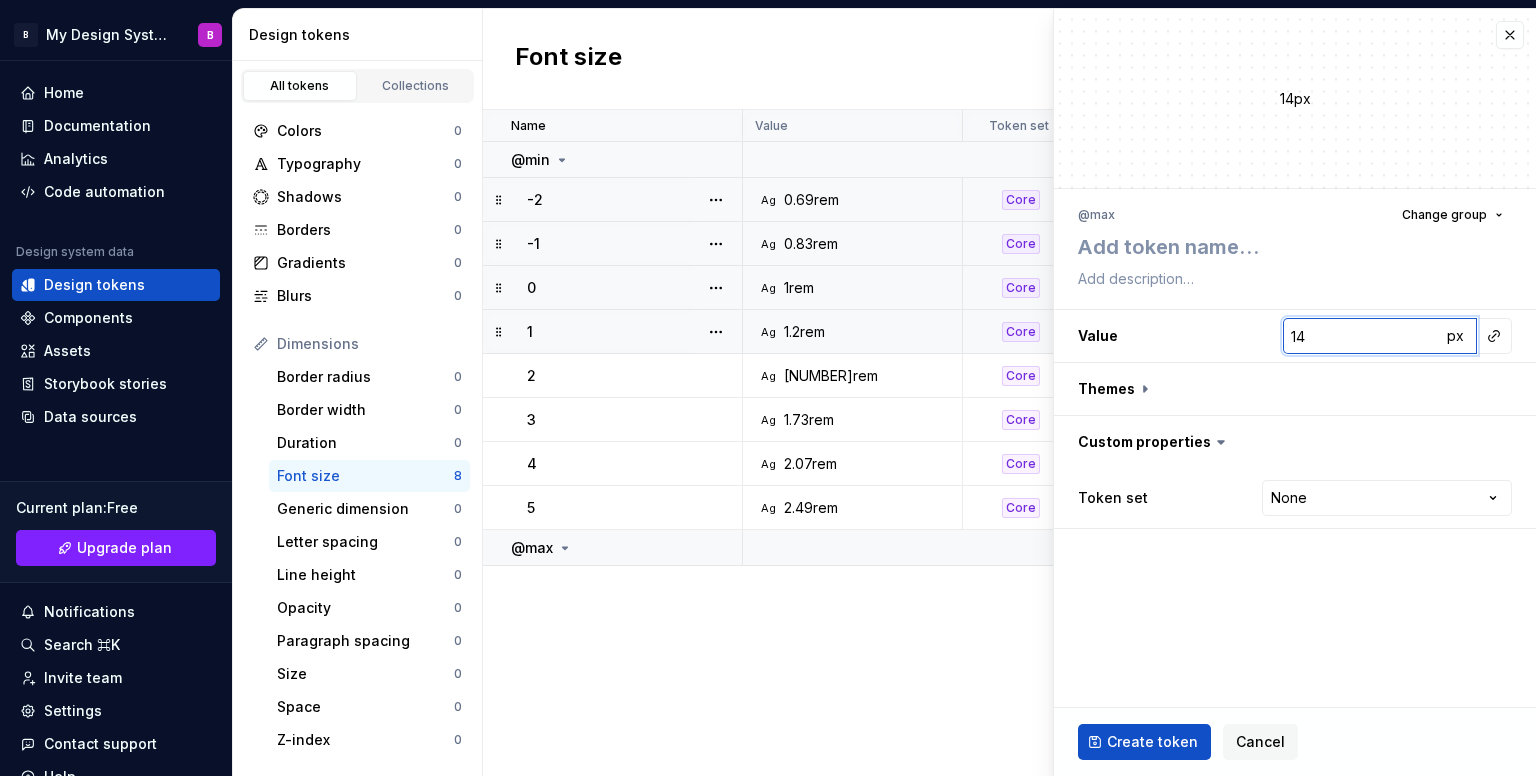 click on "14" at bounding box center (1362, 336) 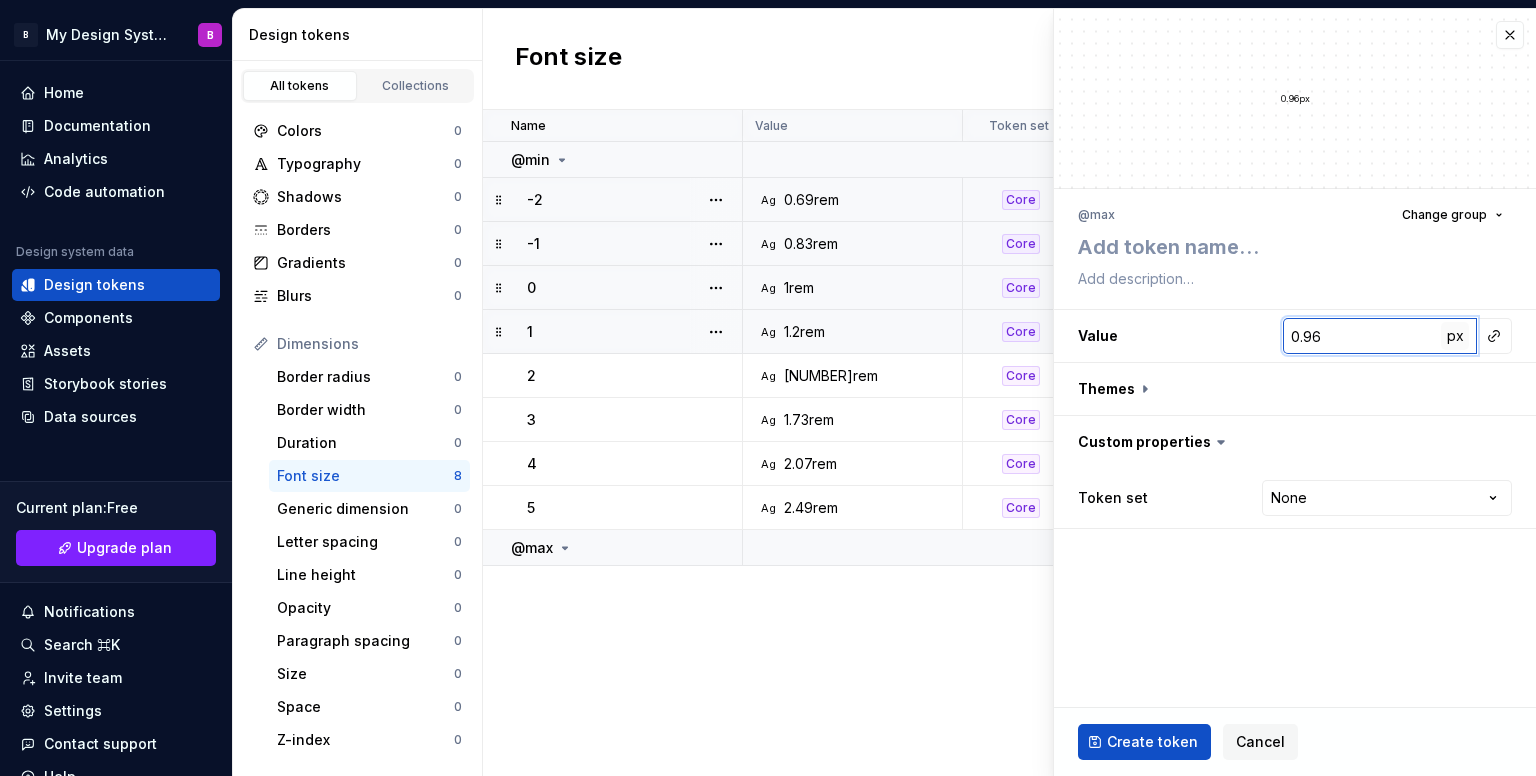 type on "0.96" 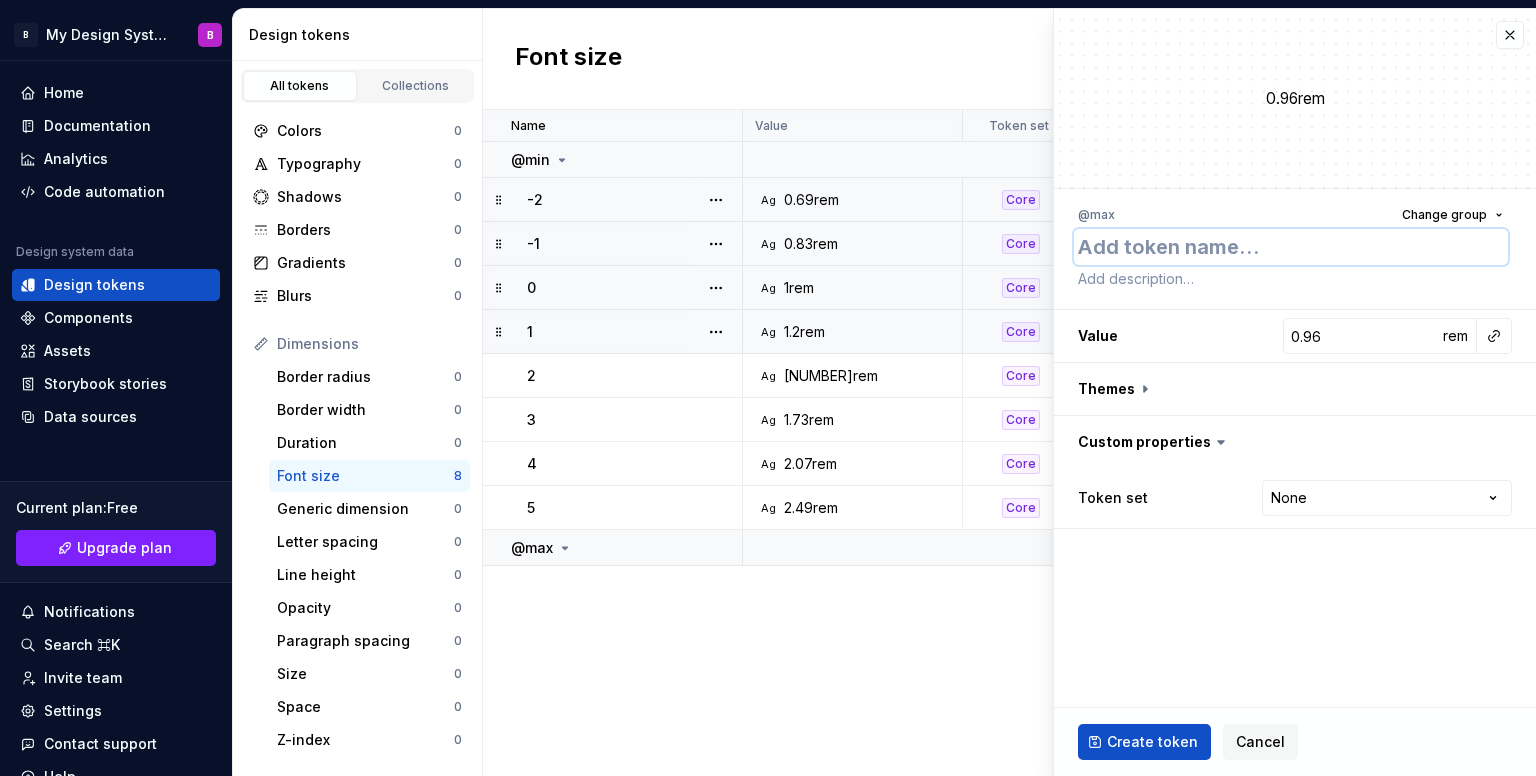 click at bounding box center [1291, 247] 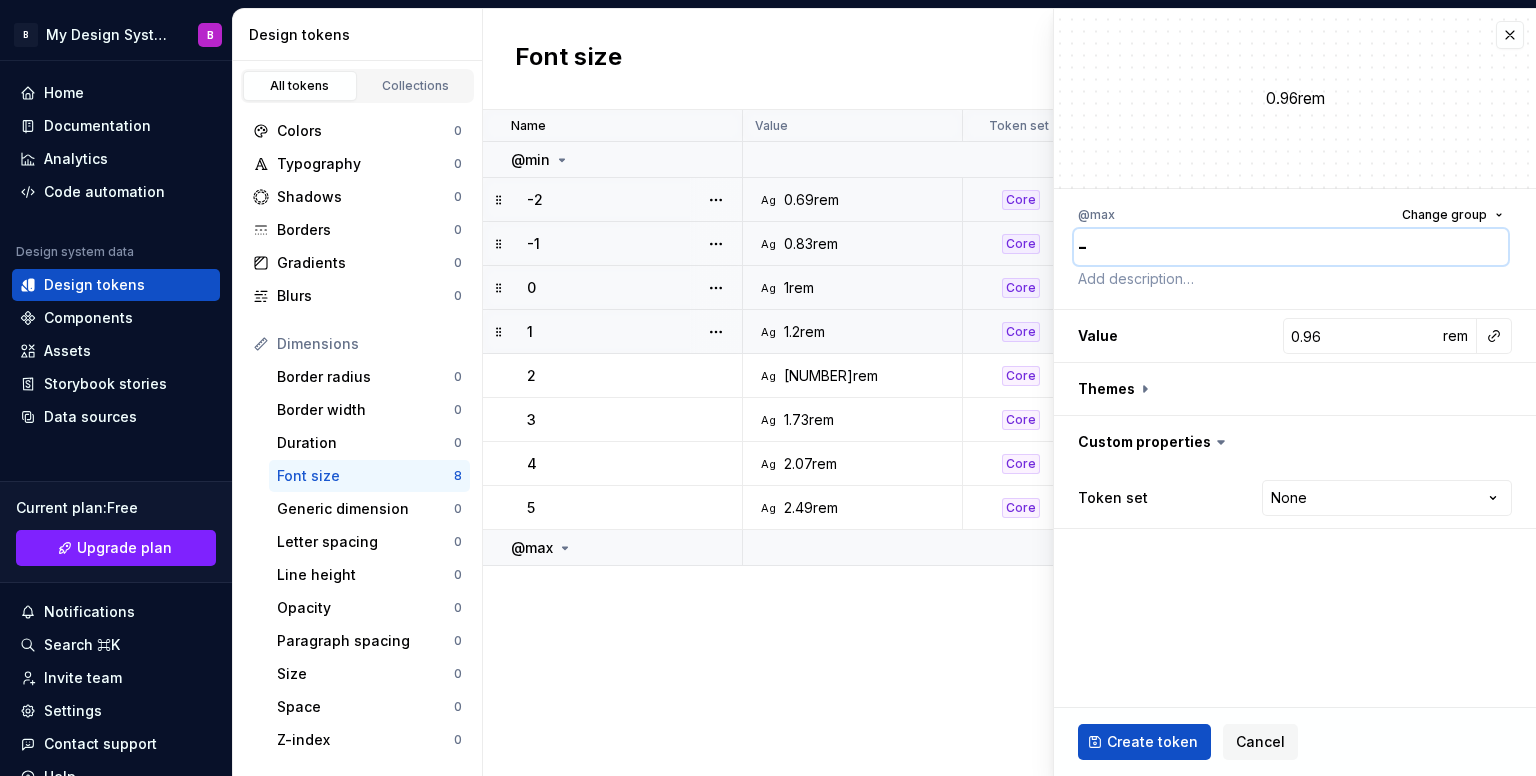 type on "*" 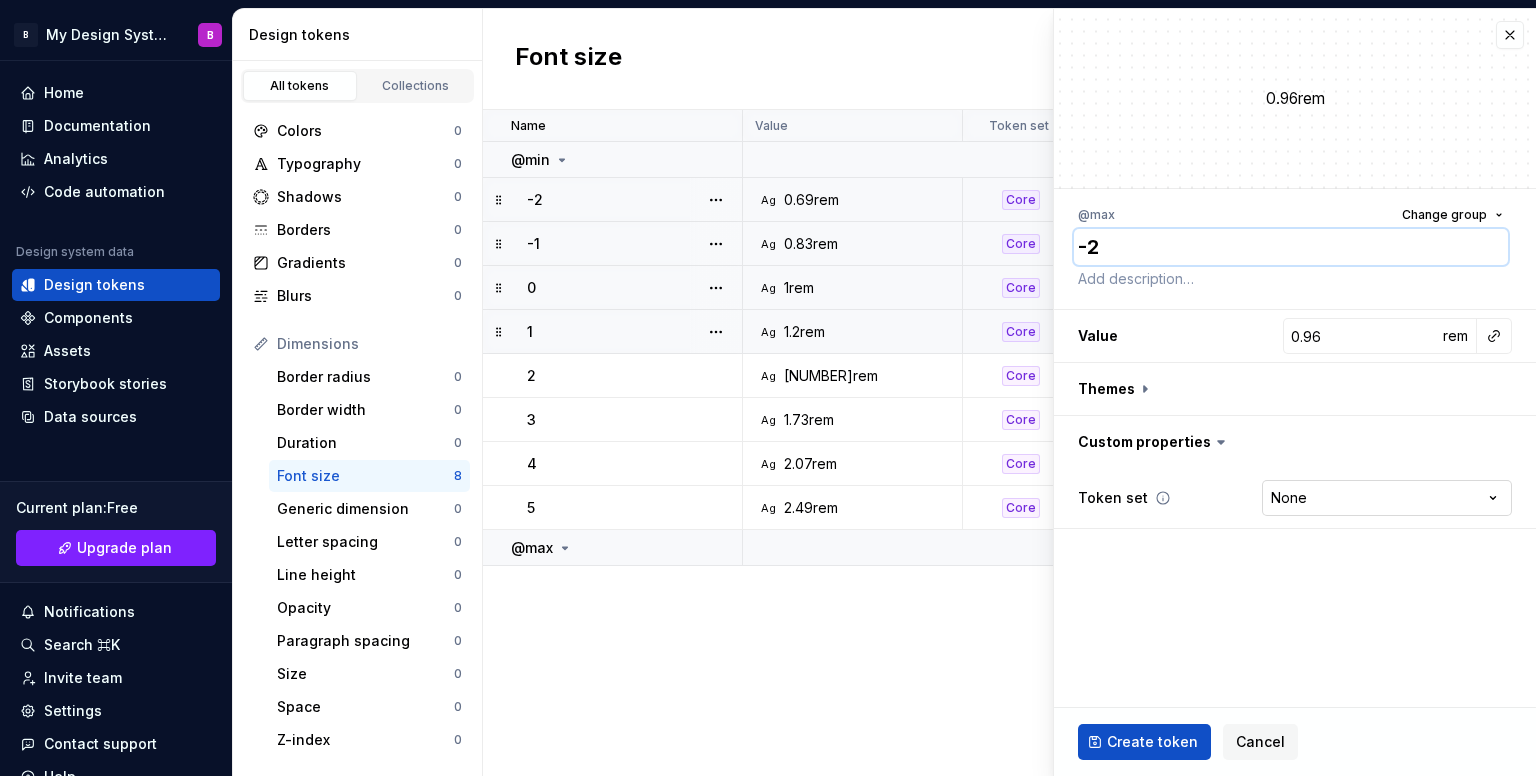 type on "-2" 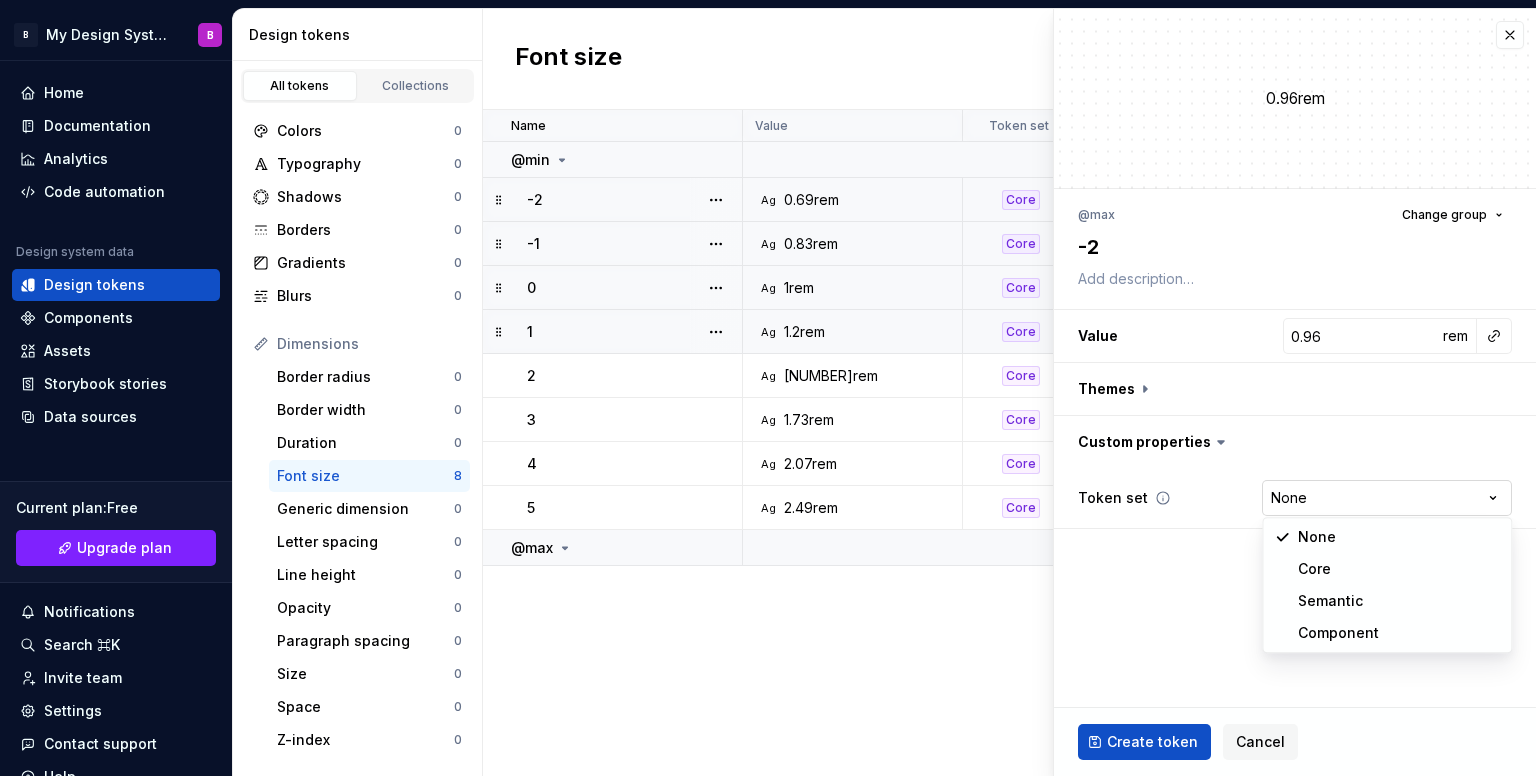click on "B My Design System B Home Documentation Analytics Code automation Design system data Design tokens Components Assets Storybook stories Data sources Current plan :  Free Upgrade plan Notifications Search ⌘K Invite team Settings Contact support Help Design tokens All tokens Collections Colors 0 Typography 0 Shadows 0 Borders 0 Gradients 0 Blurs 0 Dimensions Border radius 0 Border width 0 Duration 0 Font size 8 Generic dimension 0 Letter spacing 0 Line height 0 Opacity 0 Paragraph spacing 0 Size 0 Space 0 Z-index 0 Options Text decoration 0 Text case 0 Visibility 0 Strings Font family 0 Font weight/style 0 Generic string 0 Product copy 0 Font size New token Name Value Token set Description Last updated @min -2 Ag 0.69rem Core 1 minute ago -1 Ag 0.83rem Core 1 minute ago 0 Ag 1rem Core 23 minutes ago 1 Ag 1.2rem Core 3 minutes ago 2 Ag 1.44rem Core 3 minutes ago 3 Ag 1.73rem Core 3 minutes ago 4 Ag 2.07rem Core 2 minutes ago 5 Ag 2.49rem Core 2 minutes ago @max   * New font size token 0.96rem @max Change group" at bounding box center [768, 388] 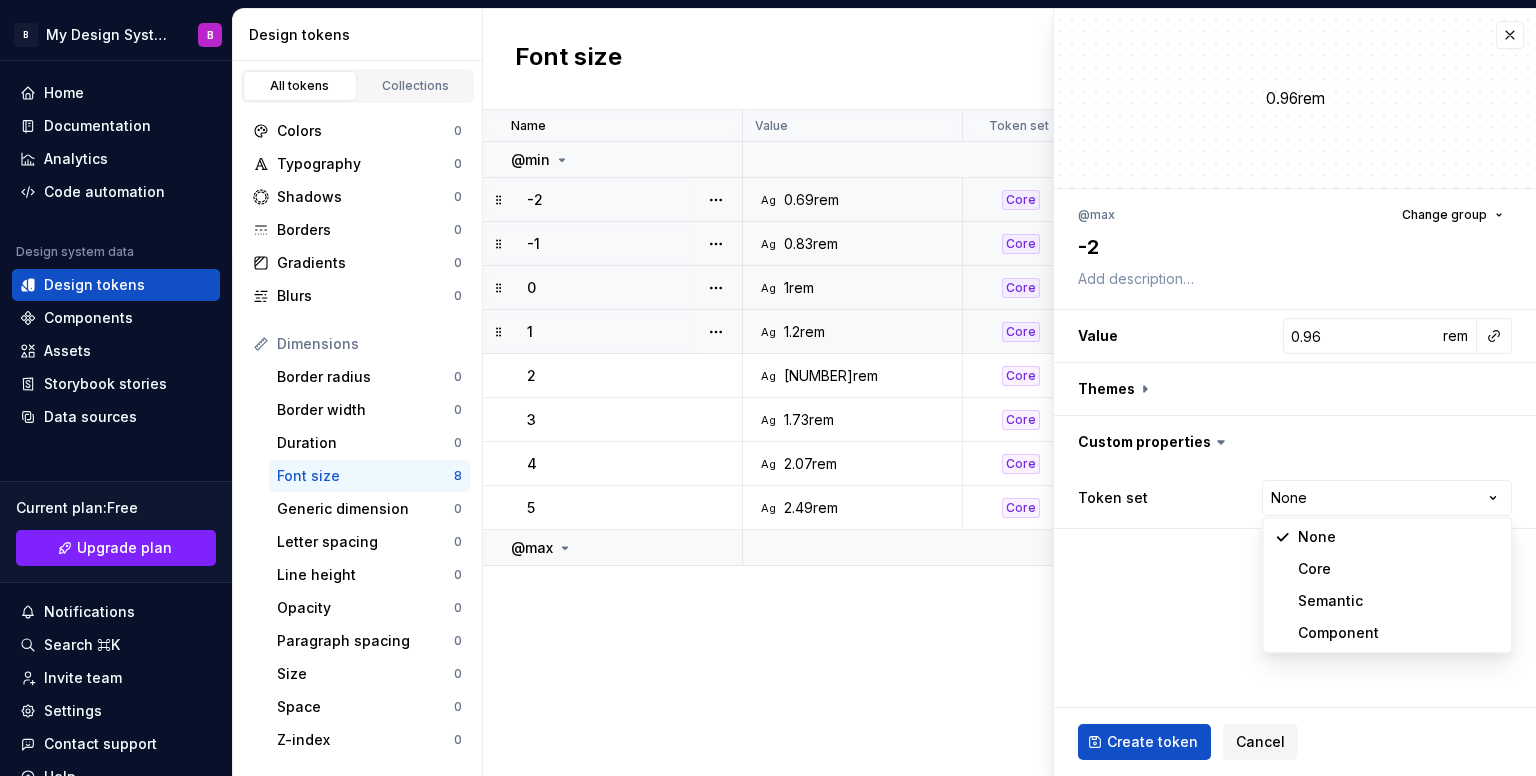 select on "**********" 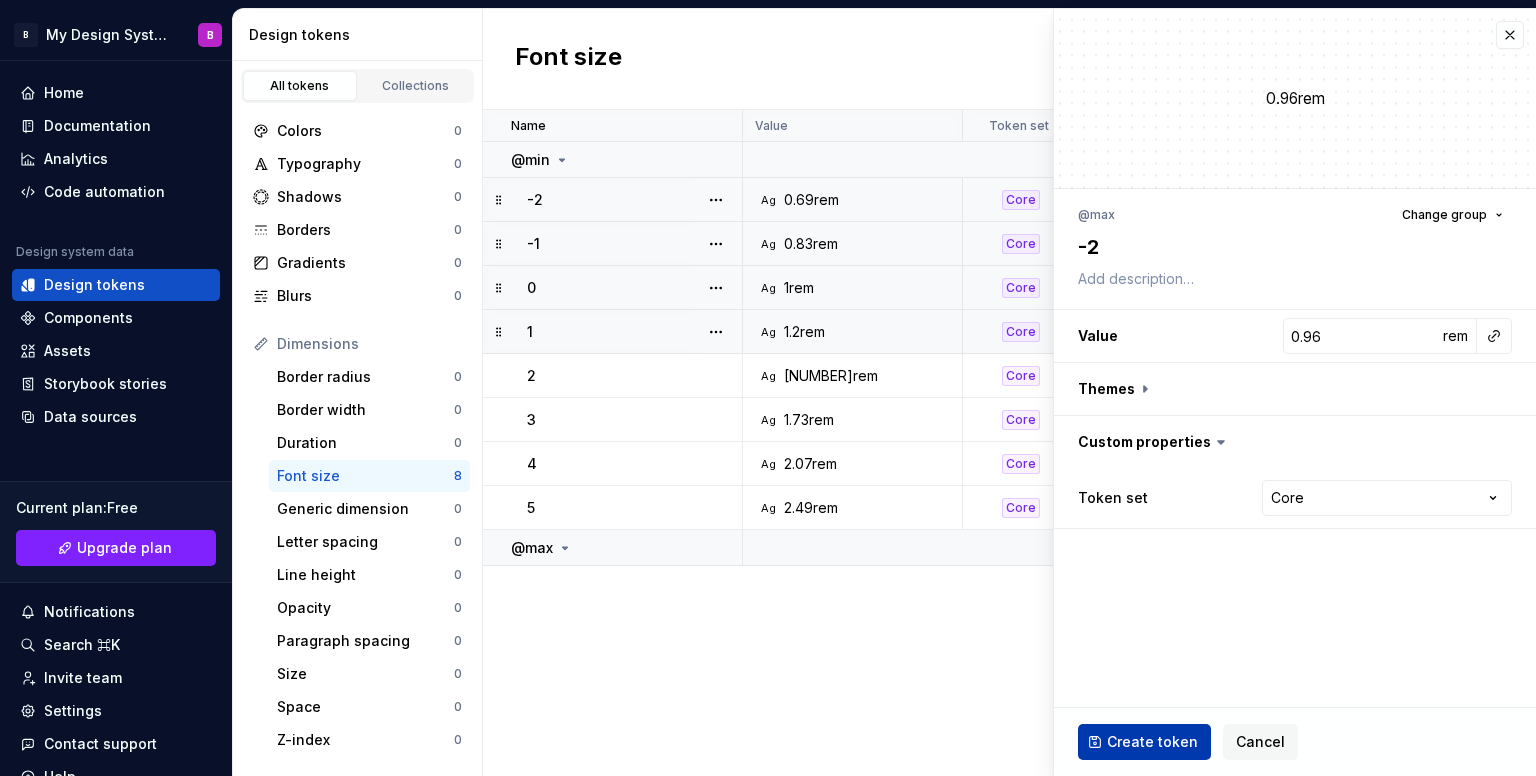 click on "Create token" at bounding box center [1152, 742] 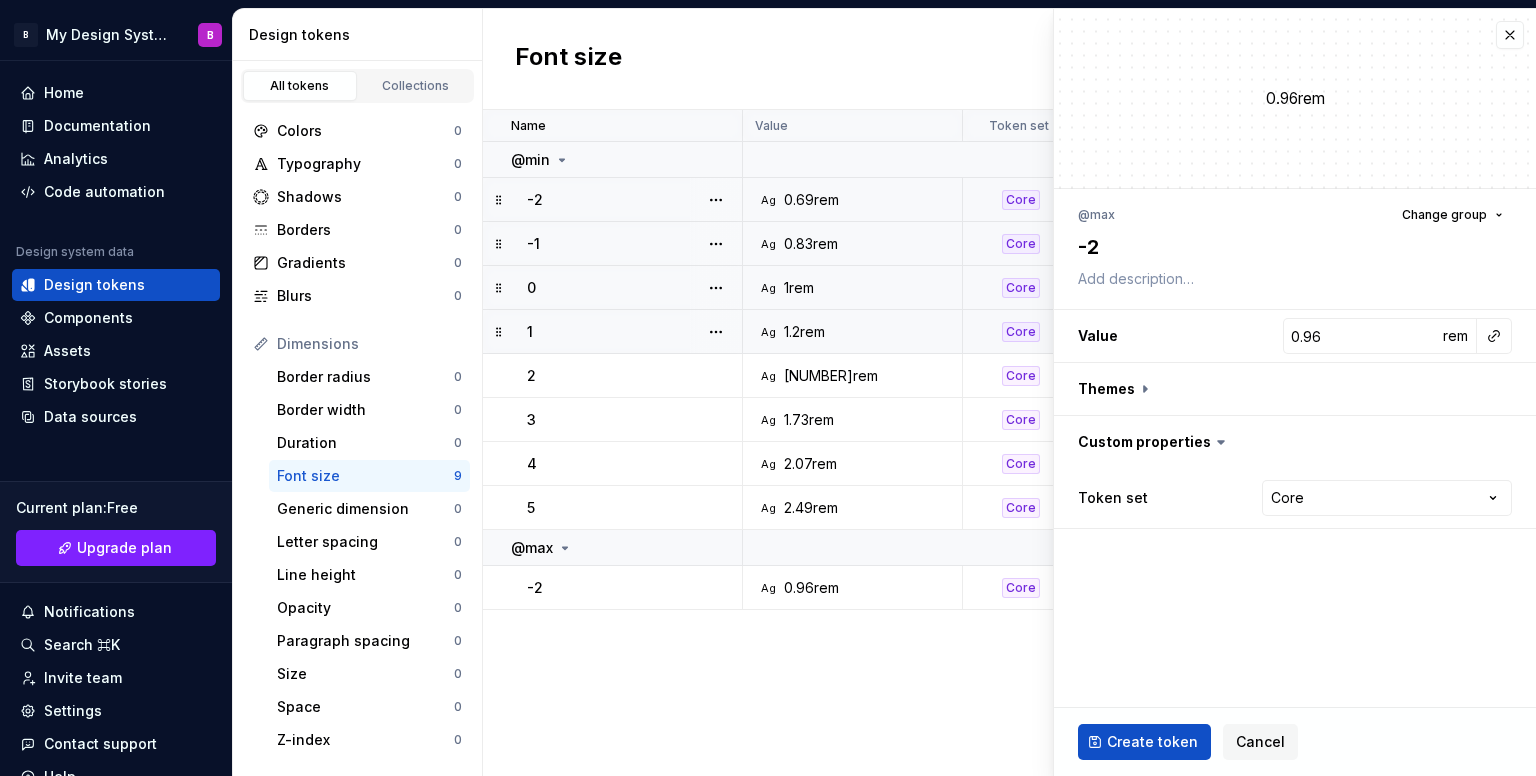 type on "*" 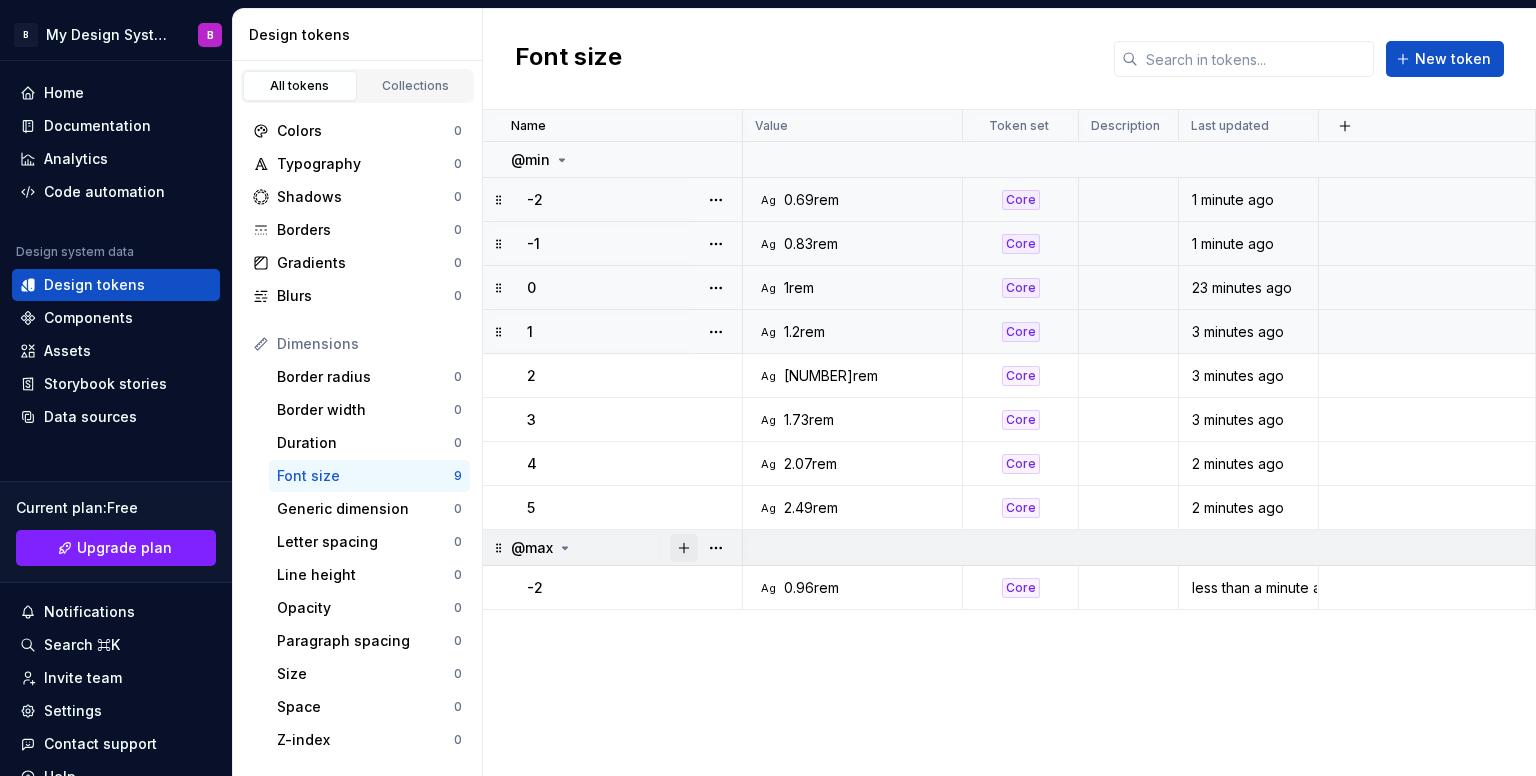 click at bounding box center (684, 548) 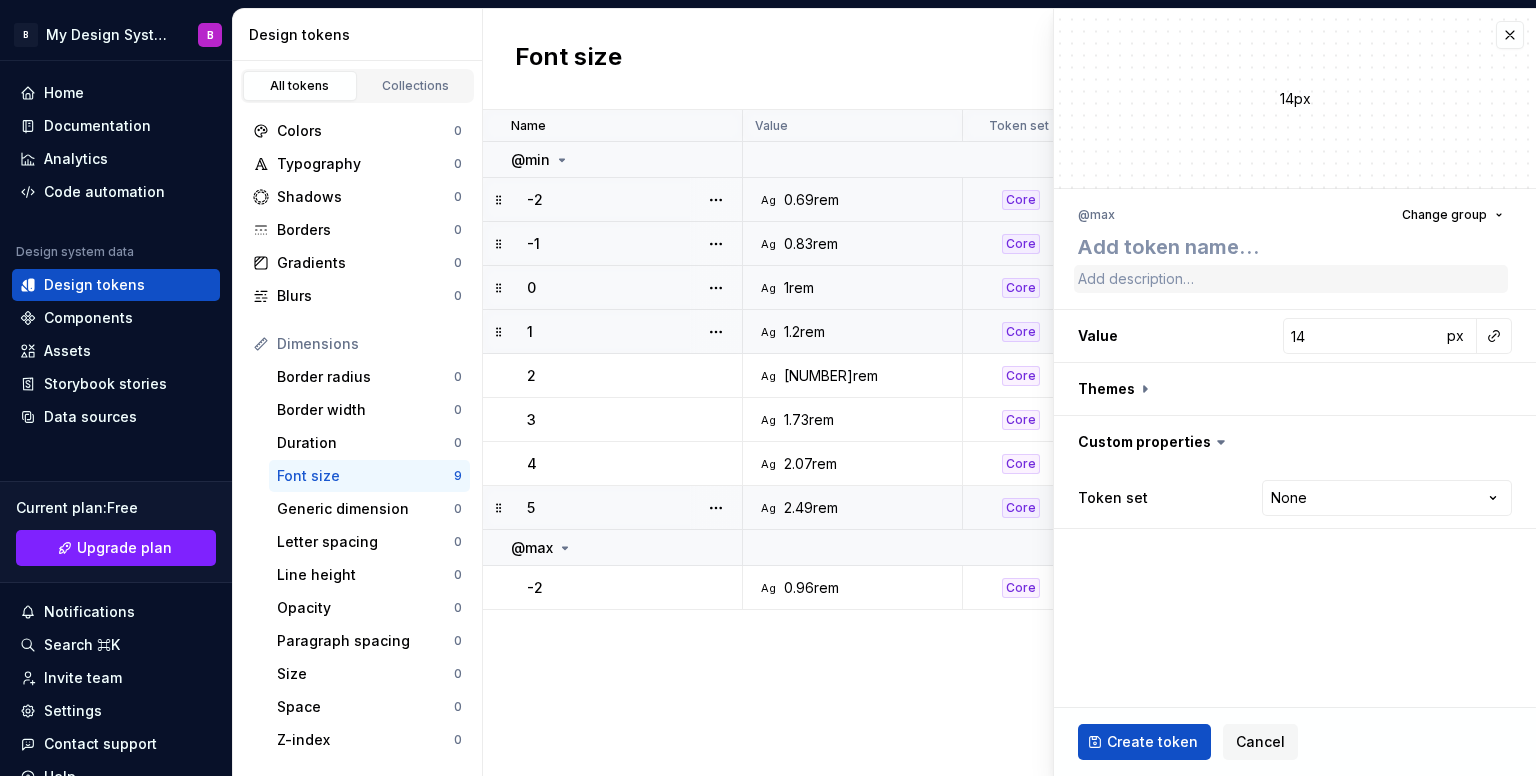 type on "*" 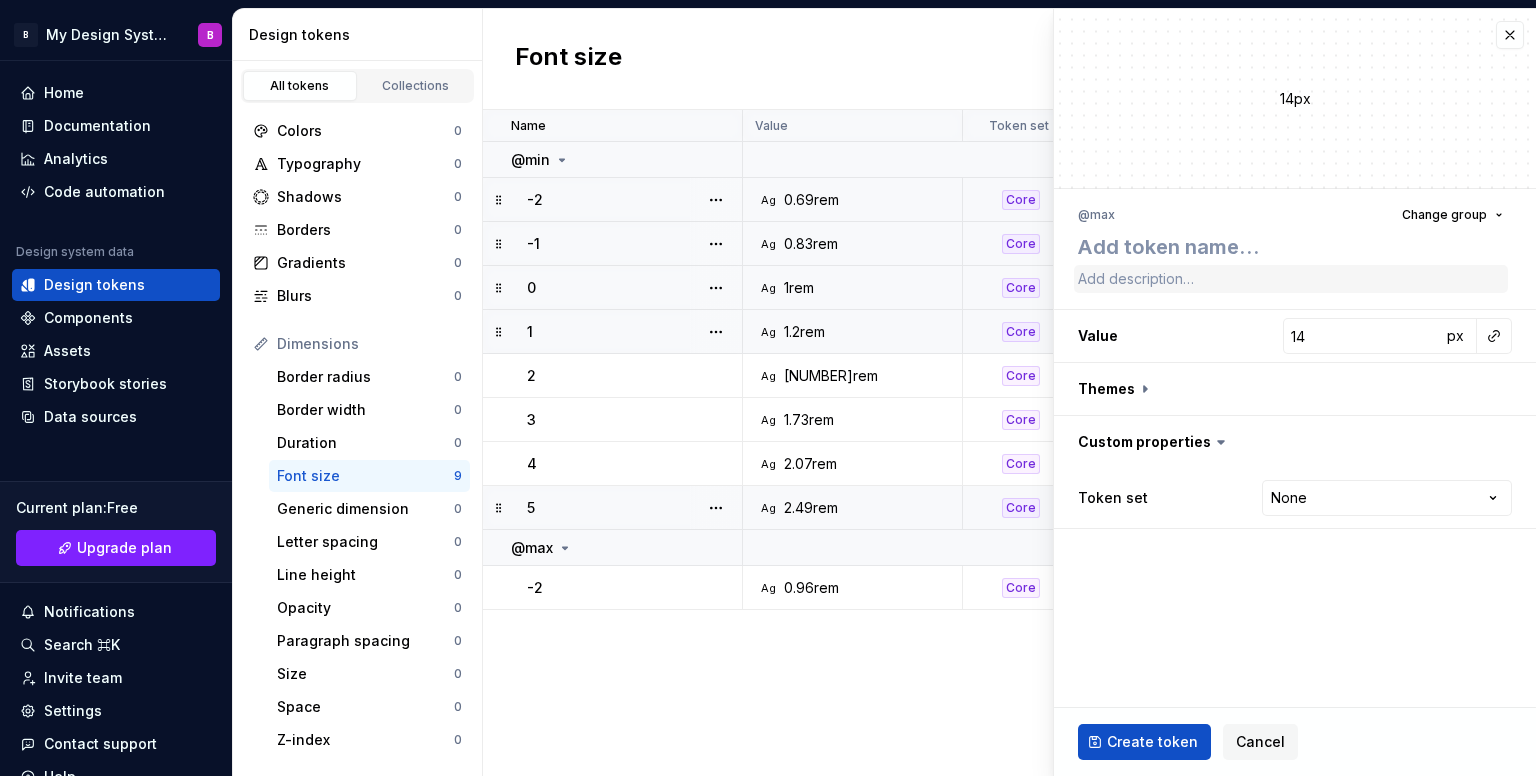 type on "-" 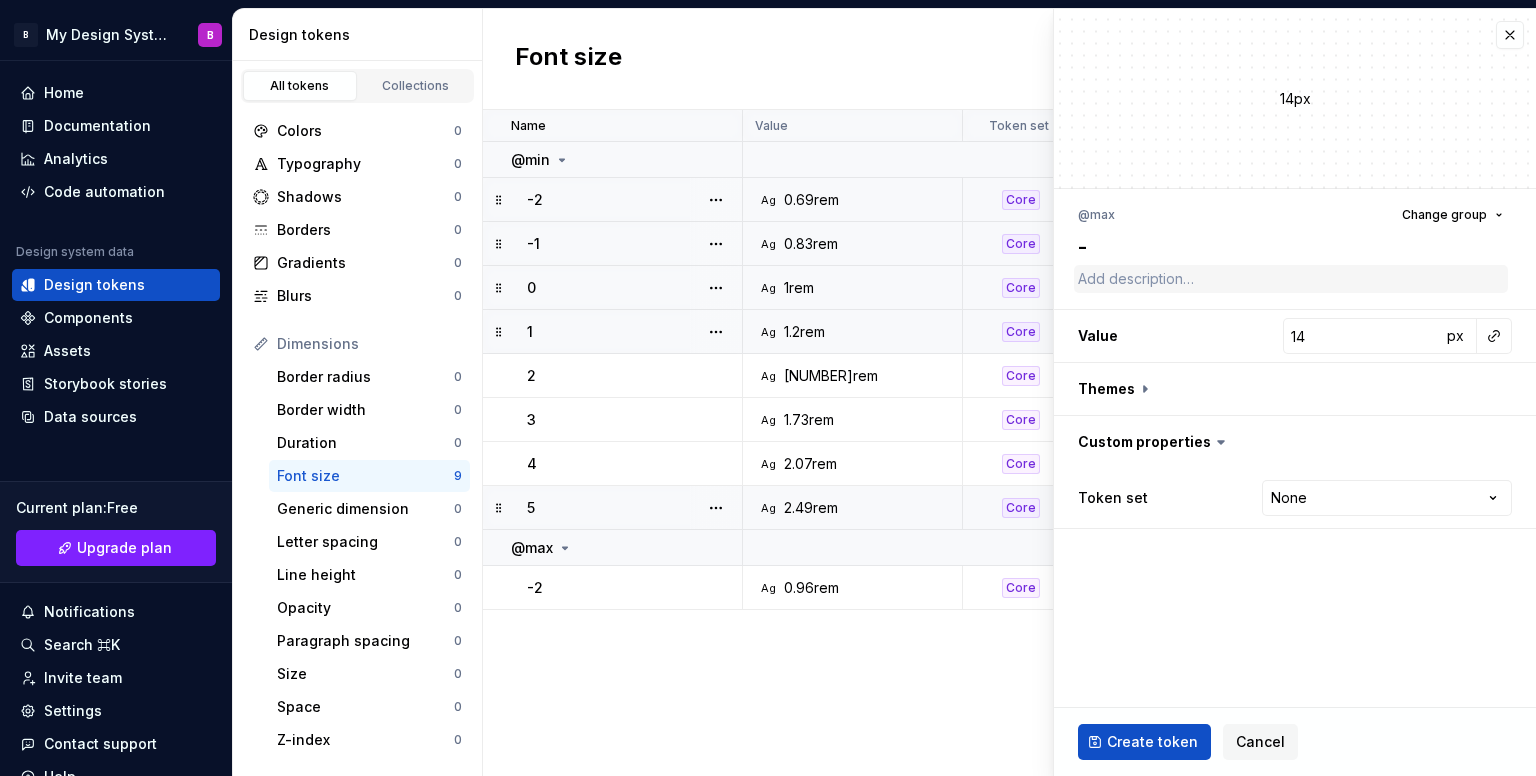 type on "*" 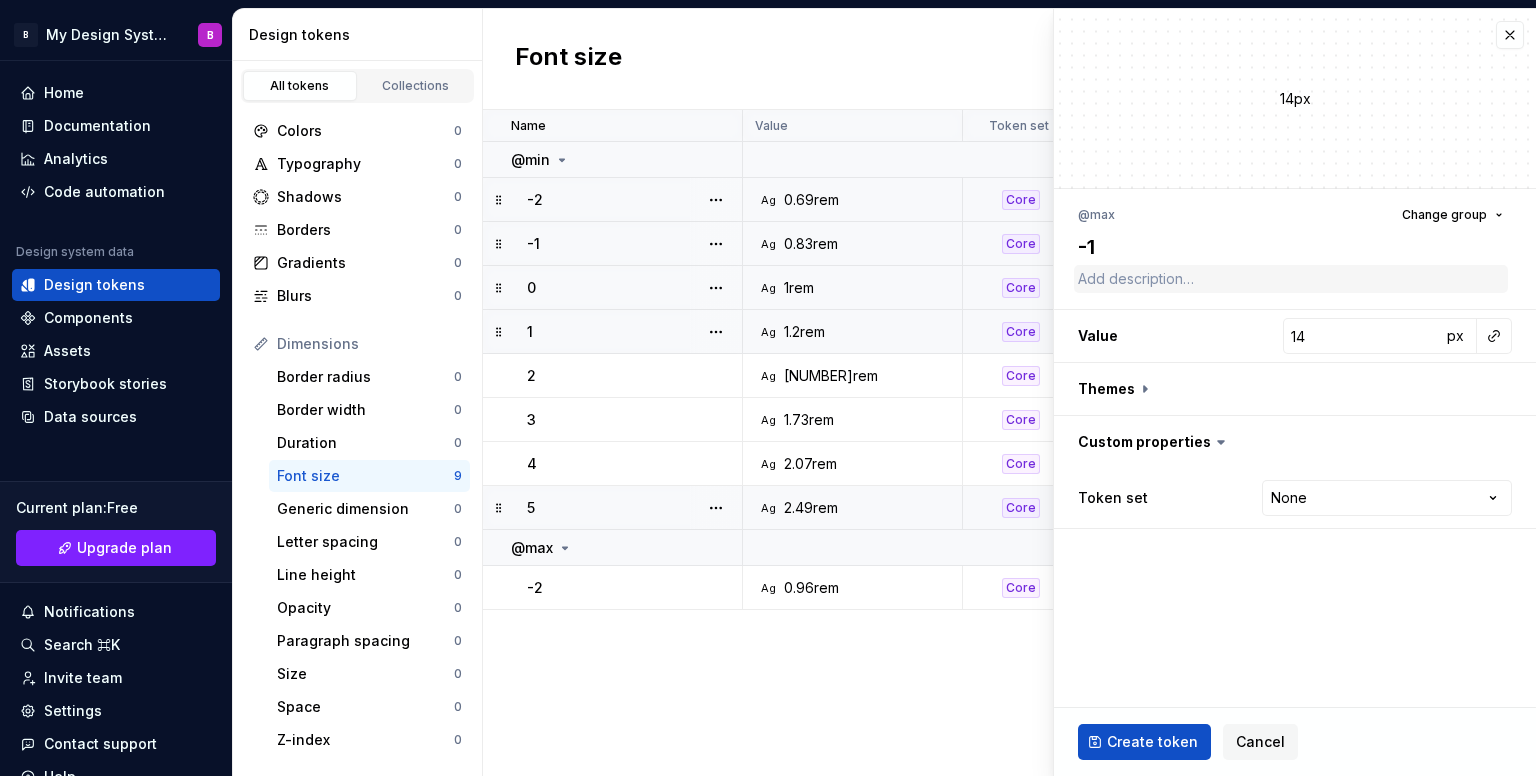 type on "-1" 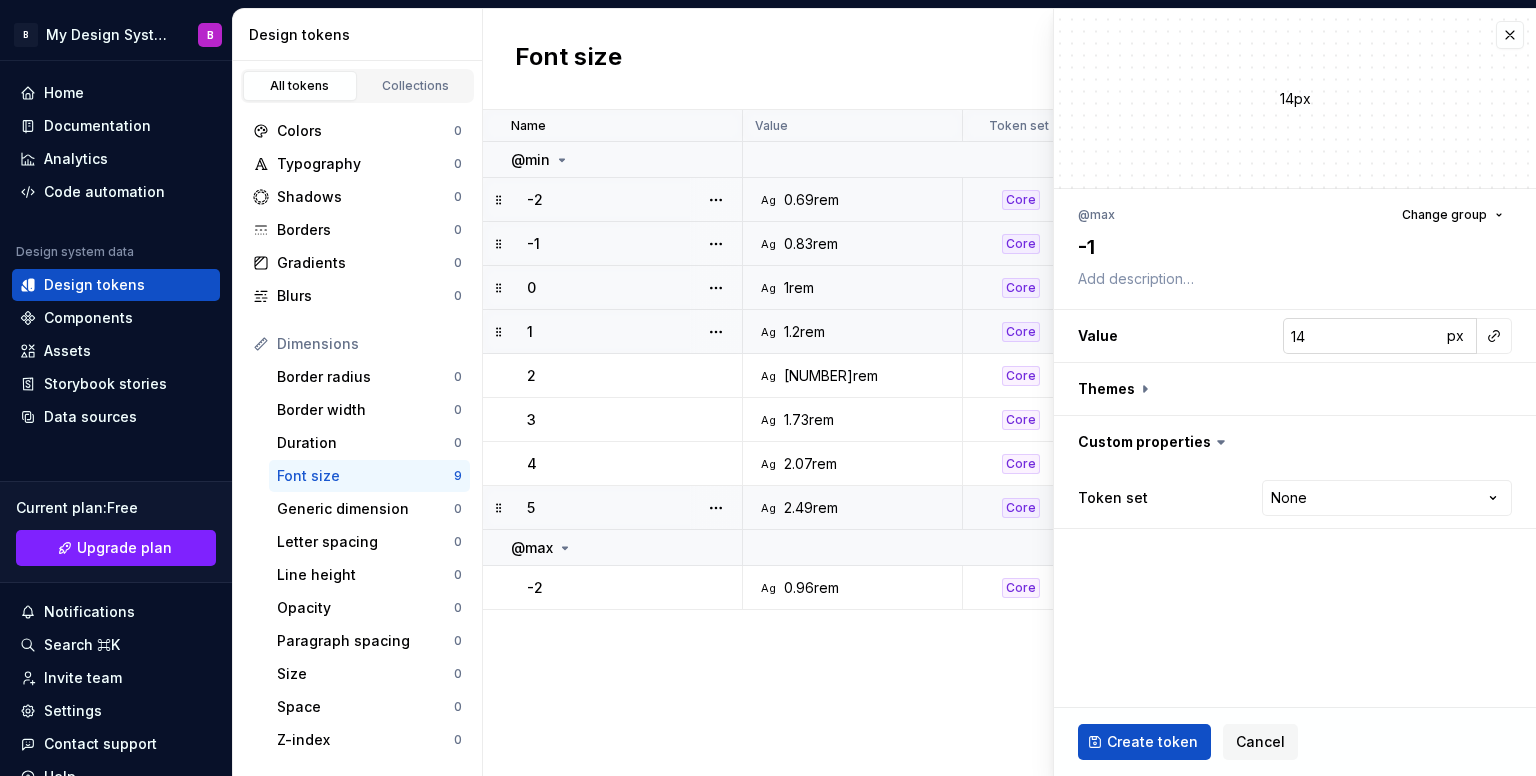 click on "14" at bounding box center [1362, 336] 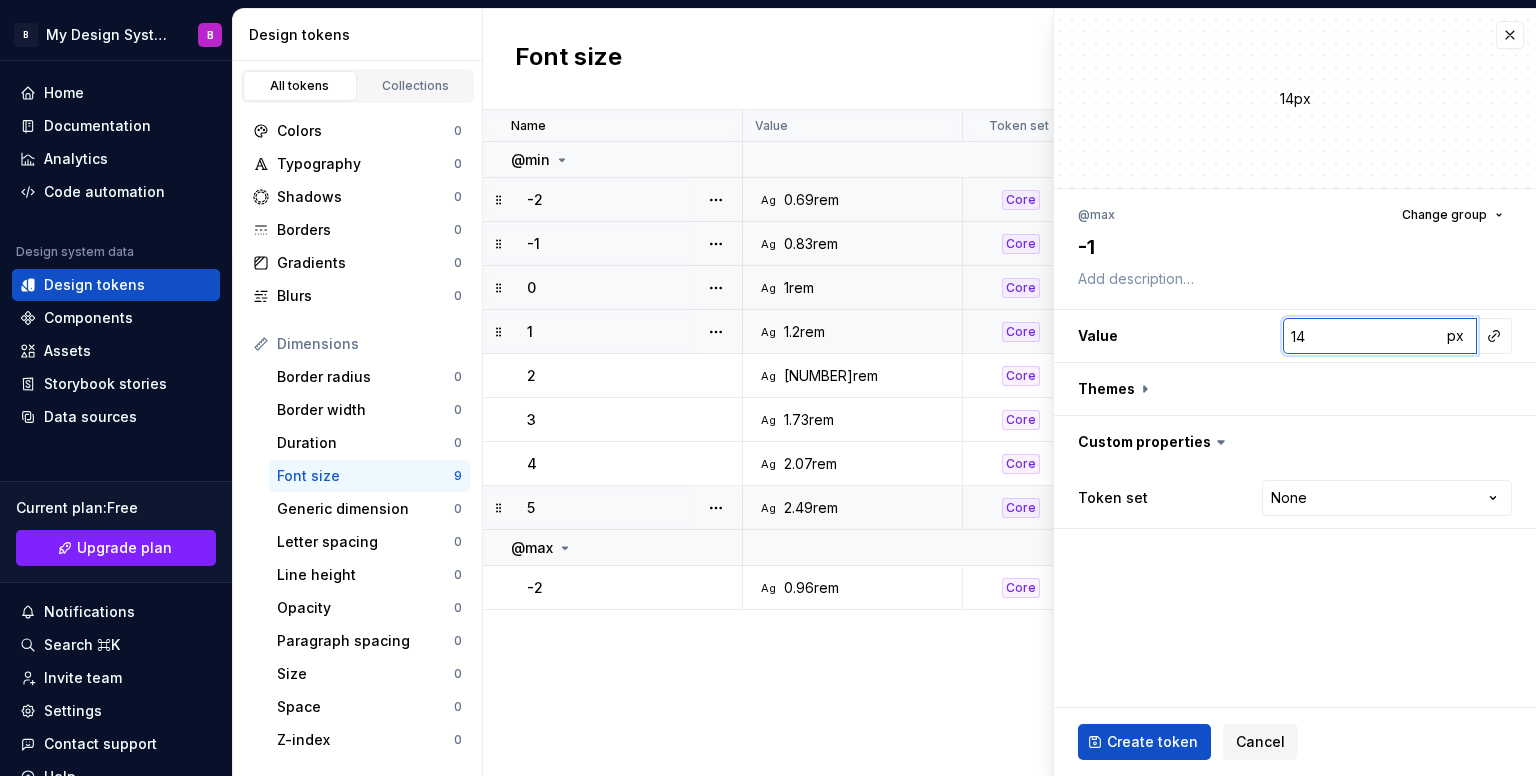 type on "*" 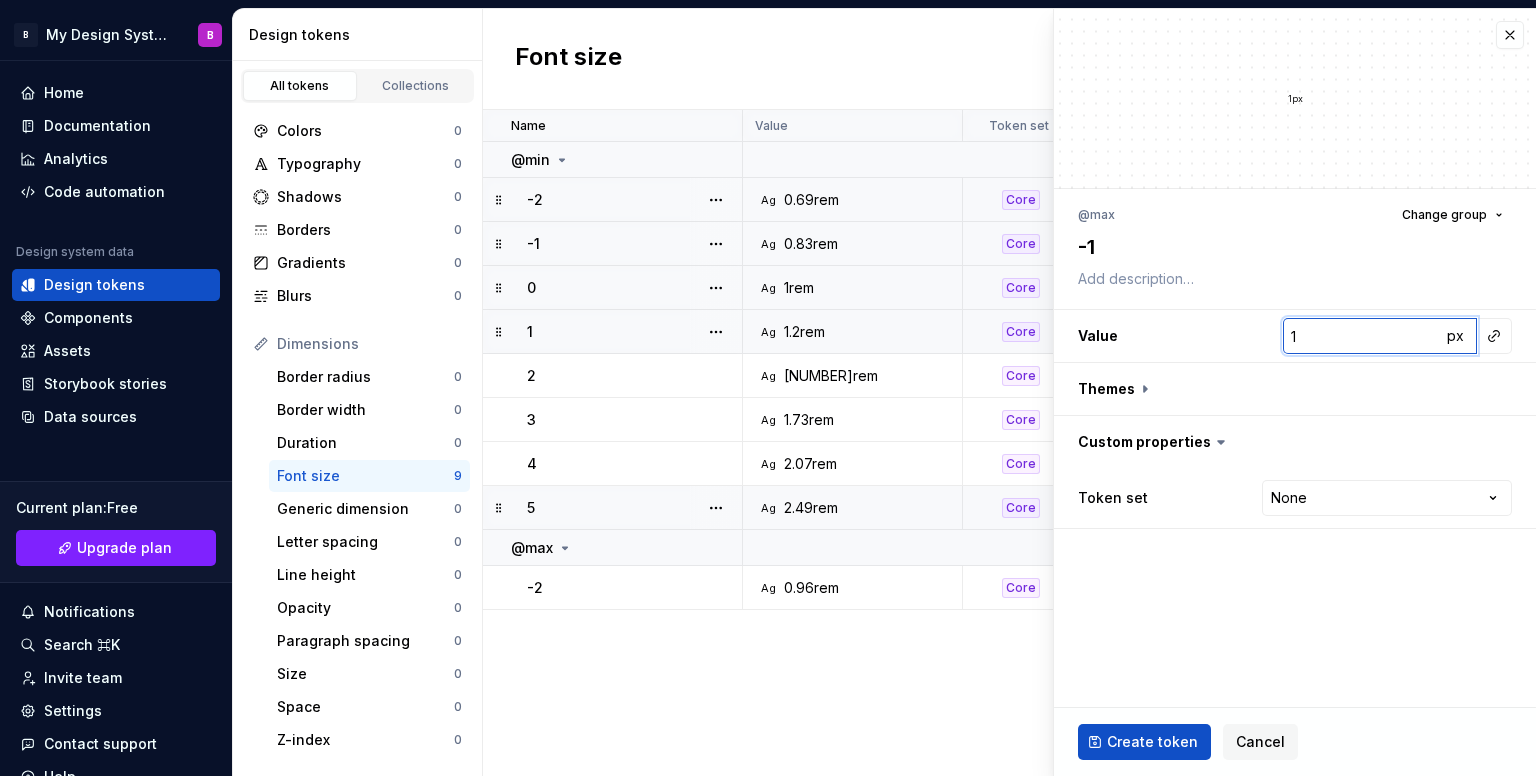 type on "*" 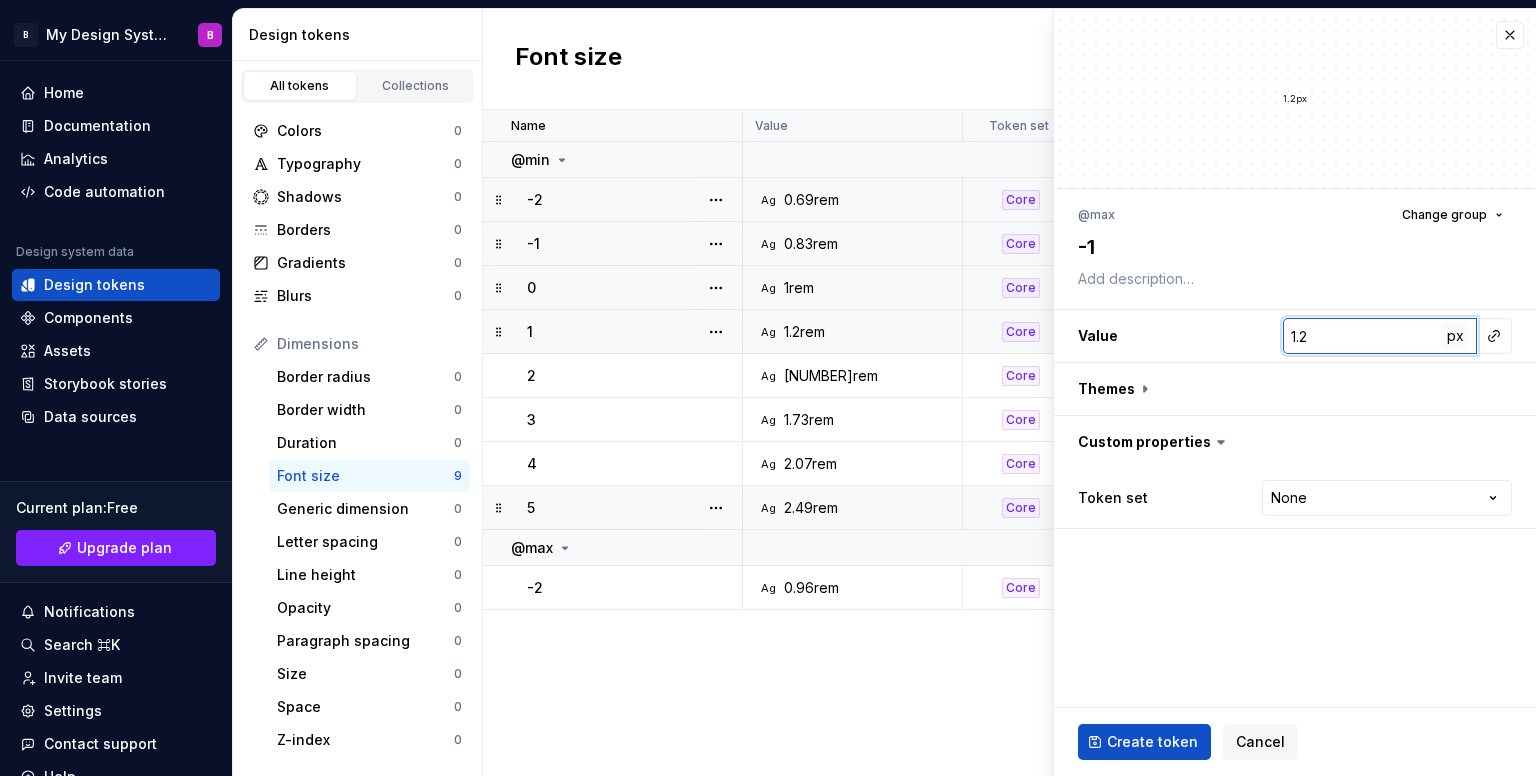 type on "1.2" 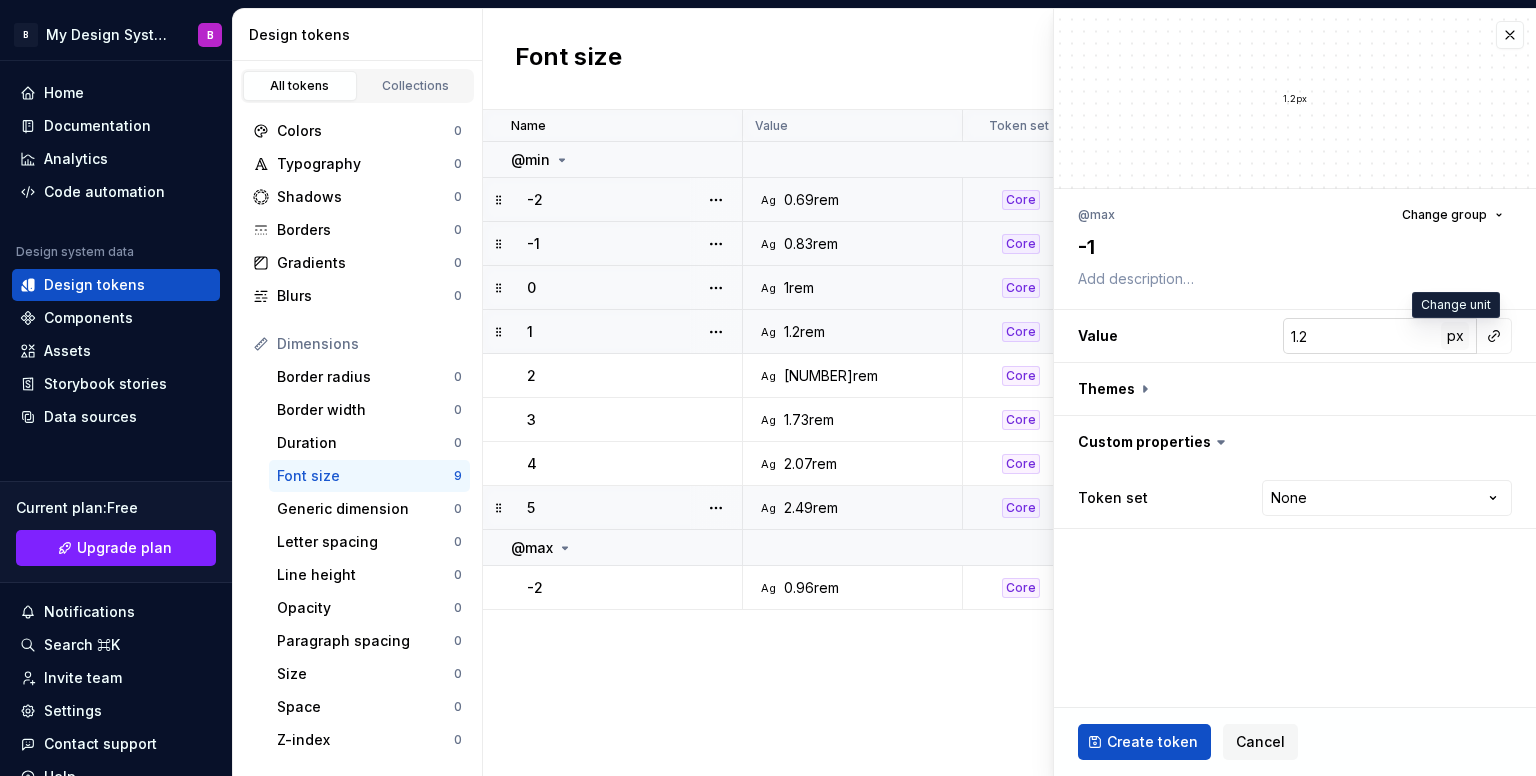 click on "px" at bounding box center (1455, 336) 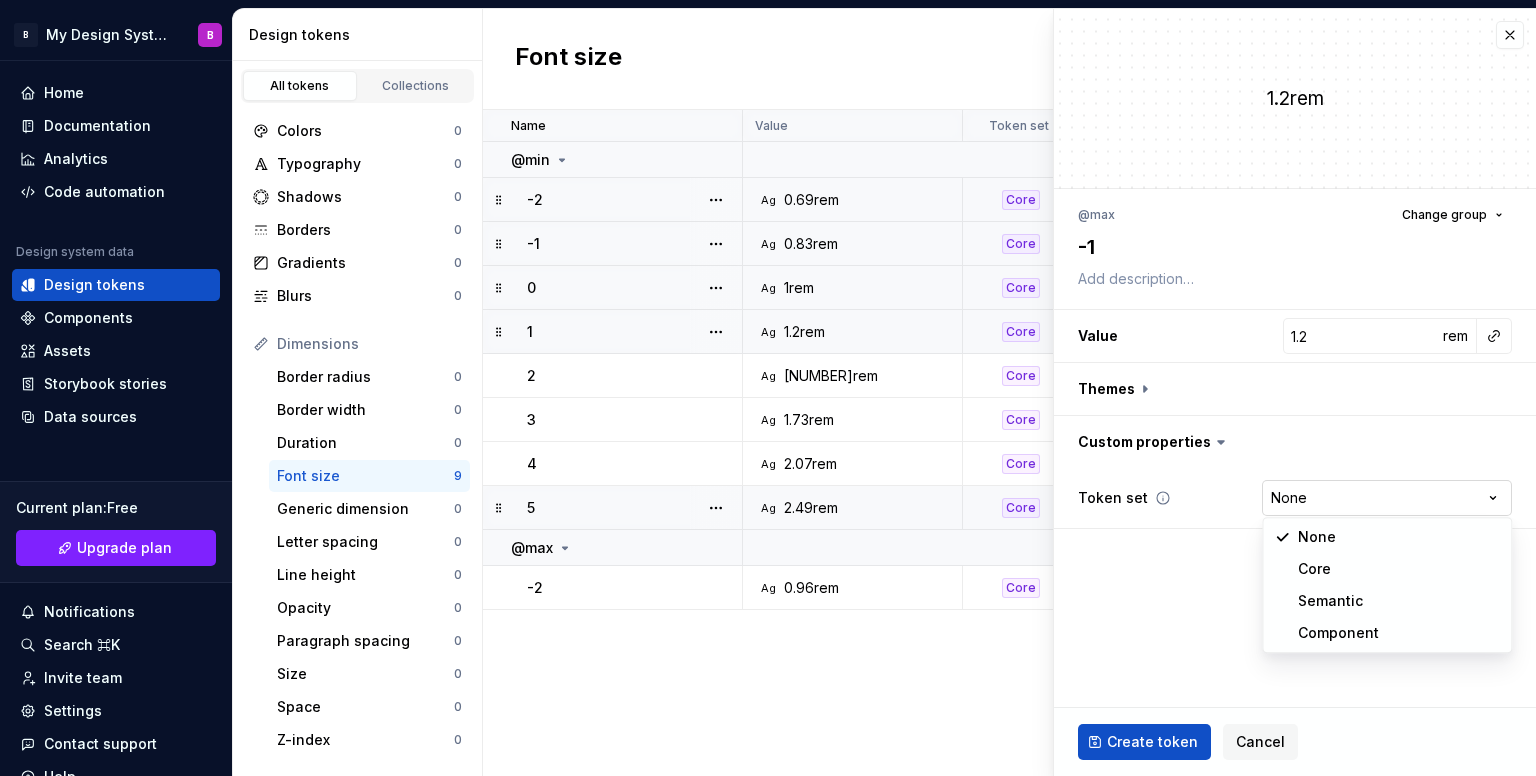click on "B My Design System B Home Documentation Analytics Code automation Design system data Design tokens Components Assets Storybook stories Data sources Current plan :  Free Upgrade plan Notifications Search ⌘K Invite team Settings Contact support Help Design tokens All tokens Collections Colors 0 Typography 0 Shadows 0 Borders 0 Gradients 0 Blurs 0 Dimensions Border radius 0 Border width 0 Duration 0 Font size 9 Generic dimension 0 Letter spacing 0 Line height 0 Opacity 0 Paragraph spacing 0 Size 0 Space 0 Z-index 0 Options Text decoration 0 Text case 0 Visibility 0 Strings Font family 0 Font weight/style 0 Generic string 0 Product copy 0 Font size New token Name Value Token set Description Last updated @min -2 Ag 0.69rem Core 2 minutes ago -1 Ag 0.83rem Core 1 minute ago 0 Ag 1rem Core 23 minutes ago 1 Ag 1.2rem Core 4 minutes ago 2 Ag 1.44rem Core 3 minutes ago 3 Ag 1.73rem Core 3 minutes ago 4 Ag 2.07rem Core 2 minutes ago 5 Ag 2.49rem Core 2 minutes ago @max -2 Ag 0.96rem Core less than a minute ago   * -1" at bounding box center (768, 388) 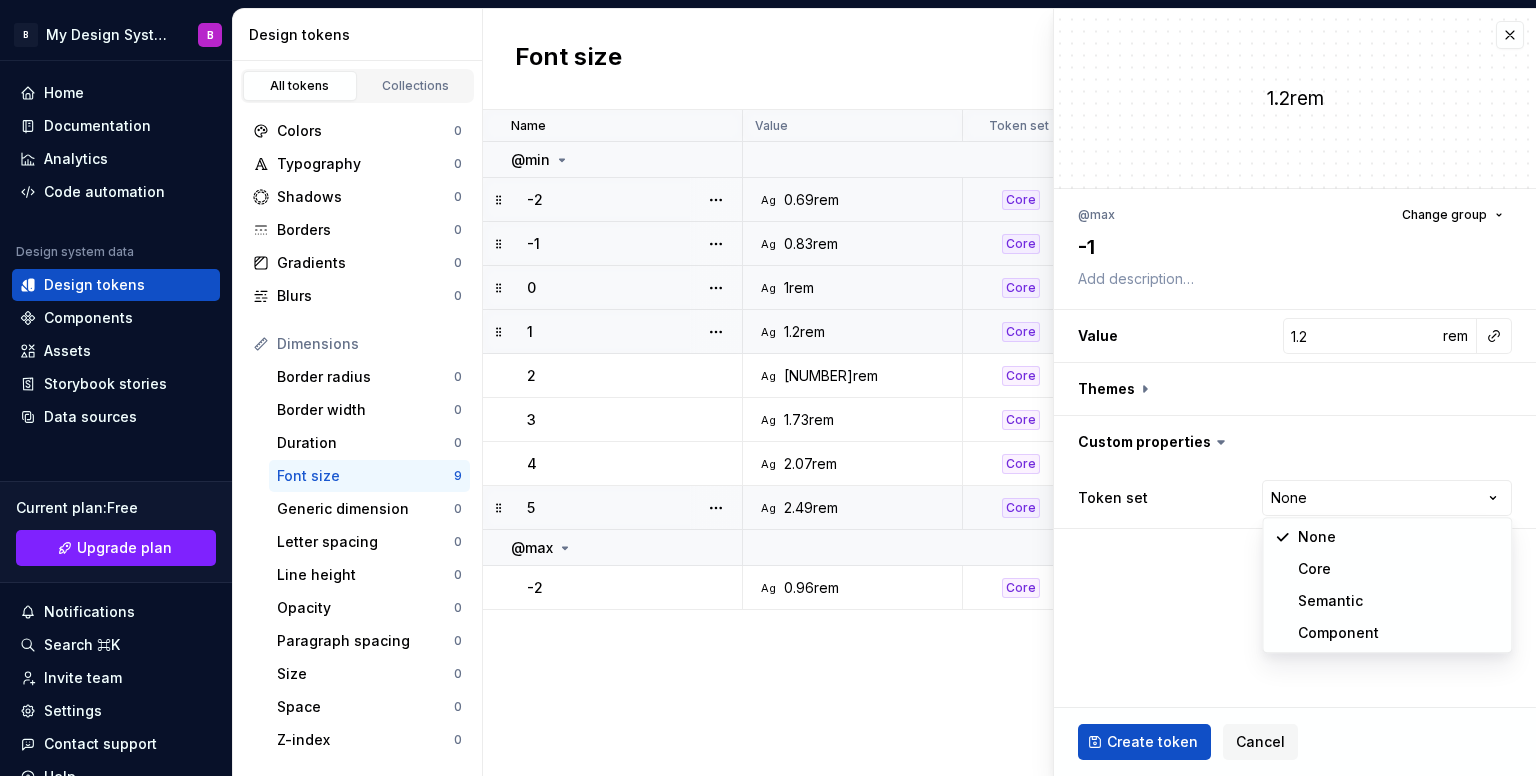 select on "**********" 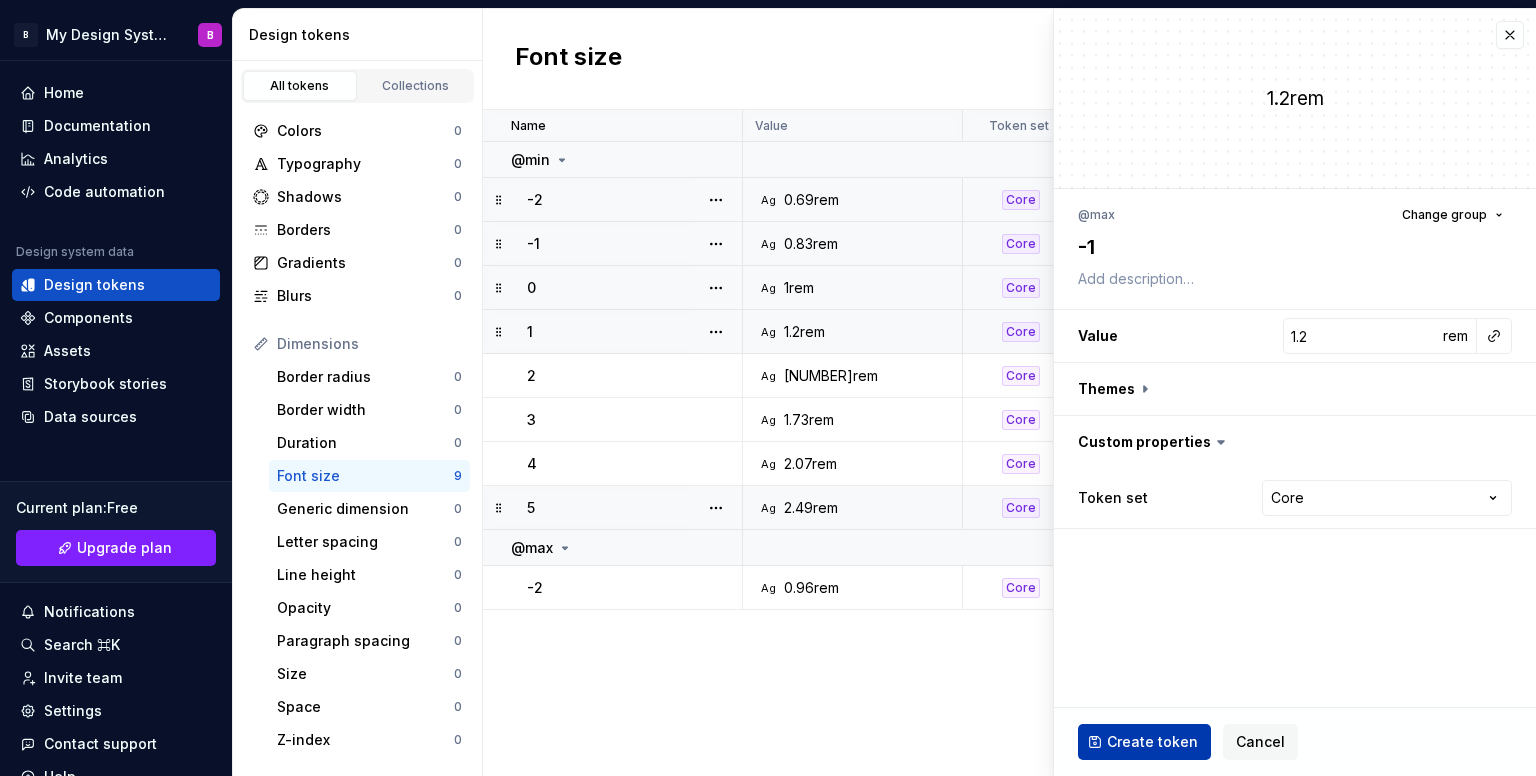 click on "Create token" at bounding box center [1152, 742] 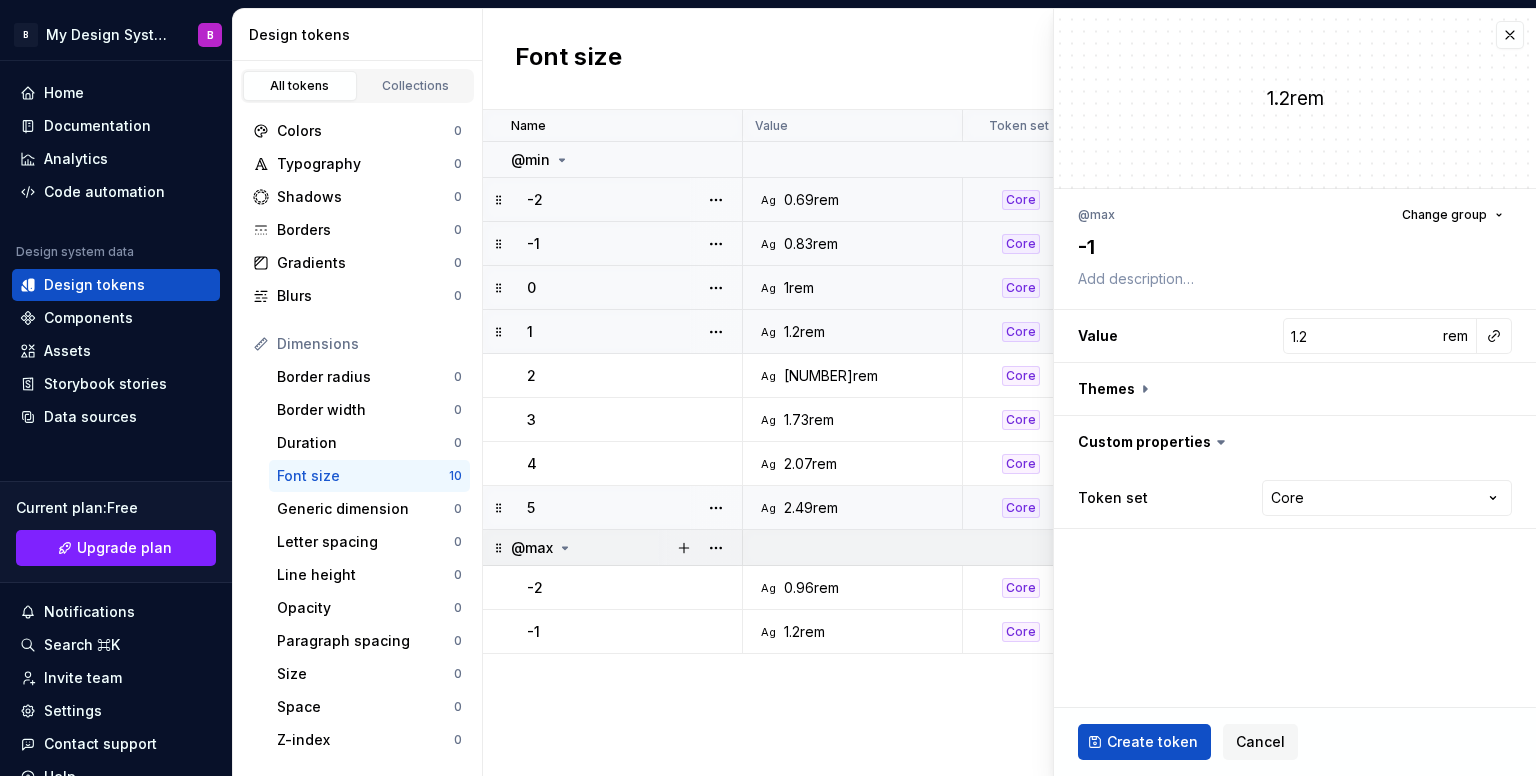 type on "*" 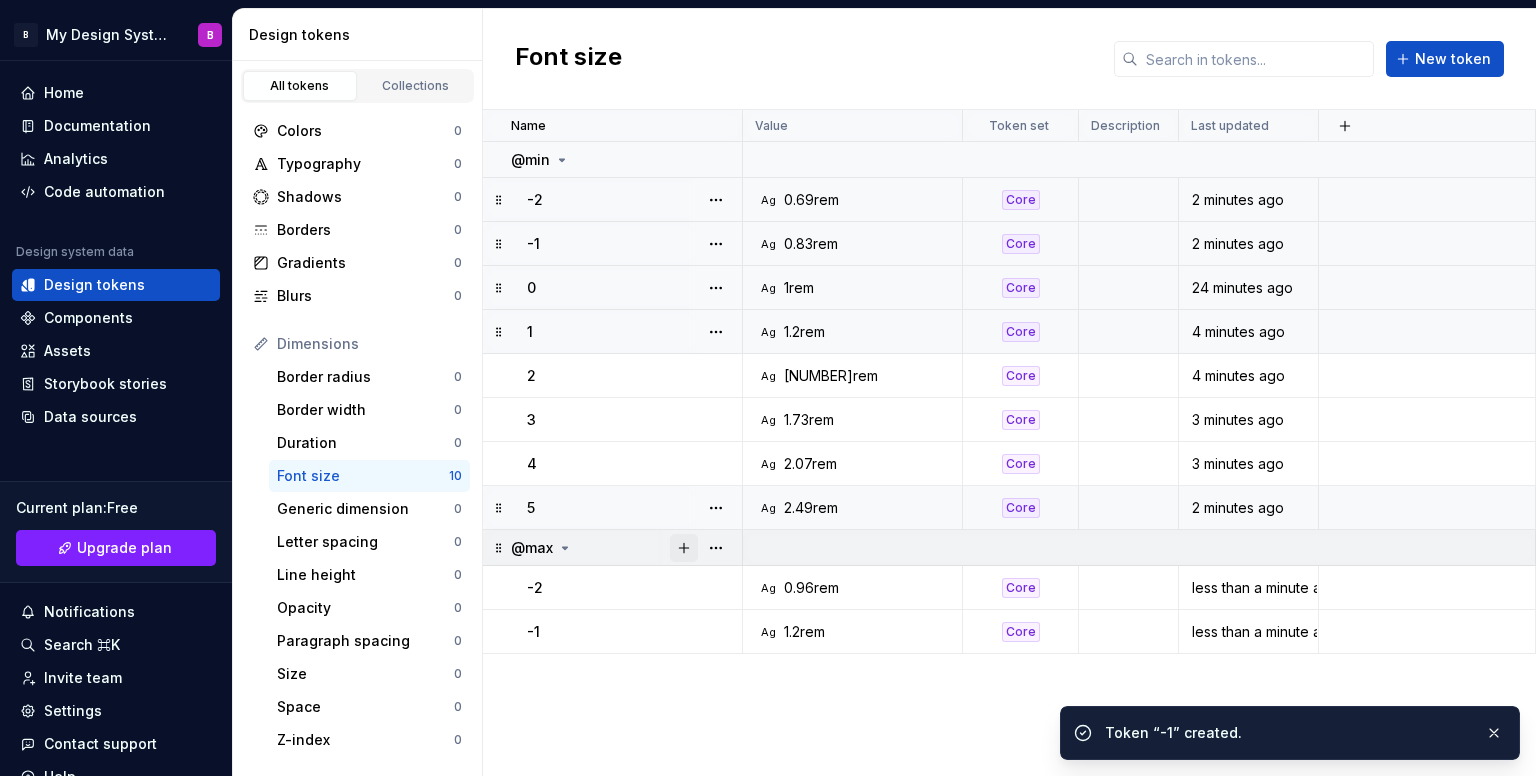 click at bounding box center [684, 548] 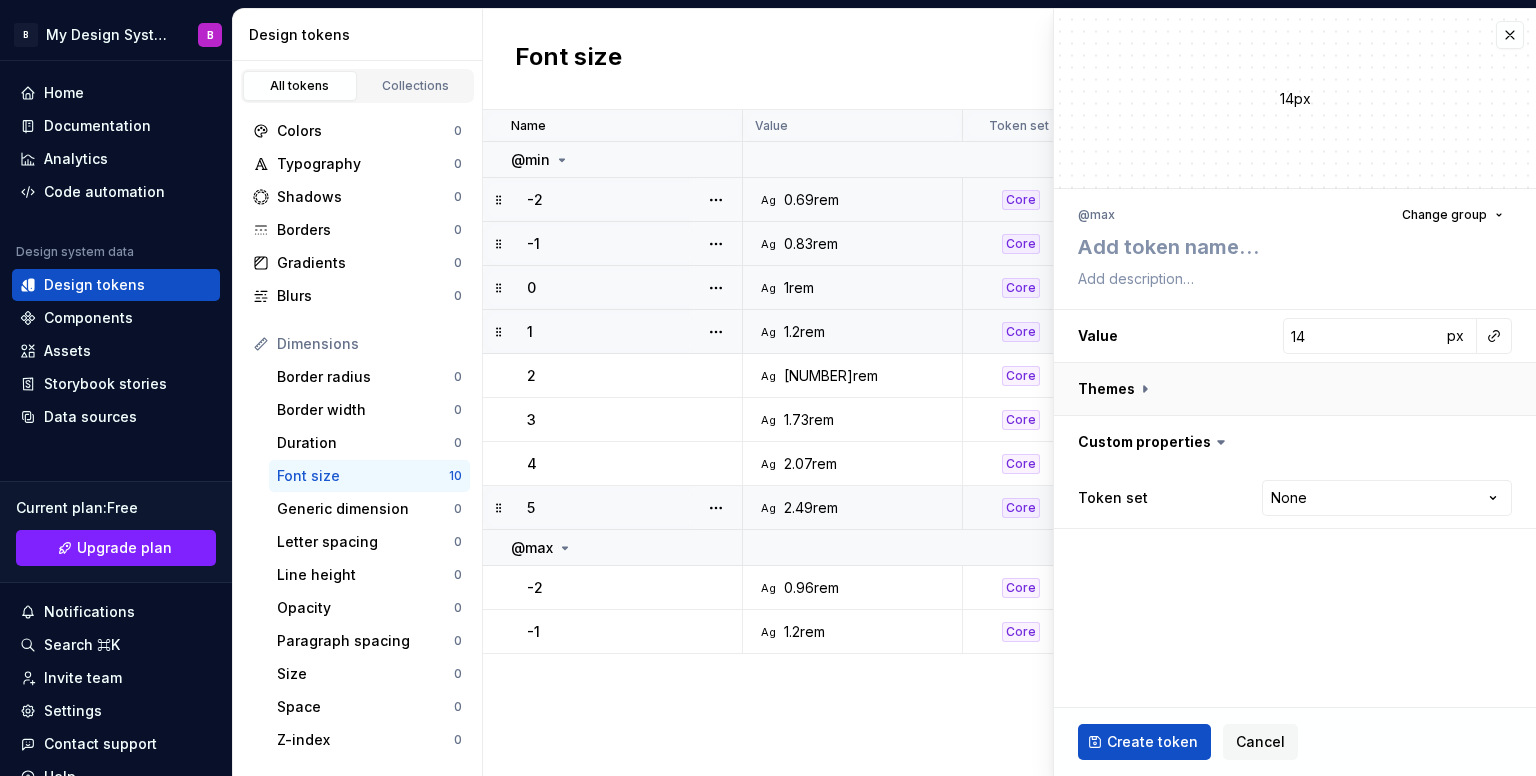type on "*" 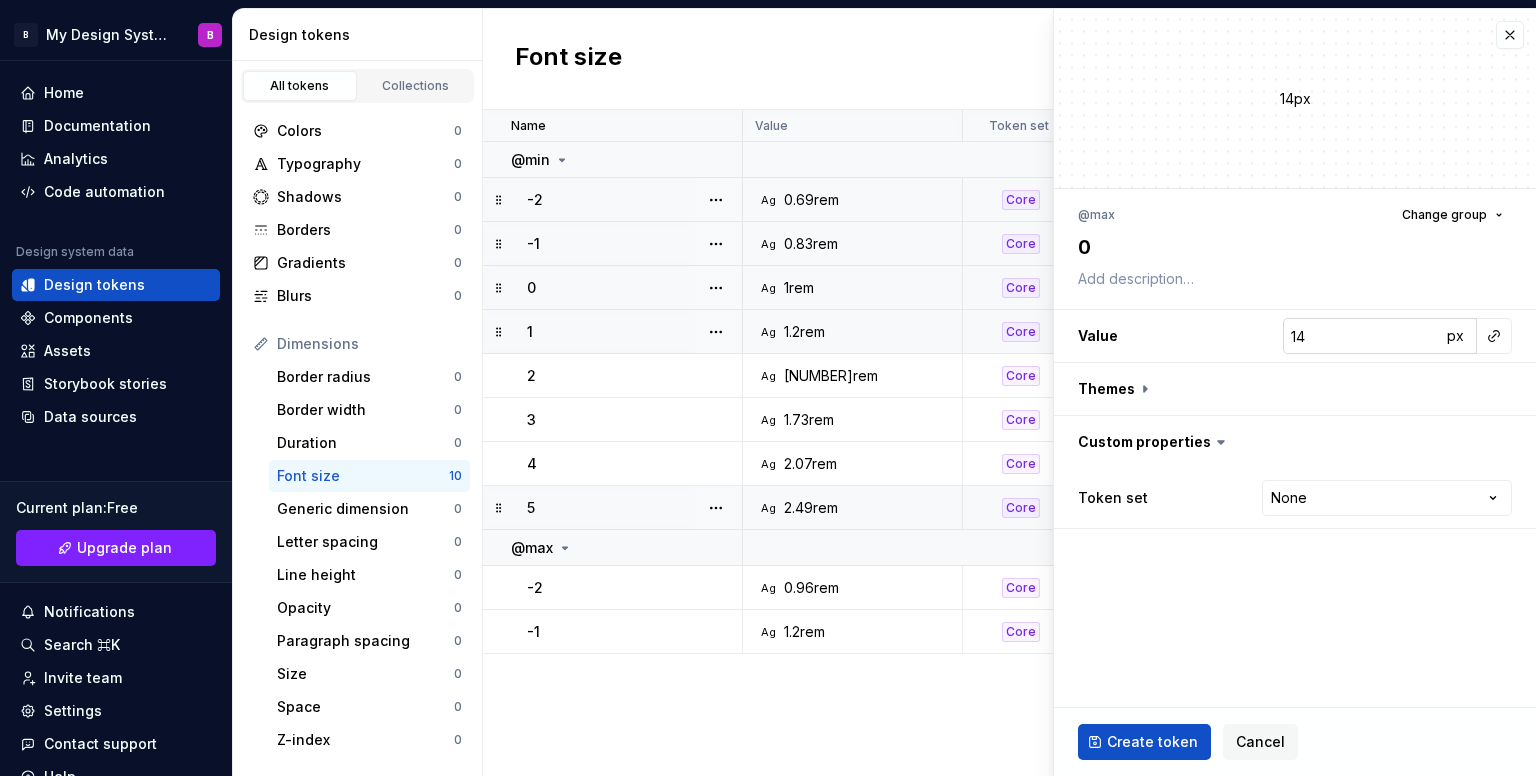 type on "0" 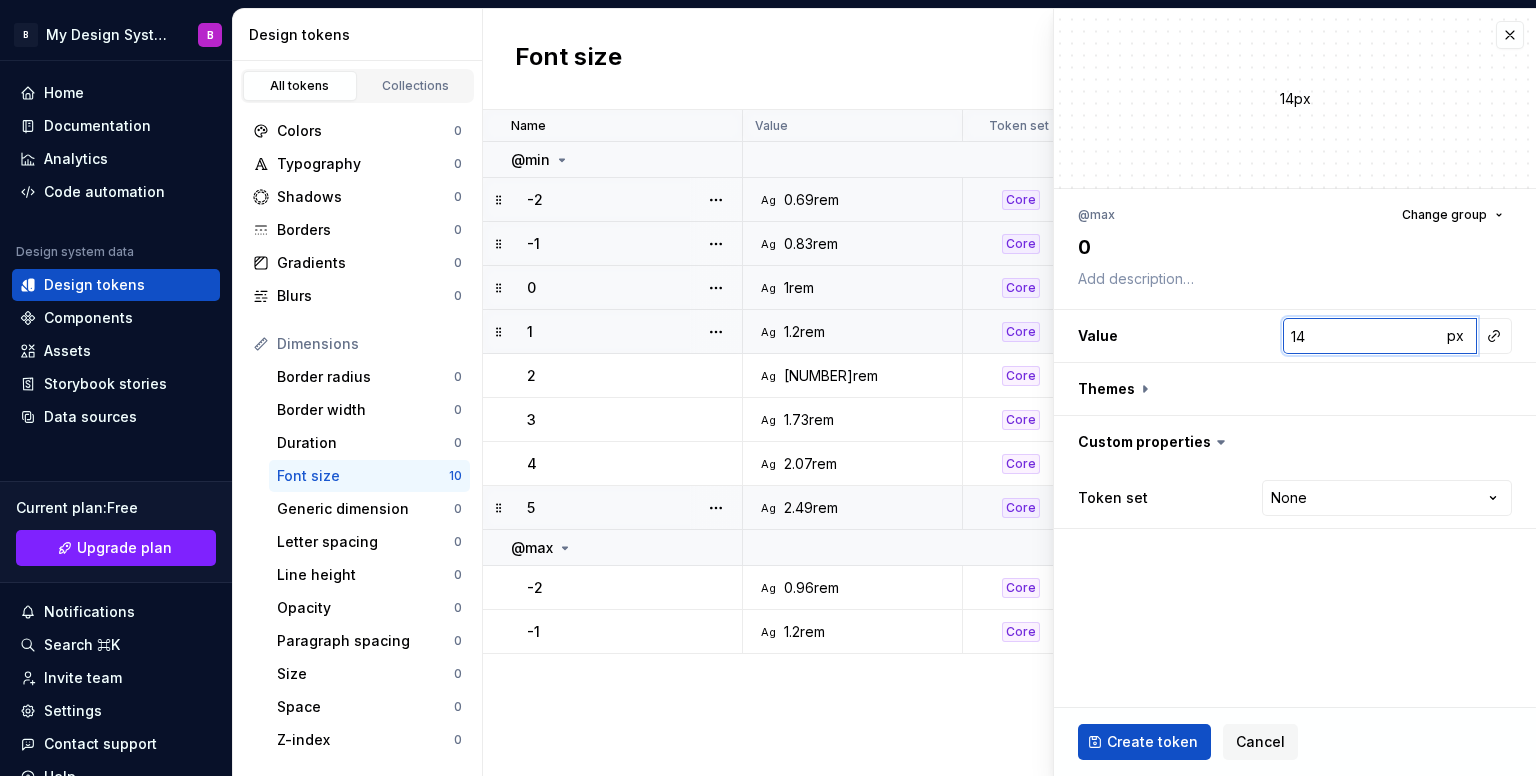 type on "*" 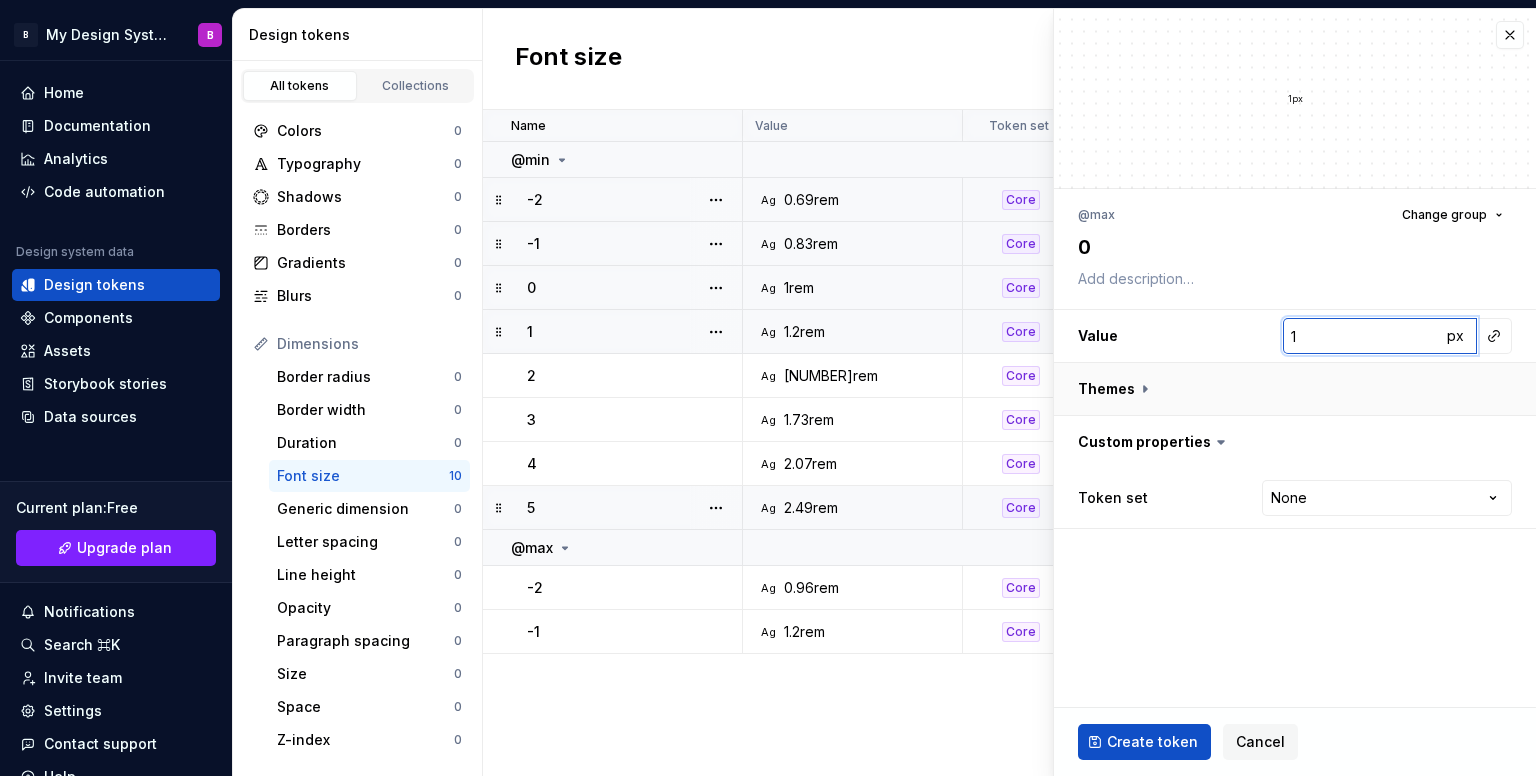 type on "*" 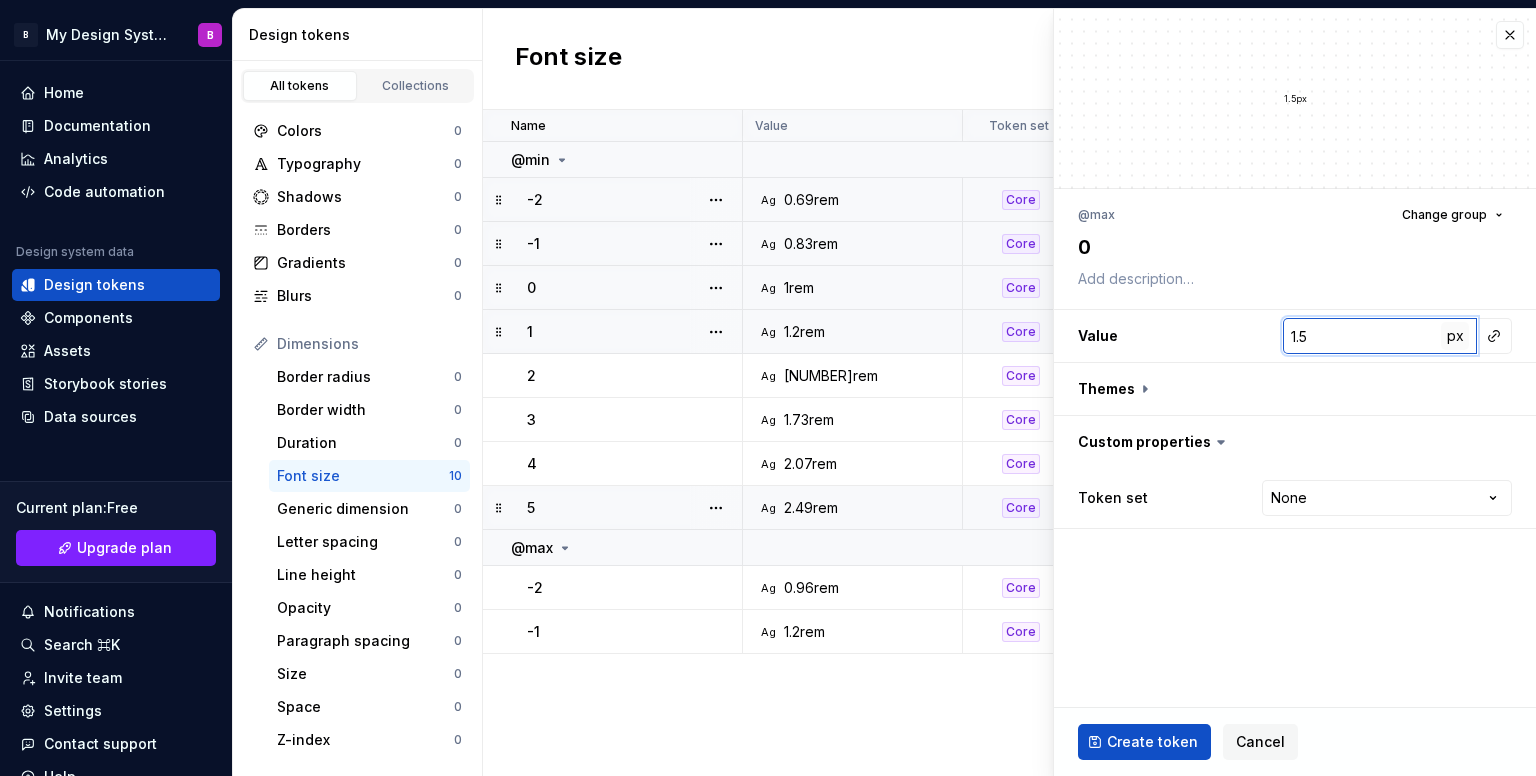 type on "1.5" 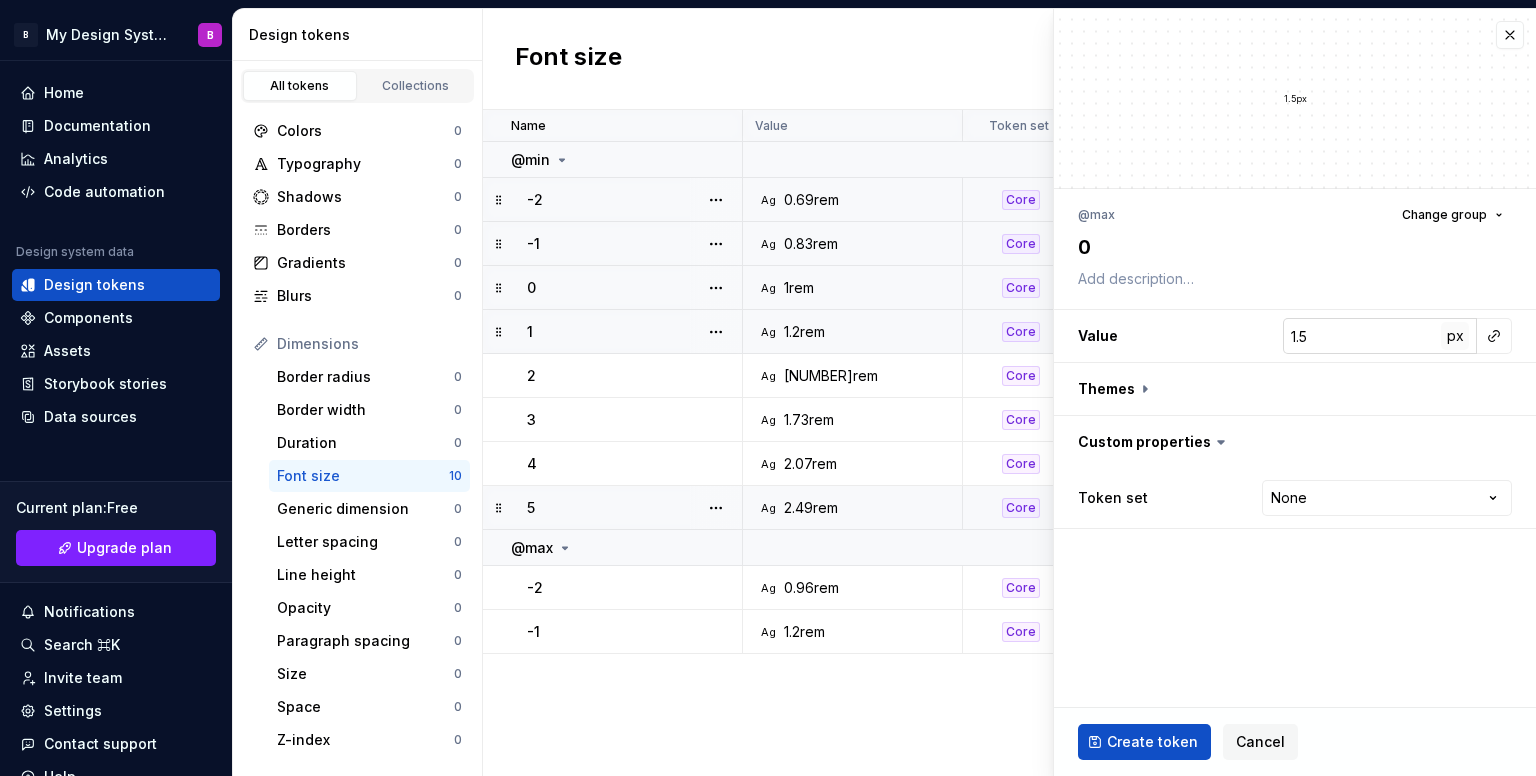 click on "px" at bounding box center [1455, 335] 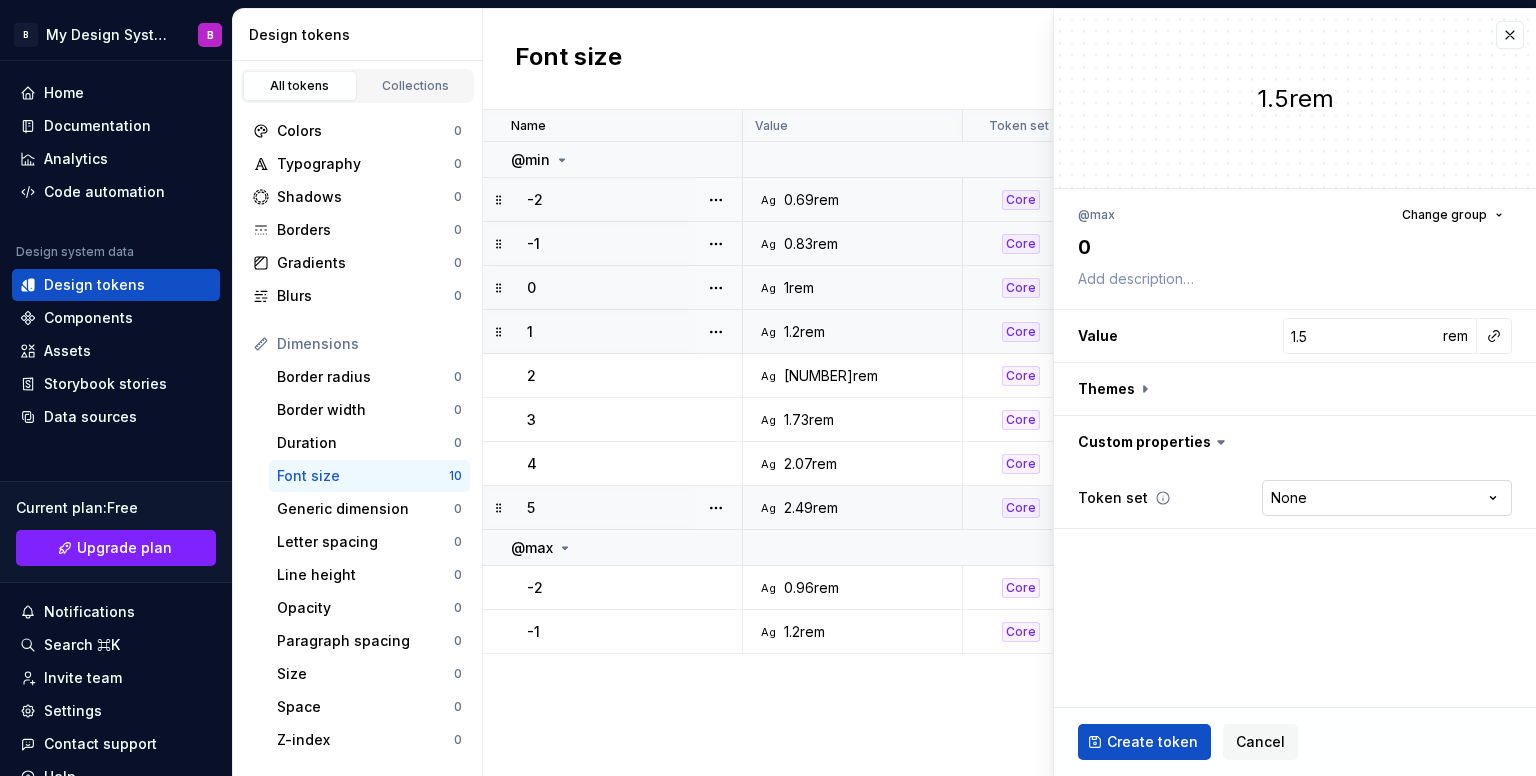 click on "B My Design System B Home Documentation Analytics Code automation Design system data Design tokens Components Assets Storybook stories Data sources Current plan :  Free Upgrade plan Notifications Search ⌘K Invite team Settings Contact support Help Design tokens All tokens Collections Colors 0 Typography 0 Shadows 0 Borders 0 Gradients 0 Blurs 0 Dimensions Border radius 0 Border width 0 Duration 0 Font size 10 Generic dimension 0 Letter spacing 0 Line height 0 Opacity 0 Paragraph spacing 0 Size 0 Space 0 Z-index 0 Options Text decoration 0 Text case 0 Visibility 0 Strings Font family 0 Font weight/style 0 Generic string 0 Product copy 0 Font size New token Name Value Token set Description Last updated @min -2 Ag 0.69rem Core 2 minutes ago -1 Ag 0.83rem Core 2 minutes ago 0 Ag 1rem Core 24 minutes ago 1 Ag 1.2rem Core 4 minutes ago 2 Ag 1.44rem Core 4 minutes ago 3 Ag 1.73rem Core 3 minutes ago 4 Ag 2.07rem Core 3 minutes ago 5 Ag 2.49rem Core 2 minutes ago @max -2 Ag 0.96rem Core 1 minute ago -1 Ag 1.2rem" at bounding box center [768, 388] 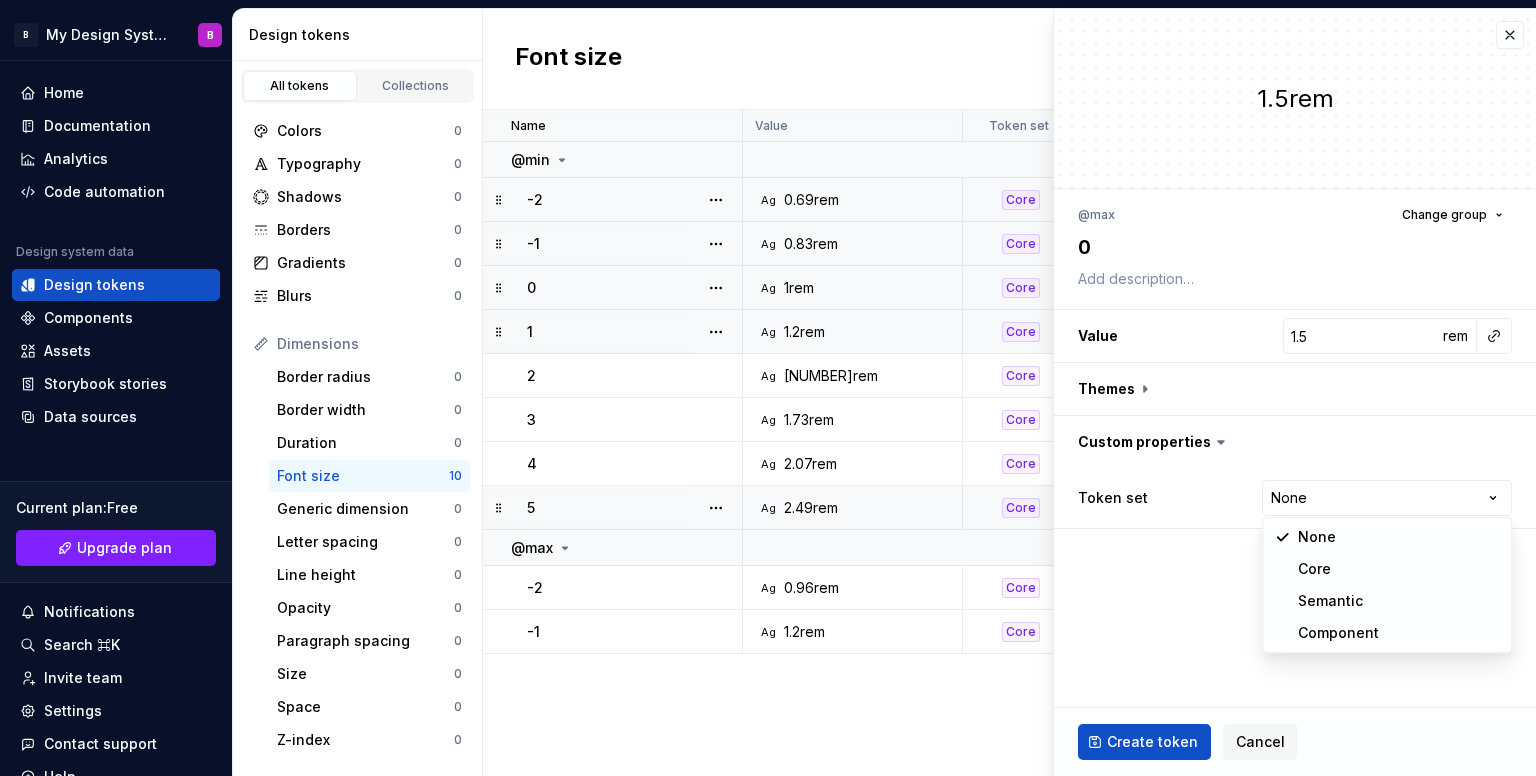 select on "**********" 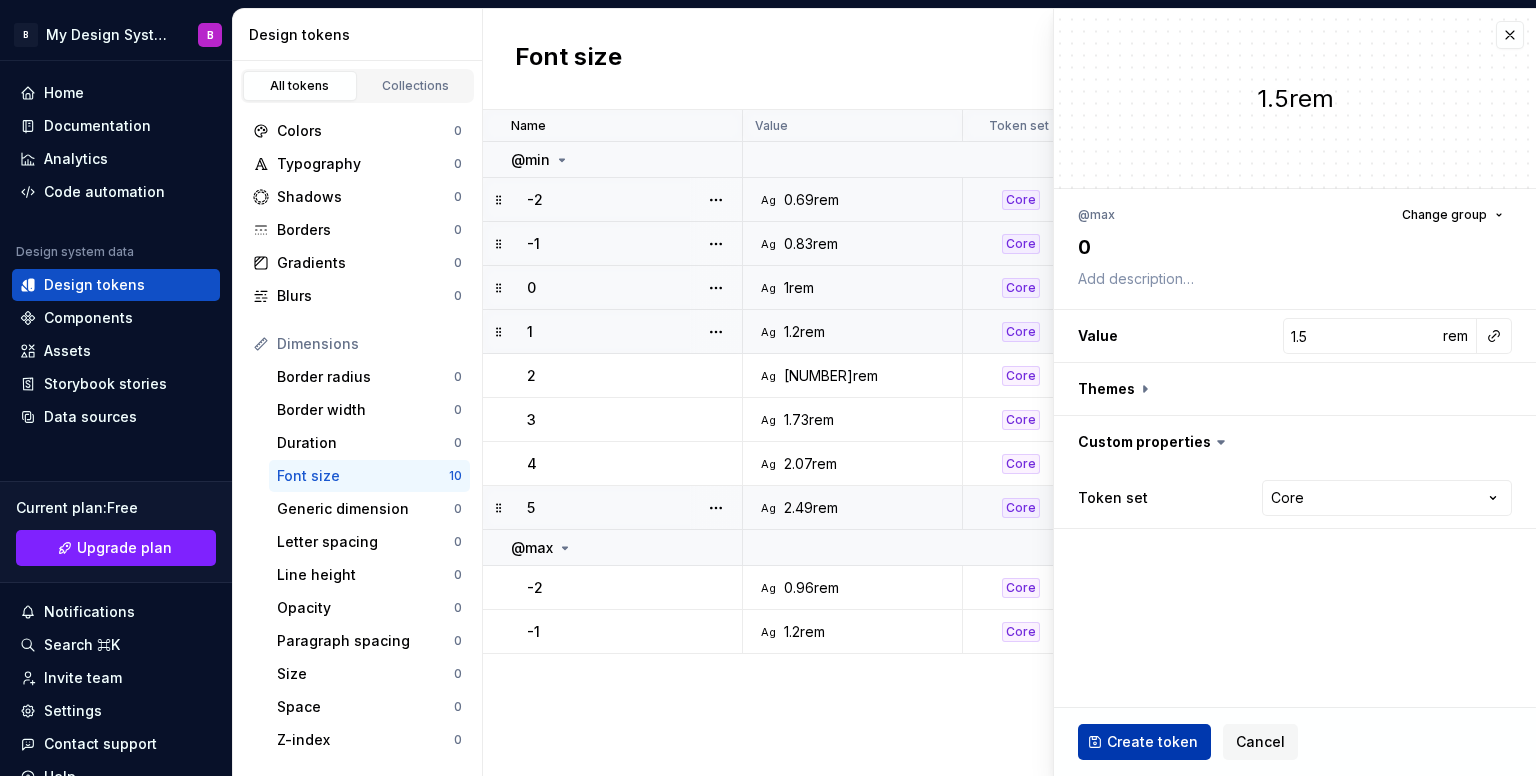 click on "Create token" at bounding box center (1152, 742) 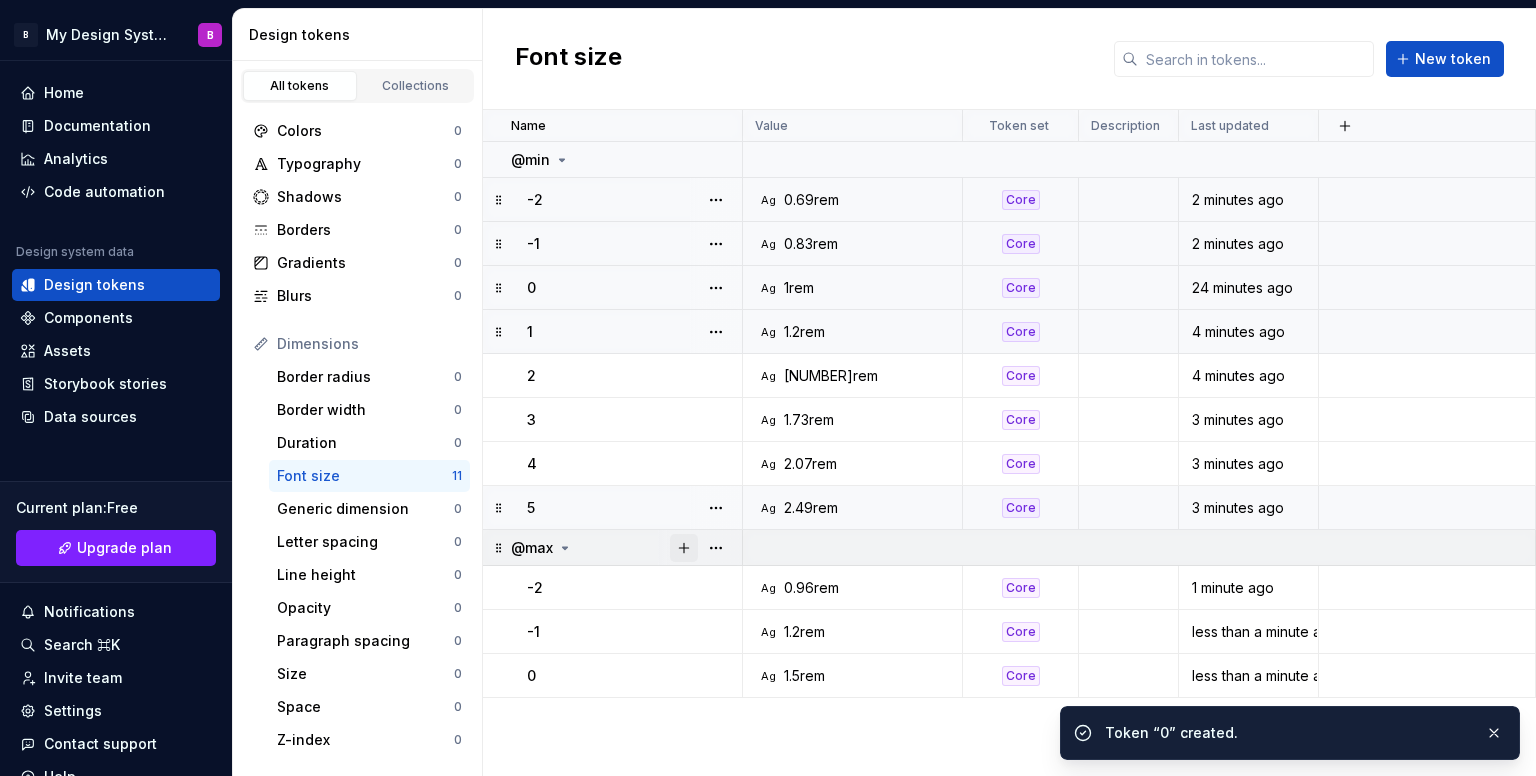 click at bounding box center (684, 548) 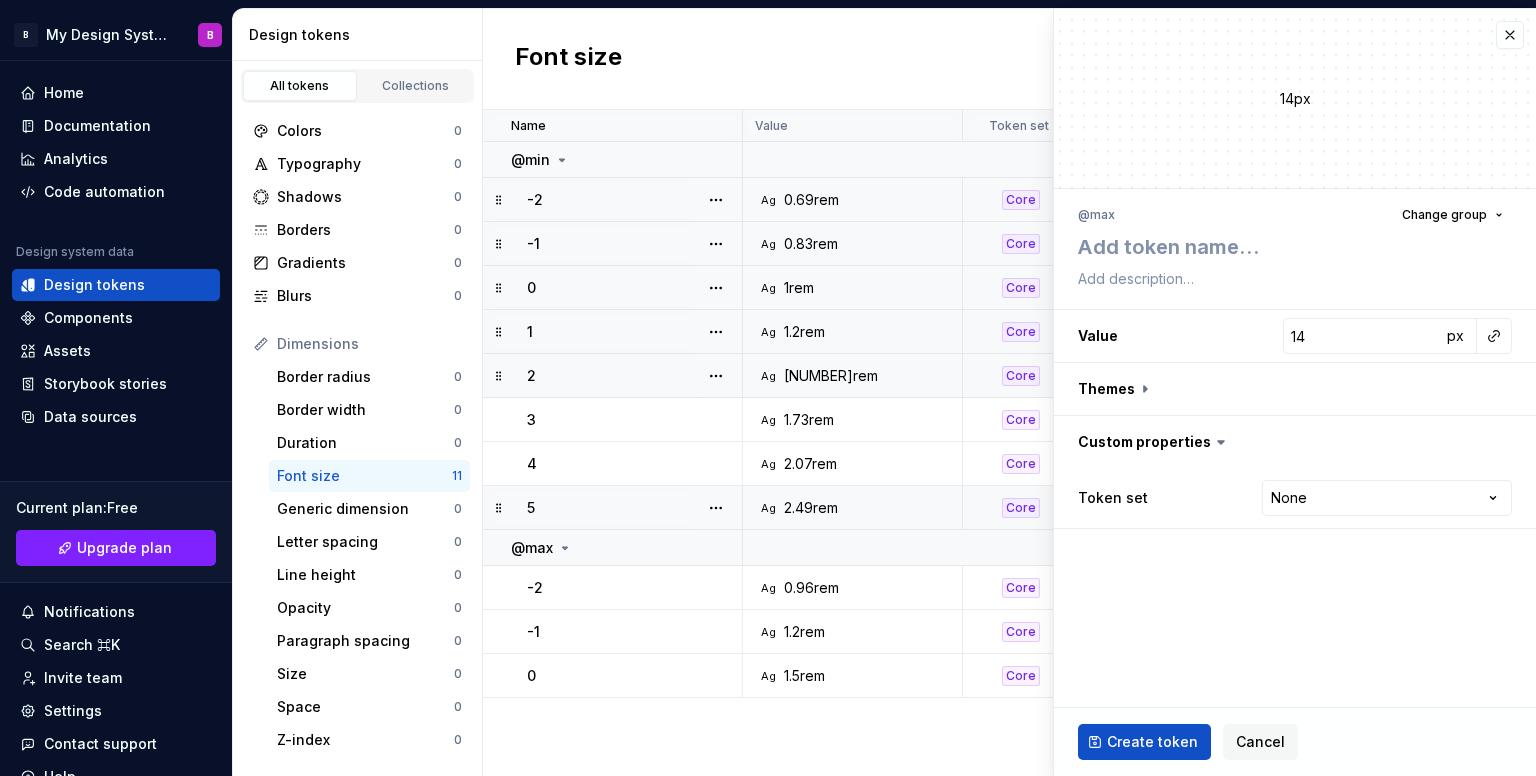 type on "*" 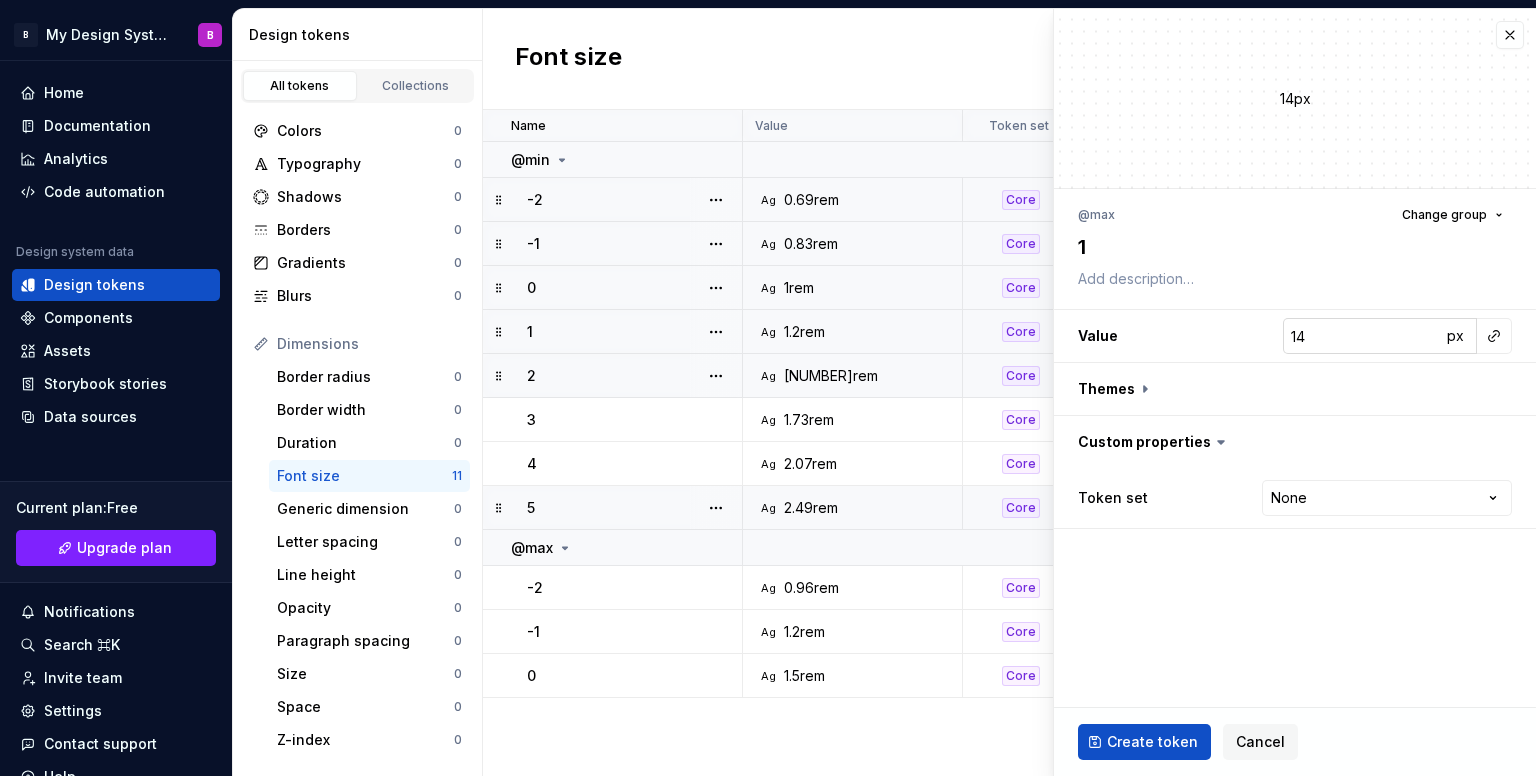 type on "1" 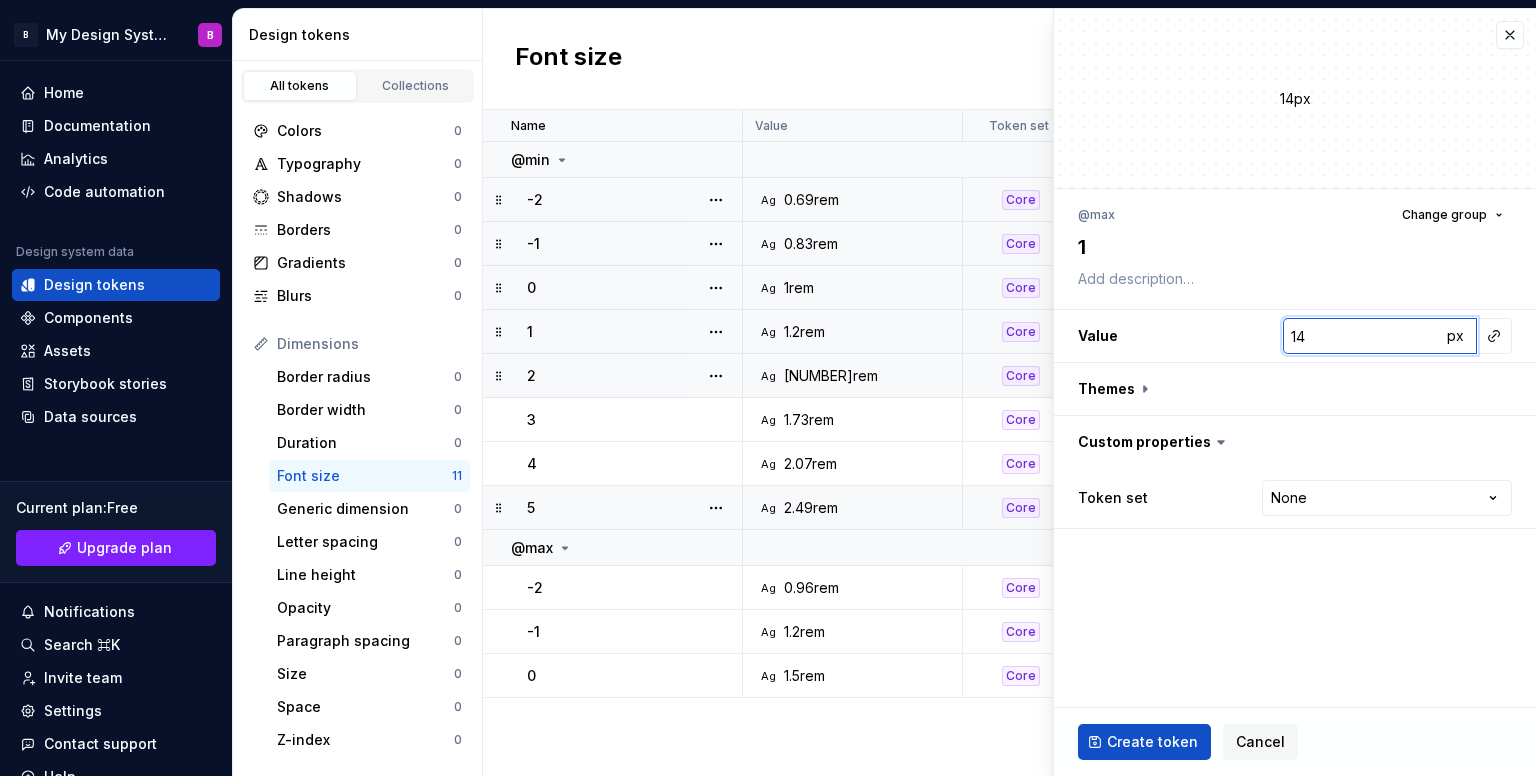 type on "*" 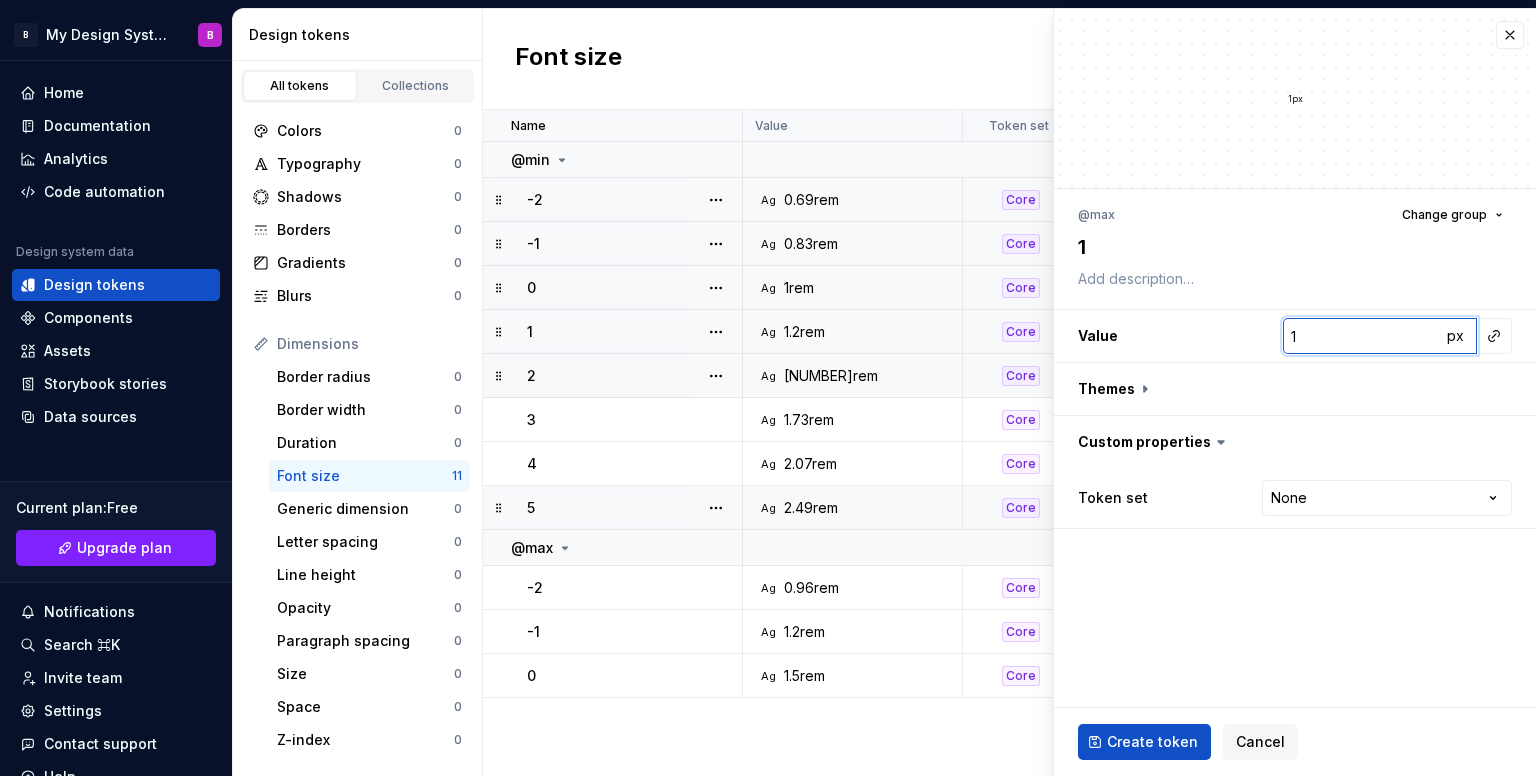 type on "*" 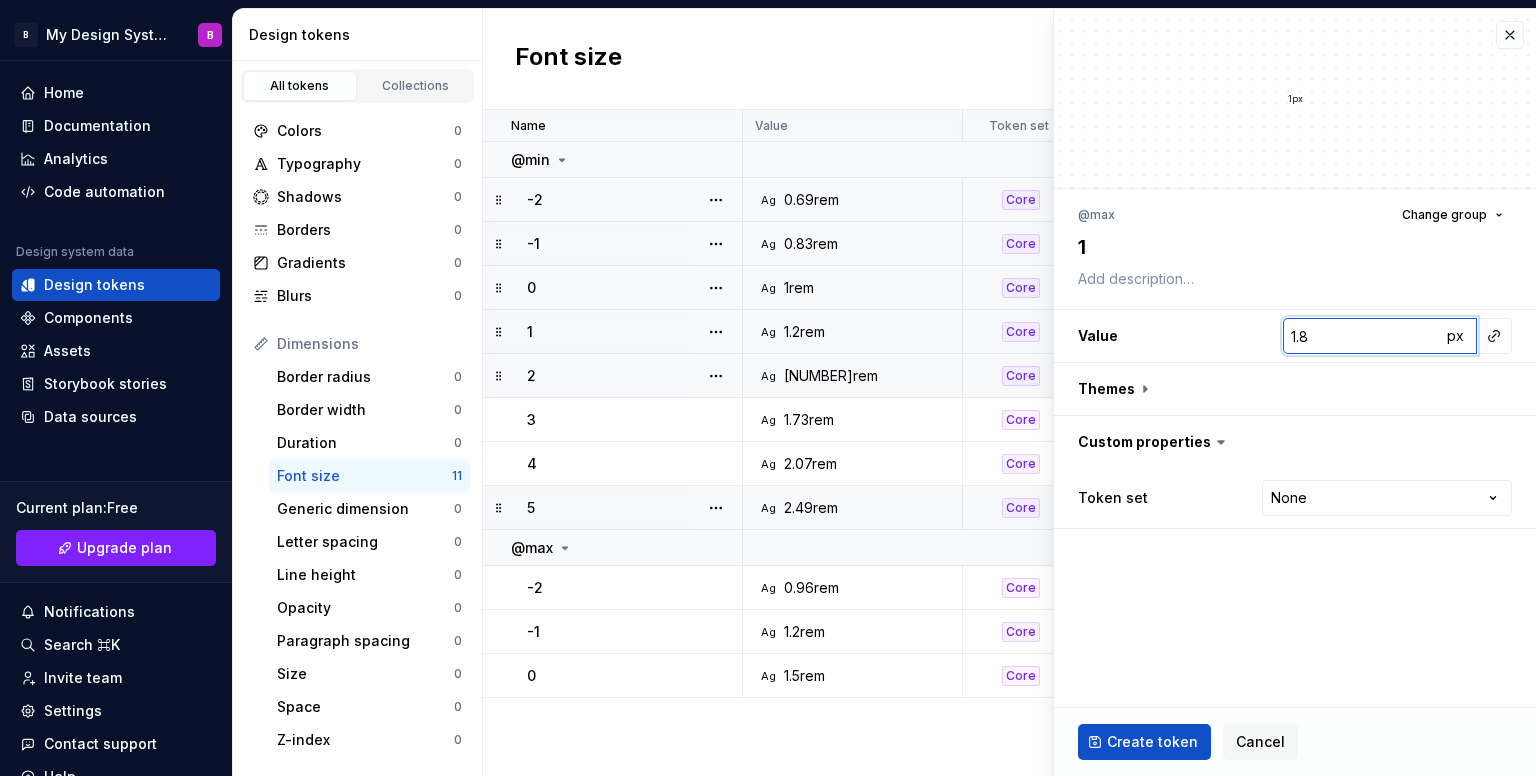 type on "*" 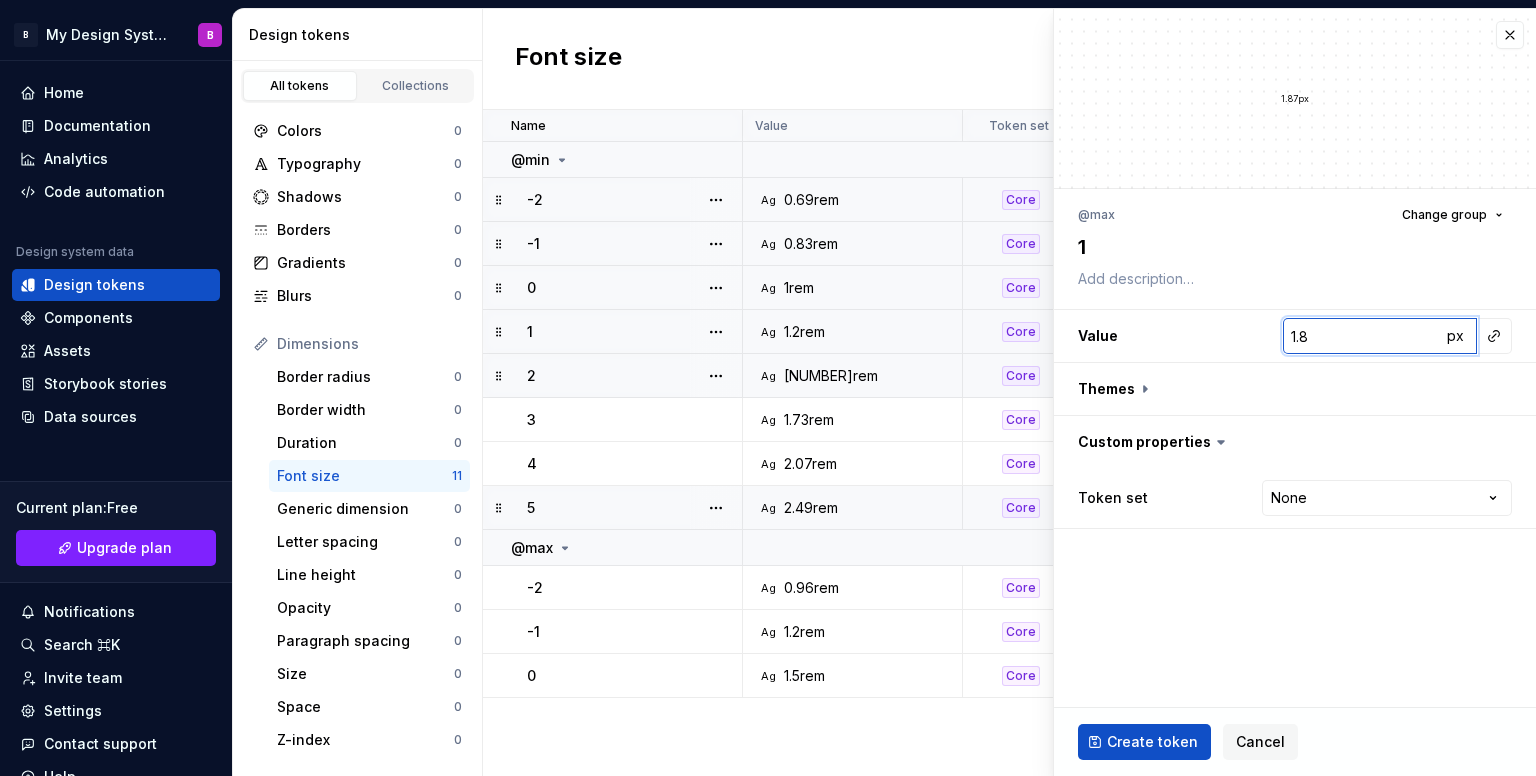 type on "*" 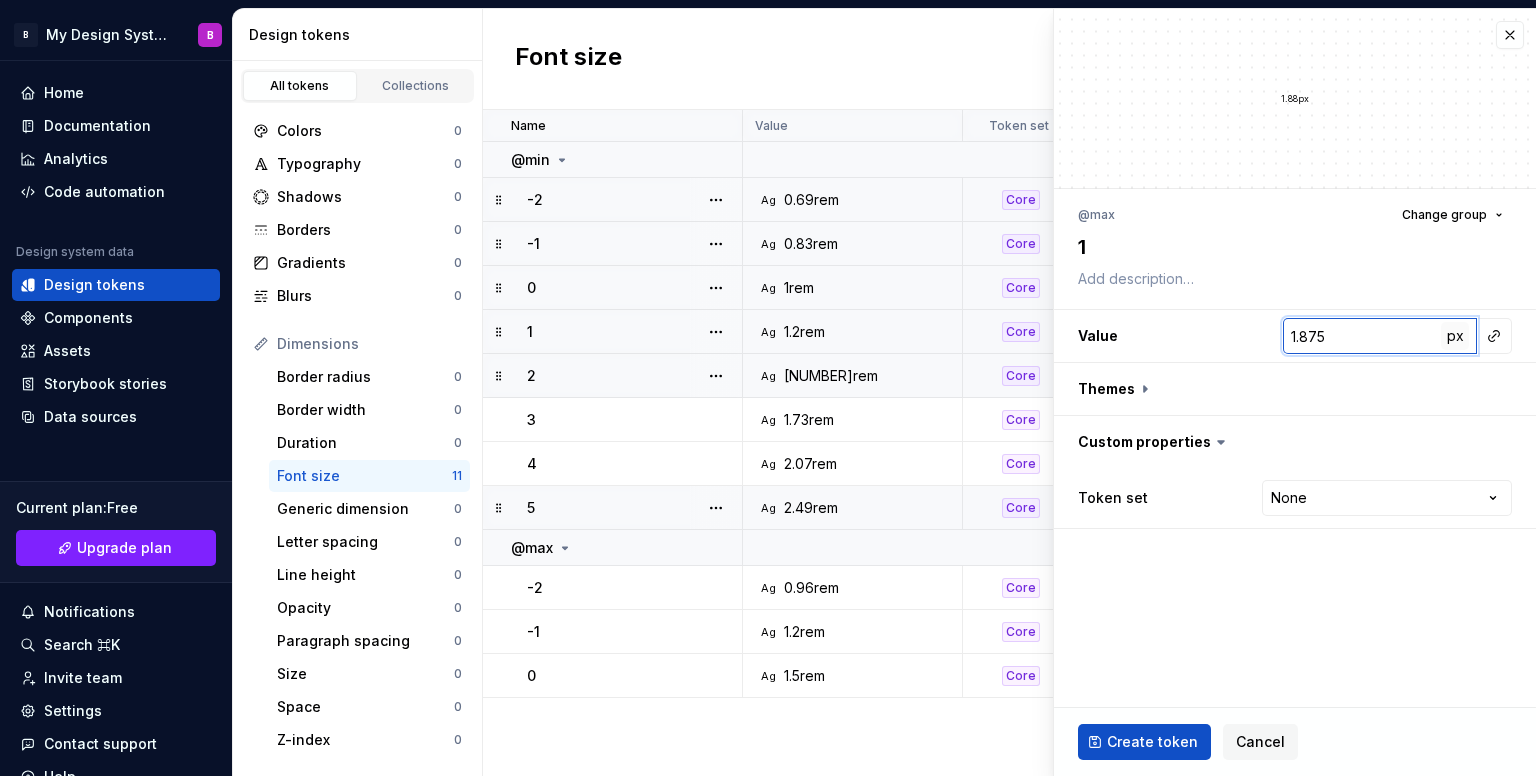 type on "1.875" 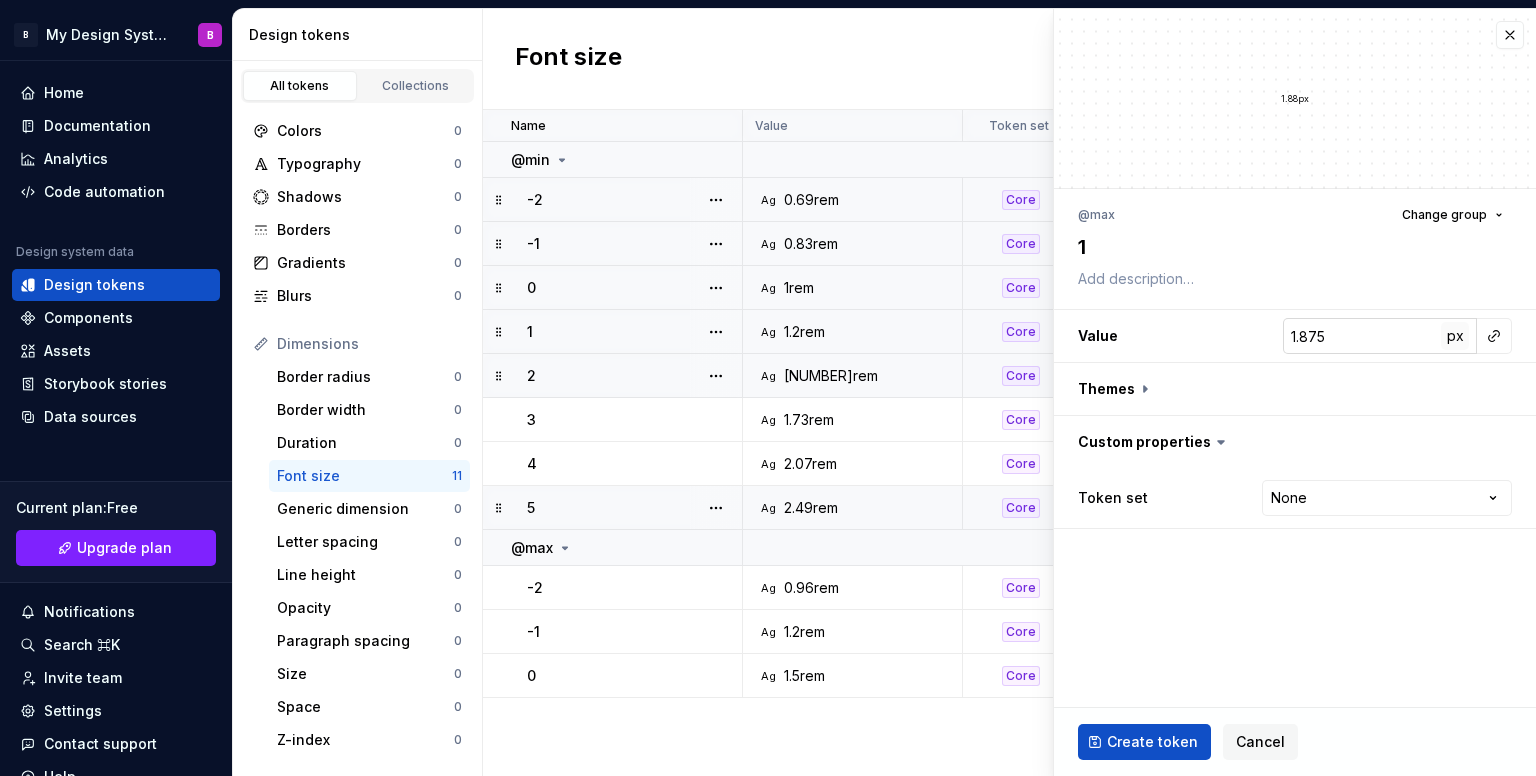 click on "px" at bounding box center (1455, 336) 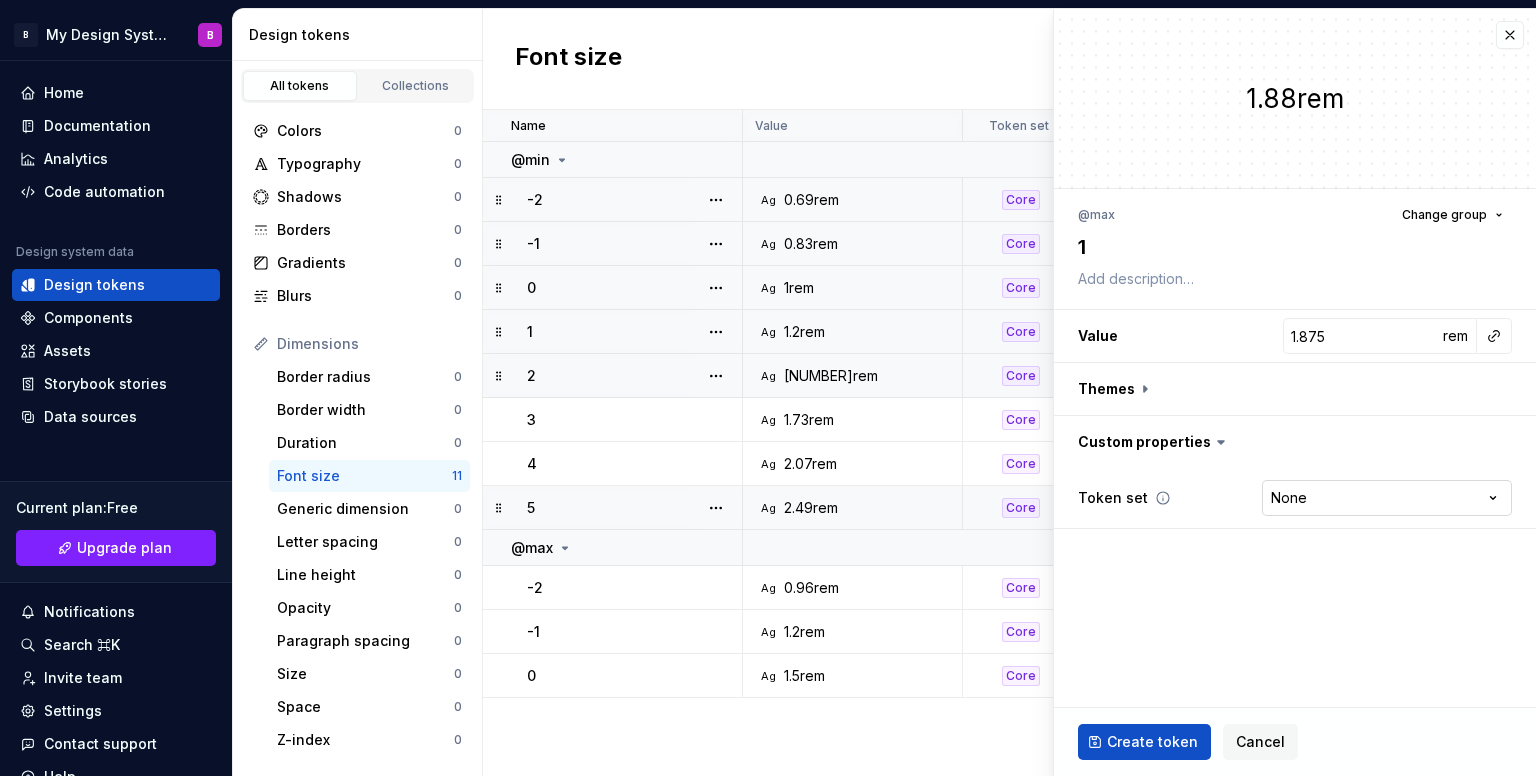 click on "B My Design System B Home Documentation Analytics Code automation Design system data Design tokens Components Assets Storybook stories Data sources Current plan :  Free Upgrade plan Notifications Search ⌘K Invite team Settings Contact support Help Design tokens All tokens Collections Colors 0 Typography 0 Shadows 0 Borders 0 Gradients 0 Blurs 0 Dimensions Border radius 0 Border width 0 Duration 0 Font size 11 Generic dimension 0 Letter spacing 0 Line height 0 Opacity 0 Paragraph spacing 0 Size 0 Space 0 Z-index 0 Options Text decoration 0 Text case 0 Visibility 0 Strings Font family 0 Font weight/style 0 Generic string 0 Product copy 0 Font size New token Name Value Token set Description Last updated @min -2 Ag 0.69rem Core 2 minutes ago -1 Ag 0.83rem Core 2 minutes ago 0 Ag 1rem Core 24 minutes ago 1 Ag 1.2rem Core 4 minutes ago 2 Ag 1.44rem Core 4 minutes ago 3 Ag 1.73rem Core 4 minutes ago 4 Ag 2.07rem Core 3 minutes ago 5 Ag 2.49rem Core 3 minutes ago @max -2 Ag 0.96rem Core 1 minute ago -1 Ag 1.2rem 0" at bounding box center [768, 388] 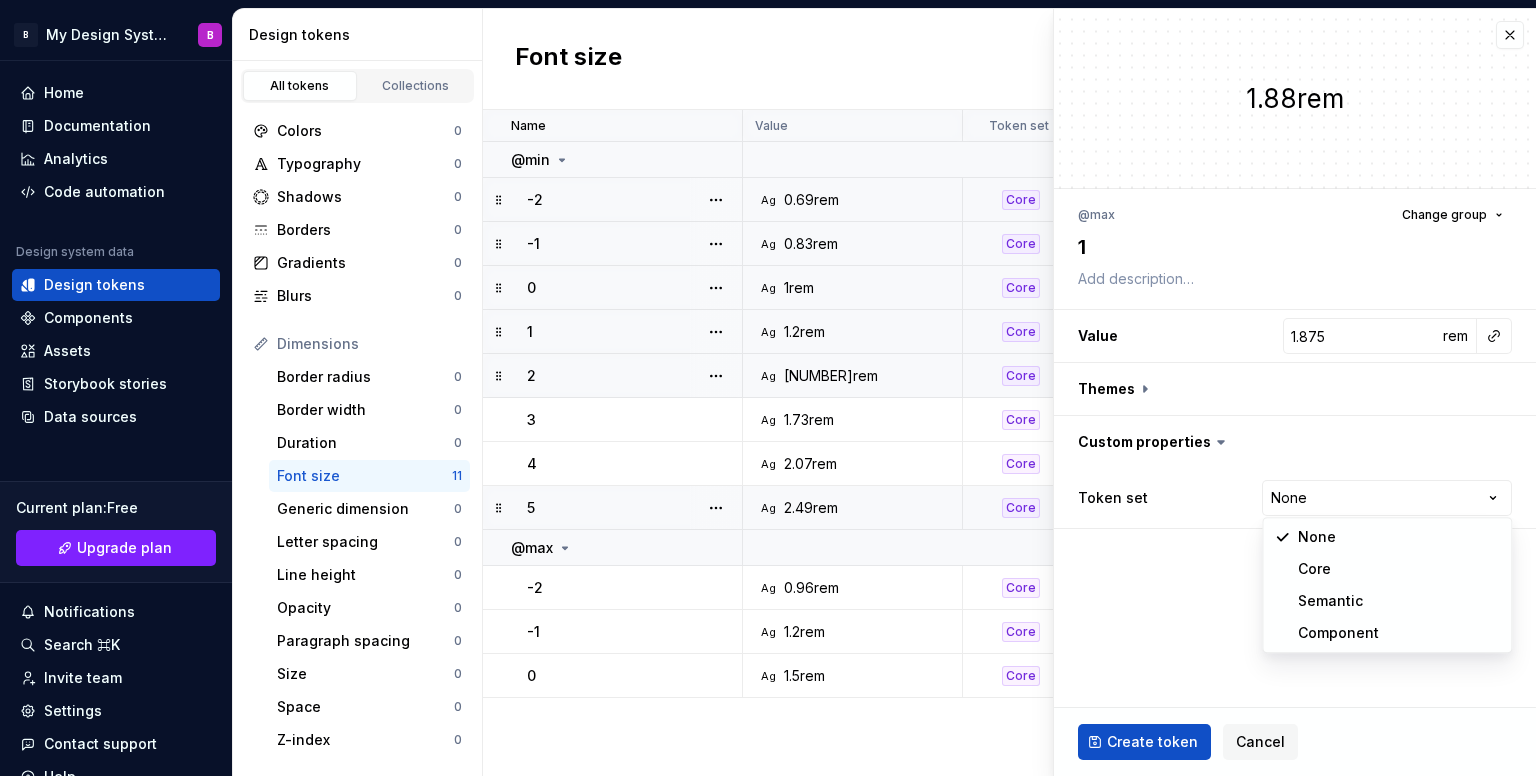 select on "**********" 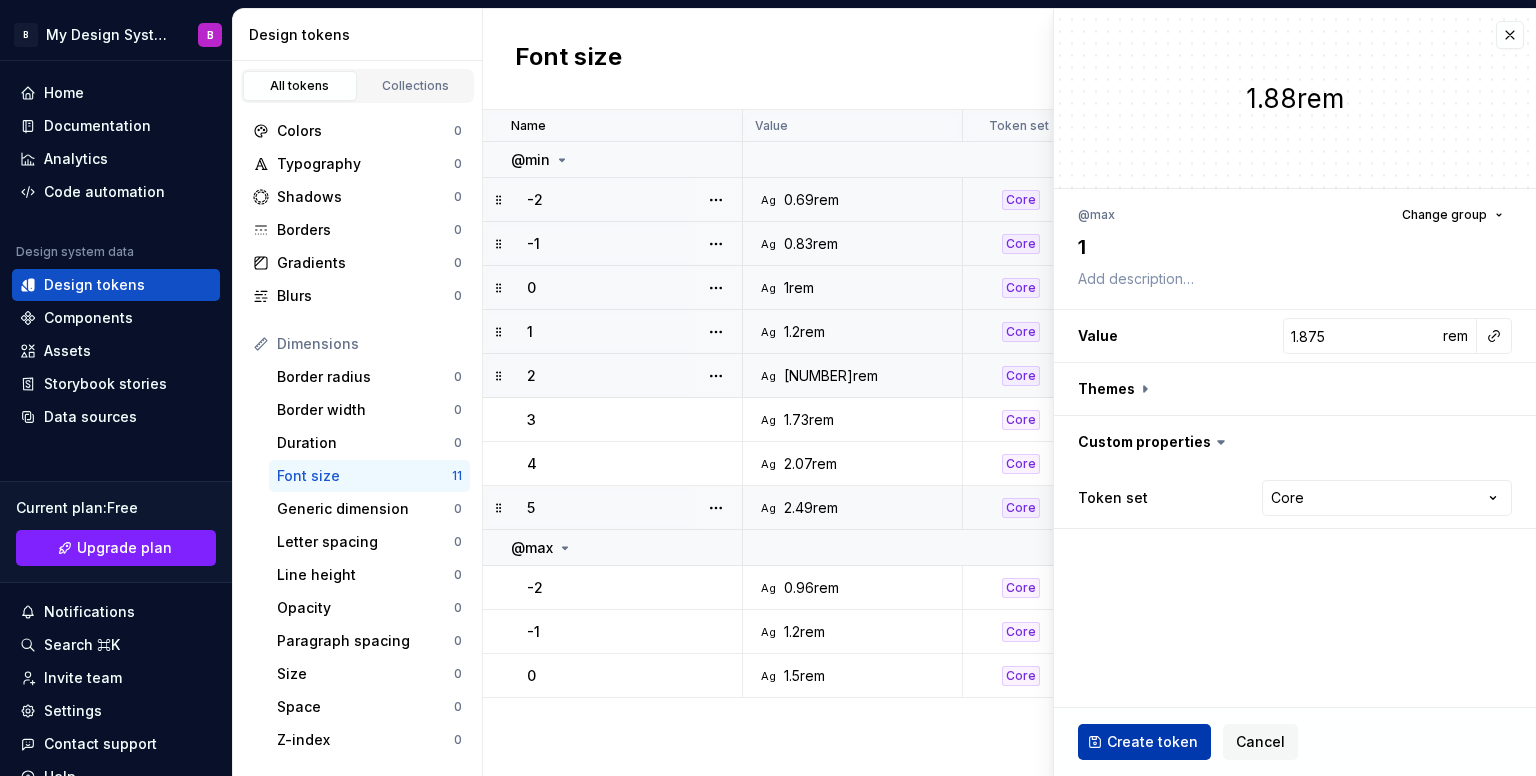 click on "Create token" at bounding box center [1152, 742] 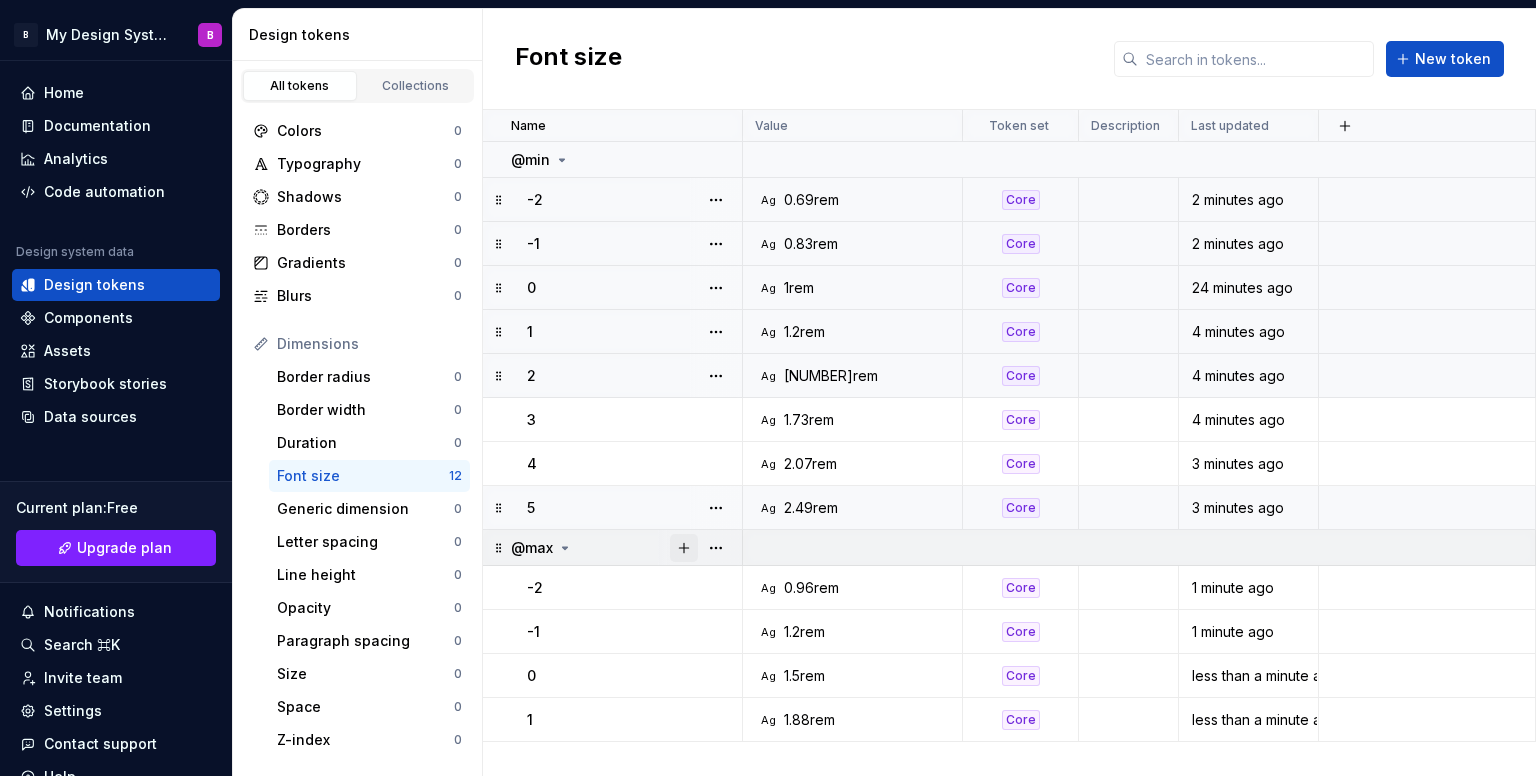 click at bounding box center (684, 548) 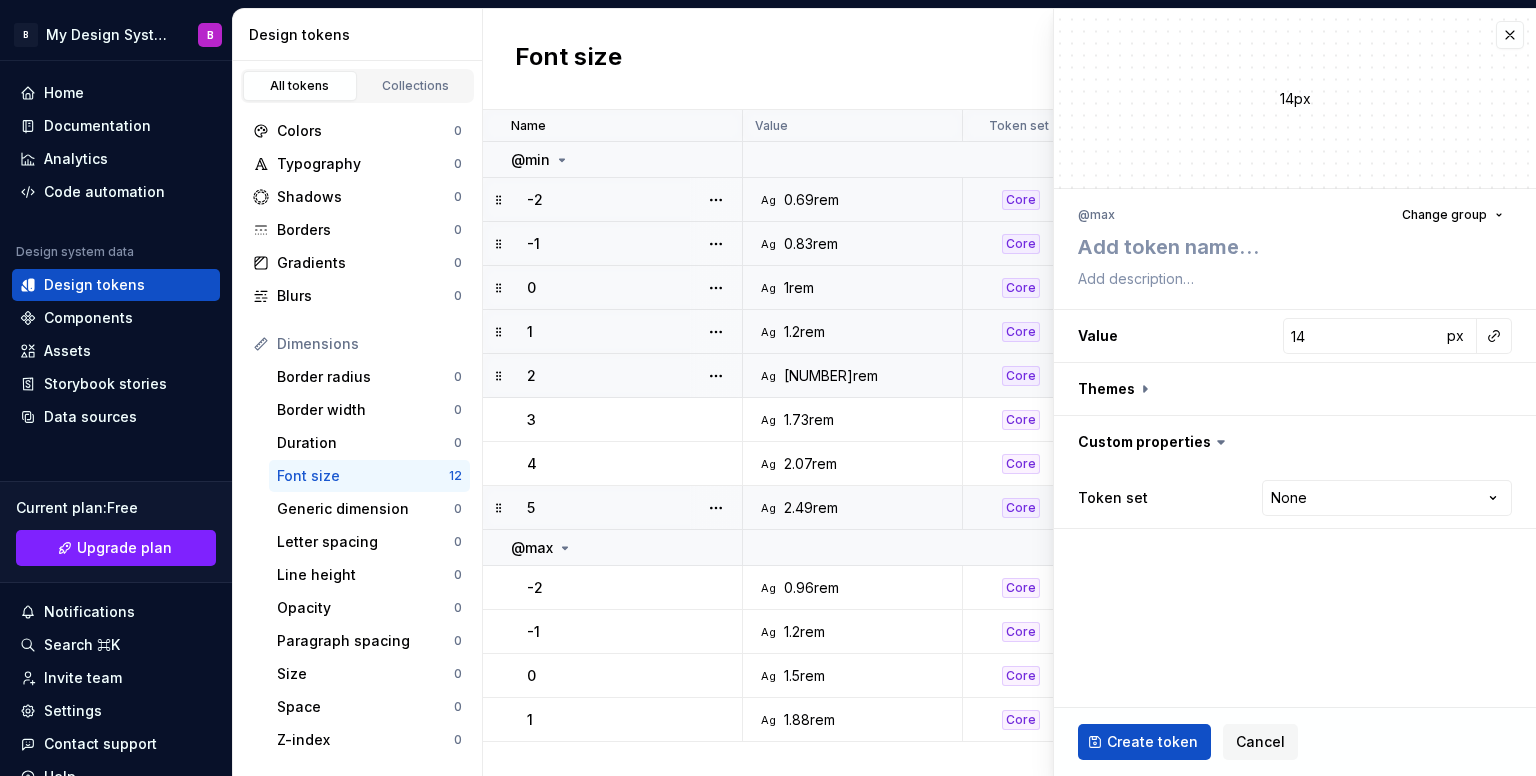 type on "*" 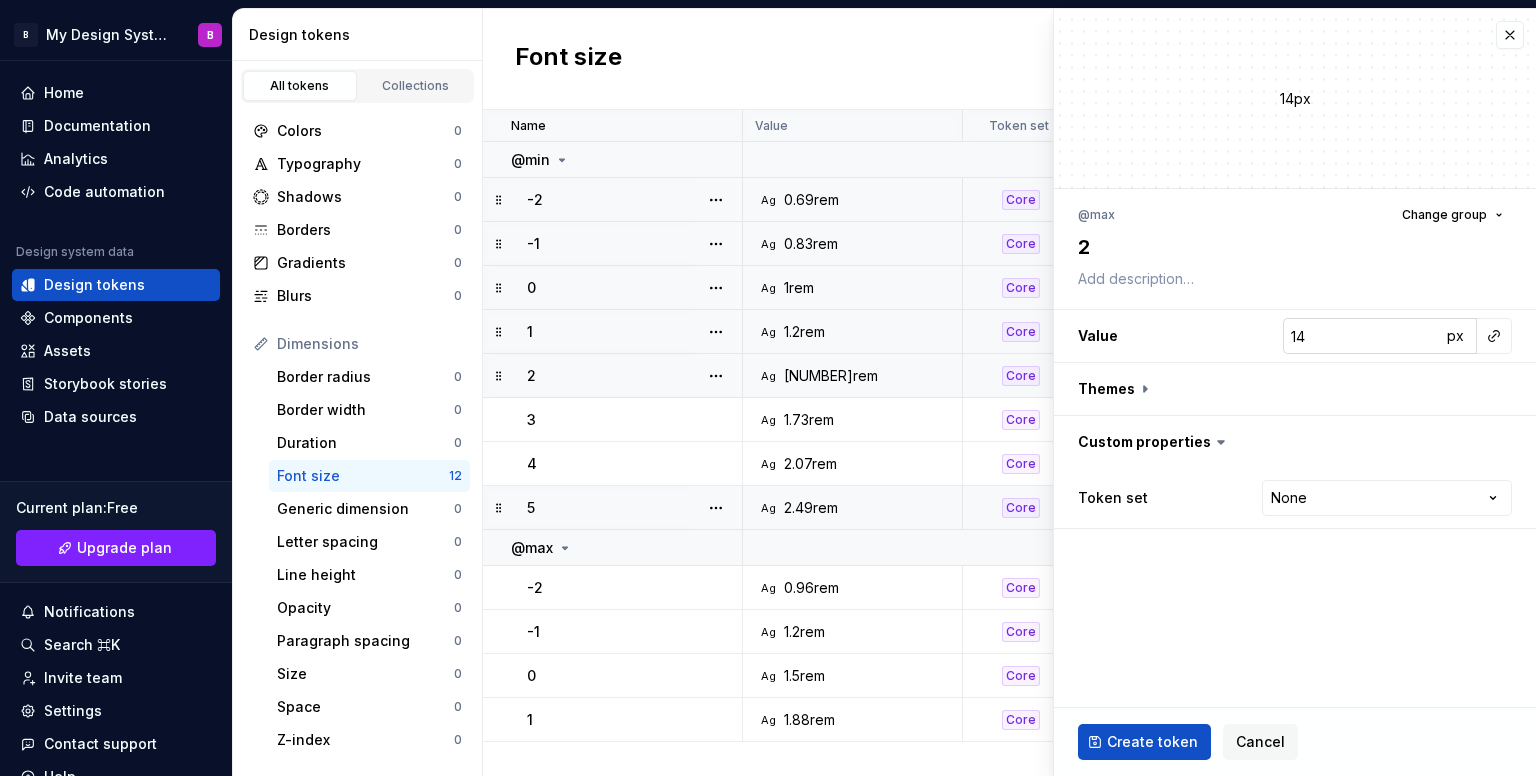 type on "2" 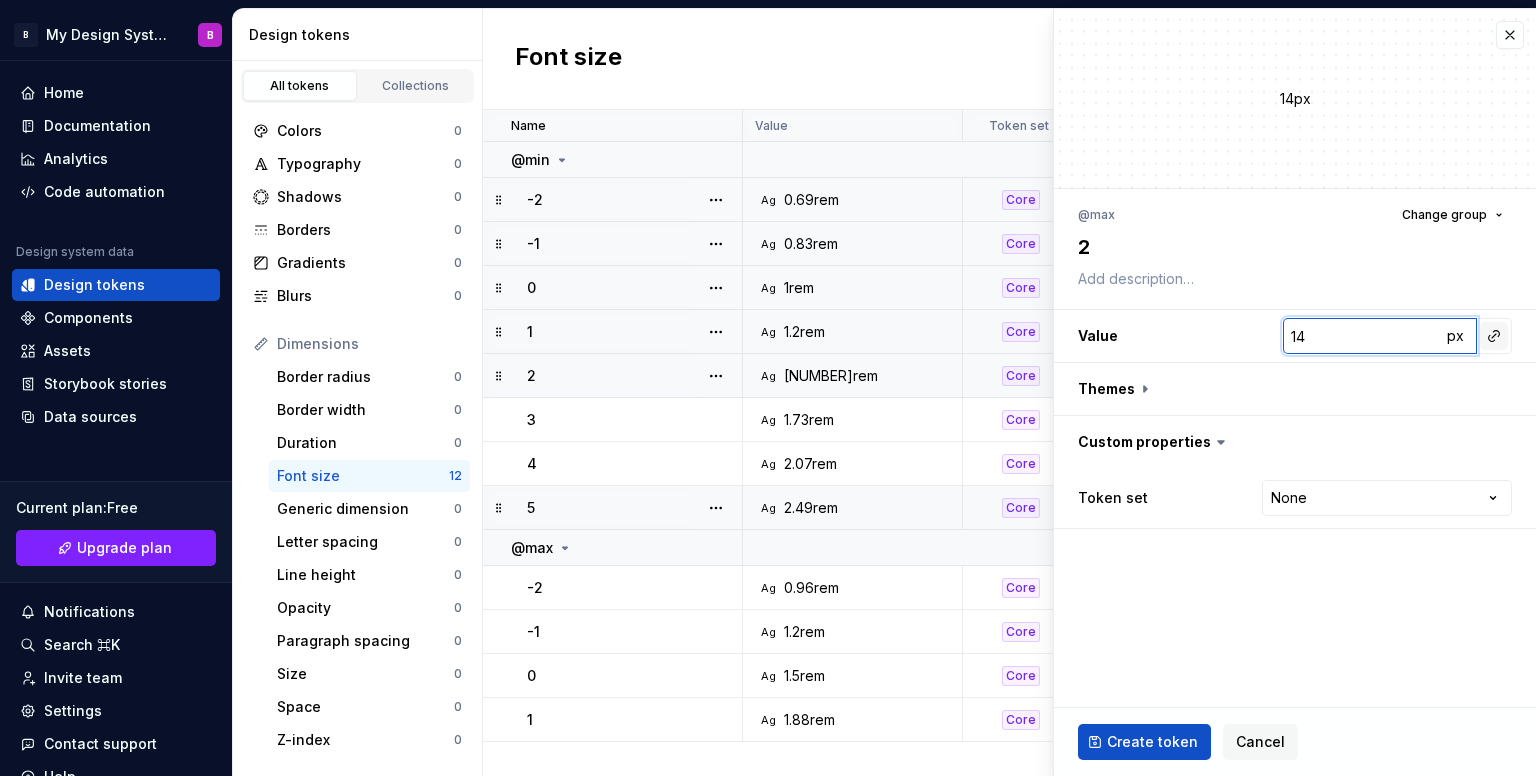 paste on "[NUMBER]" 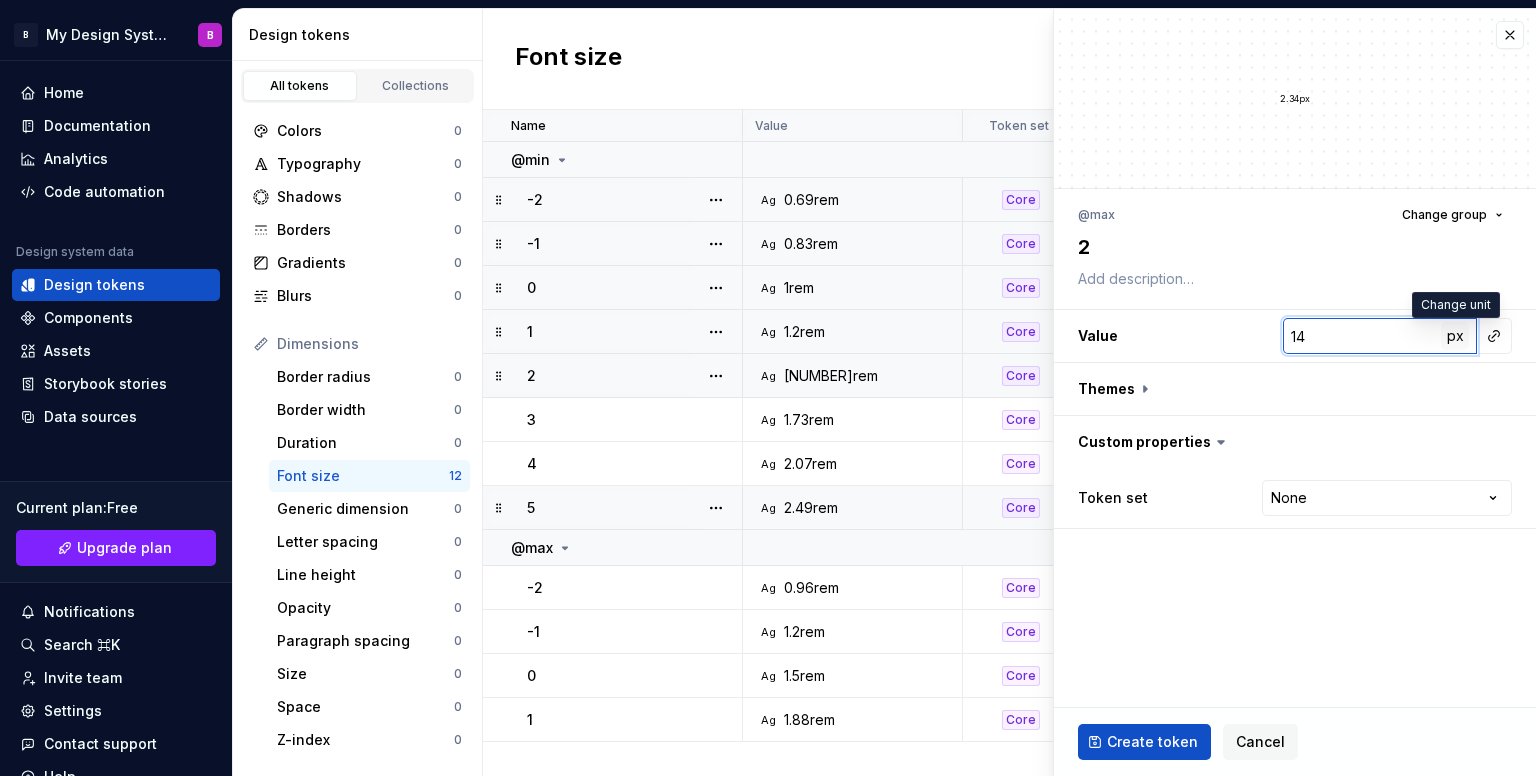 type on "[NUMBER]" 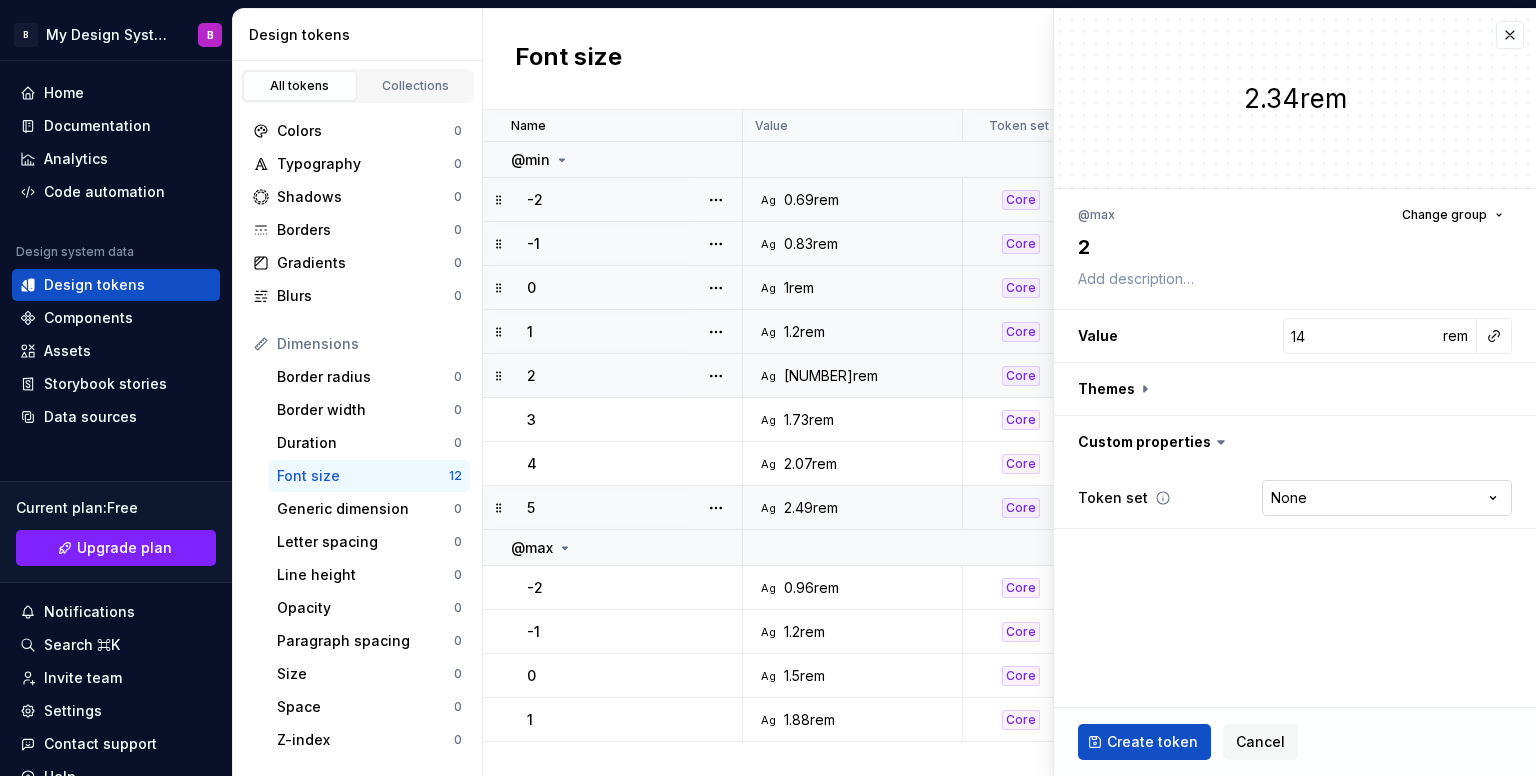 click on "B My Design System B Home Documentation Analytics Code automation Design system data Design tokens Components Assets Storybook stories Data sources Current plan :  Free Upgrade plan Notifications Search ⌘K Invite team Settings Contact support Help Design tokens All tokens Collections Colors 0 Typography 0 Shadows 0 Borders 0 Gradients 0 Blurs 0 Dimensions Border radius 0 Border width 0 Duration 0 Font size 12 Generic dimension 0 Letter spacing 0 Line height 0 Opacity 0 Paragraph spacing 0 Size 0 Space 0 Z-index 0 Options Text decoration 0 Text case 0 Visibility 0 Strings Font family 0 Font weight/style 0 Generic string 0 Product copy 0 Font size New token Name Value Token set Description Last updated @min -2 Ag 0.69rem Core 2 minutes ago -1 Ag 0.83rem Core 2 minutes ago 0 Ag 1rem Core 24 minutes ago 1 Ag 1.2rem Core 4 minutes ago 2 Ag 1.44rem Core 4 minutes ago 3 Ag 1.73rem Core 4 minutes ago 4 Ag 2.07rem Core 3 minutes ago 5 Ag 2.49rem Core 3 minutes ago @max -2 Ag 0.96rem Core 1 minute ago -1 Ag 1.2rem 0" at bounding box center [768, 388] 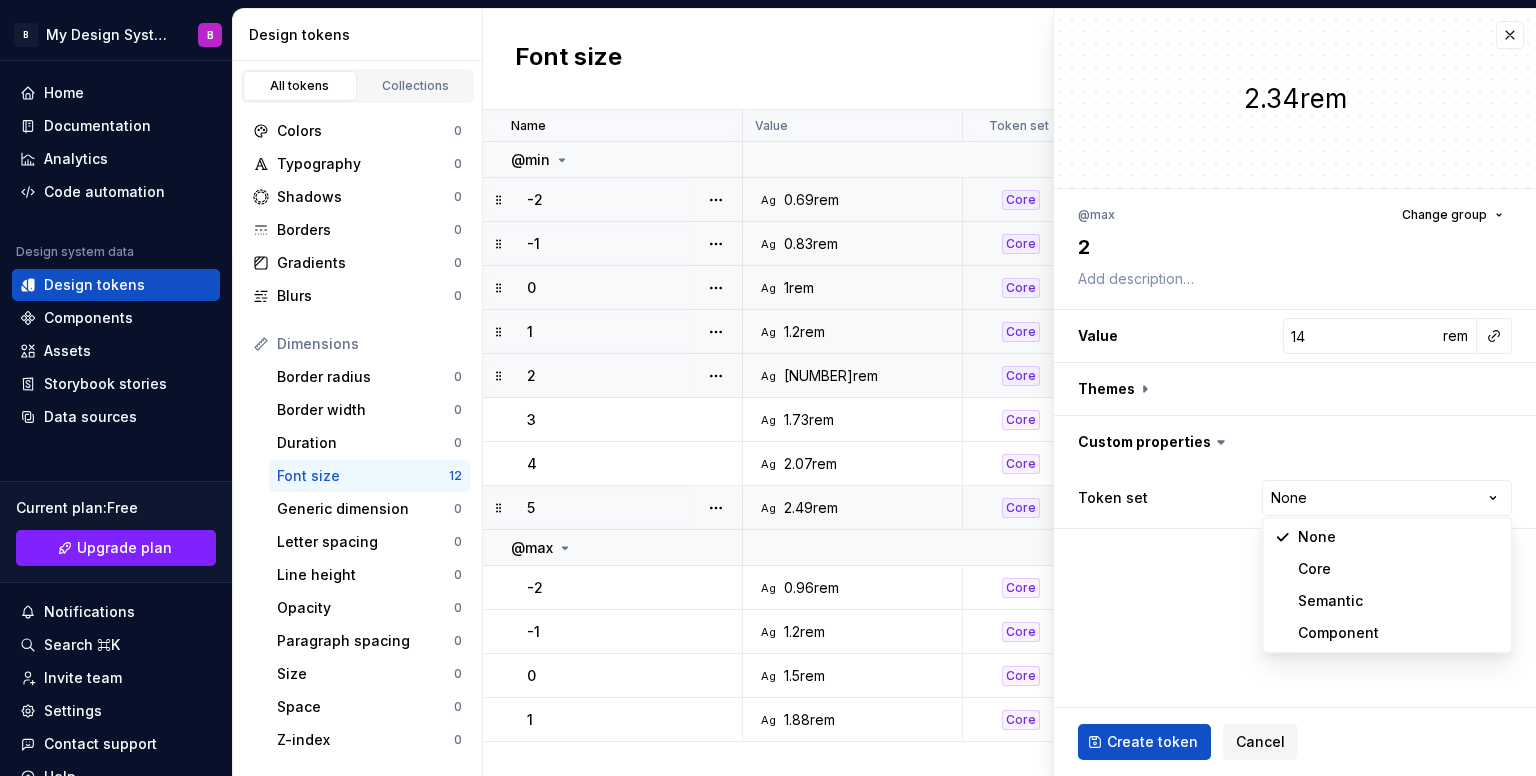 select on "**********" 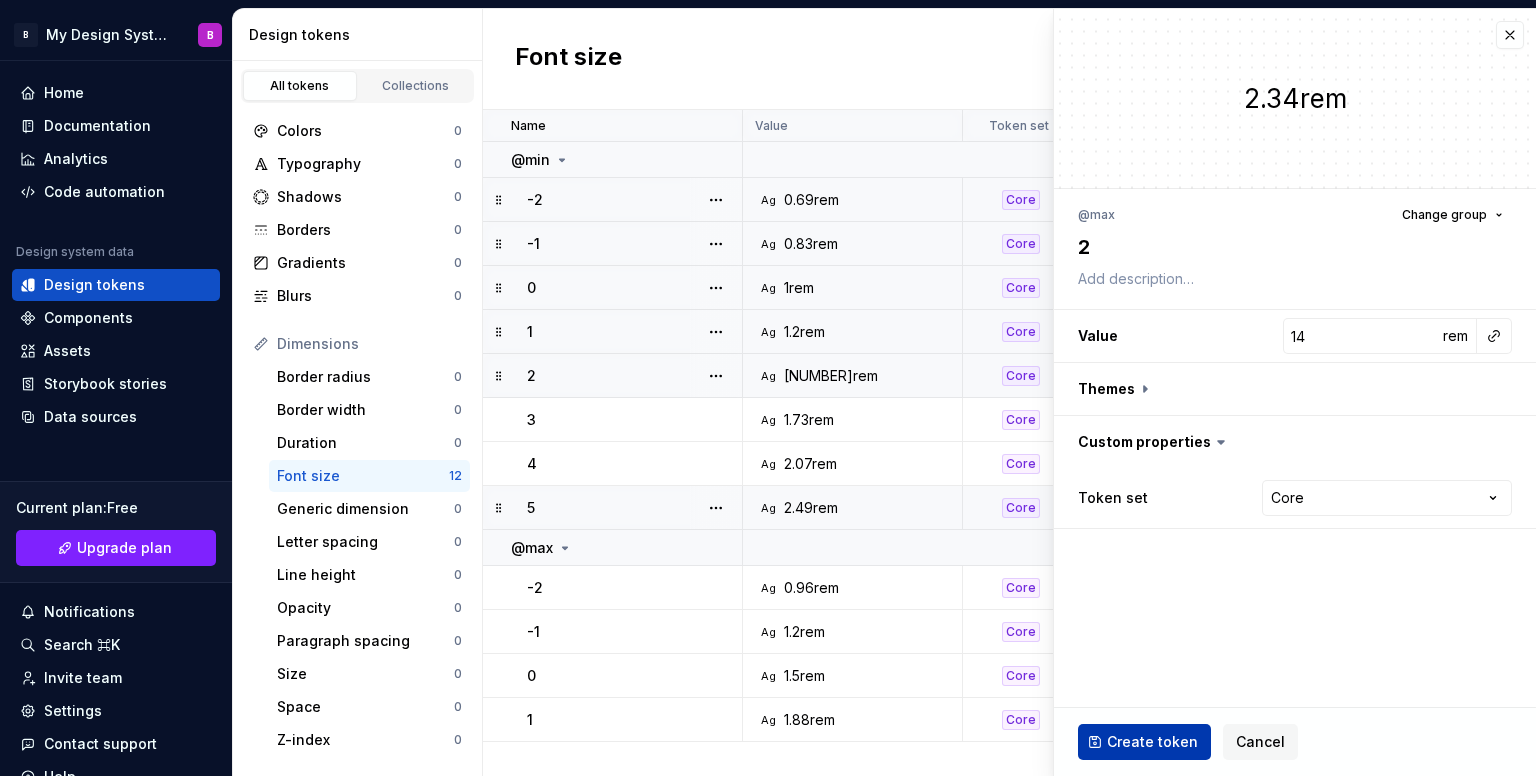 click on "Create token" at bounding box center (1152, 742) 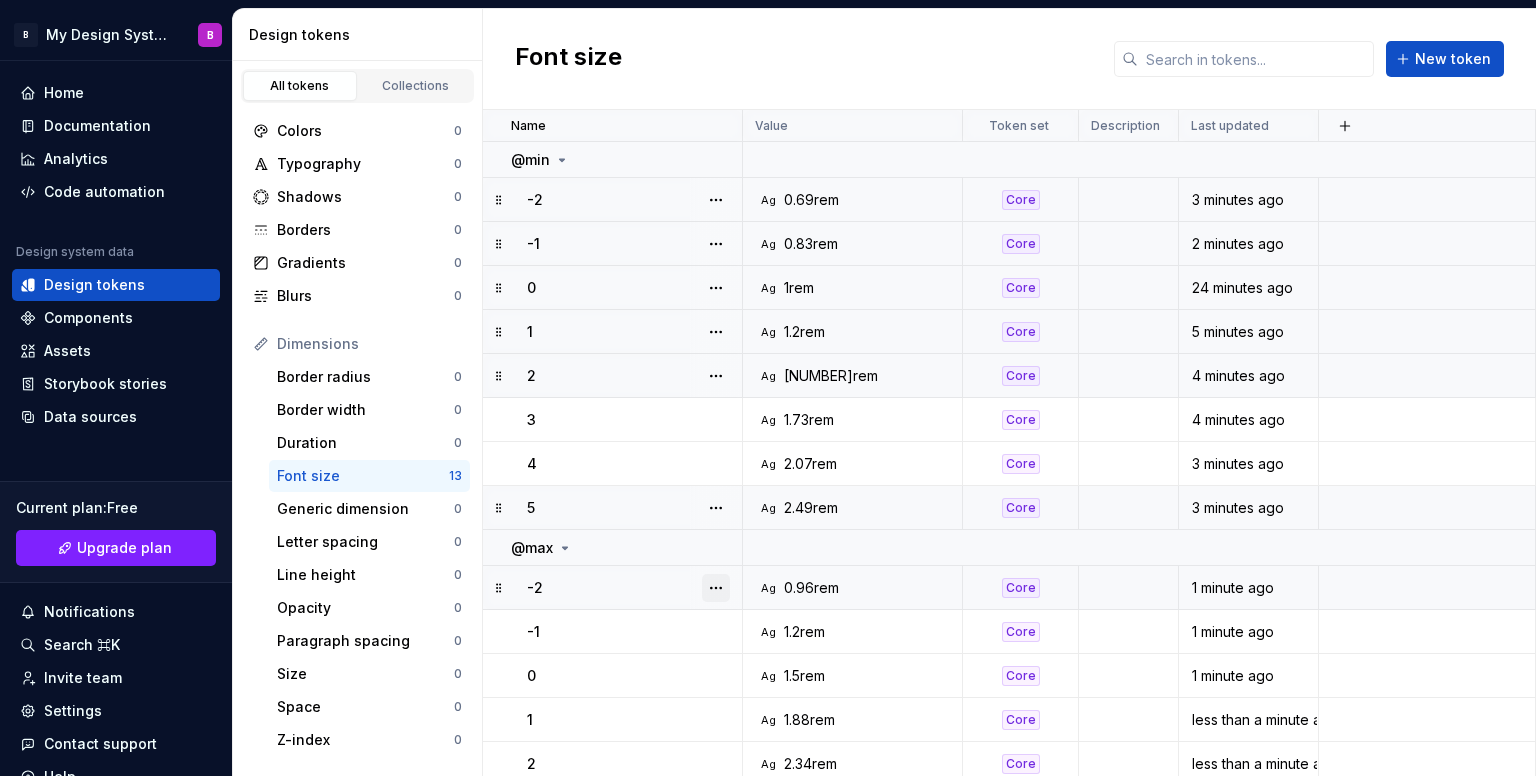 scroll, scrollTop: 9, scrollLeft: 0, axis: vertical 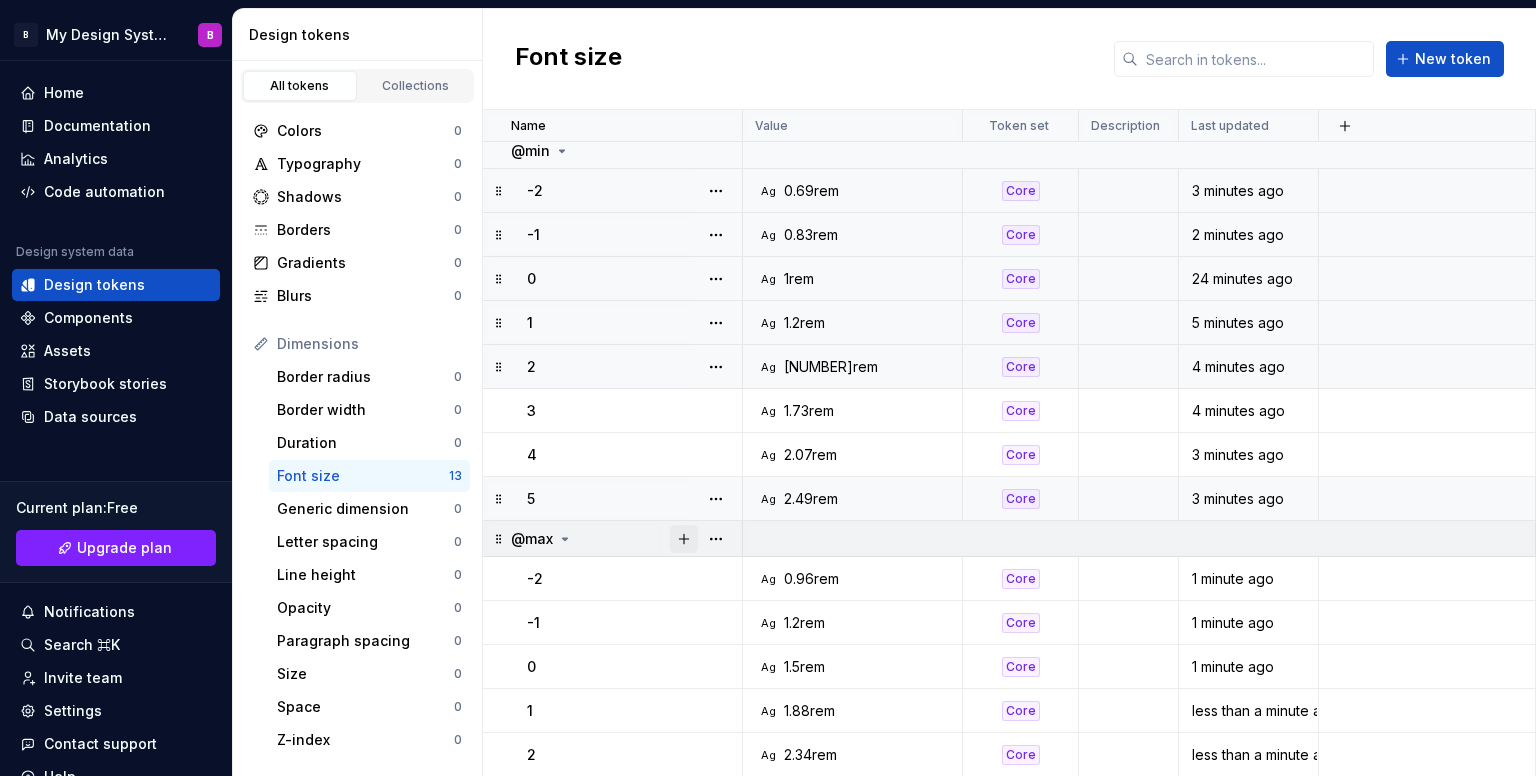 click at bounding box center [684, 539] 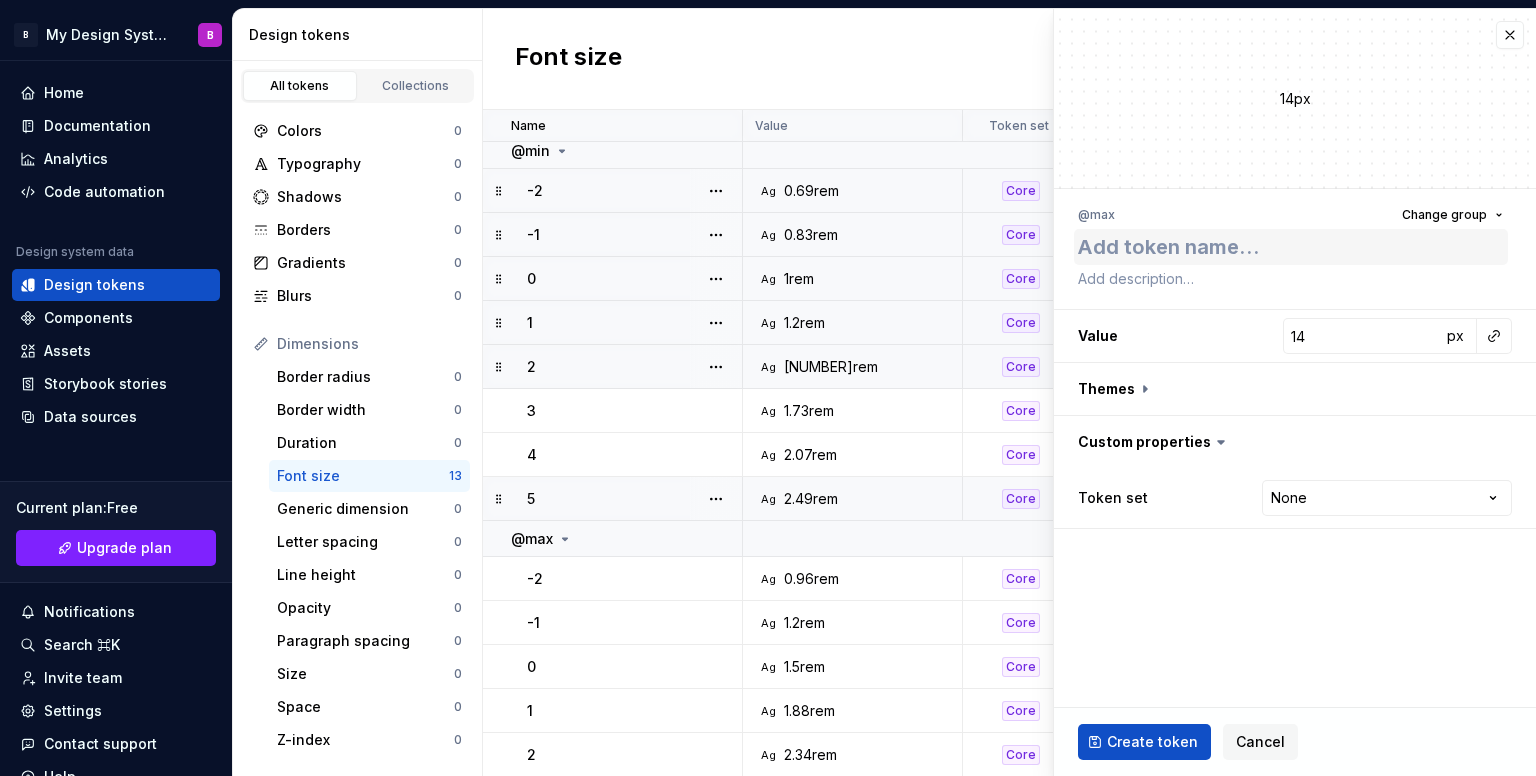 type on "*" 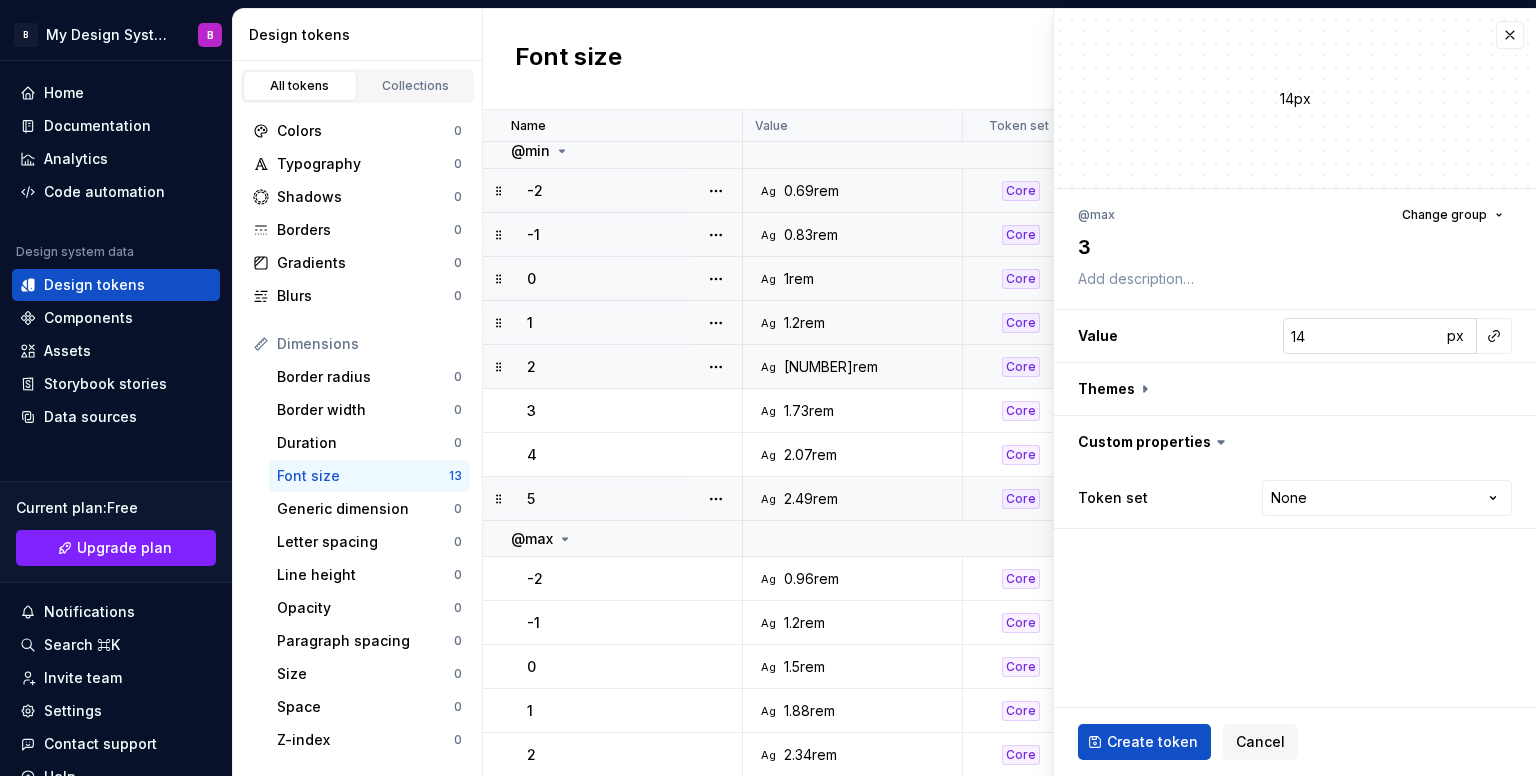 type on "3" 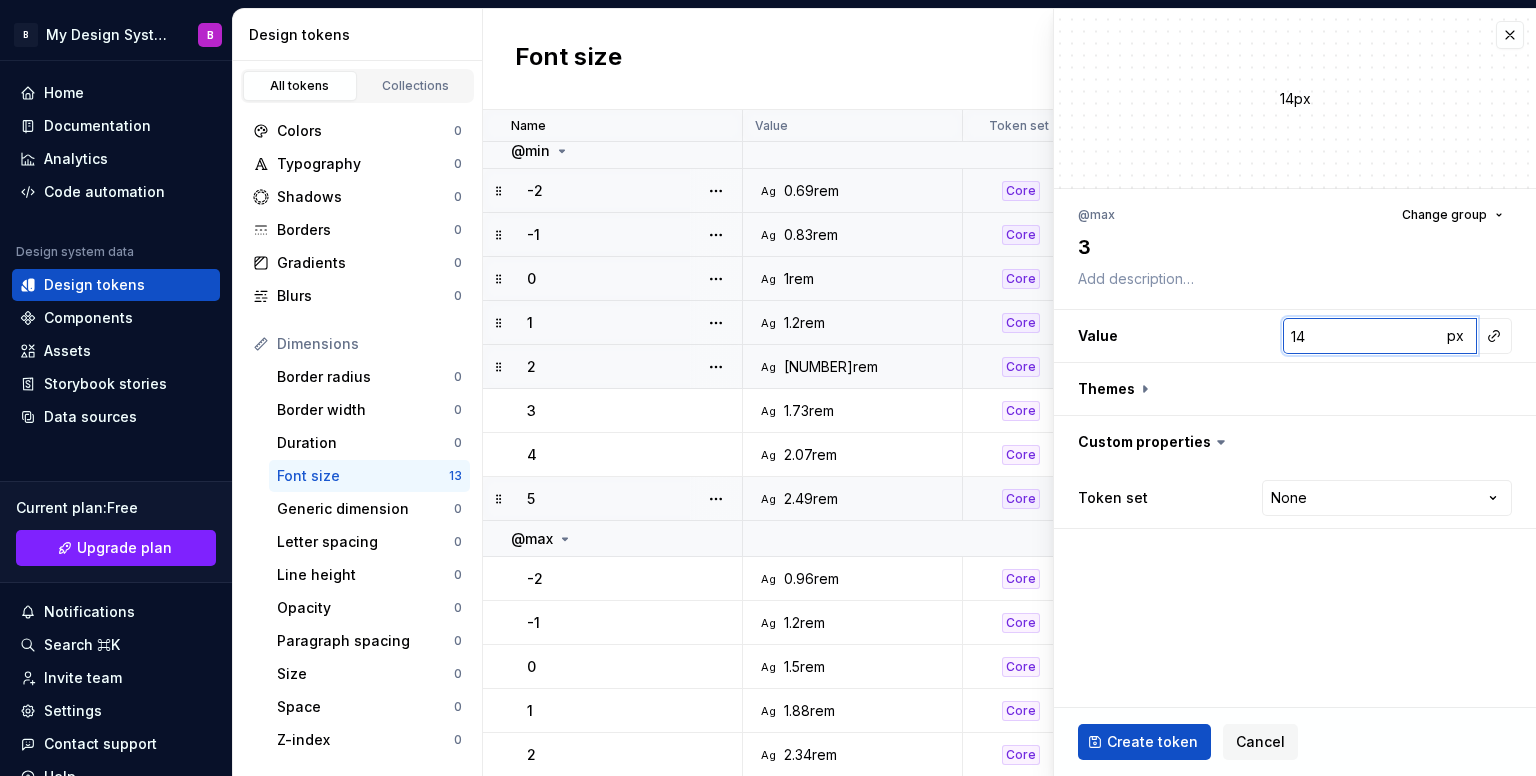 click on "14" at bounding box center (1362, 336) 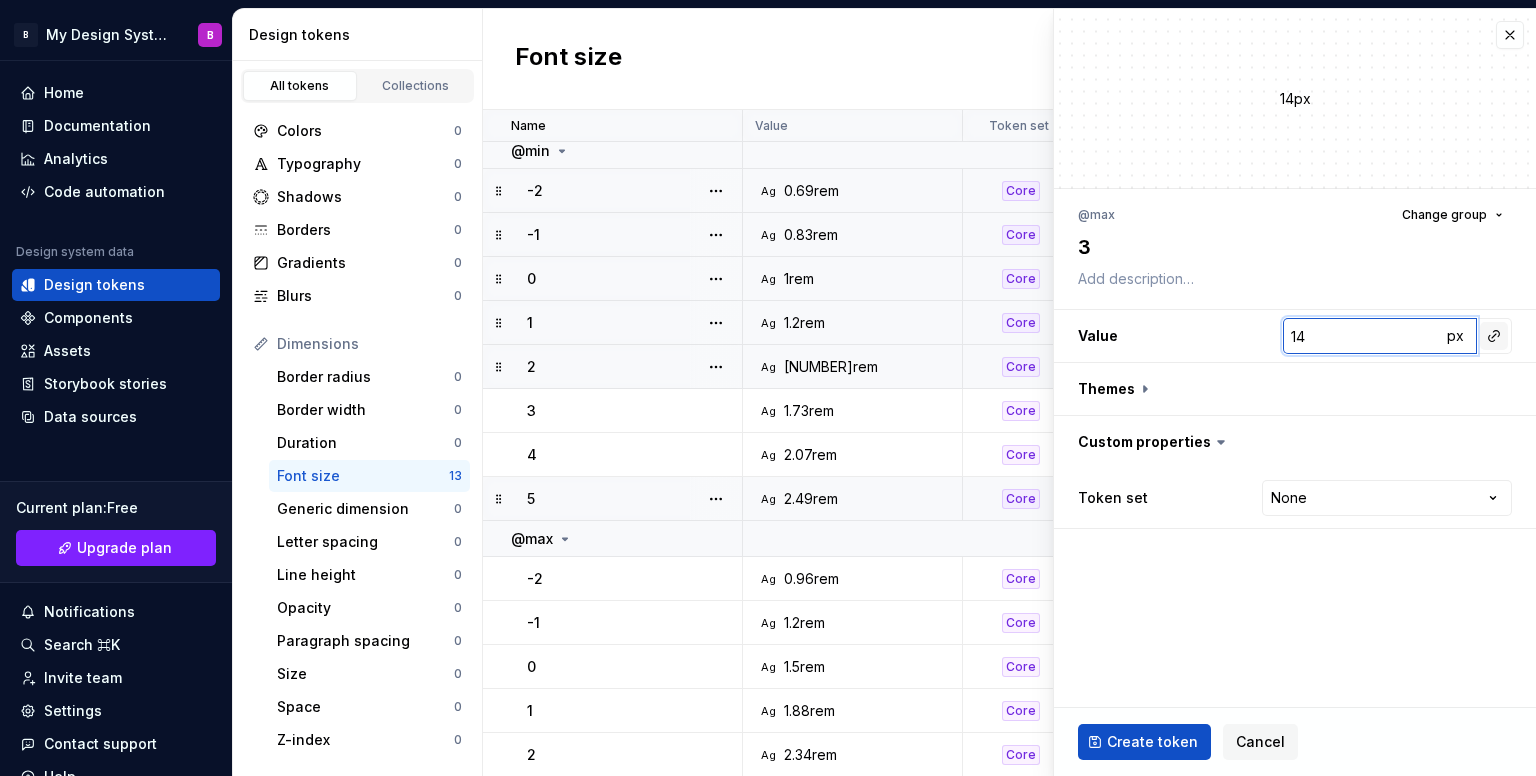 paste on "2.9297" 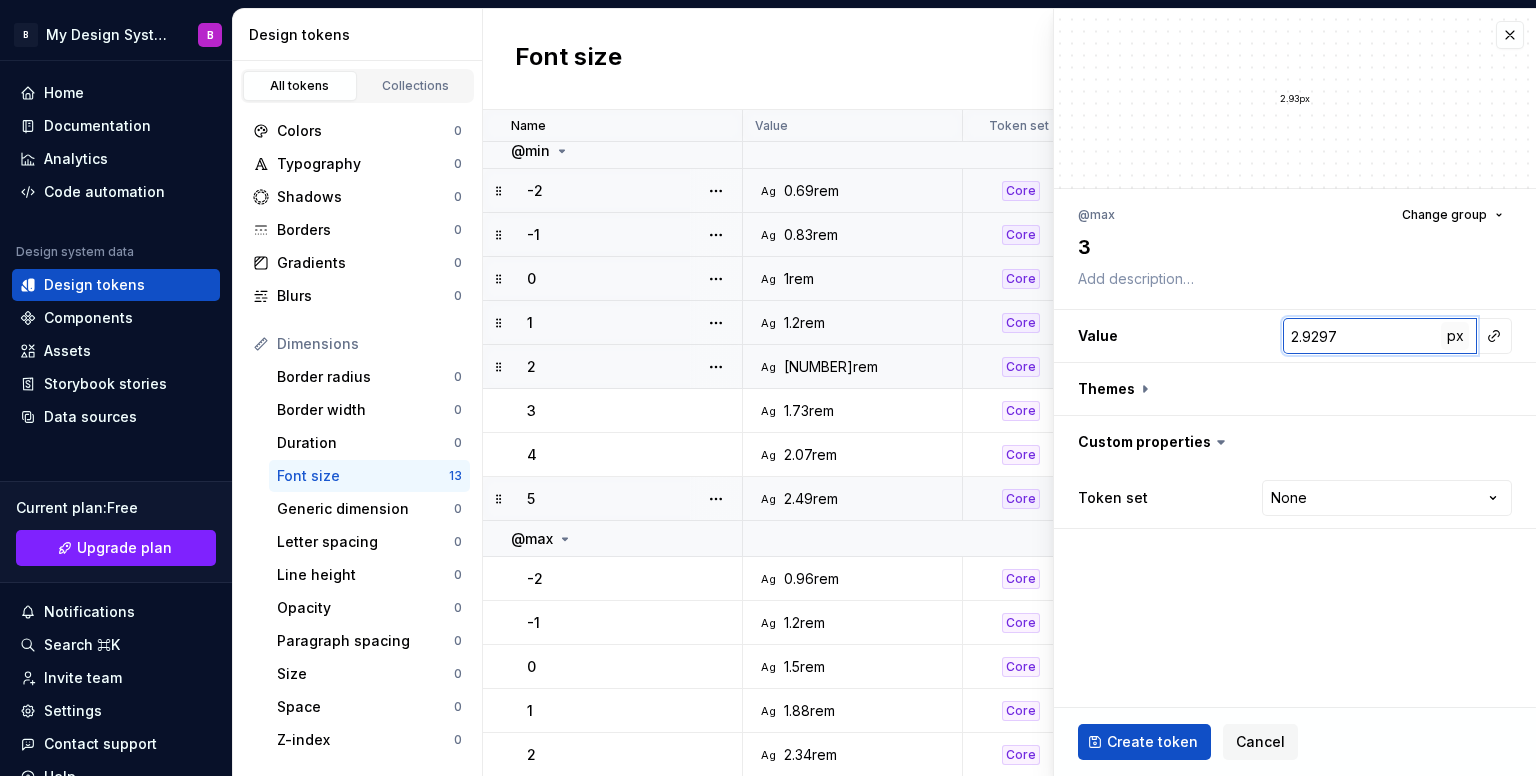 type on "2.9297" 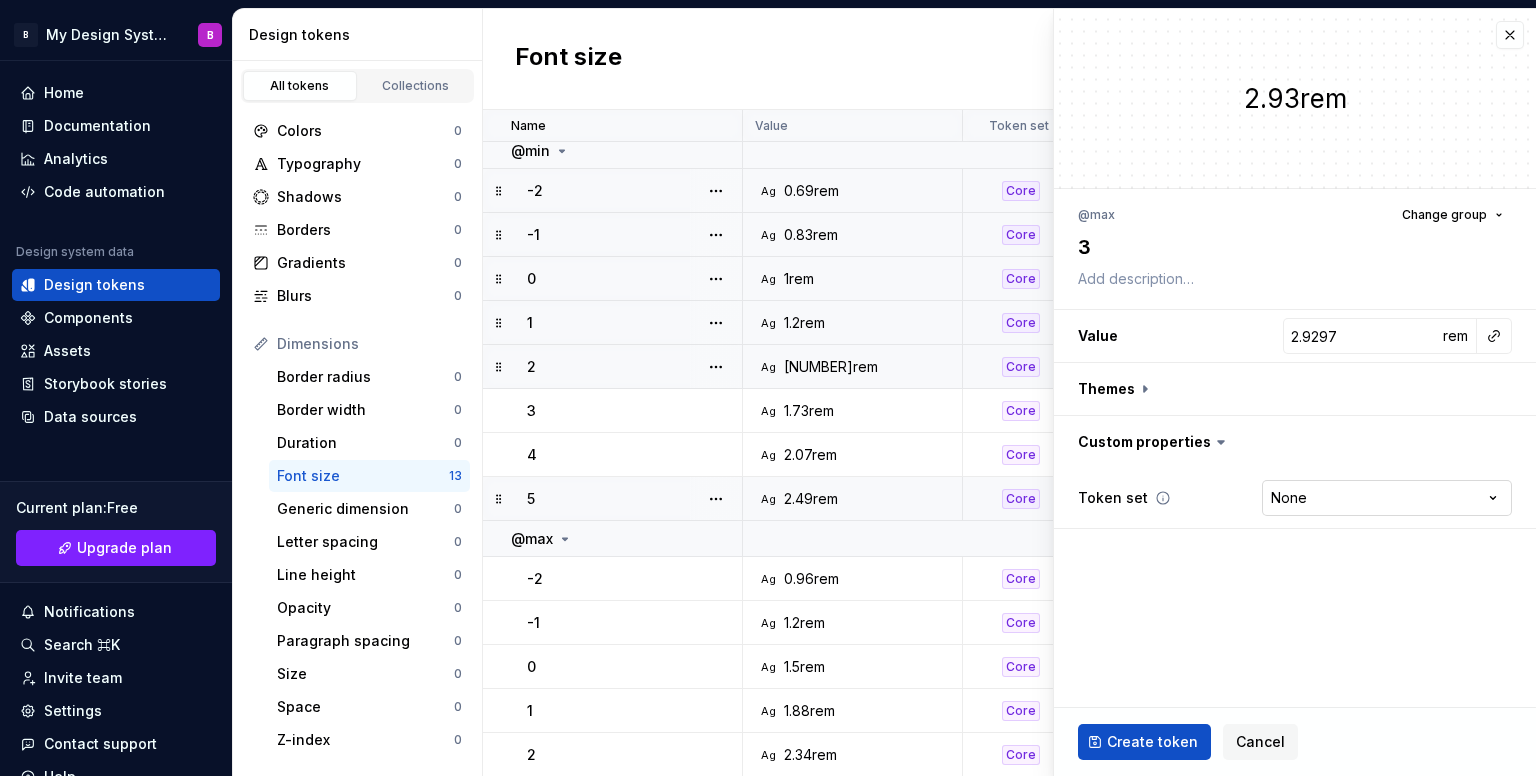 click on "B My Design System B Home Documentation Analytics Code automation Design system data Design tokens Components Assets Storybook stories Data sources Current plan :  Free Upgrade plan Notifications Search ⌘K Invite team Settings Contact support Help Design tokens All tokens Collections Colors 0 Typography 0 Shadows 0 Borders 0 Gradients 0 Blurs 0 Dimensions Border radius 0 Border width 0 Duration 0 Font size 13 Generic dimension 0 Letter spacing 0 Line height 0 Opacity 0 Paragraph spacing 0 Size 0 Space 0 Z-index 0 Options Text decoration 0 Text case 0 Visibility 0 Strings Font family 0 Font weight/style 0 Generic string 0 Product copy 0 Font size New token Name Value Token set Description Last updated @min -2 Ag 0.69rem Core 3 minutes ago -1 Ag 0.83rem Core 2 minutes ago 0 Ag 1rem Core 24 minutes ago 1 Ag 1.2rem Core 5 minutes ago 2 Ag 1.44rem Core 4 minutes ago 3 Ag 1.73rem Core 4 minutes ago 4 Ag 2.07rem Core 3 minutes ago 5 Ag 2.49rem Core 3 minutes ago @max -2 Ag 0.96rem Core 1 minute ago -1 Ag 1.2rem 0" at bounding box center [768, 388] 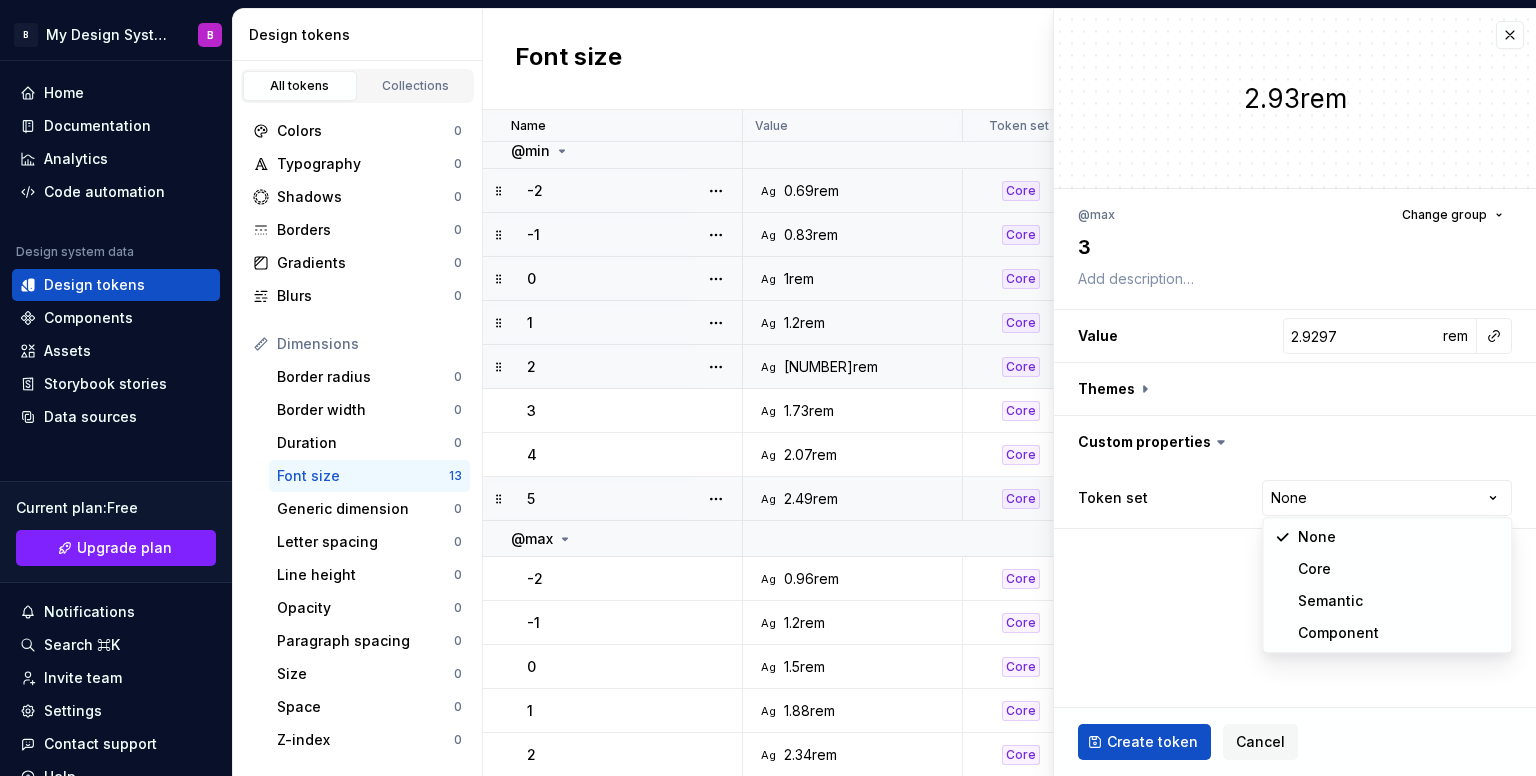 select on "**********" 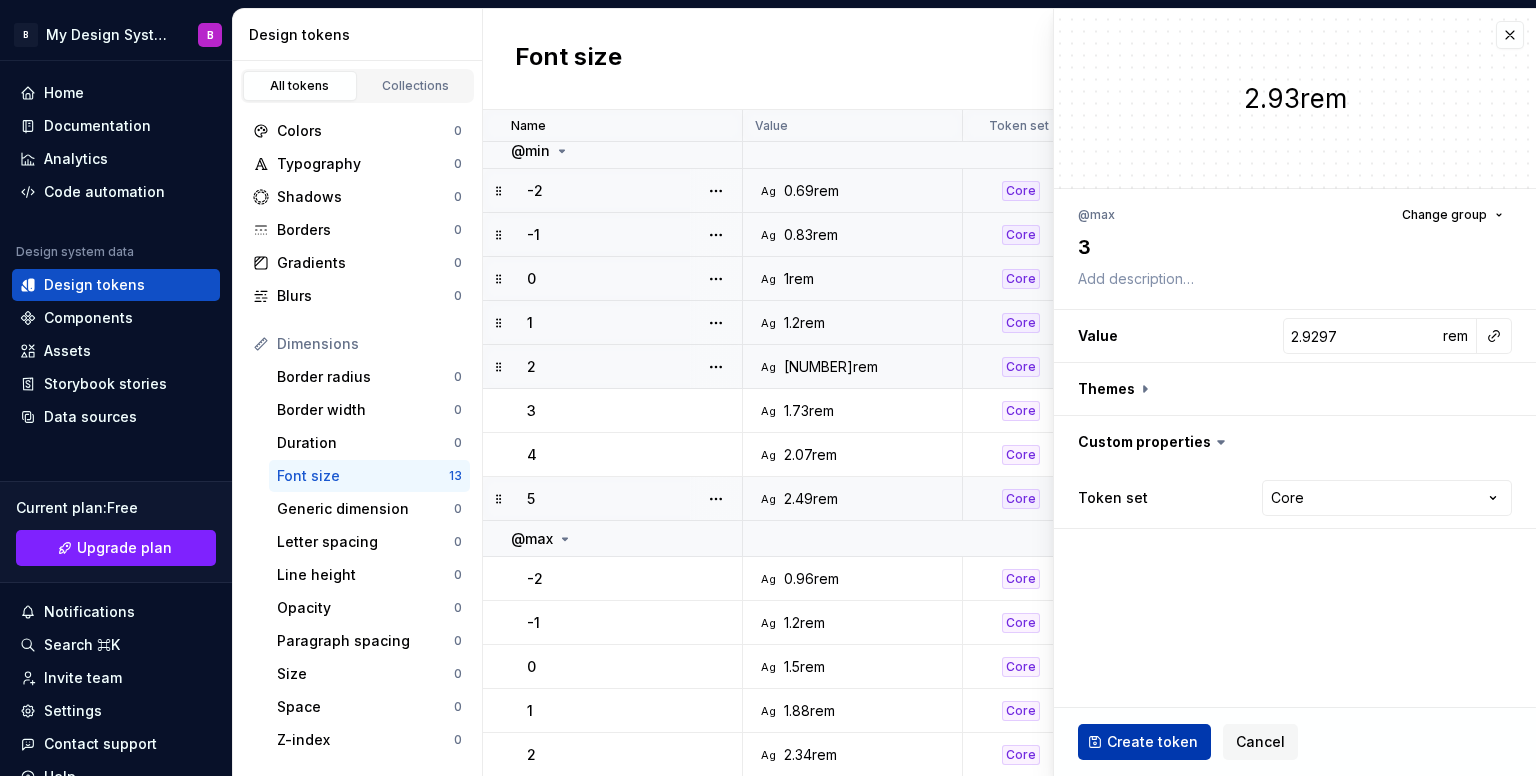 click on "Create token" at bounding box center (1144, 742) 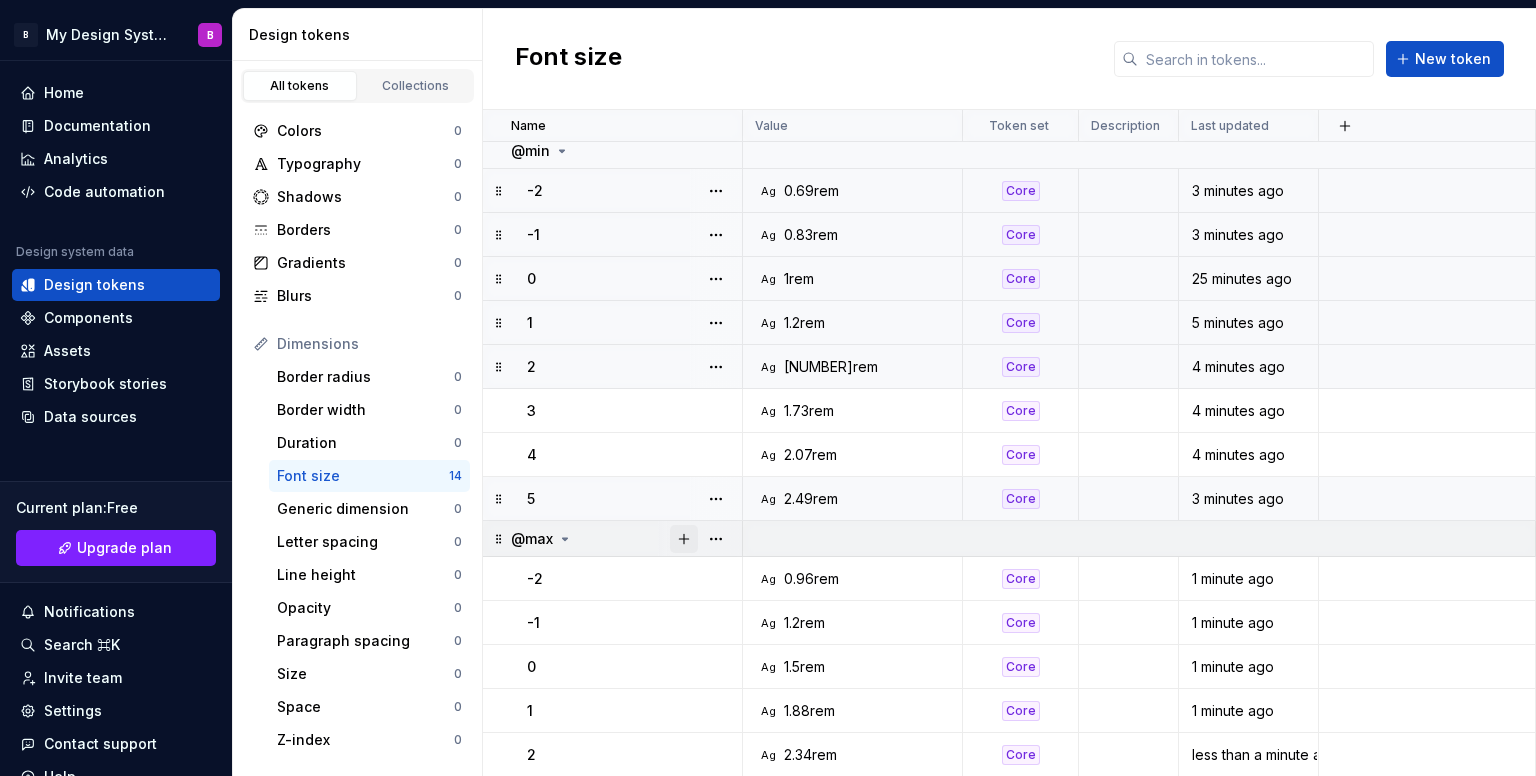 click at bounding box center [684, 539] 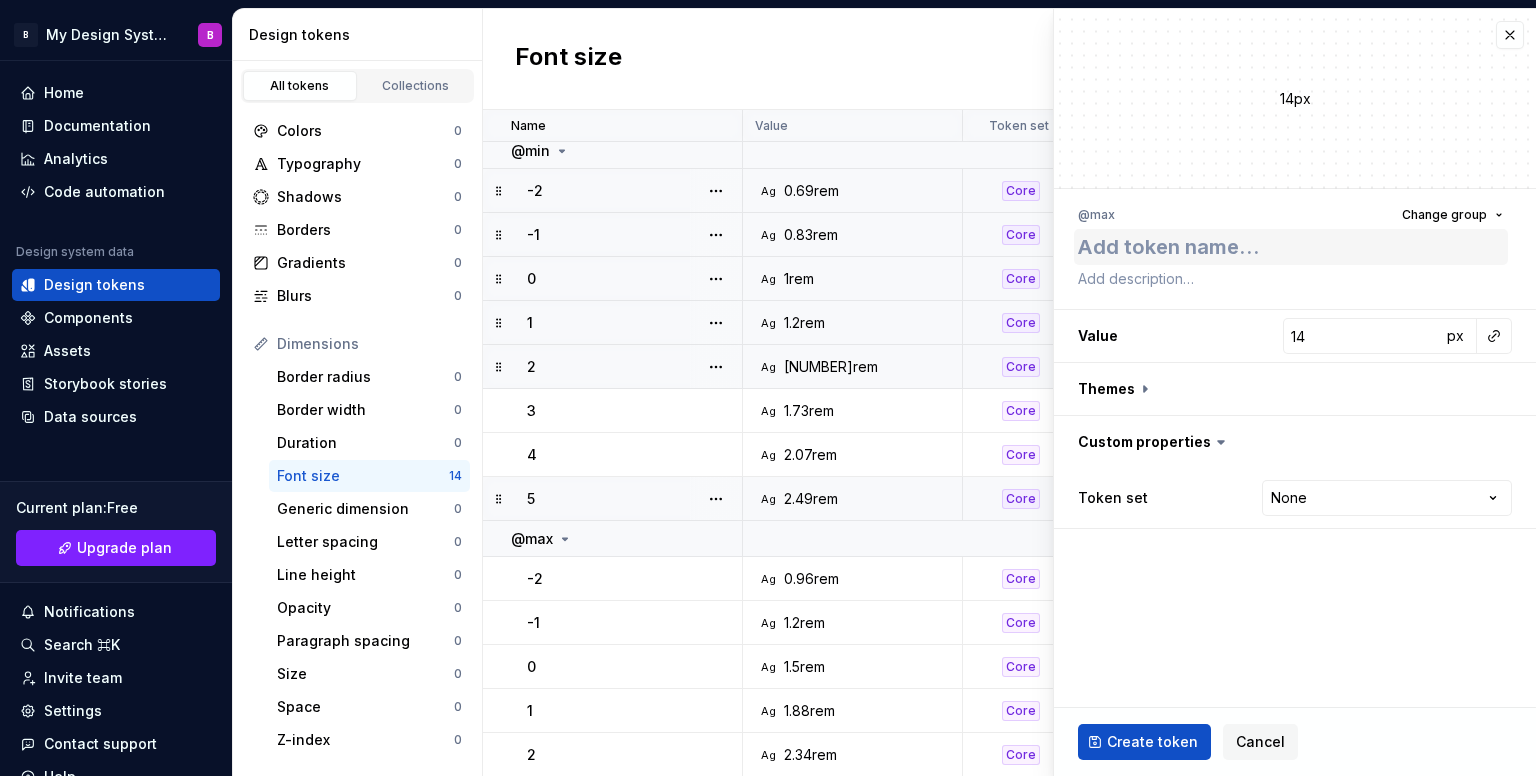 type on "*" 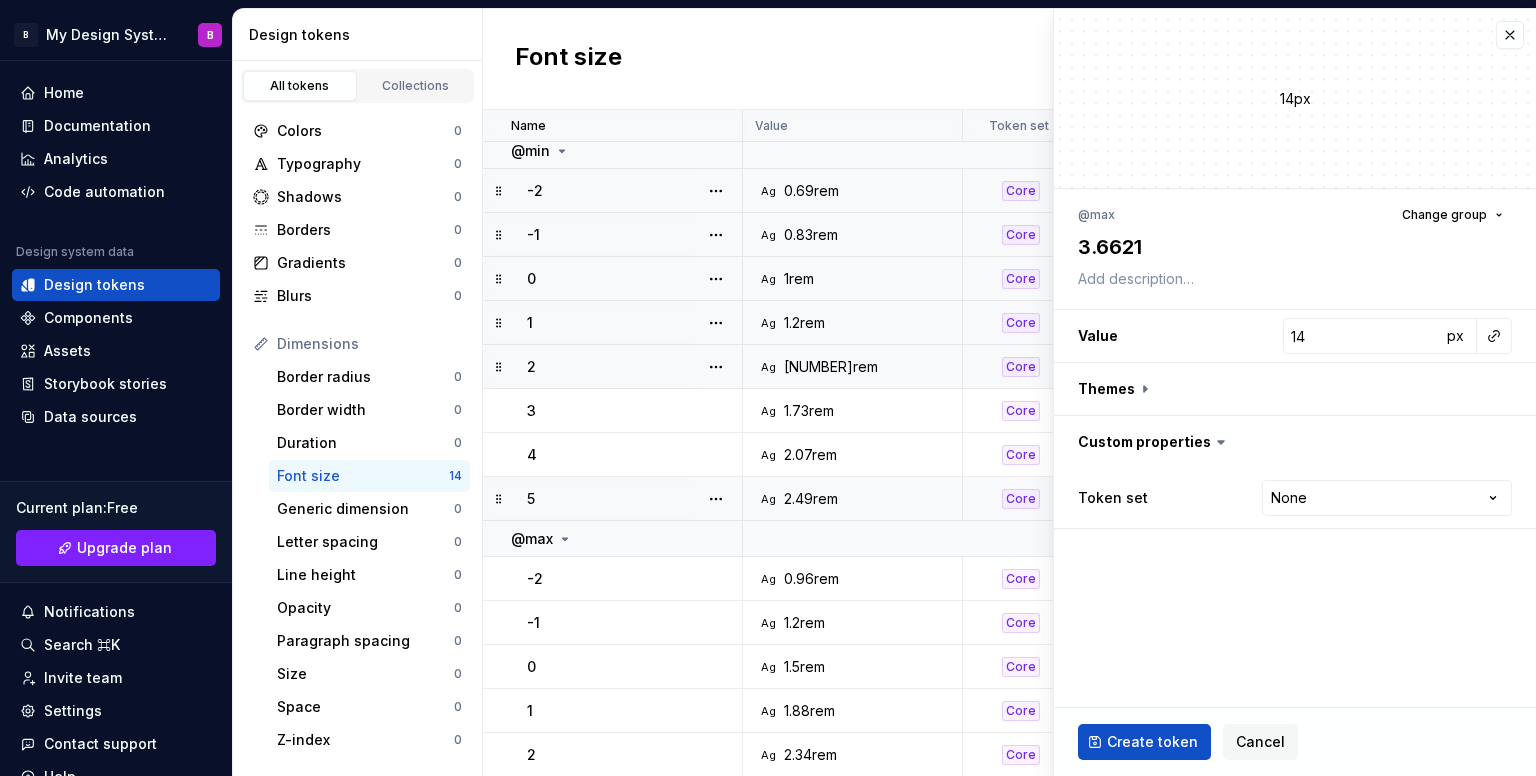drag, startPoint x: 1259, startPoint y: 245, endPoint x: 1004, endPoint y: 265, distance: 255.78311 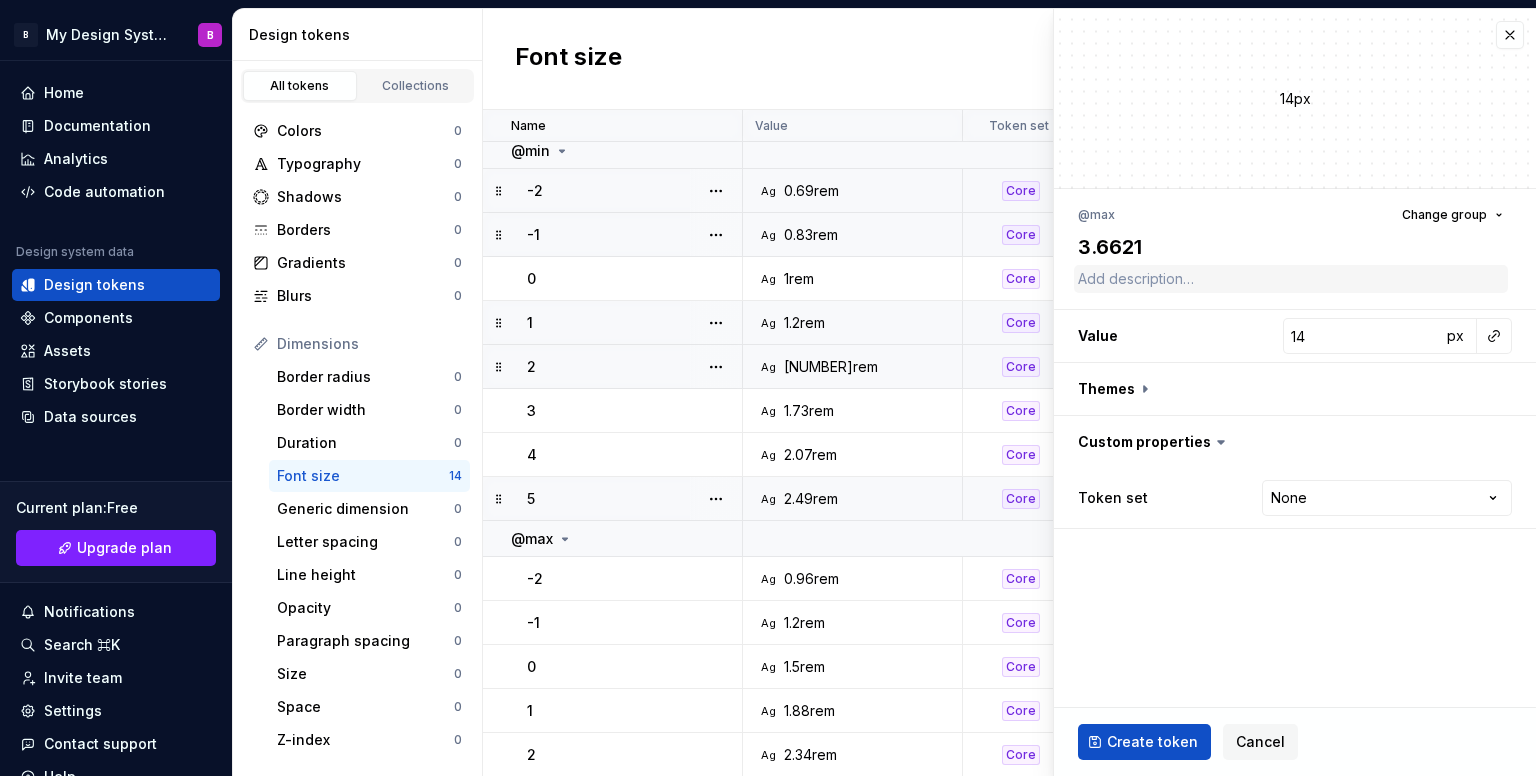 type on "*" 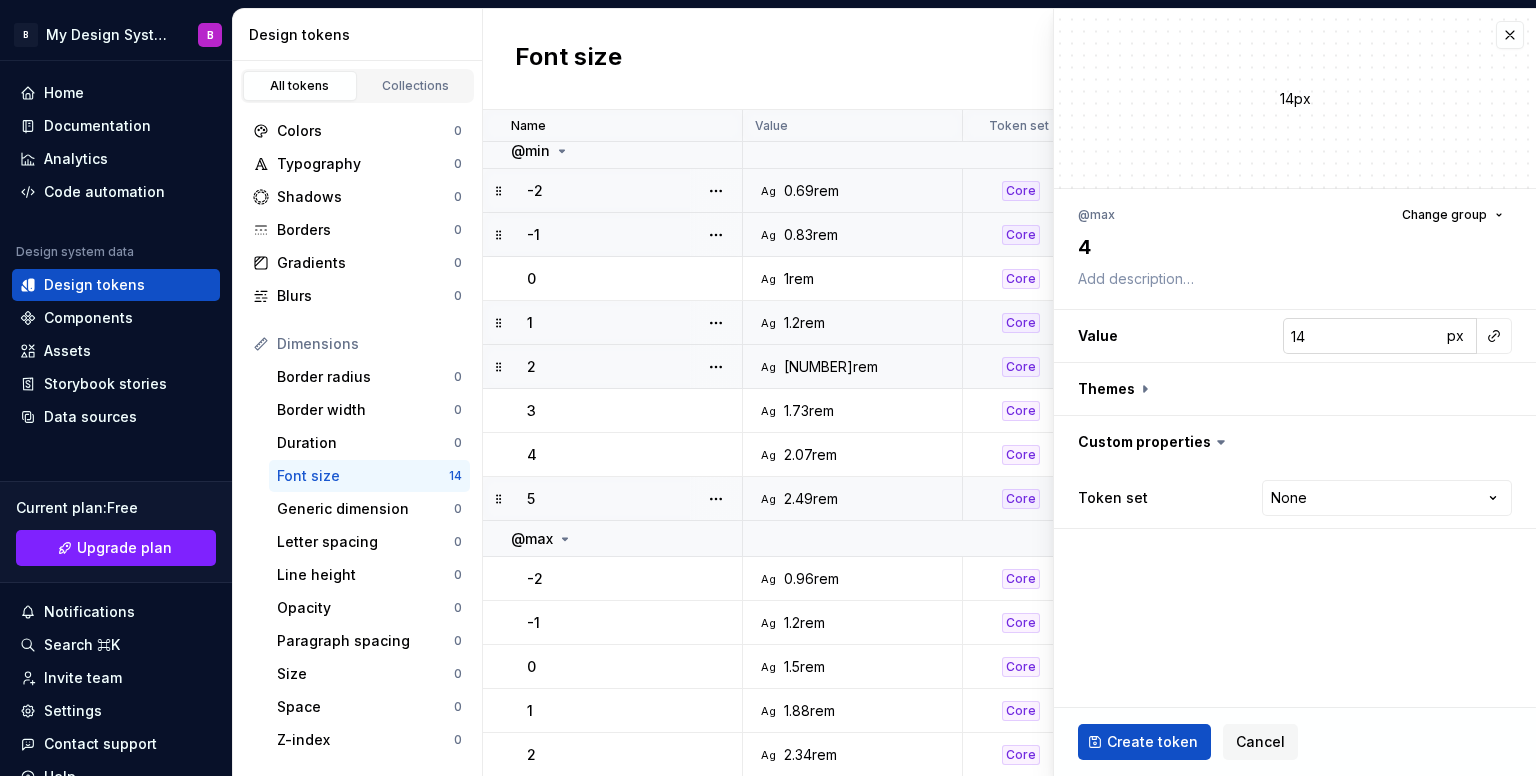 type on "4" 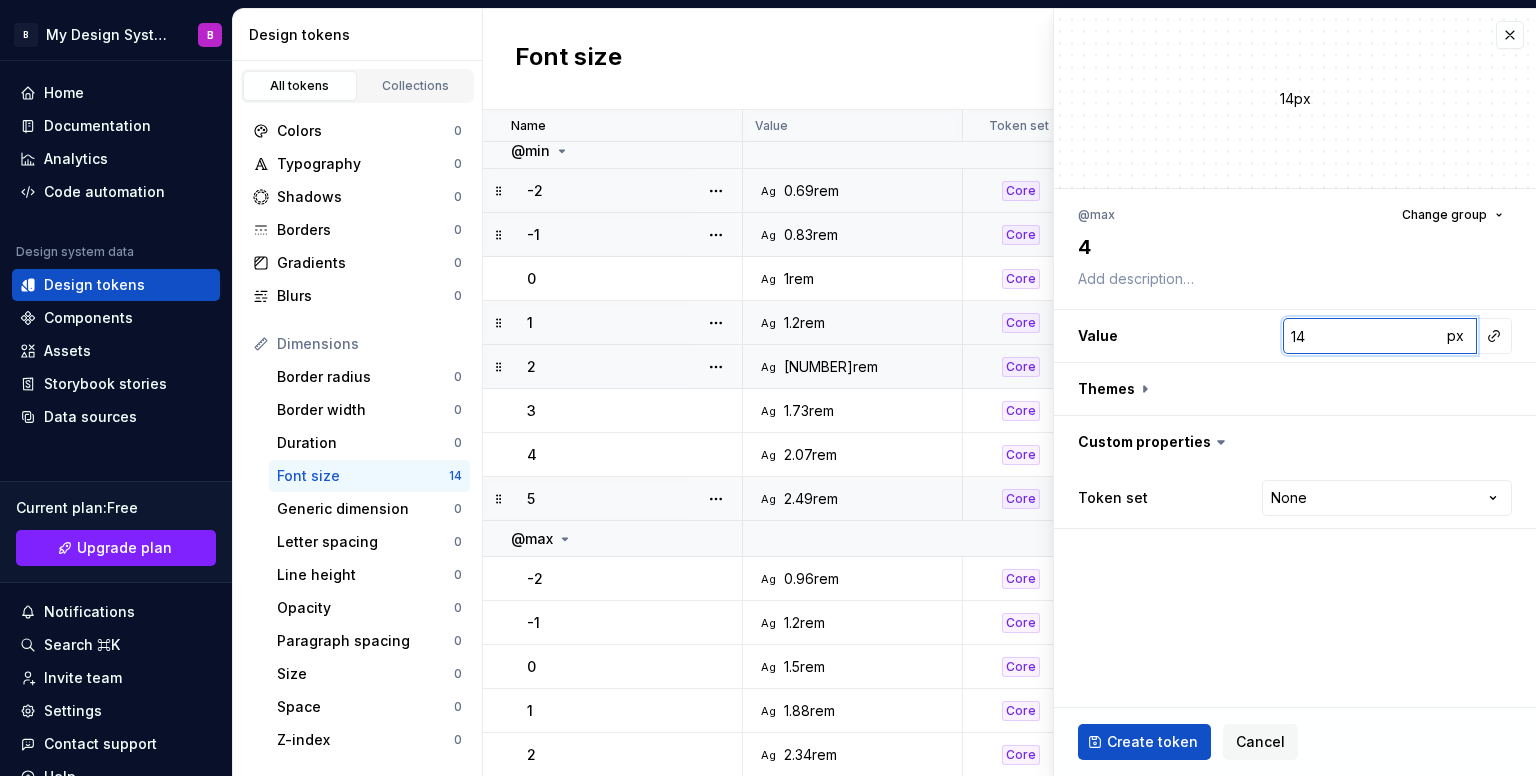 click on "14" at bounding box center [1362, 336] 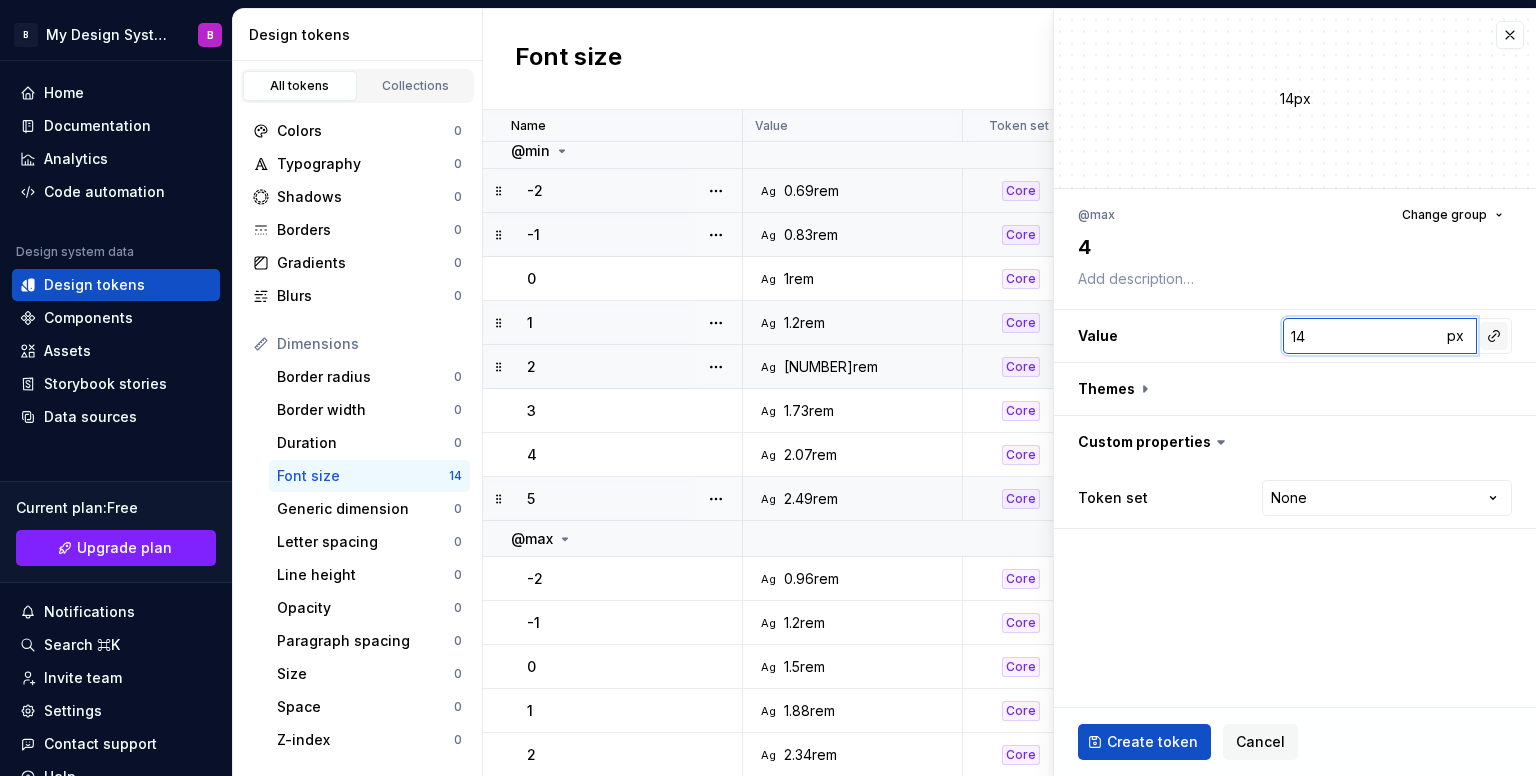 paste on "3.6621" 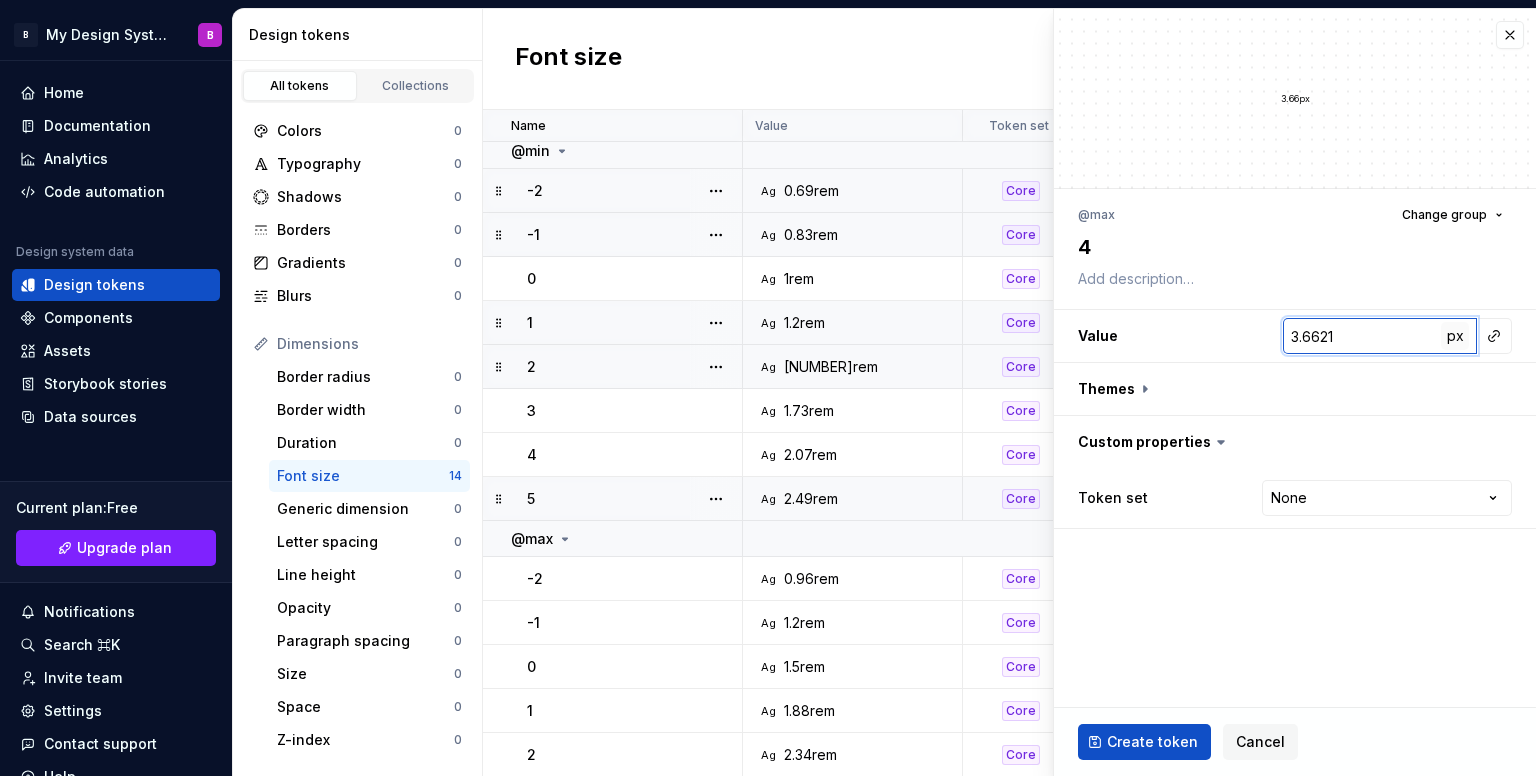 type on "3.6621" 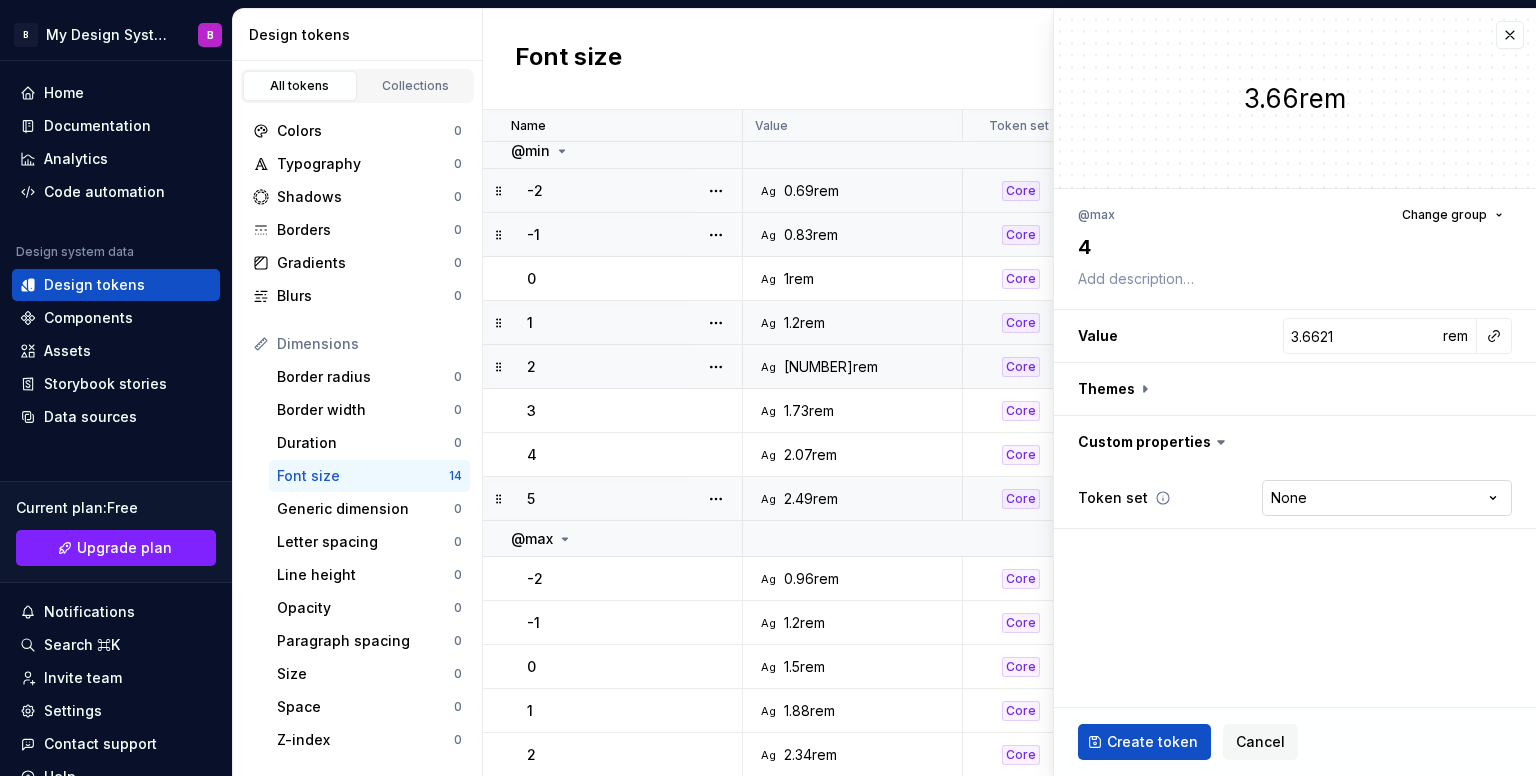 click on "B My Design System B Home Documentation Analytics Code automation Design system data Design tokens Components Assets Storybook stories Data sources Current plan :  Free Upgrade plan Notifications Search ⌘K Invite team Settings Contact support Help Design tokens All tokens Collections Colors 0 Typography 0 Shadows 0 Borders 0 Gradients 0 Blurs 0 Dimensions Border radius 0 Border width 0 Duration 0 Font size 14 Generic dimension 0 Letter spacing 0 Line height 0 Opacity 0 Paragraph spacing 0 Size 0 Space 0 Z-index 0 Options Text decoration 0 Text case 0 Visibility 0 Strings Font family 0 Font weight/style 0 Generic string 0 Product copy 0 Font size New token Name Value Token set Description Last updated @min -2 Ag 0.69rem Core 3 minutes ago -1 Ag 0.83rem Core 3 minutes ago 0 Ag 1rem Core 25 minutes ago 1 Ag 1.2rem Core 5 minutes ago 2 Ag 1.44rem Core 5 minutes ago 3 Ag 1.73rem Core 4 minutes ago 4 Ag 2.07rem Core 4 minutes ago 5 Ag 2.49rem Core 3 minutes ago @max -2 Ag 0.96rem Core 2 minutes ago -1 Ag 1.2rem 0" at bounding box center [768, 388] 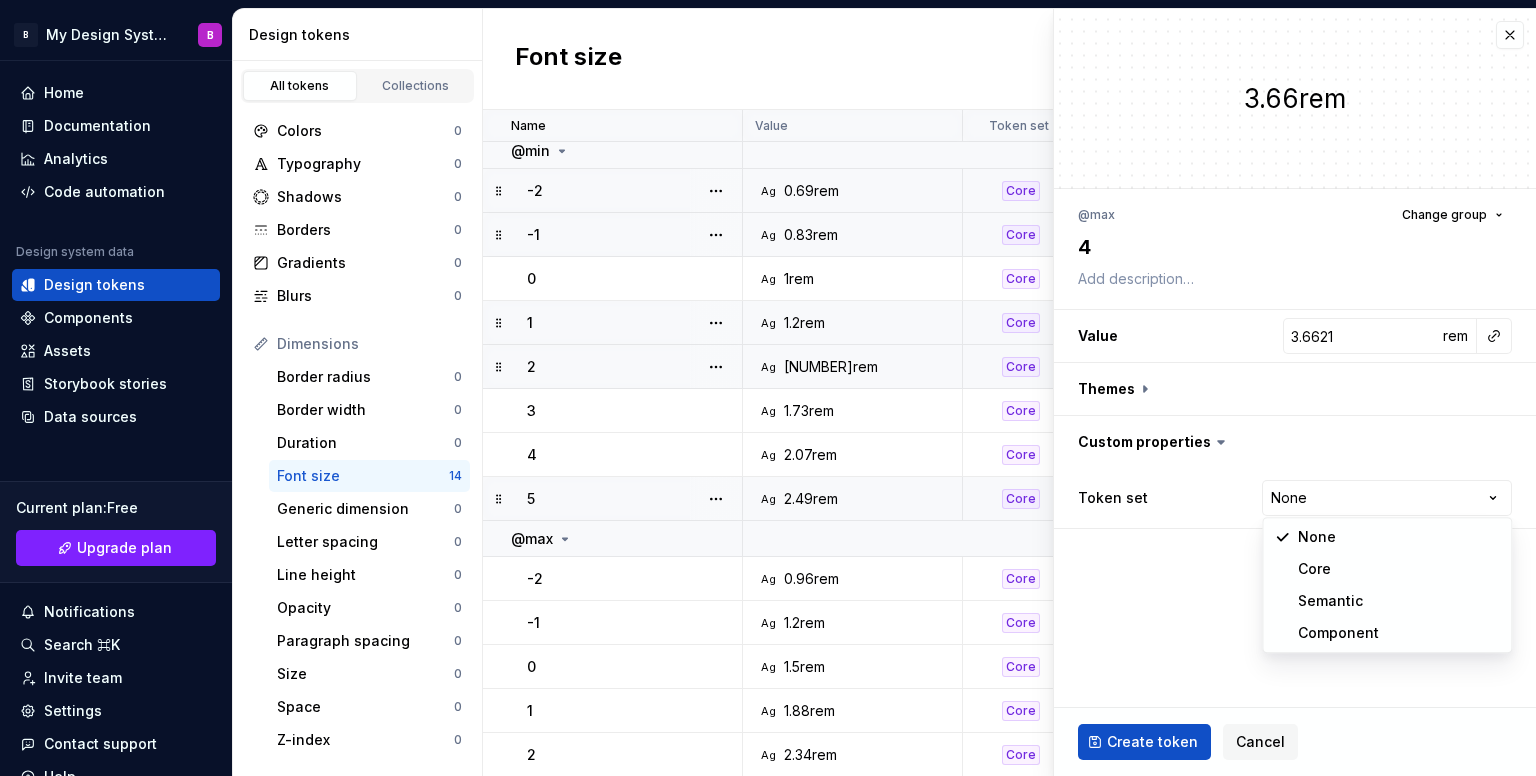 select on "**********" 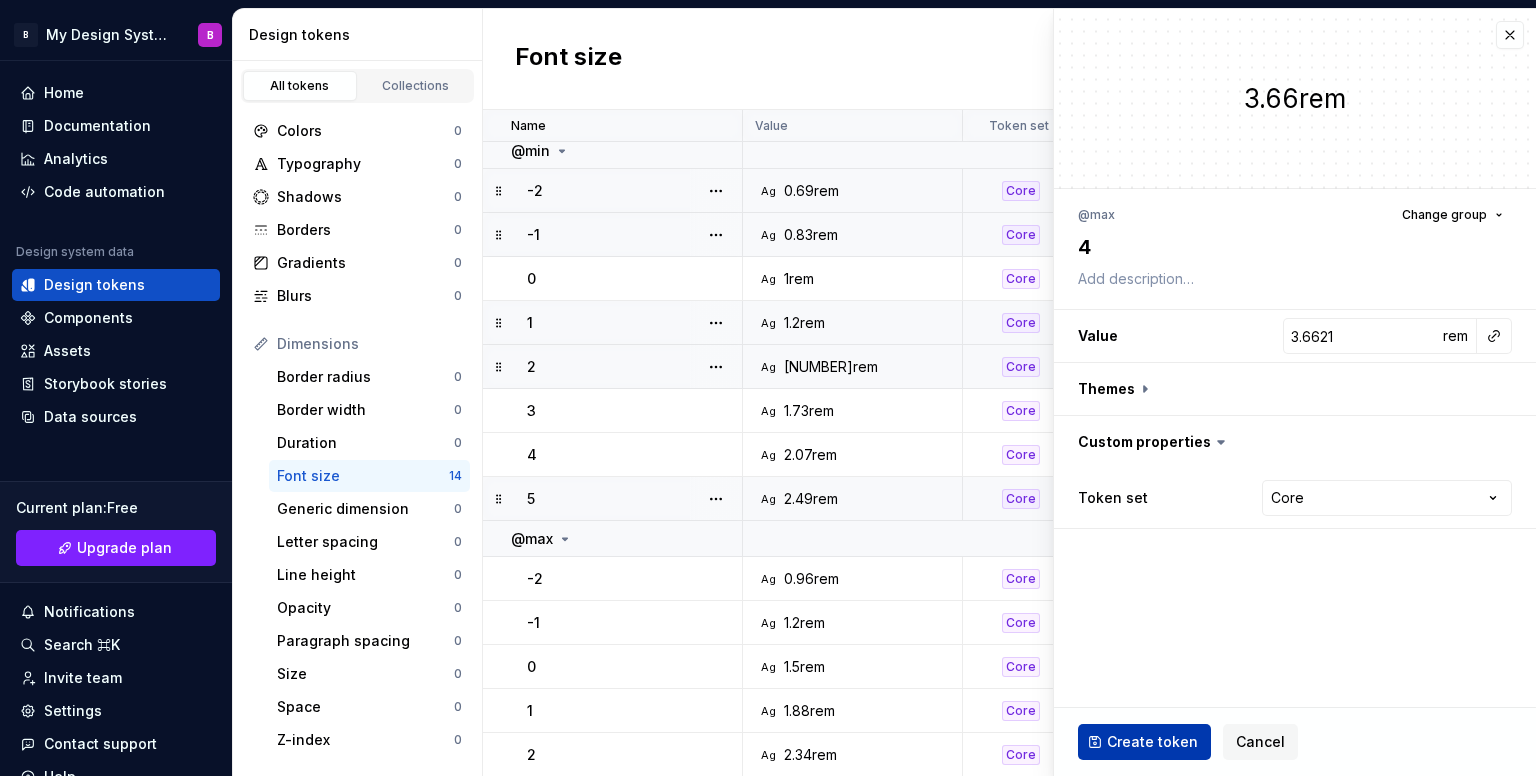 click on "Create token" at bounding box center [1144, 742] 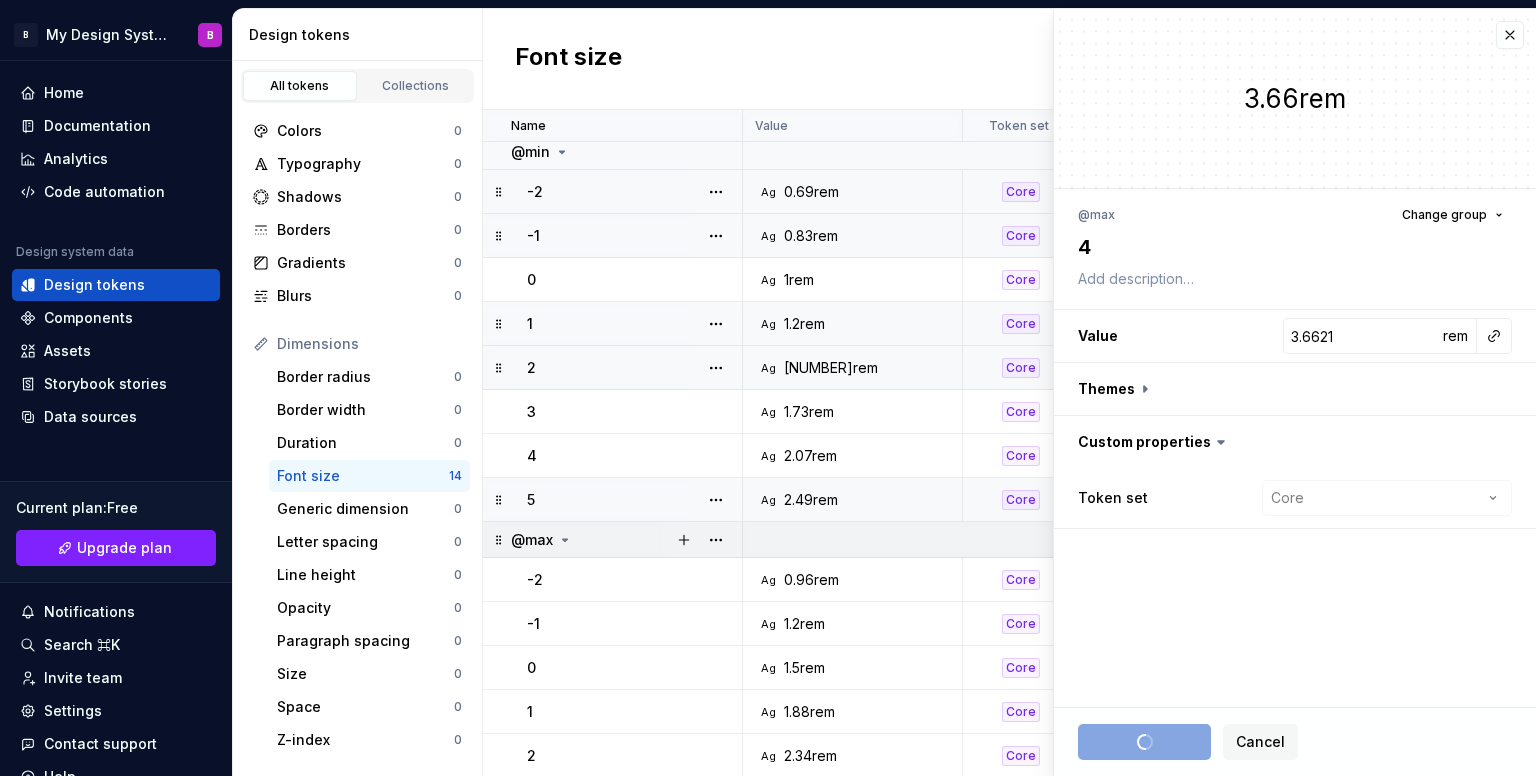 scroll, scrollTop: 0, scrollLeft: 0, axis: both 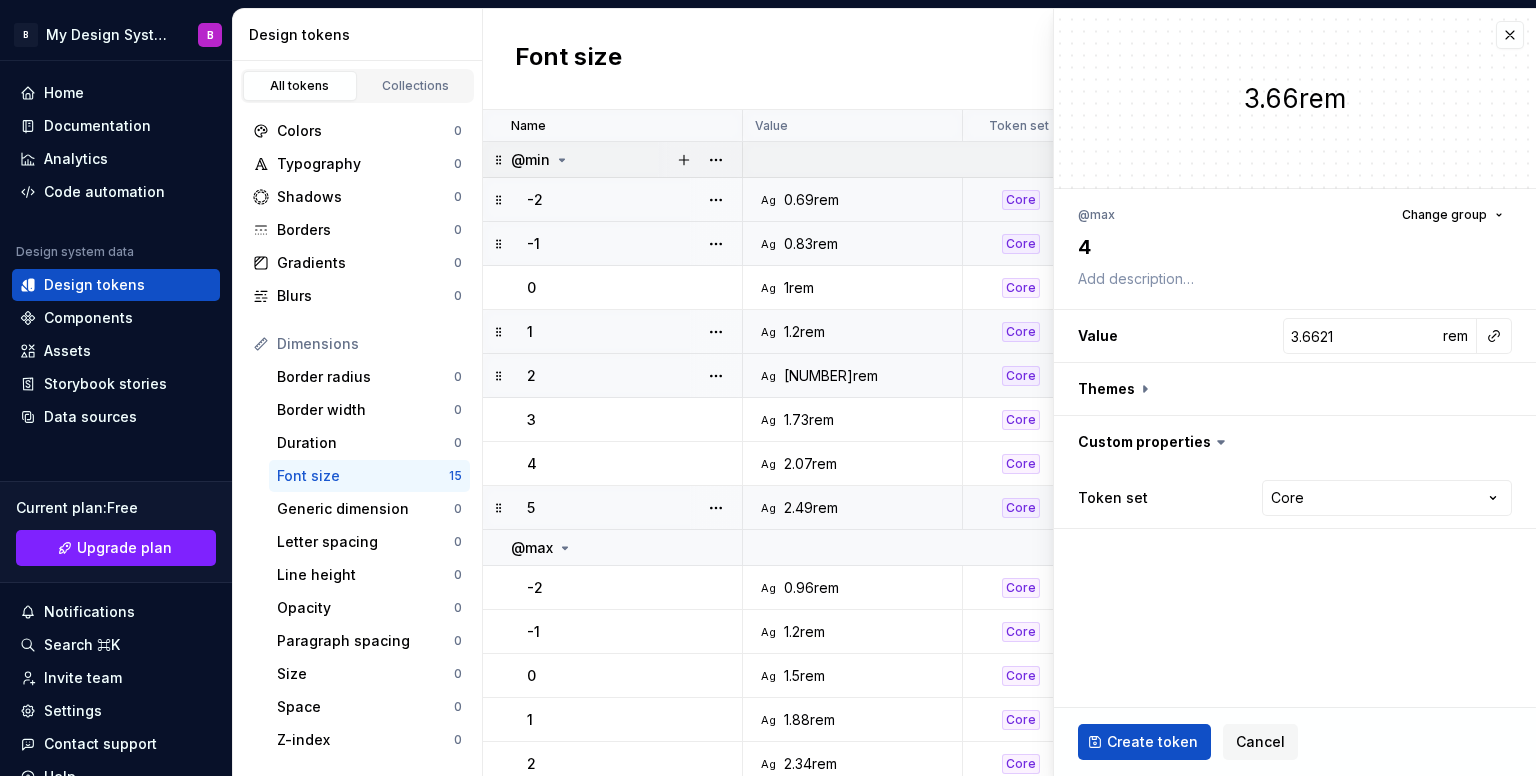 type on "*" 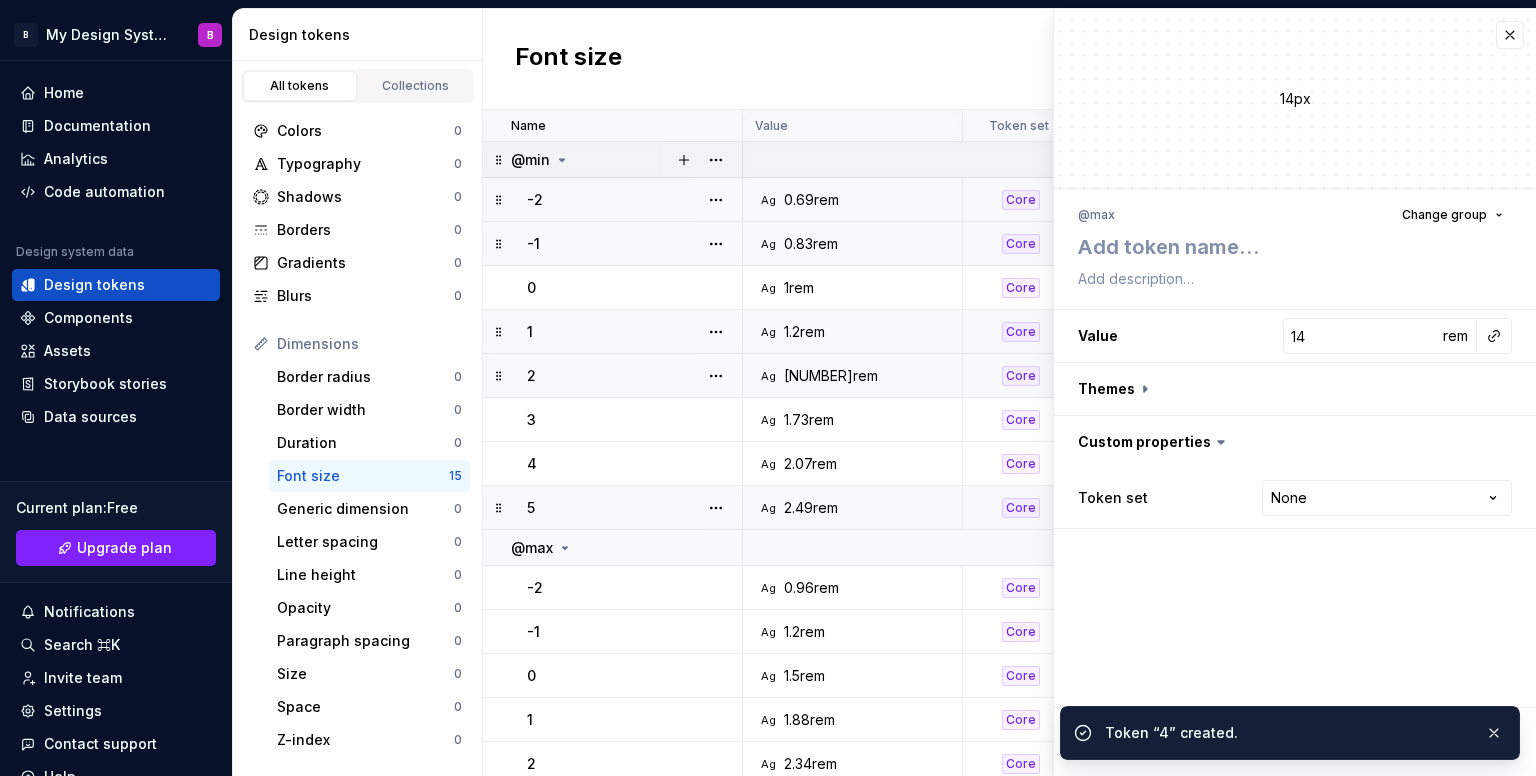 click 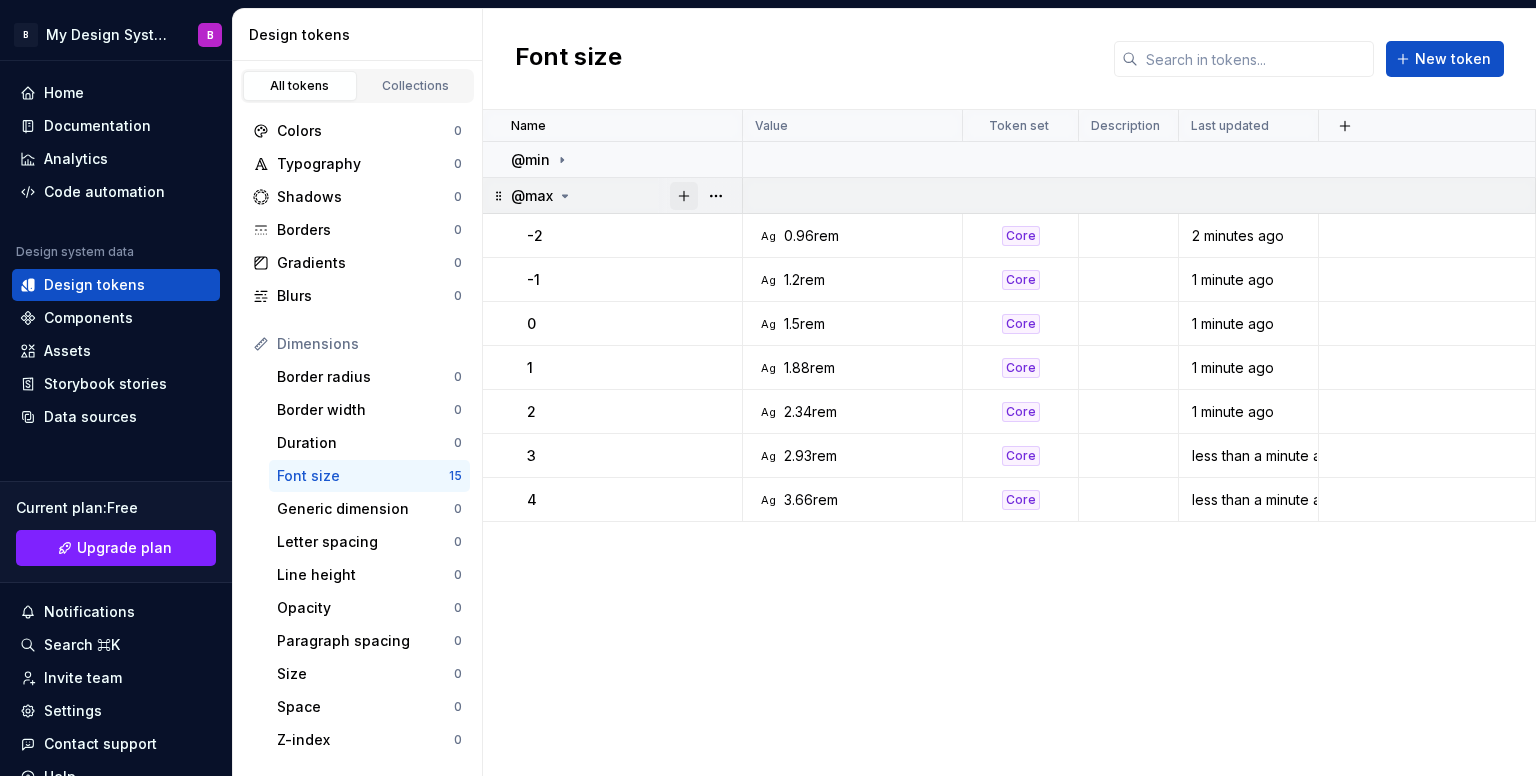 click at bounding box center (684, 196) 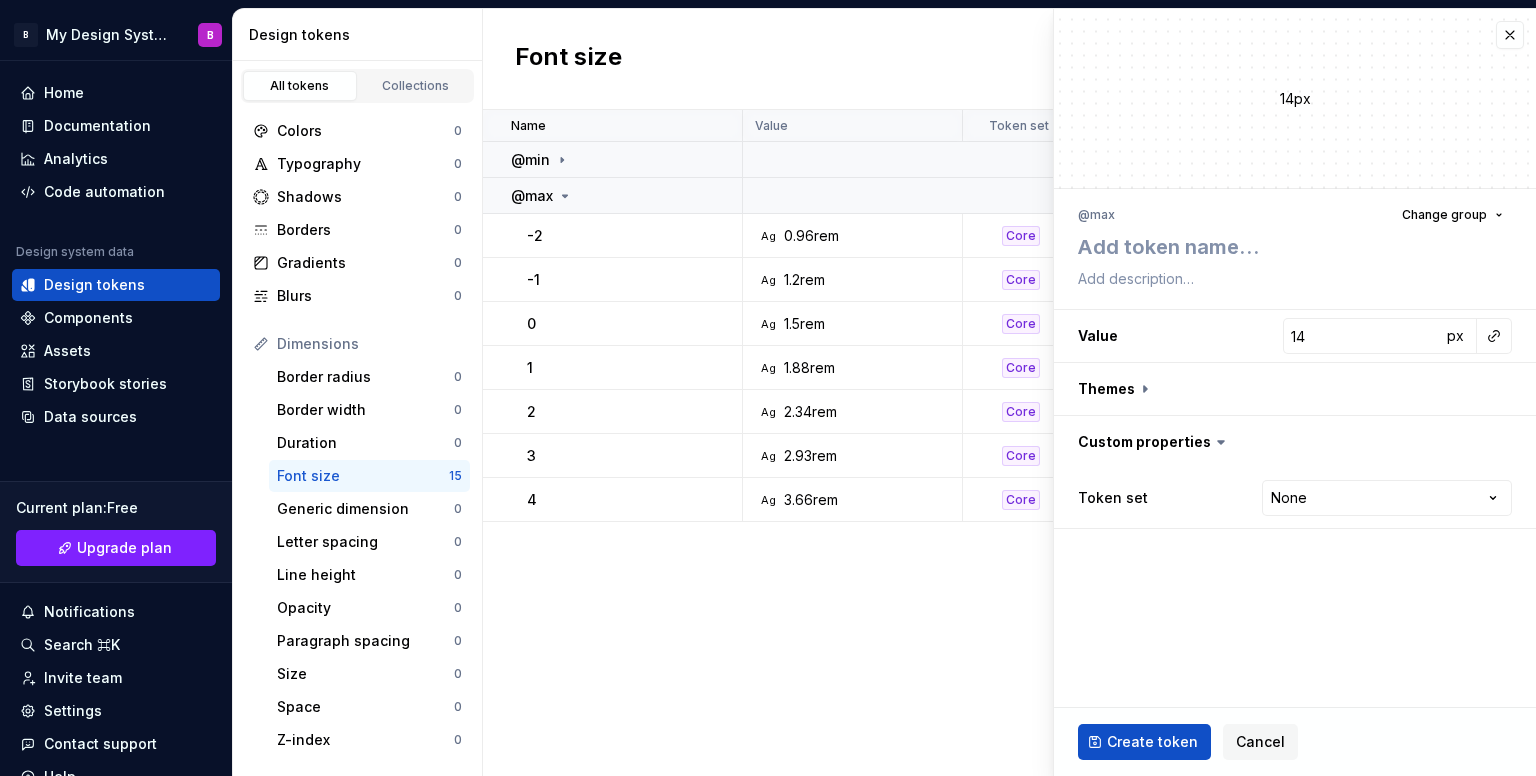 type on "*" 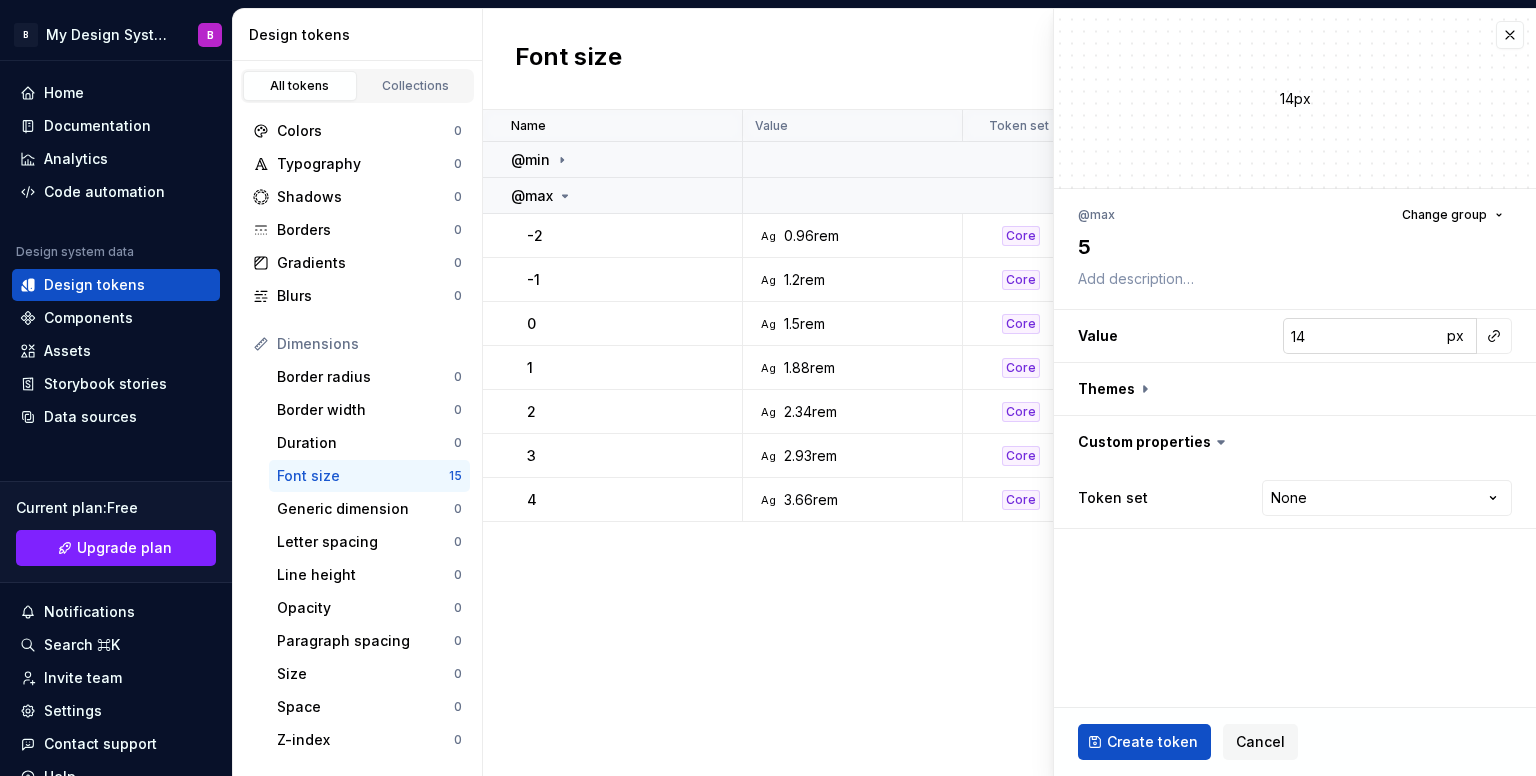 type on "5" 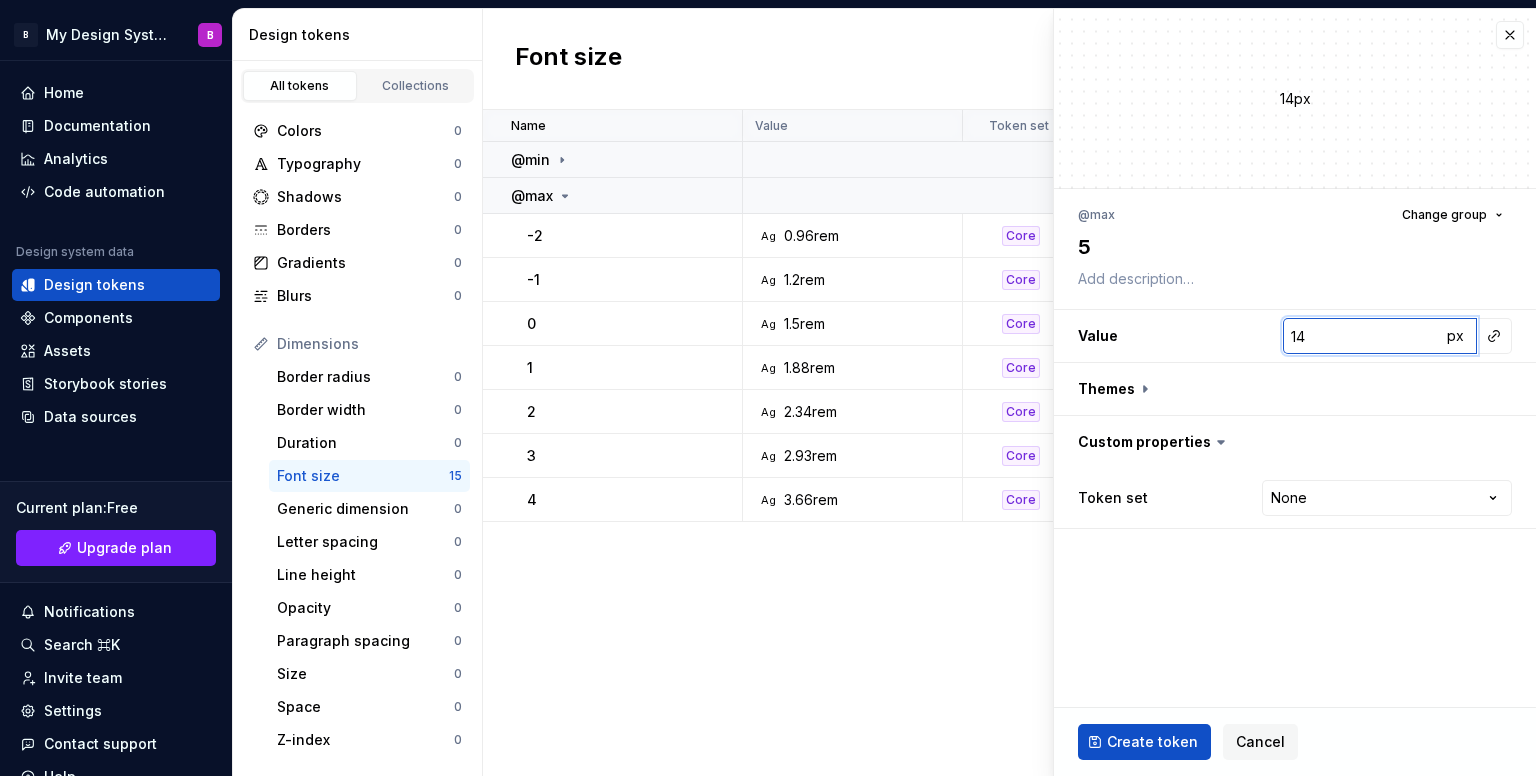 paste on "4.5776" 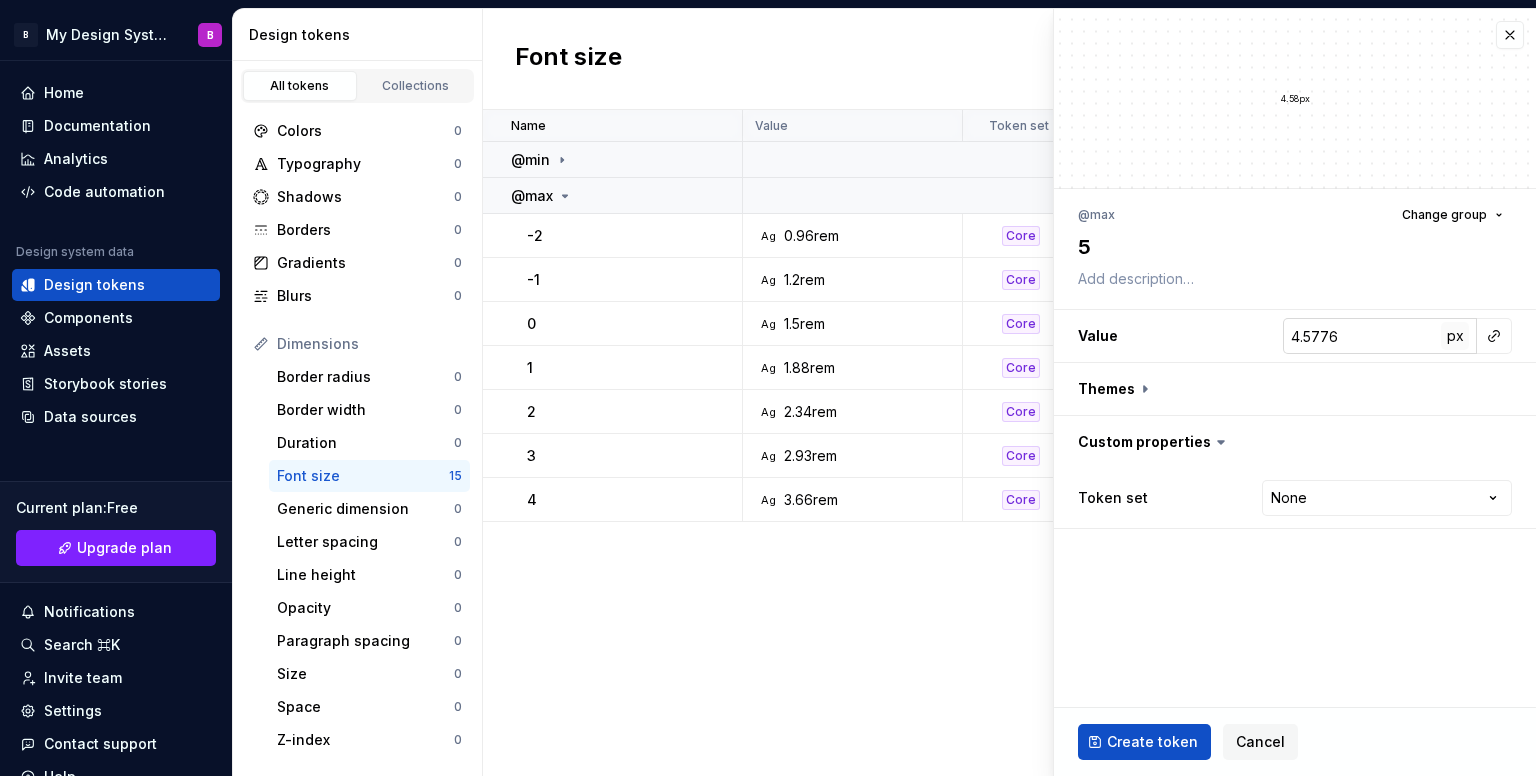 click on "px" at bounding box center (1455, 335) 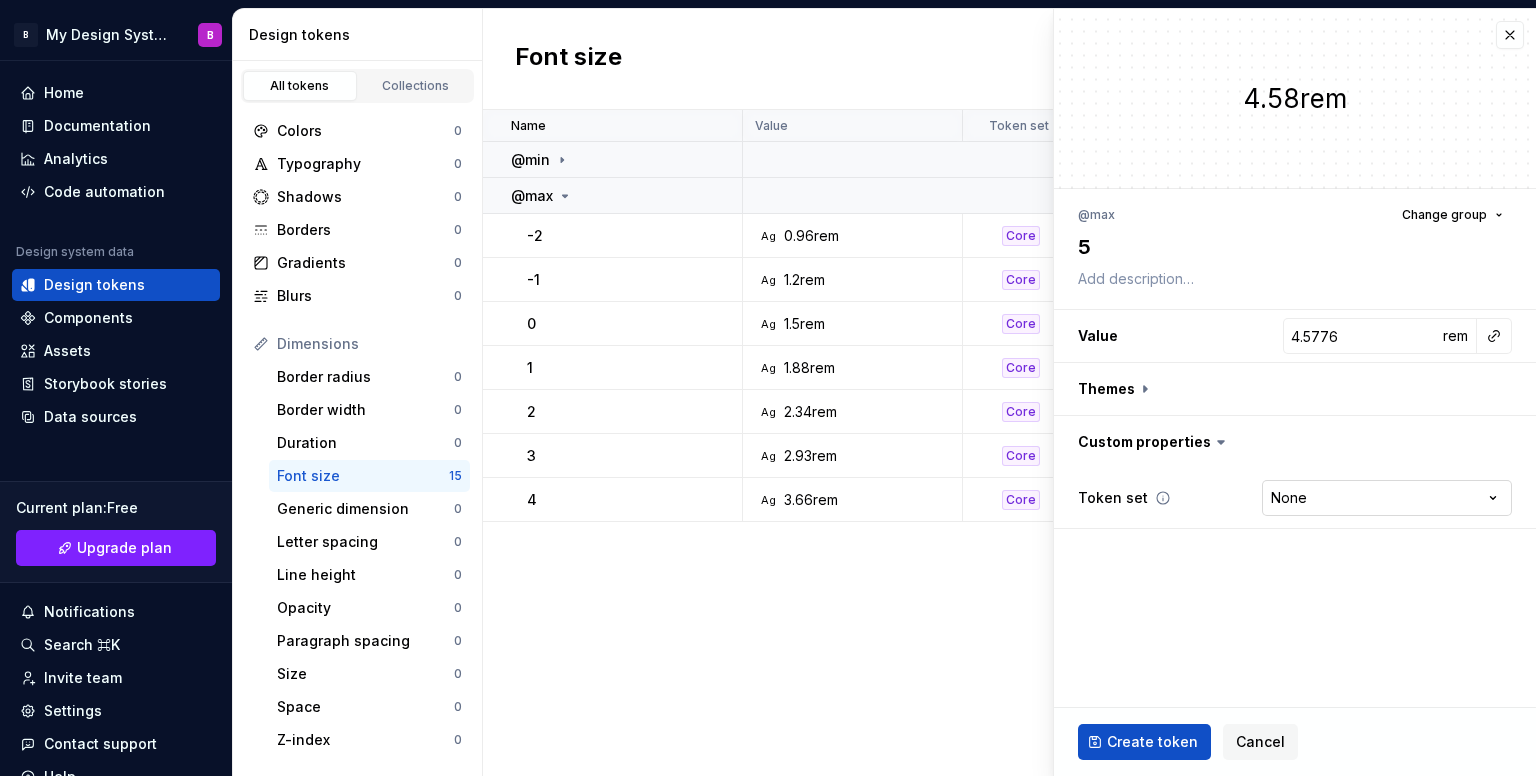 click on "B My Design System B Home Documentation Analytics Code automation Design system data Design tokens Components Assets Storybook stories Data sources Current plan : Free Upgrade plan Notifications Search ⌘K Invite team Settings Contact support Help Design tokens All tokens Collections Colors 0 Typography 0 Shadows 0 Borders 0 Gradients 0 Blurs 0 Dimensions Border radius 0 Border width 0 Duration 0 Font size 15 Generic dimension 0 Letter spacing 0 Line height 0 Opacity 0 Paragraph spacing 0 Size 0 Space 0 Z-index 0 Options Text decoration 0 Text case 0 Visibility 0 Strings Font family 0 Font weight/style 0 Generic string 0 Product copy 0 Font size New token Name Value Token set Description Last updated @min @max -2 Ag 0.96rem Core 2 minutes ago -1 Ag 1.2rem Core 2 minutes ago 0 Ag 1.5rem Core 1 minute ago 1 Ag 1.88rem Core 1 minute ago 2 Ag 2.34rem Core 1 minute ago 3 Ag 2.93rem Core 1 minute ago 4 Ag 3.66rem Core less than a minute ago Token “3” created. * New font size token 4.58rem @max Change group" at bounding box center (768, 388) 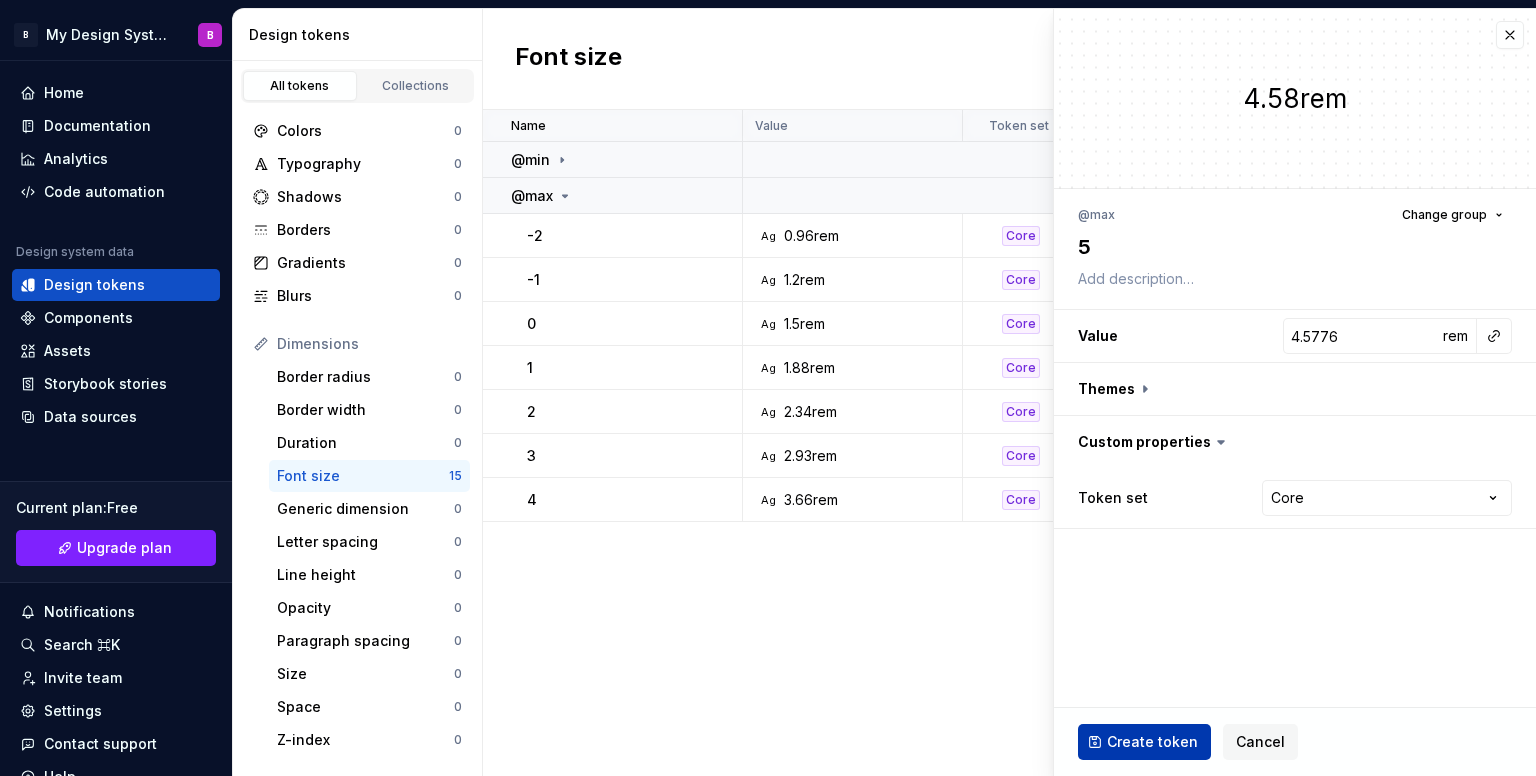 click on "Create token" at bounding box center (1144, 742) 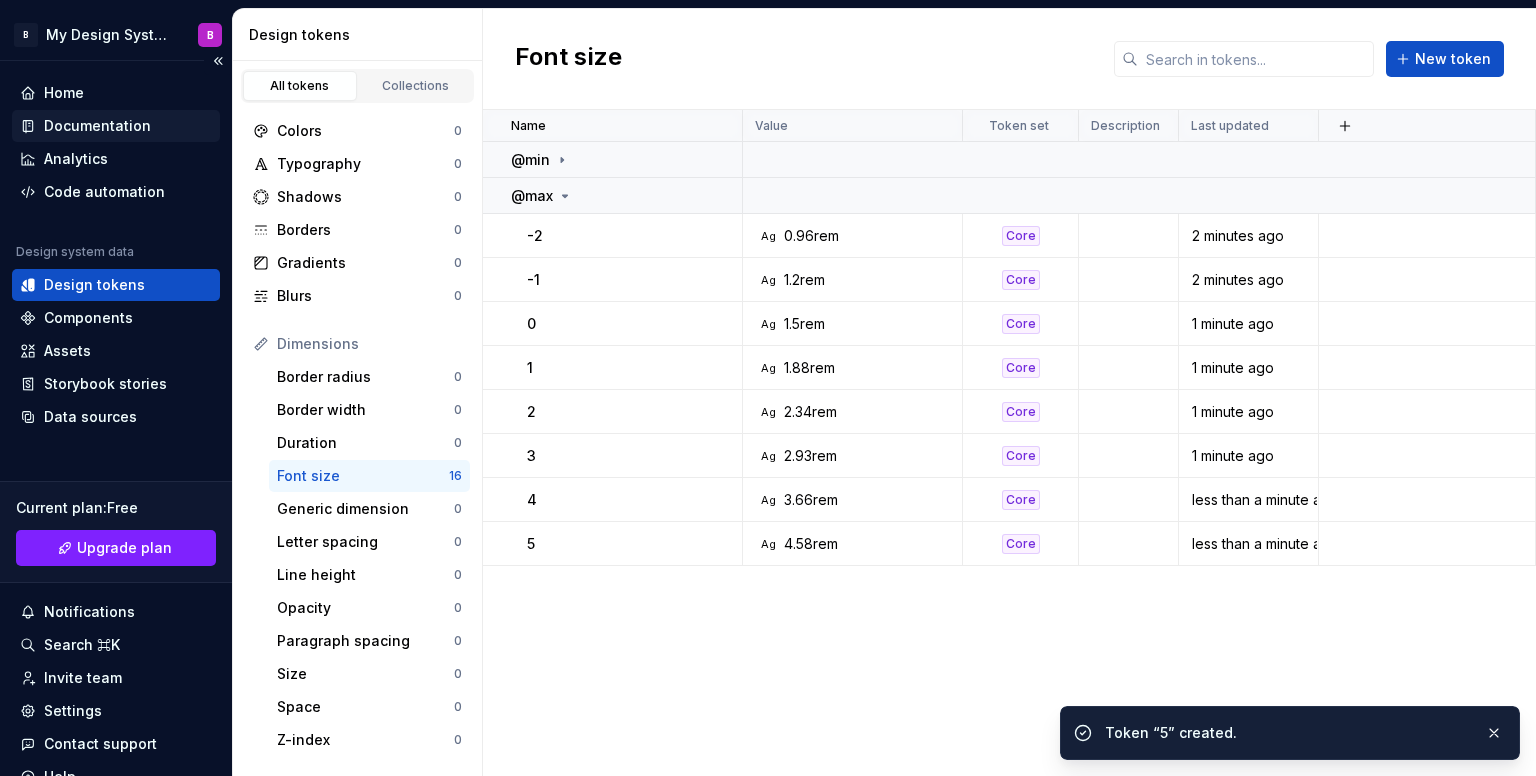 click on "Documentation" at bounding box center (116, 126) 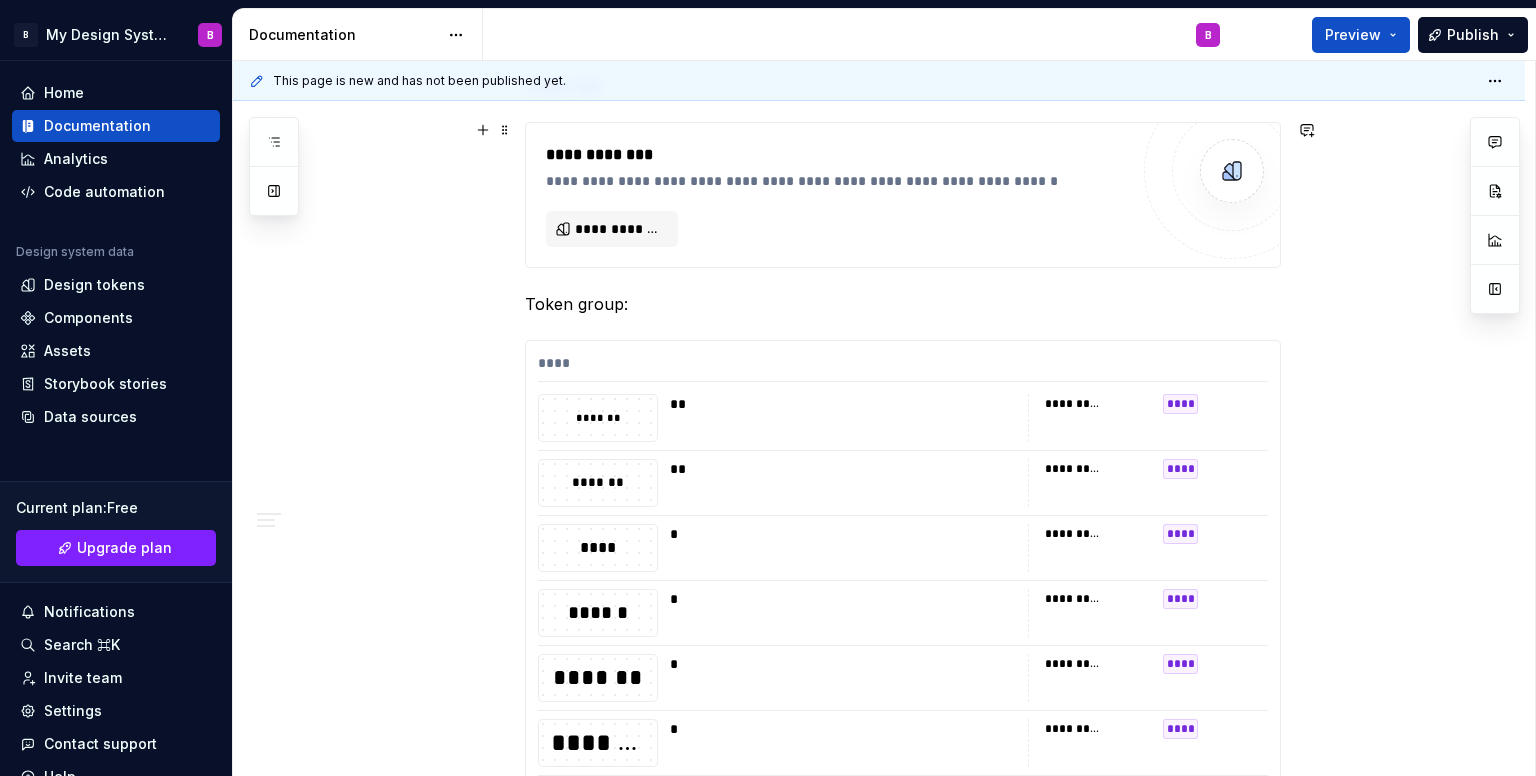 scroll, scrollTop: 800, scrollLeft: 0, axis: vertical 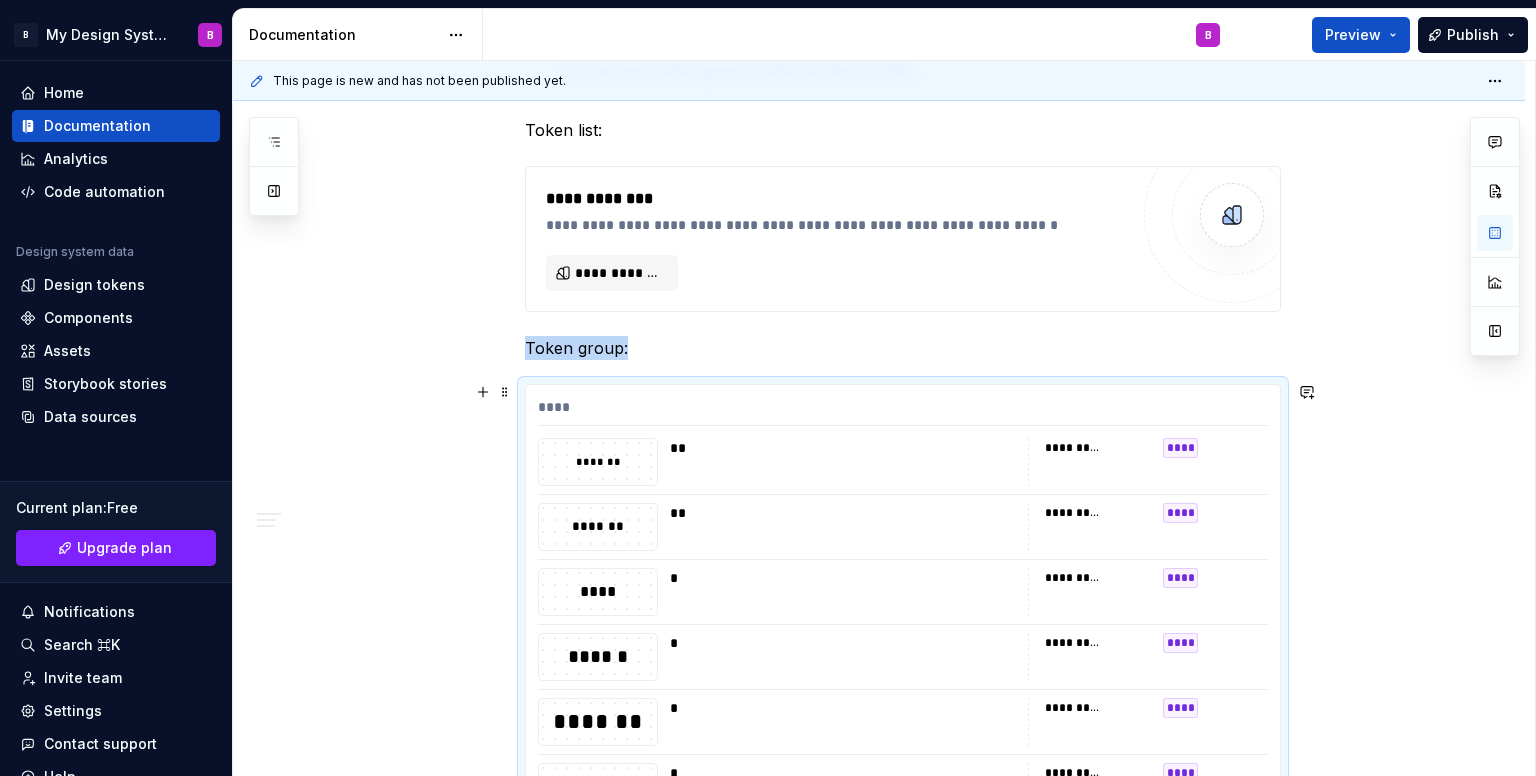drag, startPoint x: 645, startPoint y: 464, endPoint x: 671, endPoint y: 457, distance: 26.925823 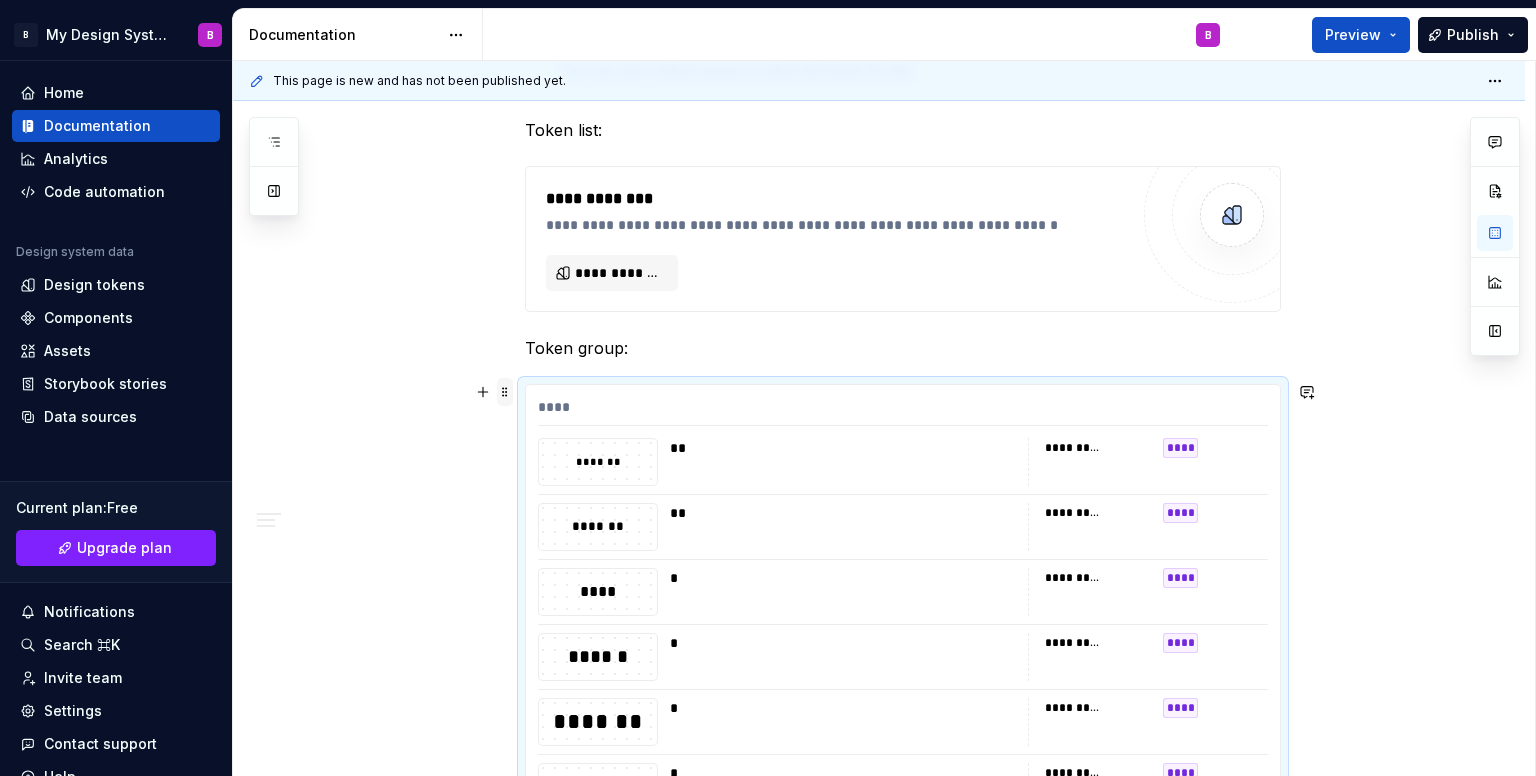 click at bounding box center (505, 392) 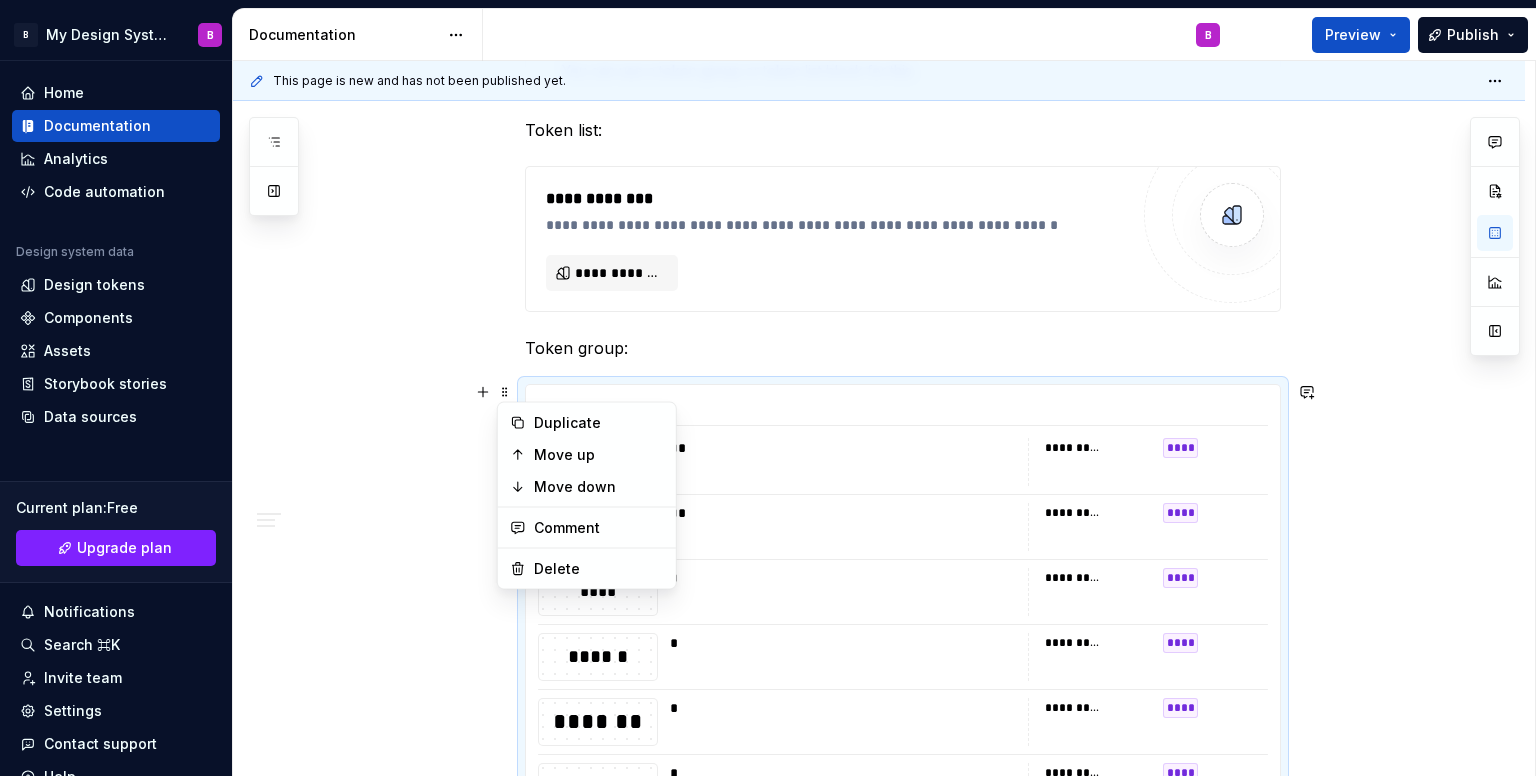click on "**** ******* ** ********* **** ******* ** ********* **** **** * ********* **** ****** * ********* **** ******* * ********* **** ******* * ********* **** ******* * ********* **** ******* * ********* ****" at bounding box center (903, 669) 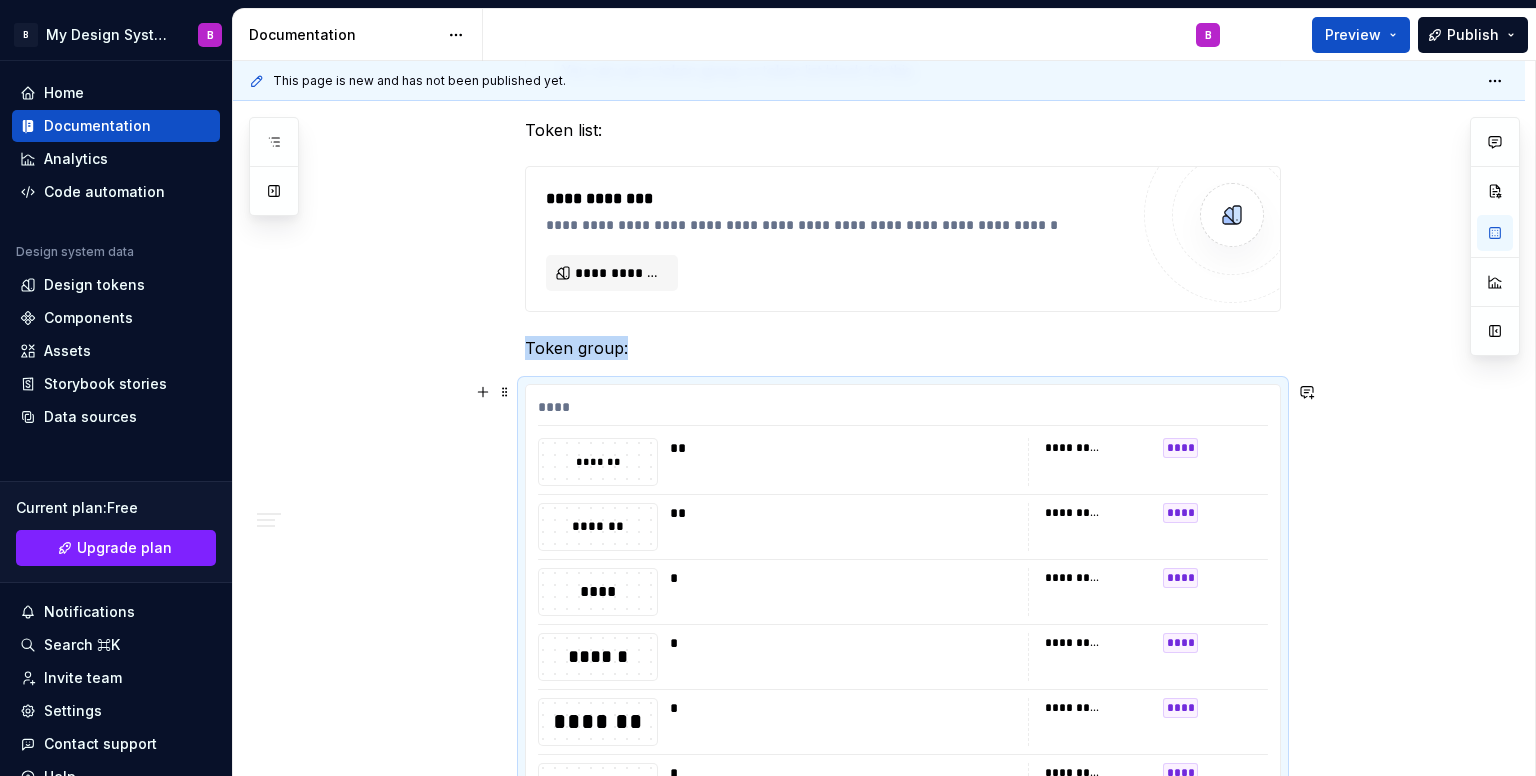 drag, startPoint x: 616, startPoint y: 505, endPoint x: 952, endPoint y: 485, distance: 336.59473 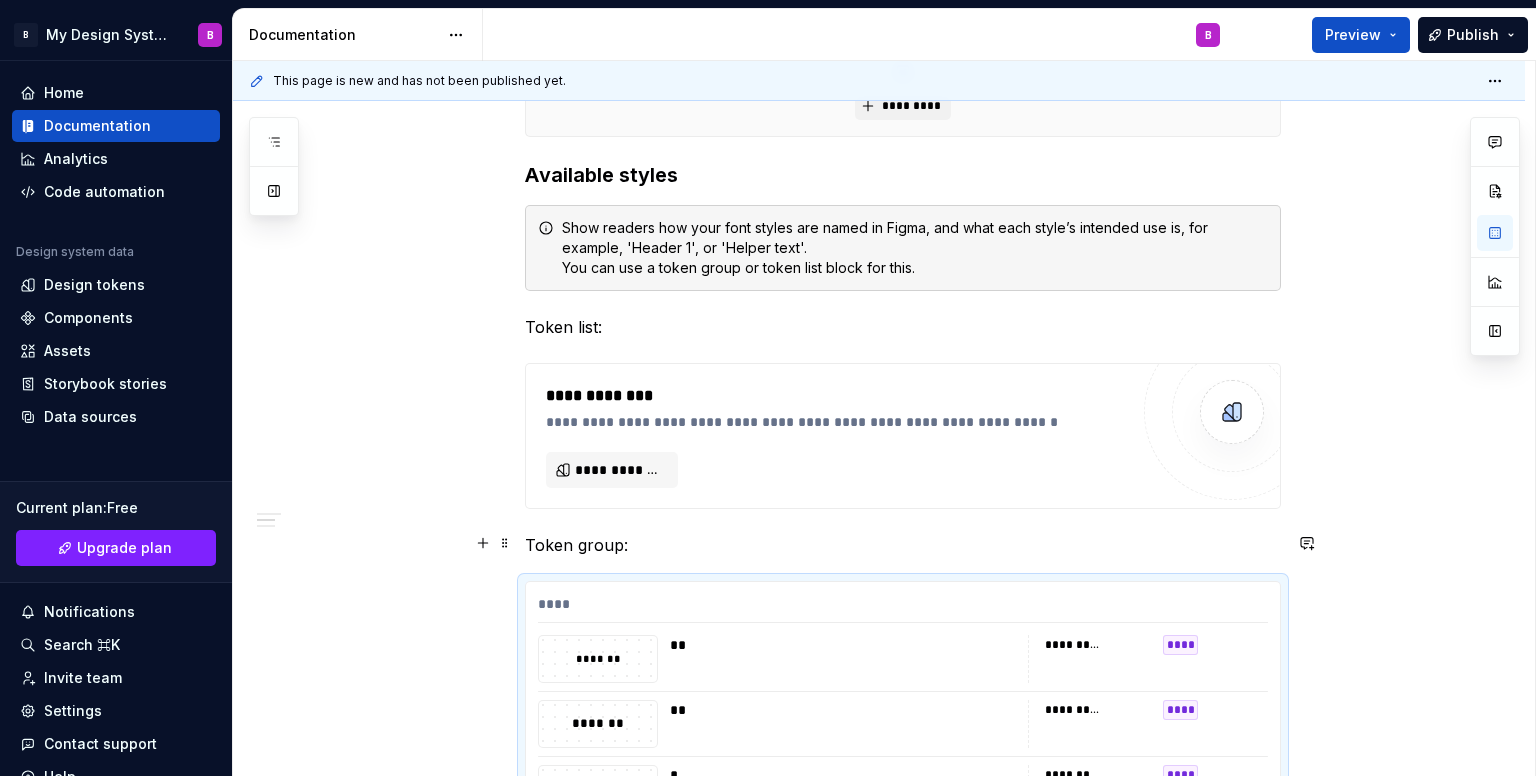 scroll, scrollTop: 600, scrollLeft: 0, axis: vertical 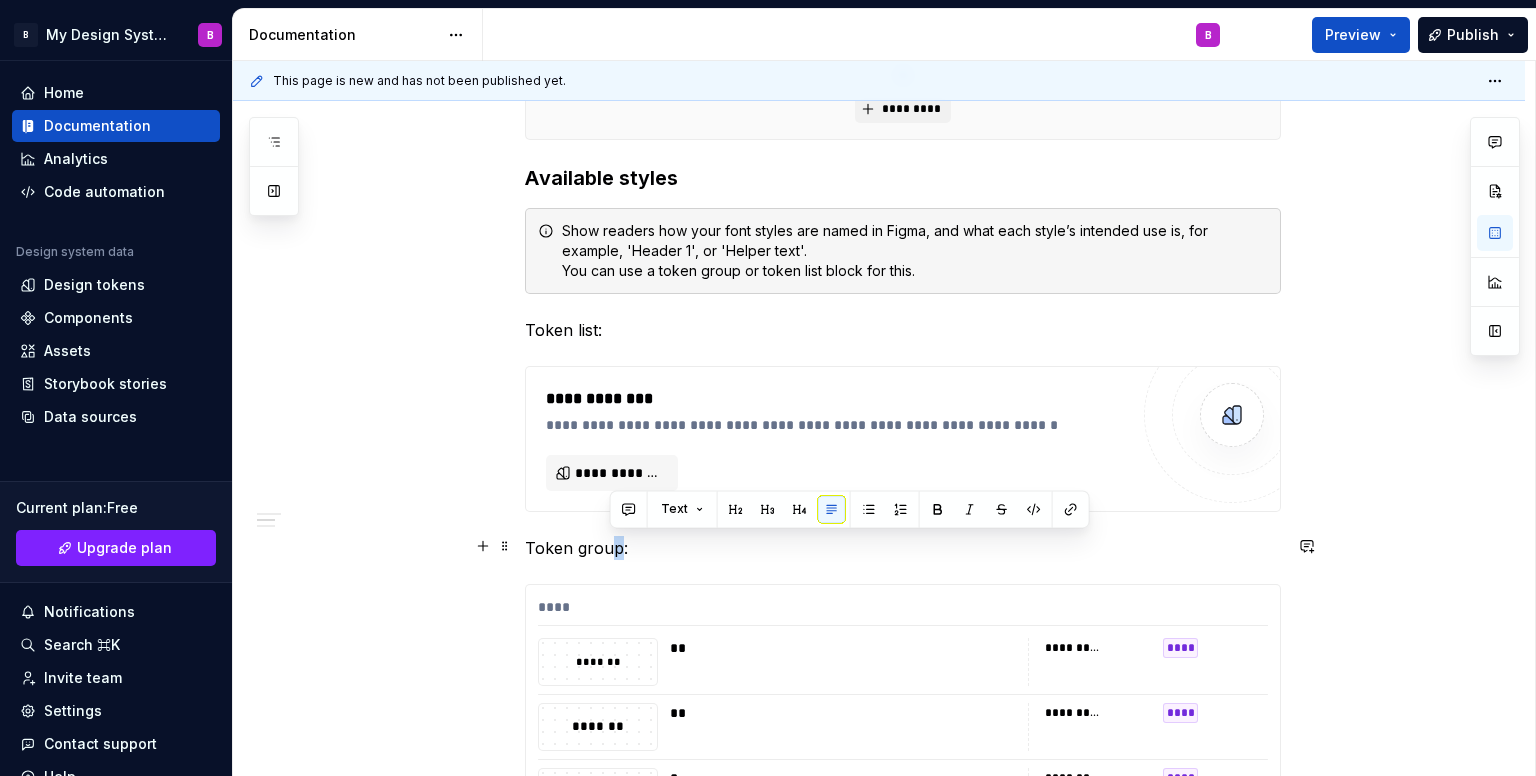 click on "Token group:" at bounding box center (903, 548) 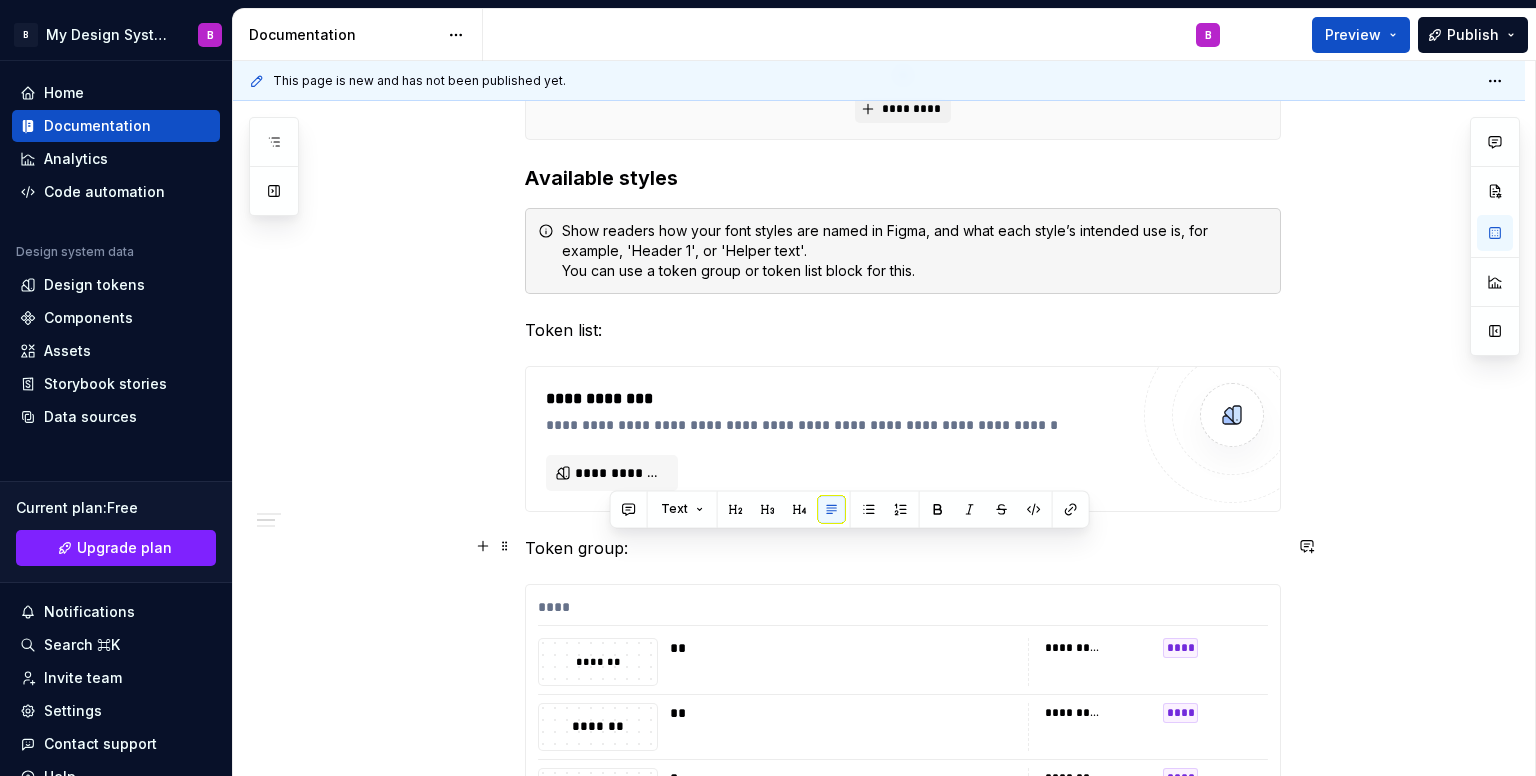 click on "Token group:" at bounding box center [903, 548] 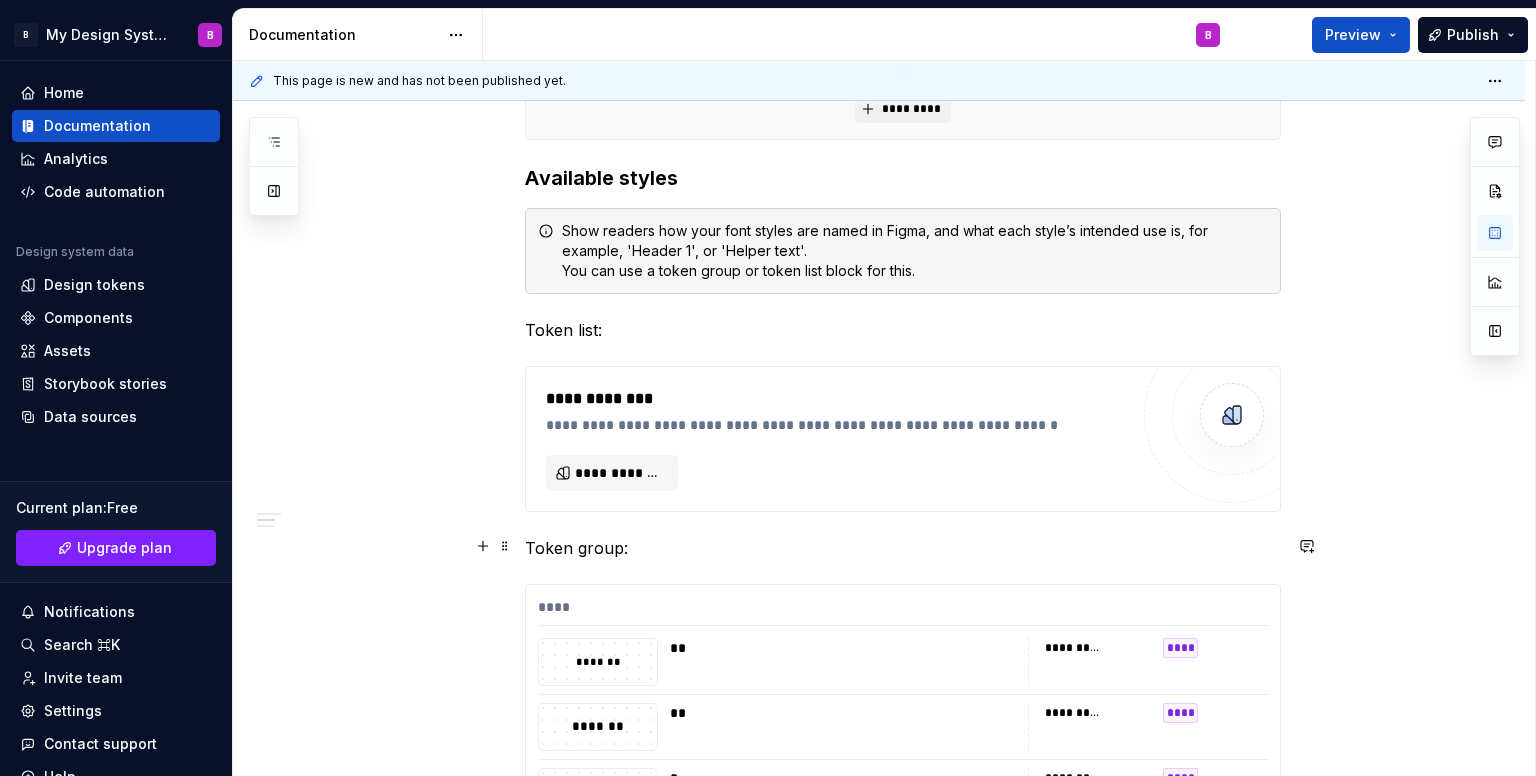 click on "Token group:" at bounding box center [903, 548] 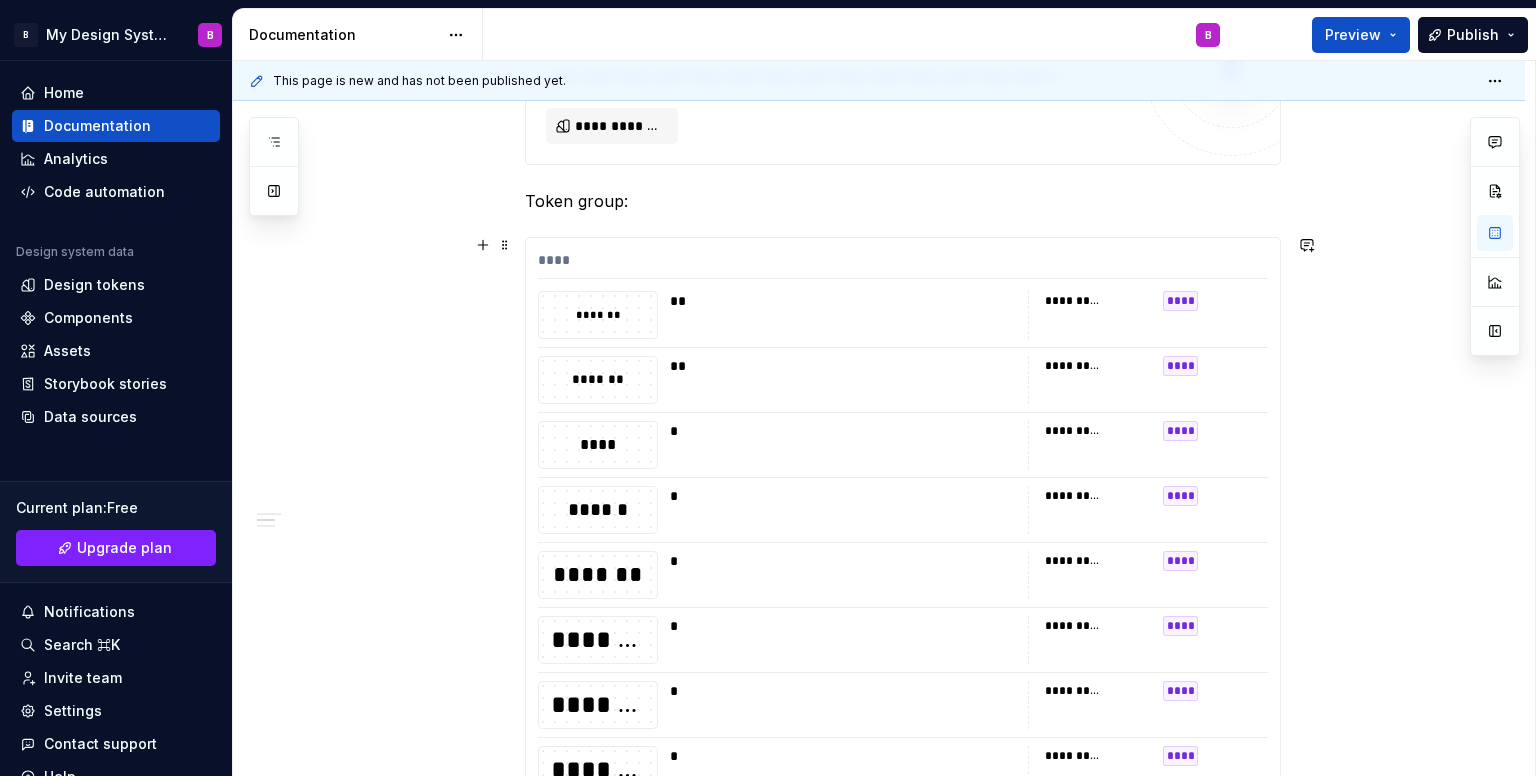 scroll, scrollTop: 1000, scrollLeft: 0, axis: vertical 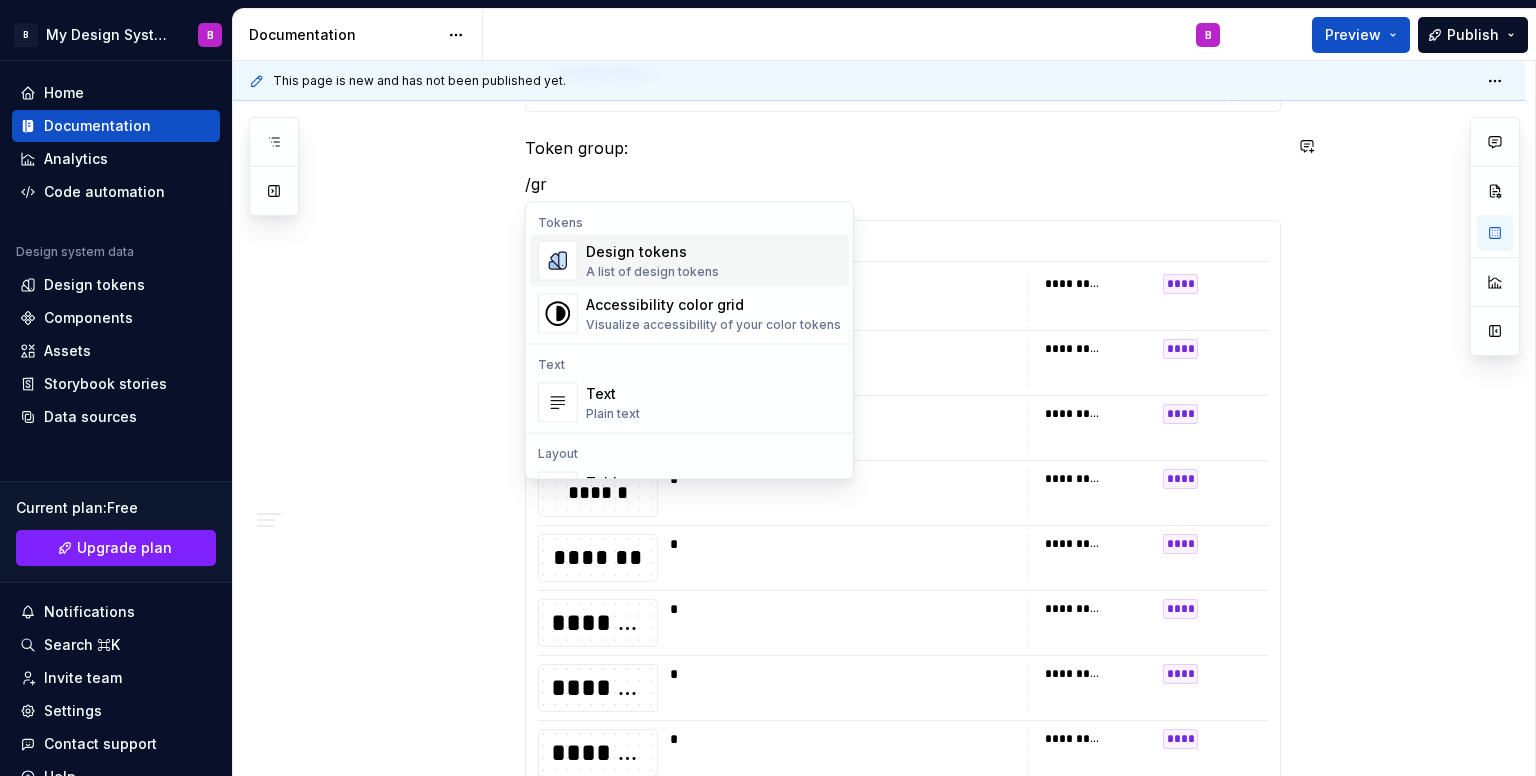 click on "Design tokens A list of design tokens" at bounding box center (713, 261) 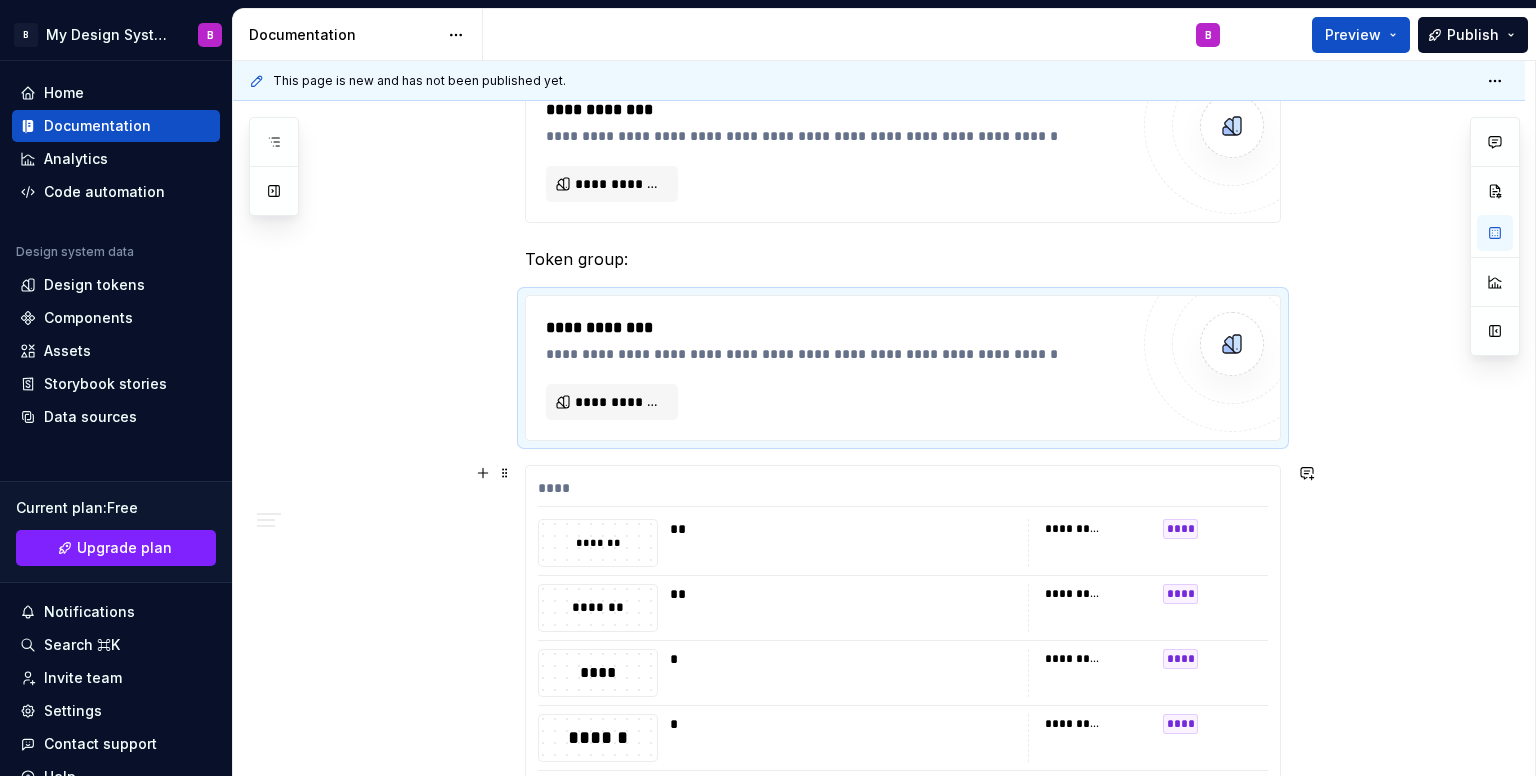 scroll, scrollTop: 820, scrollLeft: 0, axis: vertical 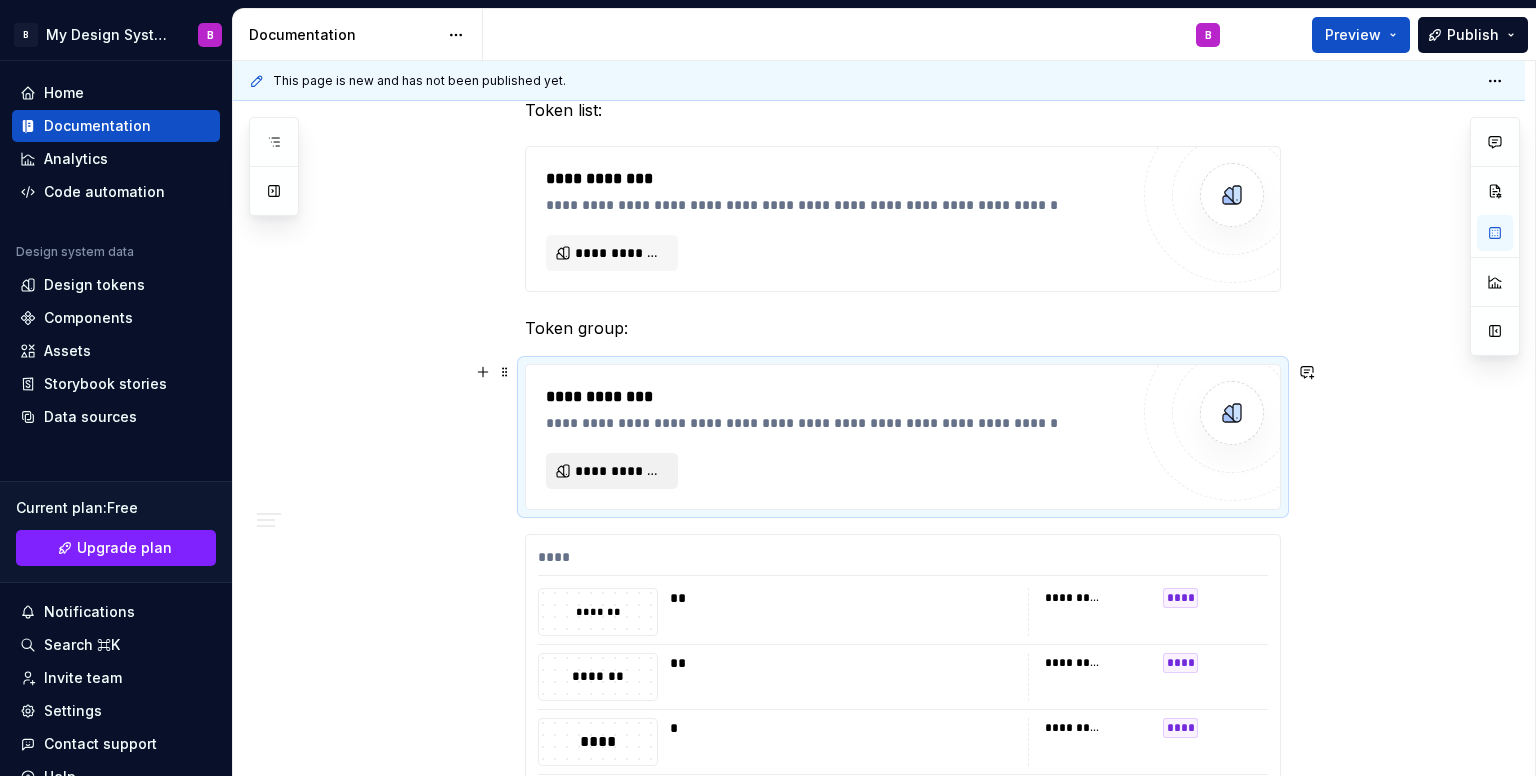 click on "**********" at bounding box center (620, 471) 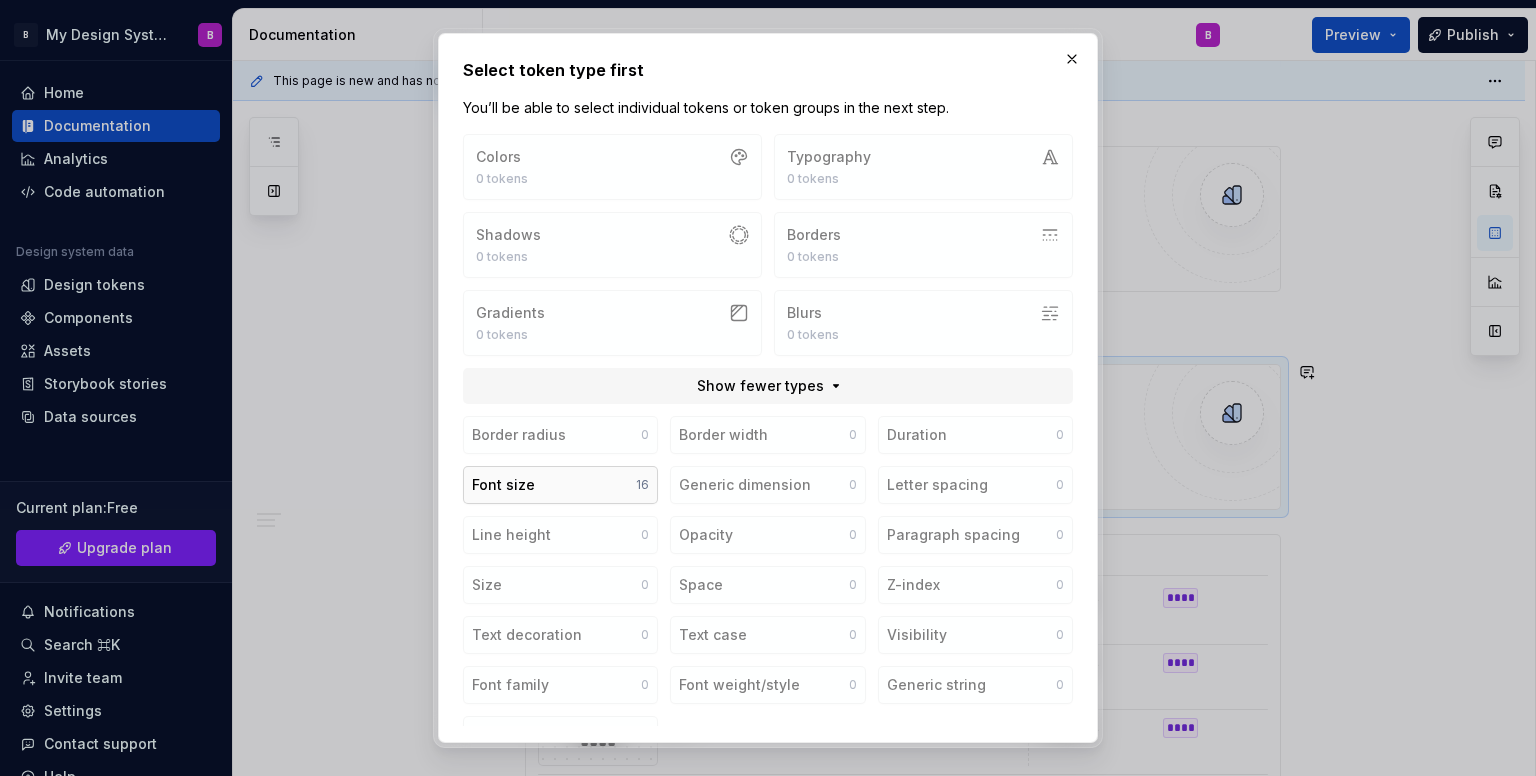 click on "Font size 16" at bounding box center (560, 485) 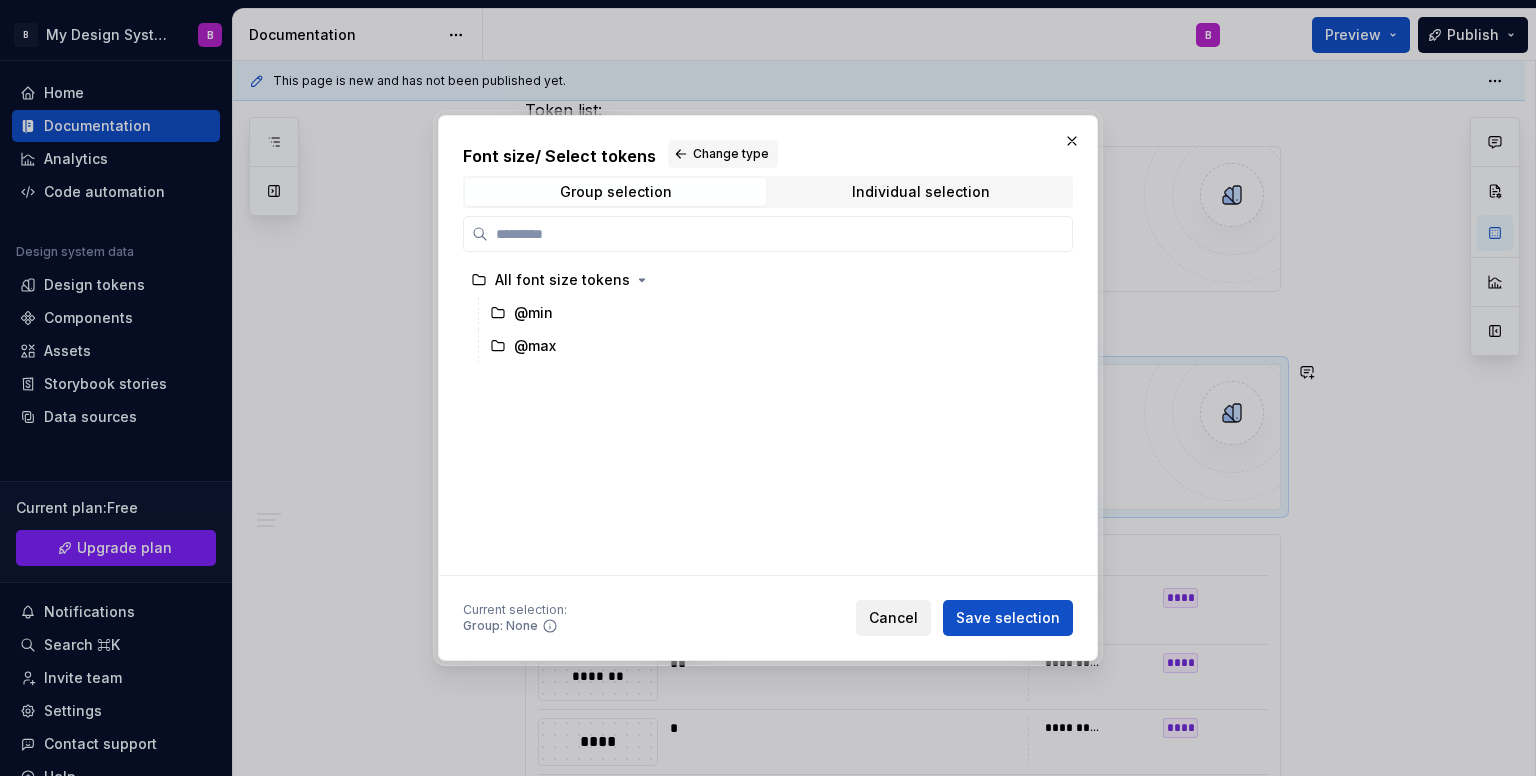 click on "Cancel" at bounding box center [893, 618] 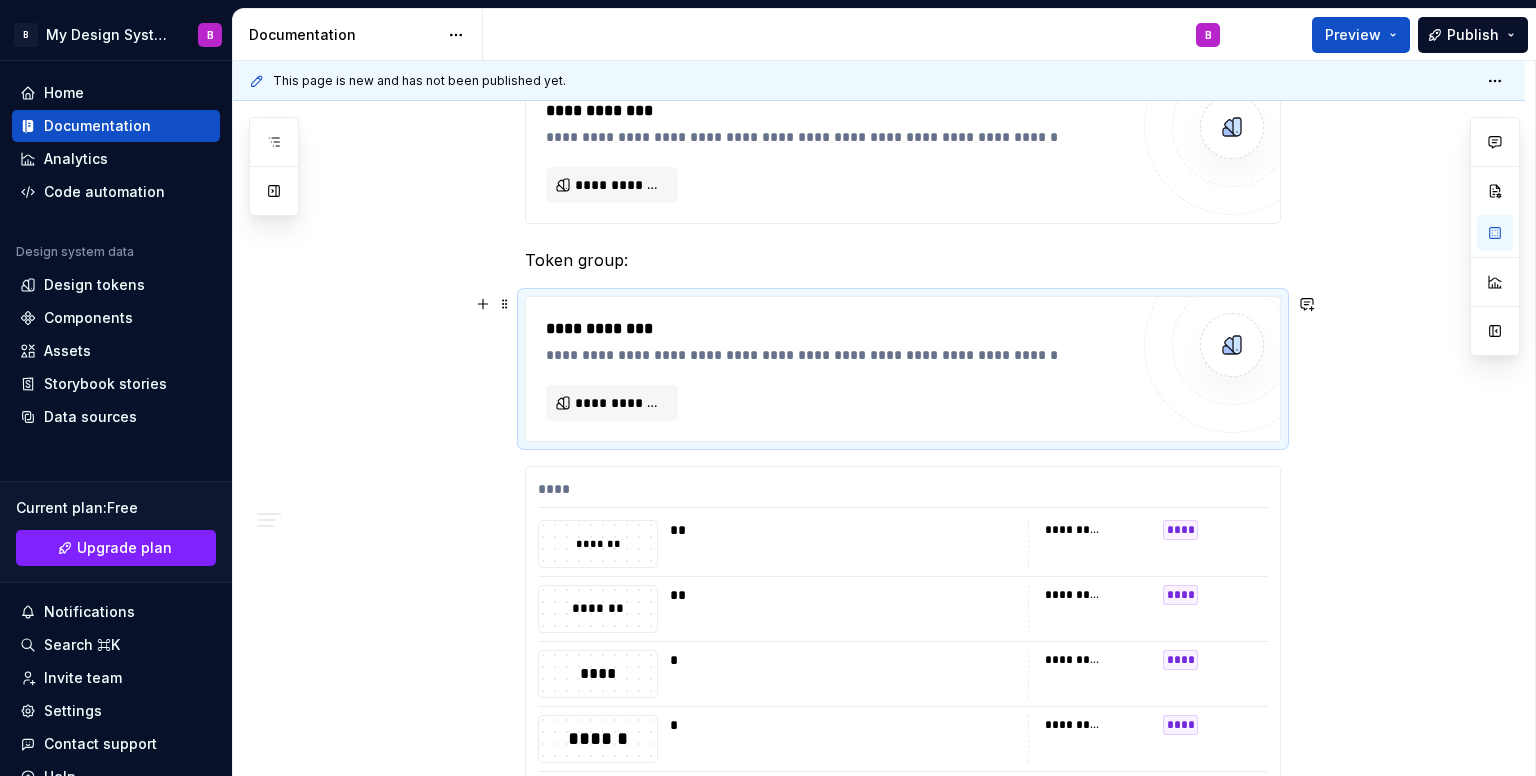scroll, scrollTop: 1120, scrollLeft: 0, axis: vertical 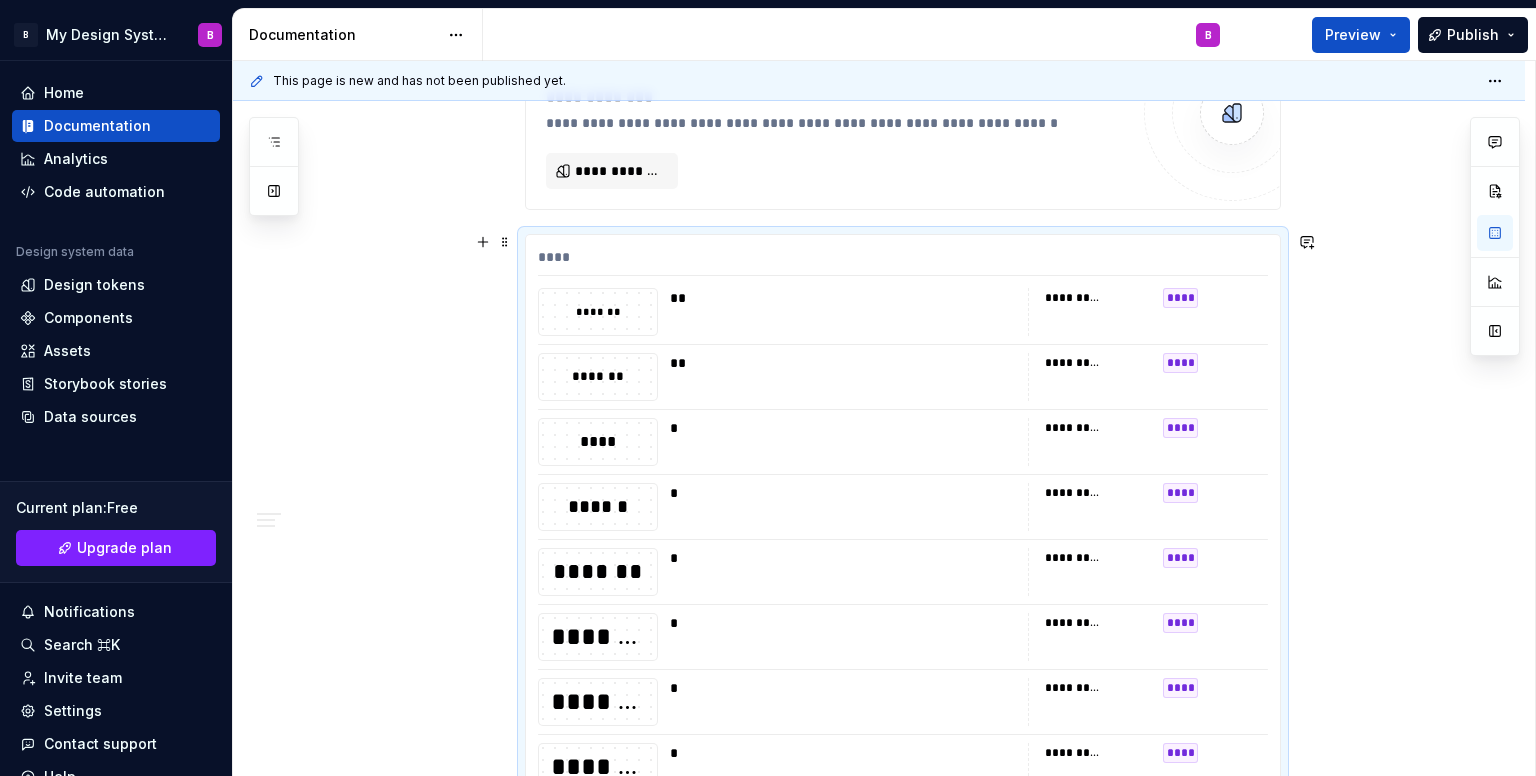 click on "****" at bounding box center [903, 261] 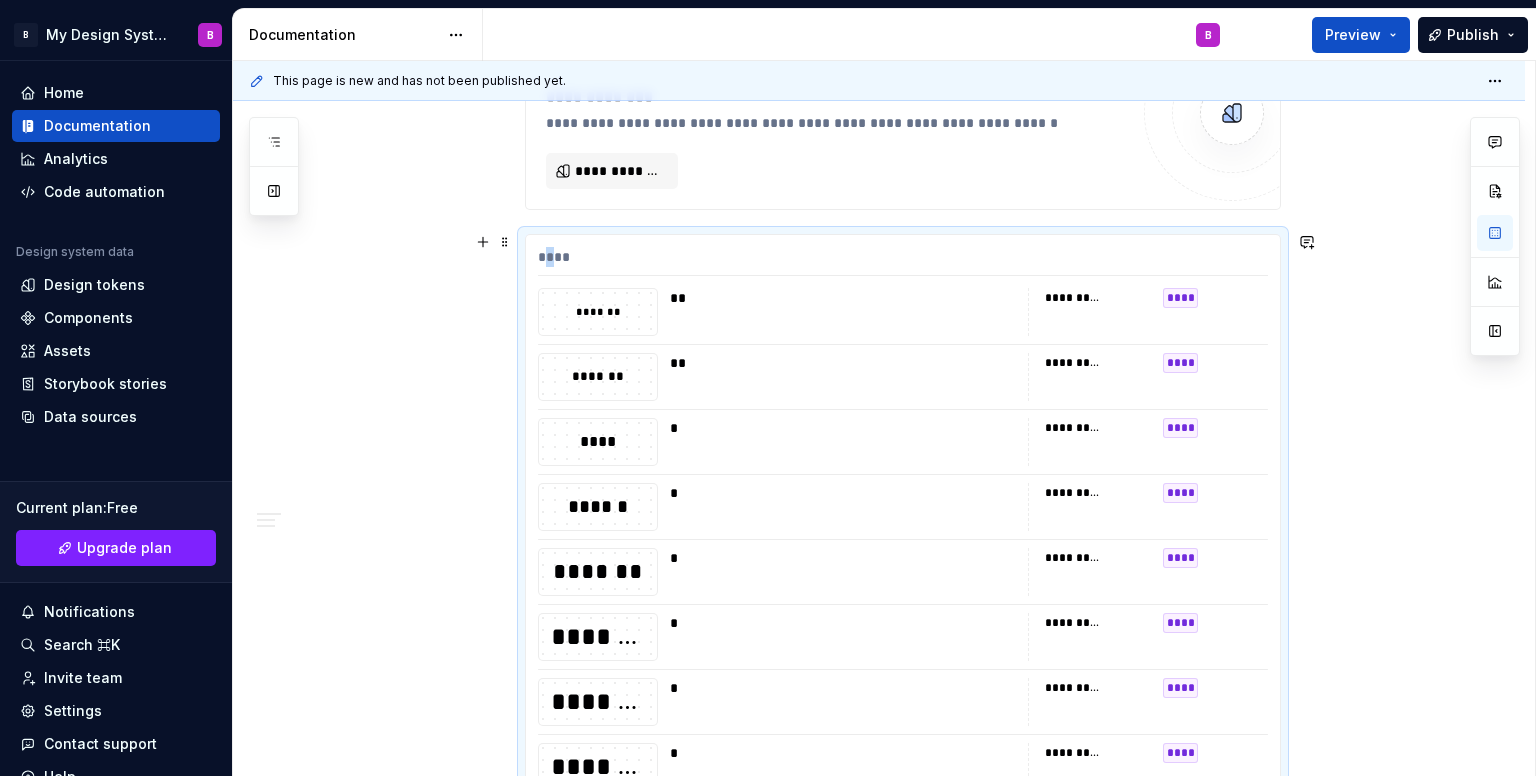 drag, startPoint x: 695, startPoint y: 242, endPoint x: 564, endPoint y: 255, distance: 131.64346 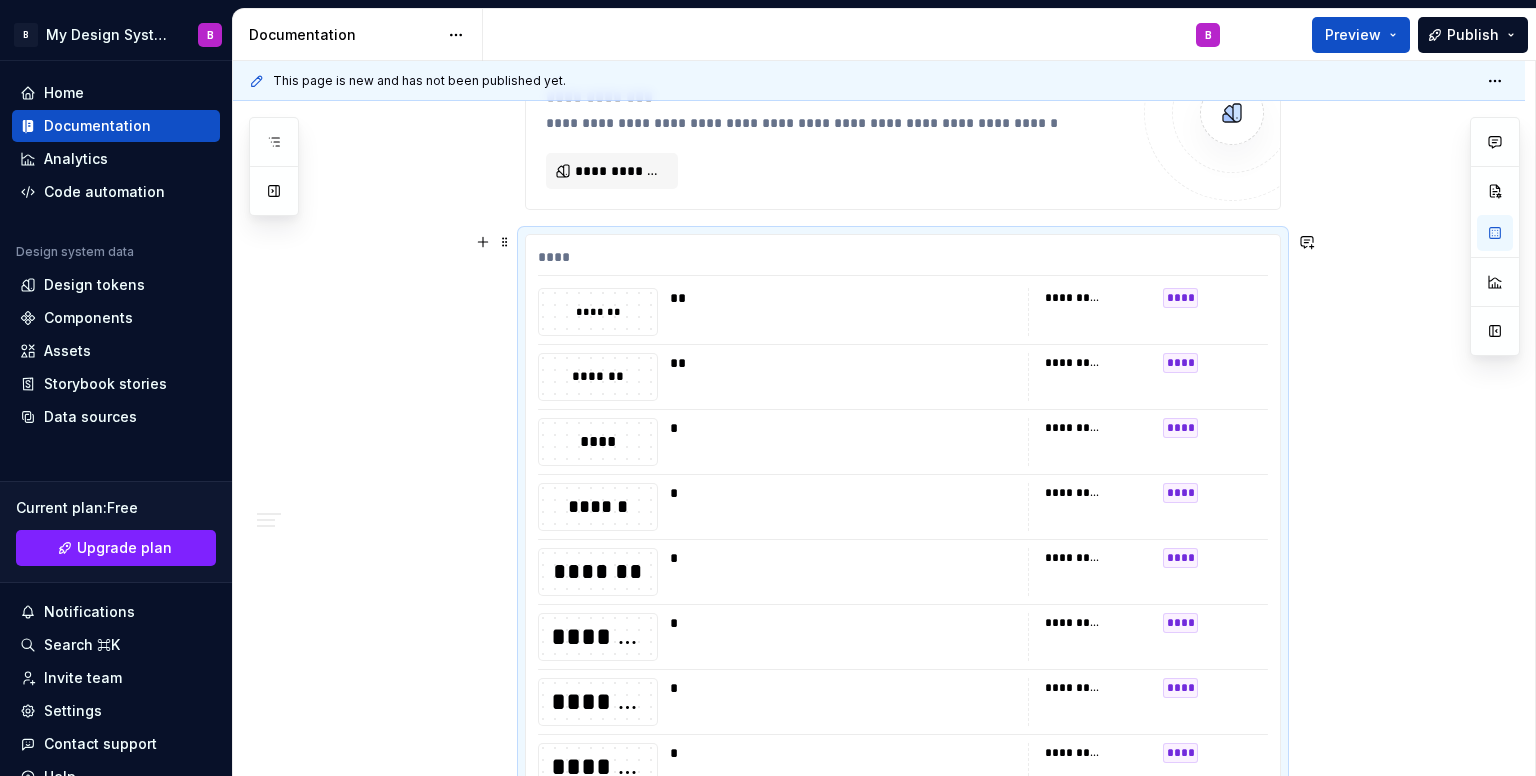 click on "****" at bounding box center [903, 261] 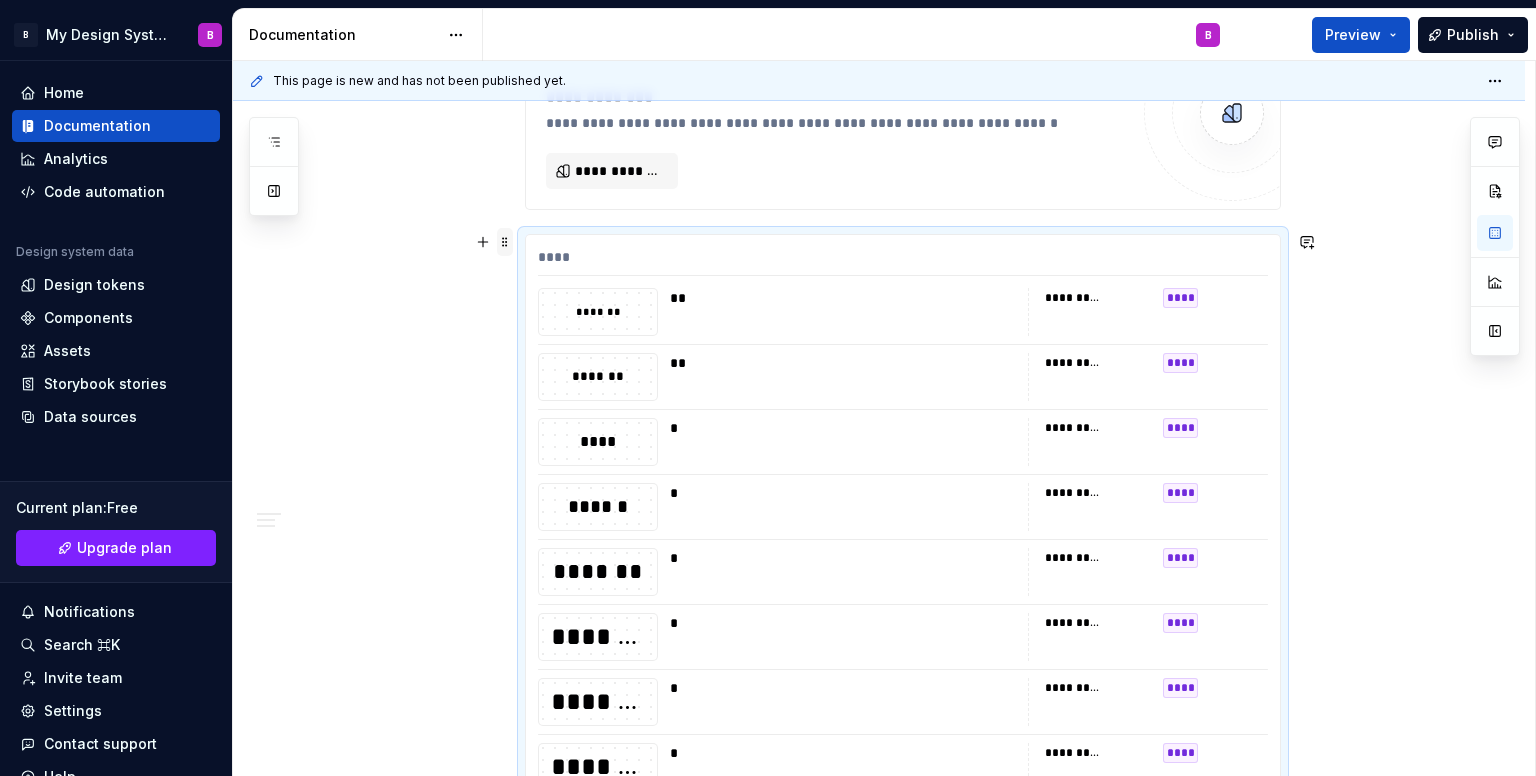 click at bounding box center (505, 242) 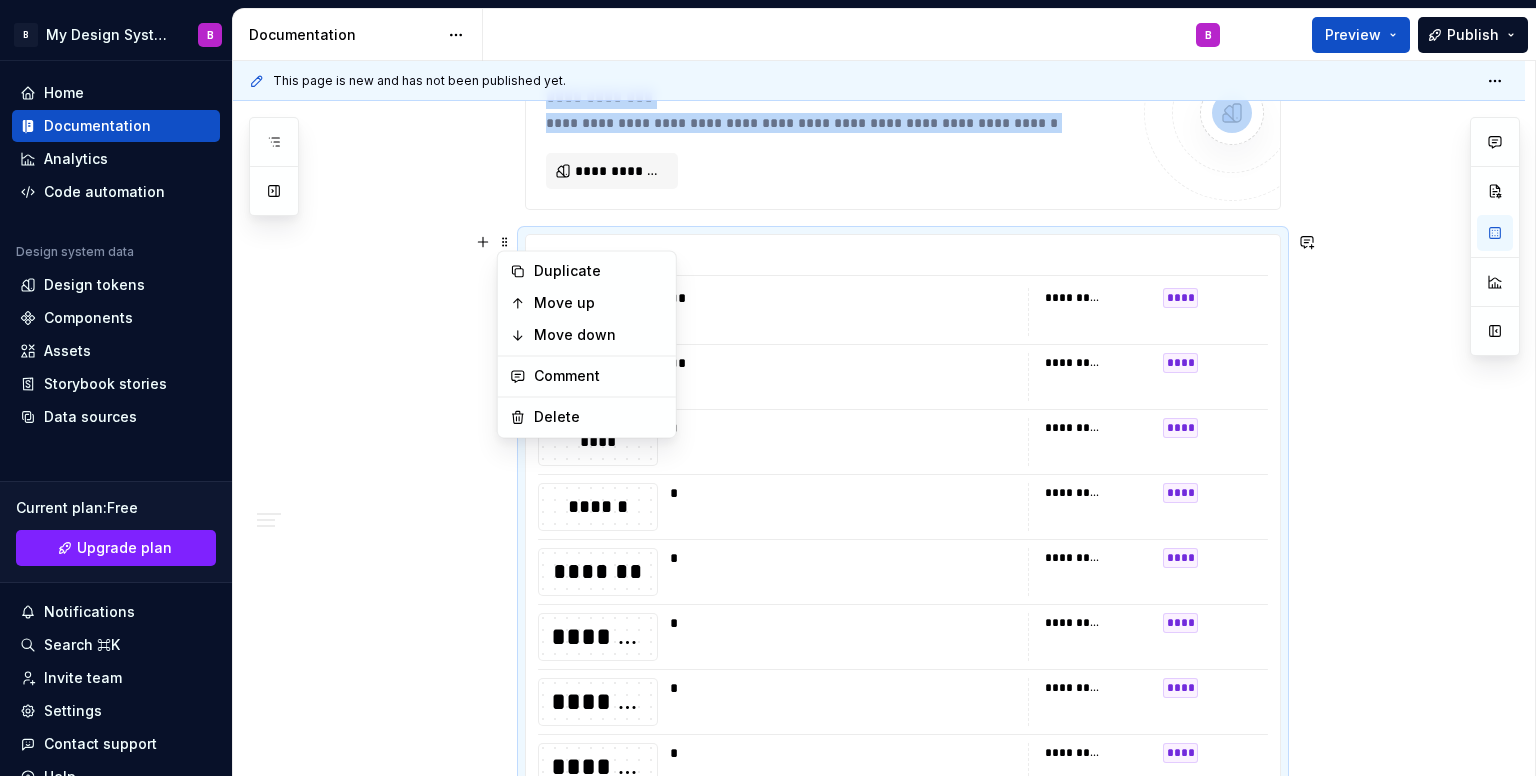 click on "**" at bounding box center [843, 312] 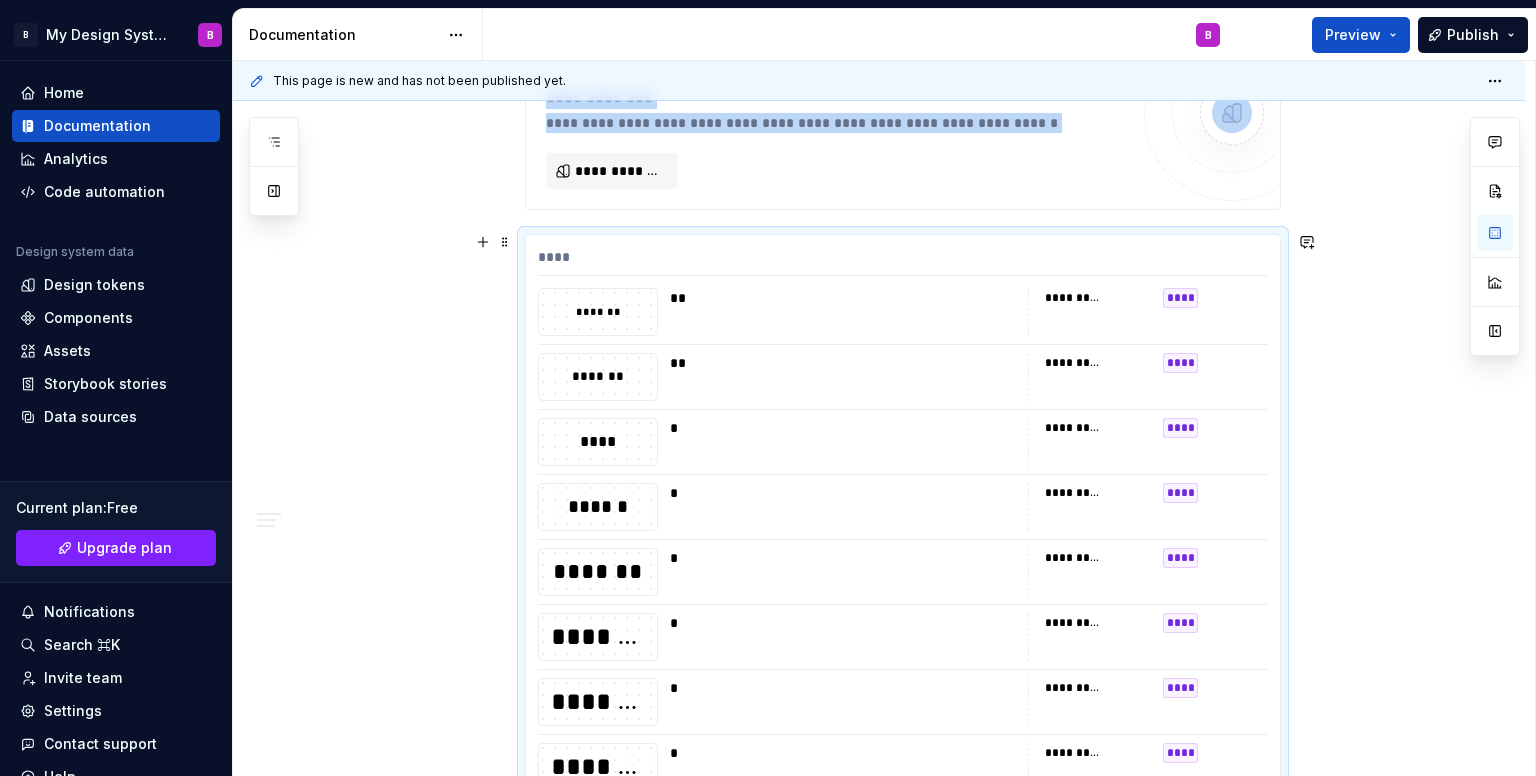 click on "**" at bounding box center (843, 312) 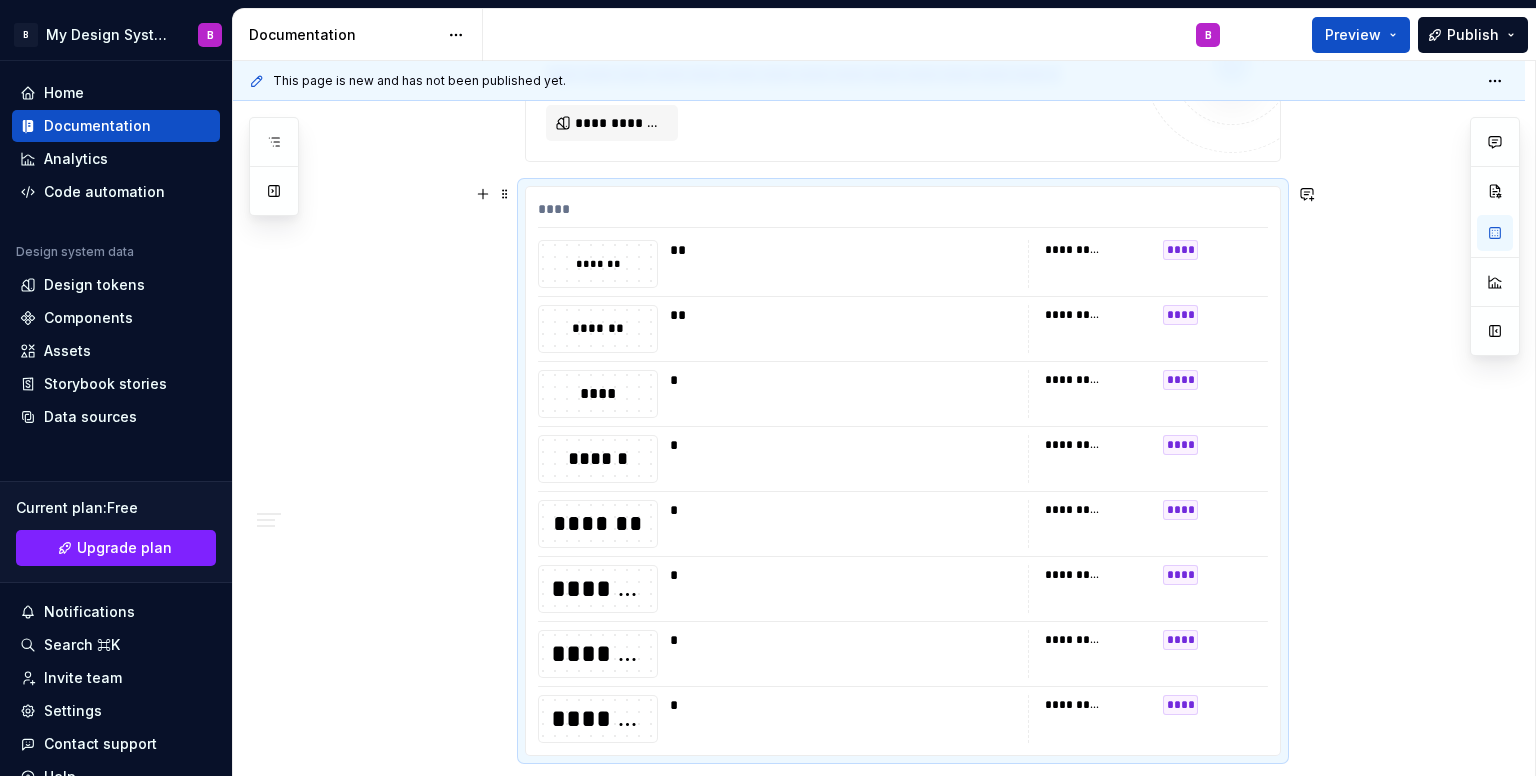 scroll, scrollTop: 1620, scrollLeft: 0, axis: vertical 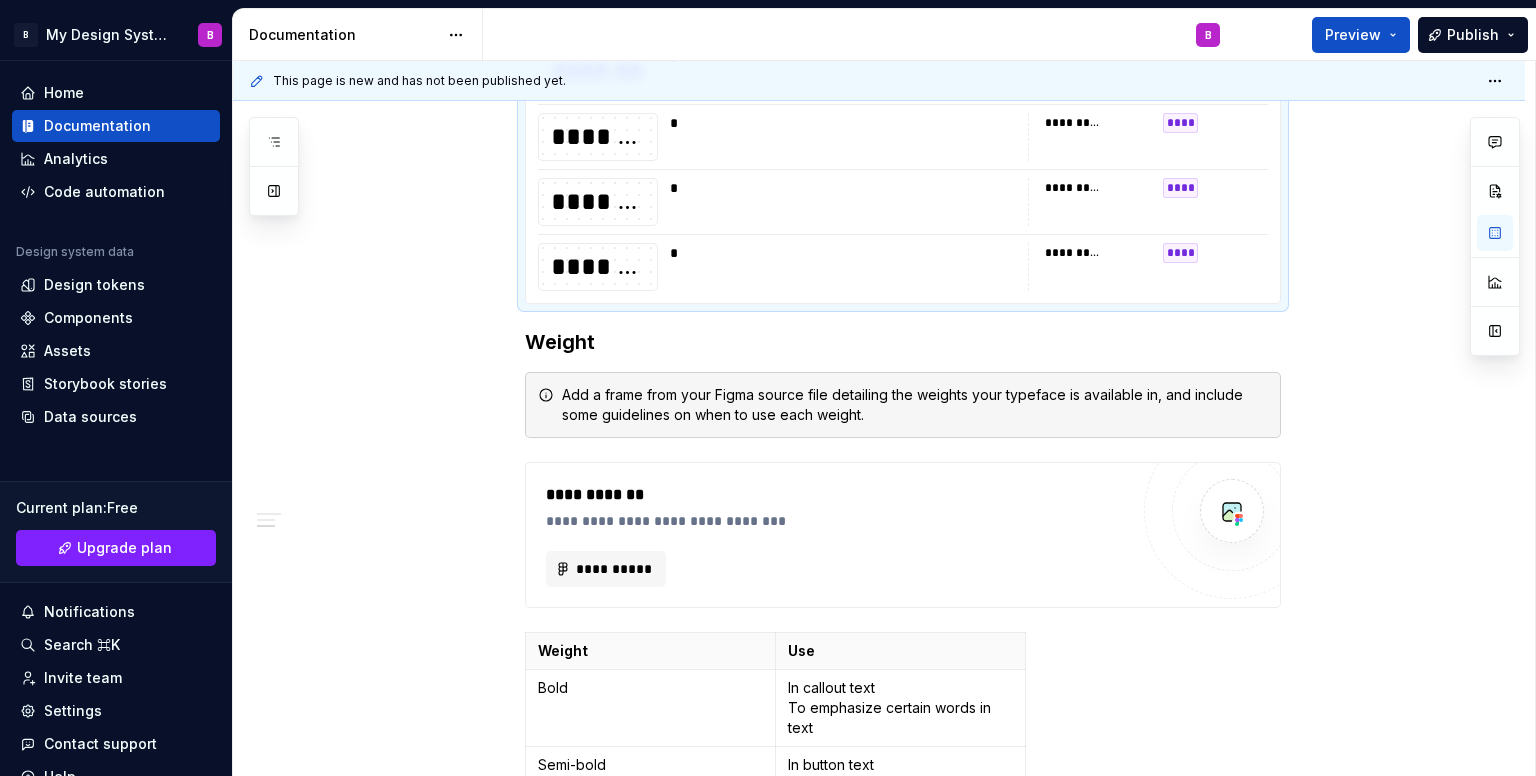 drag, startPoint x: 908, startPoint y: 290, endPoint x: 831, endPoint y: 265, distance: 80.95678 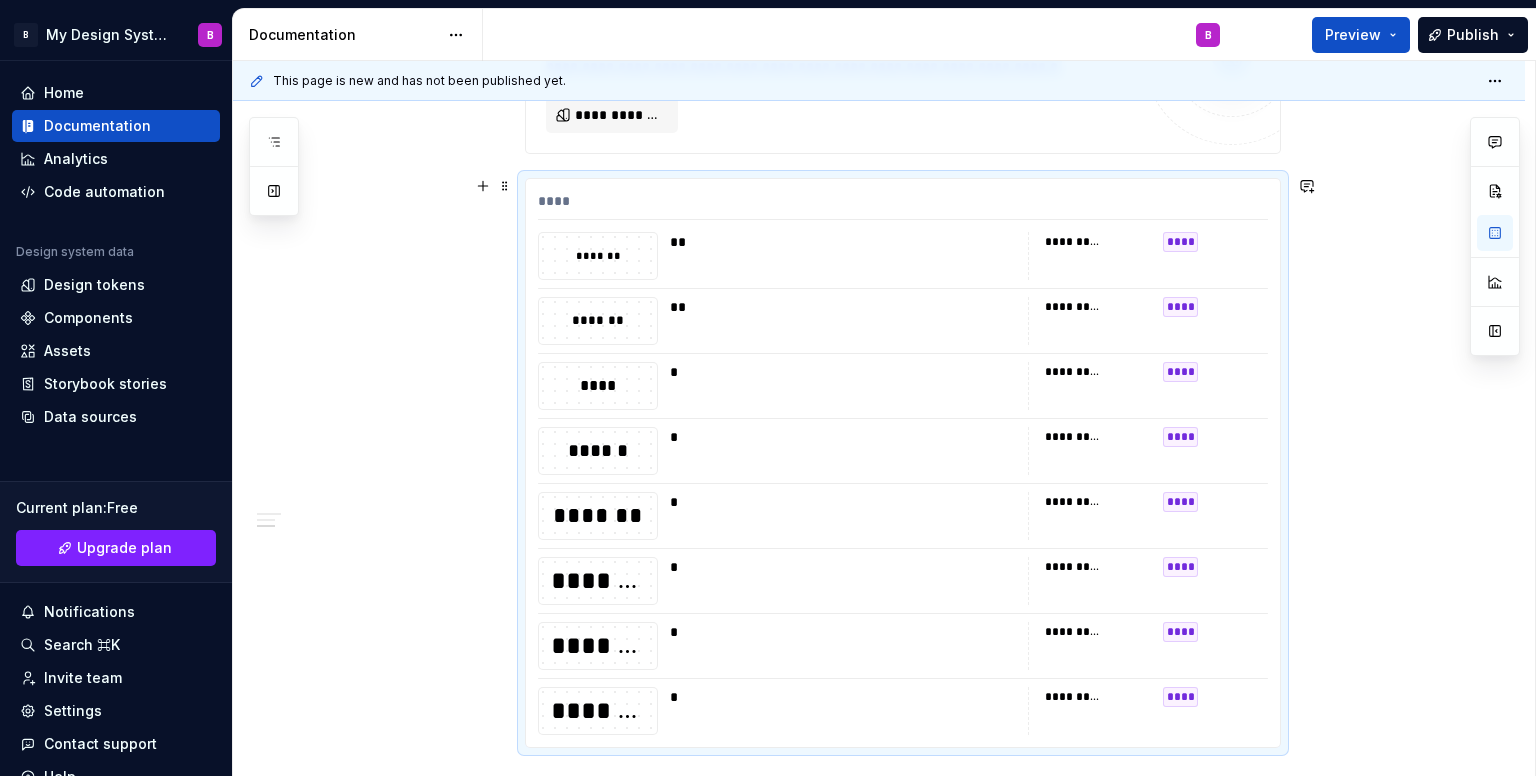 scroll, scrollTop: 1020, scrollLeft: 0, axis: vertical 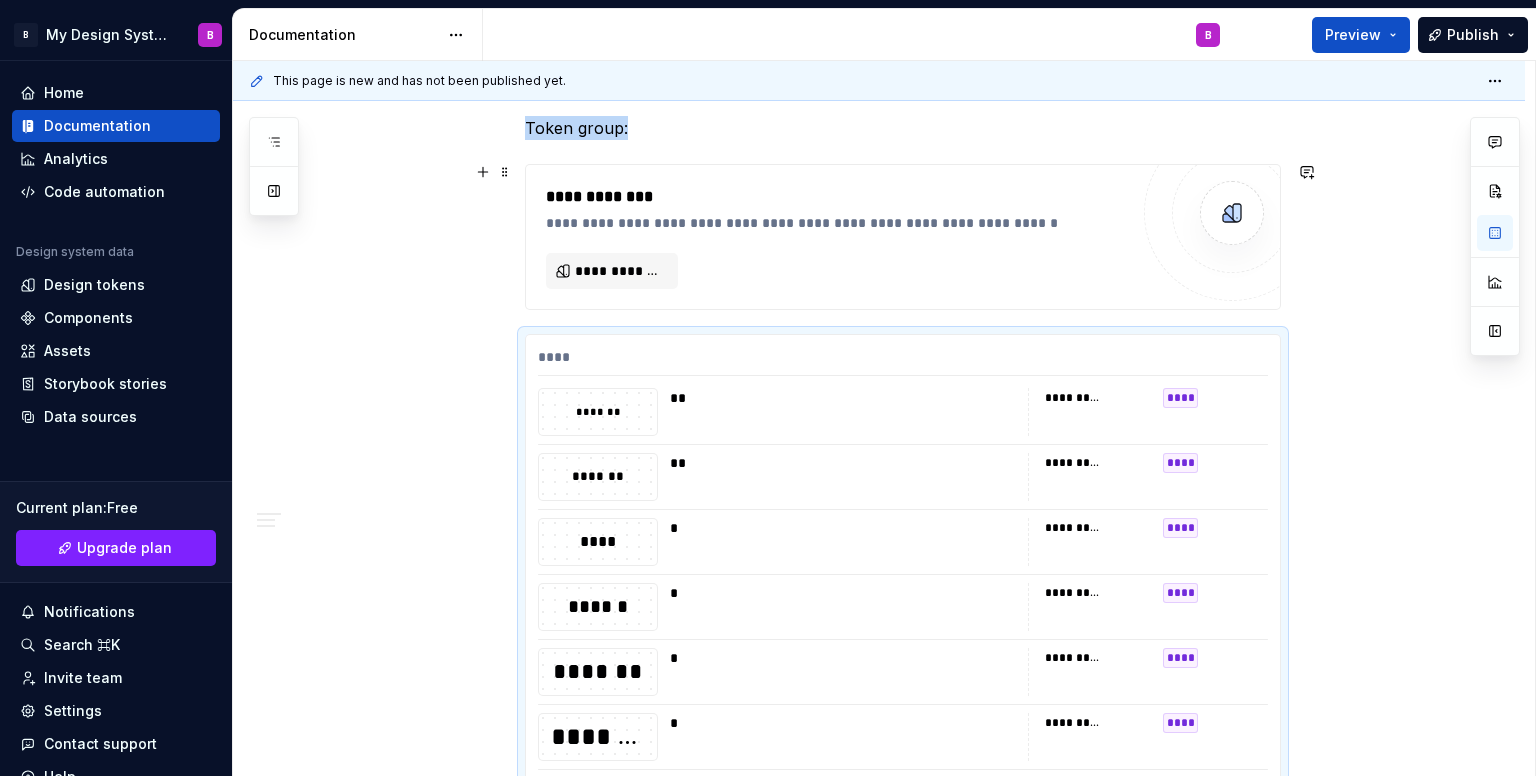 click at bounding box center [1232, 213] 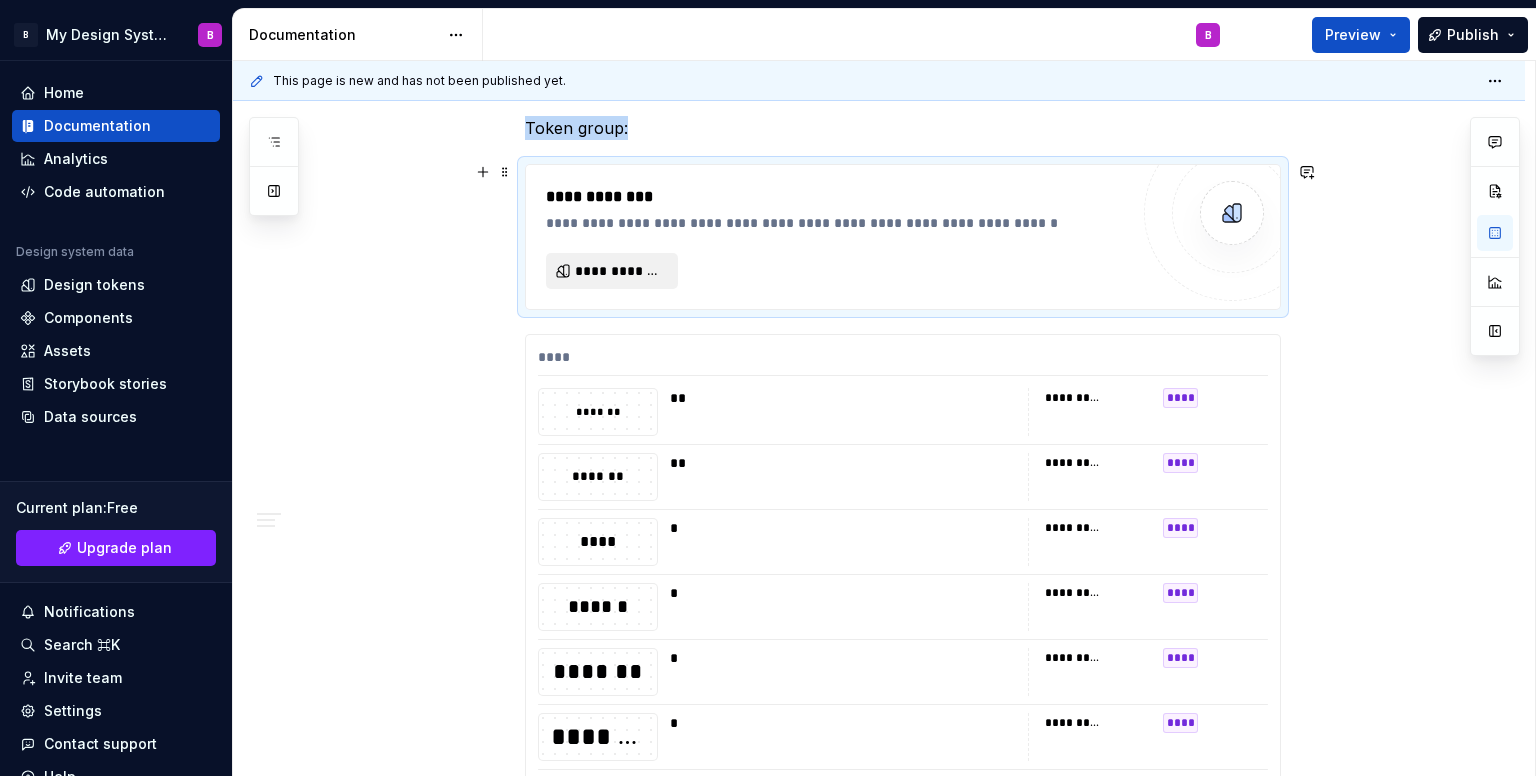 click on "**********" at bounding box center [612, 271] 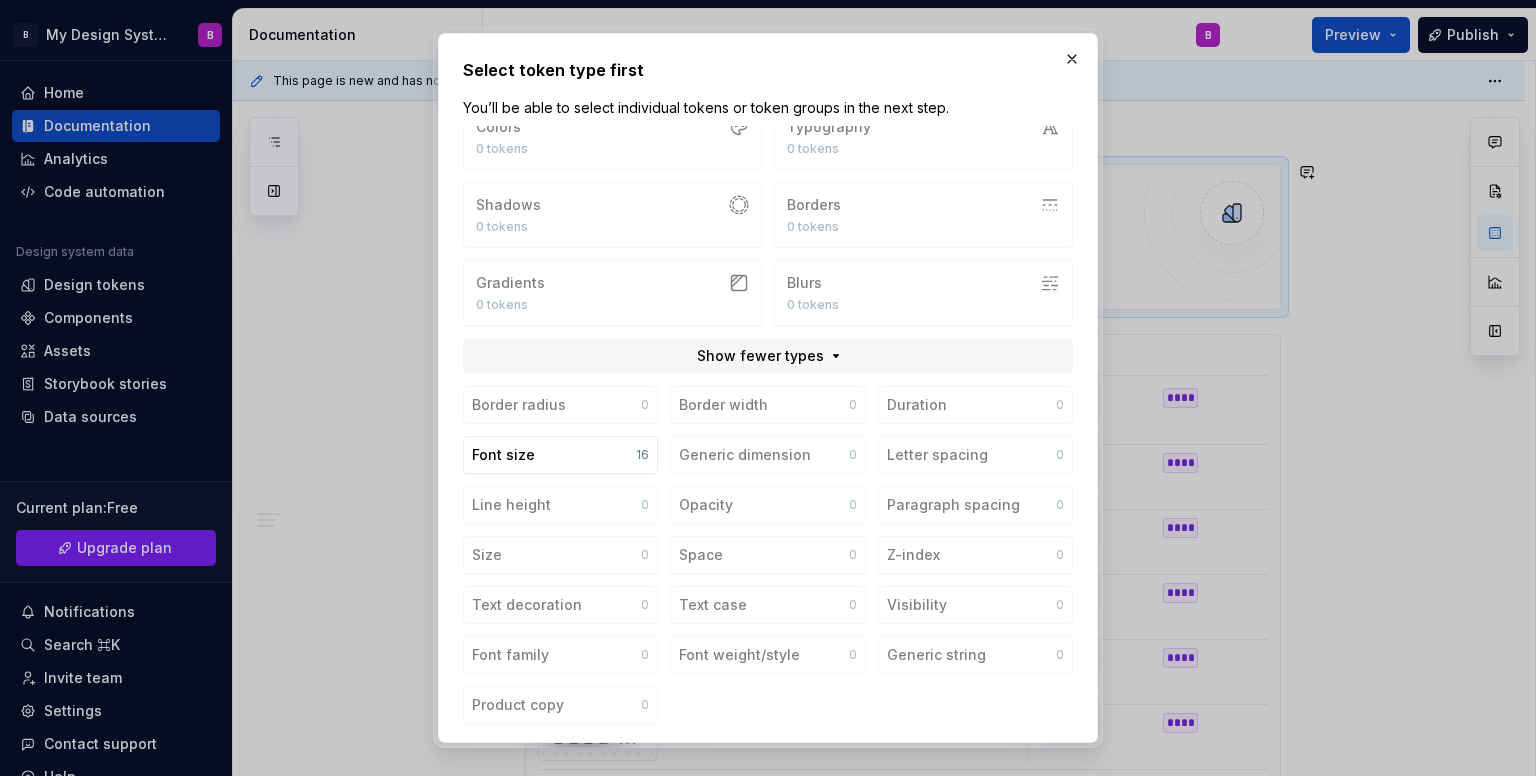 scroll, scrollTop: 32, scrollLeft: 0, axis: vertical 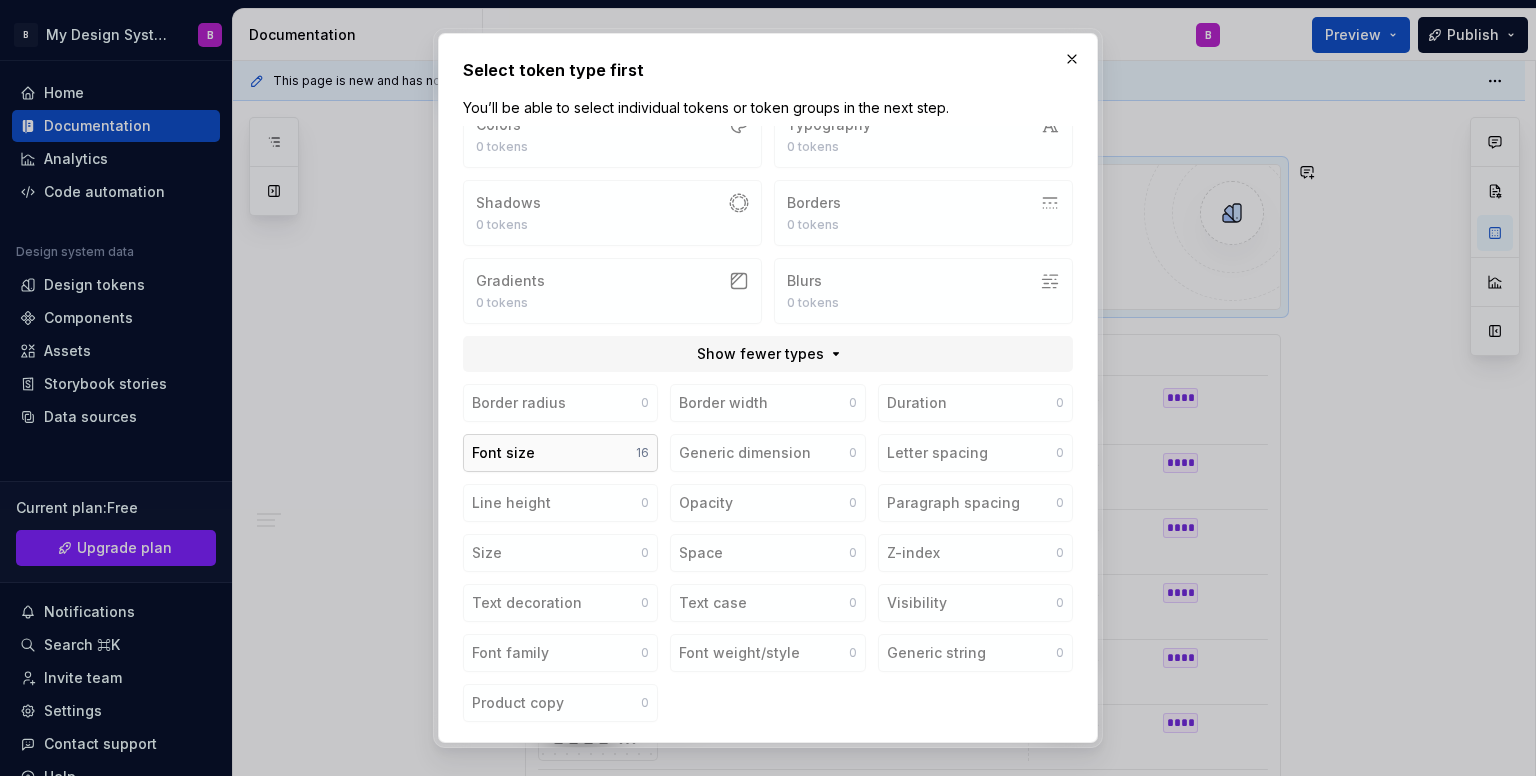 click on "Font size 16" at bounding box center [560, 453] 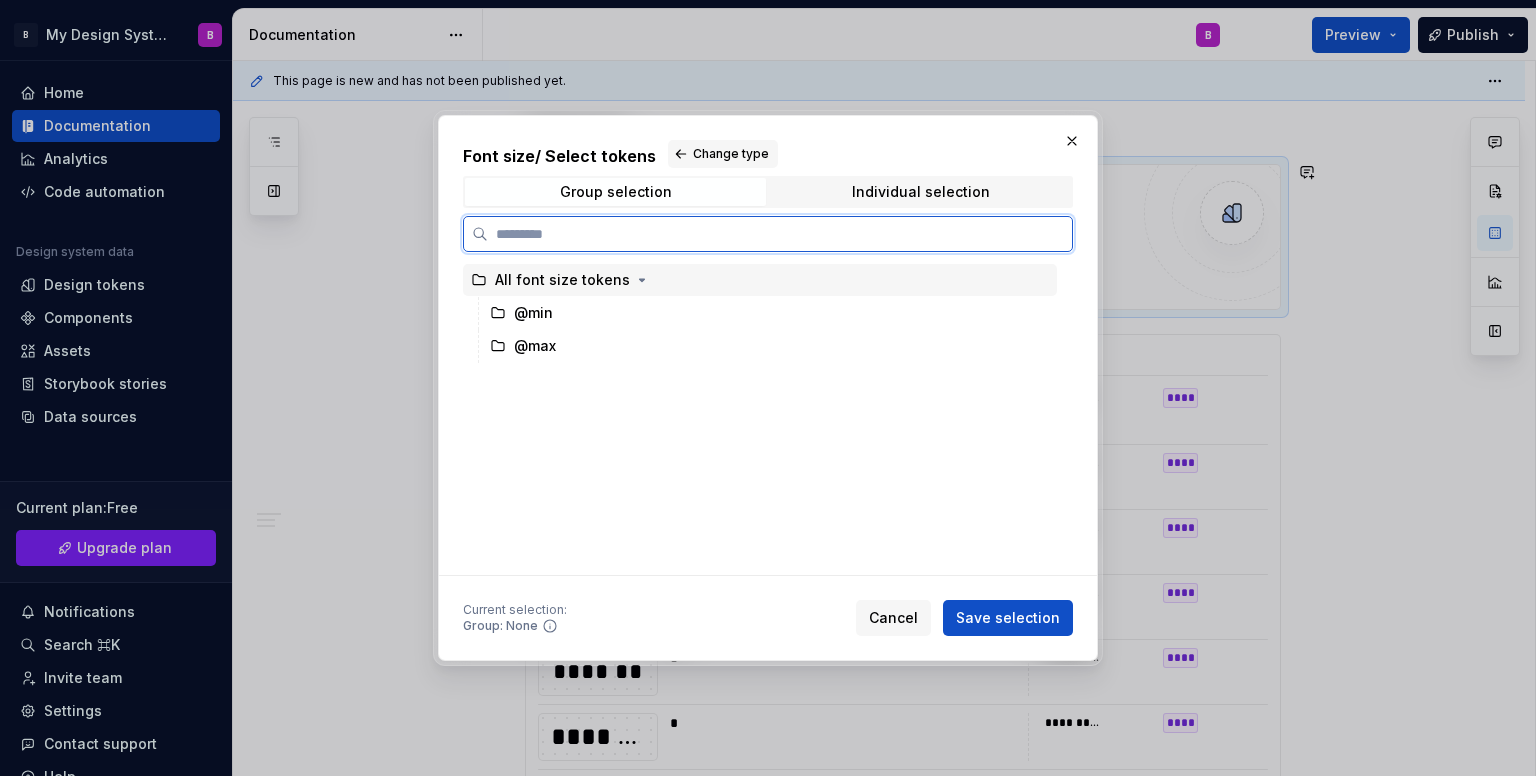 click on "All font size tokens" at bounding box center [562, 280] 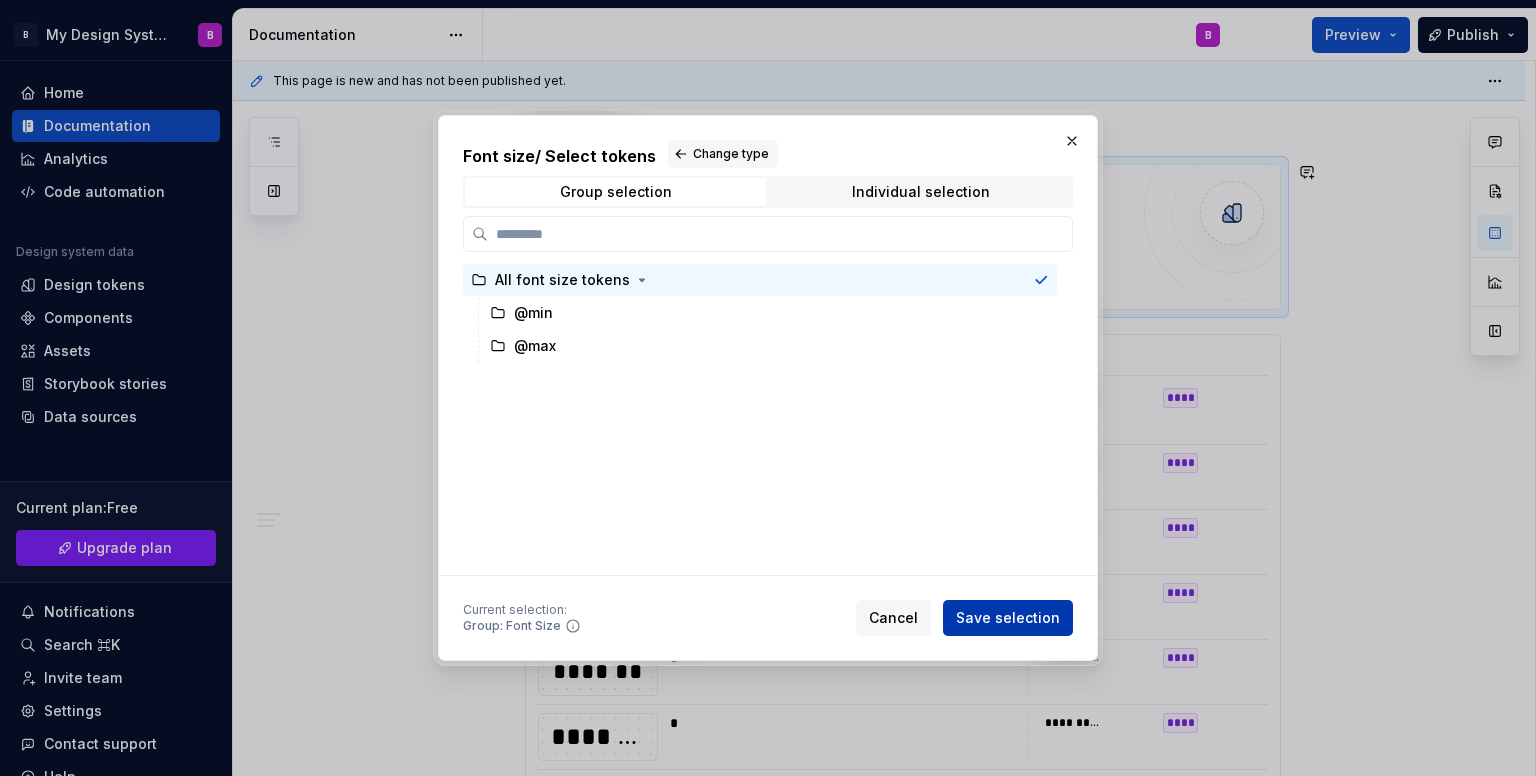 click on "Save selection" at bounding box center [1008, 618] 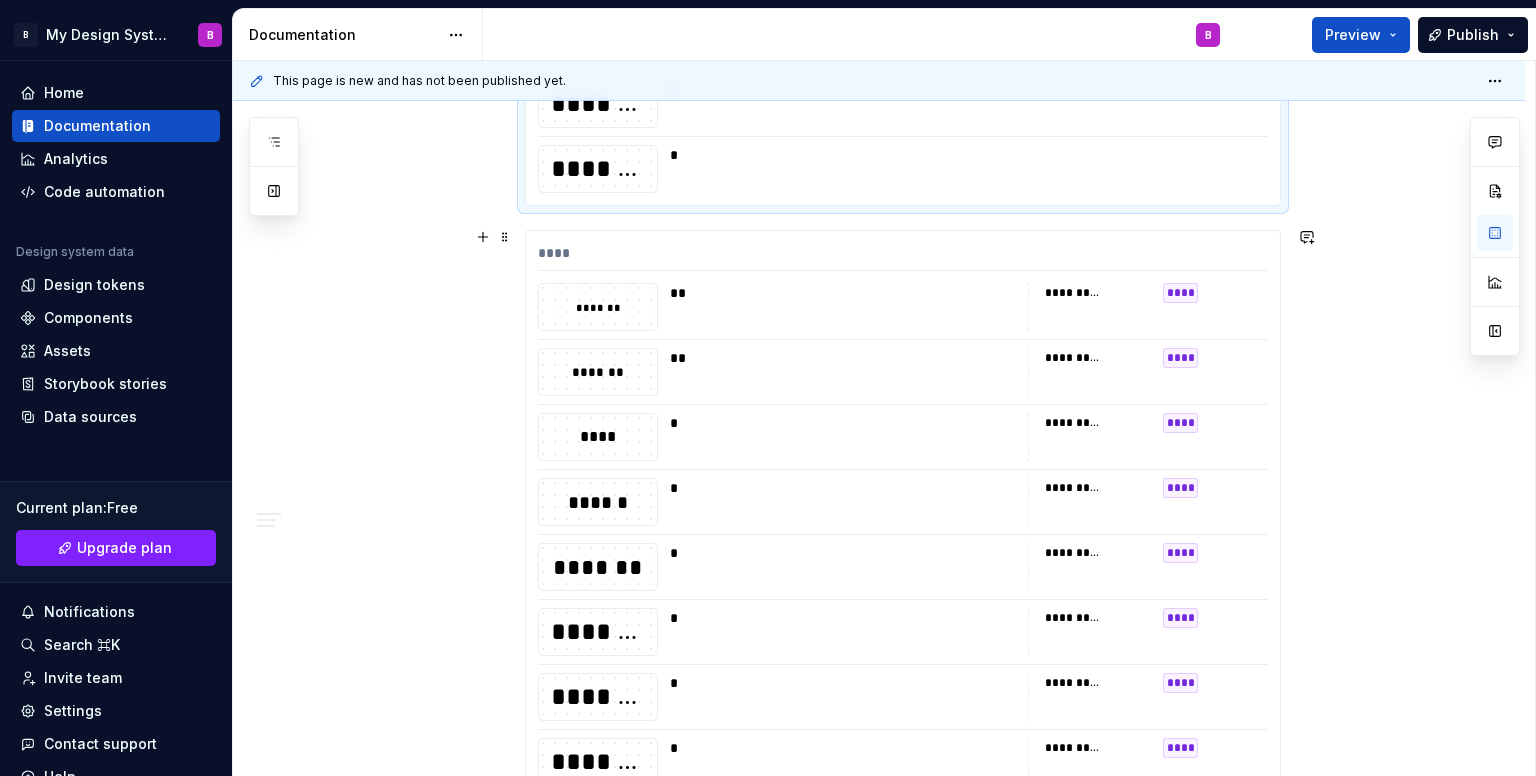 scroll, scrollTop: 2120, scrollLeft: 0, axis: vertical 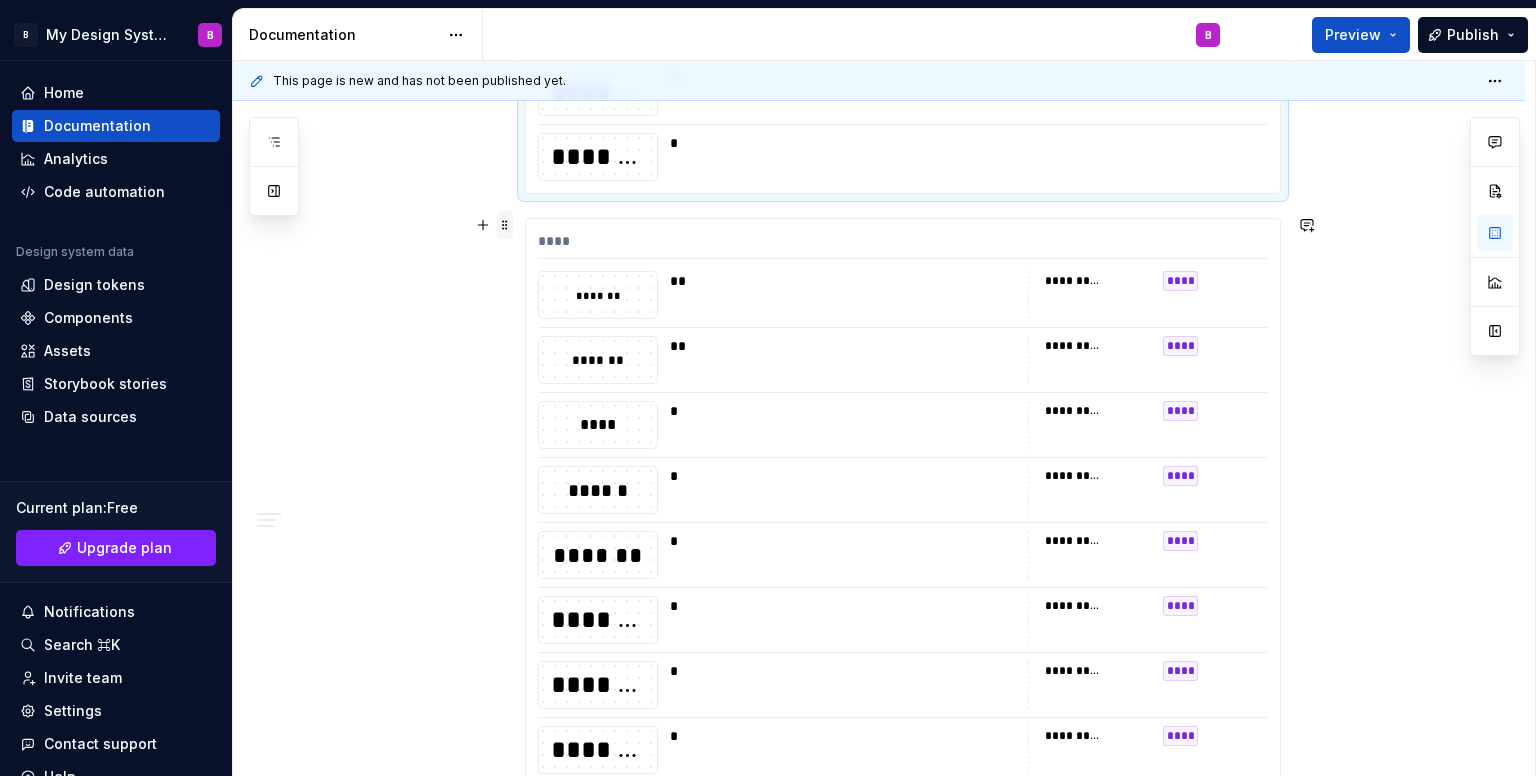 click at bounding box center (505, 225) 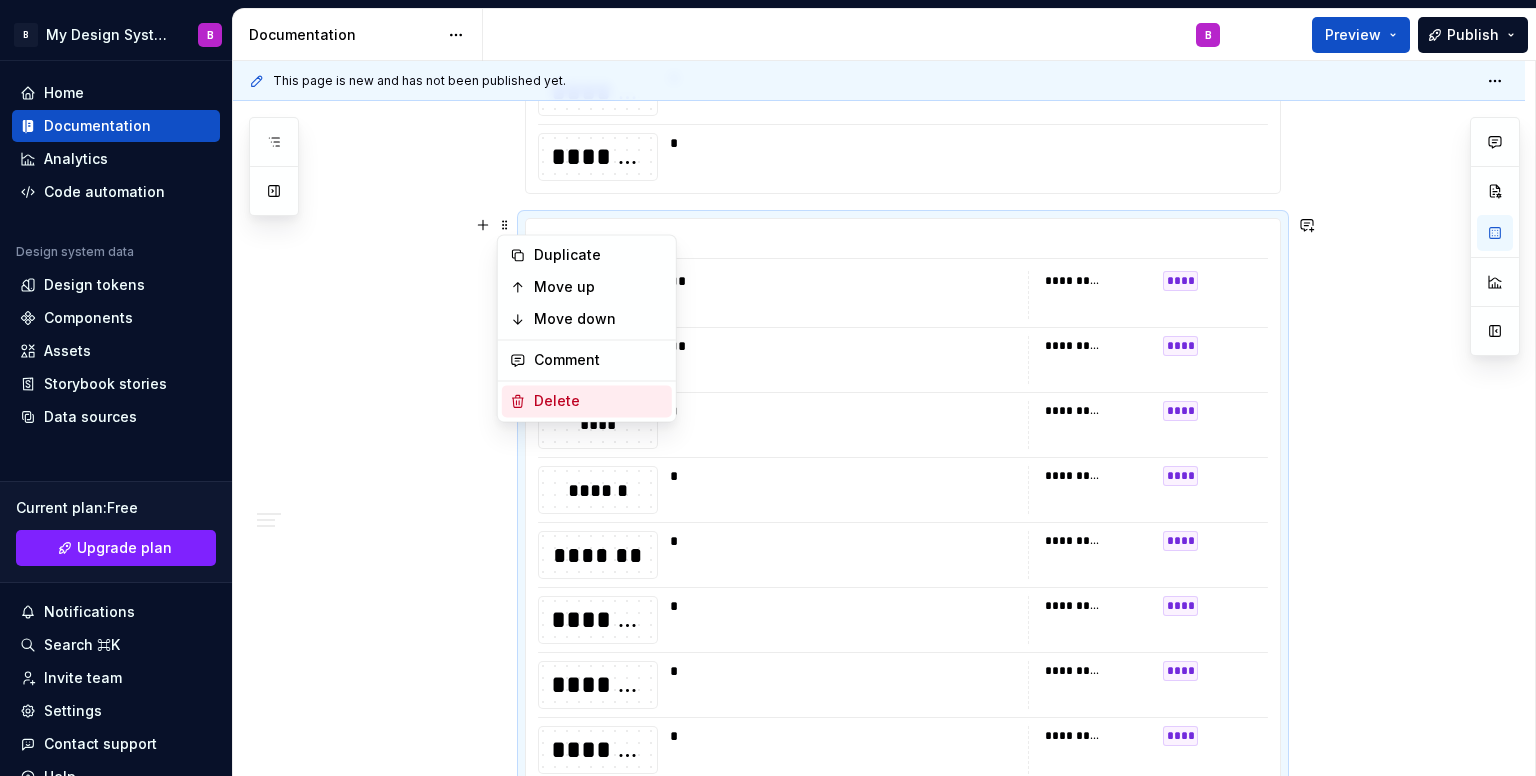 click on "Delete" at bounding box center (599, 401) 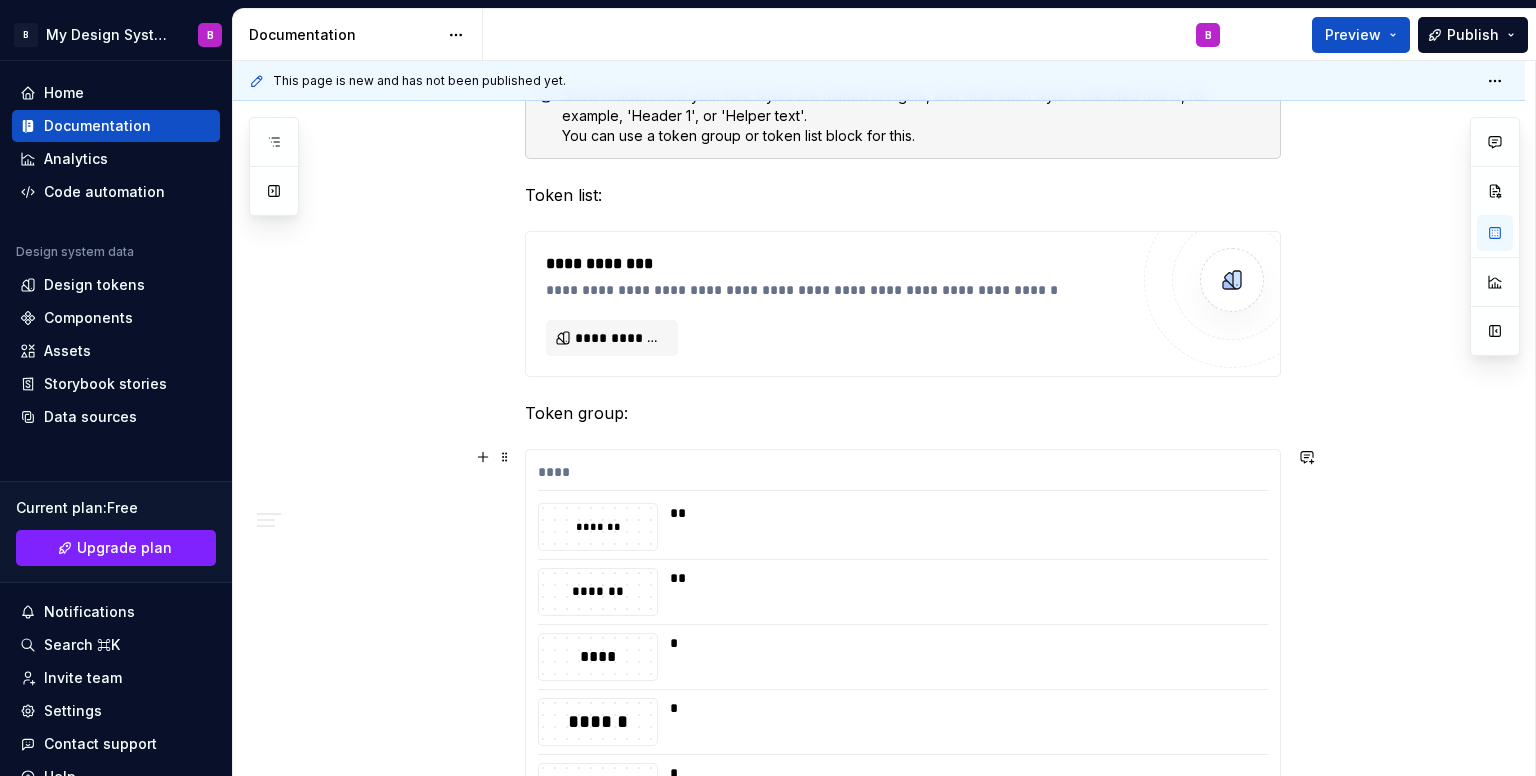 scroll, scrollTop: 720, scrollLeft: 0, axis: vertical 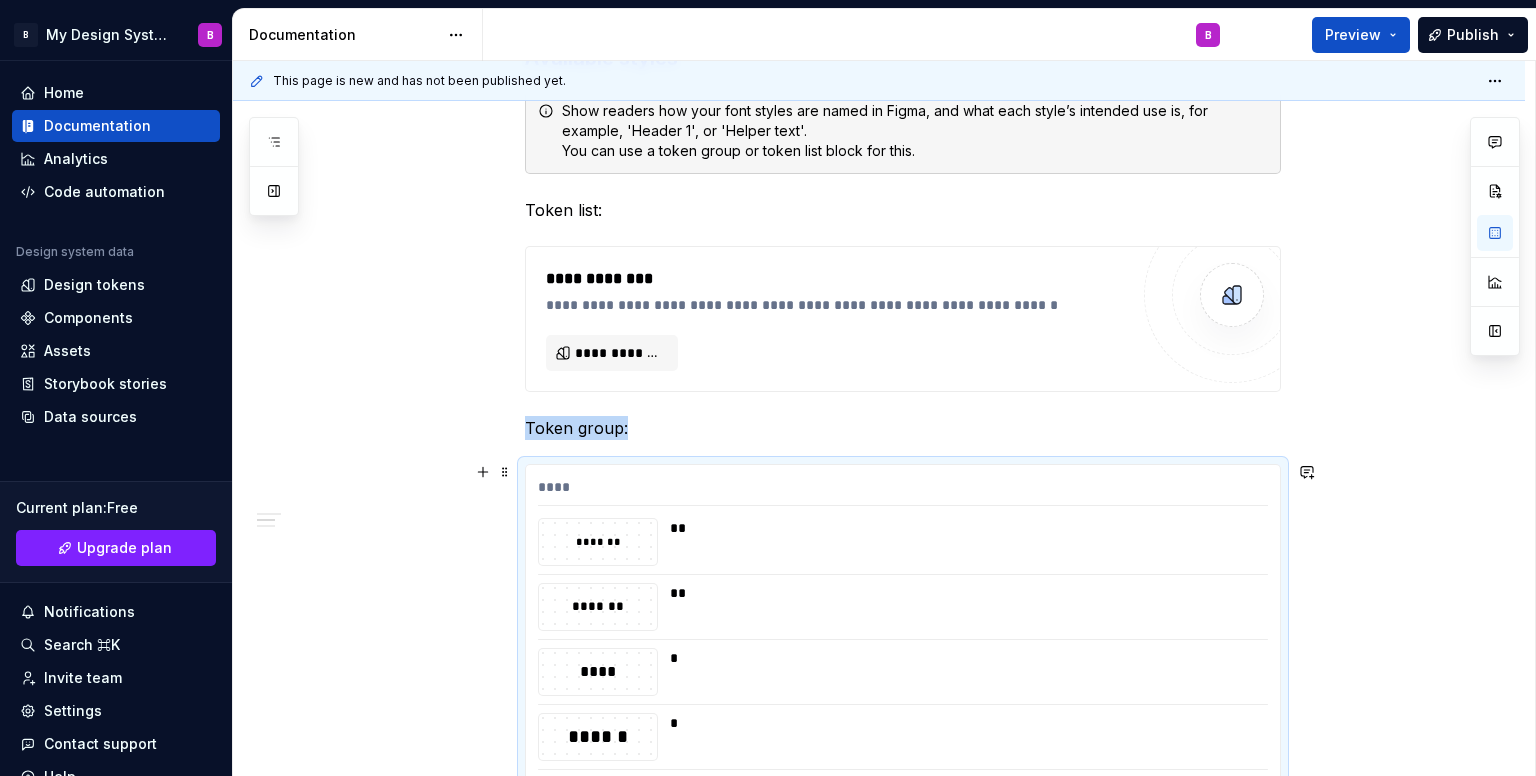 click on "*******" at bounding box center [598, 541] 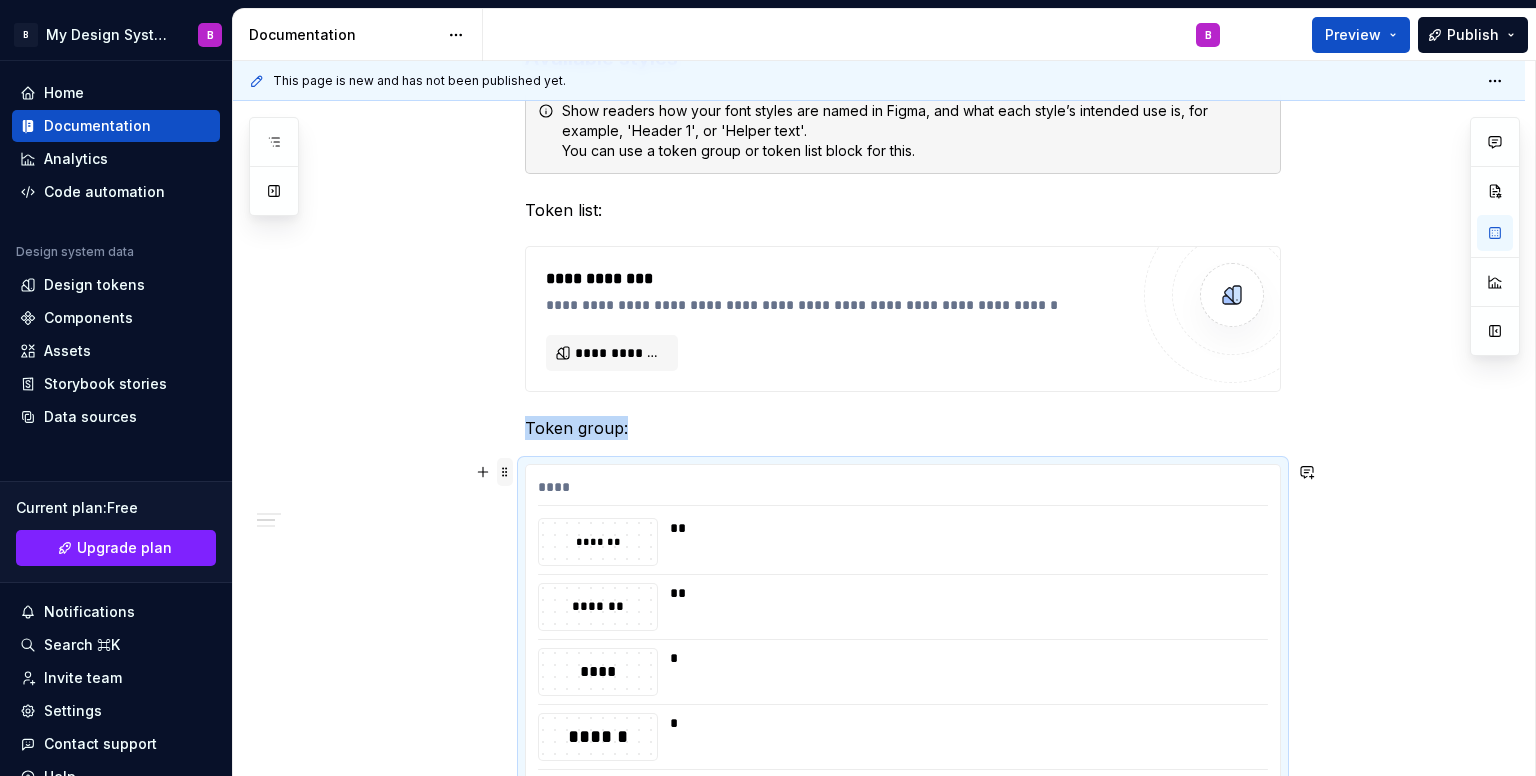 click at bounding box center (505, 472) 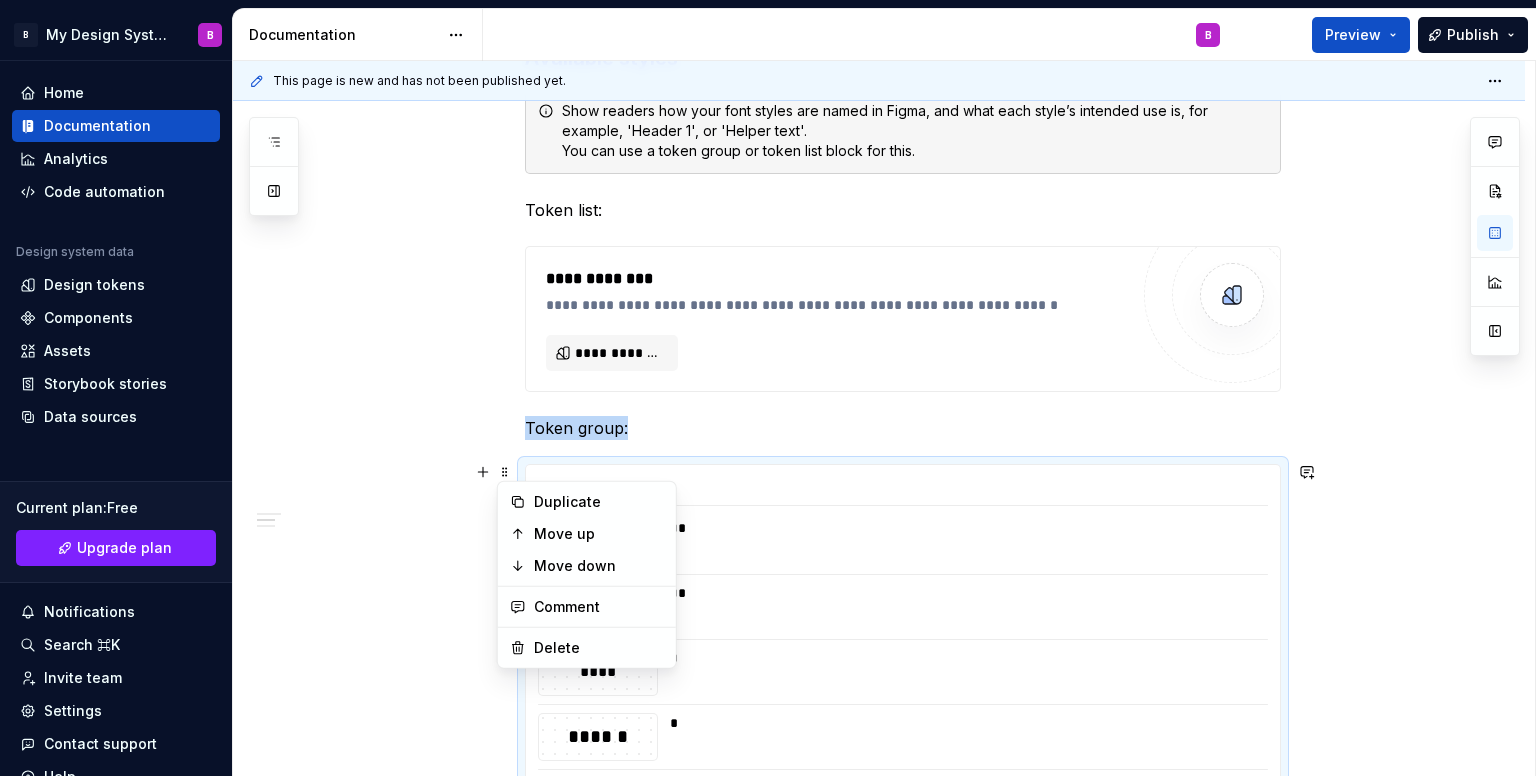 click on "**** ******* ** ******* ** **** * ****** * ******* * ******* * ******* * ******* * **** ******* ** ****** ** ****** * ******* * ******* * ******* * ******* * ******* *" at bounding box center [903, 1029] 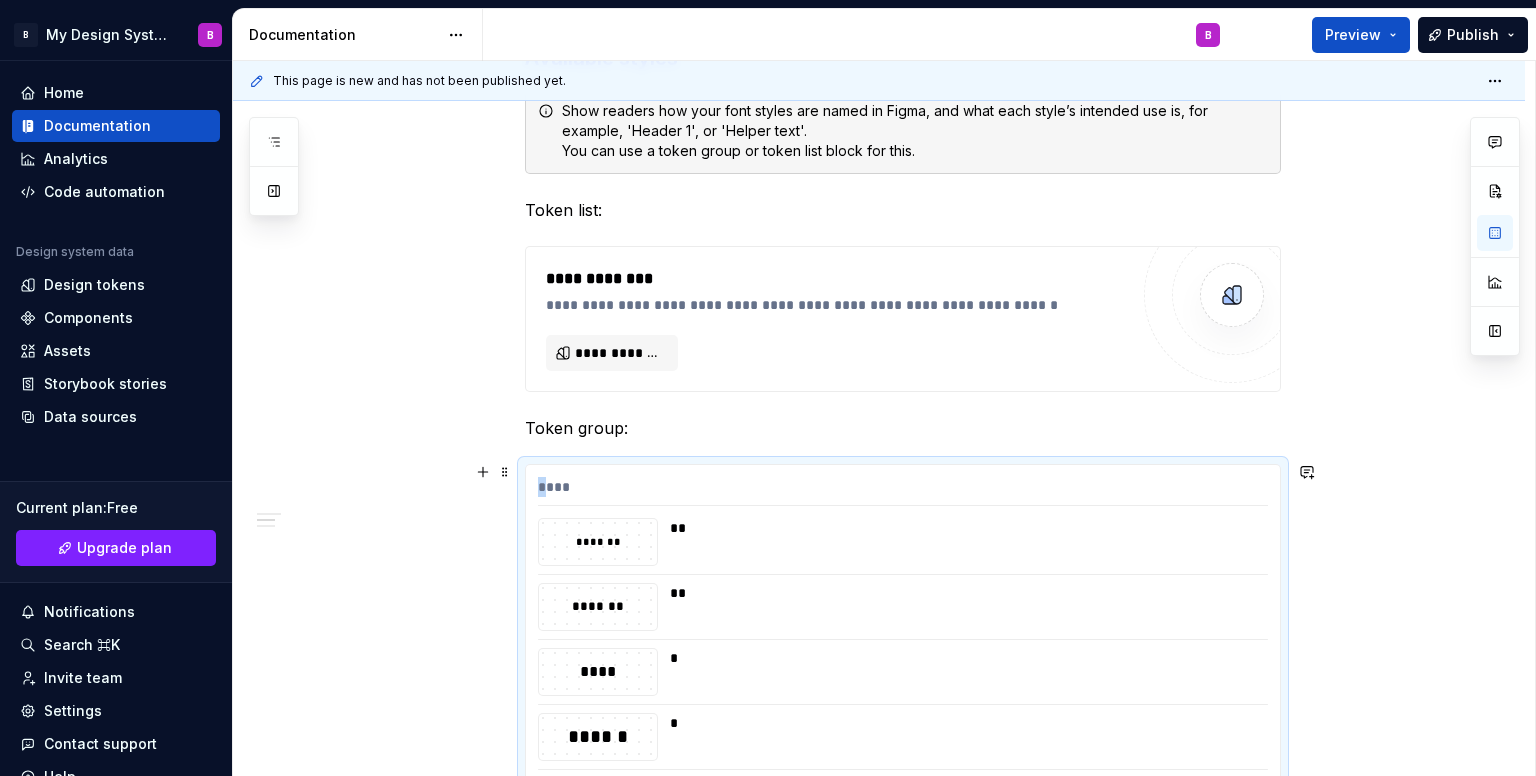 click on "**** ******* ** ******* ** **** * ****** * ******* * ******* * ******* * ******* * **** ******* ** ****** ** ****** * ******* * ******* * ******* * ******* * ******* *" at bounding box center [903, 1029] 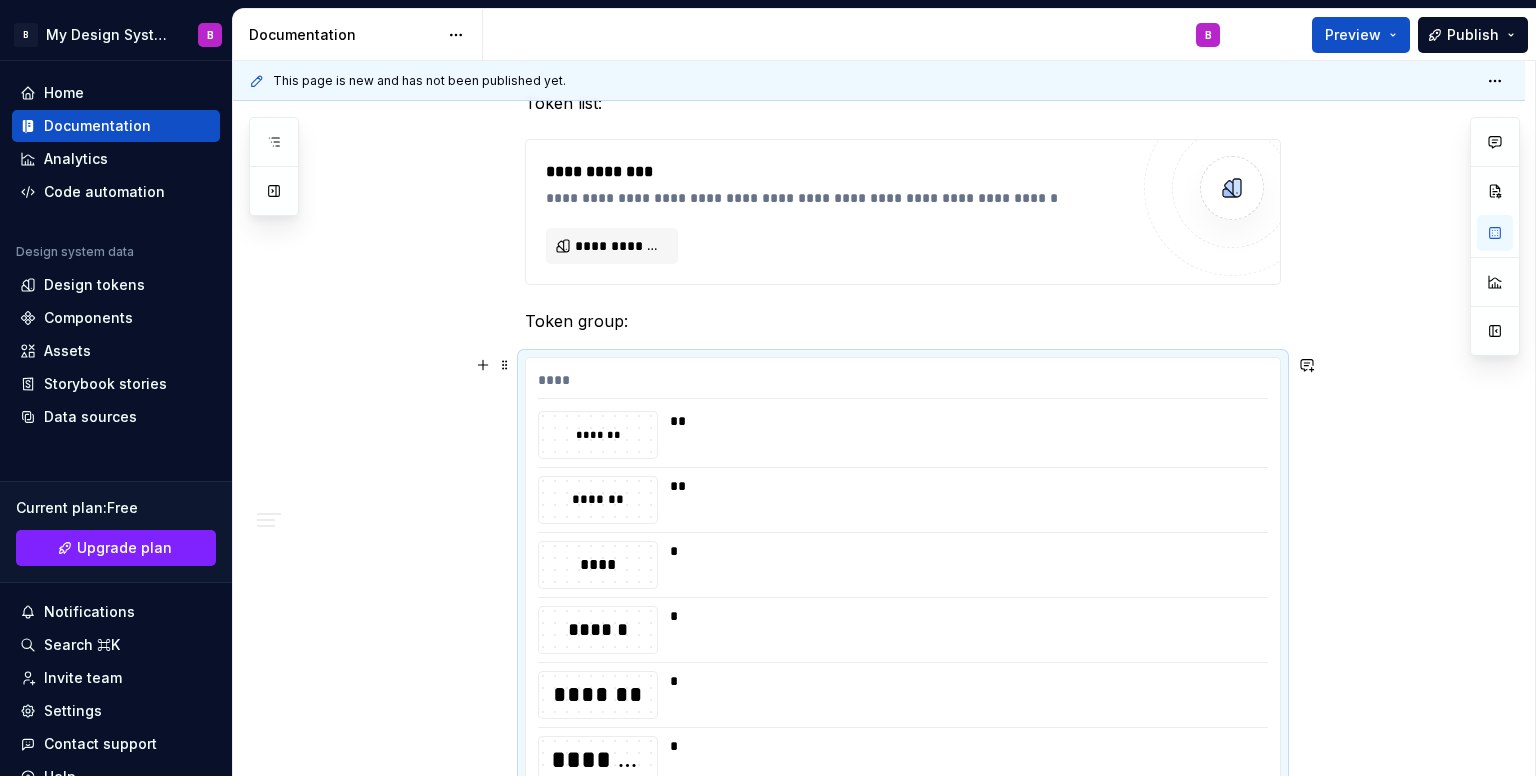 scroll, scrollTop: 820, scrollLeft: 0, axis: vertical 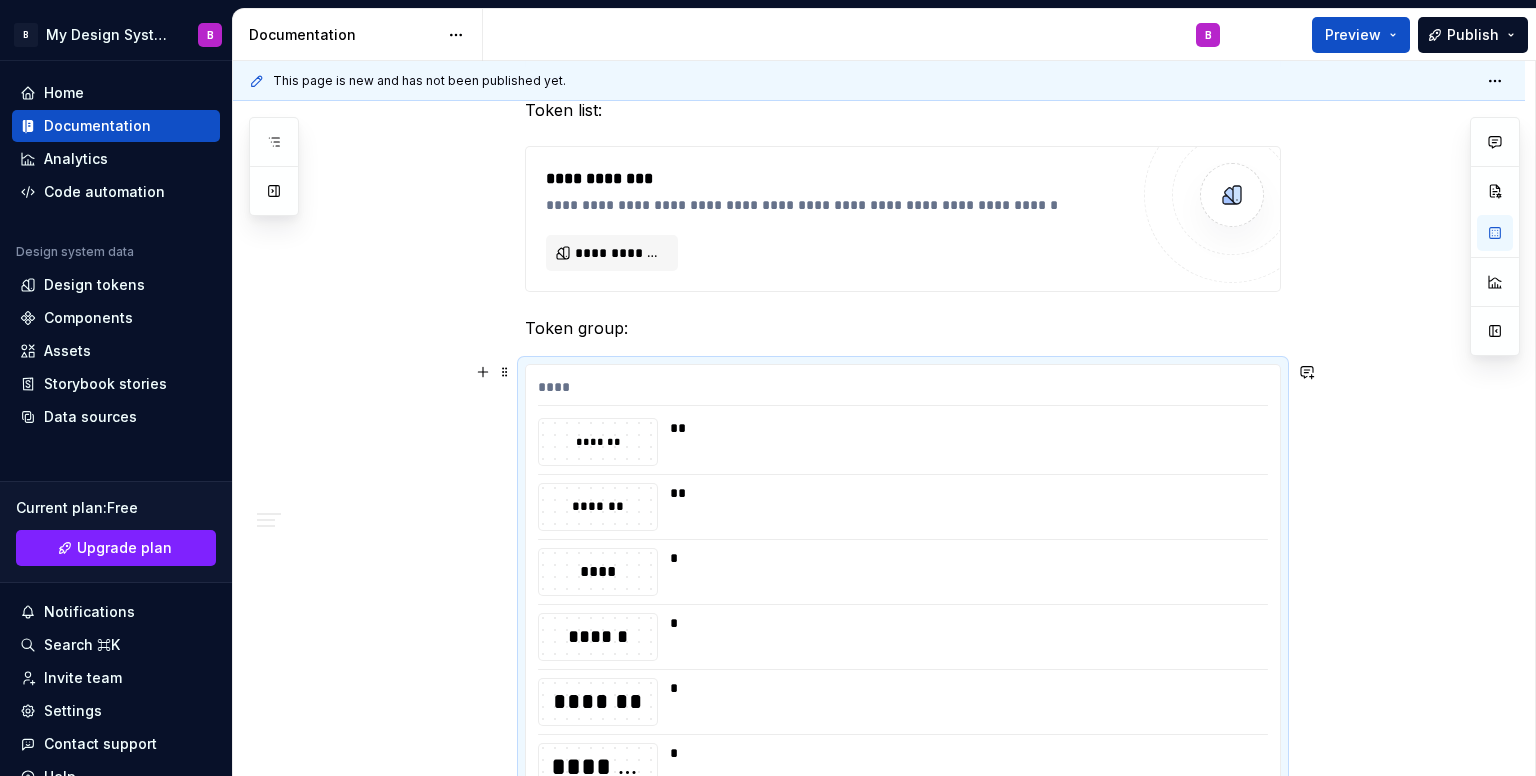 click on "**** ******* ** ******* ** **** * ****** * ******* * ******* * ******* * ******* * **** ******* ** ****** ** ****** * ******* * ******* * ******* * ******* * ******* *" at bounding box center (903, 929) 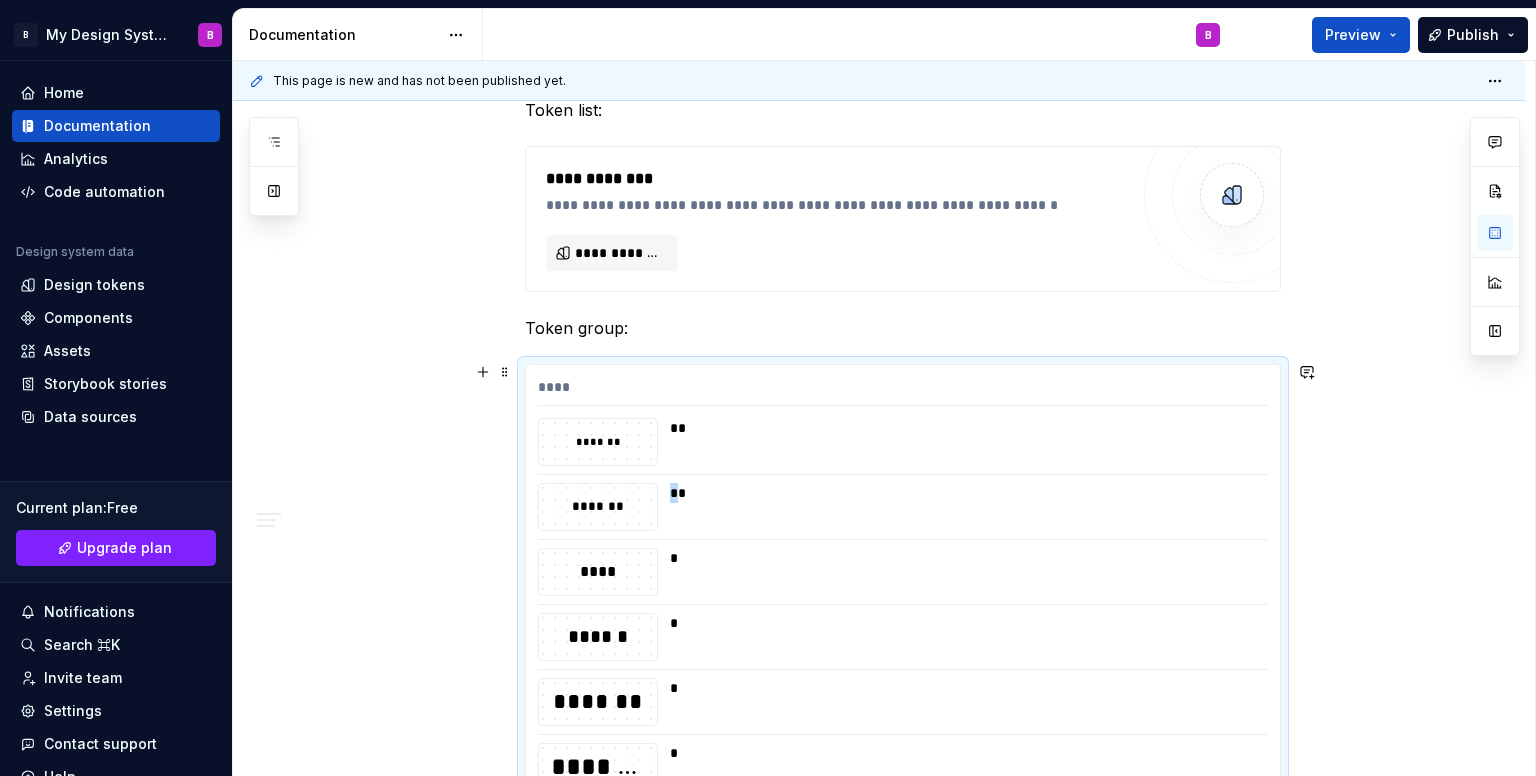 click on "**** ******* ** ******* ** **** * ****** * ******* * ******* * ******* * ******* * **** ******* ** ****** ** ****** * ******* * ******* * ******* * ******* * ******* *" at bounding box center [903, 929] 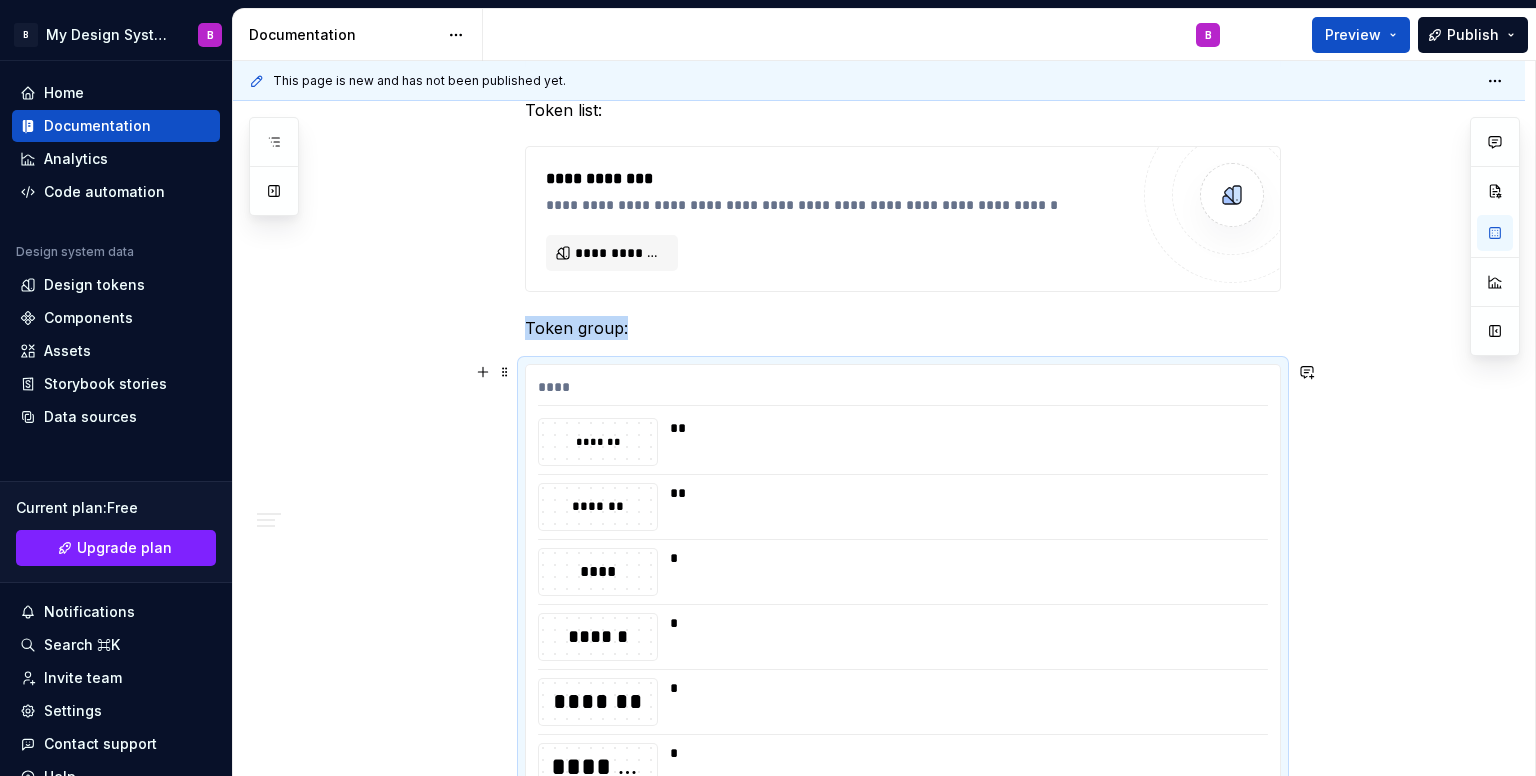 drag, startPoint x: 747, startPoint y: 410, endPoint x: 815, endPoint y: 397, distance: 69.2315 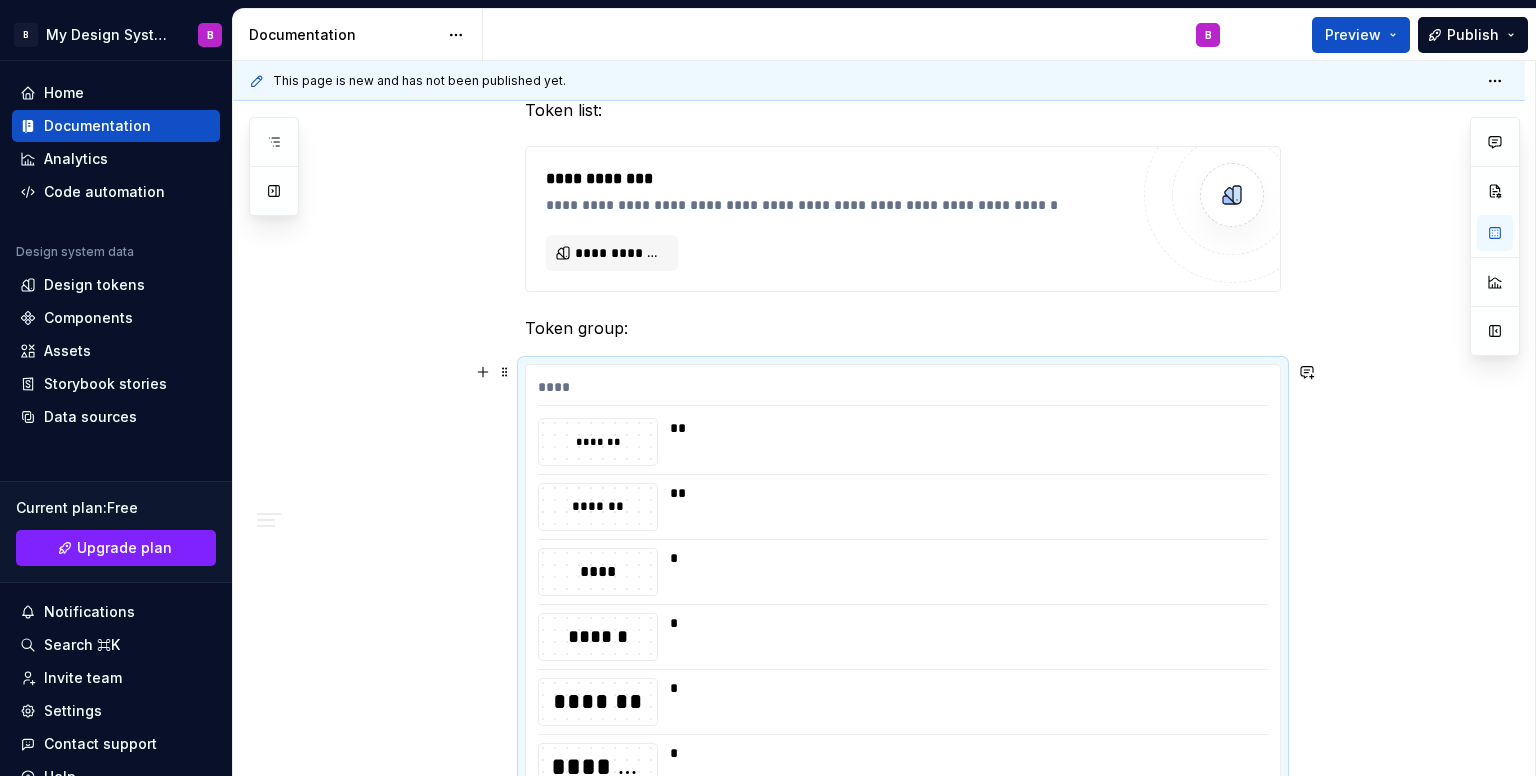 click on "****" at bounding box center (903, 391) 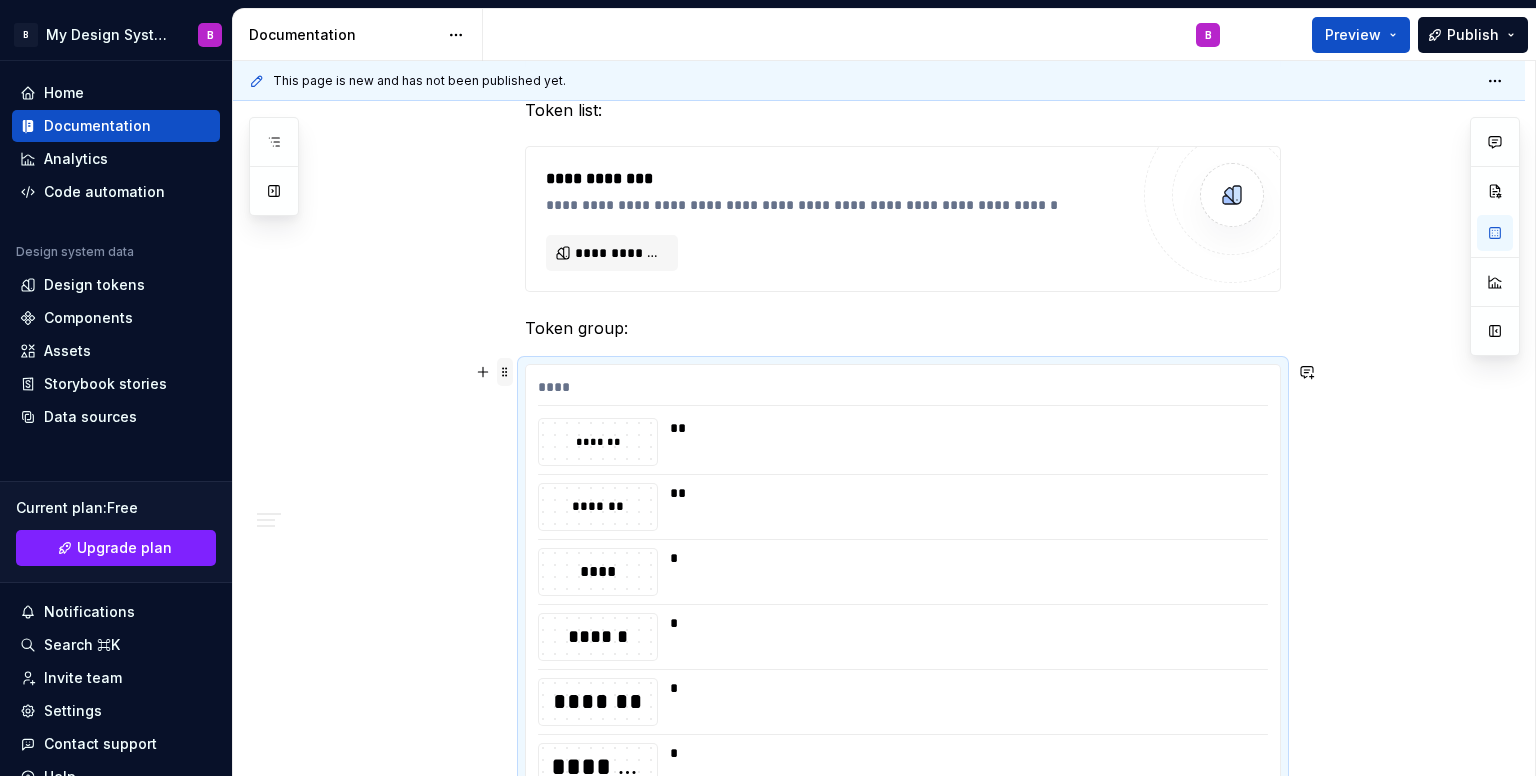 click at bounding box center [505, 372] 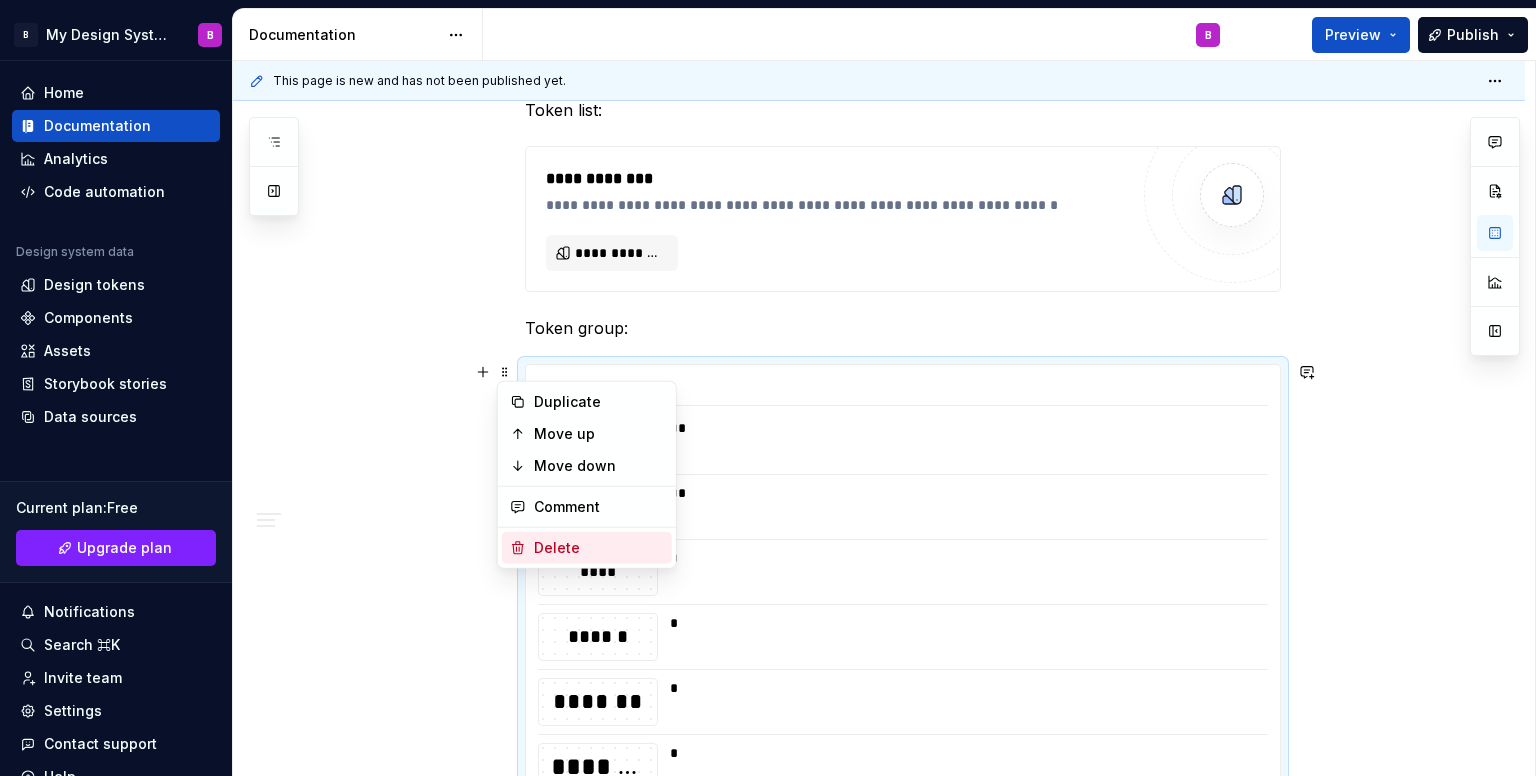 click on "Delete" at bounding box center (599, 548) 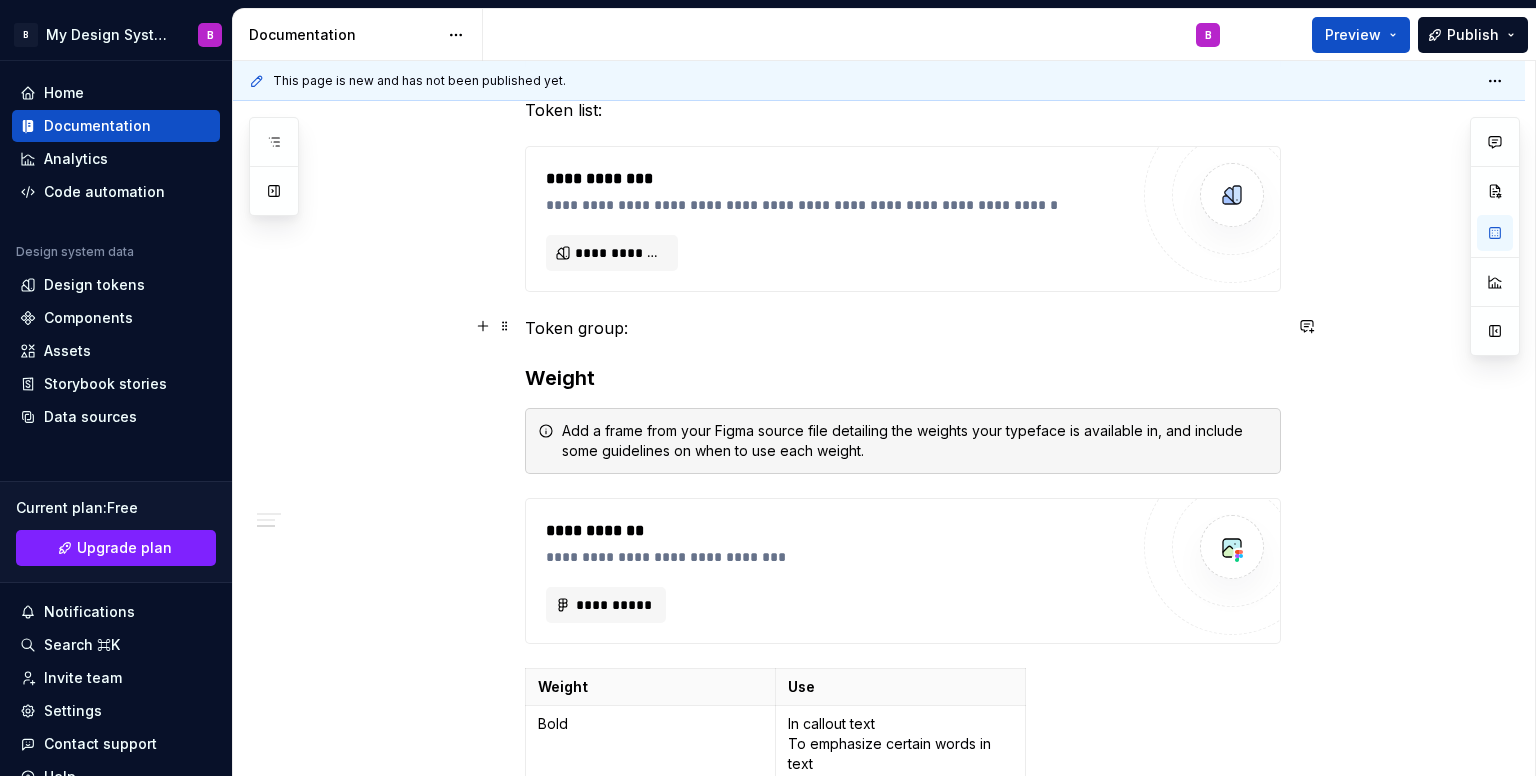 click on "Token group:" at bounding box center (903, 328) 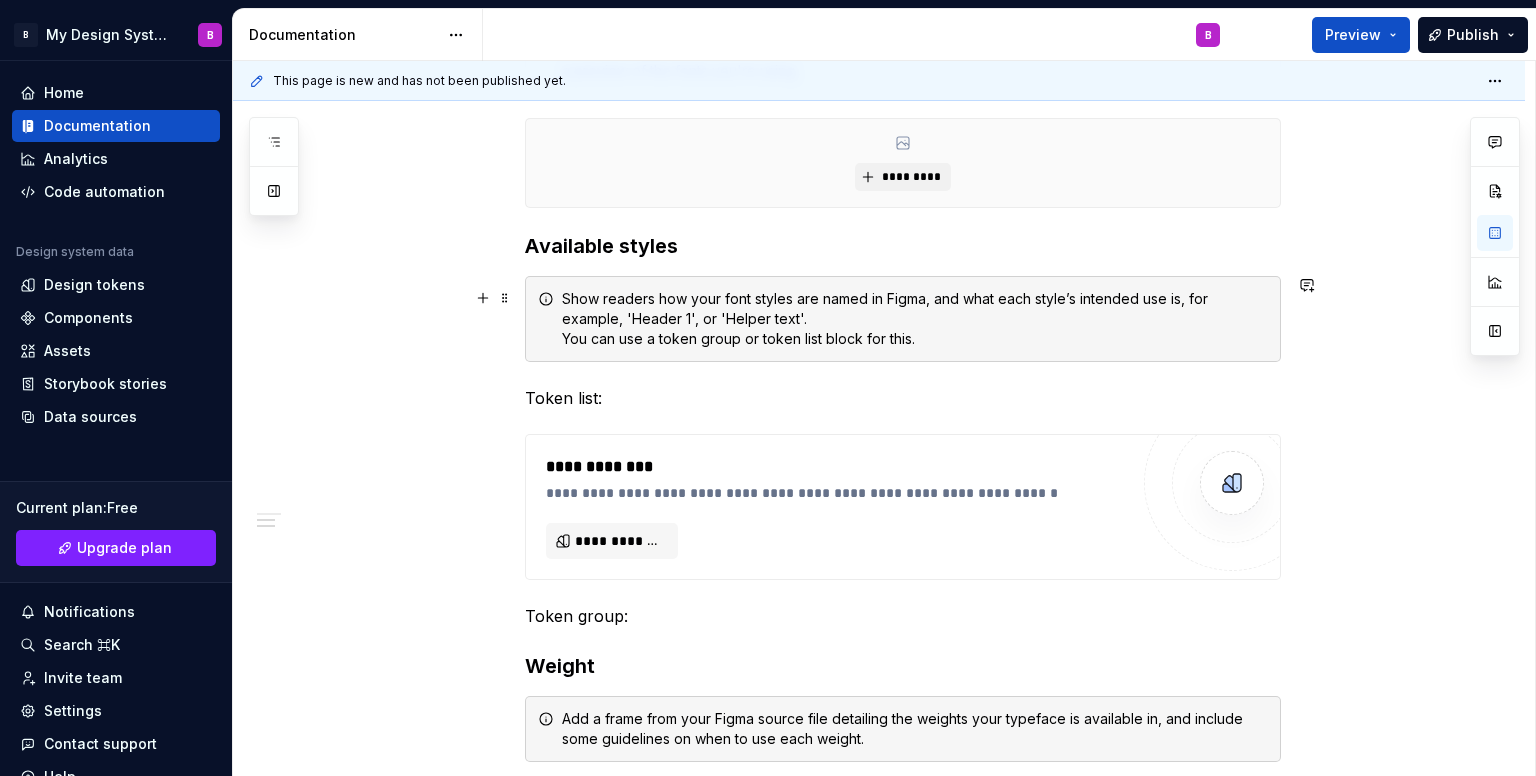 scroll, scrollTop: 520, scrollLeft: 0, axis: vertical 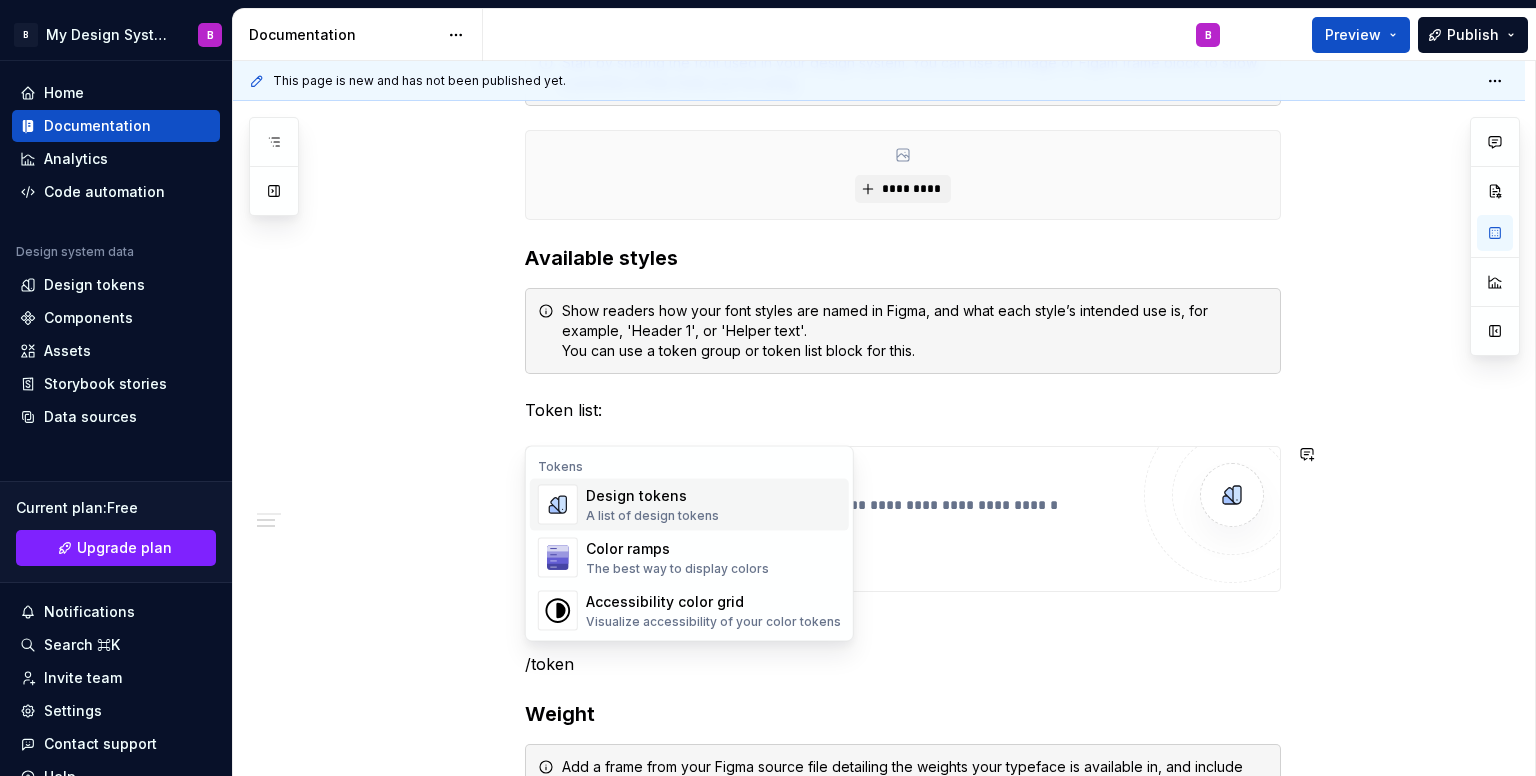 click on "Design tokens A list of design tokens" at bounding box center (713, 505) 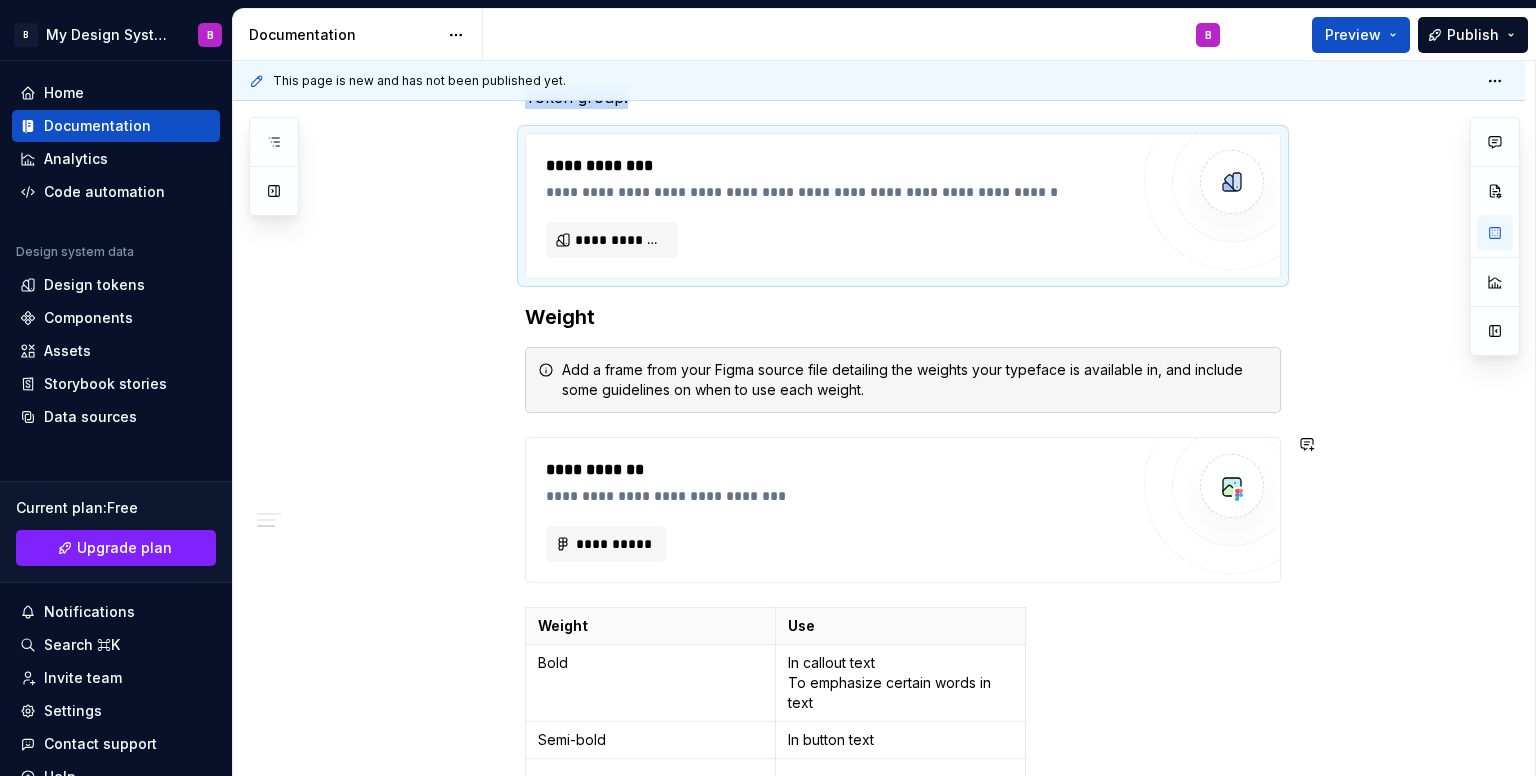 scroll, scrollTop: 850, scrollLeft: 0, axis: vertical 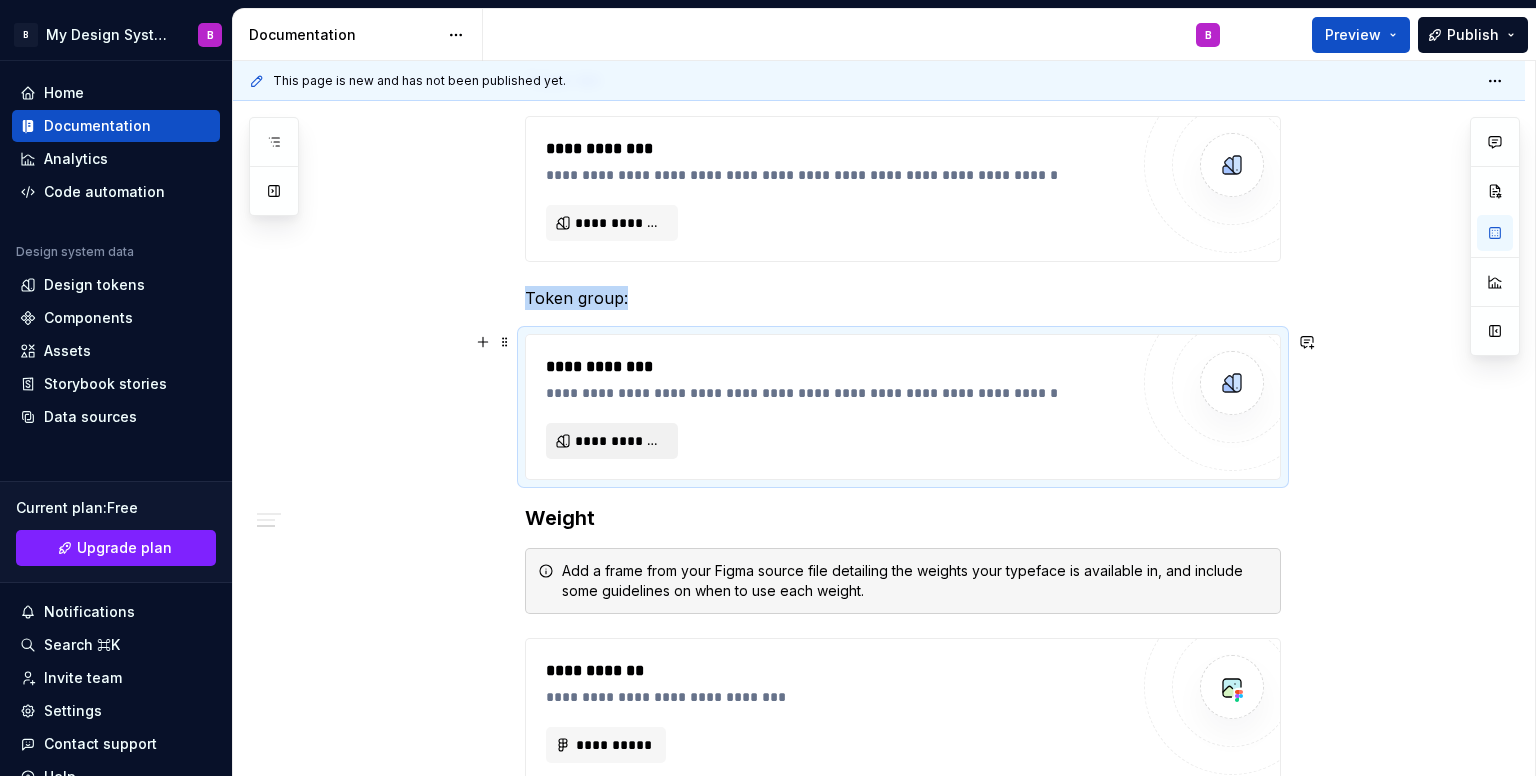 click on "**********" at bounding box center [620, 441] 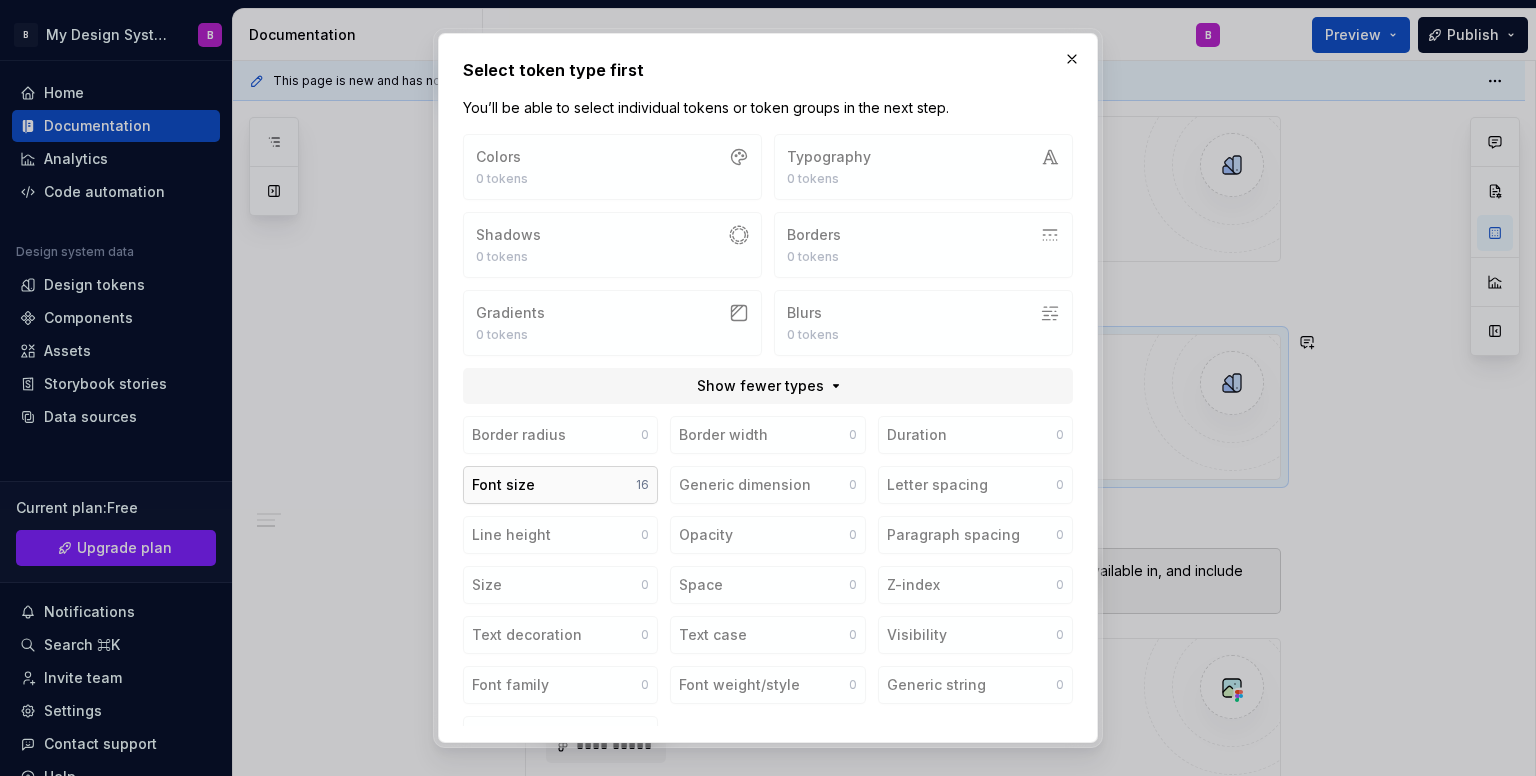 click on "Font size 16" at bounding box center (560, 485) 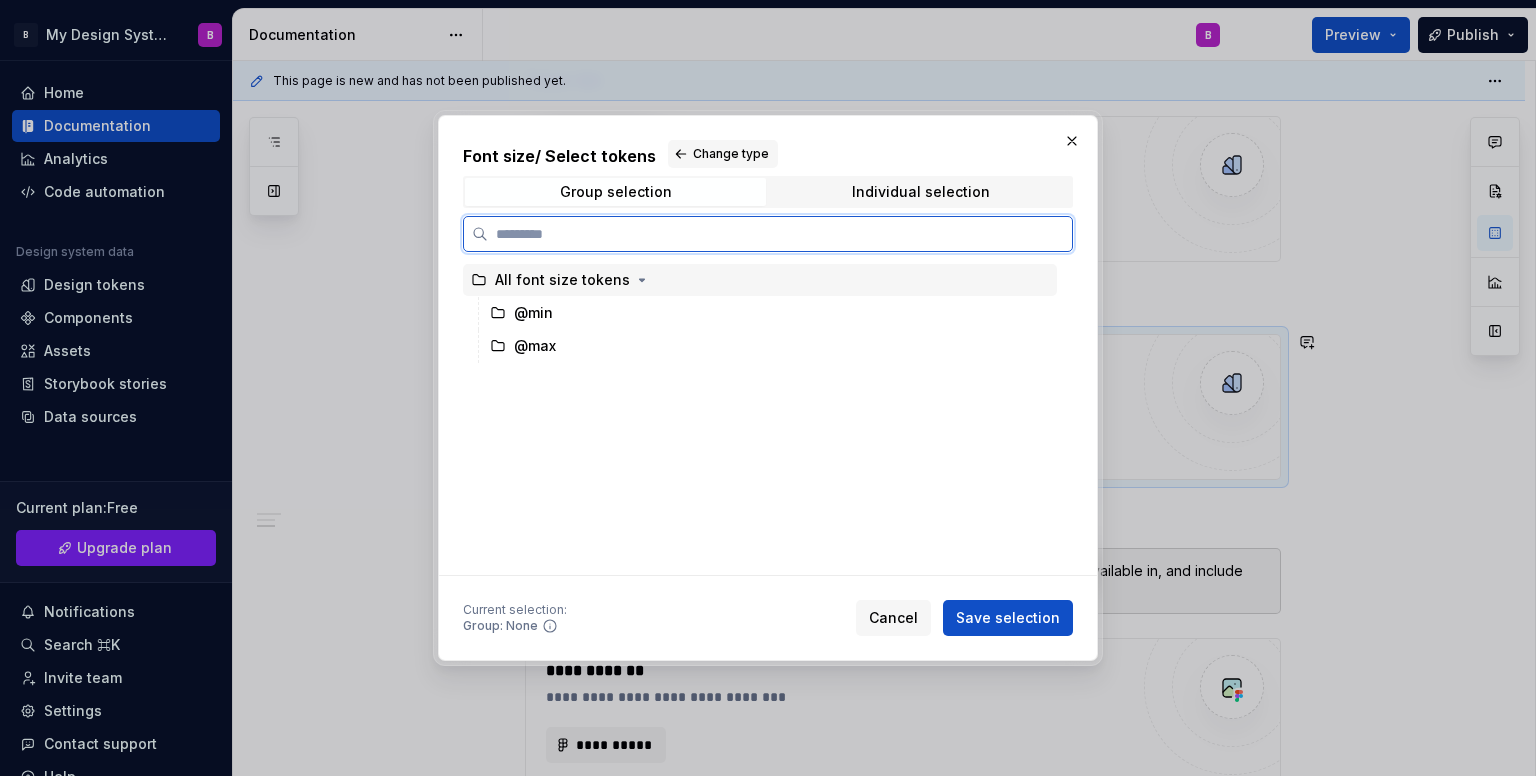 click on "All font size tokens" at bounding box center (562, 280) 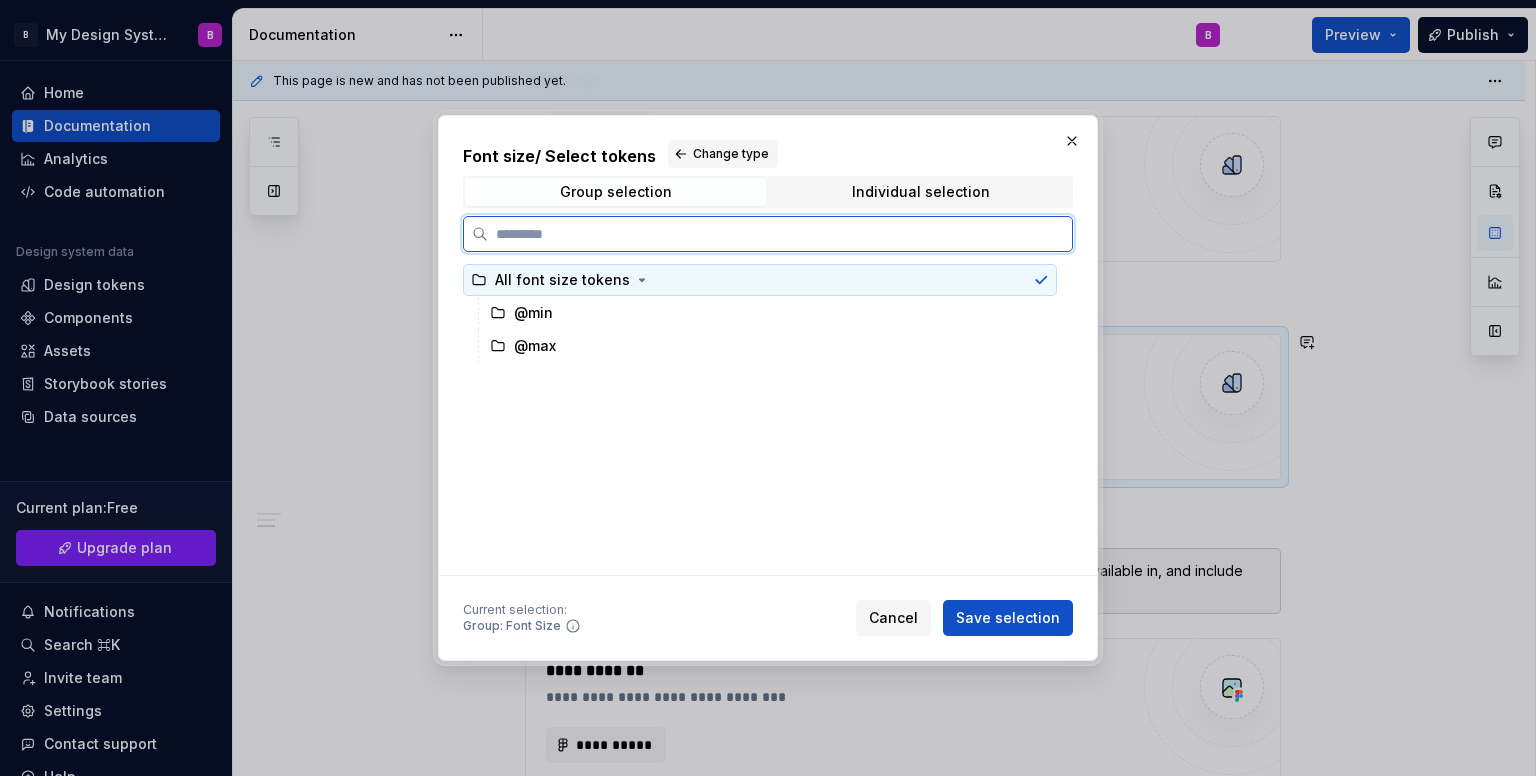 click on "All font size tokens" at bounding box center [562, 280] 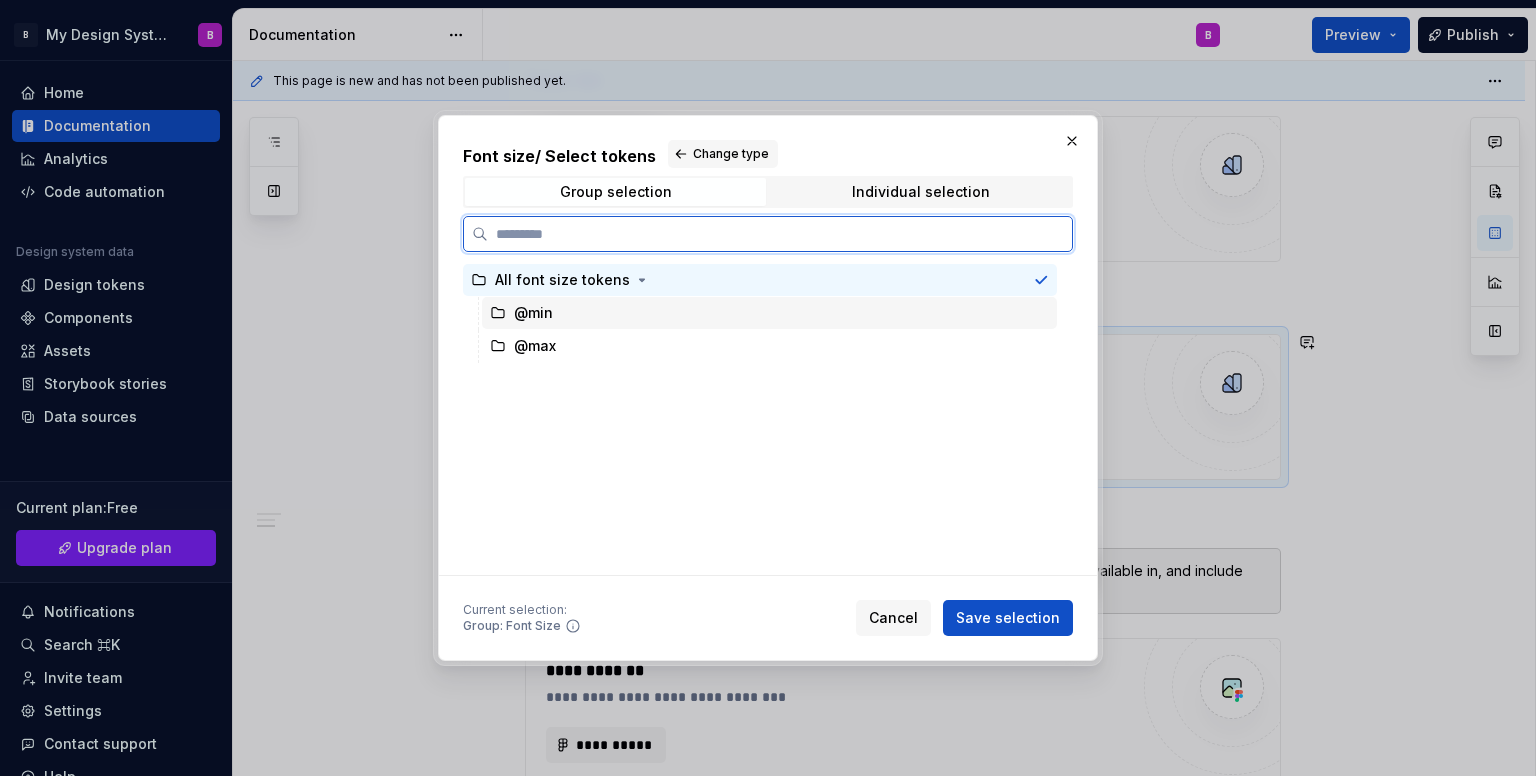 click on "@min" at bounding box center [533, 313] 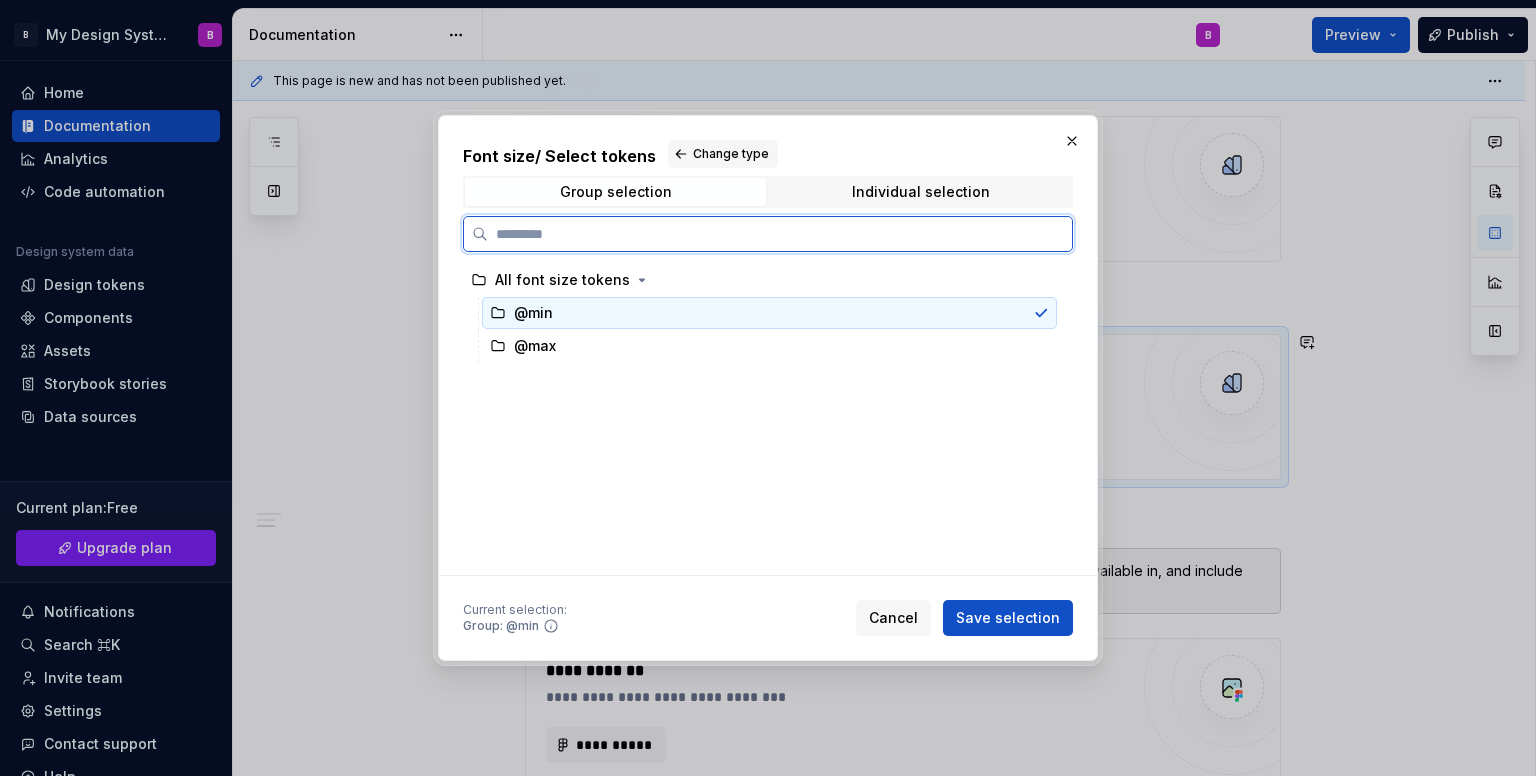 click on "@max" at bounding box center (769, 346) 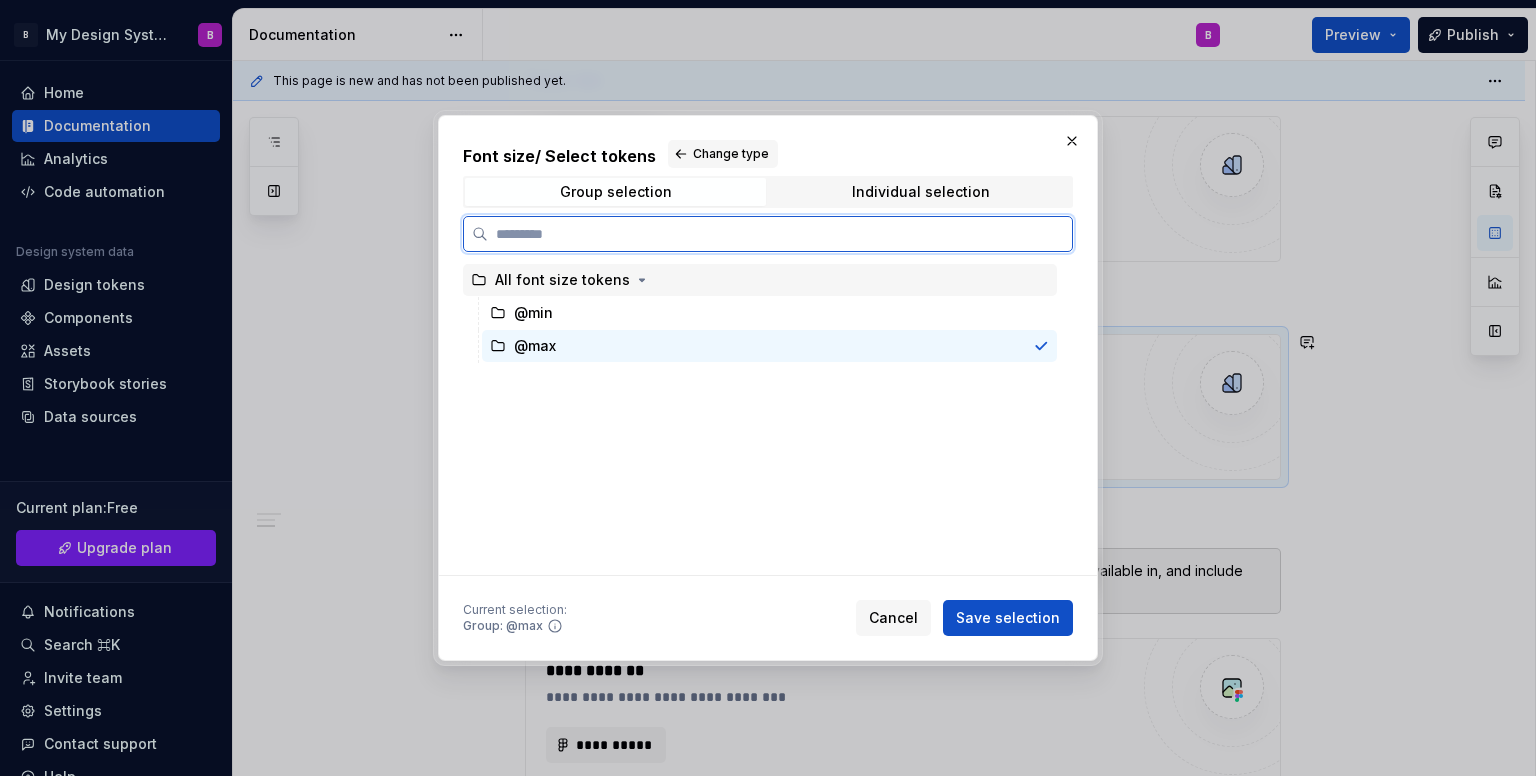 click on "All font size tokens" at bounding box center [562, 280] 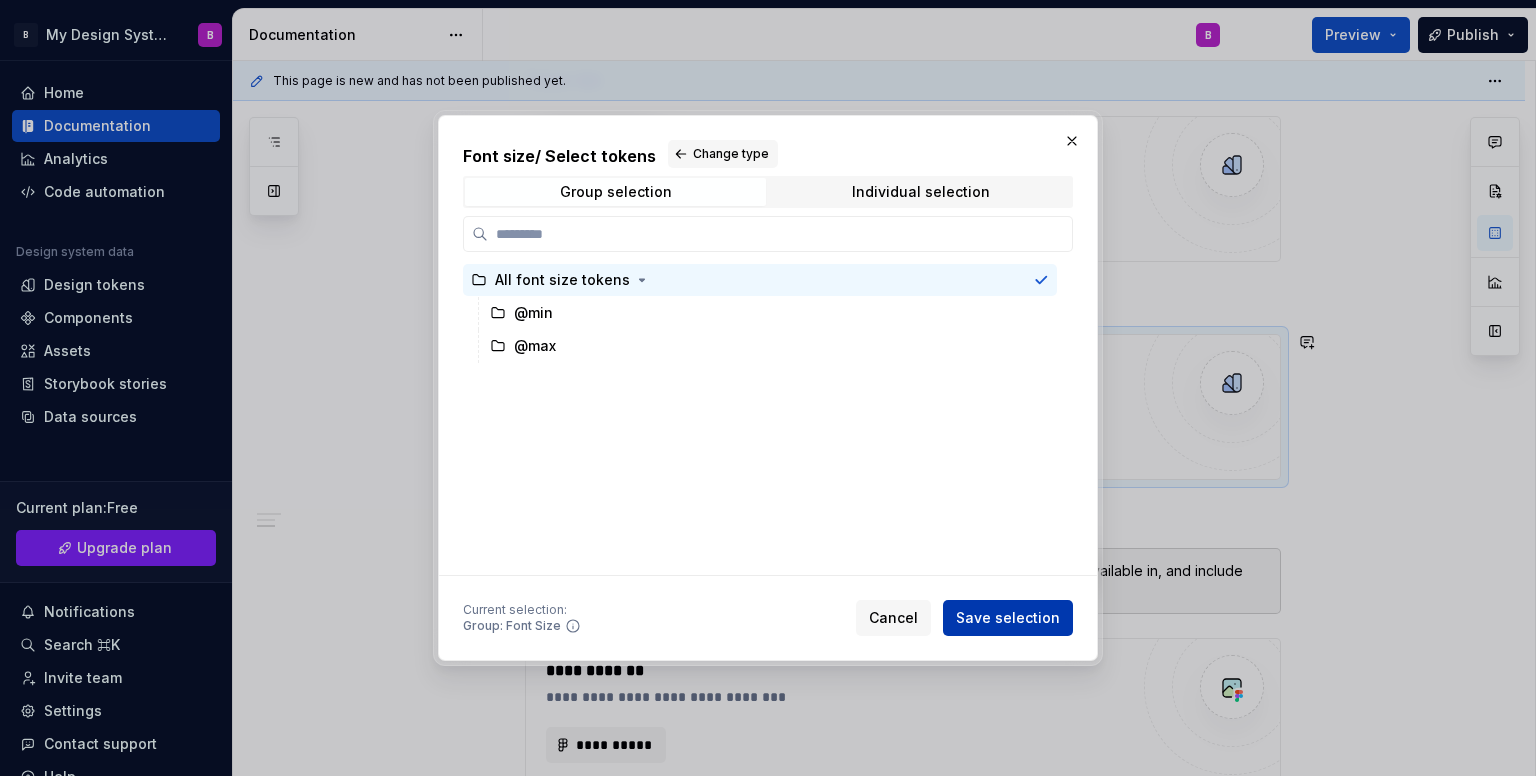 click on "Save selection" at bounding box center [1008, 618] 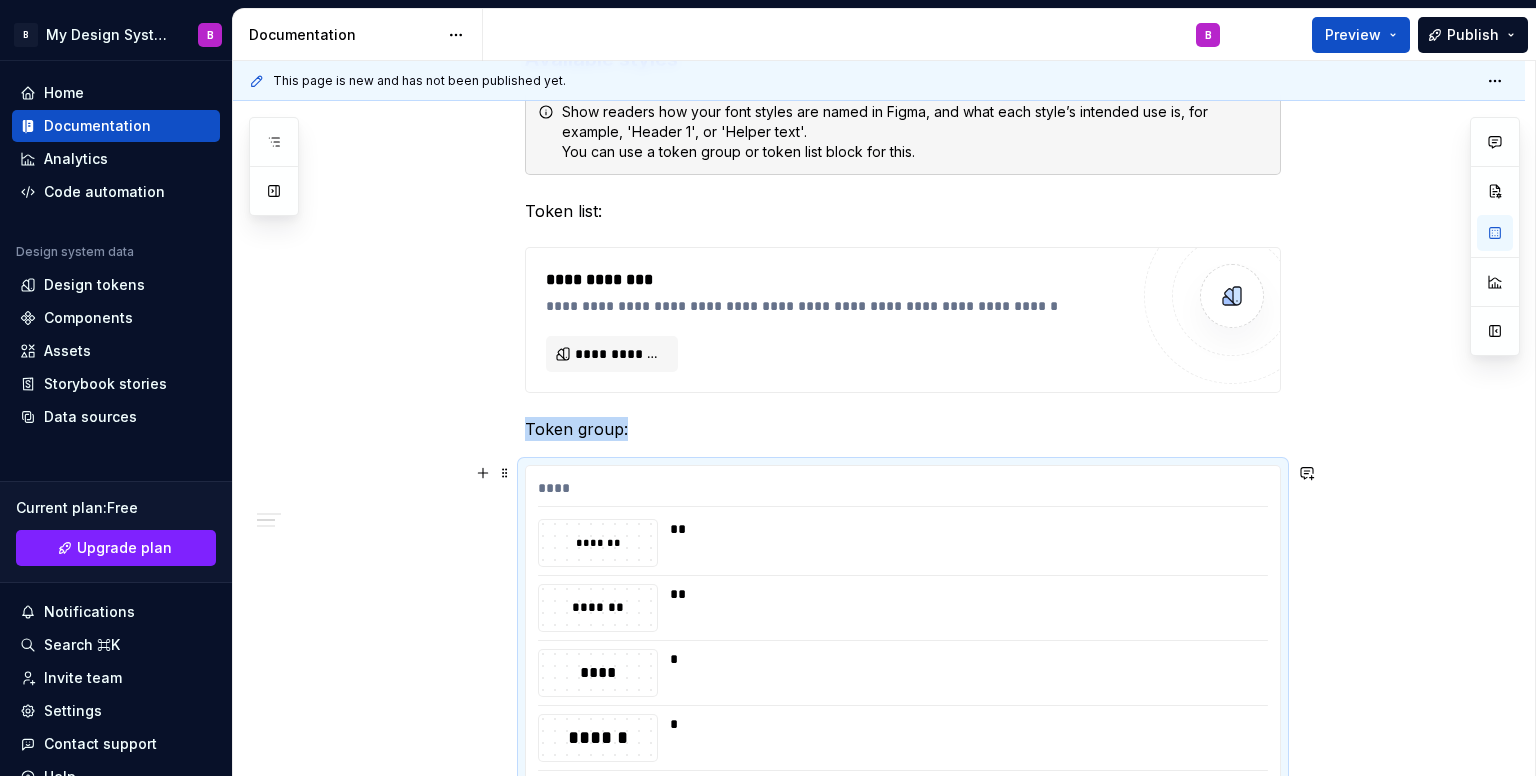 scroll, scrollTop: 720, scrollLeft: 0, axis: vertical 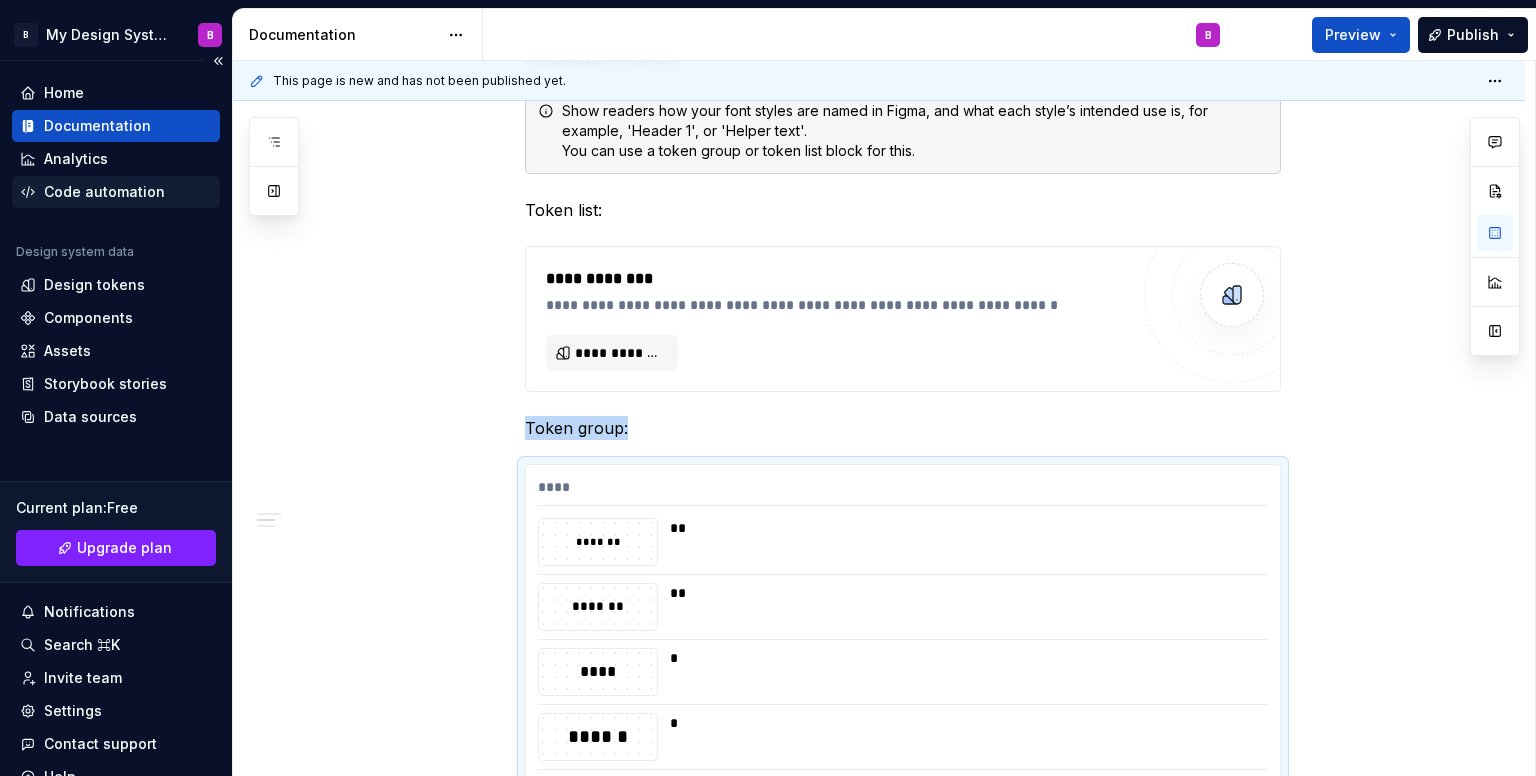 click on "Code automation" at bounding box center [104, 192] 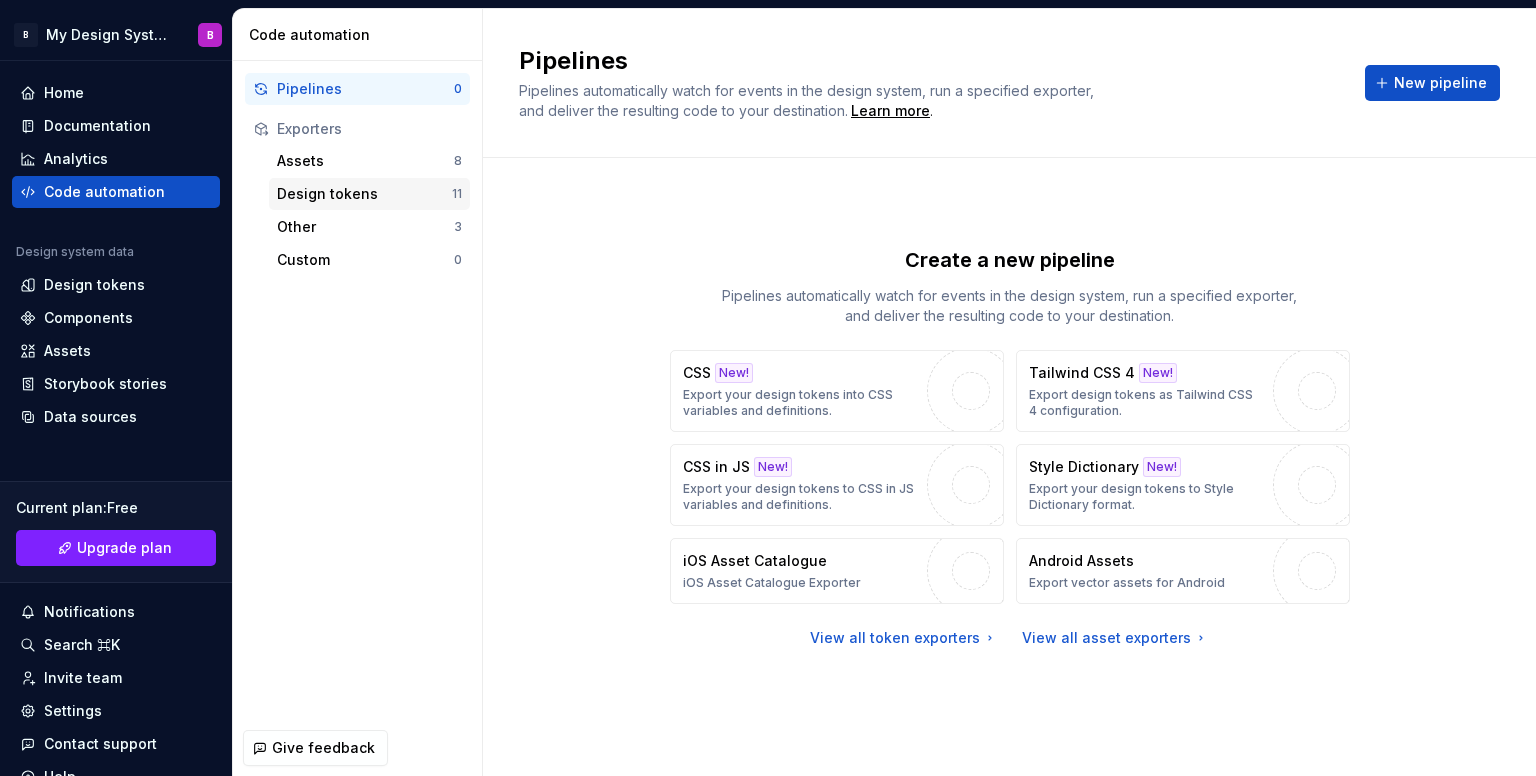 click on "Design tokens" at bounding box center (364, 194) 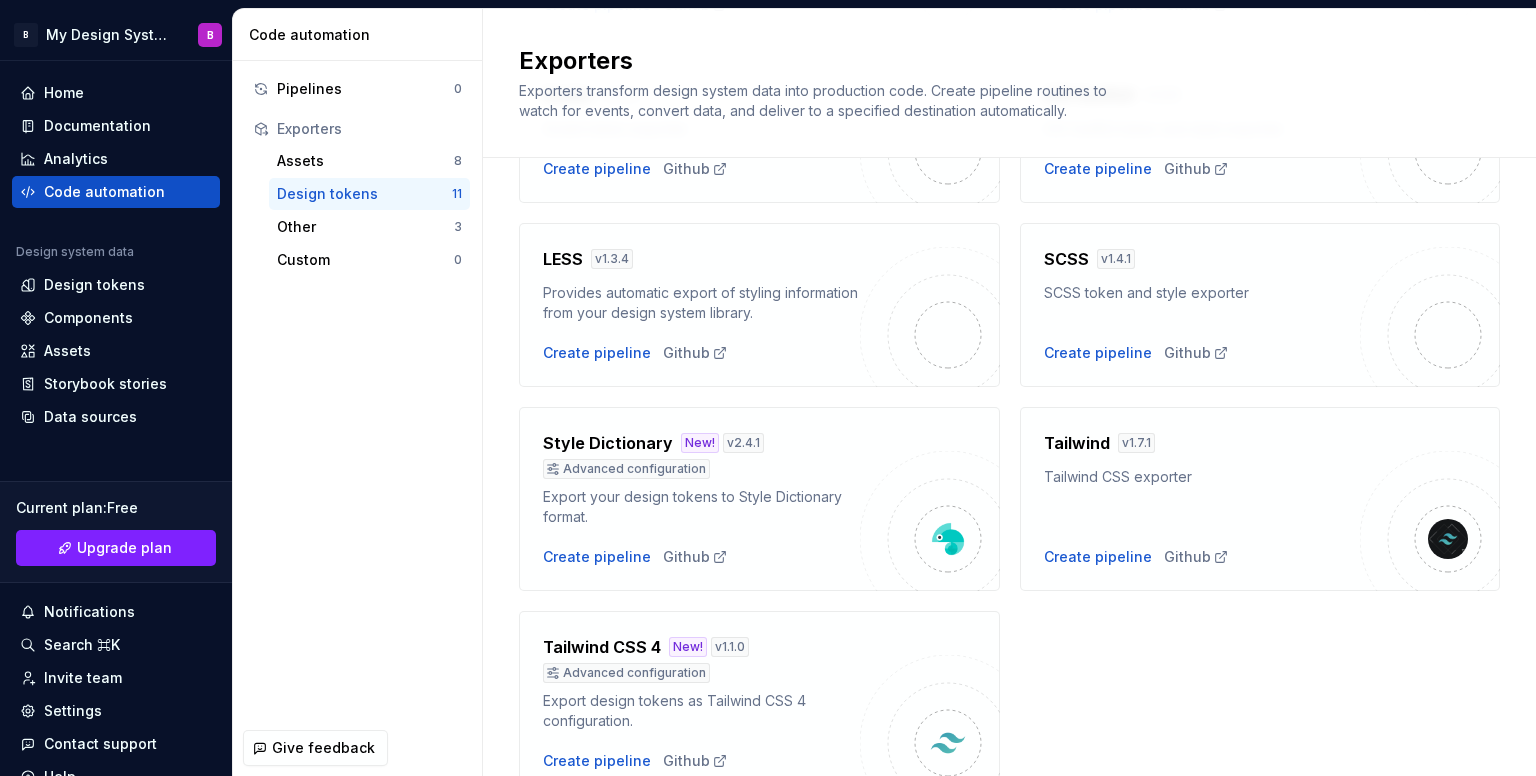 scroll, scrollTop: 585, scrollLeft: 0, axis: vertical 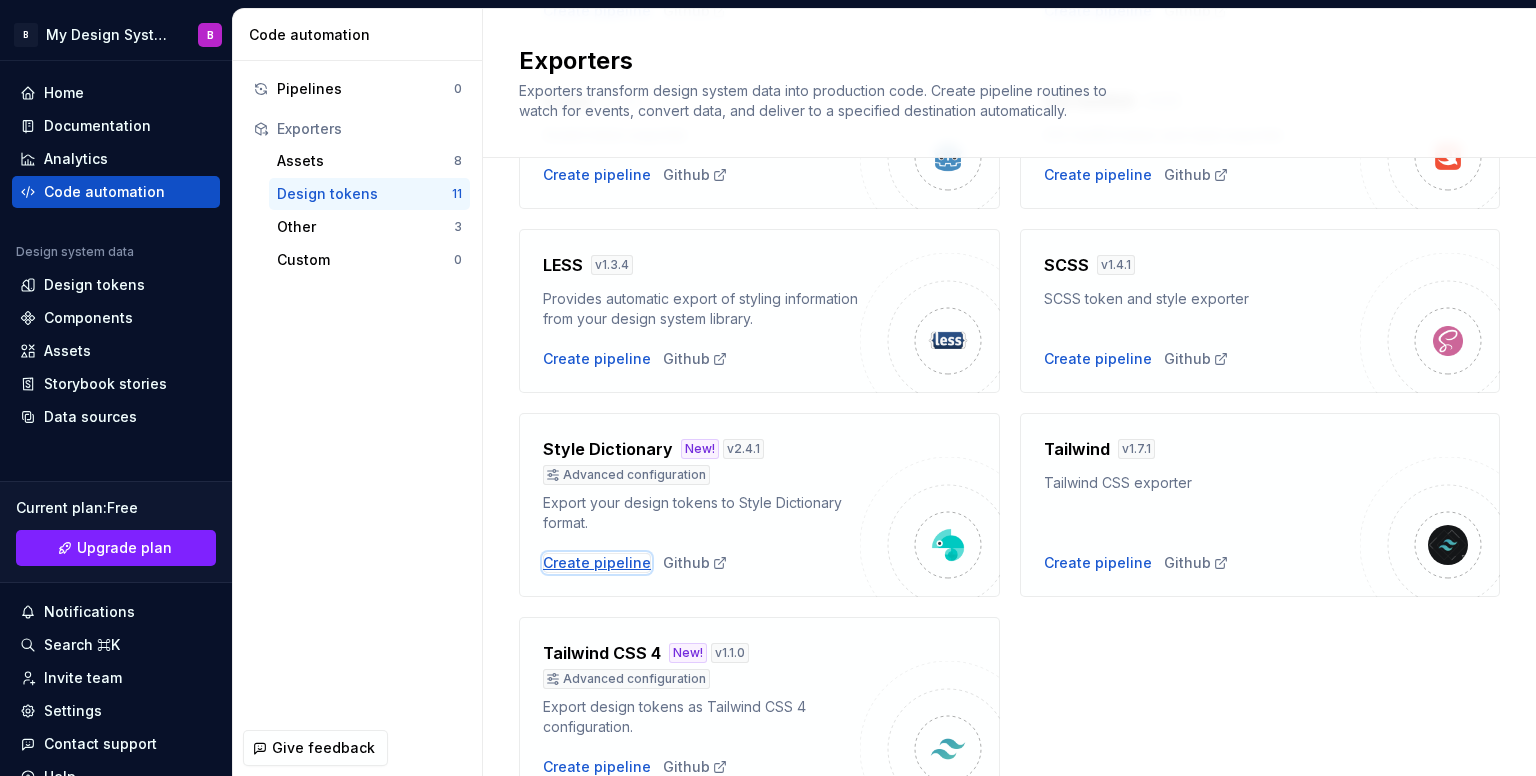 click on "Create pipeline" at bounding box center (597, 563) 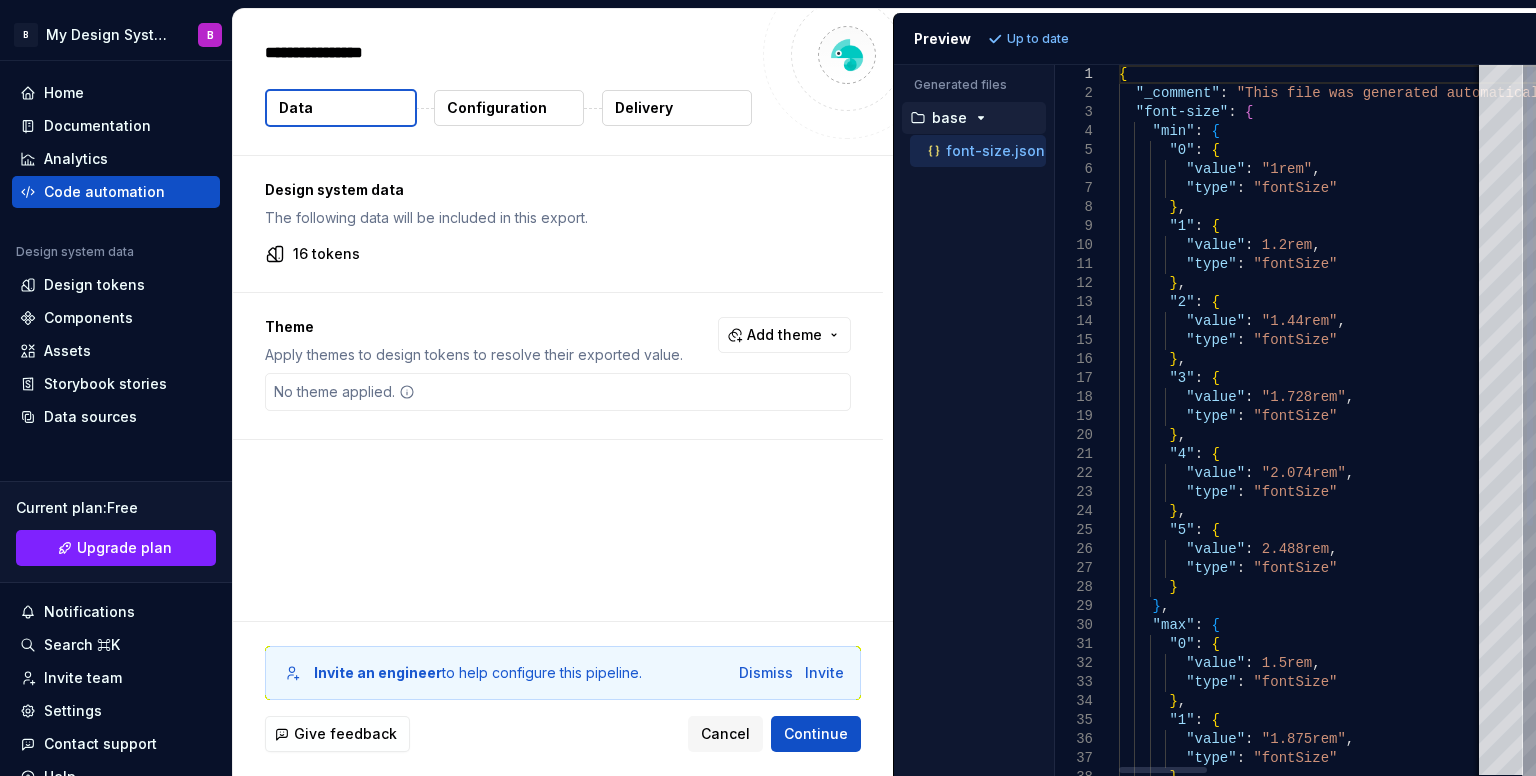 scroll, scrollTop: 0, scrollLeft: 0, axis: both 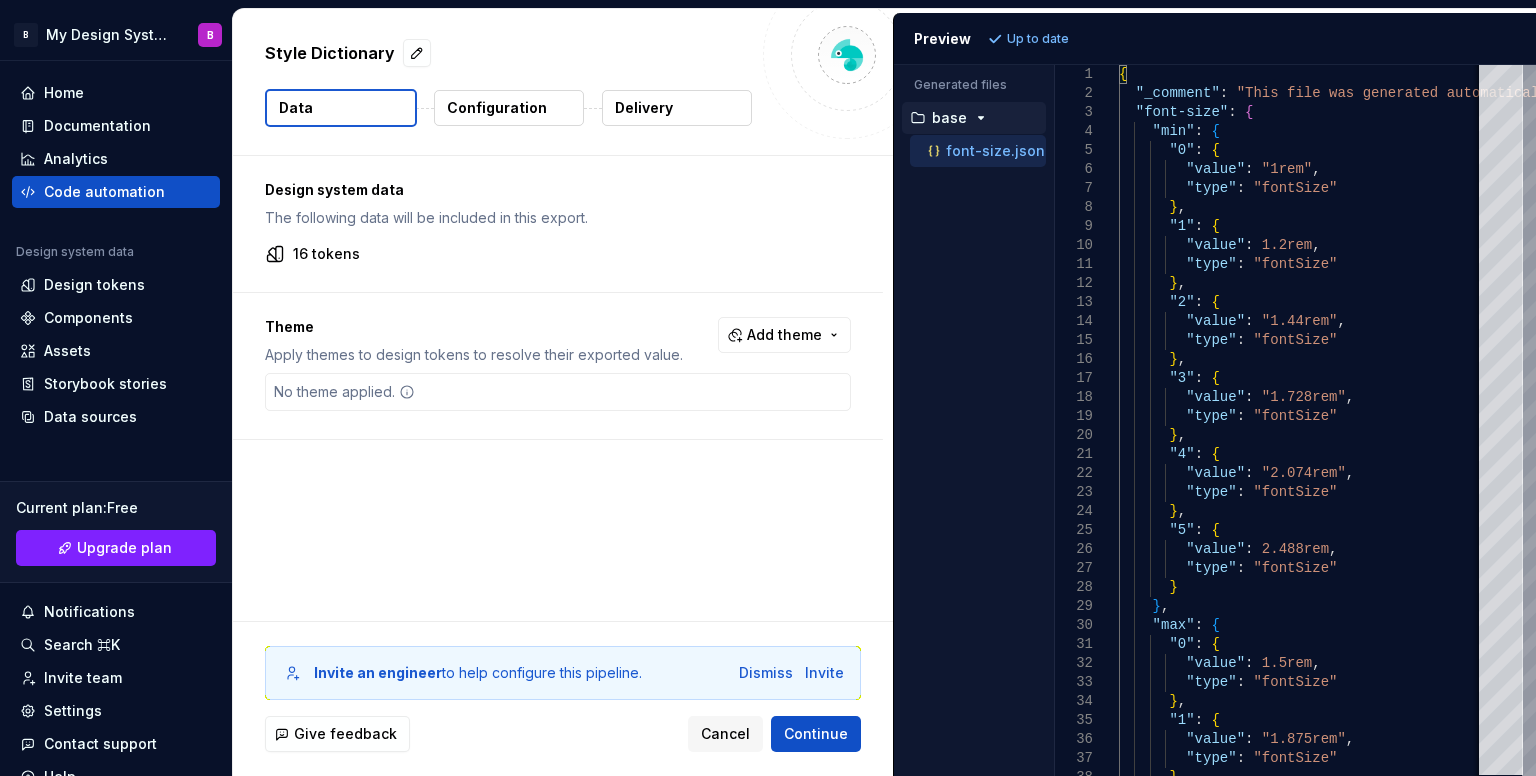 click on "Configuration" at bounding box center (497, 108) 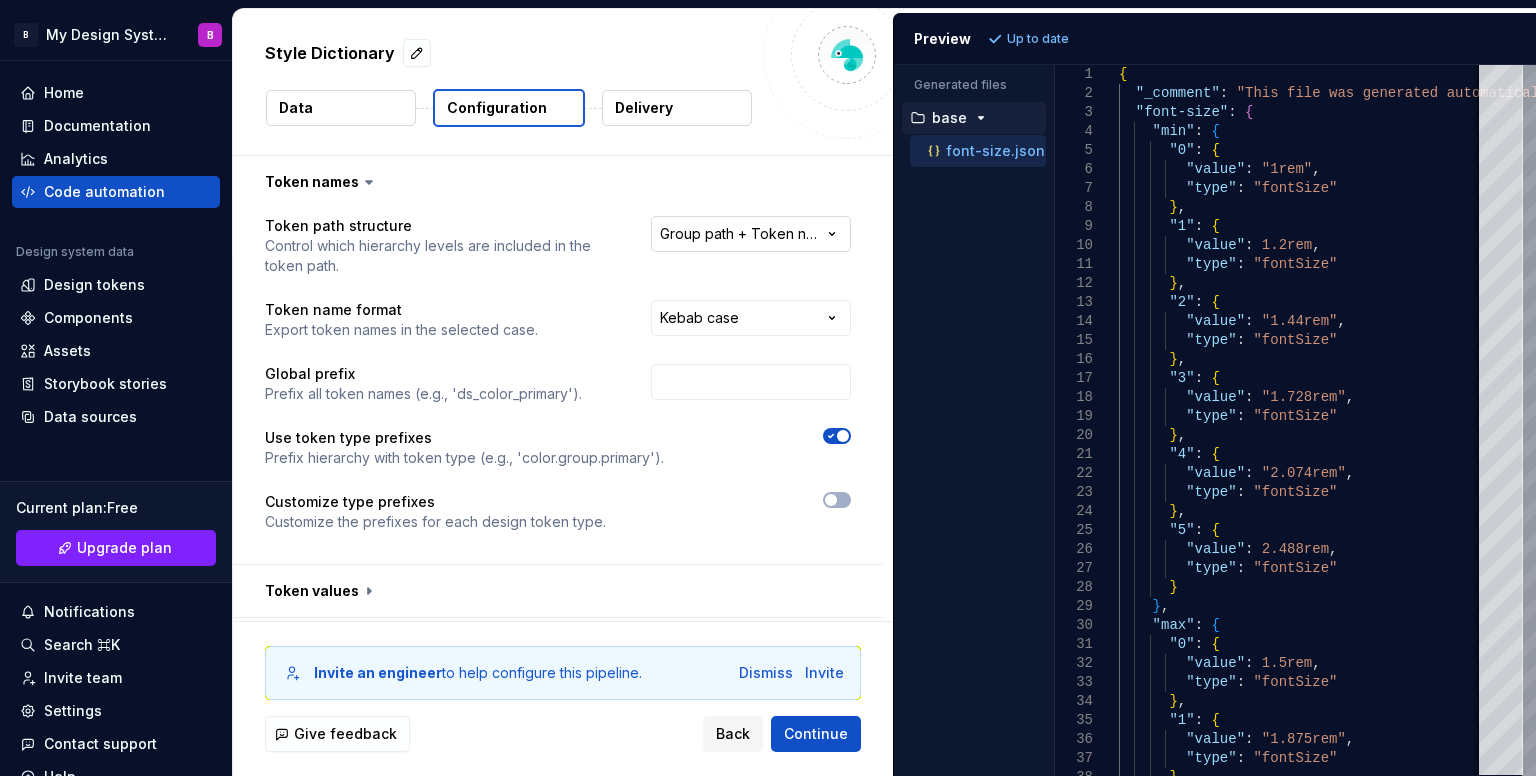 click on "**********" at bounding box center (768, 388) 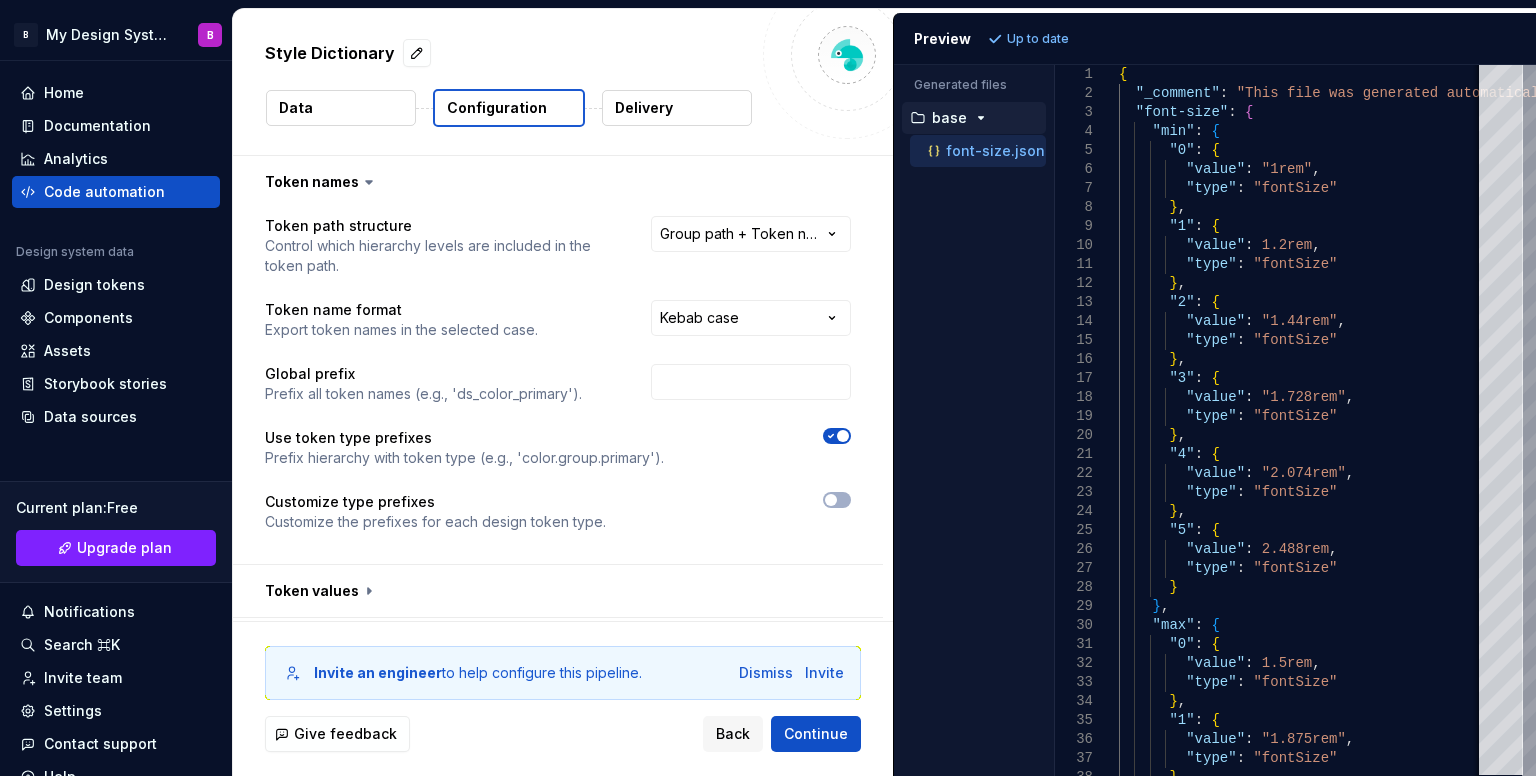 click on "**********" at bounding box center (768, 388) 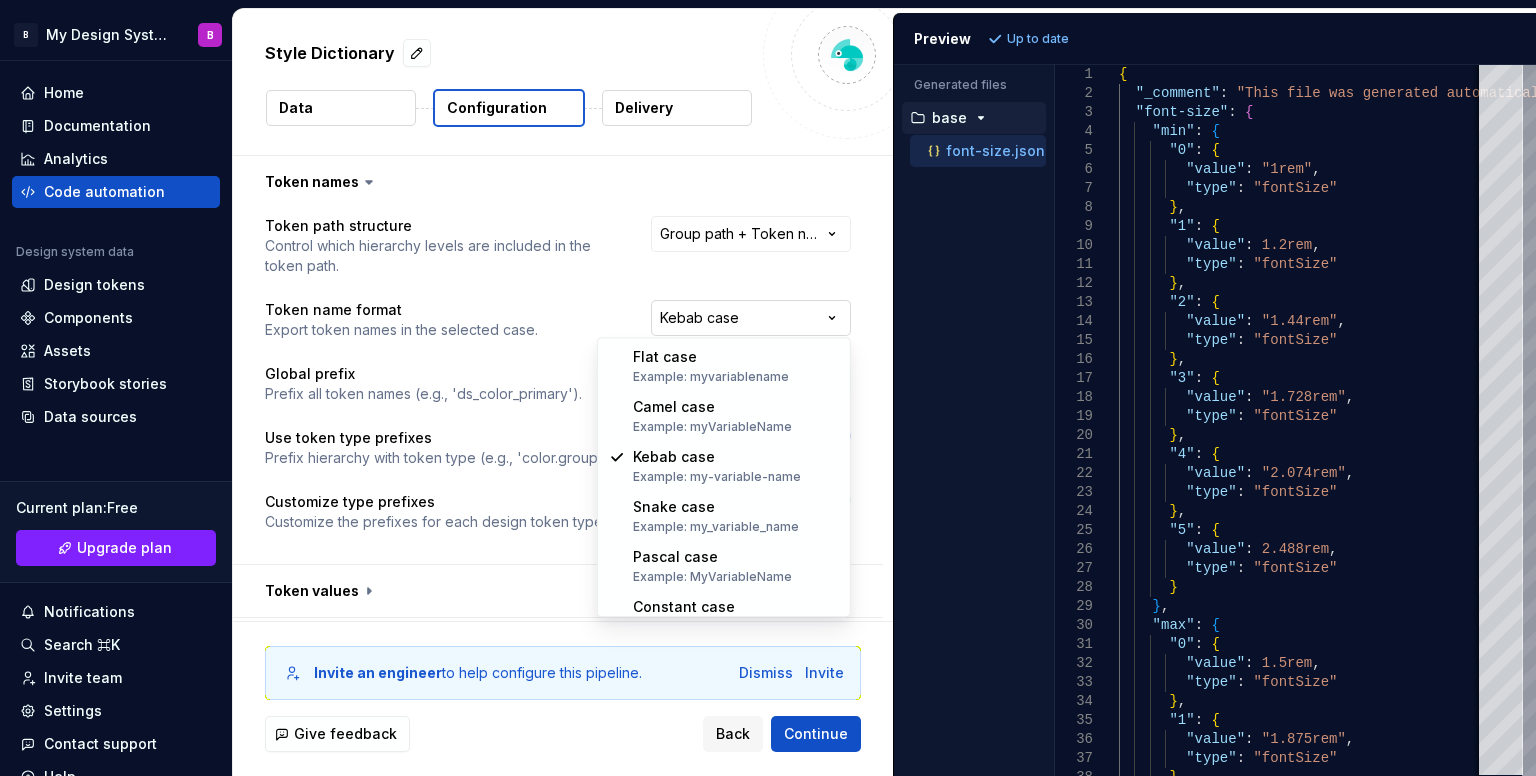 click on "**********" at bounding box center [768, 388] 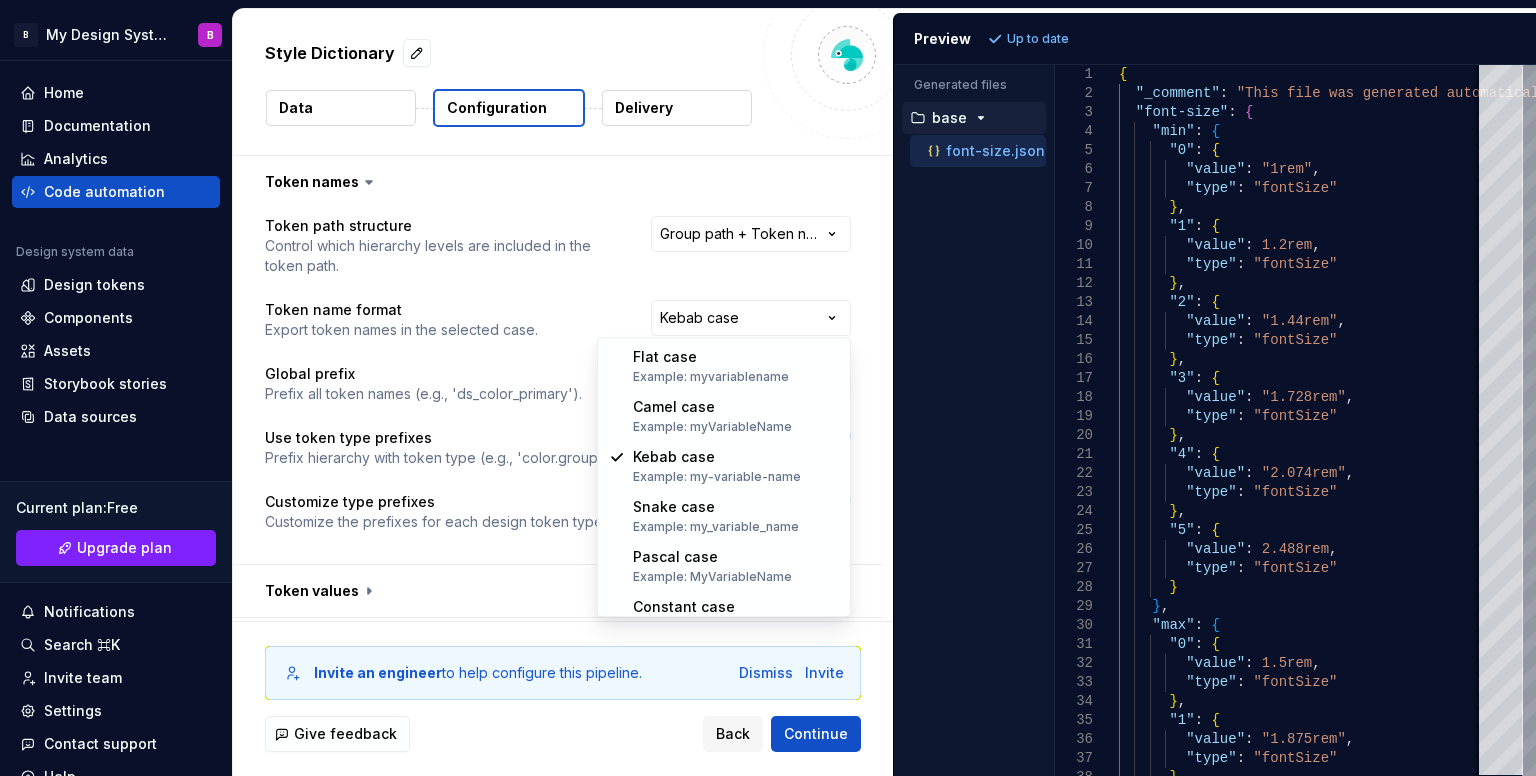 click on "**********" at bounding box center (768, 388) 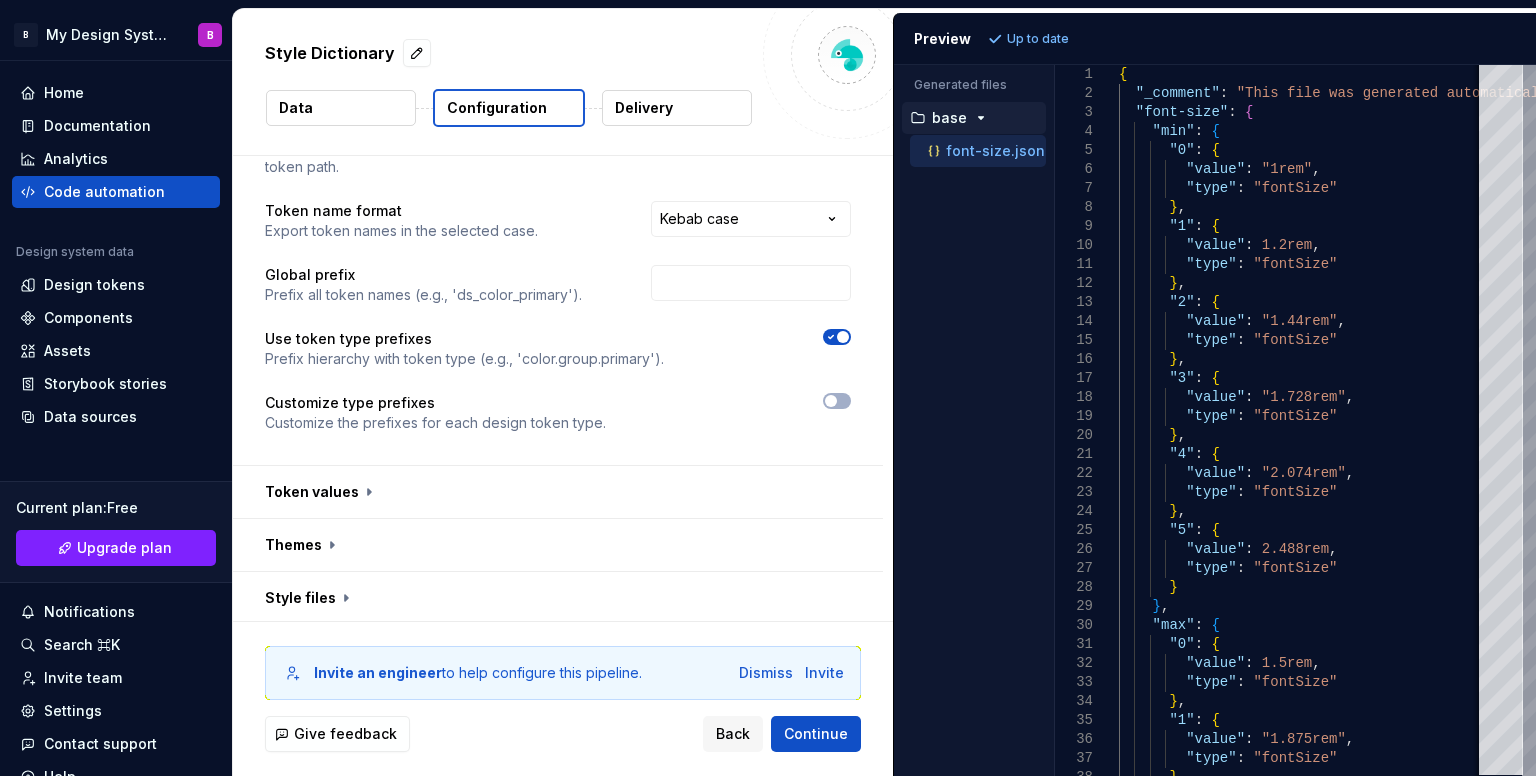 scroll, scrollTop: 100, scrollLeft: 0, axis: vertical 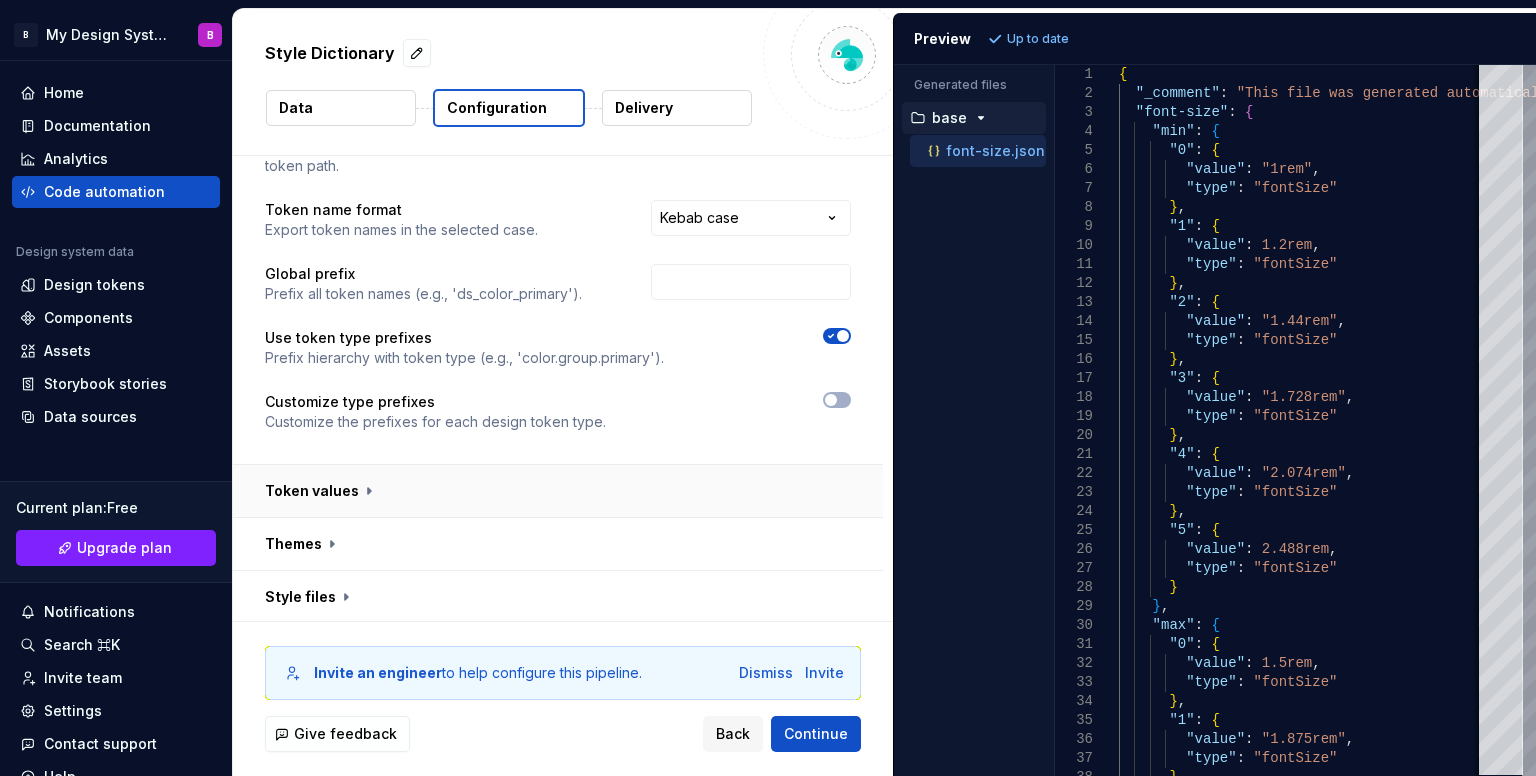 click at bounding box center [558, 491] 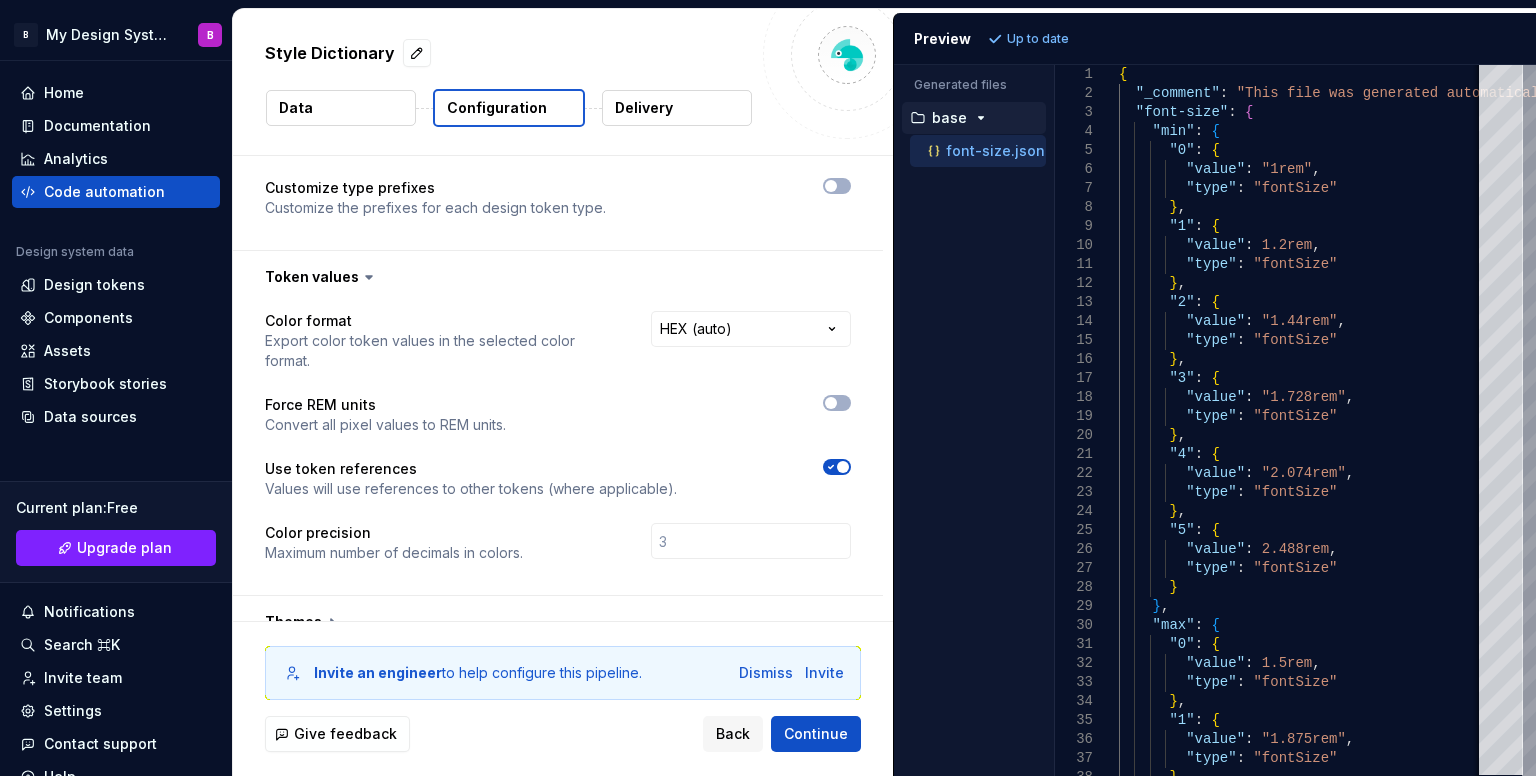 scroll, scrollTop: 400, scrollLeft: 0, axis: vertical 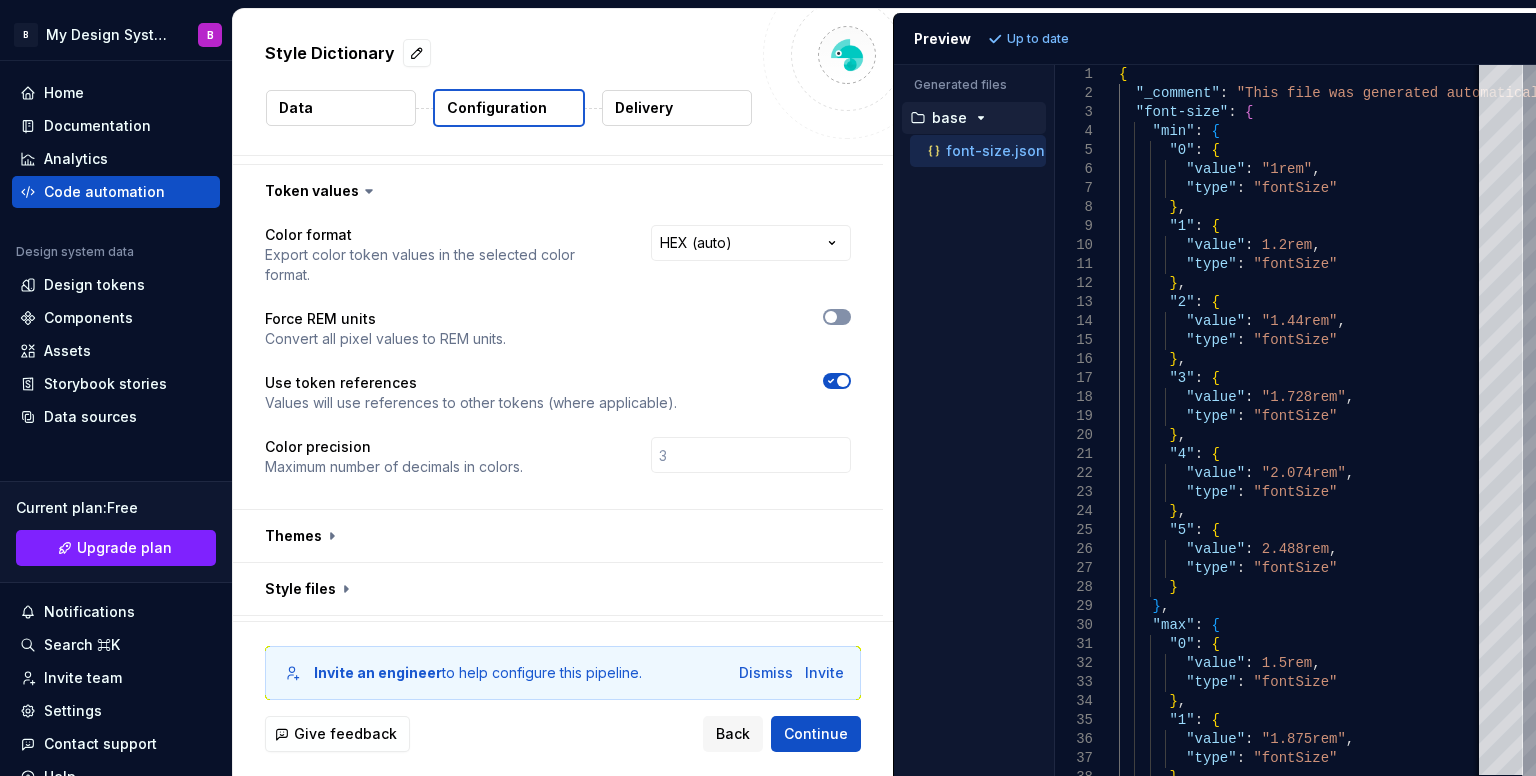 click at bounding box center (831, 317) 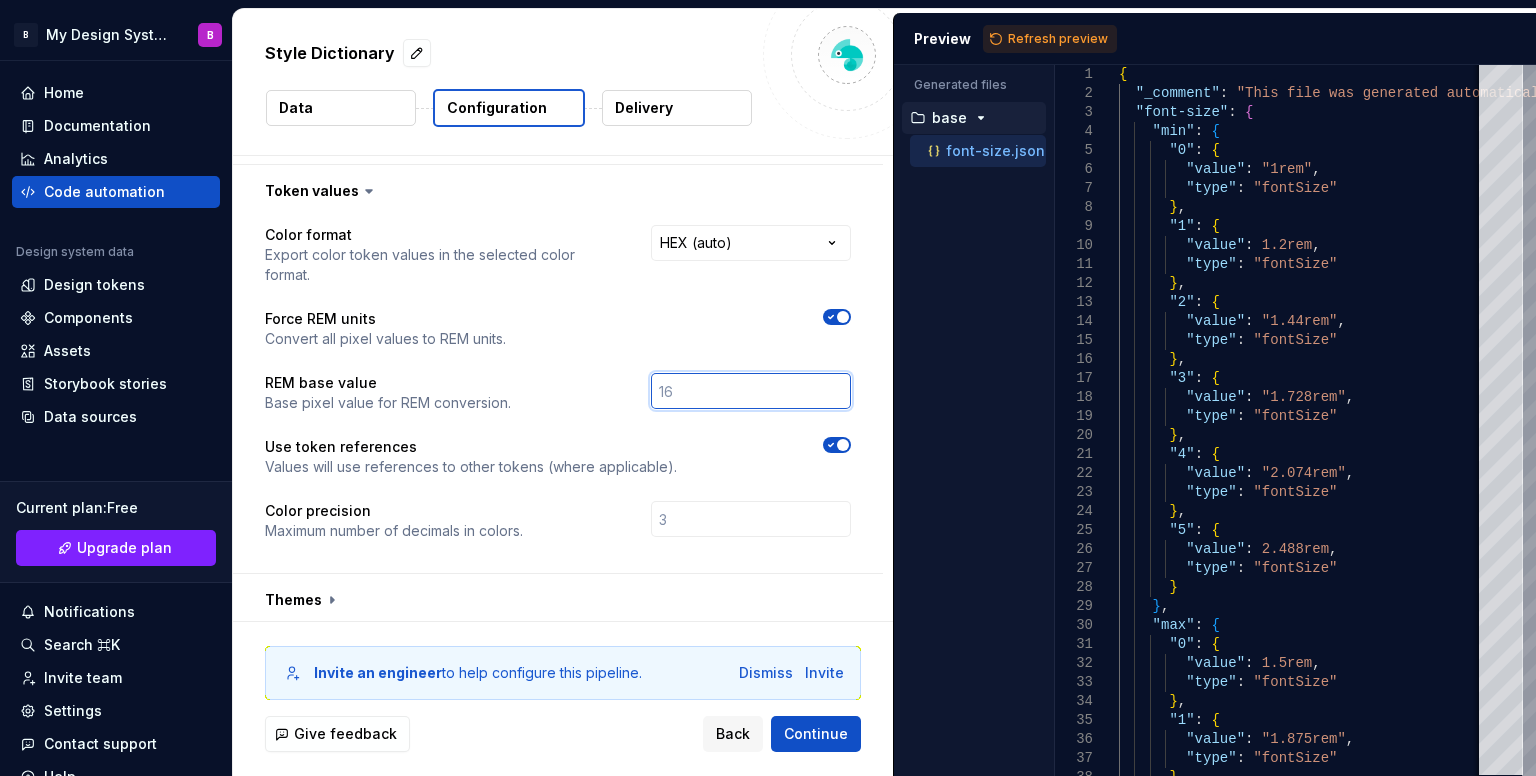 click at bounding box center (751, 391) 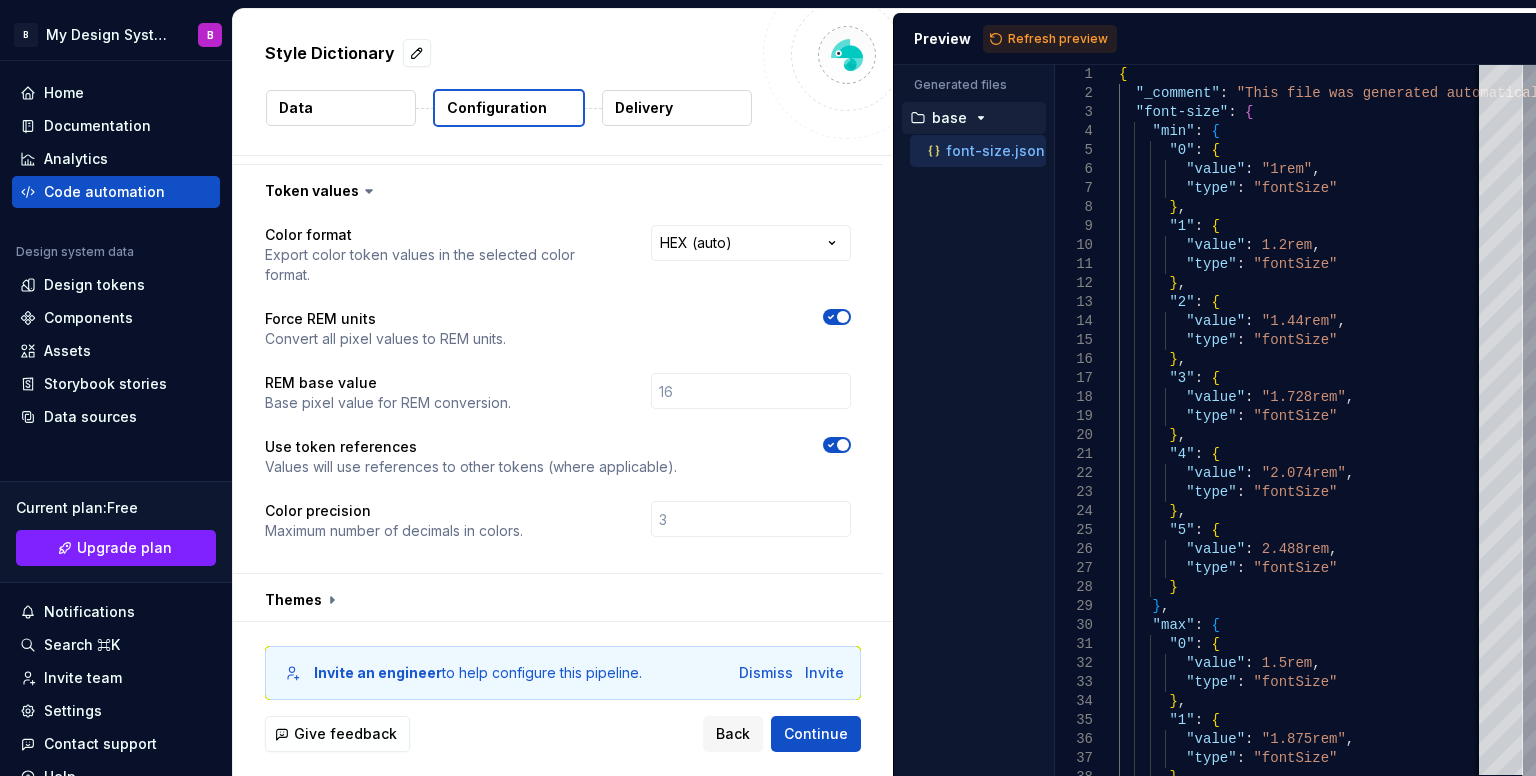 click on "Values will use references to other tokens (where applicable)." at bounding box center [471, 467] 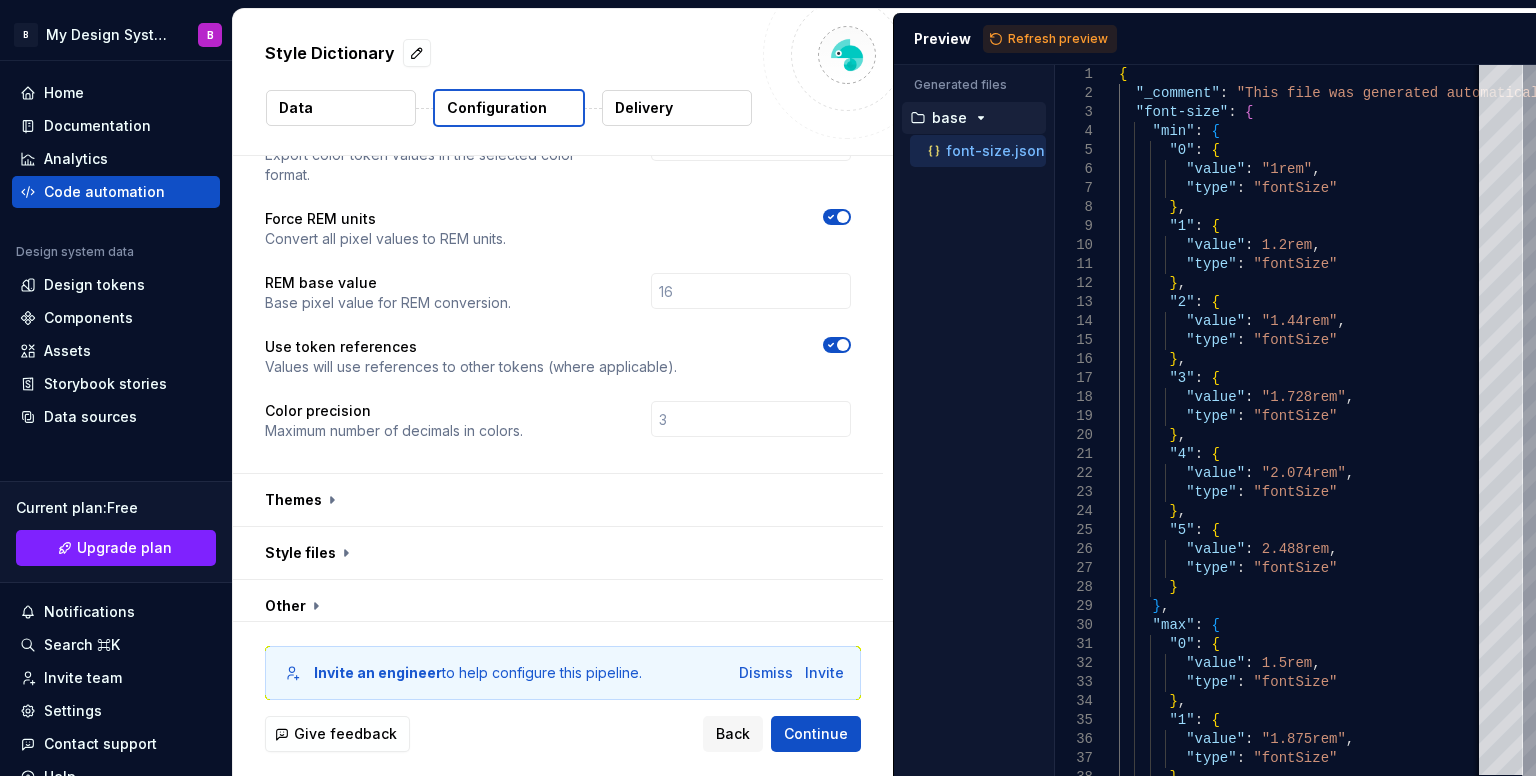 scroll, scrollTop: 509, scrollLeft: 0, axis: vertical 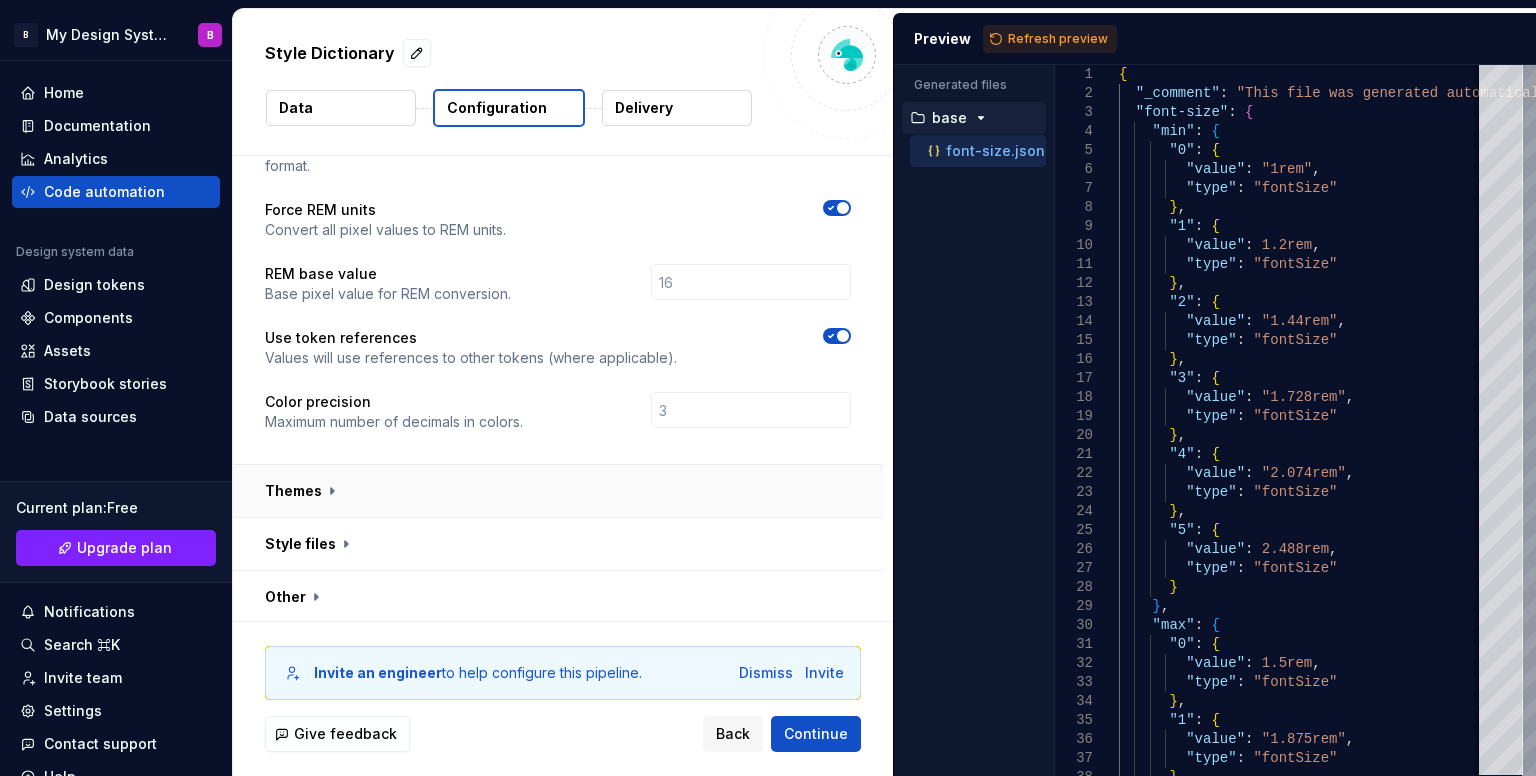 click at bounding box center (558, 491) 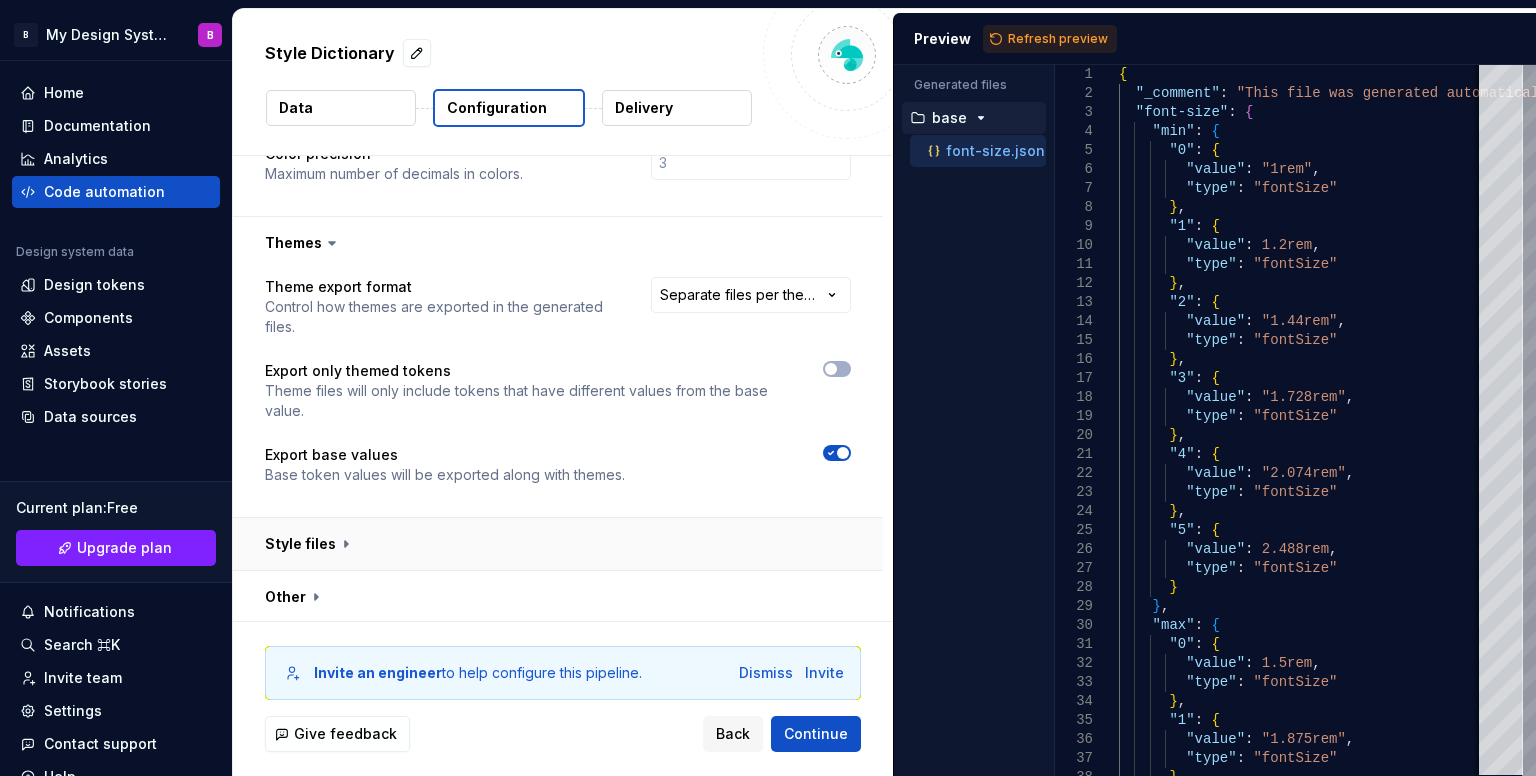 click at bounding box center [558, 544] 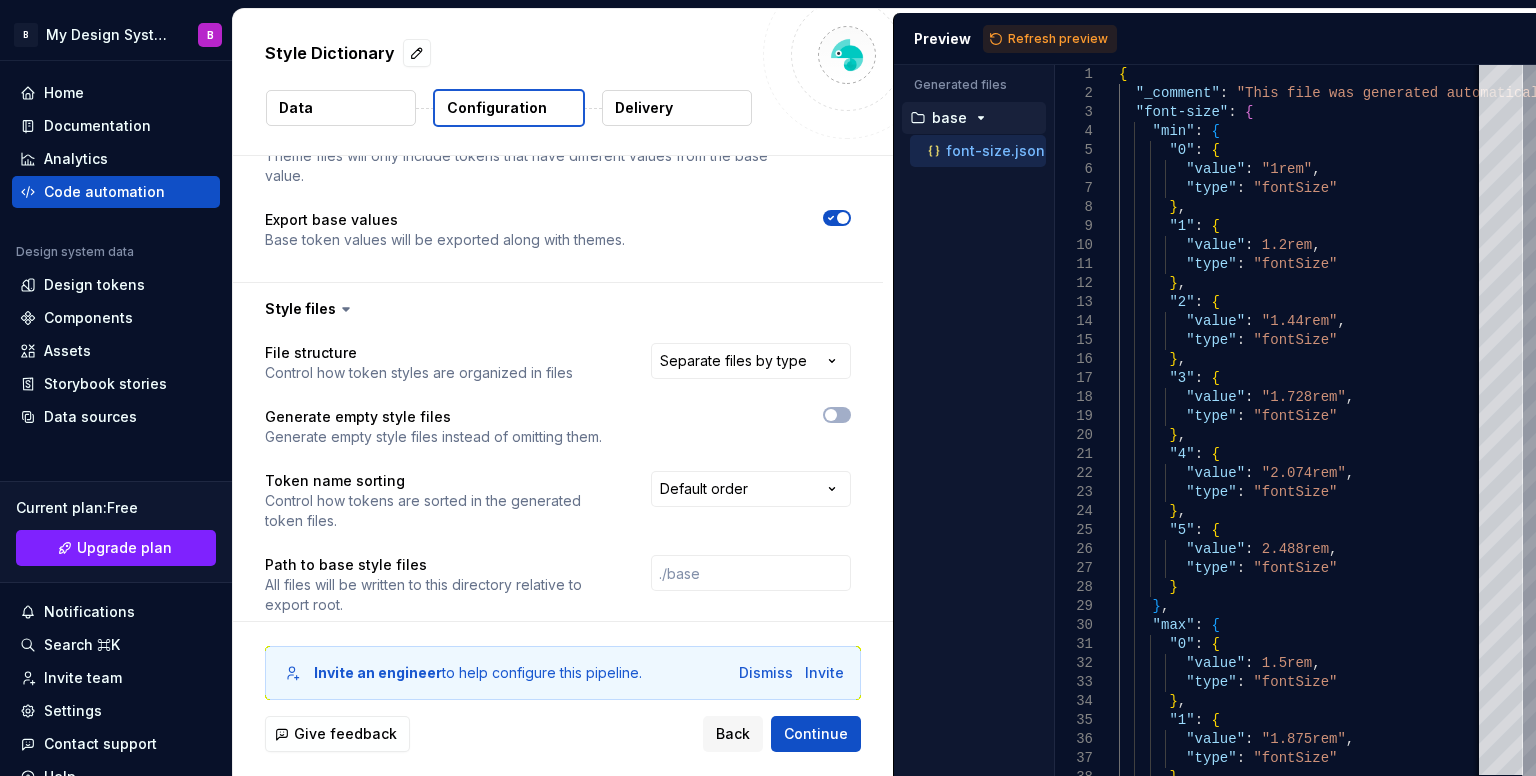 scroll, scrollTop: 1133, scrollLeft: 0, axis: vertical 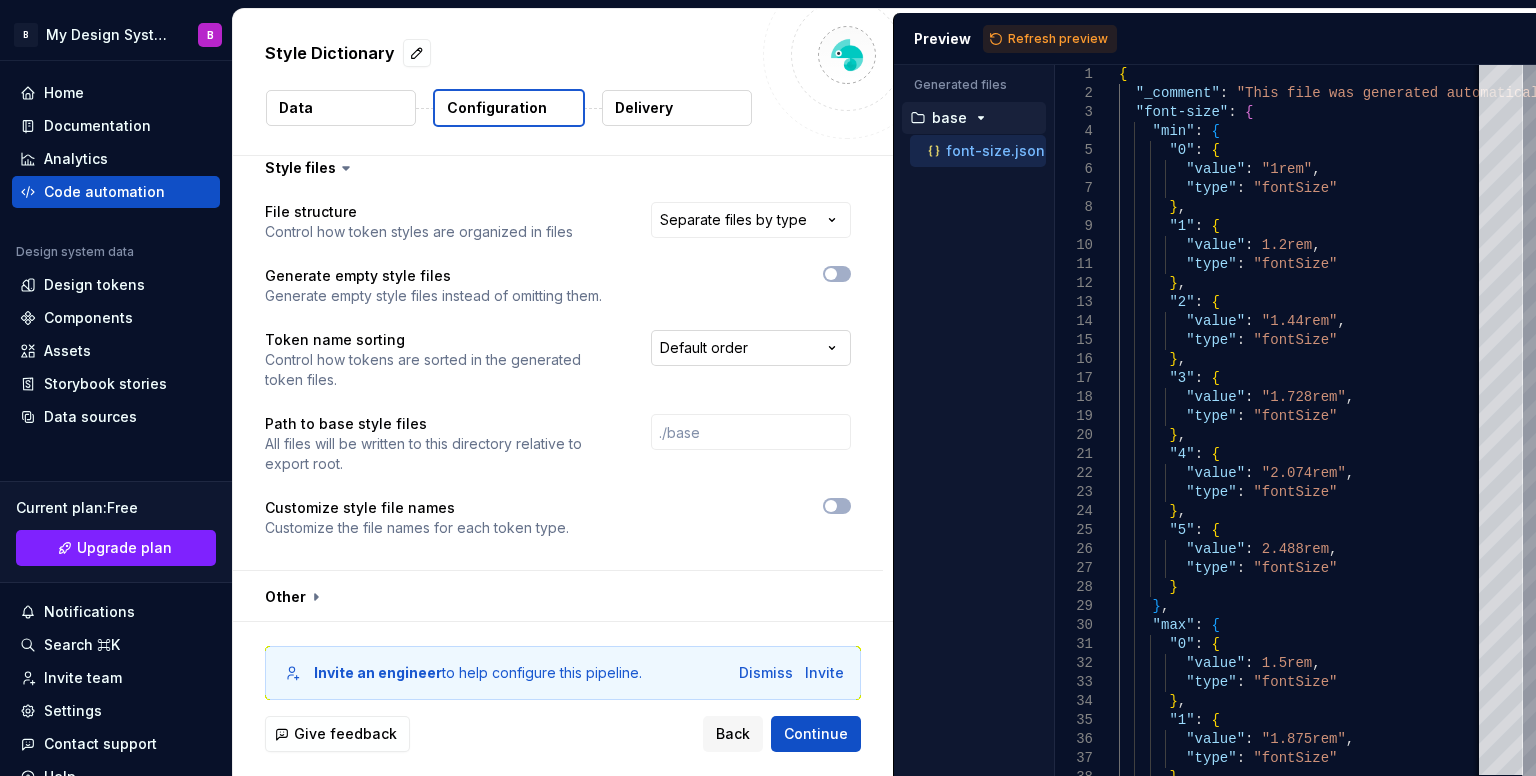 drag, startPoint x: 733, startPoint y: 324, endPoint x: 709, endPoint y: 353, distance: 37.64306 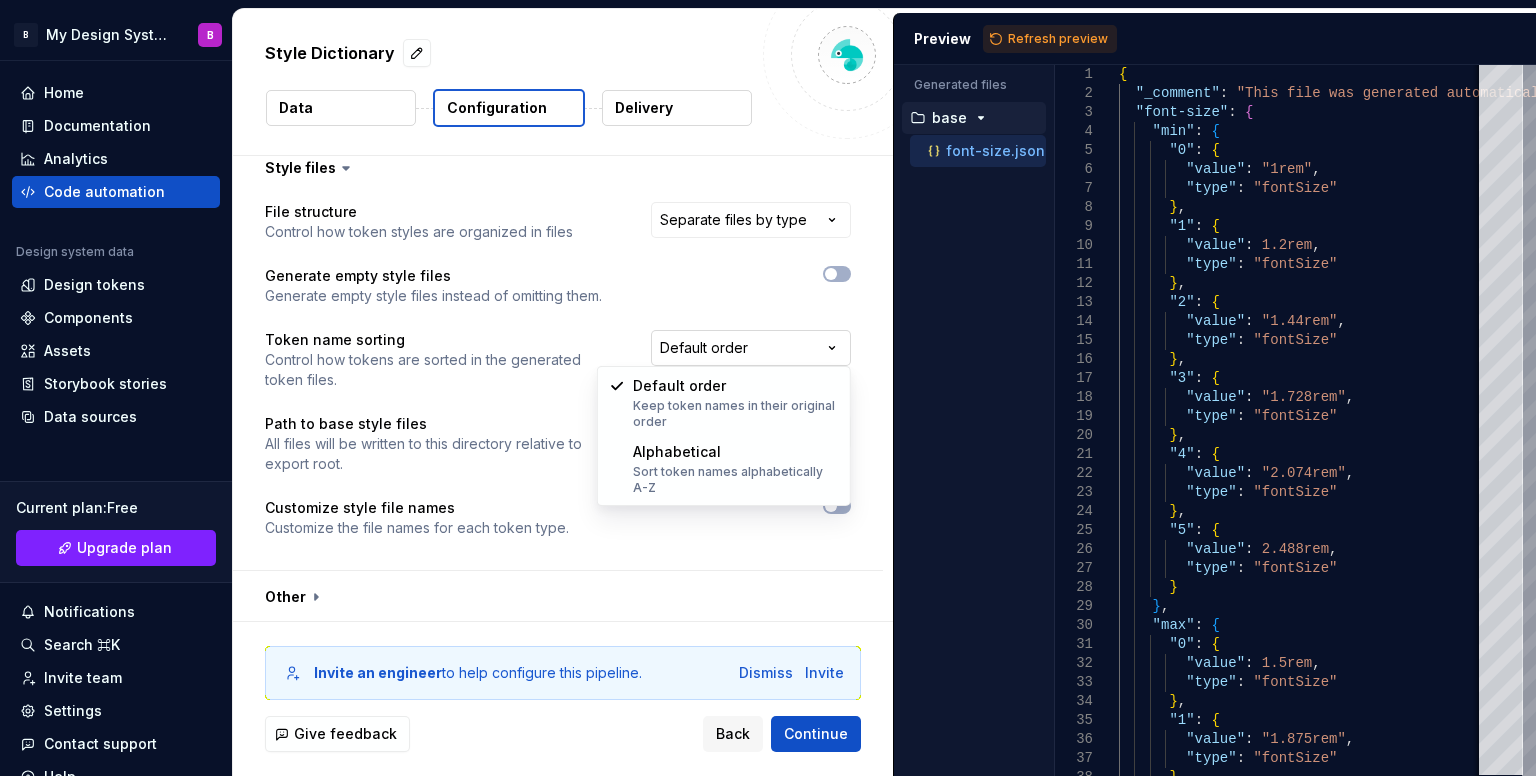 click on "**********" at bounding box center (768, 388) 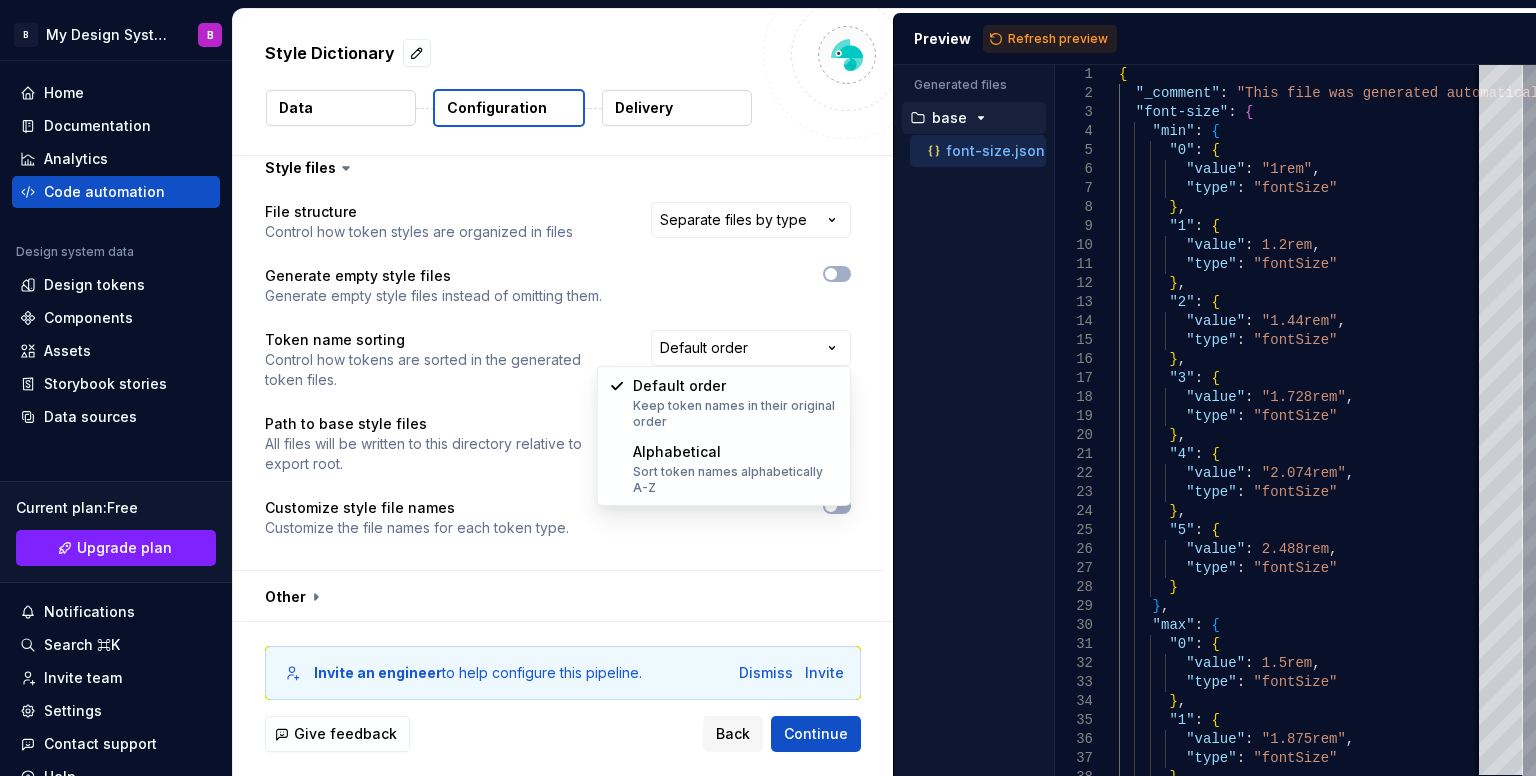 click on "**********" at bounding box center (768, 388) 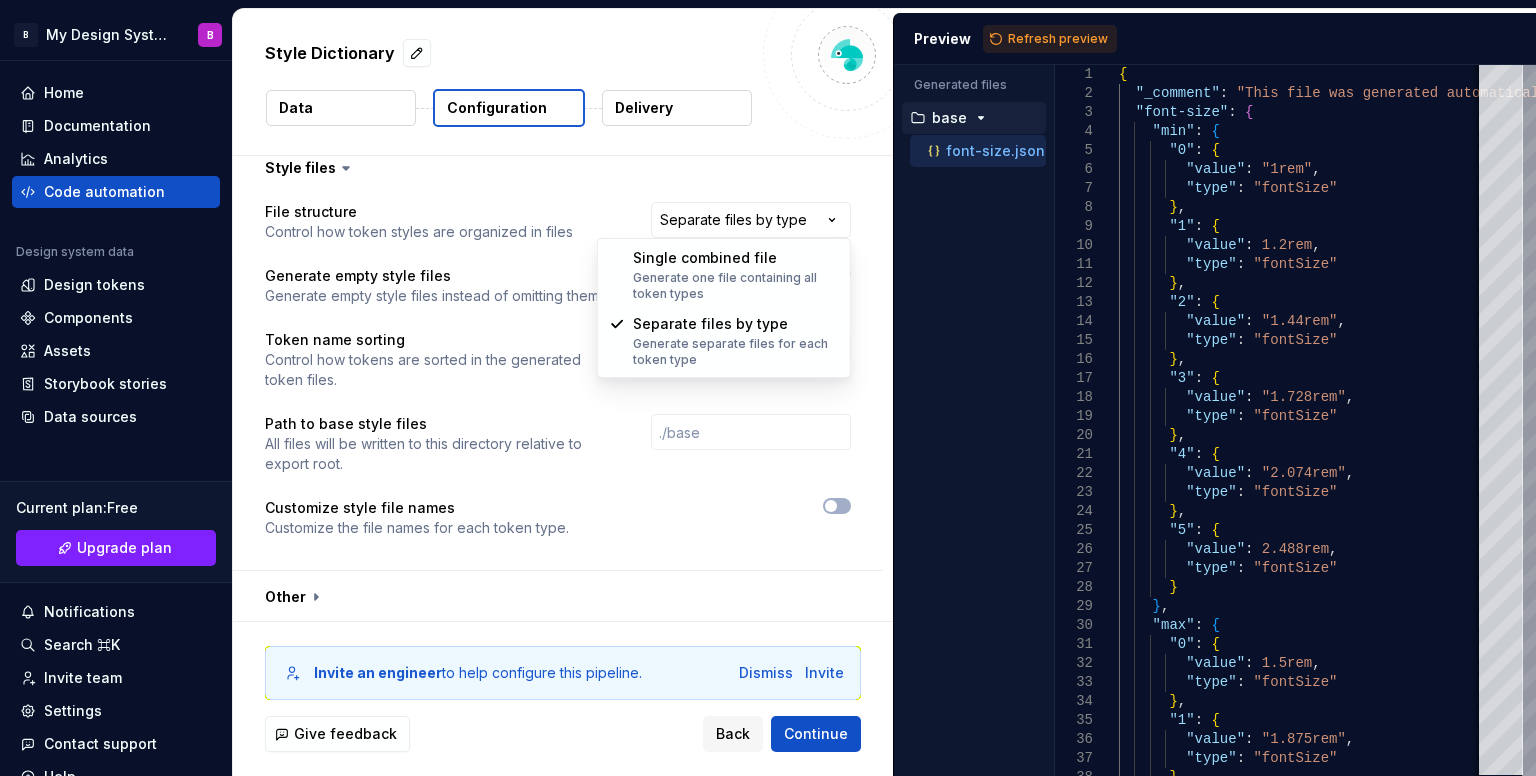 click on "**********" at bounding box center [768, 388] 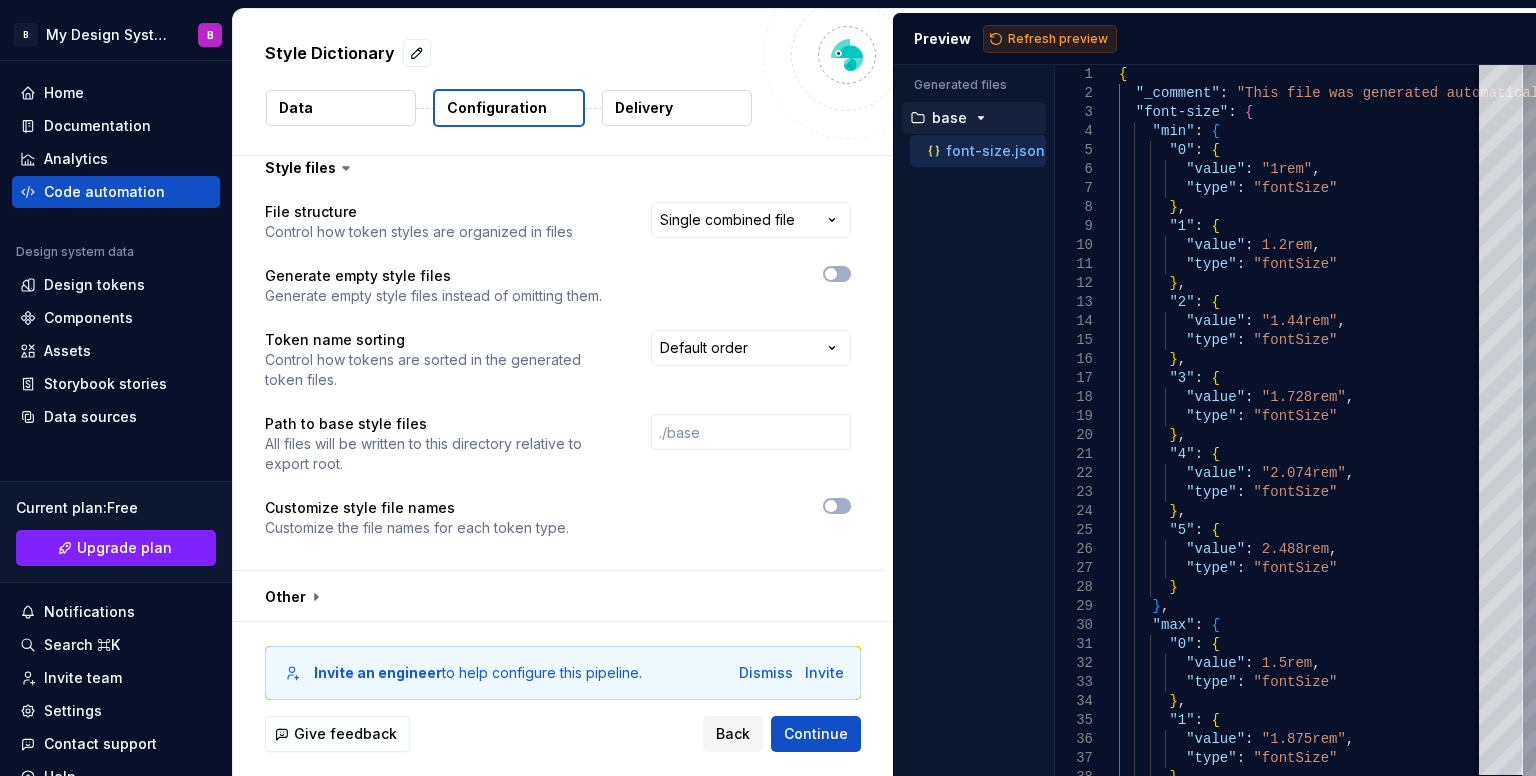 click on "Refresh preview" at bounding box center [1058, 39] 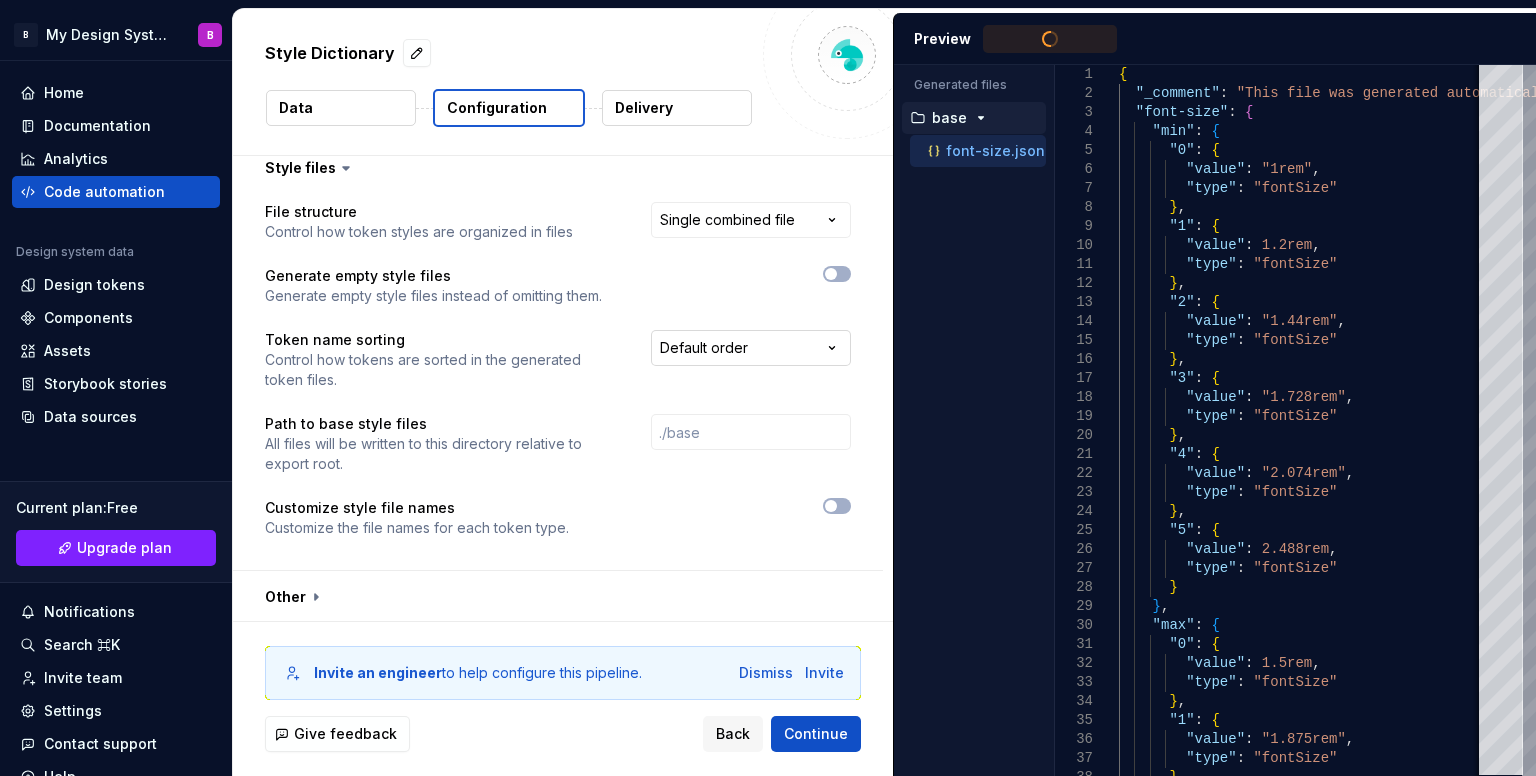 click on "**********" at bounding box center (768, 388) 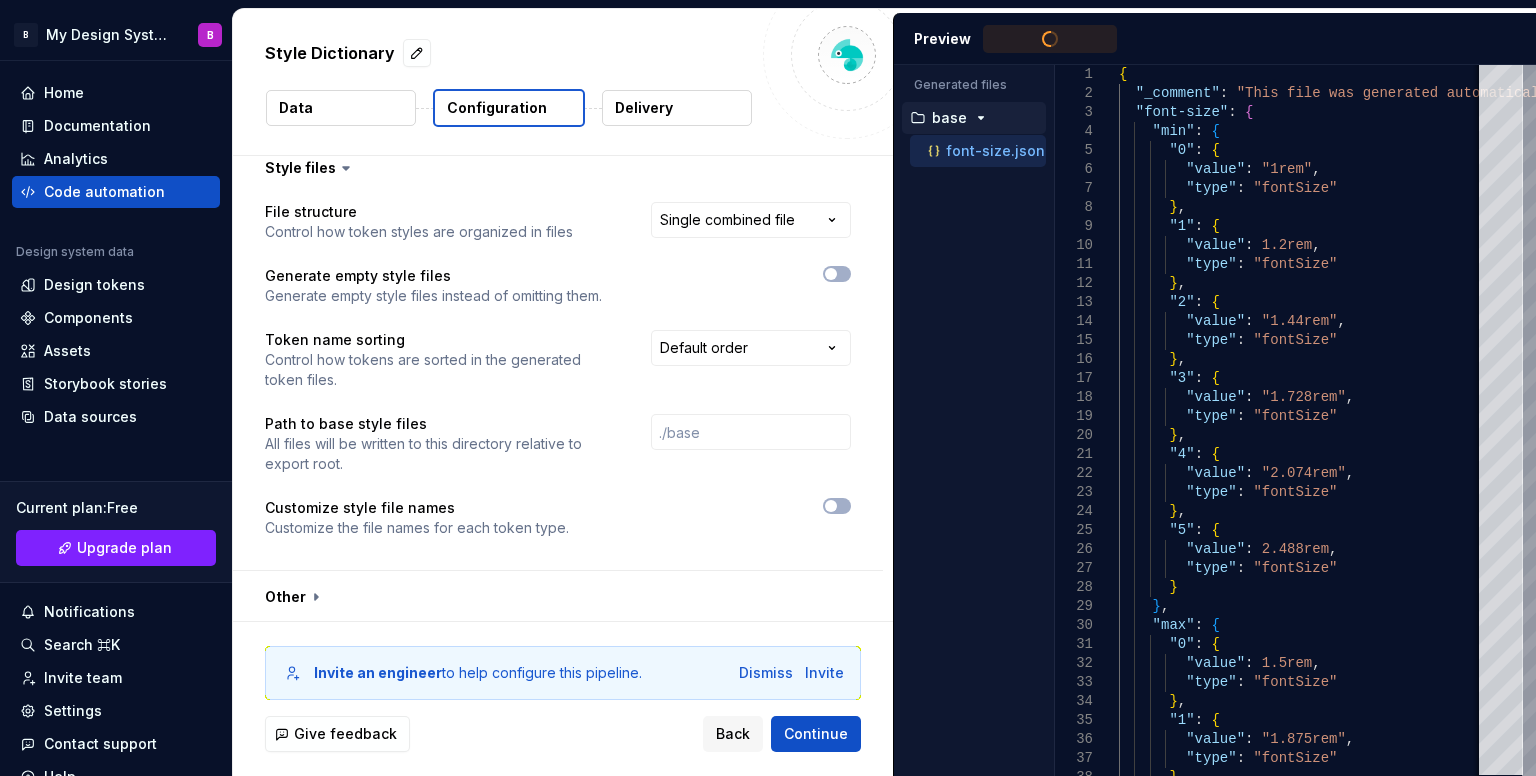 click on "**********" at bounding box center [768, 388] 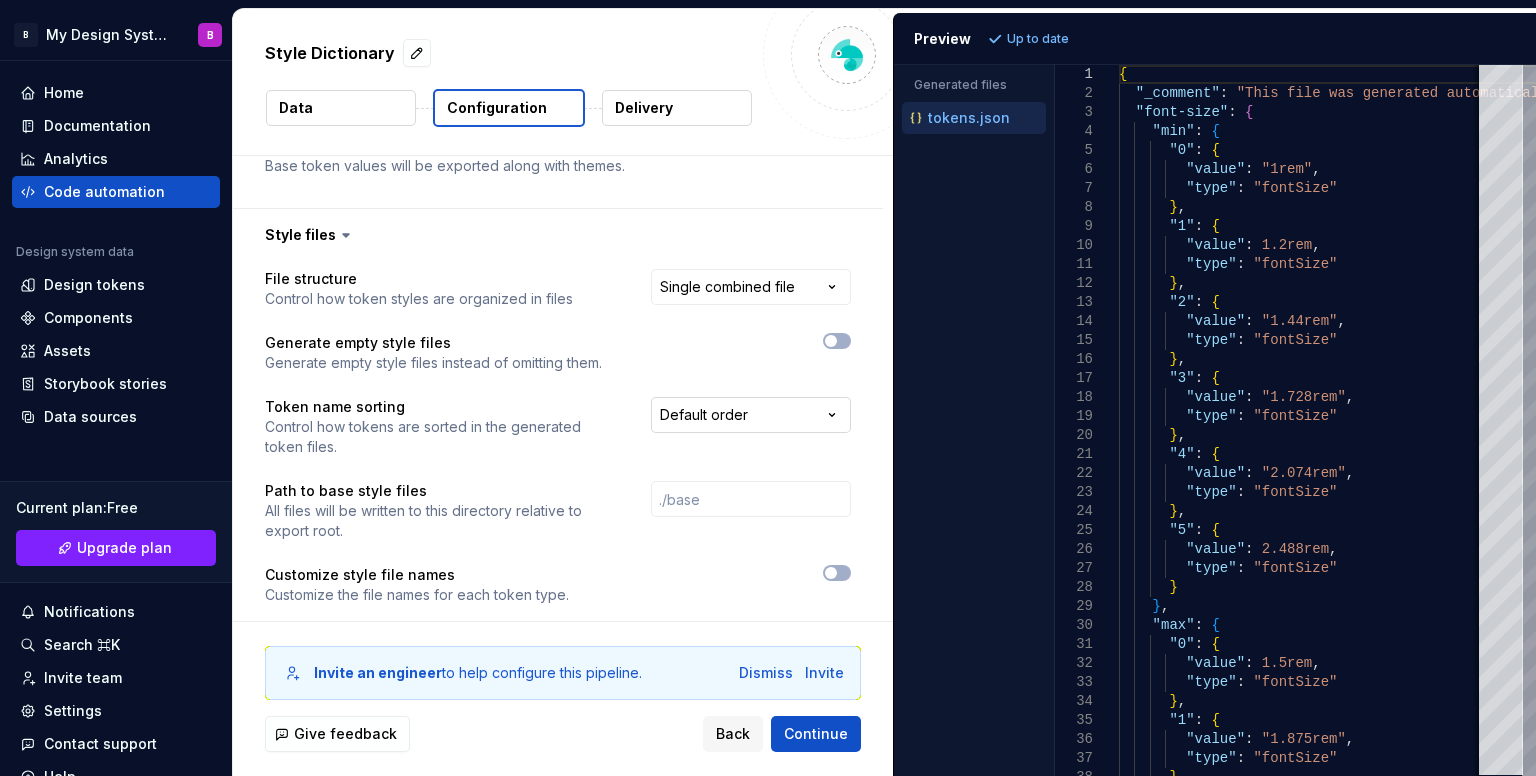 scroll, scrollTop: 1133, scrollLeft: 0, axis: vertical 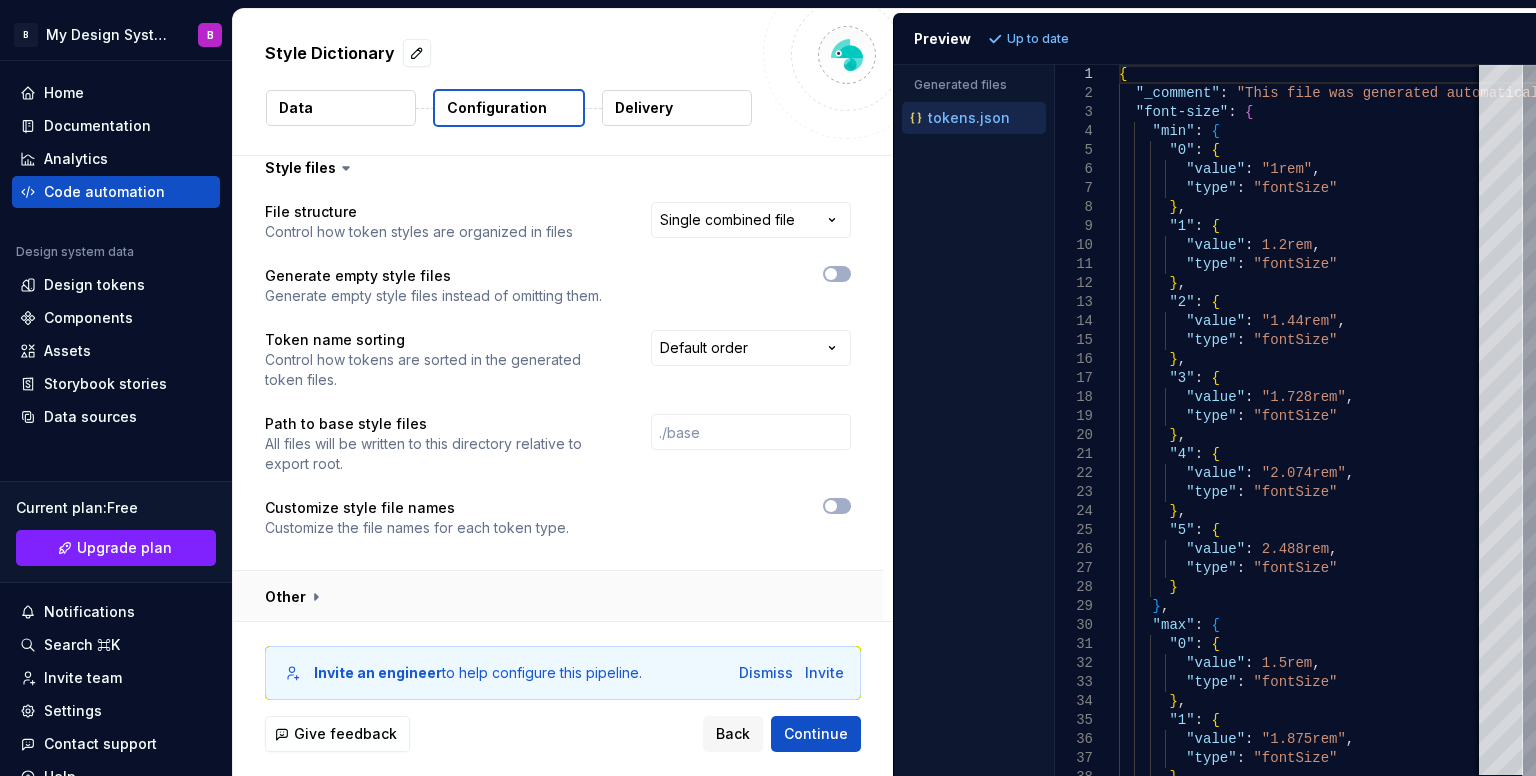 click at bounding box center (558, 597) 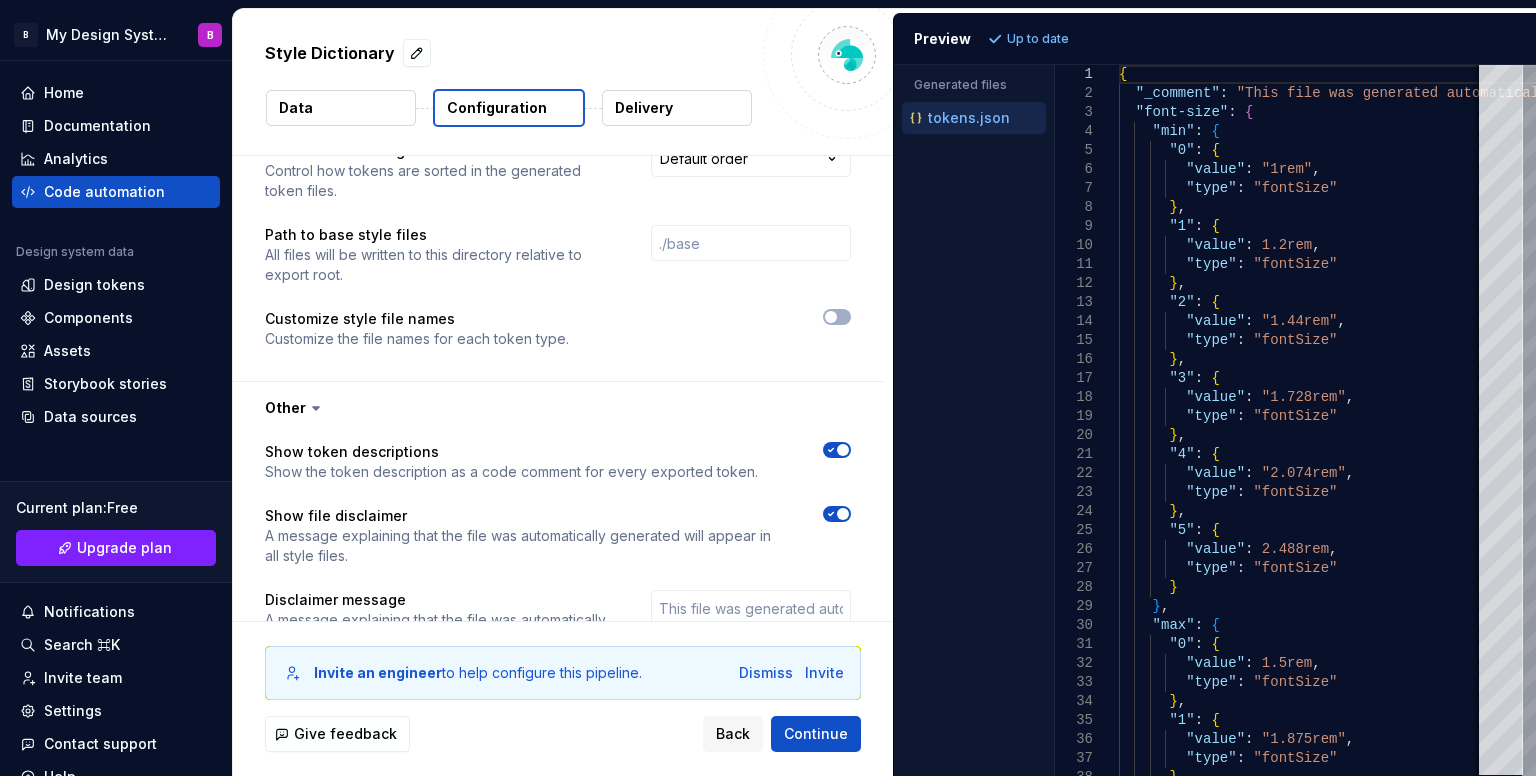 scroll, scrollTop: 1465, scrollLeft: 0, axis: vertical 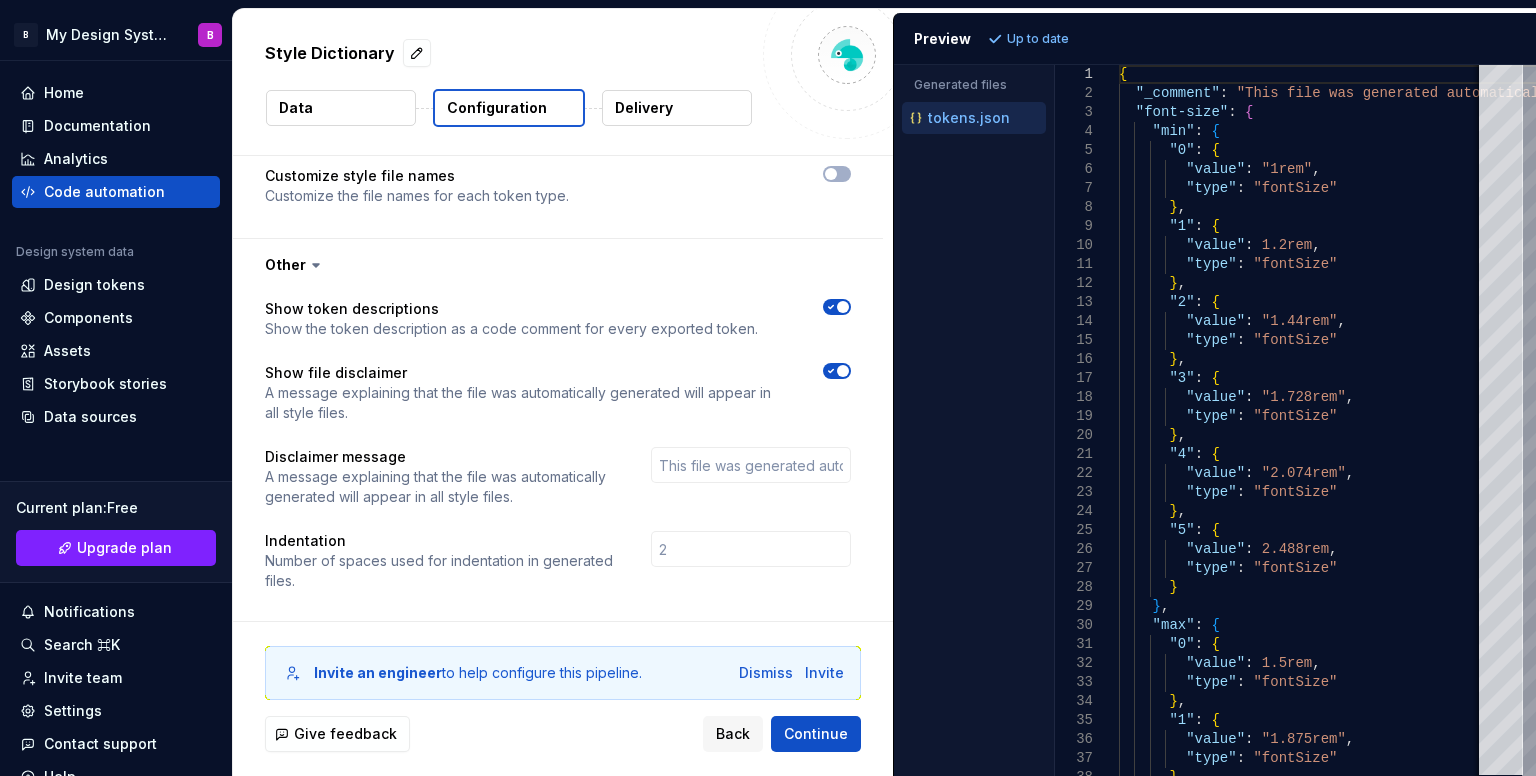 click at bounding box center [843, 307] 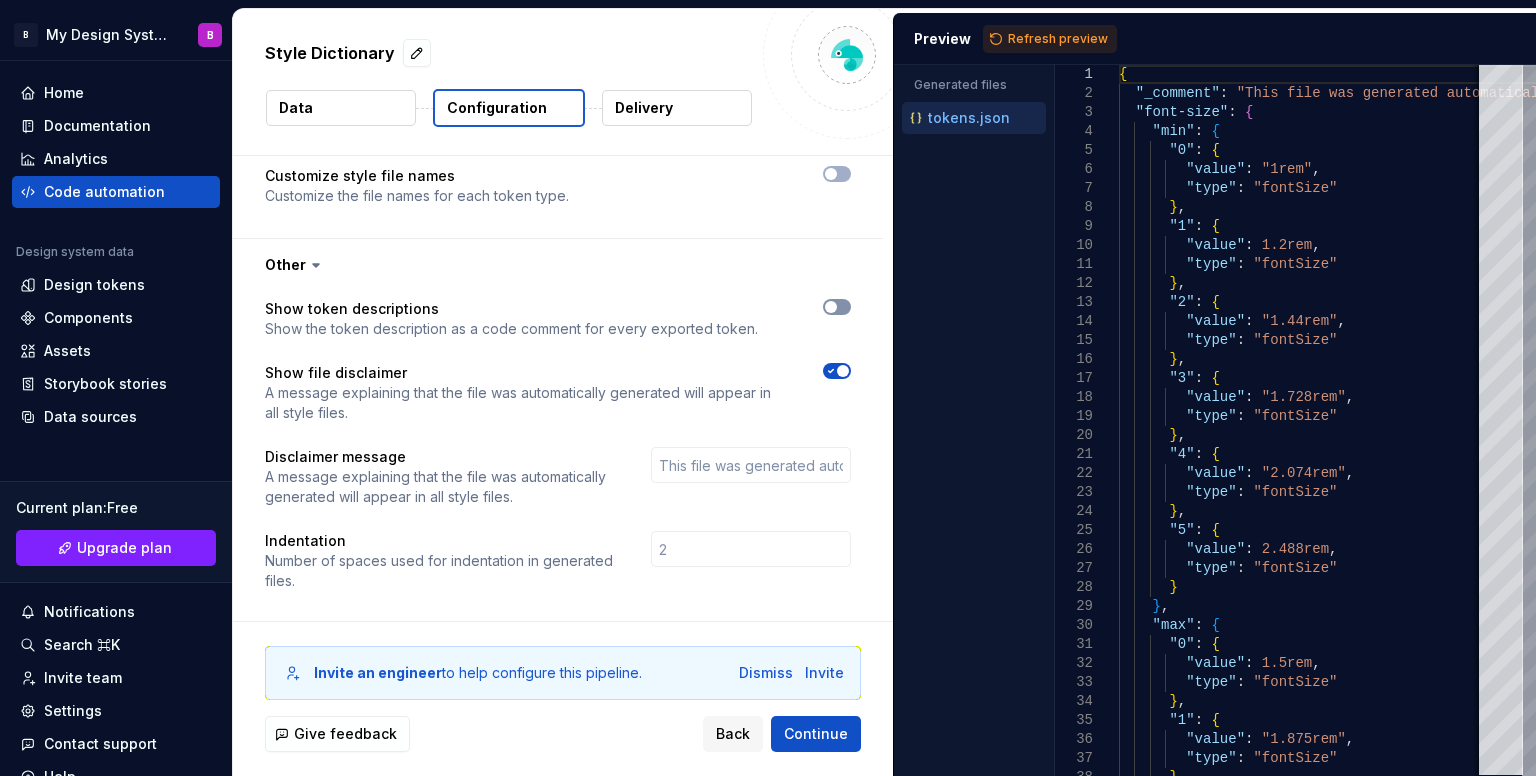 click at bounding box center [831, 307] 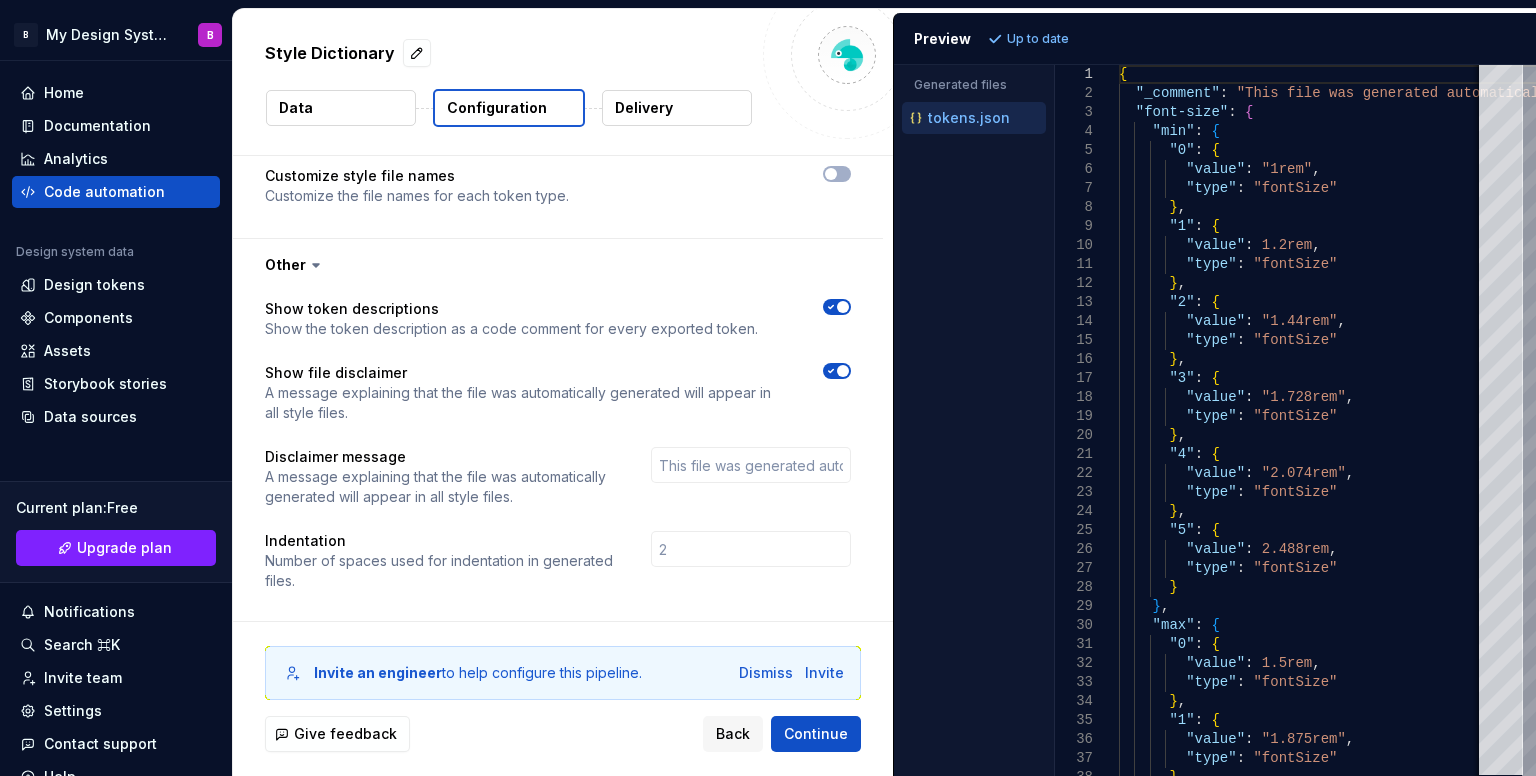 click 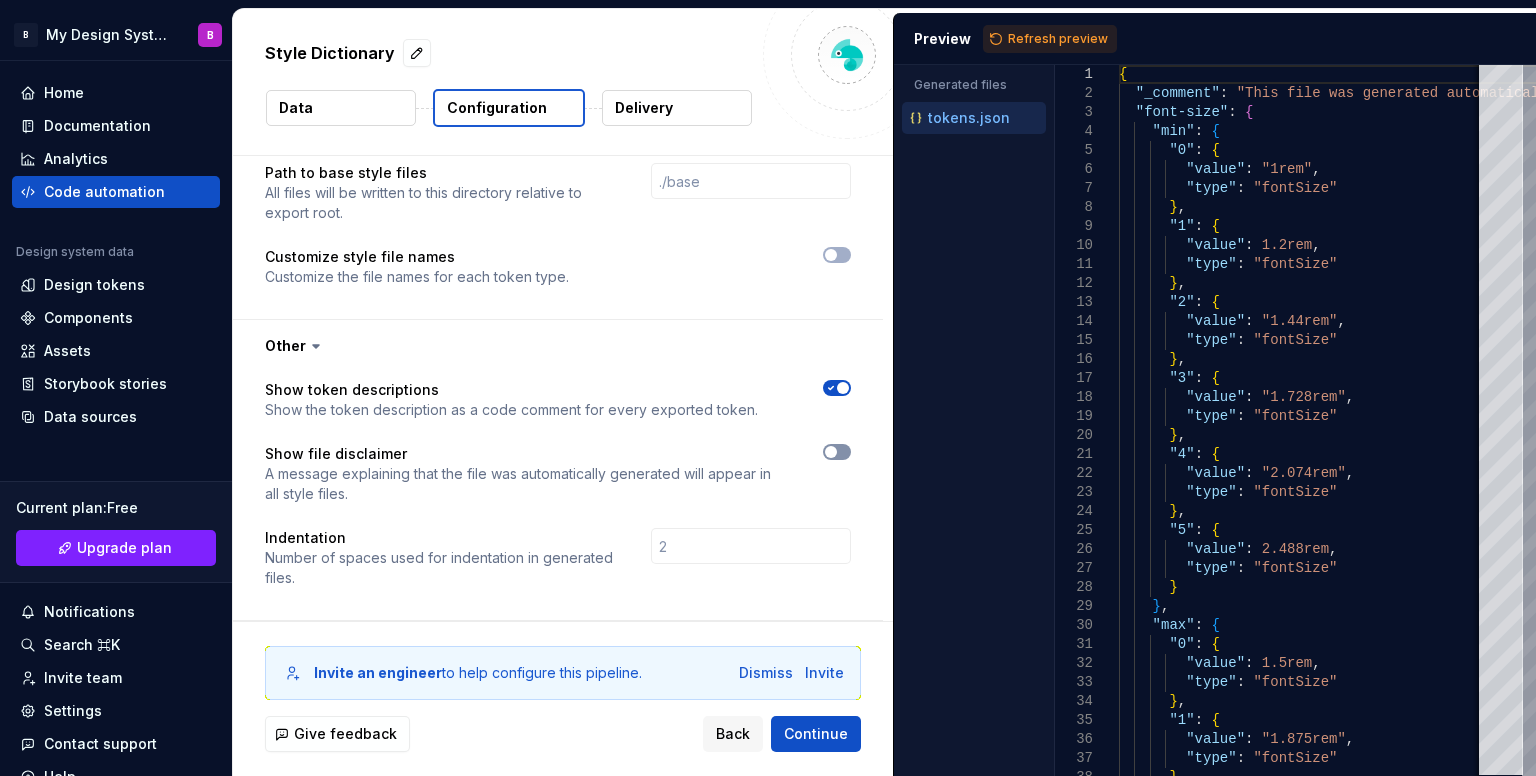 scroll, scrollTop: 1381, scrollLeft: 0, axis: vertical 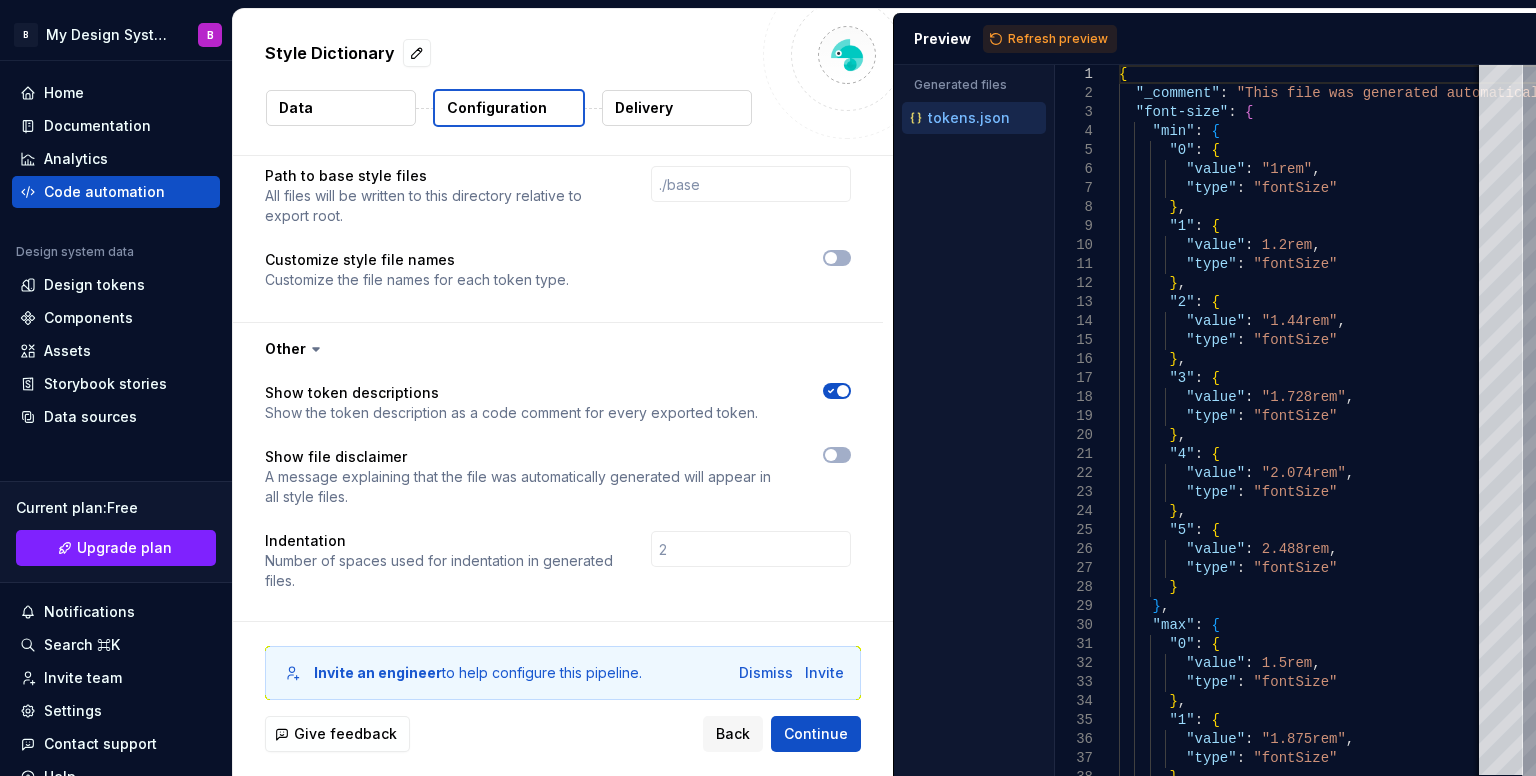 click on "Delivery" at bounding box center [677, 108] 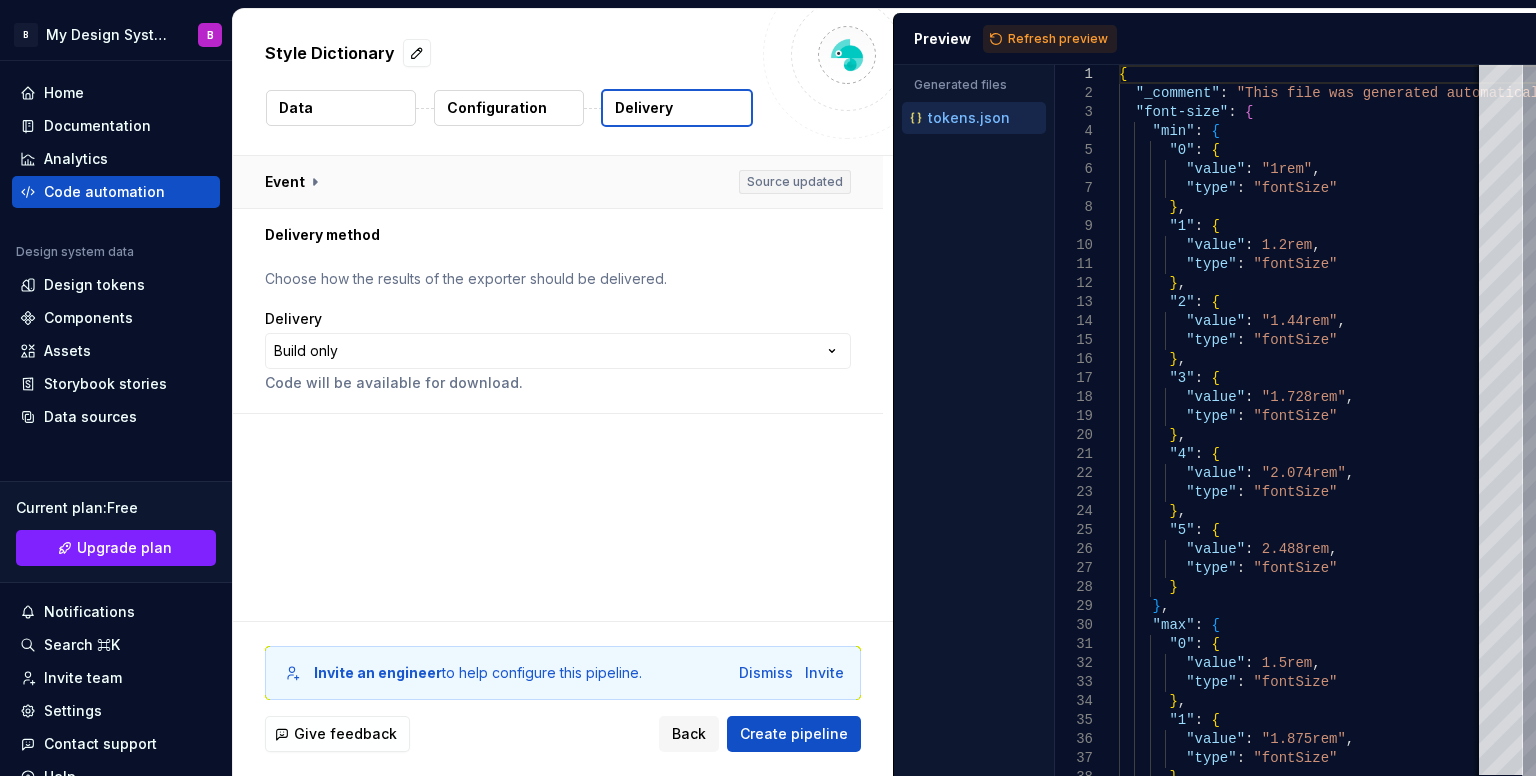 click at bounding box center [558, 182] 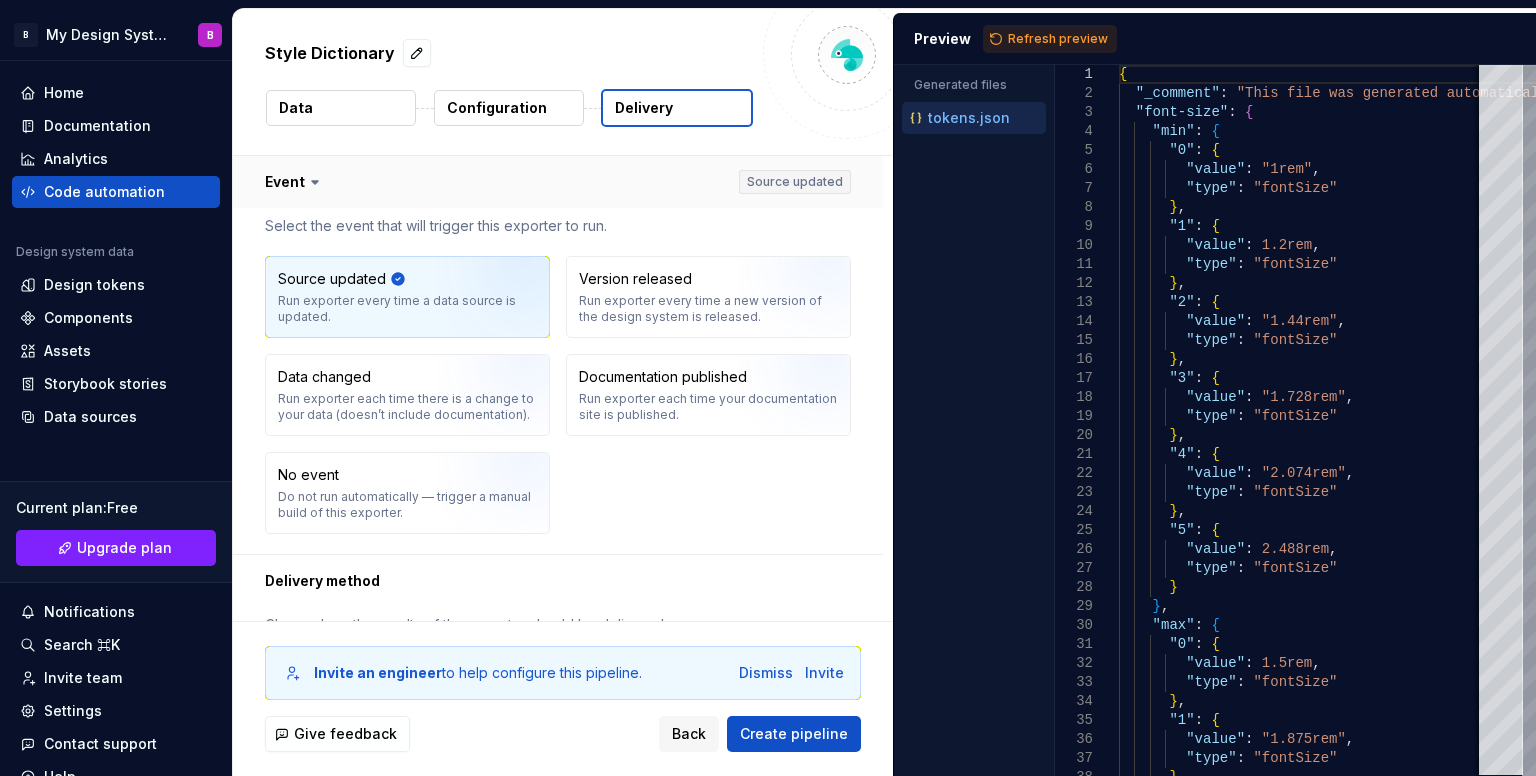 click at bounding box center [558, 182] 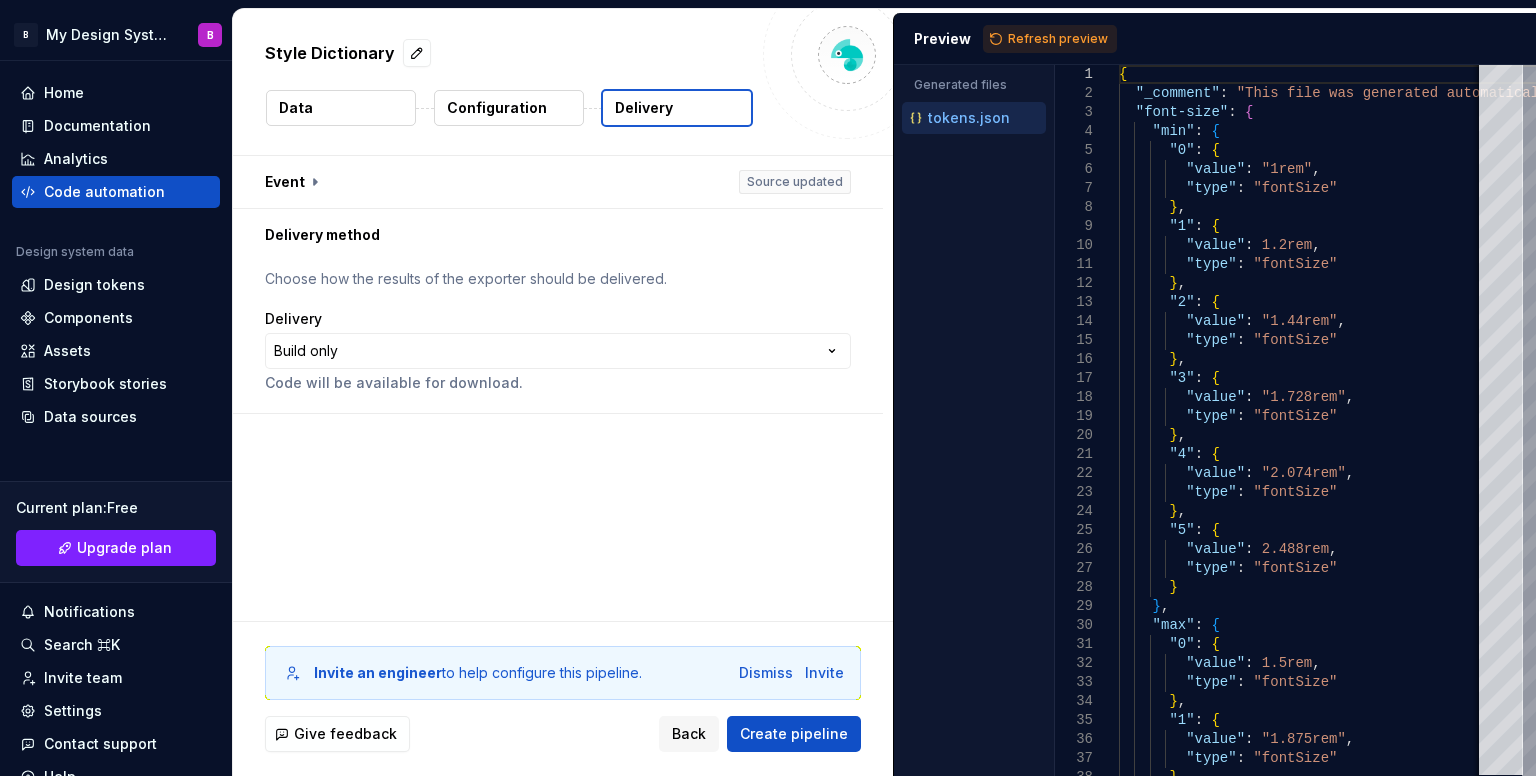 click on "Configuration" at bounding box center [509, 108] 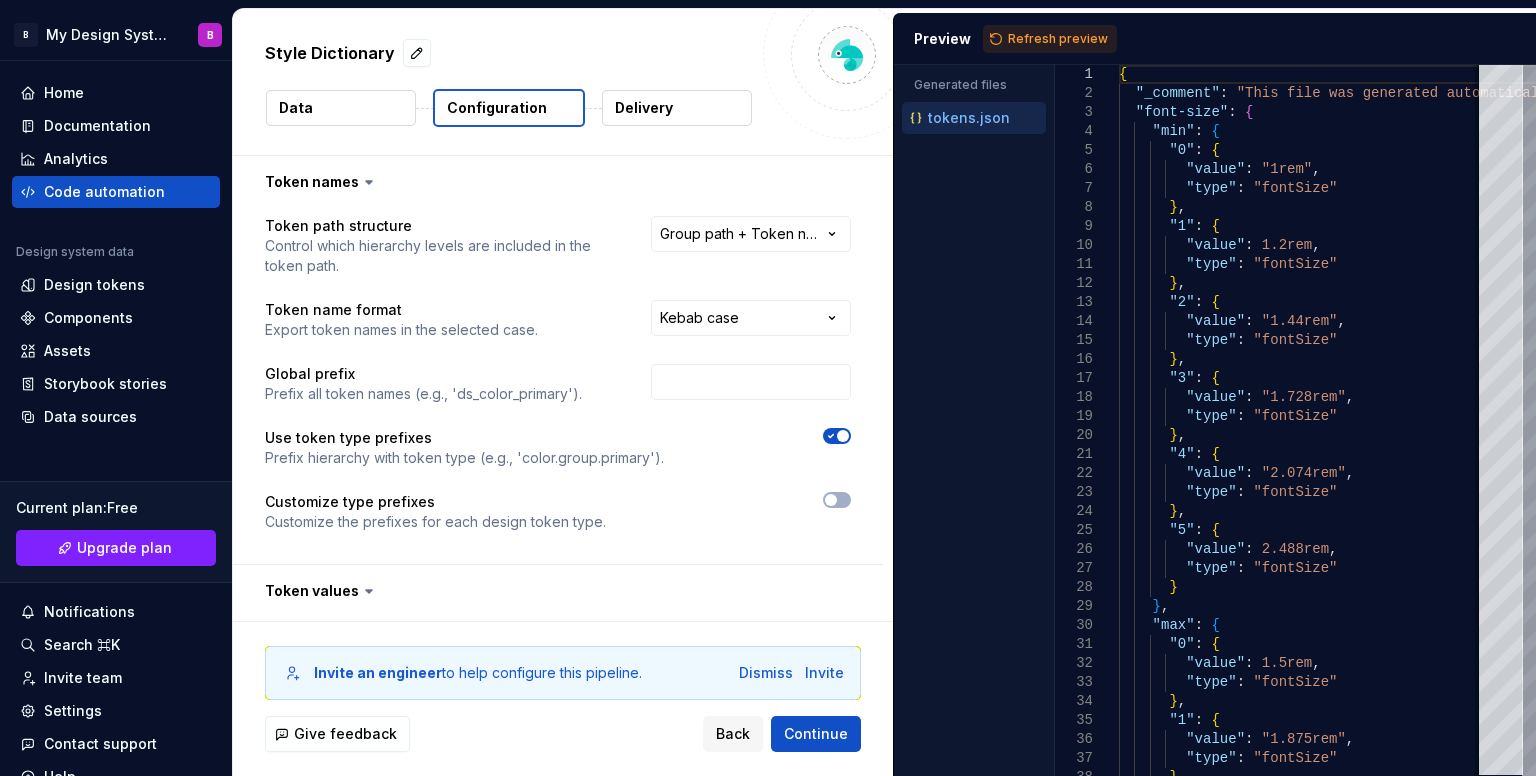 click on "Configuration" at bounding box center (497, 108) 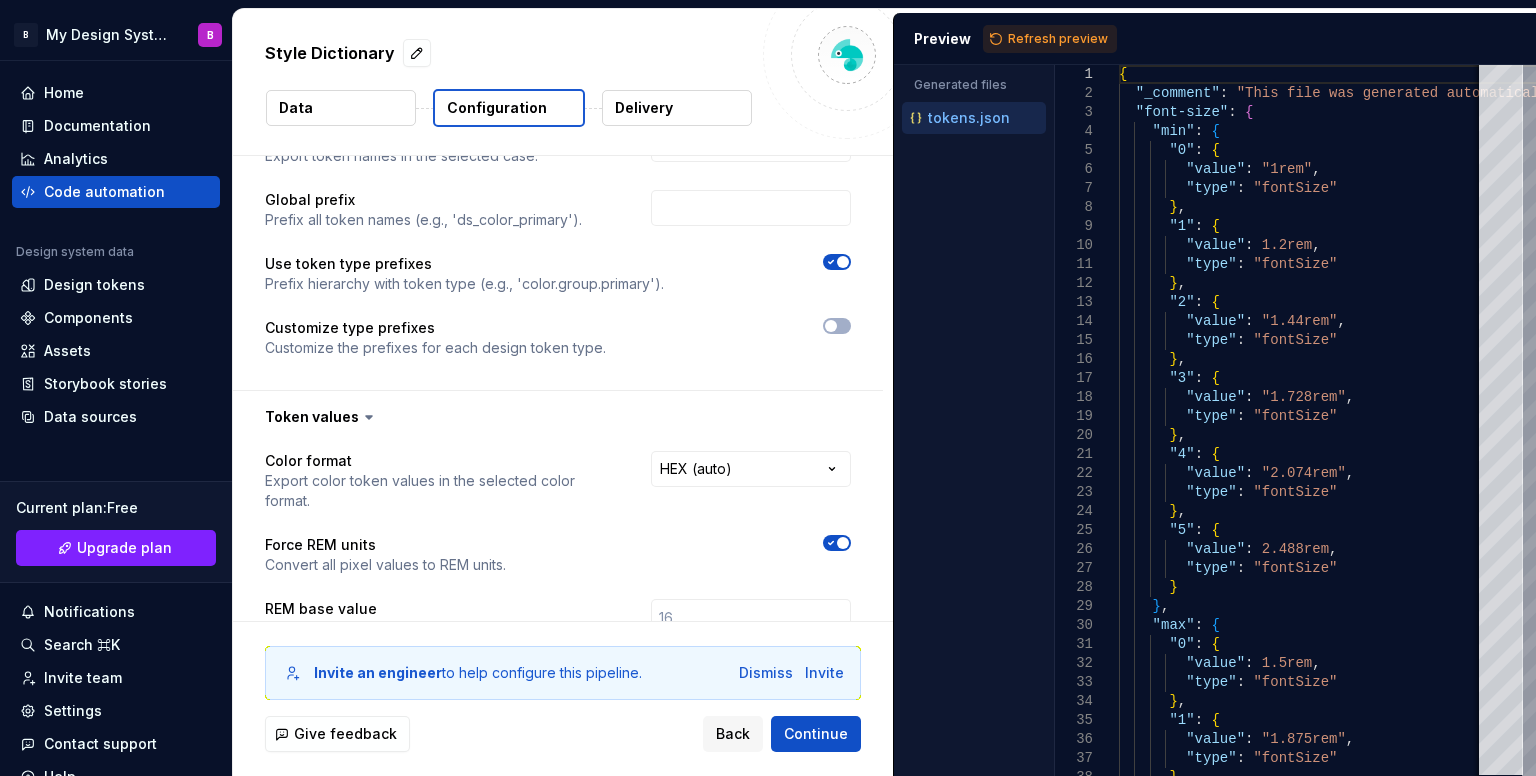 scroll, scrollTop: 0, scrollLeft: 0, axis: both 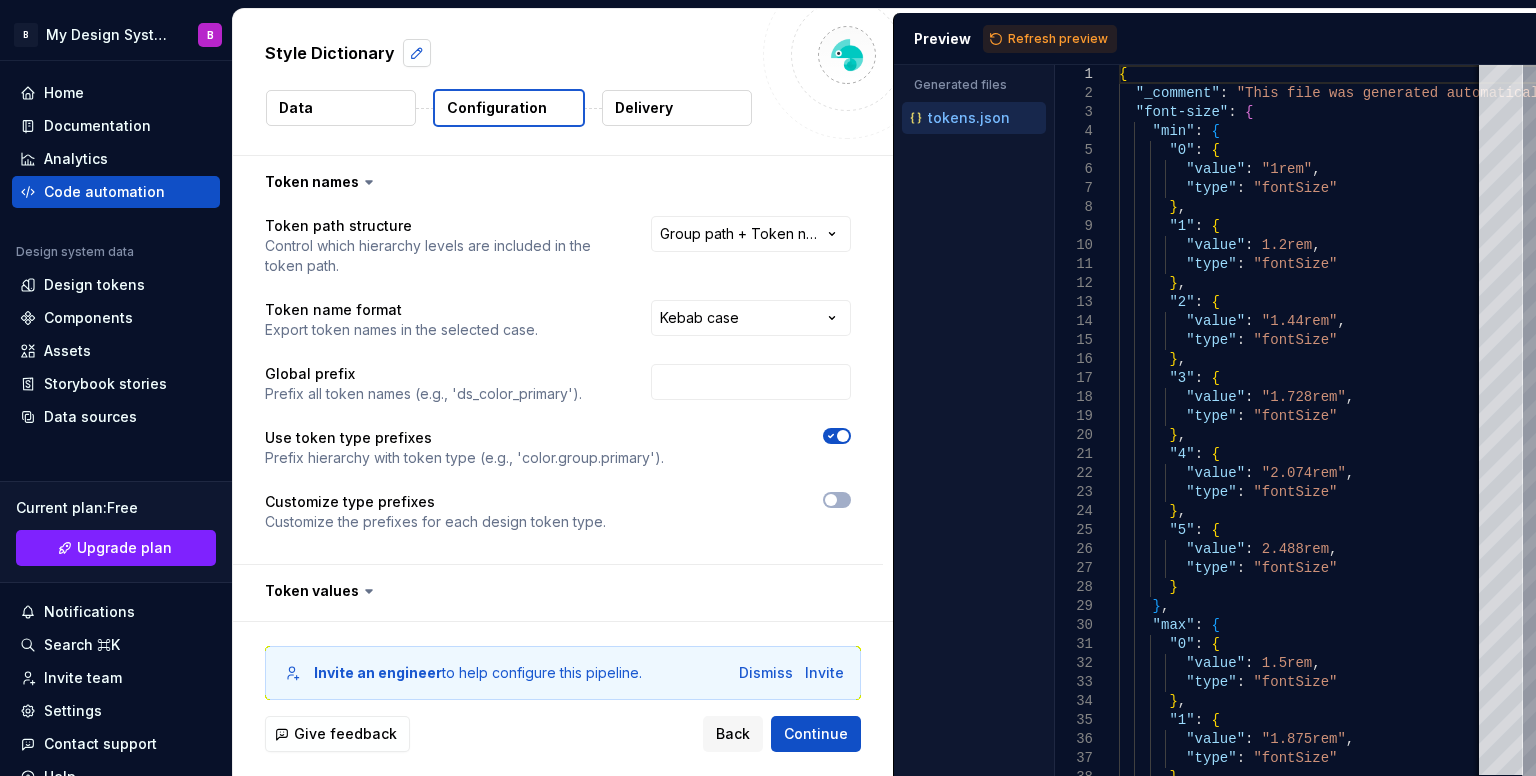 click at bounding box center [417, 53] 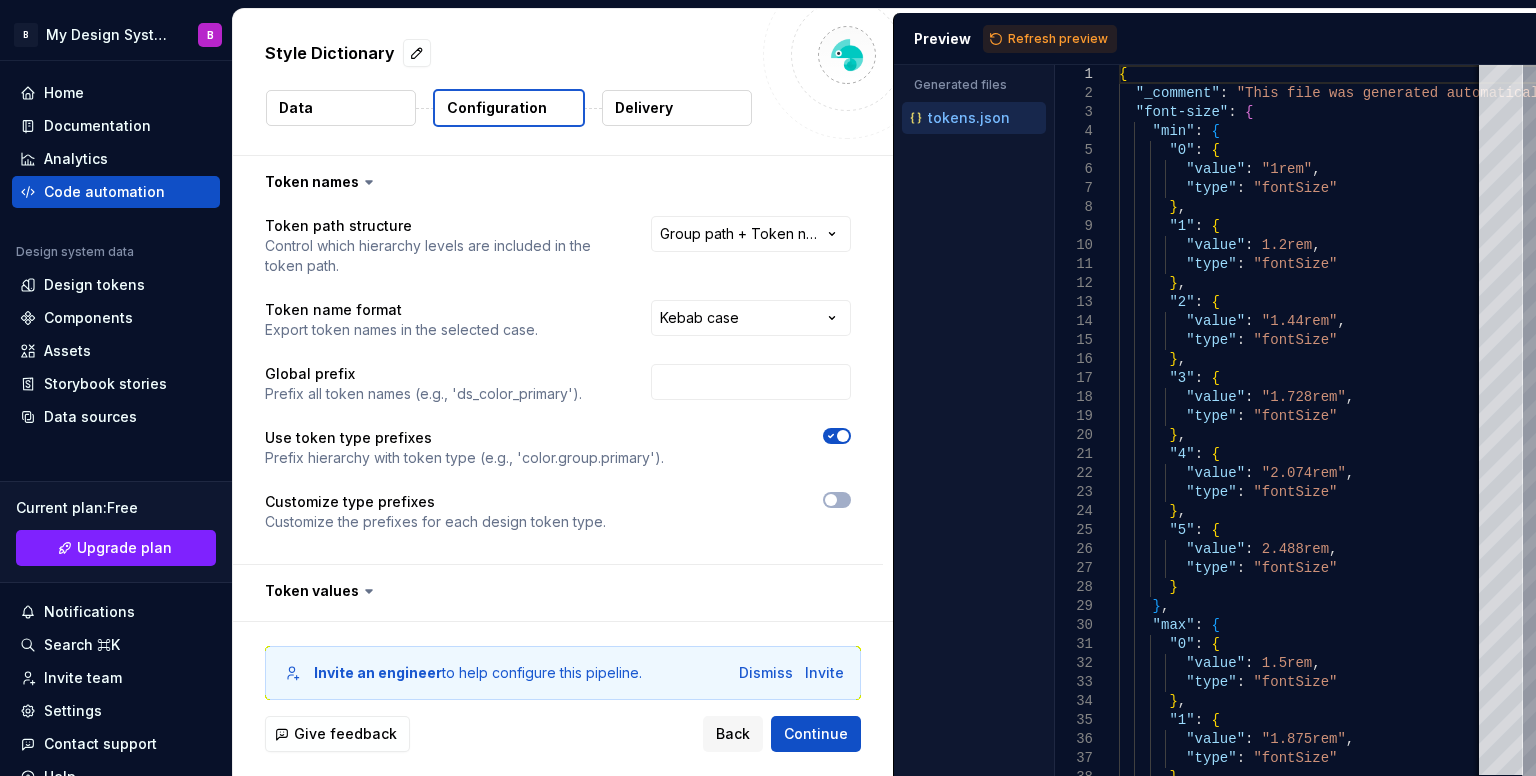 click on "Data" at bounding box center (341, 108) 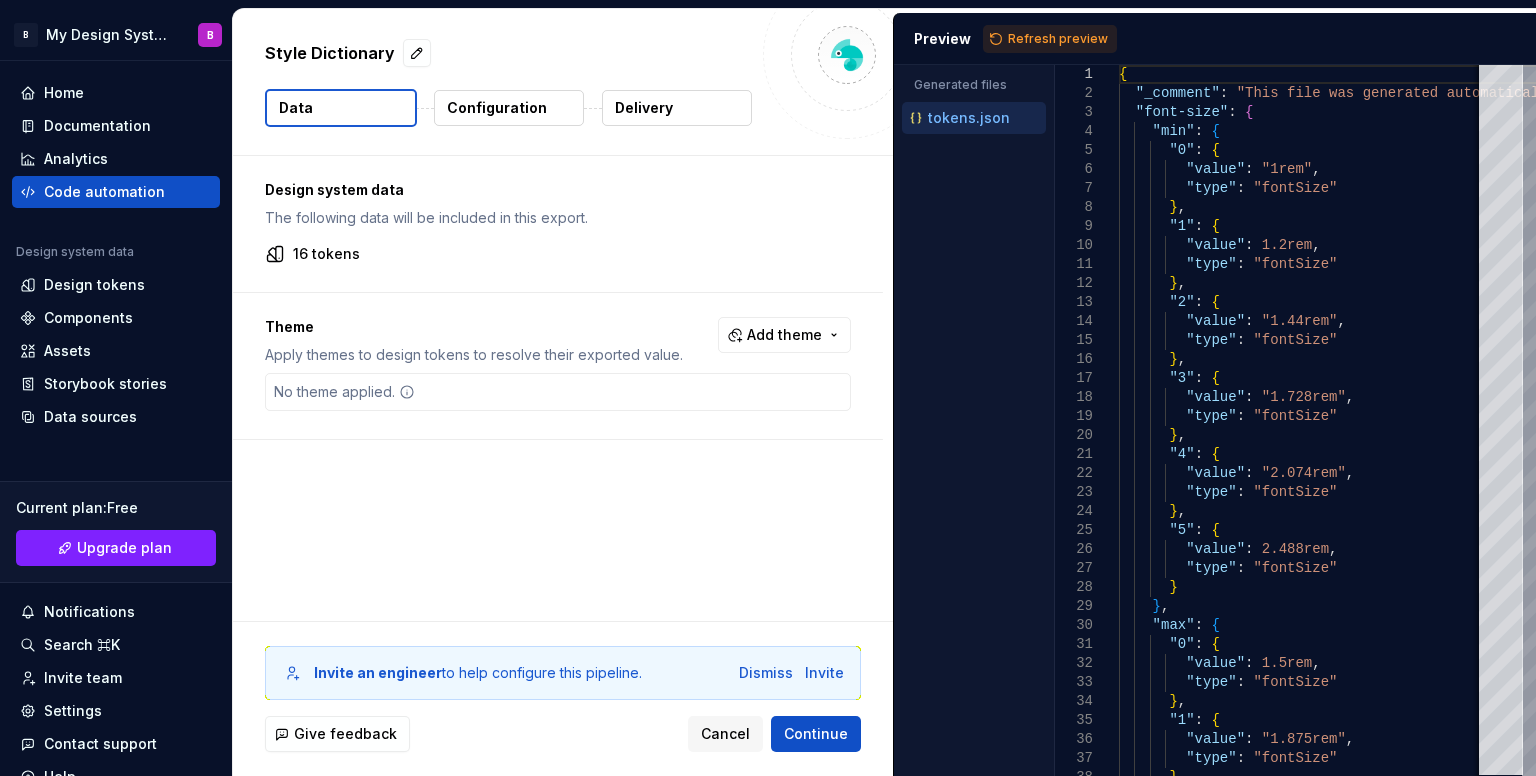 click on "16 tokens" at bounding box center (326, 254) 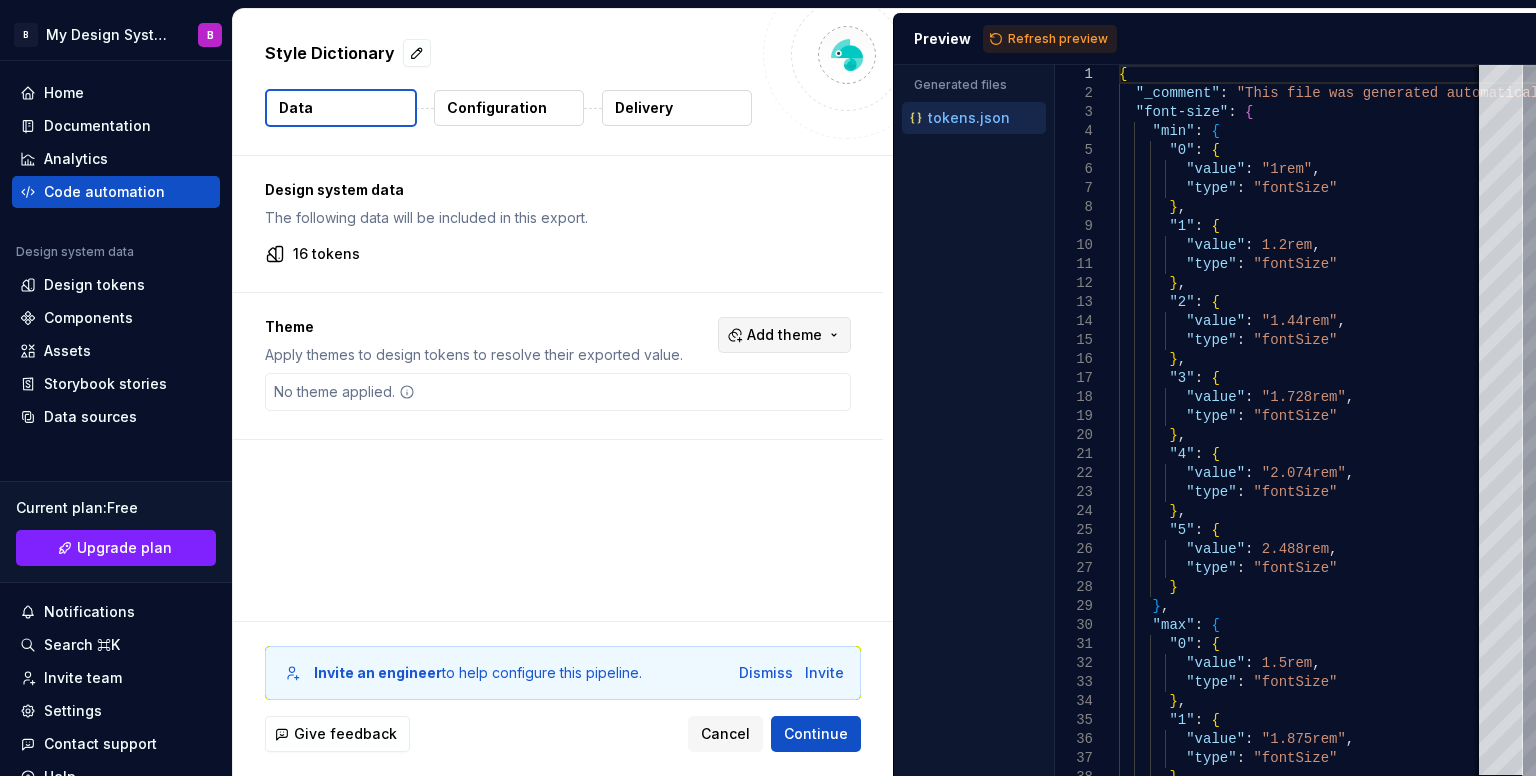 click on "Add theme" at bounding box center [784, 335] 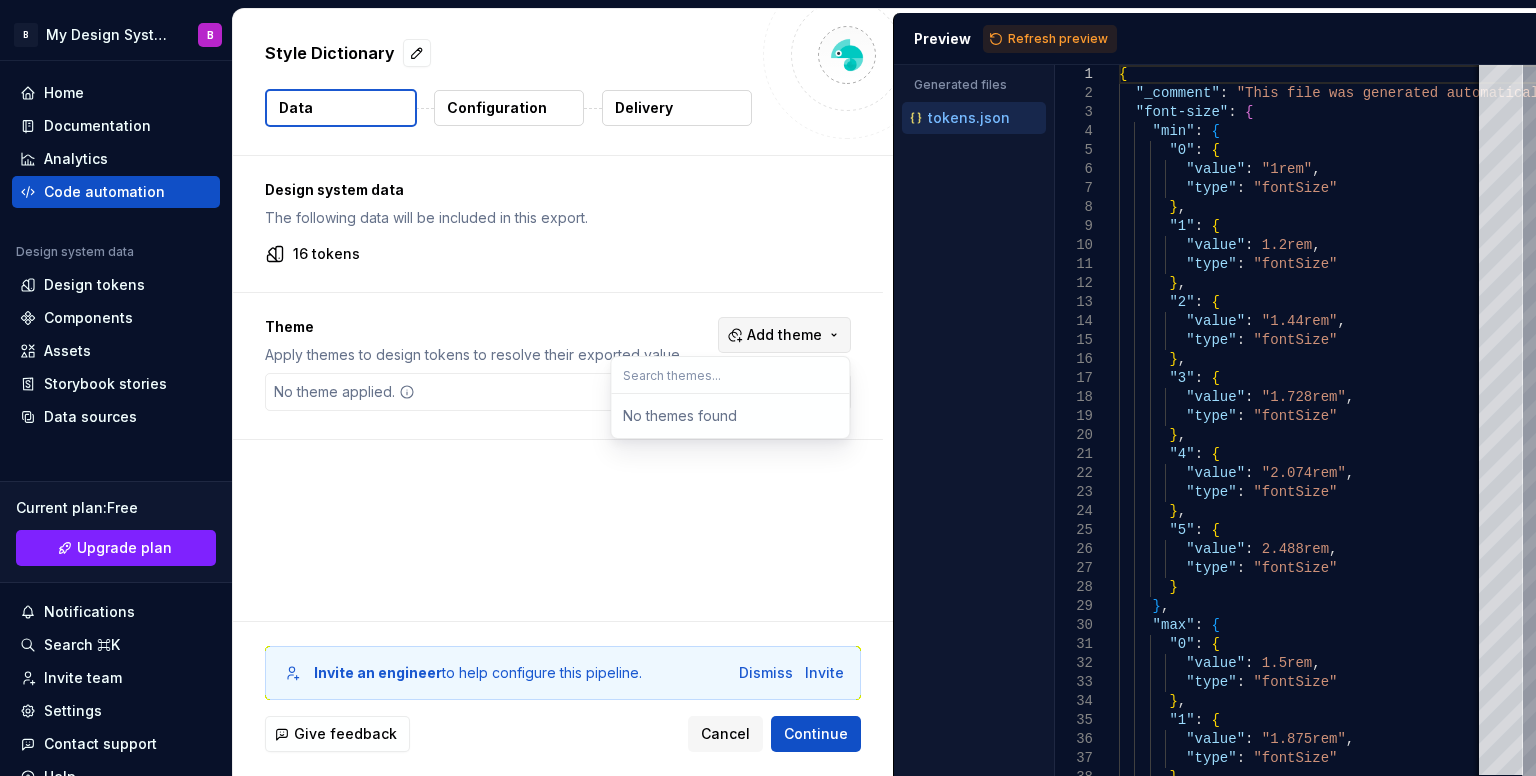 click on "B My Design System B Home Documentation Analytics Code automation Design system data Design tokens Components Assets Storybook stories Data sources Current plan :  Free Upgrade plan Notifications Search ⌘K Invite team Settings Contact support Help Style Dictionary Data Configuration Delivery Design system data The following data will be included in this export. 16 tokens Theme Apply themes to design tokens to resolve their exported value. Add theme No theme applied. Invite an engineer  to help configure this pipeline. Dismiss Invite Give feedback Cancel Continue Preview Refresh preview Generated files
Accessibility guide for tree .
Navigate the tree with the arrow keys. Common tree hotkeys apply. Further keybindings are available:
enter to execute primary action on focused item
f2 to start renaming the focused item
escape to abort renaming an item
control+d to start dragging selected items
tokens.json 21 22 23 24 25 26 27 28 29 30 31 32" at bounding box center [768, 388] 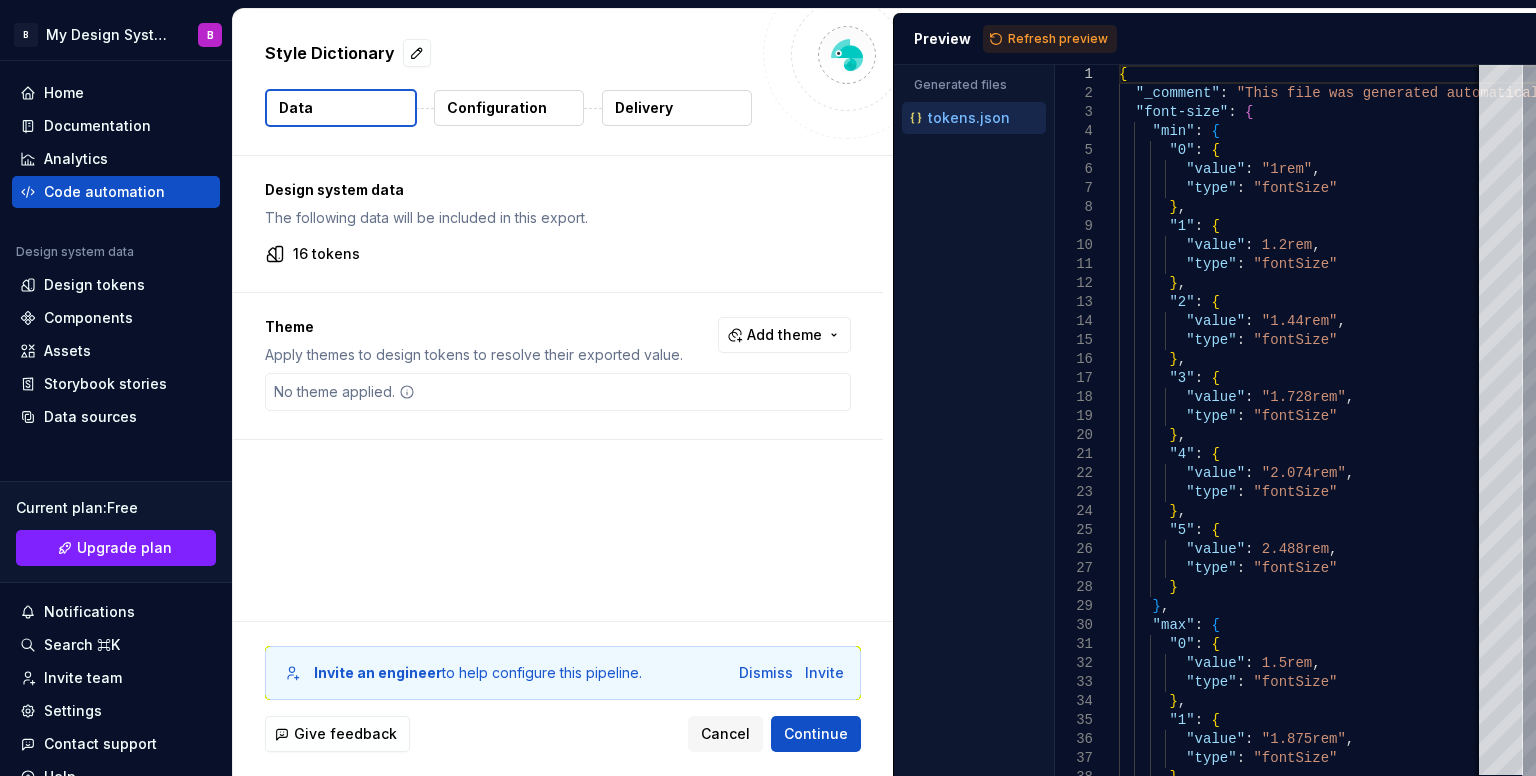 click on "Configuration" at bounding box center (497, 108) 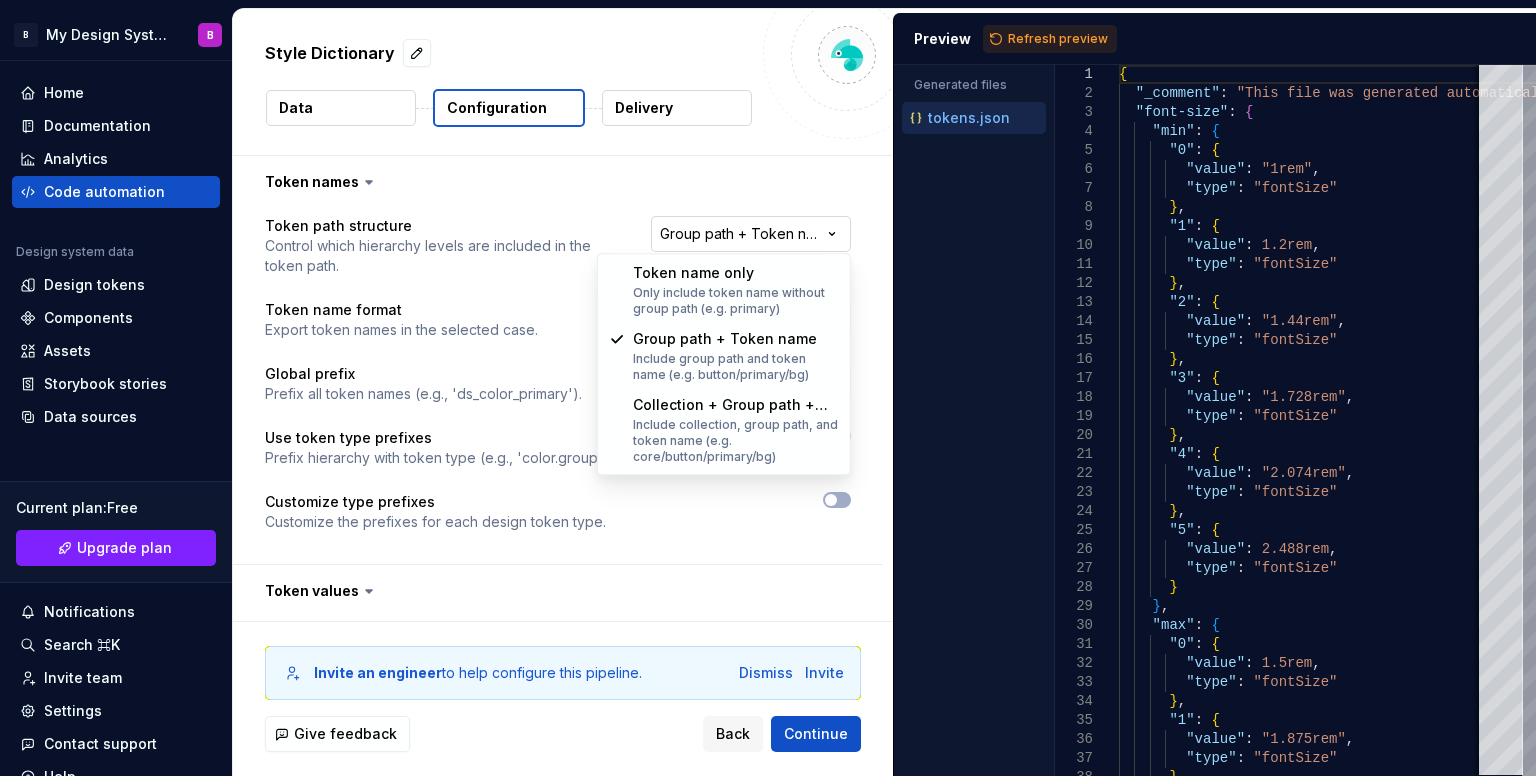 click on "**********" at bounding box center (768, 388) 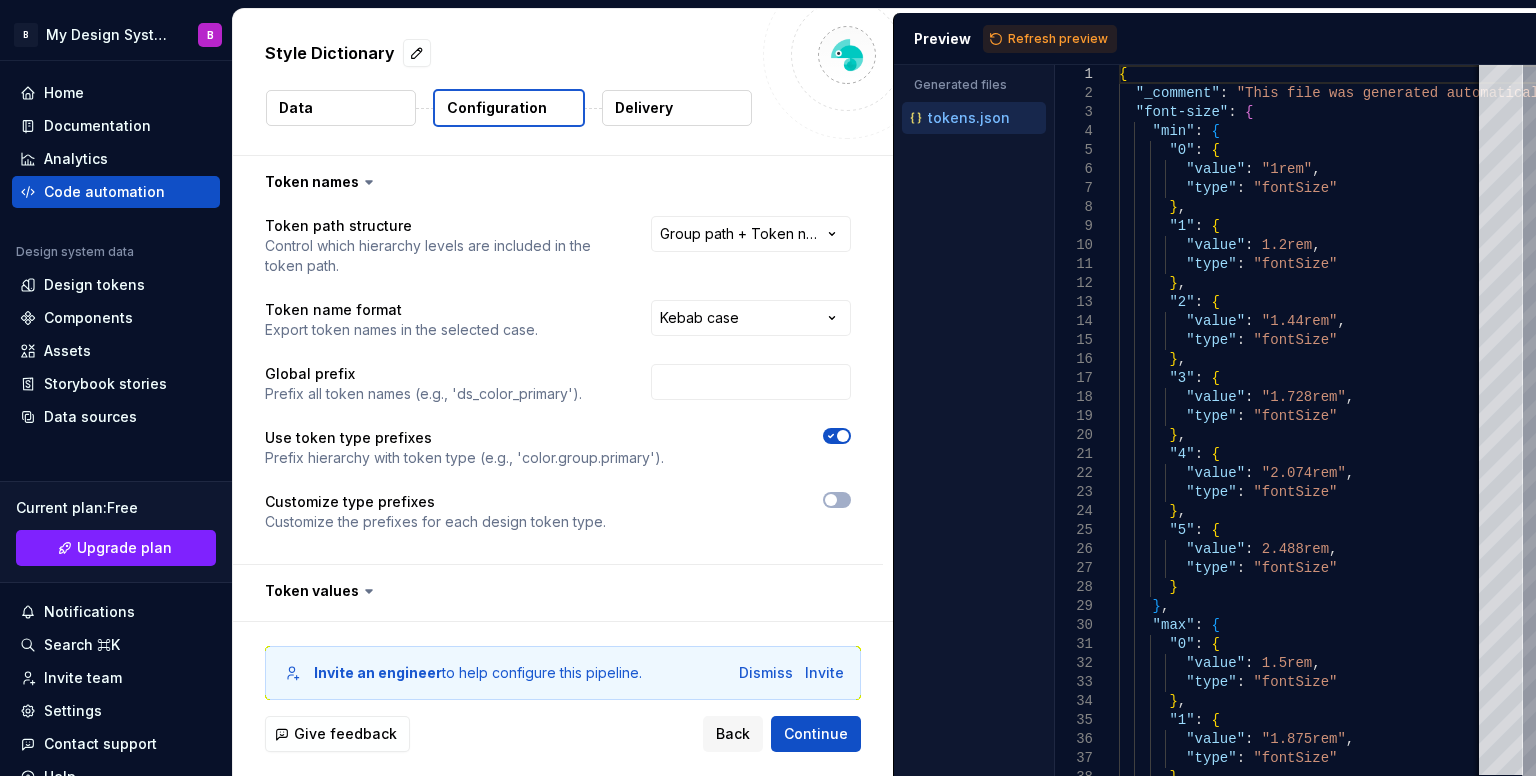 click on "**********" at bounding box center (768, 388) 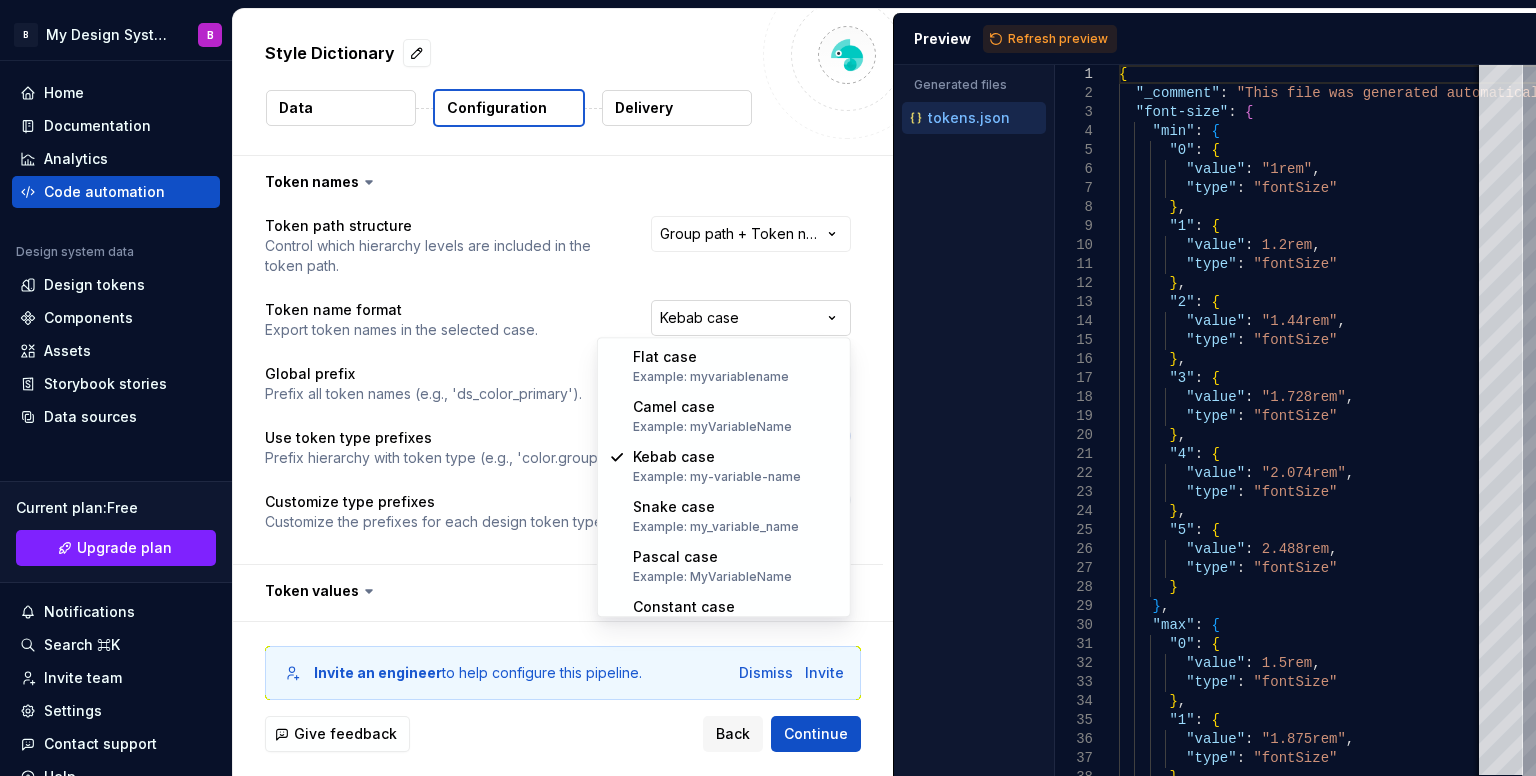 click on "**********" at bounding box center (768, 388) 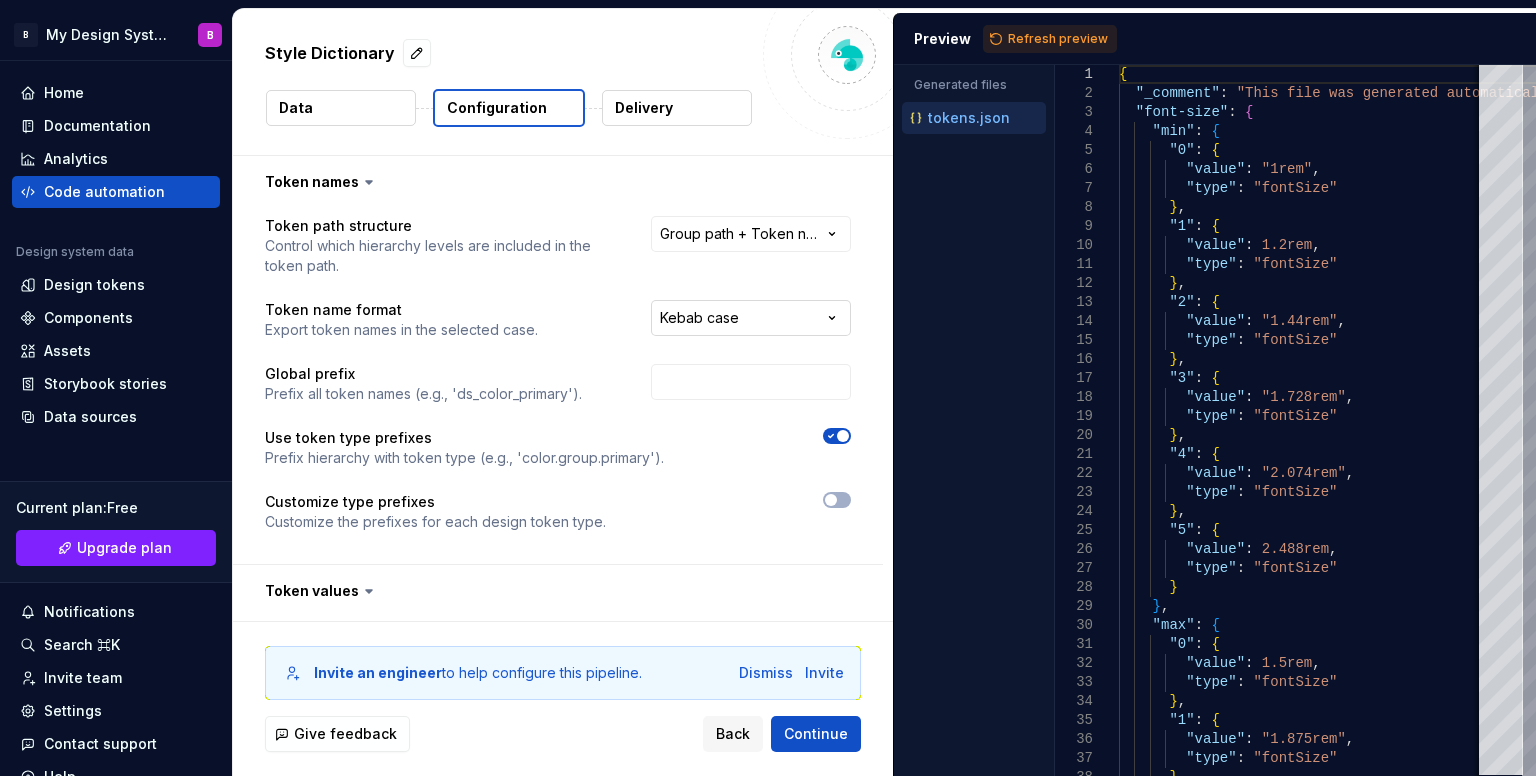 click on "**********" at bounding box center (768, 388) 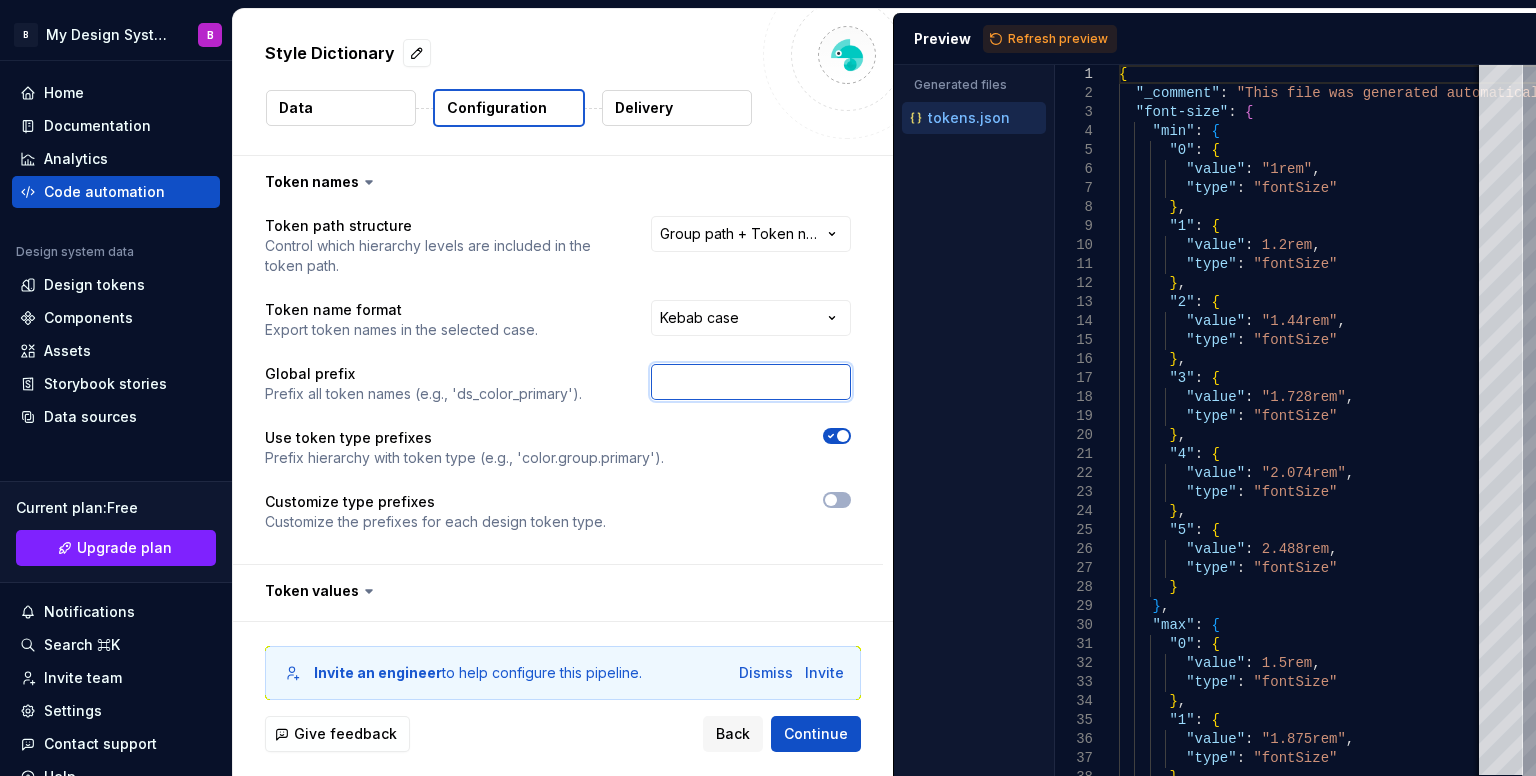 click at bounding box center [751, 382] 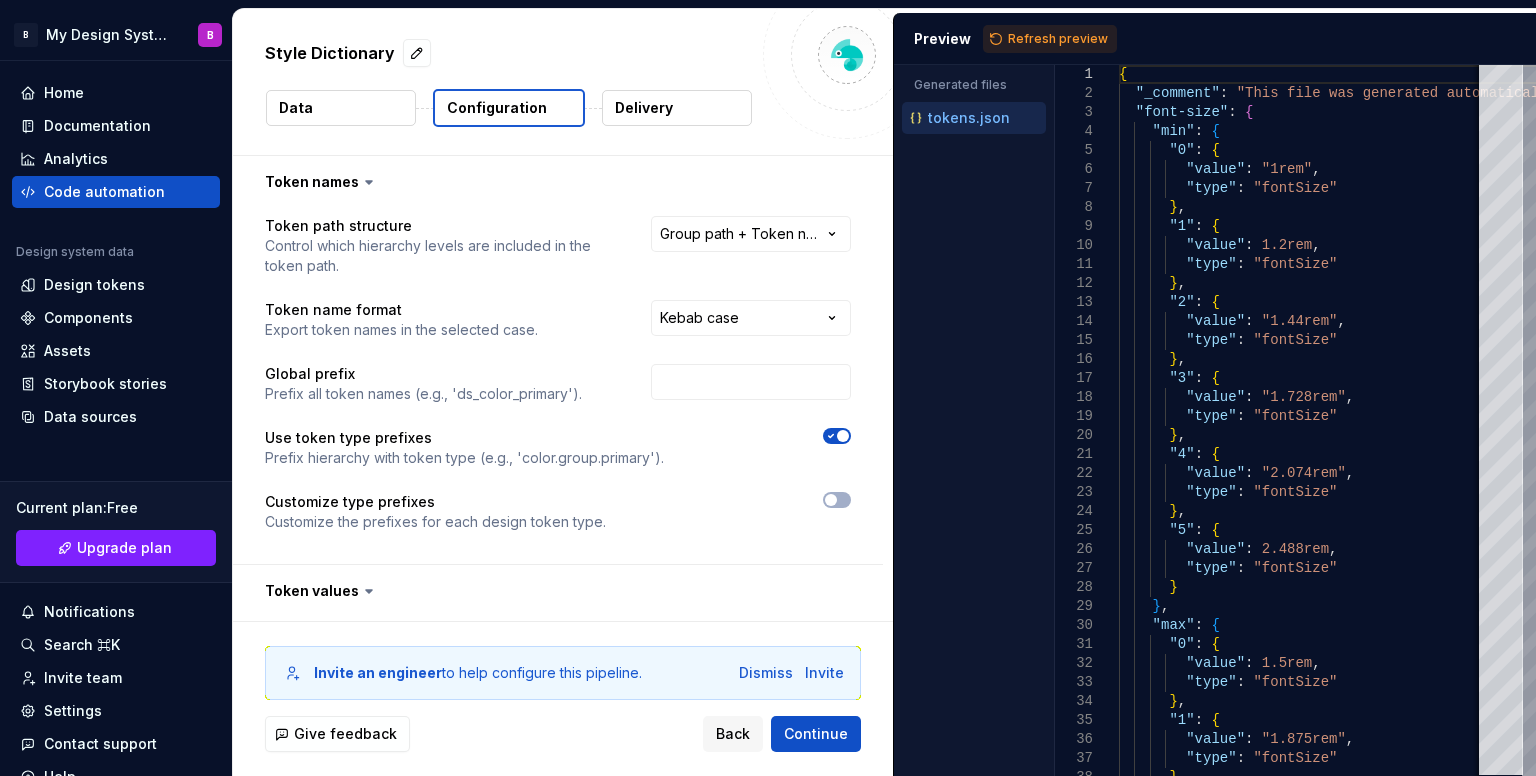 click at bounding box center [775, 436] 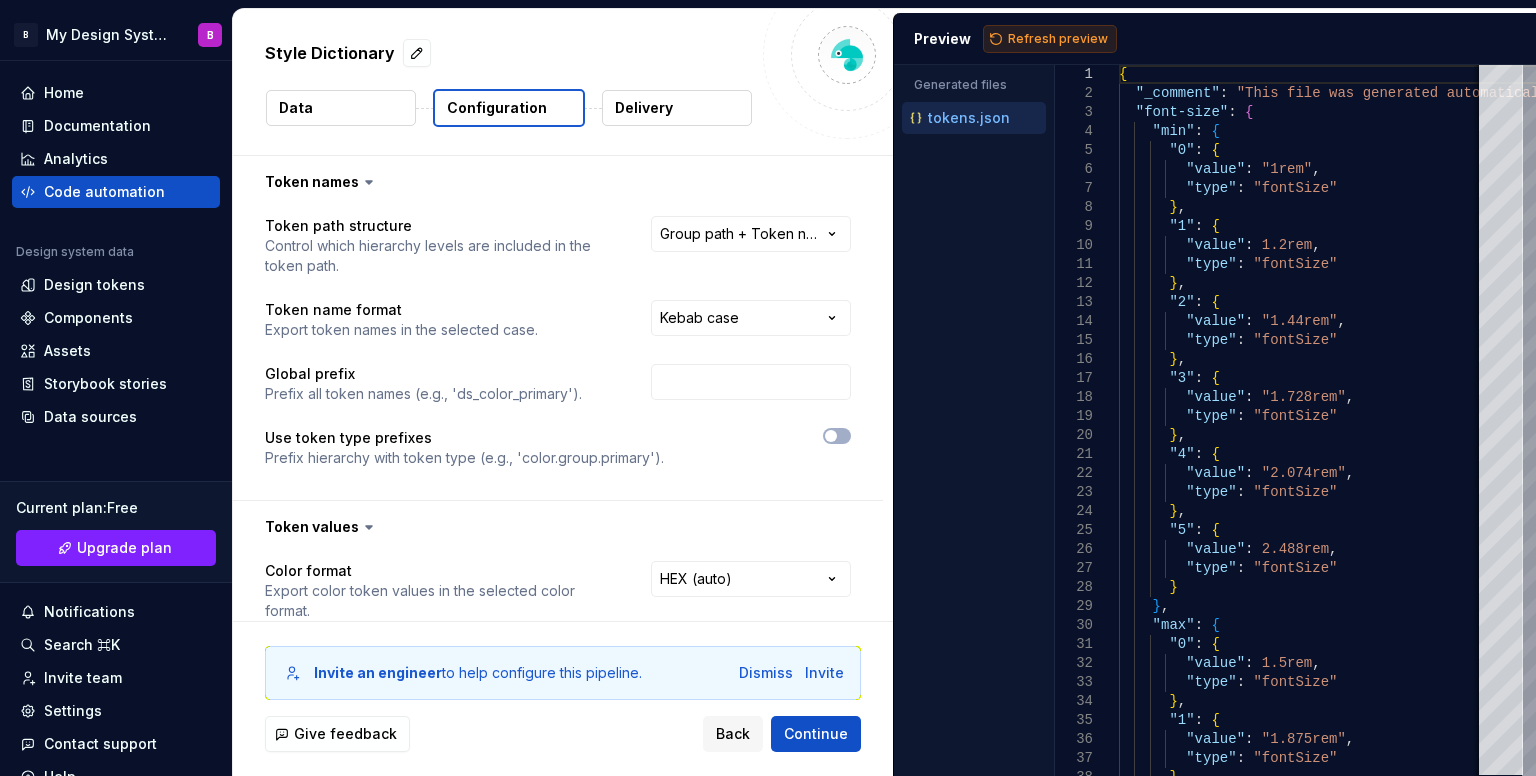 click on "Refresh preview" at bounding box center (1058, 39) 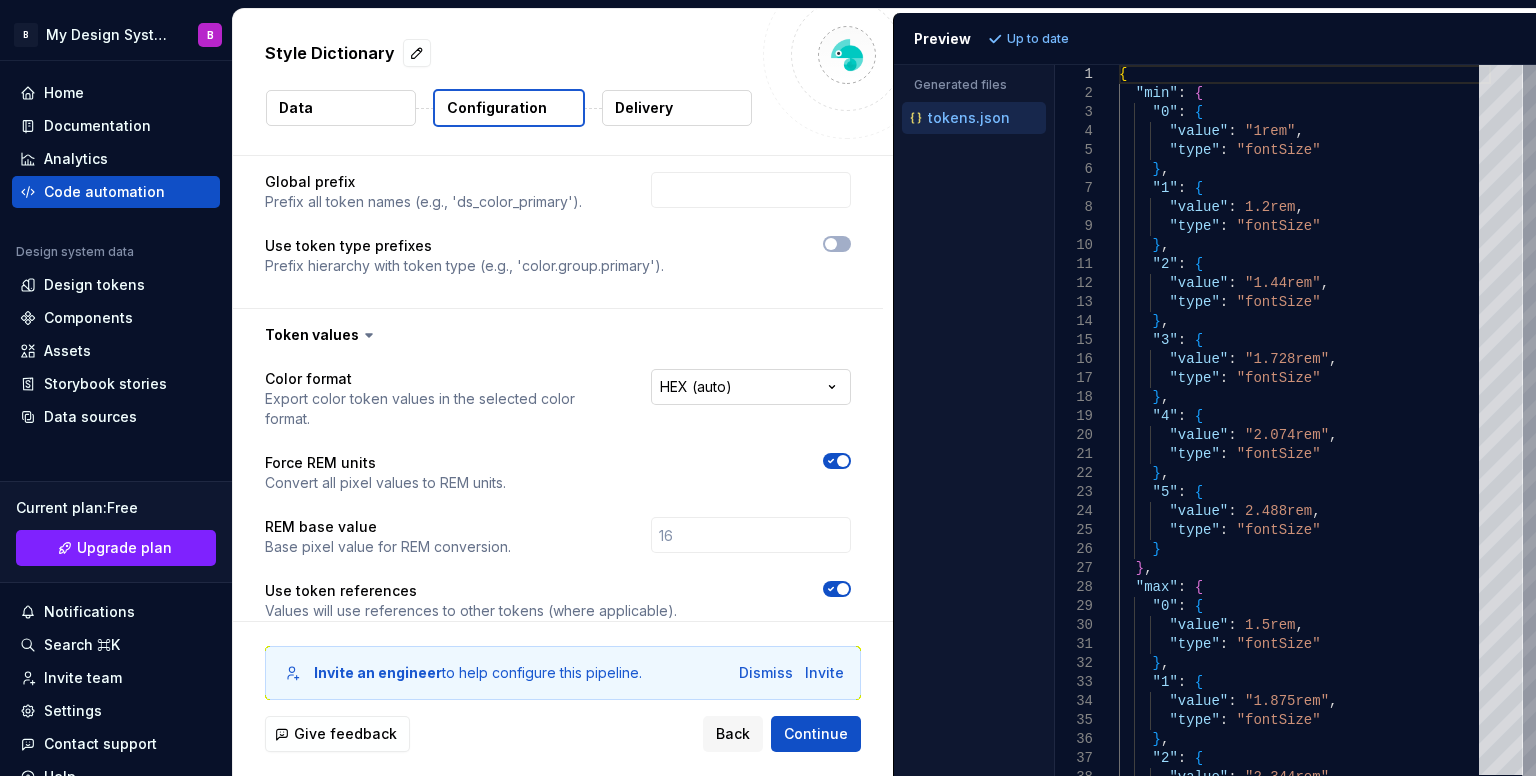 scroll, scrollTop: 200, scrollLeft: 0, axis: vertical 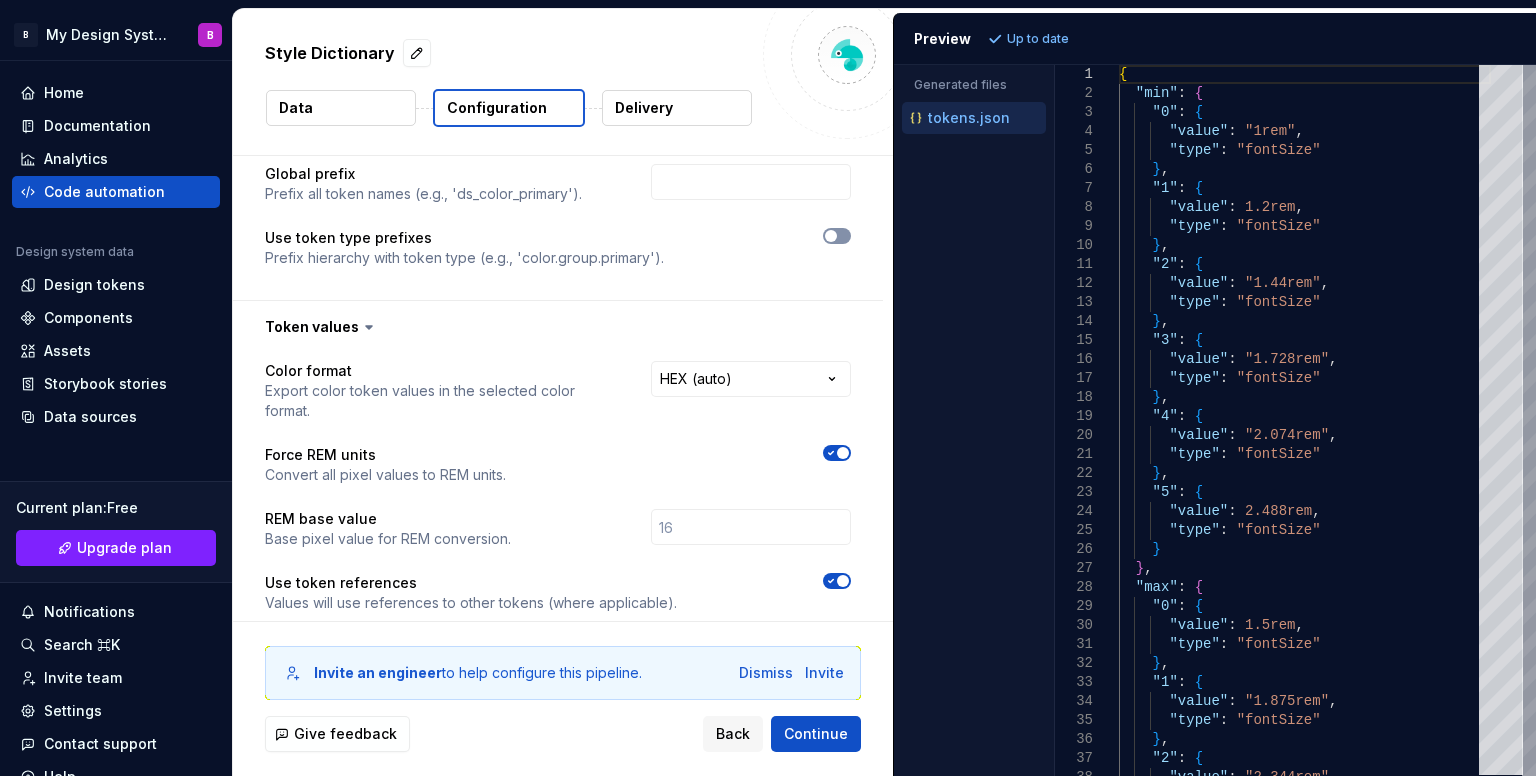 click 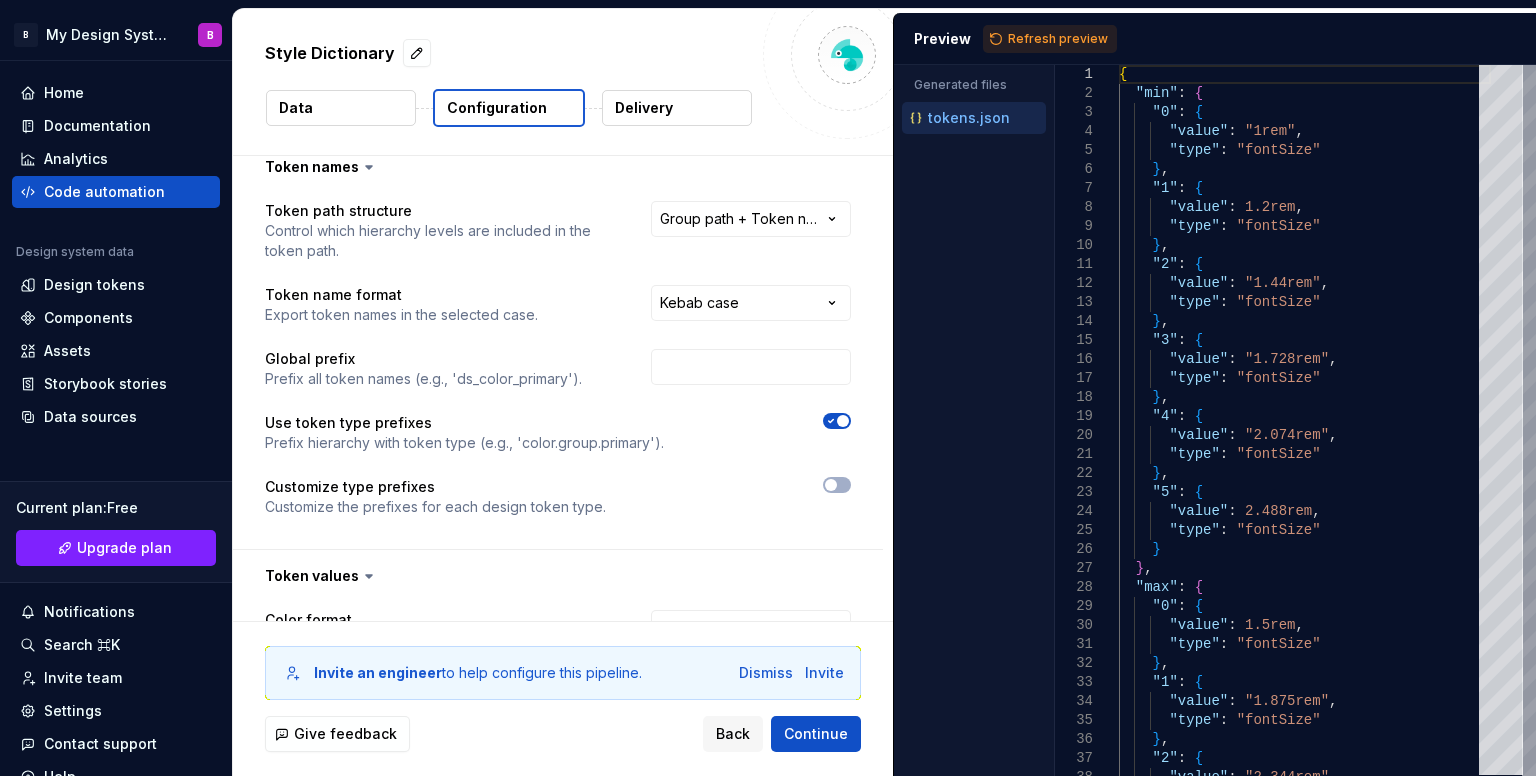 scroll, scrollTop: 0, scrollLeft: 0, axis: both 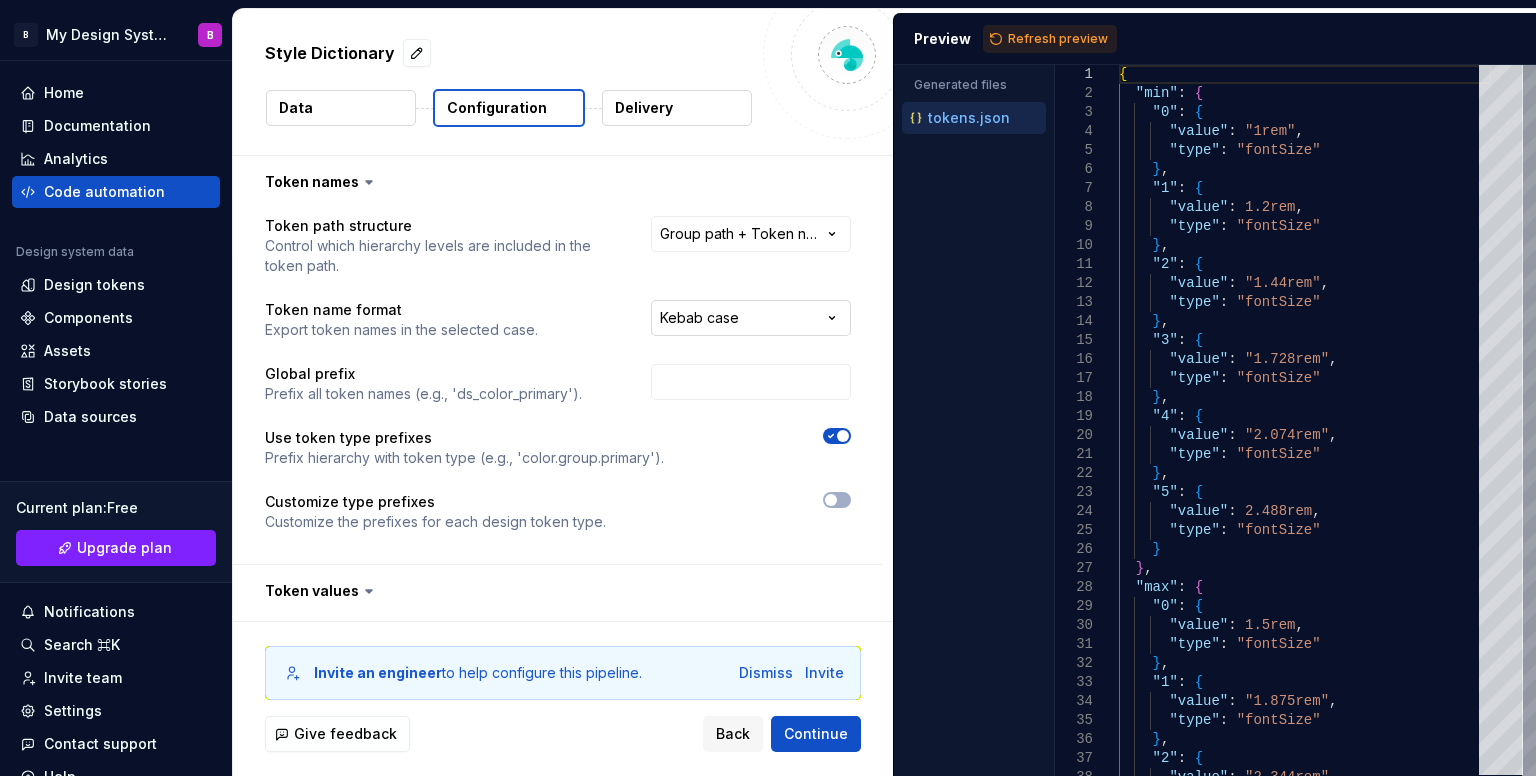 click on "**********" at bounding box center (768, 388) 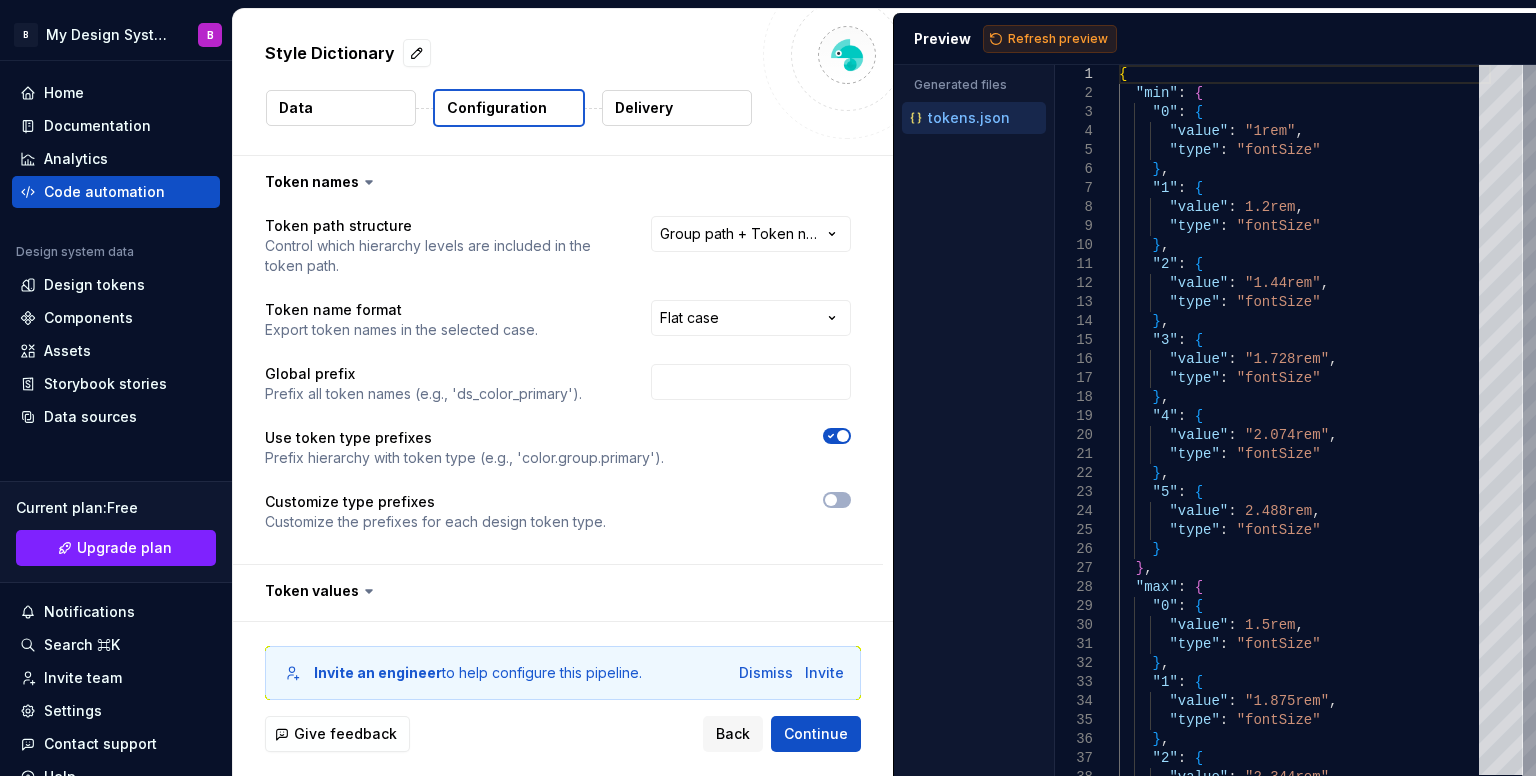 click on "Refresh preview" at bounding box center (1058, 39) 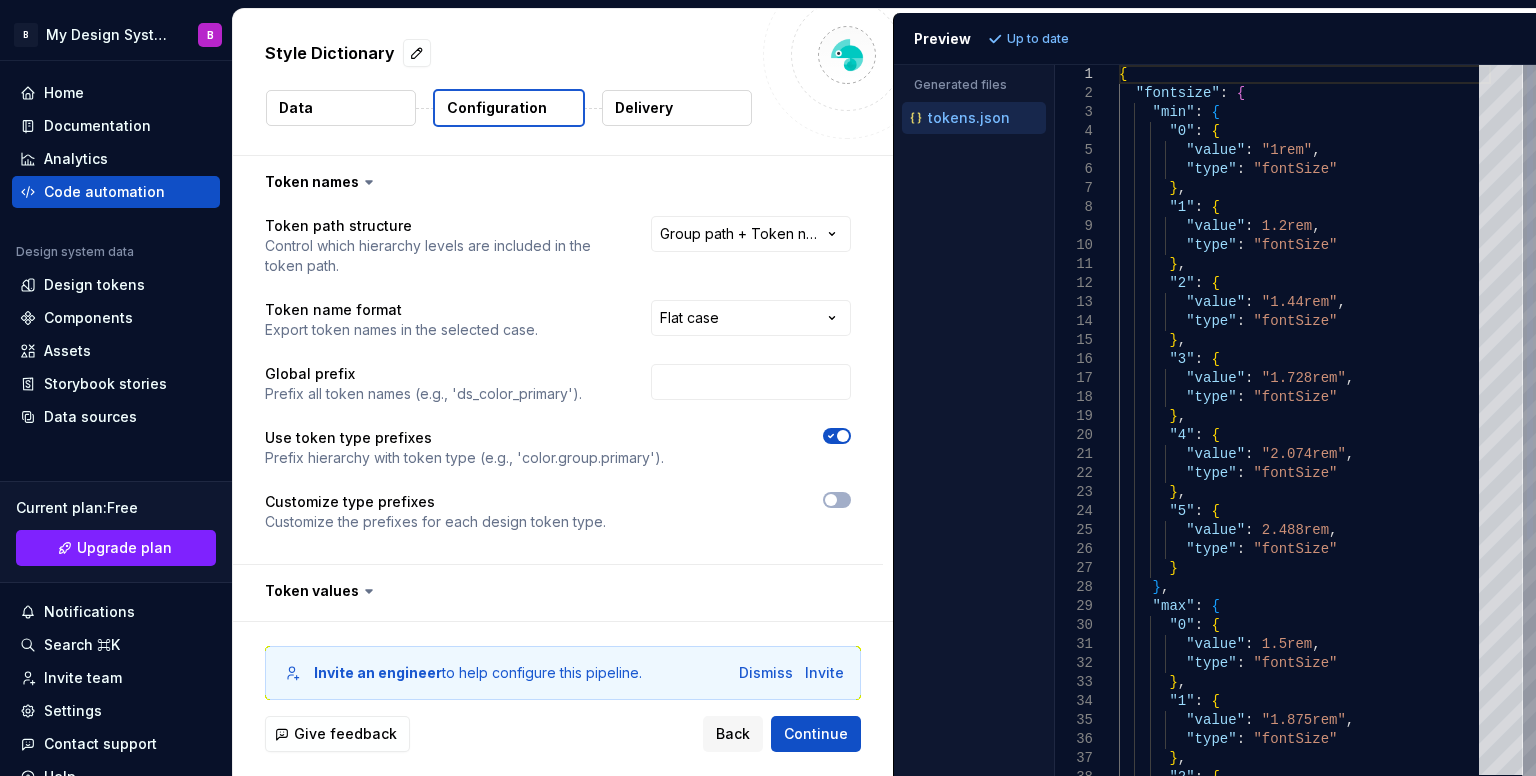scroll, scrollTop: 0, scrollLeft: 0, axis: both 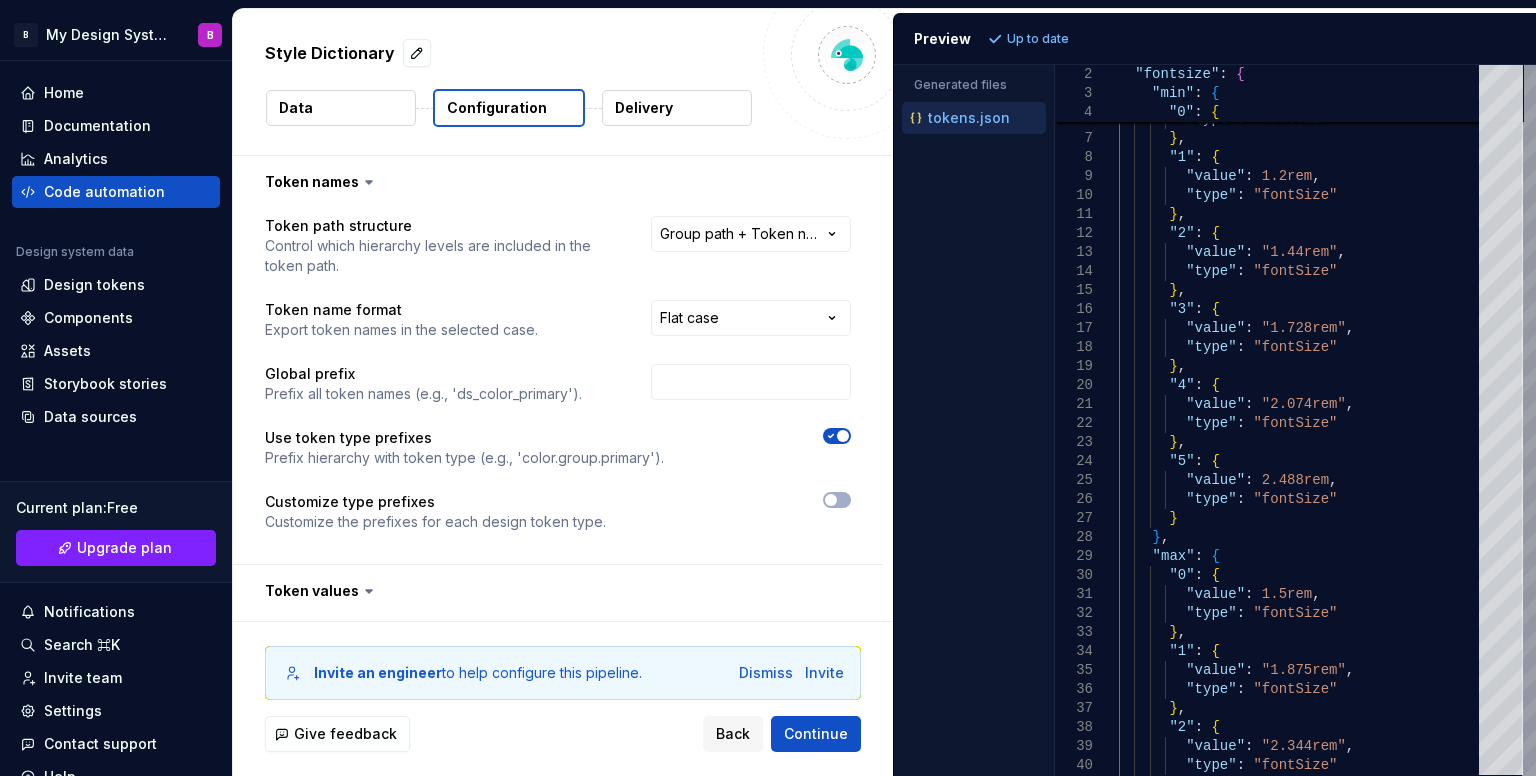 click on "Preview Up to date" at bounding box center (1215, 39) 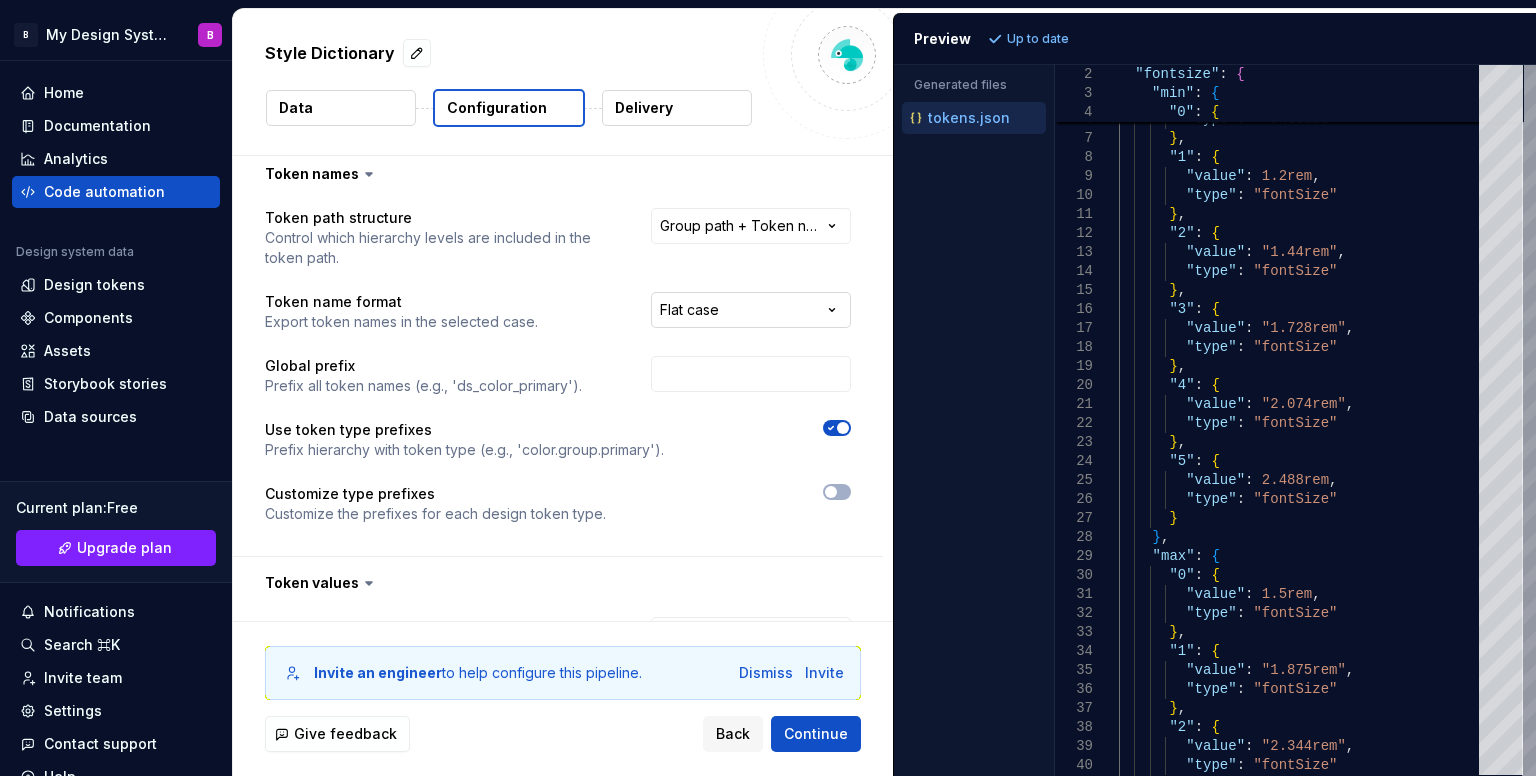 scroll, scrollTop: 0, scrollLeft: 0, axis: both 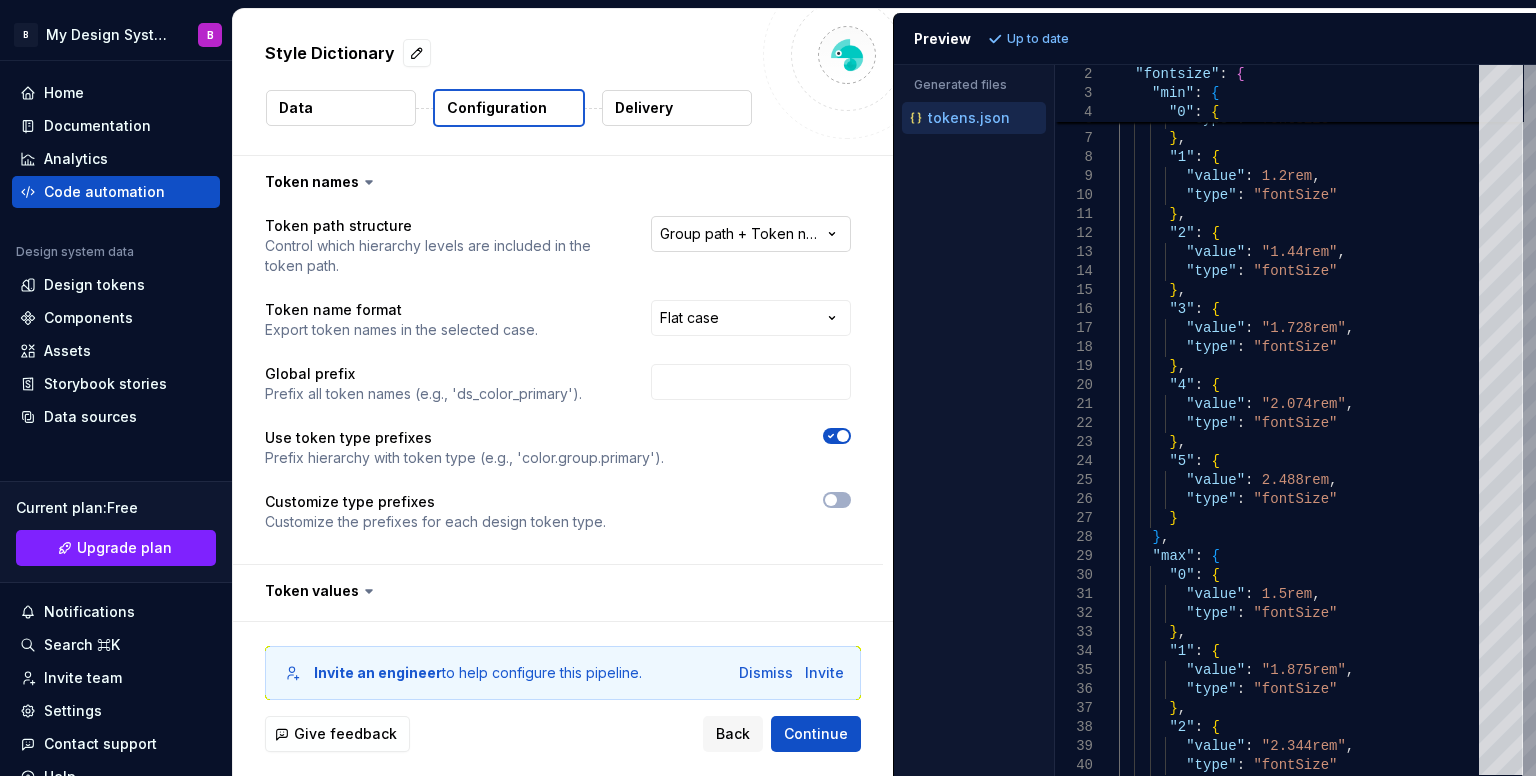 click on "**********" at bounding box center (768, 388) 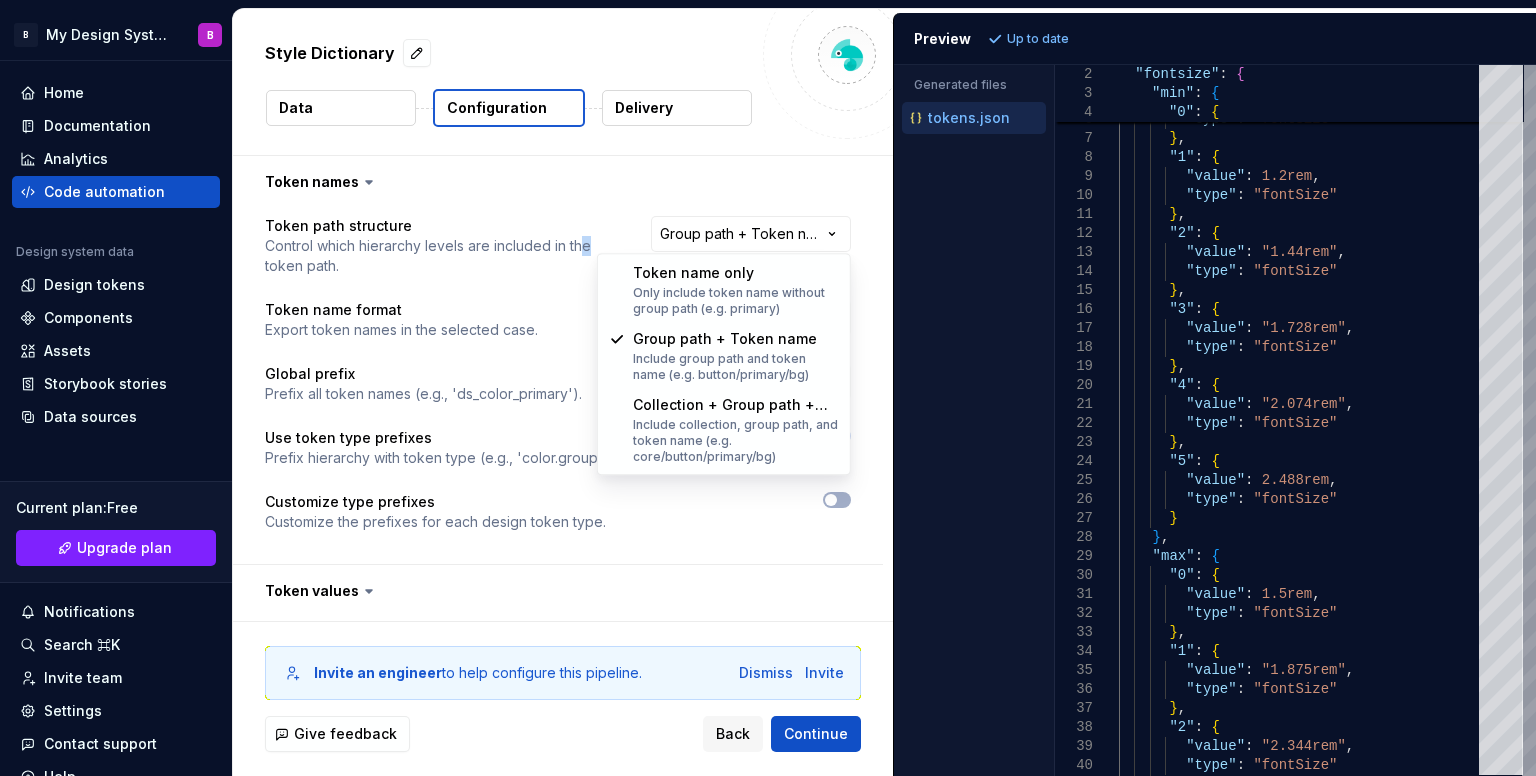 drag, startPoint x: 590, startPoint y: 253, endPoint x: 640, endPoint y: 266, distance: 51.662365 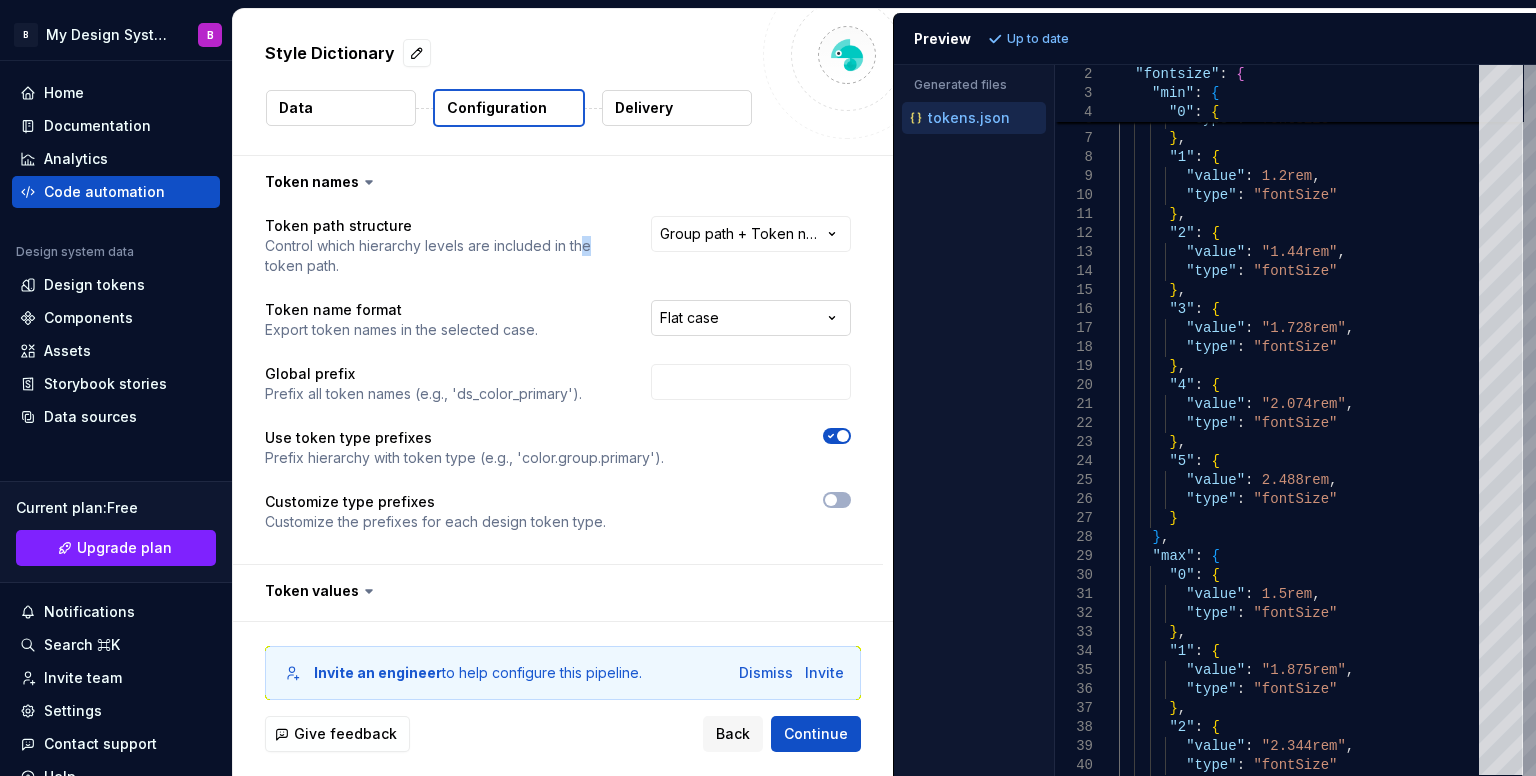 click on "**********" at bounding box center [768, 388] 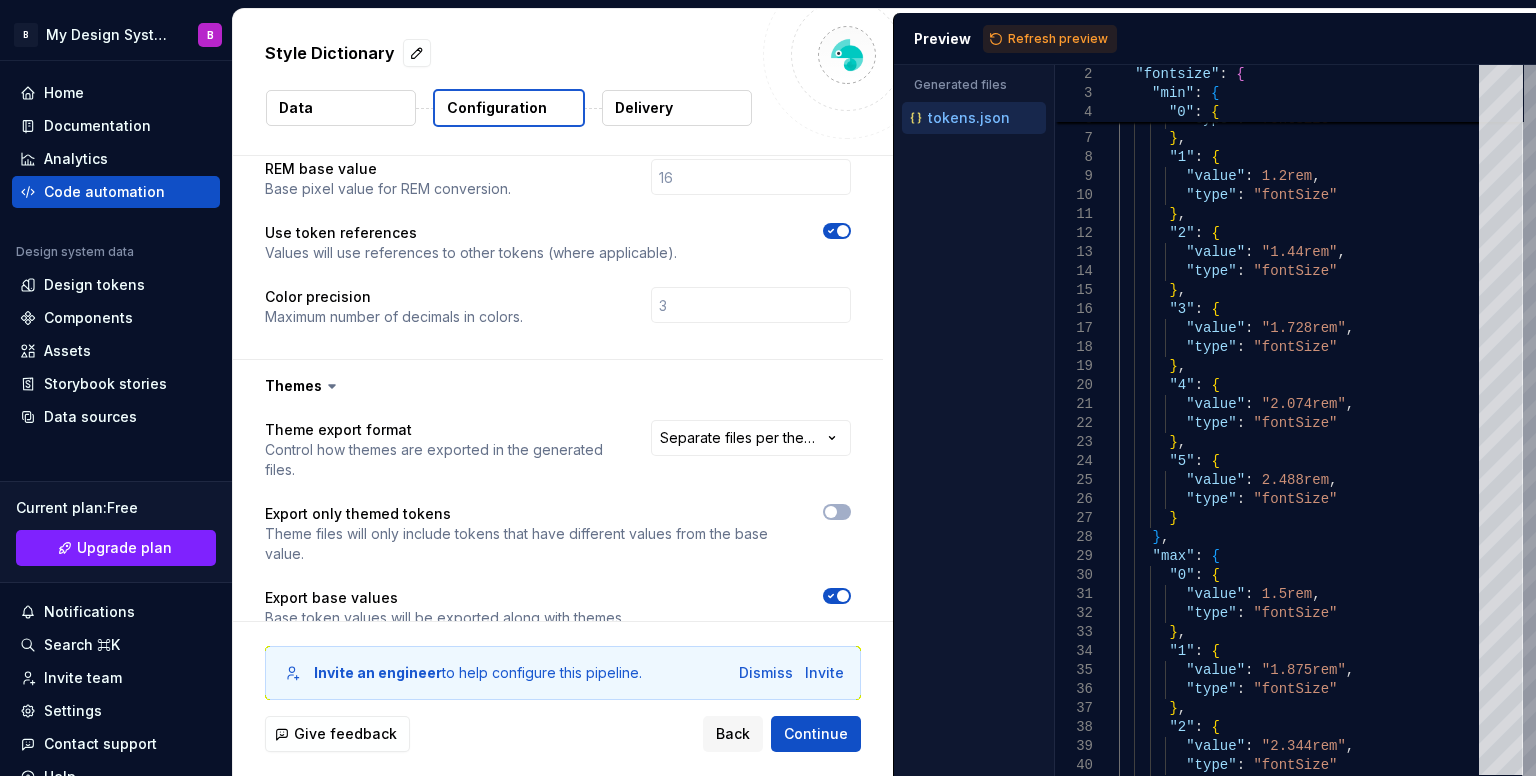 scroll, scrollTop: 600, scrollLeft: 0, axis: vertical 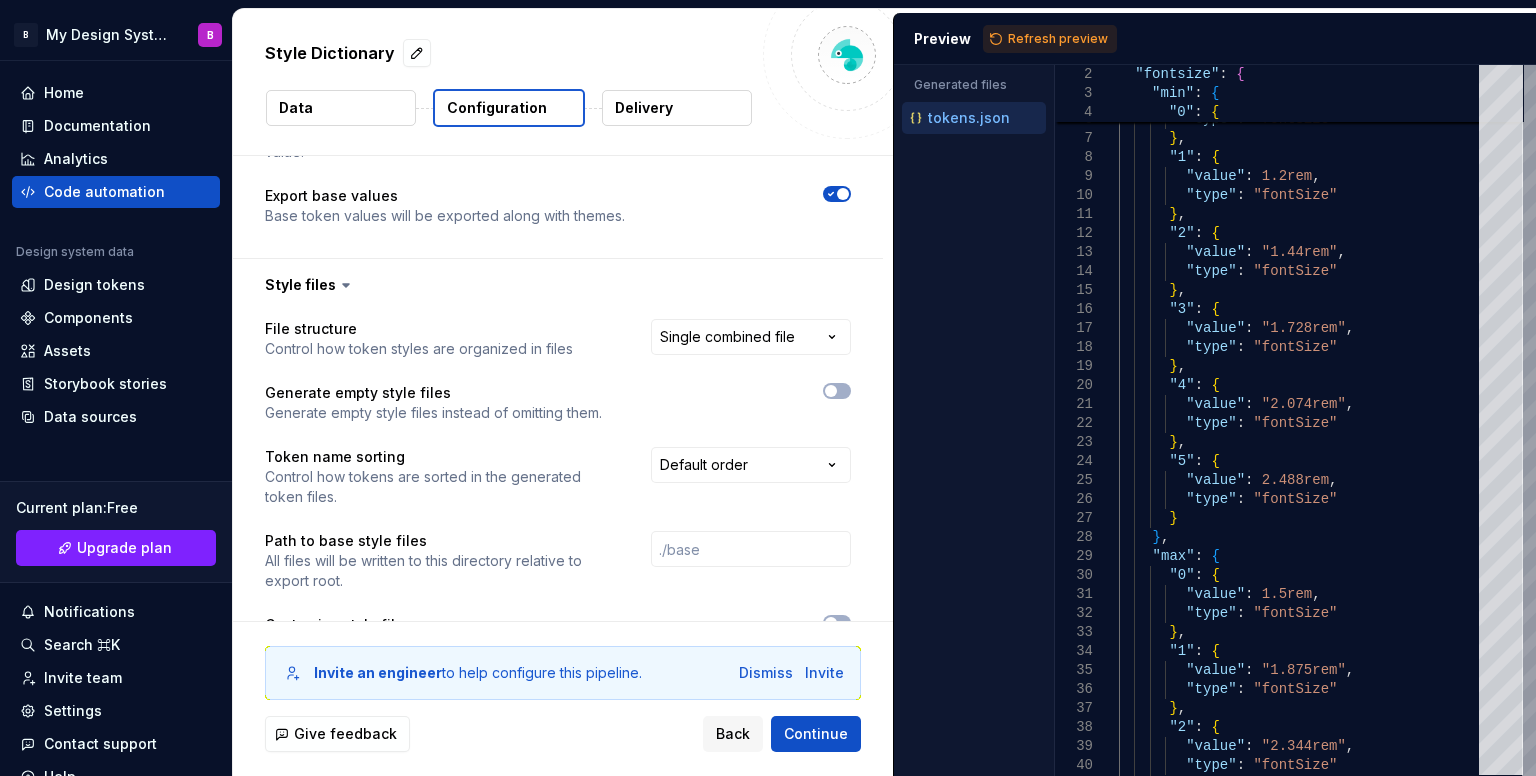 drag, startPoint x: 546, startPoint y: 363, endPoint x: 564, endPoint y: 417, distance: 56.920998 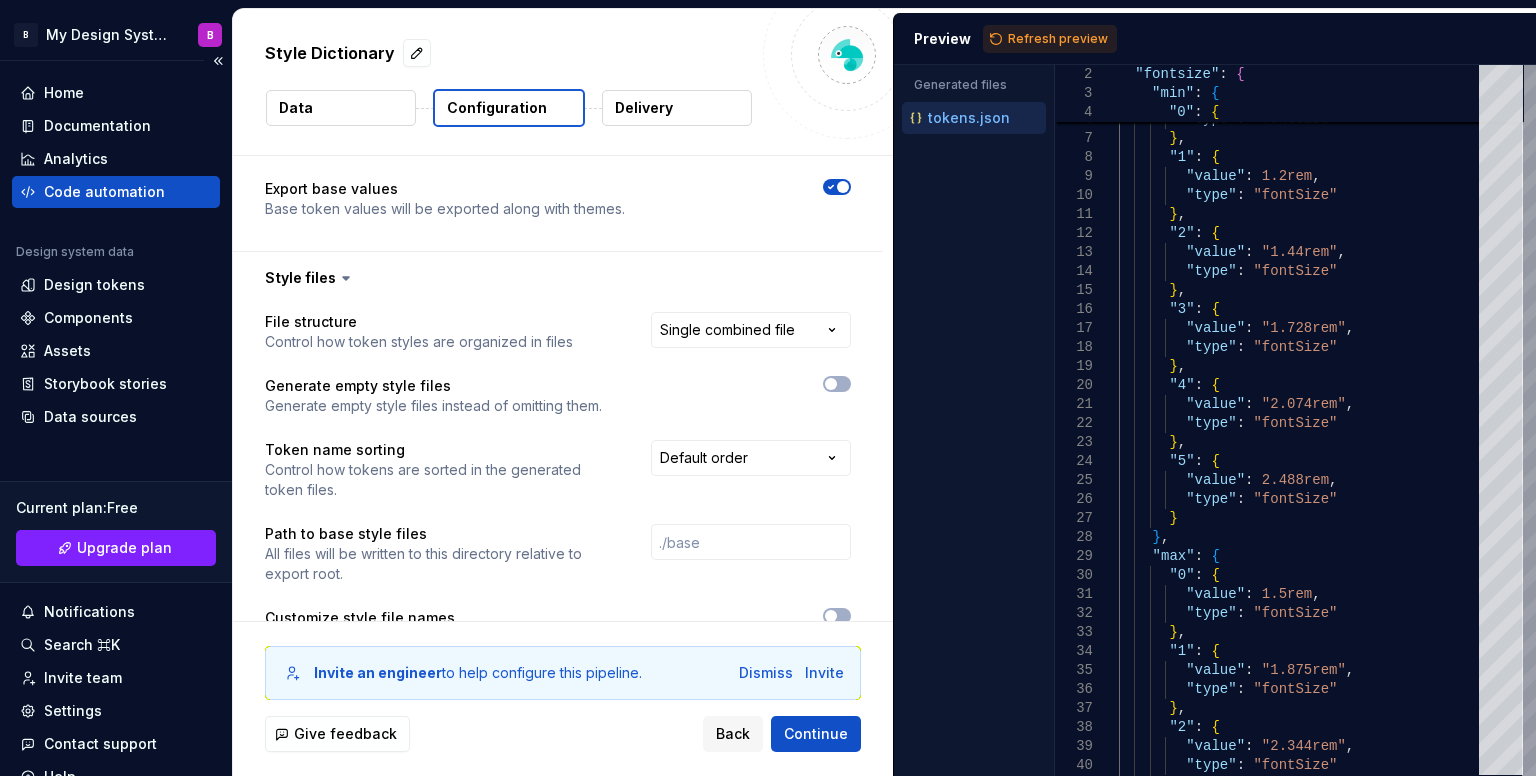 click on "Code automation" at bounding box center (104, 192) 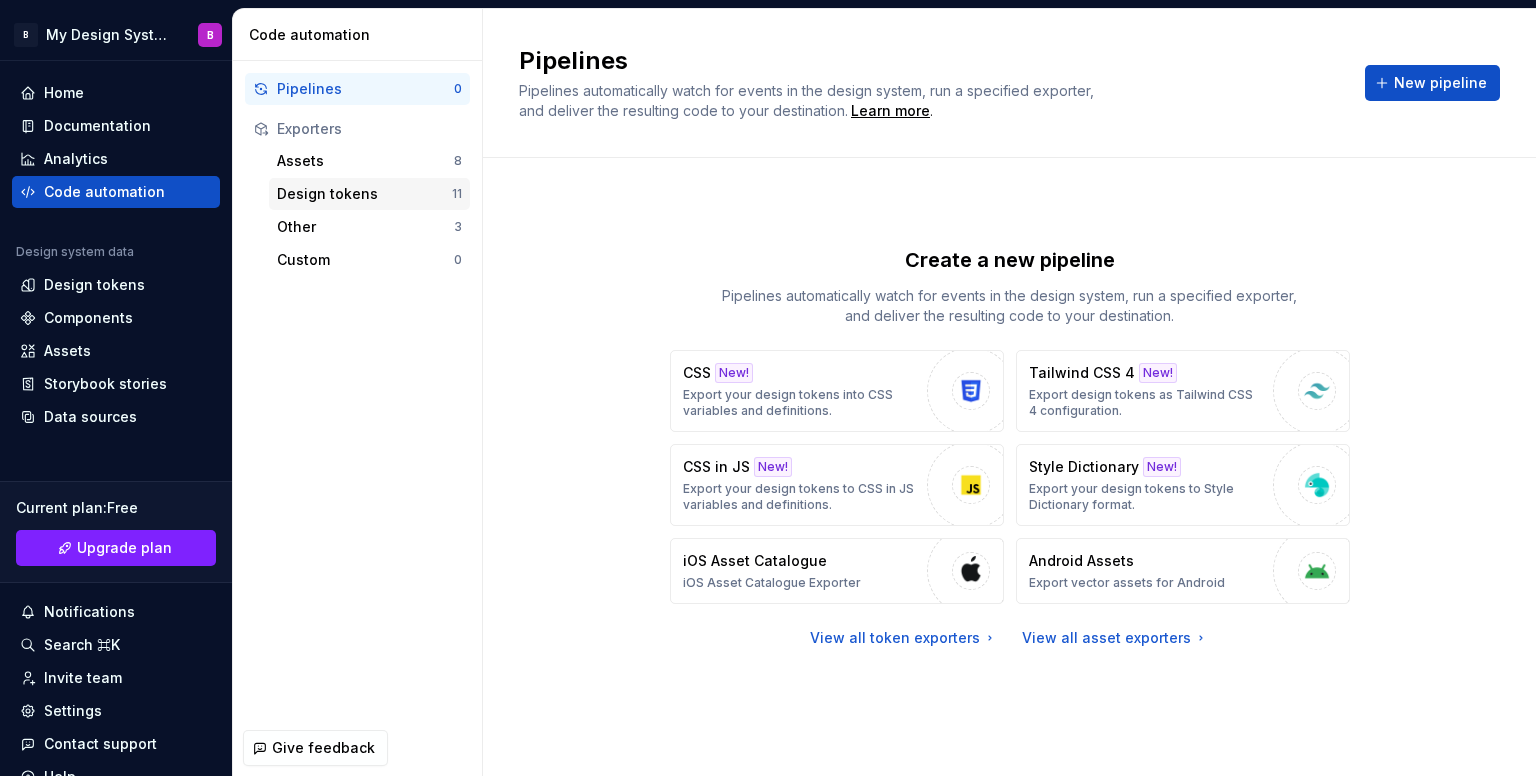 click on "Design tokens" at bounding box center [364, 194] 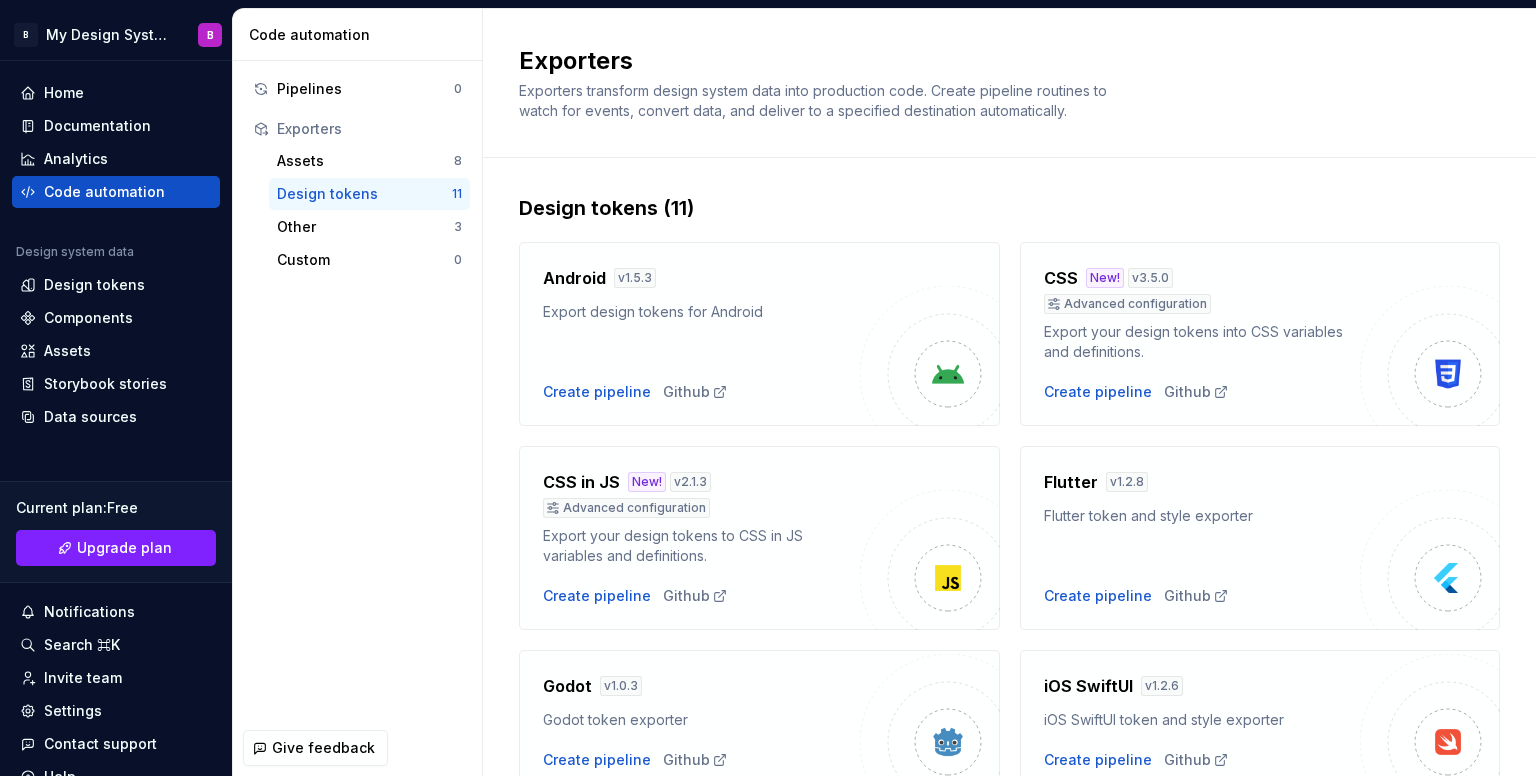 drag, startPoint x: 312, startPoint y: 380, endPoint x: 300, endPoint y: 447, distance: 68.06615 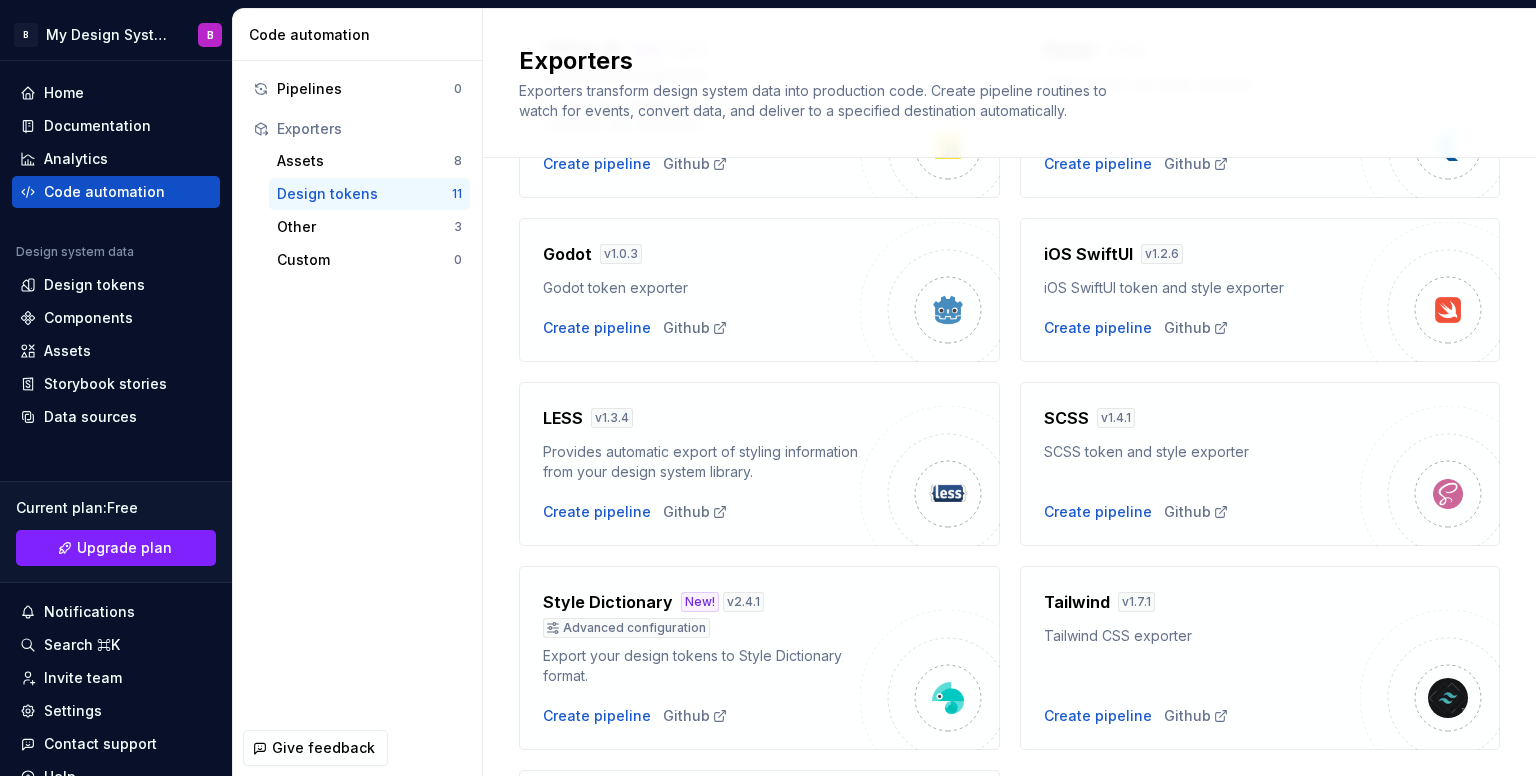 scroll, scrollTop: 500, scrollLeft: 0, axis: vertical 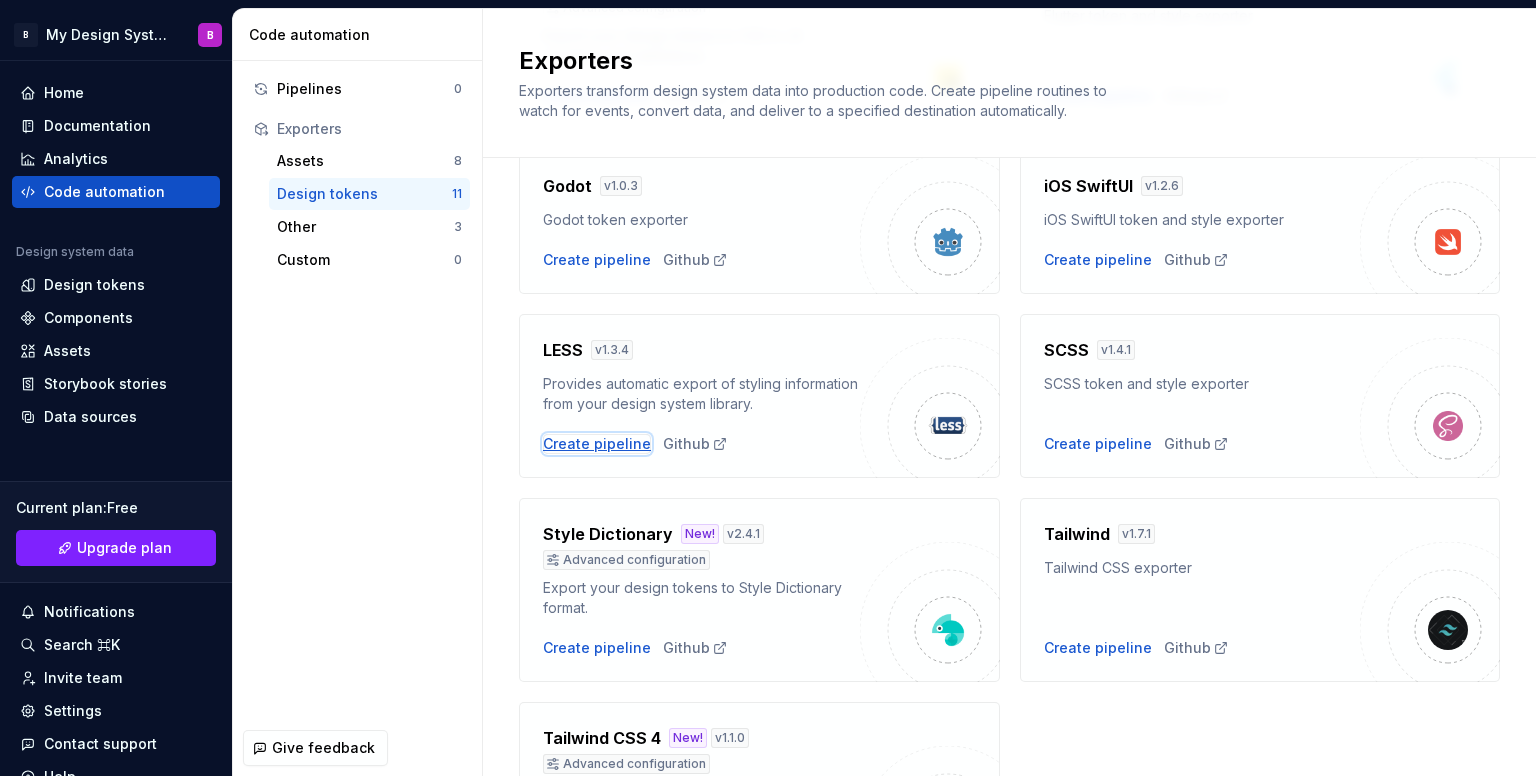 click on "Create pipeline" at bounding box center (597, 444) 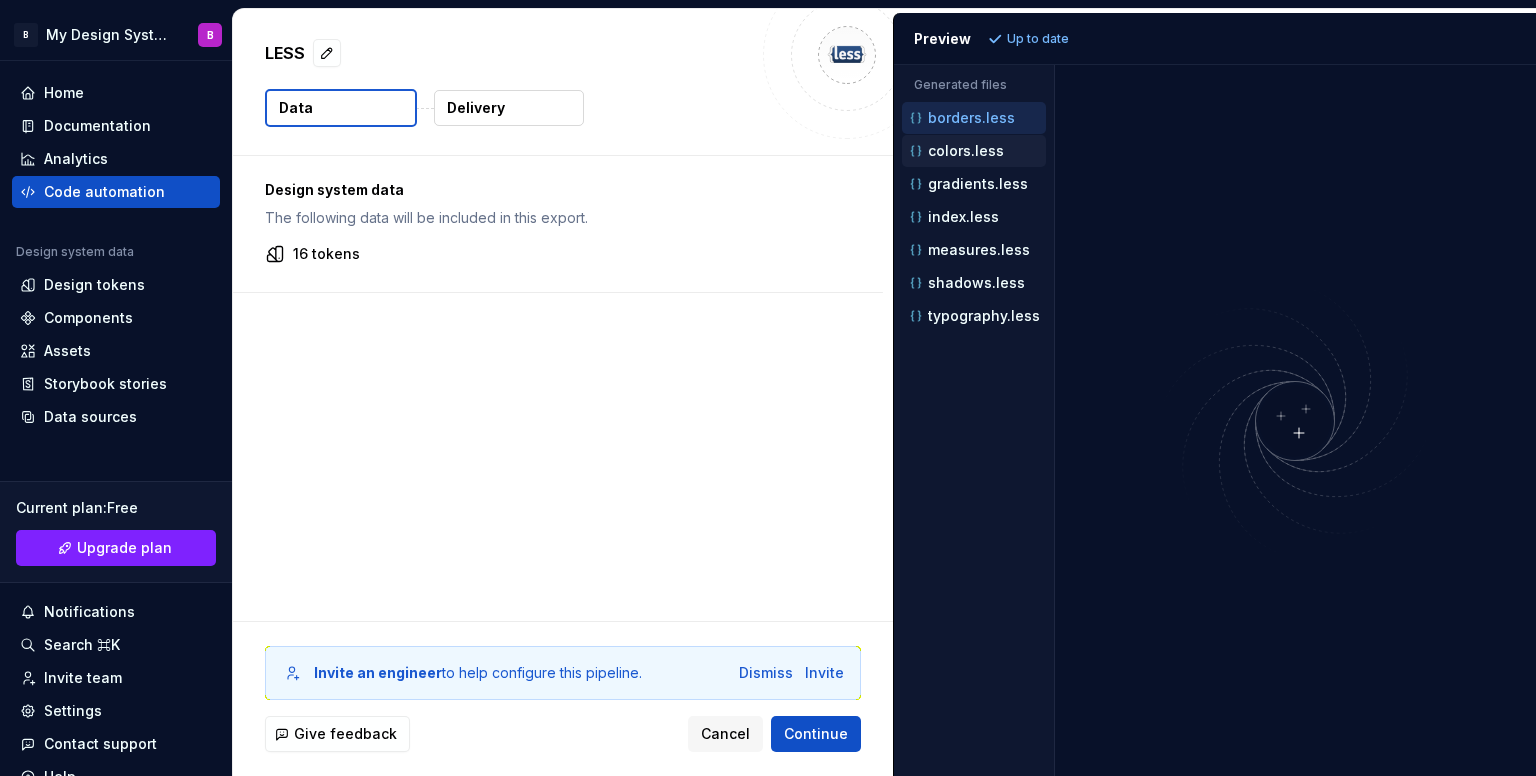 click on "colors.less" at bounding box center (966, 151) 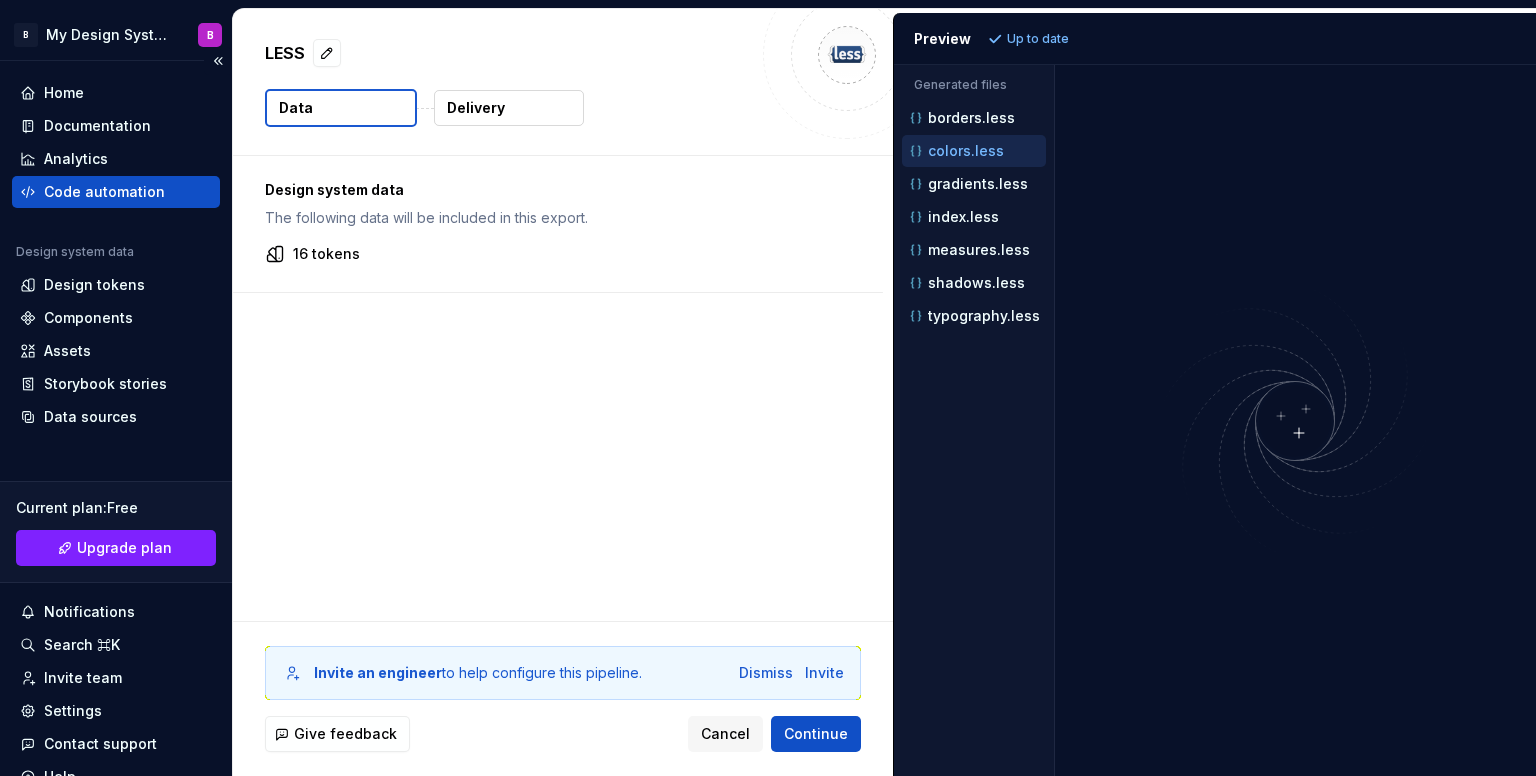 click on "Code automation" at bounding box center [104, 192] 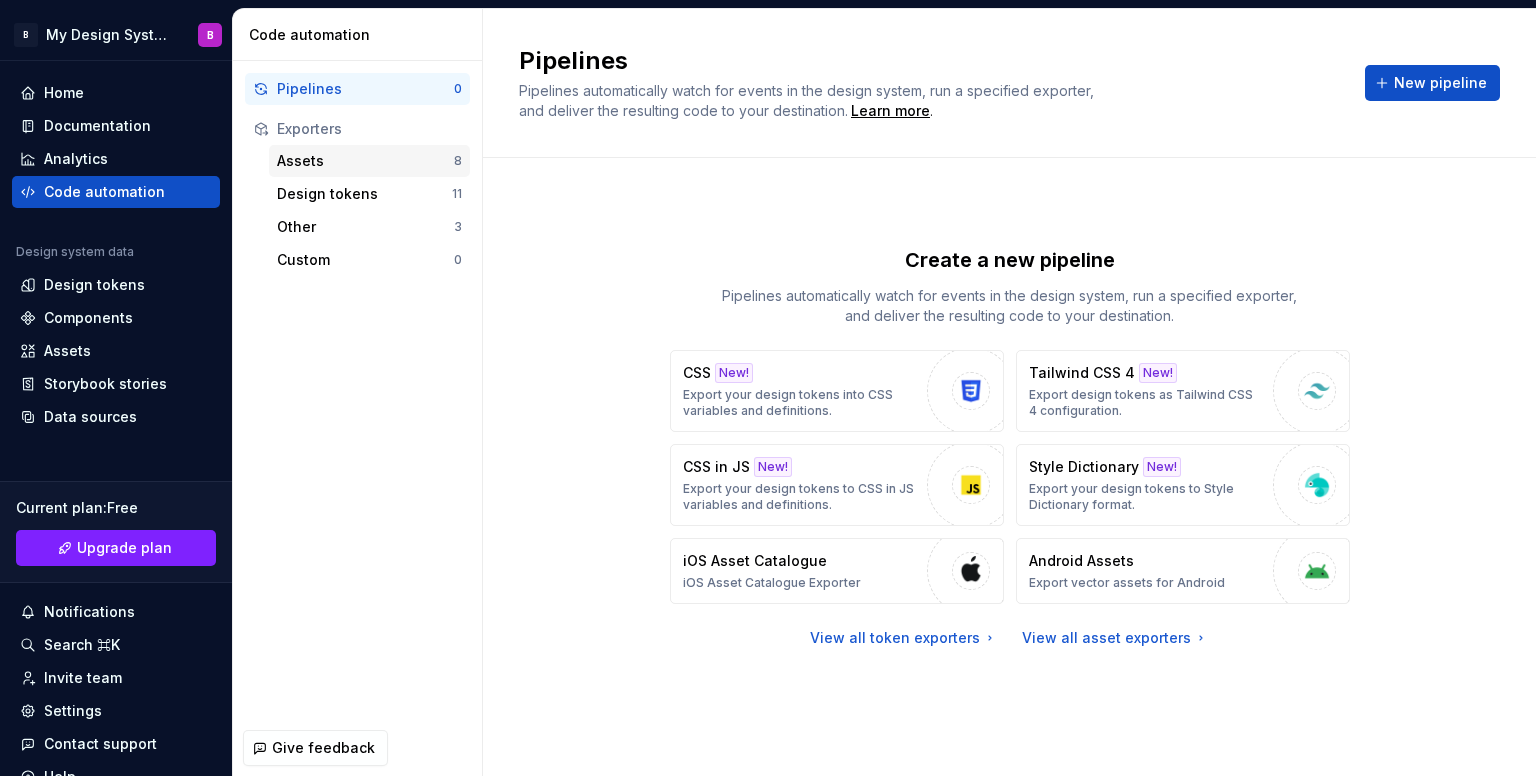 click on "Assets" at bounding box center [365, 161] 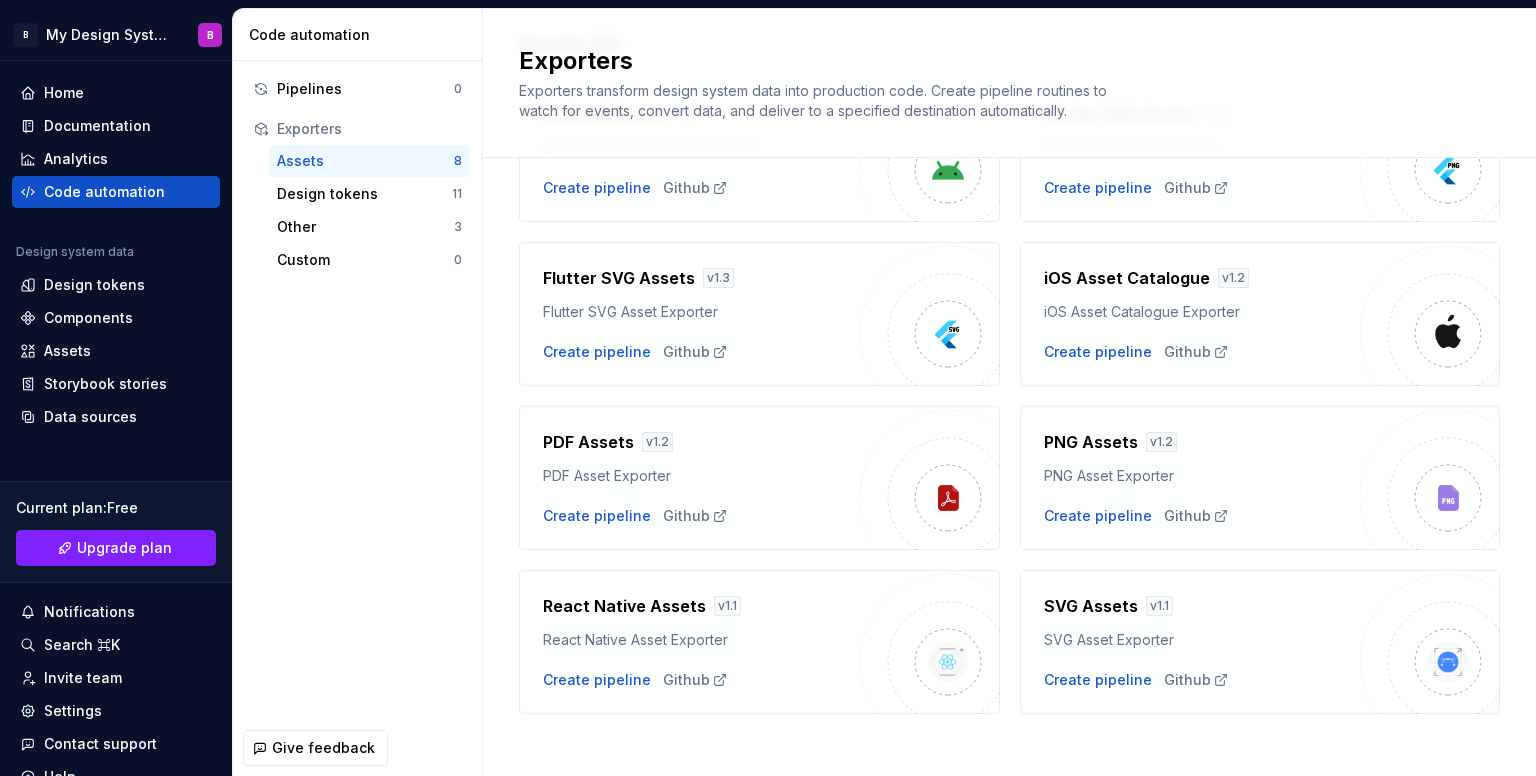 scroll, scrollTop: 77, scrollLeft: 0, axis: vertical 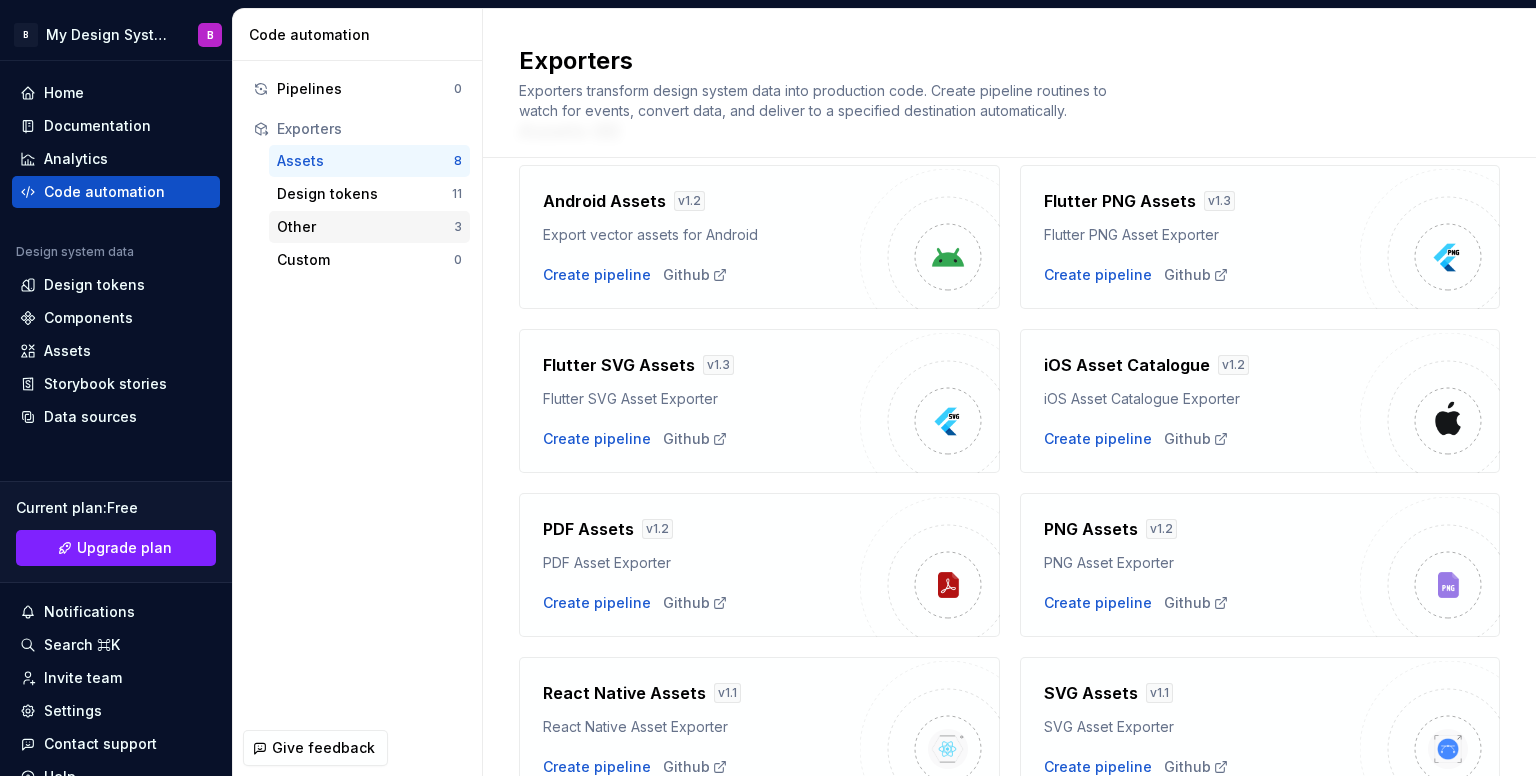 click on "Other 3" at bounding box center (369, 227) 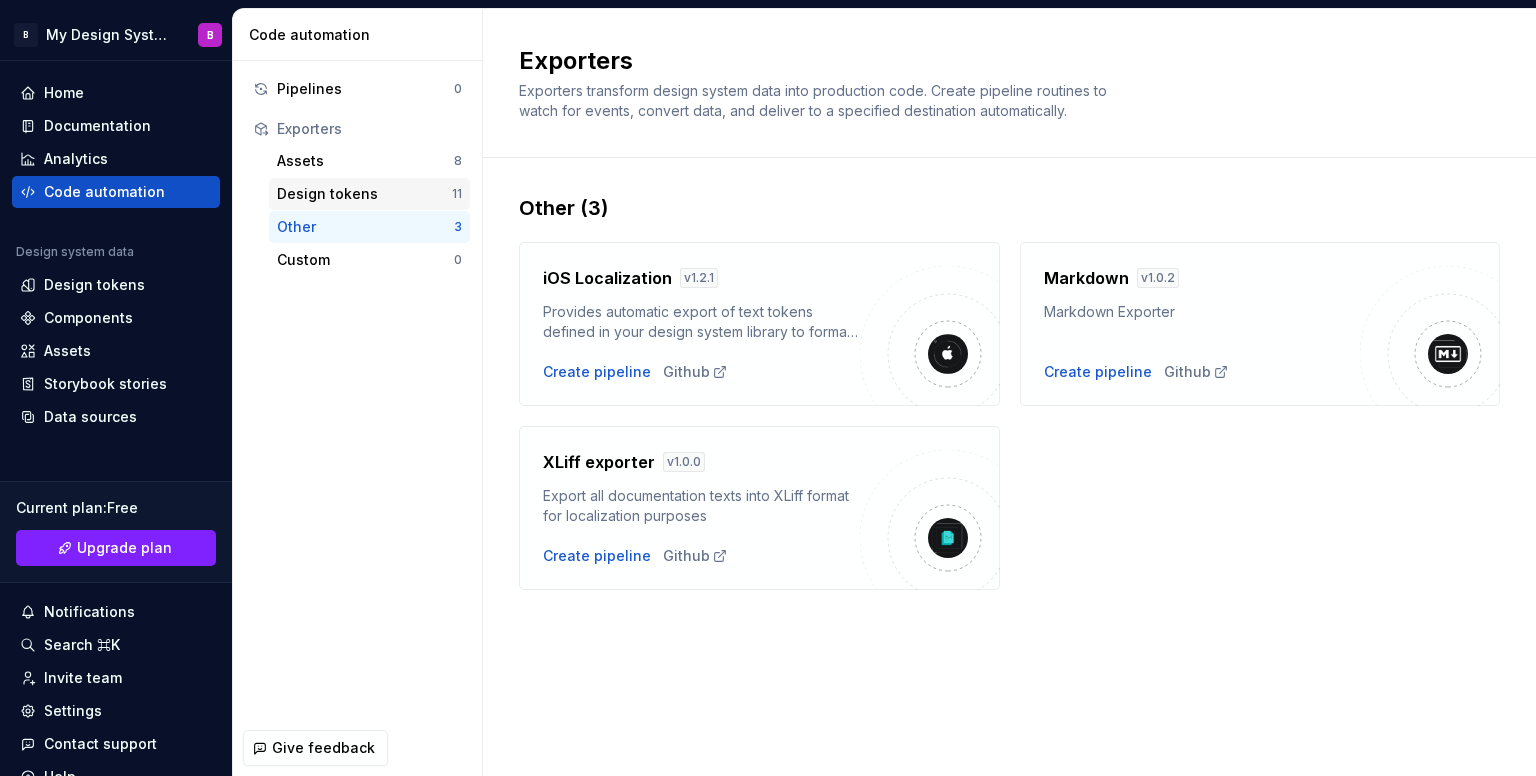 click on "Design tokens" at bounding box center [364, 194] 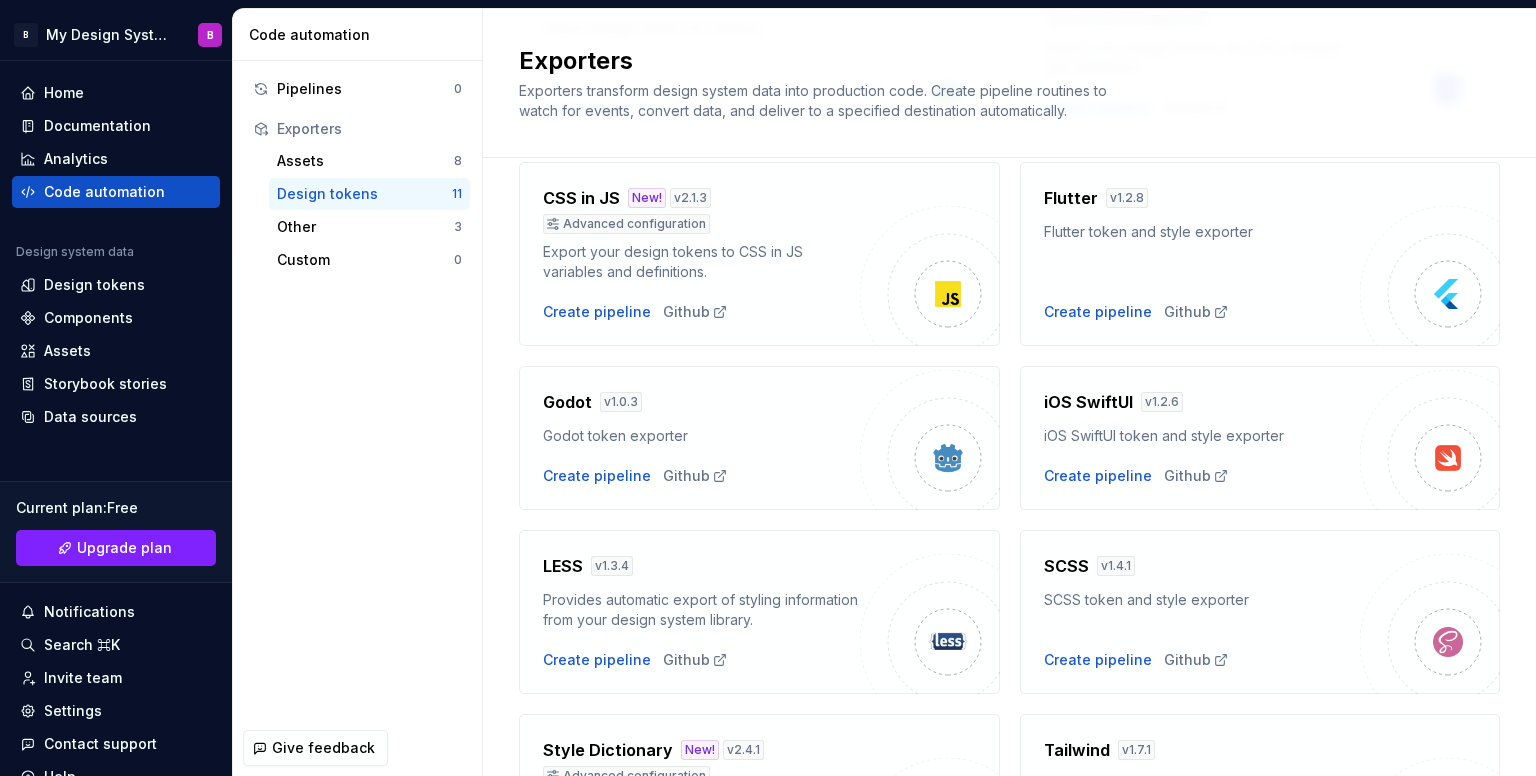 scroll, scrollTop: 85, scrollLeft: 0, axis: vertical 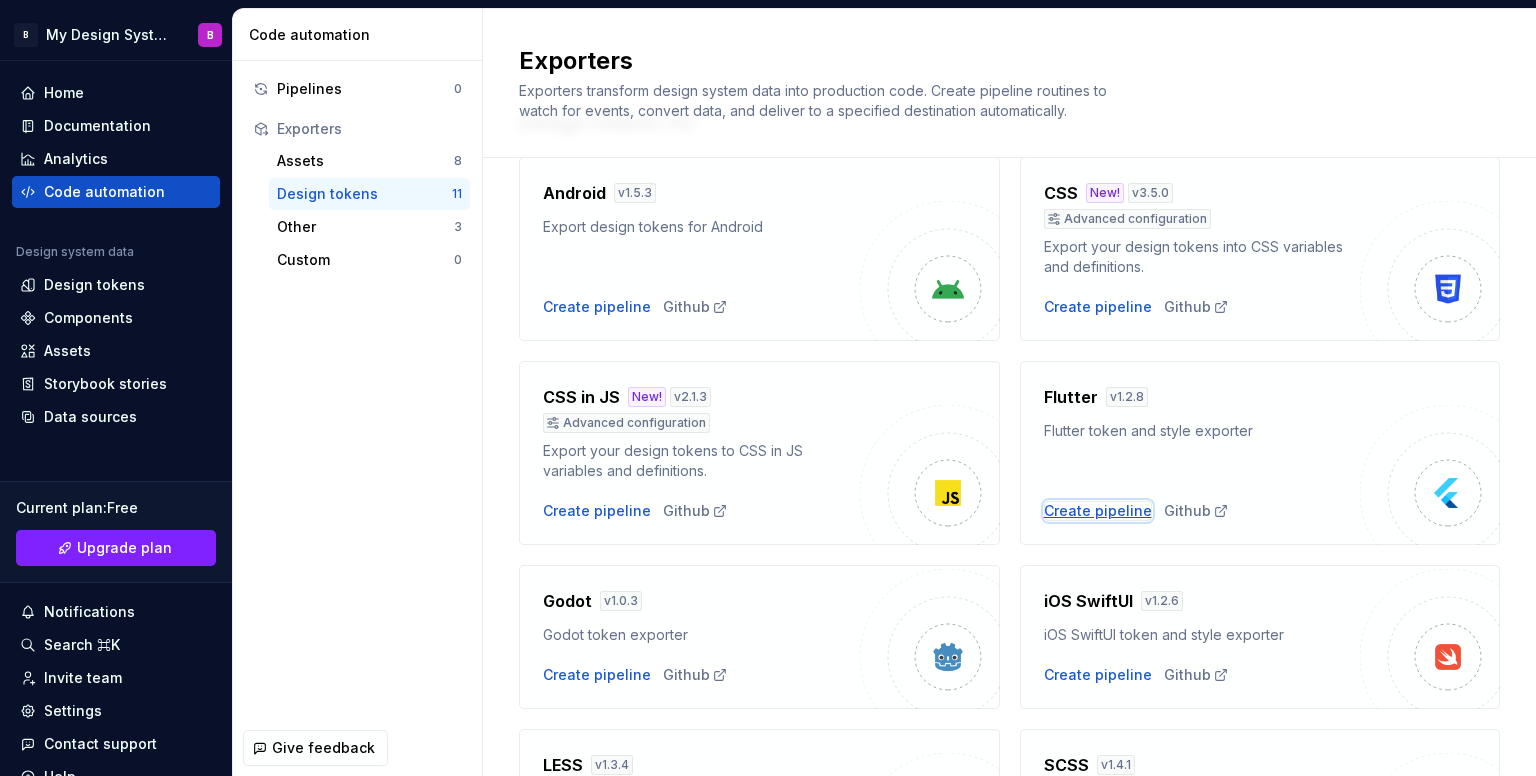 click on "Create pipeline" at bounding box center [1098, 511] 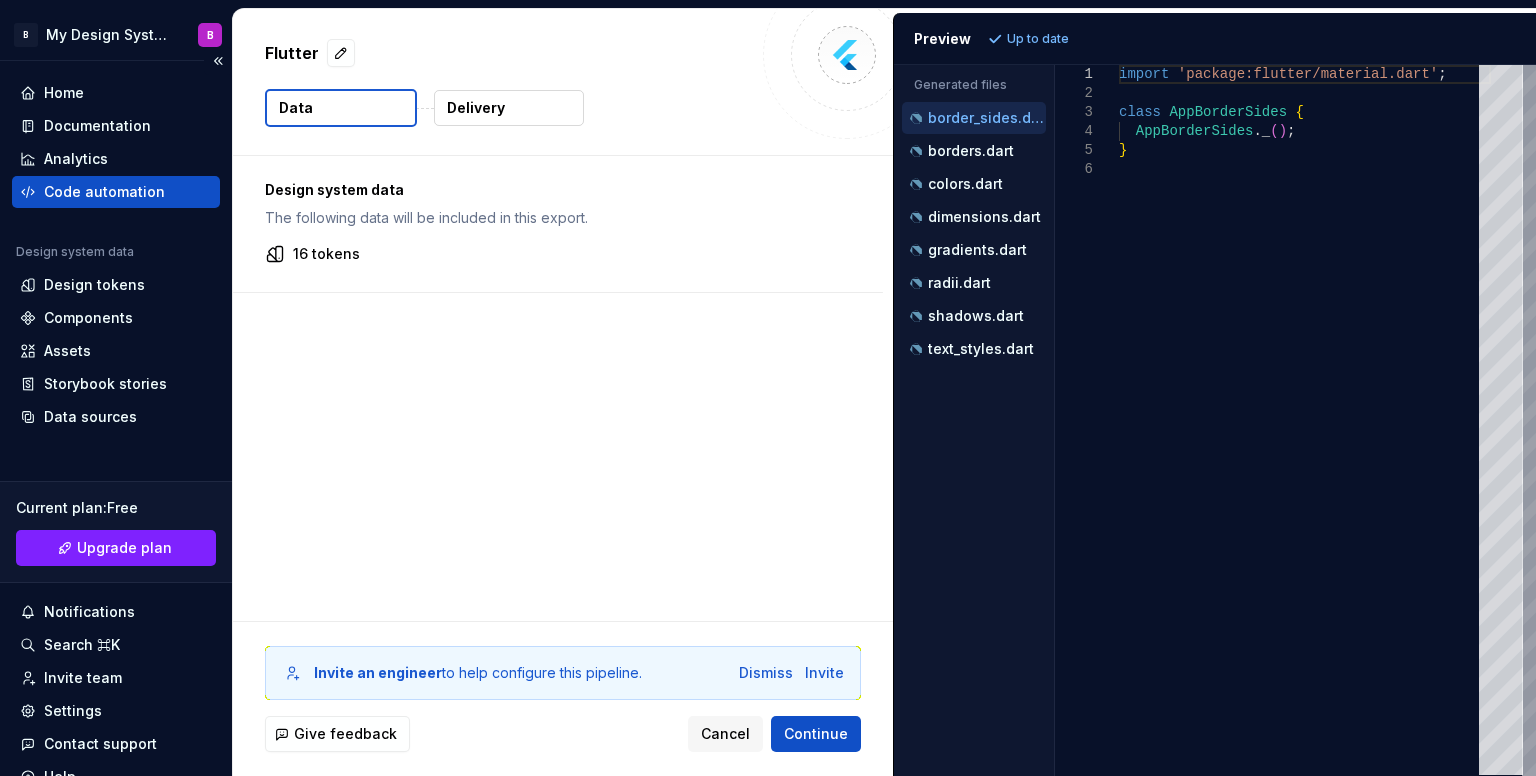click on "Code automation" at bounding box center [116, 192] 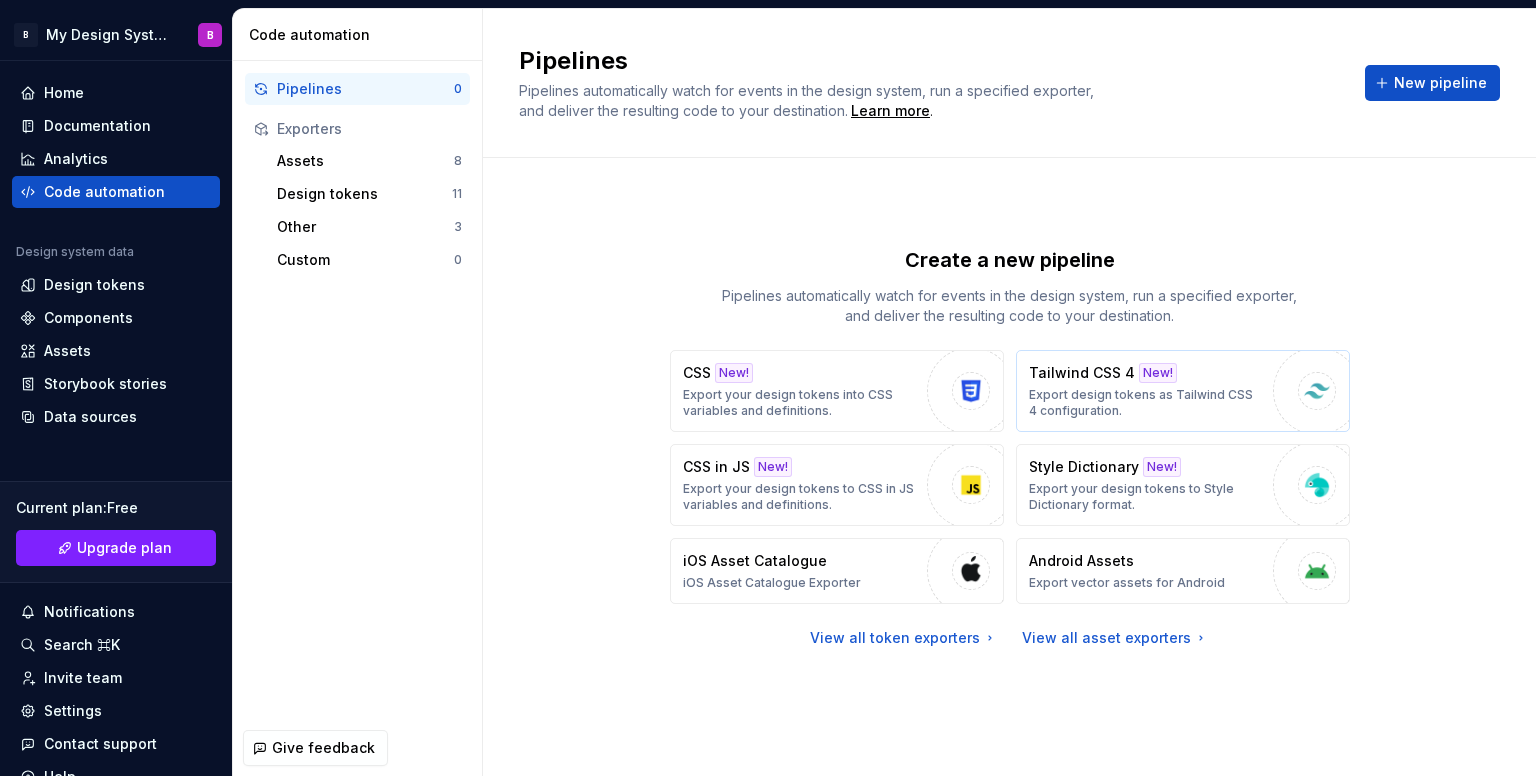 click on "Tailwind CSS 4 New! Export design tokens as Tailwind CSS 4 configuration." at bounding box center [1146, 391] 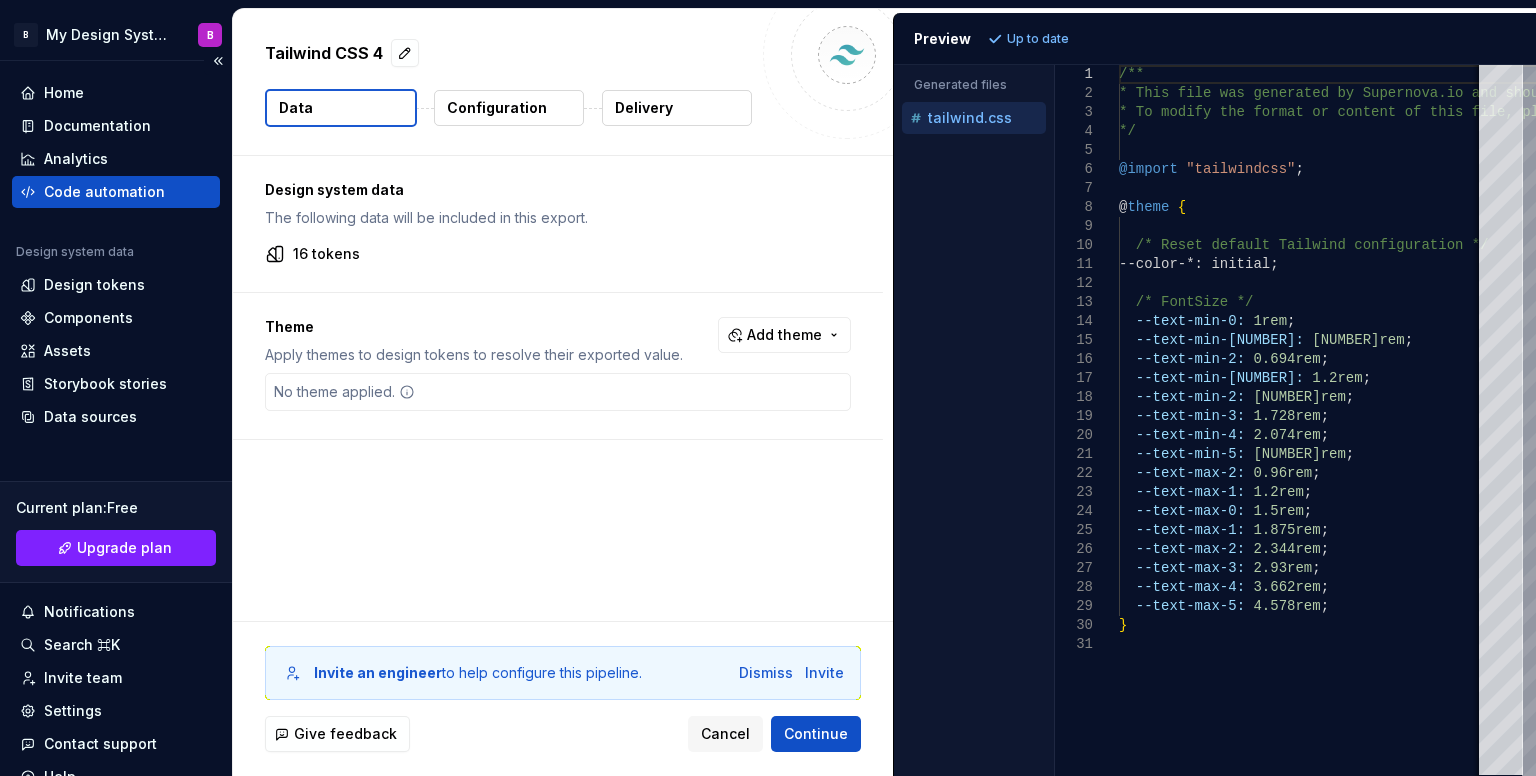 click on "Code automation" at bounding box center (104, 192) 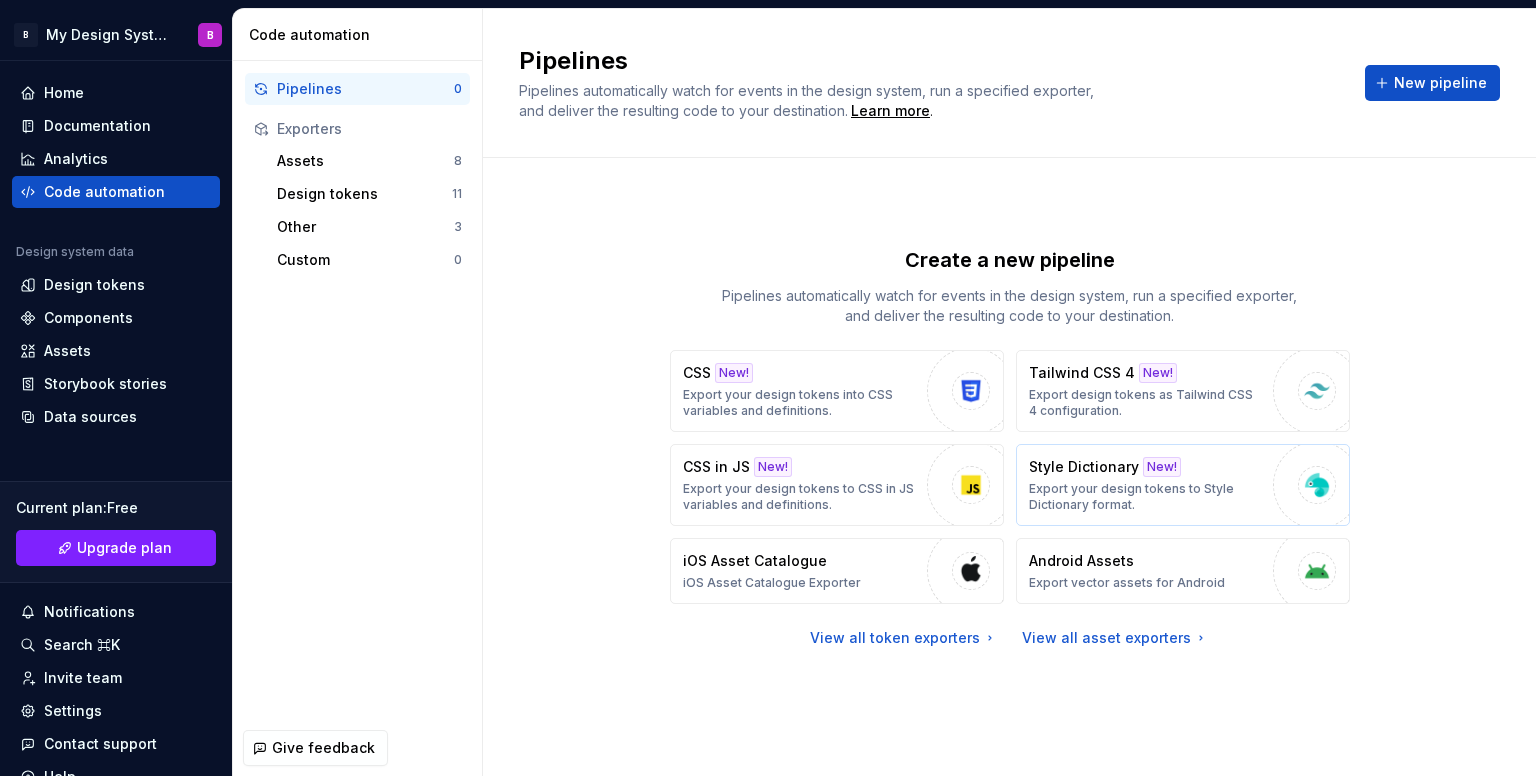 click on "Export your design tokens to Style Dictionary format." at bounding box center (1146, 497) 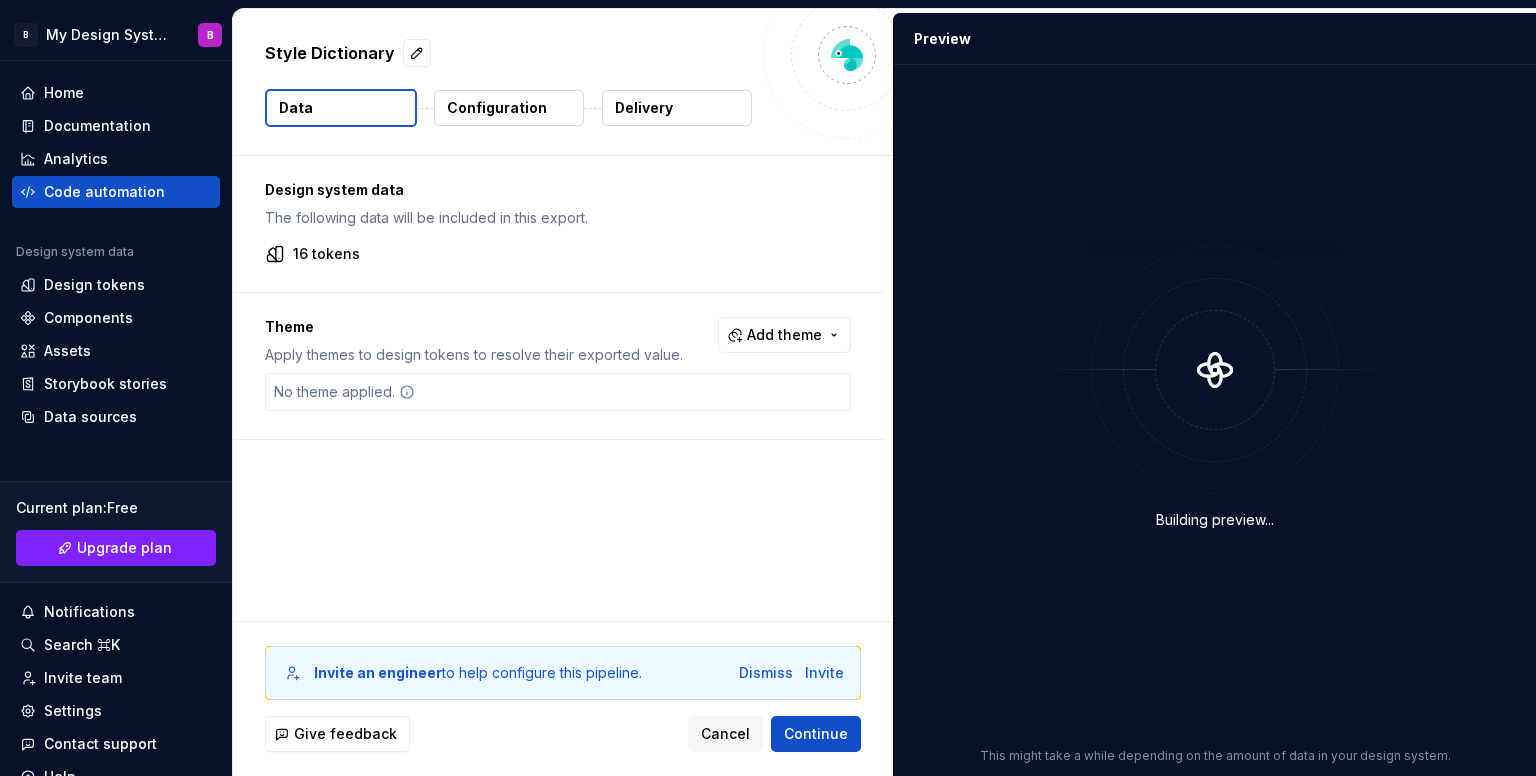 click on "Configuration" at bounding box center [509, 108] 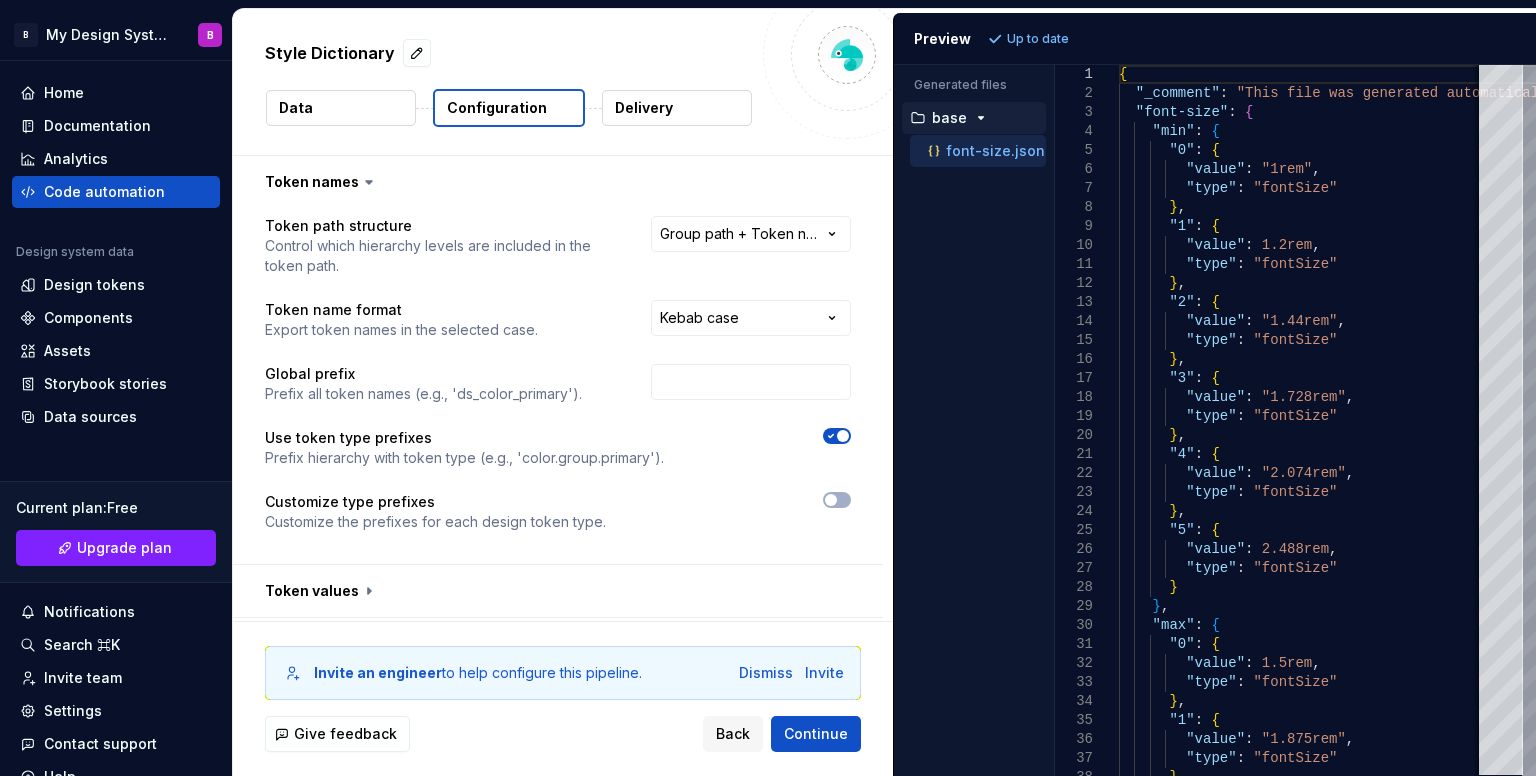 click on "Configuration" at bounding box center (497, 108) 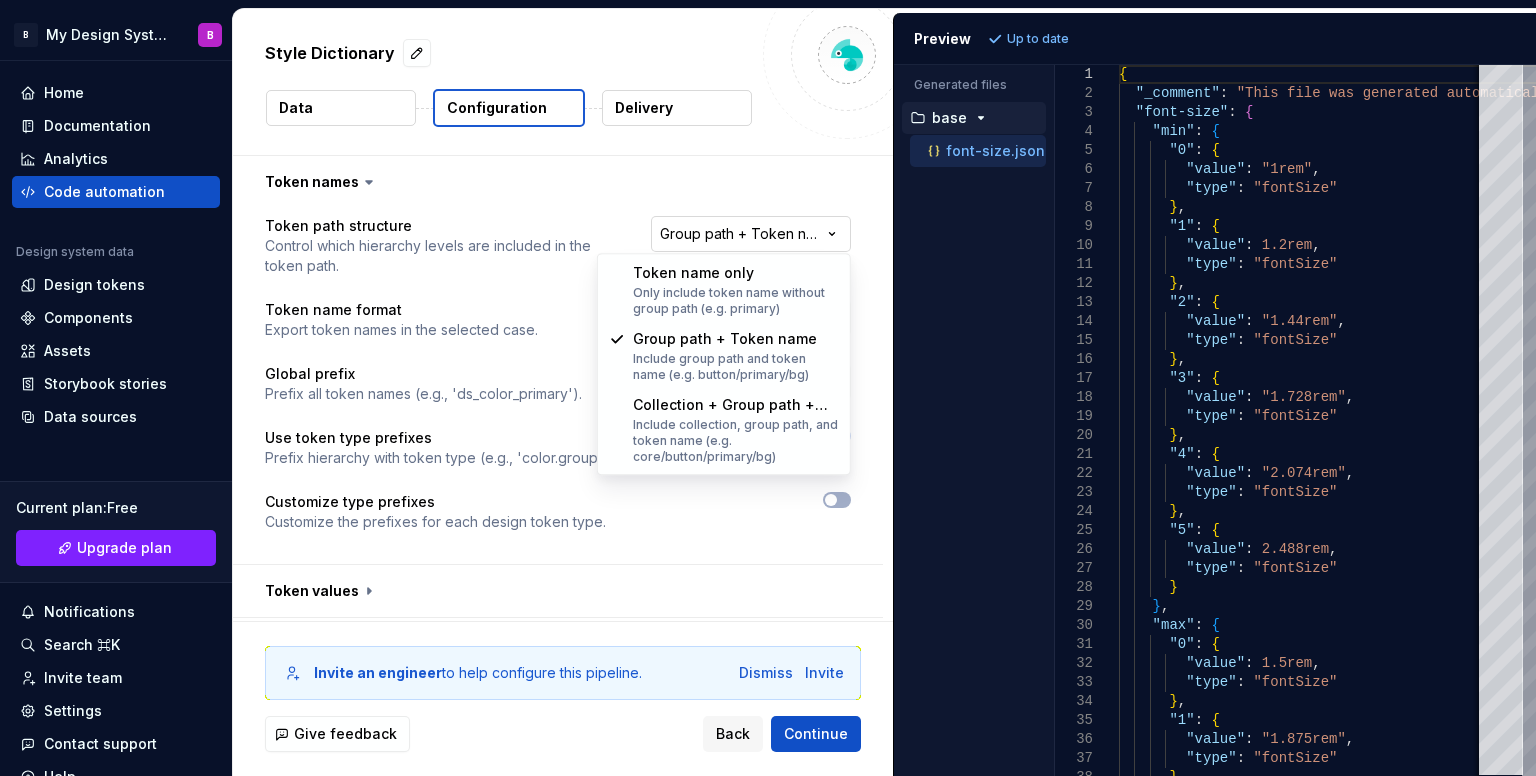 click on "**********" at bounding box center (768, 388) 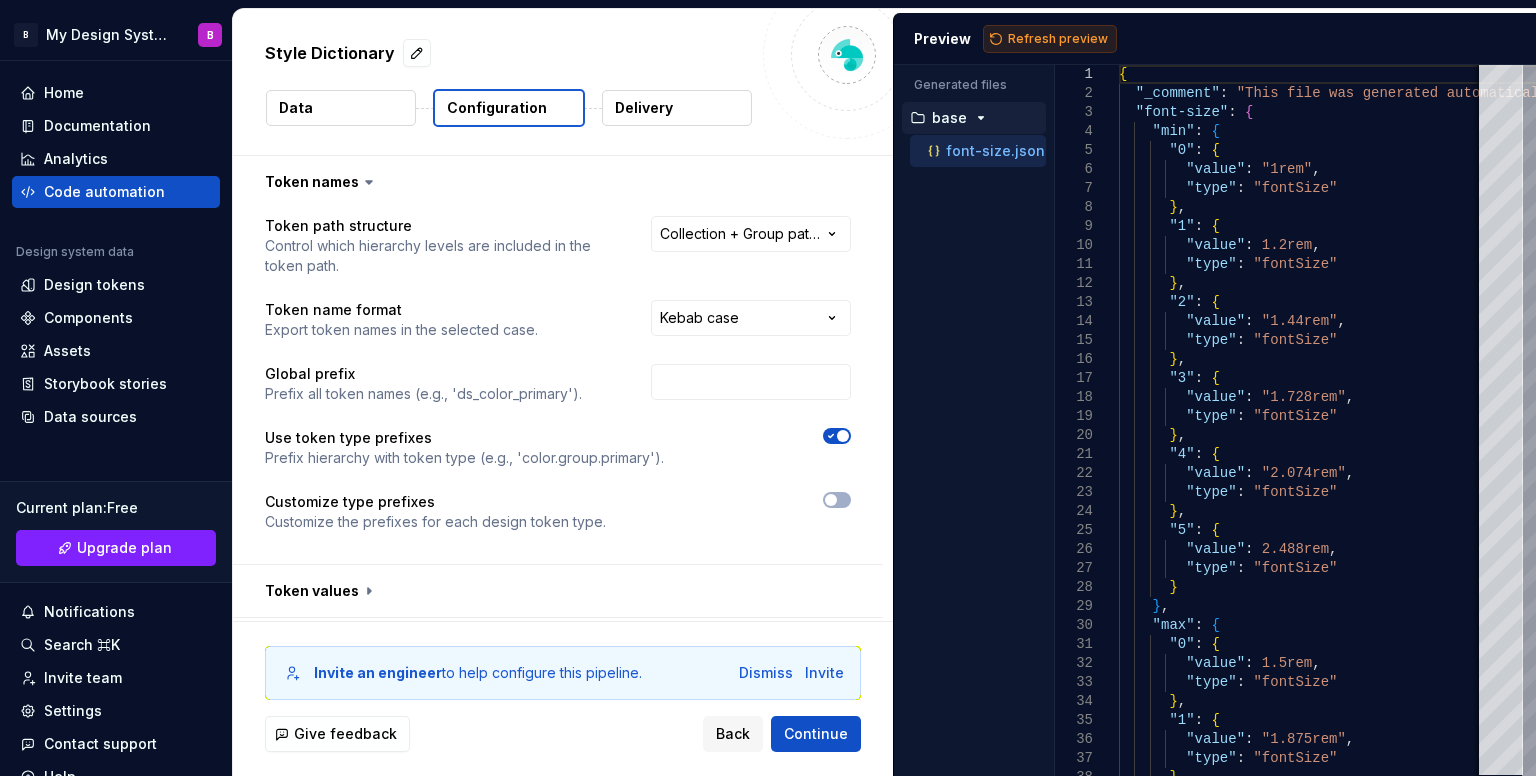 click on "Refresh preview" at bounding box center (1058, 39) 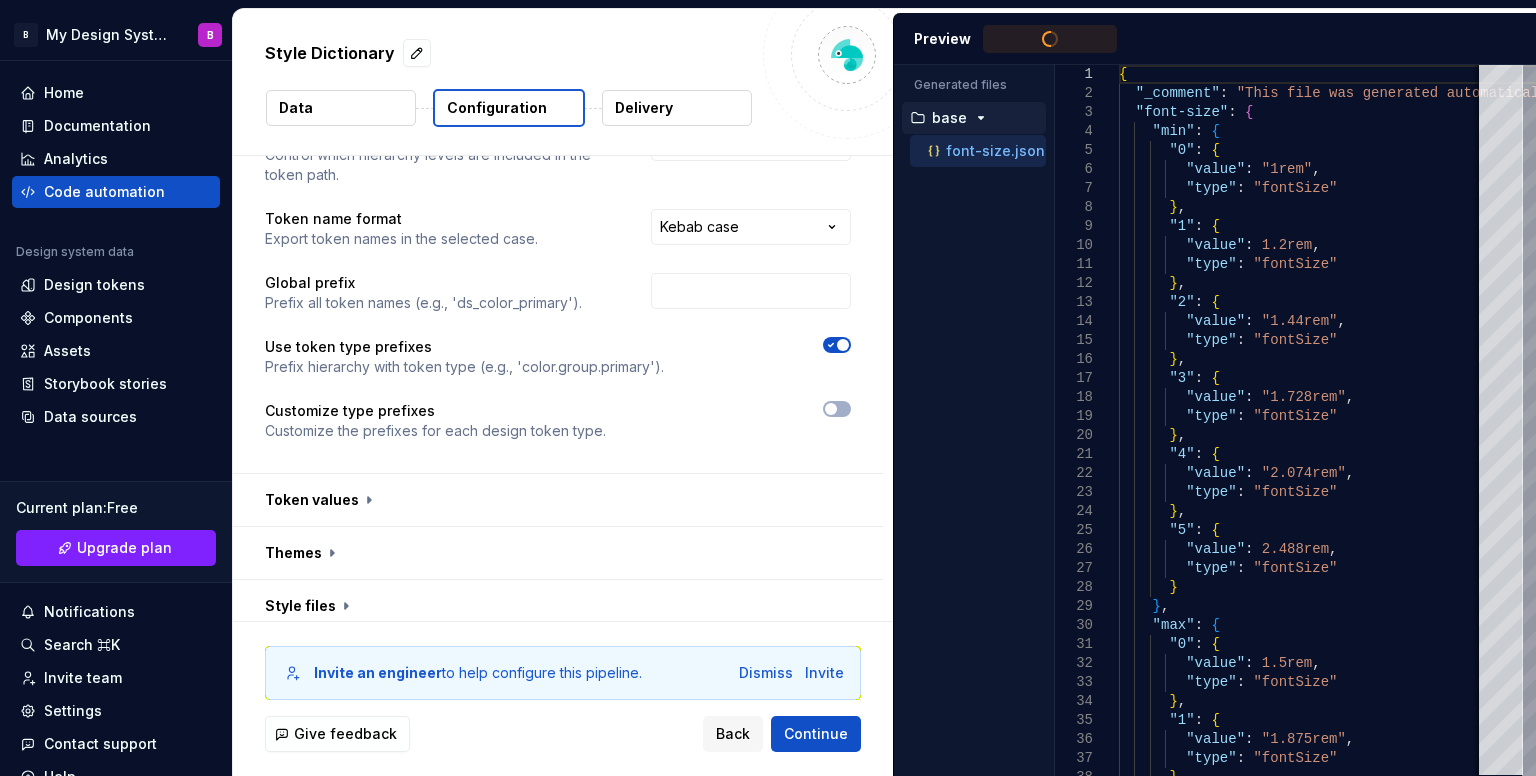 scroll, scrollTop: 100, scrollLeft: 0, axis: vertical 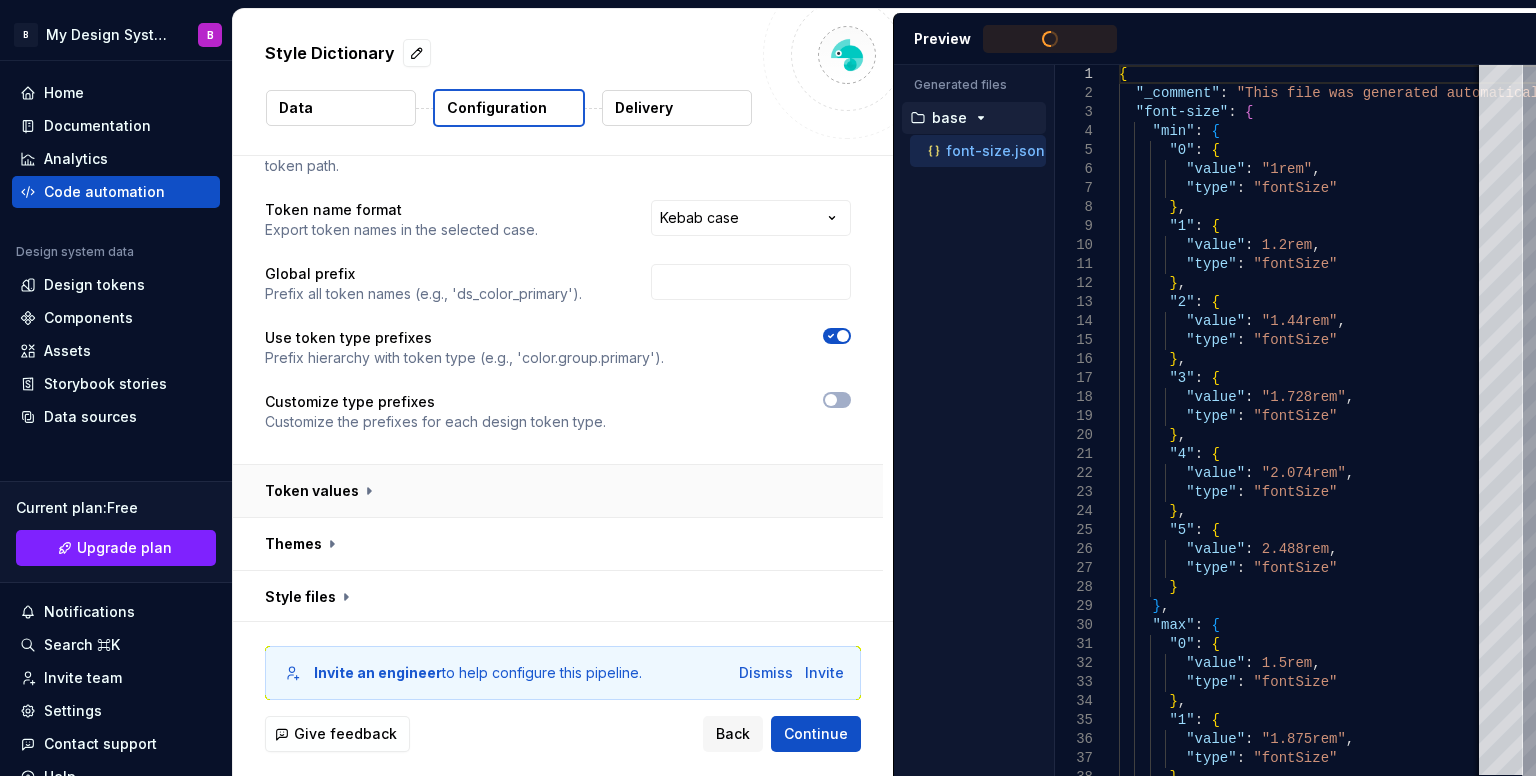 click at bounding box center [558, 491] 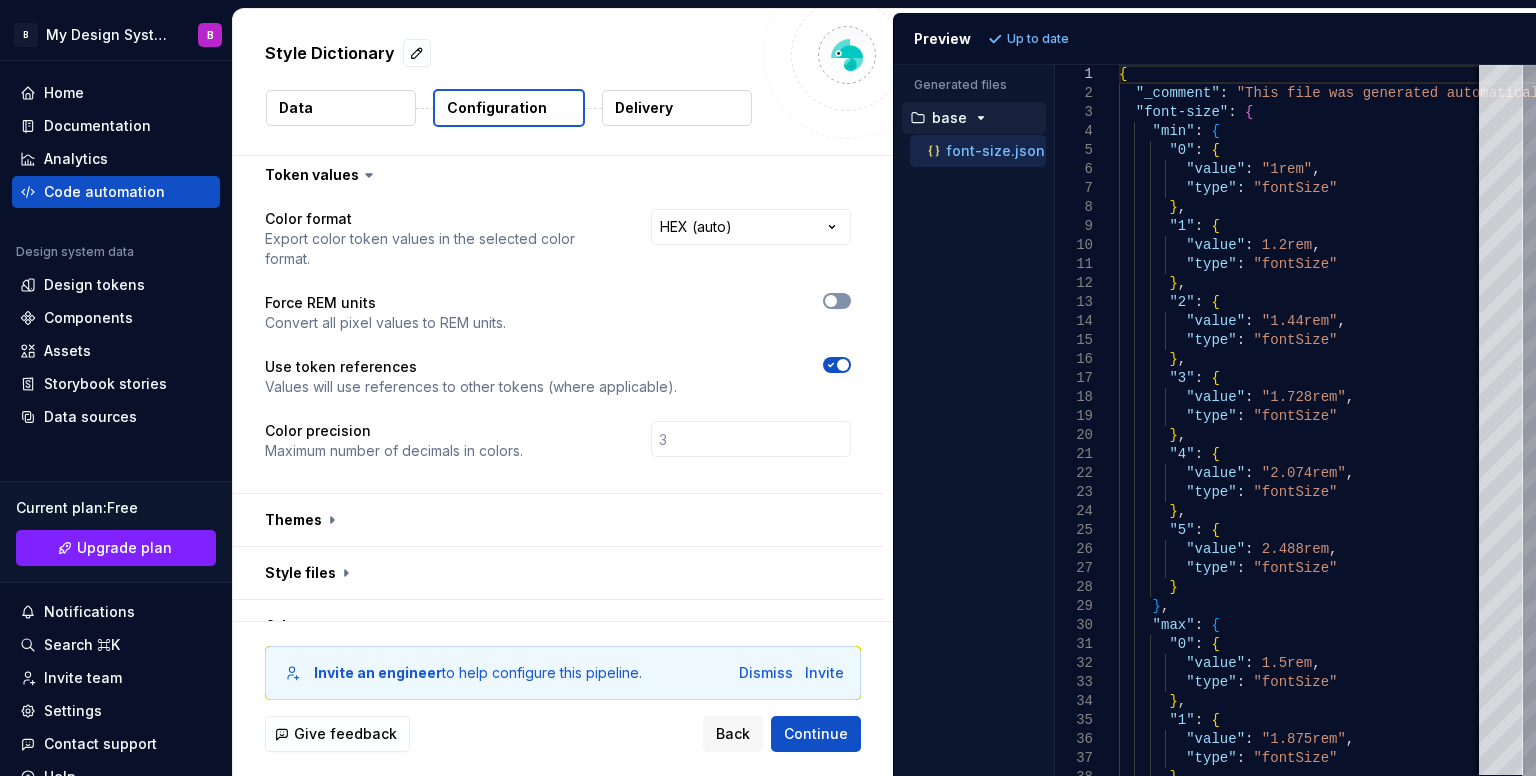 scroll, scrollTop: 445, scrollLeft: 0, axis: vertical 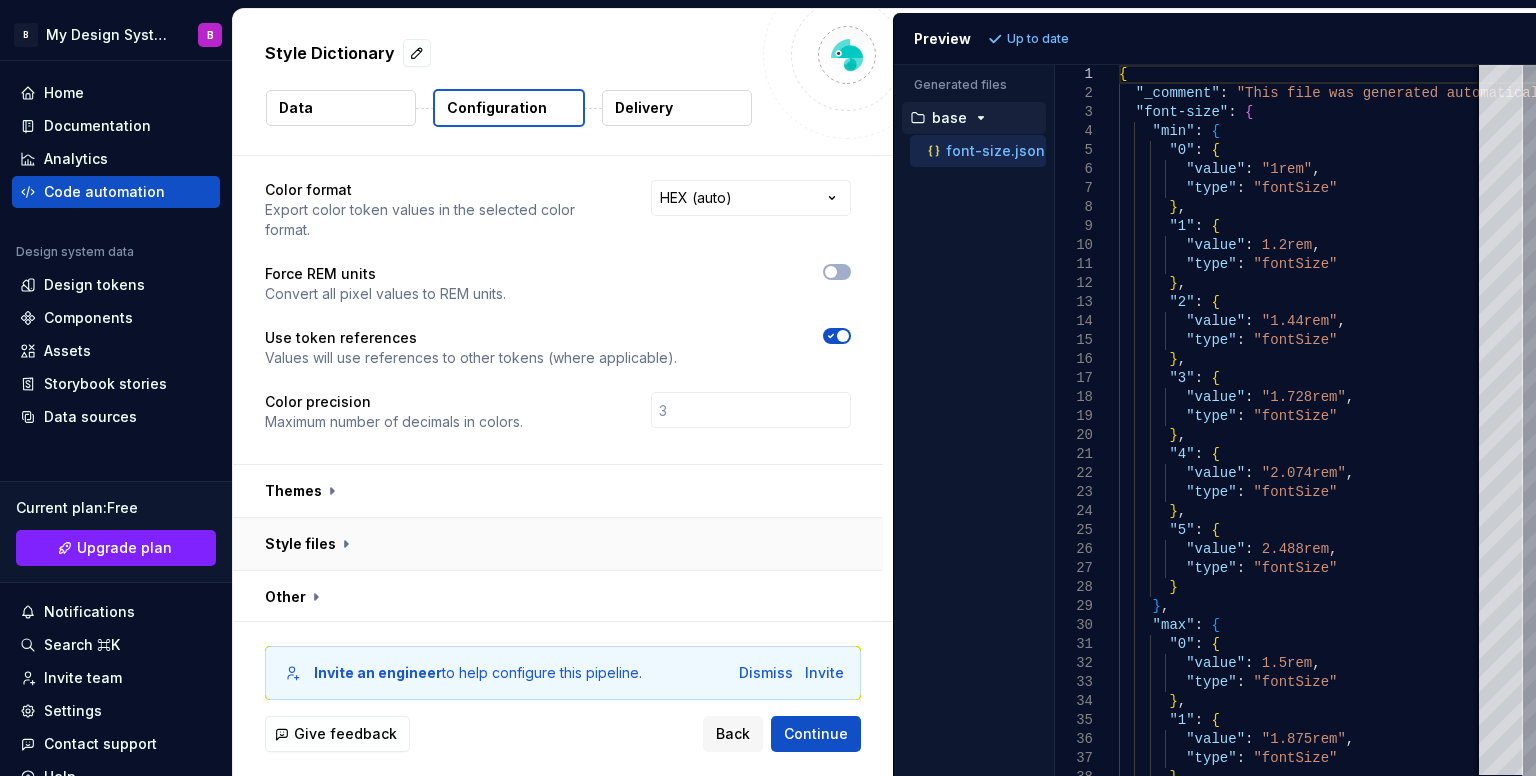 click at bounding box center (558, 544) 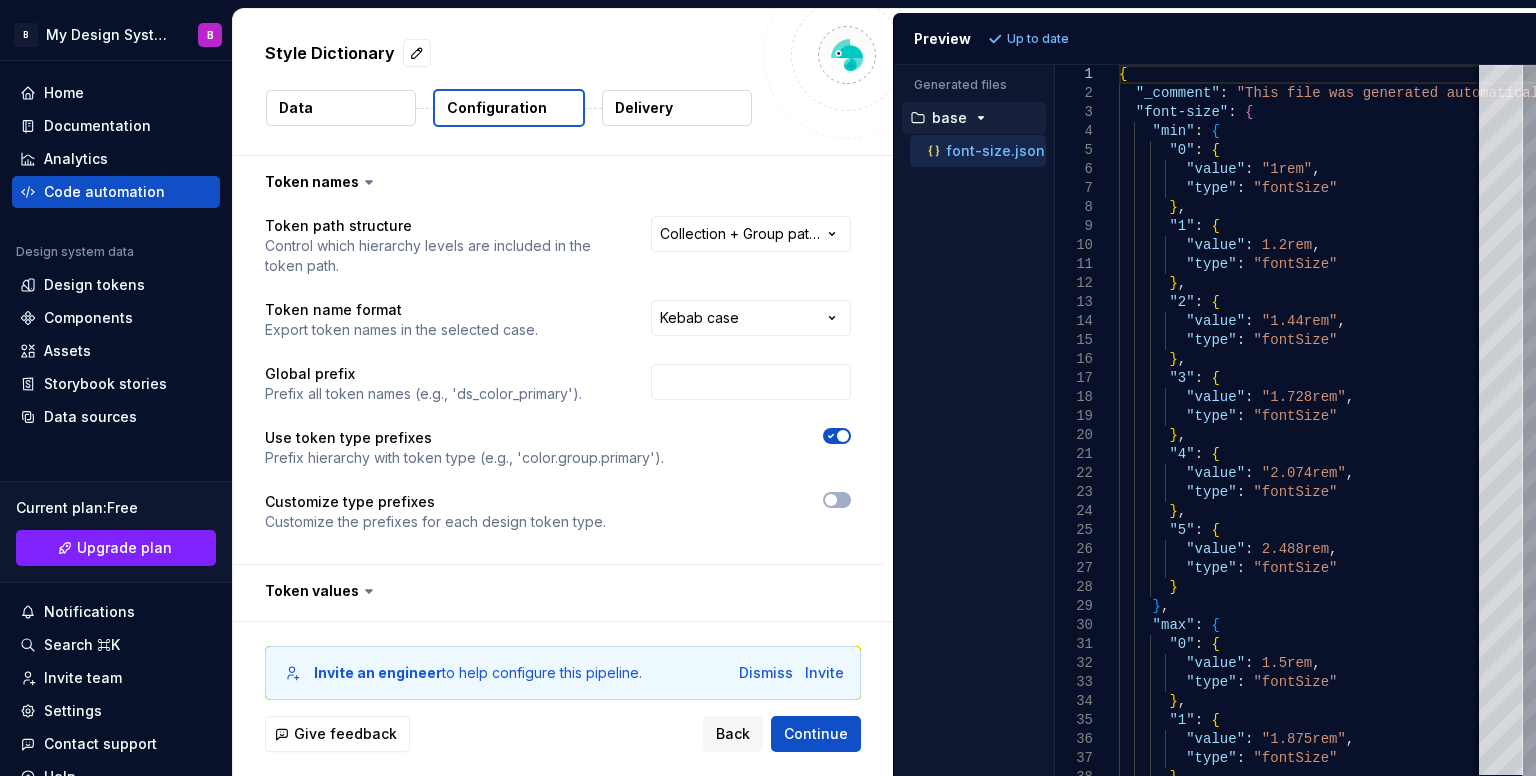 scroll, scrollTop: 0, scrollLeft: 0, axis: both 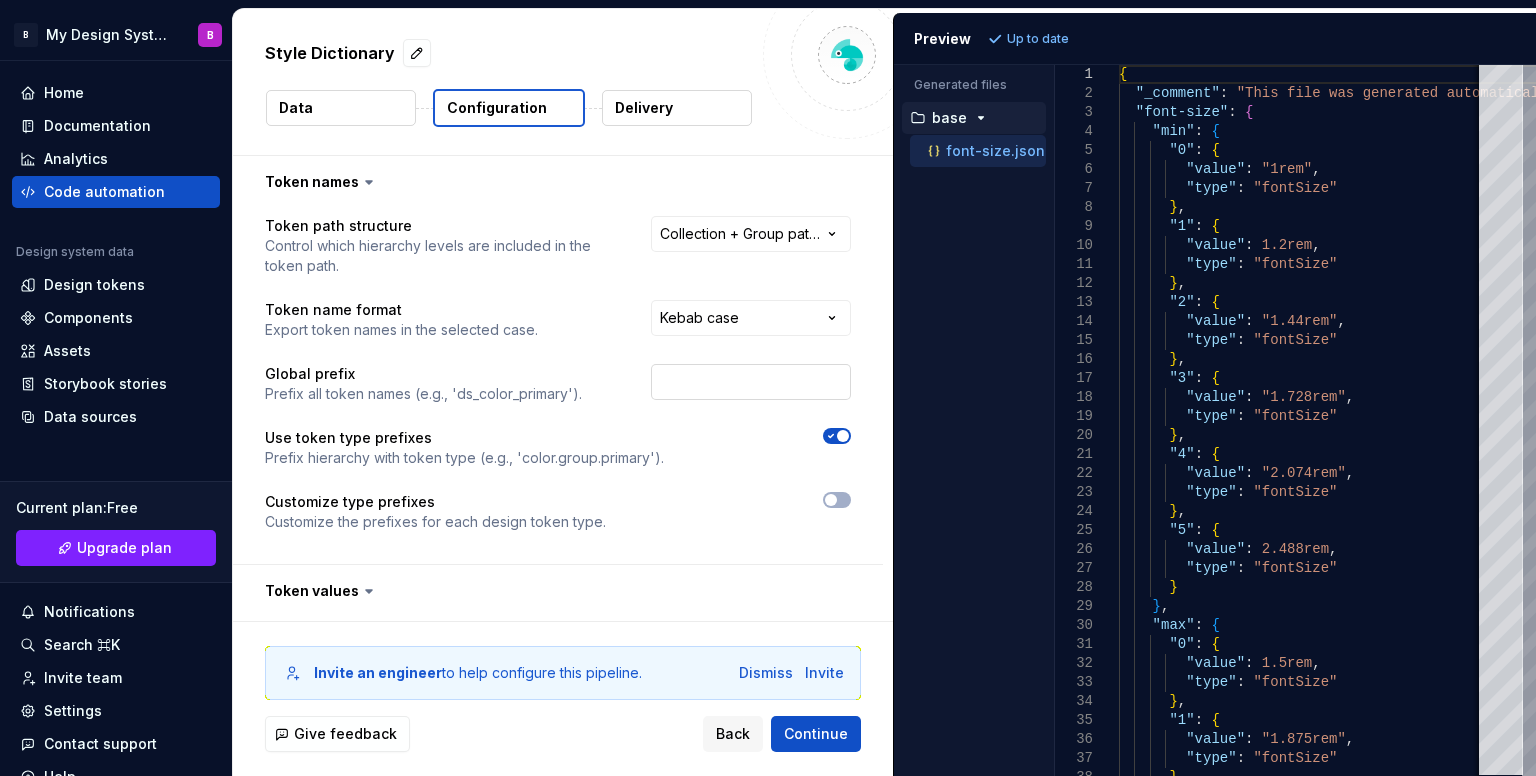 click at bounding box center [751, 382] 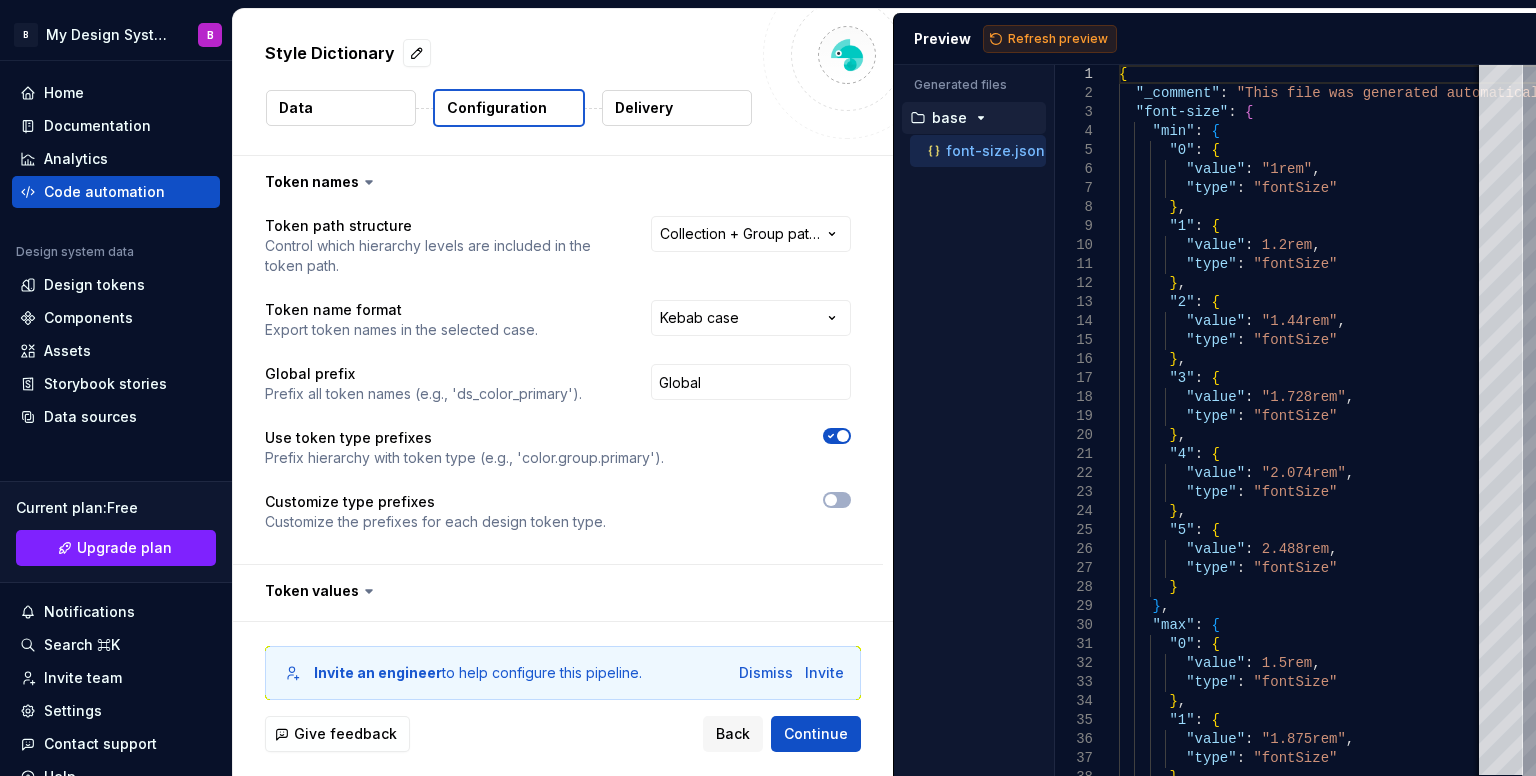 click on "Refresh preview" at bounding box center [1058, 39] 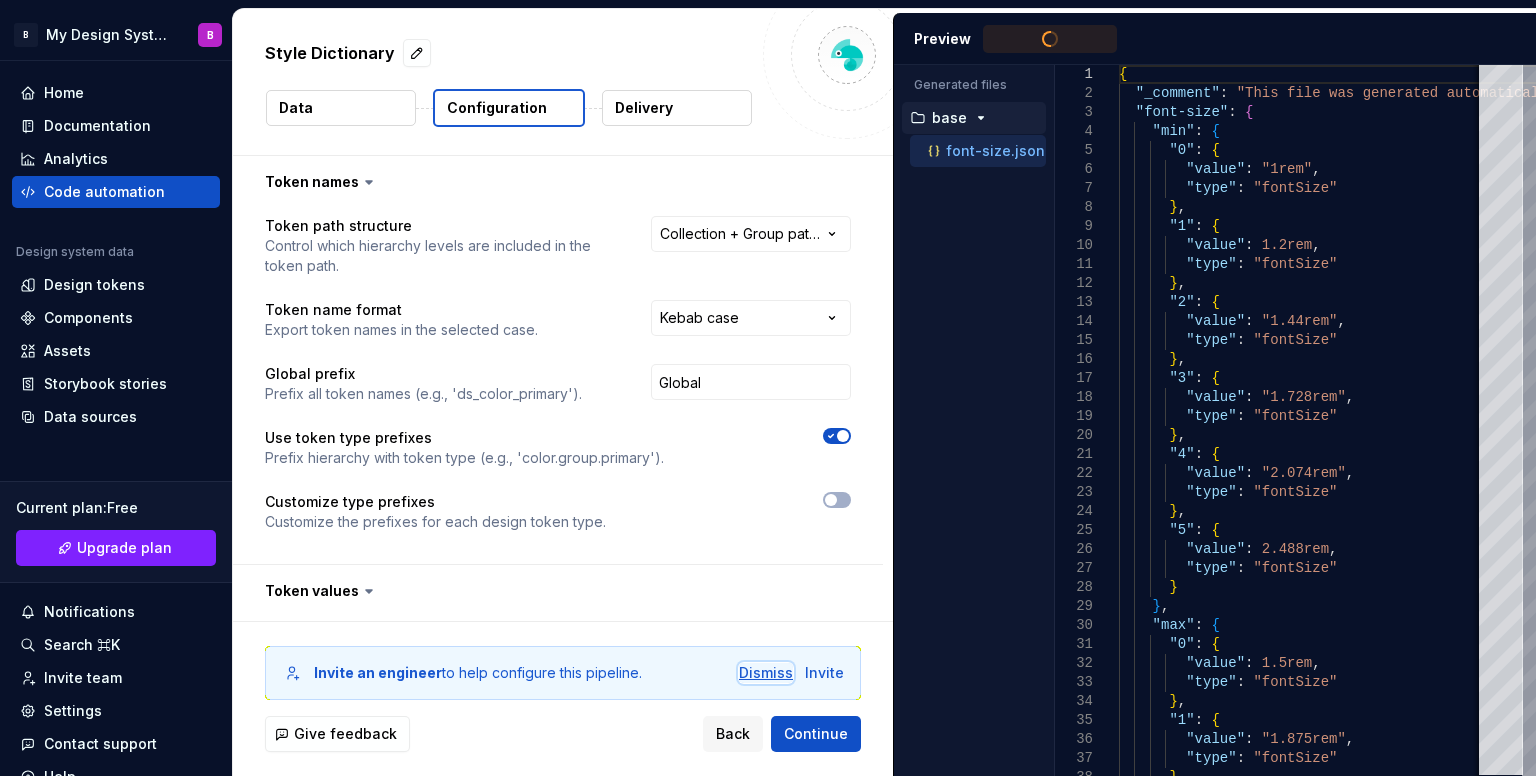 click on "Dismiss" at bounding box center [766, 673] 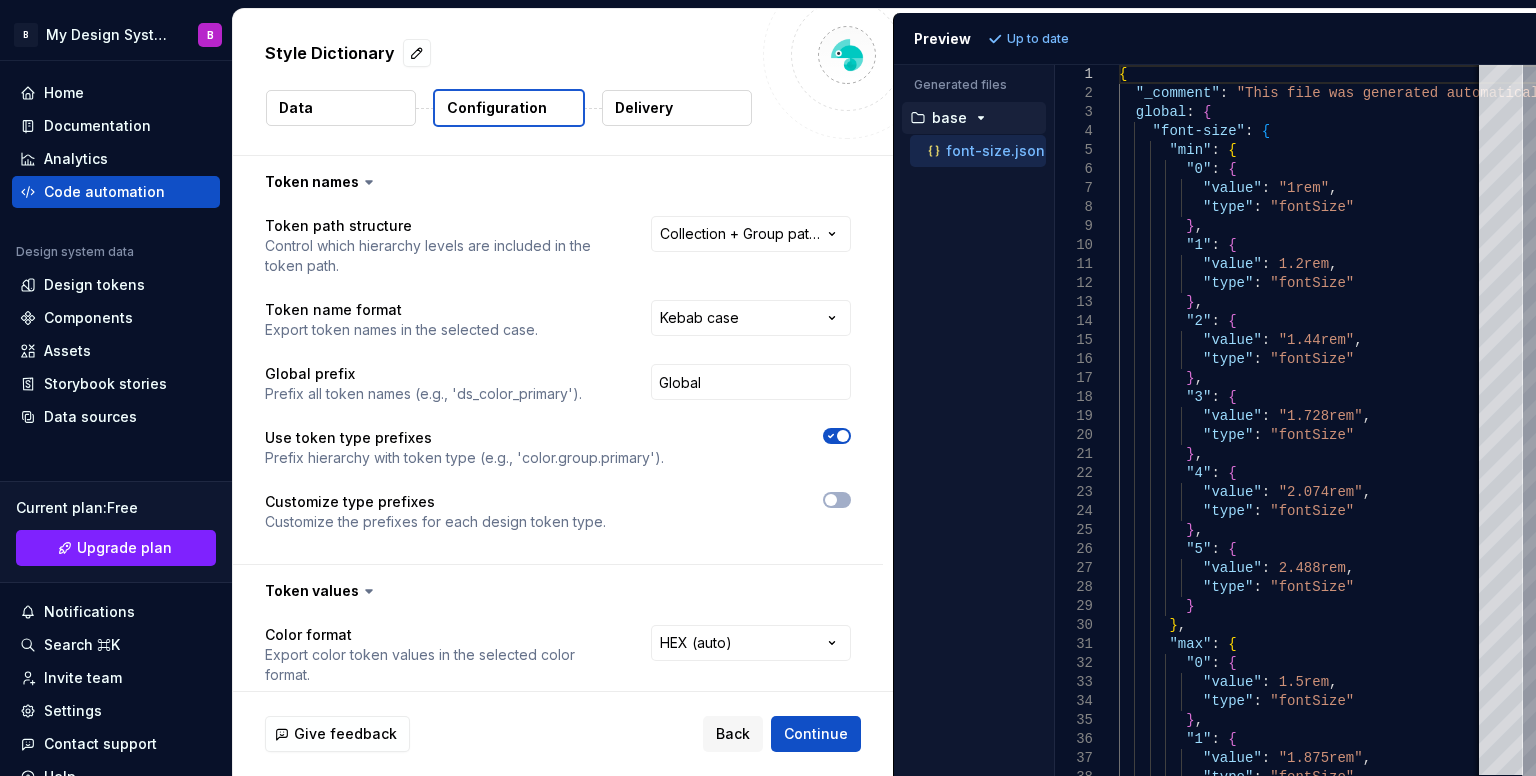 scroll, scrollTop: 0, scrollLeft: 0, axis: both 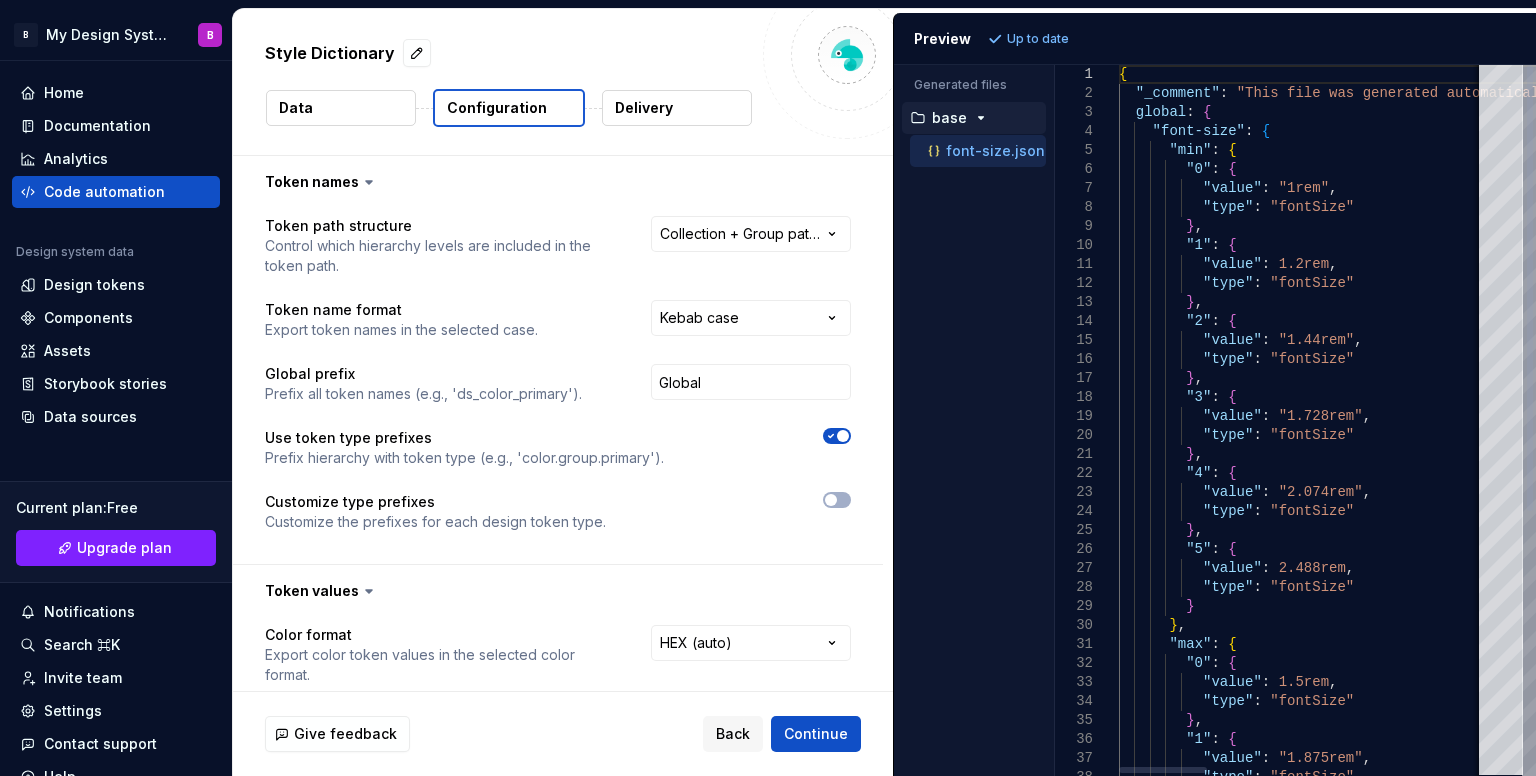 click on "{    "_comment" :   "This file was generated automatically by Supernov a.io and should not be changed manually. To modify  the format or content of this file, please contac t your design system team." ,    "global" :   {      "font-size" :   {        "min" :   {          "0" :   {            "value" :   "1rem" ,            "type" :   "fontSize"          } ,          "1" :   {            "value" :   "1.2rem" ,            "type" :   "fontSize"          } ,          "2" :   {            "value" :   "1.44rem" ,            "type" :   "fontSize"          } ,          "3" :   {            "value" :   "1.728rem" ,            "type" :   "fontSize"          } ,          "4" :   {            "value" :   "2.074rem" ,            "type" :   "fontSize"          } ,          "5" :" at bounding box center (1879, 631) 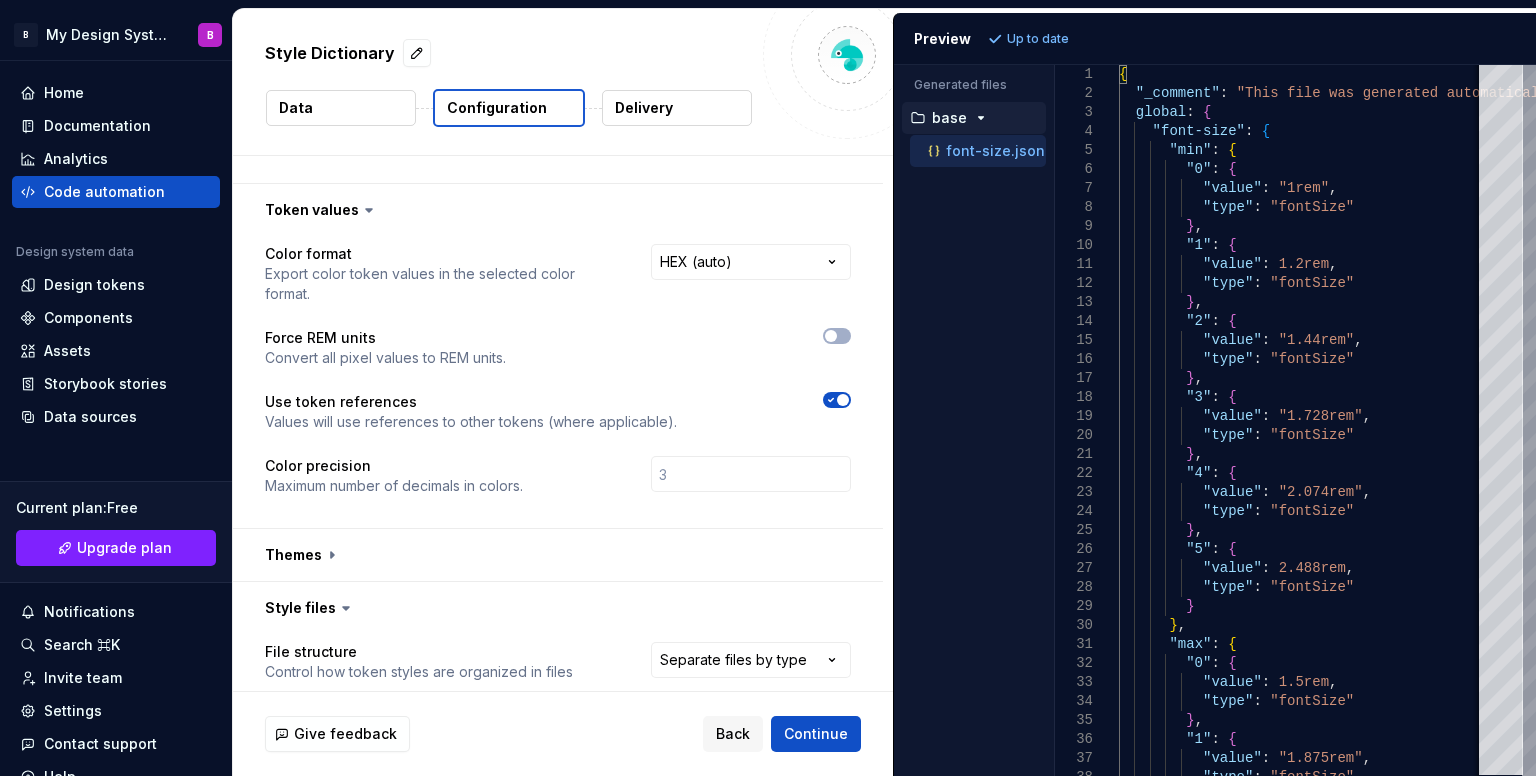 scroll, scrollTop: 400, scrollLeft: 0, axis: vertical 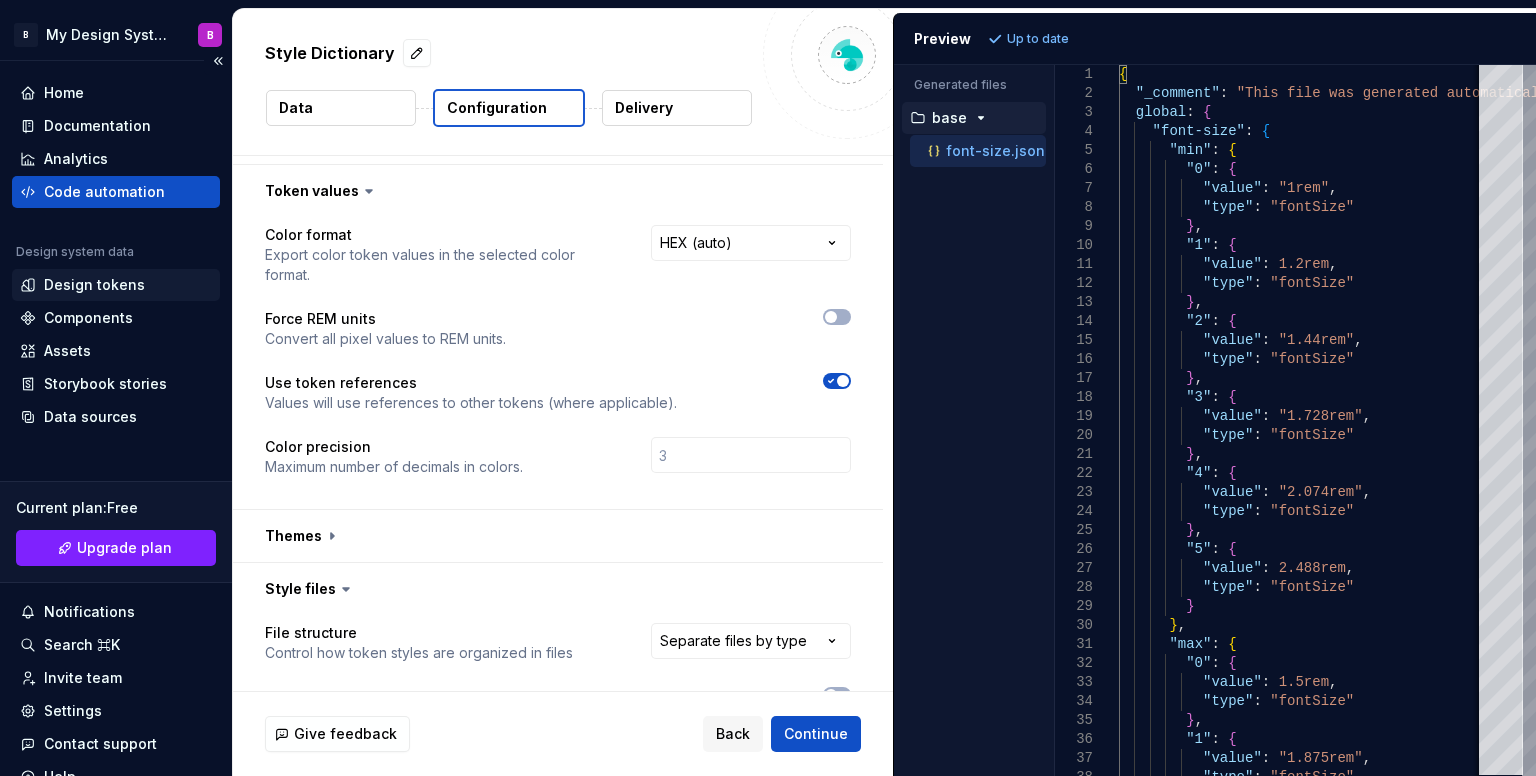 click on "Design tokens" at bounding box center [94, 285] 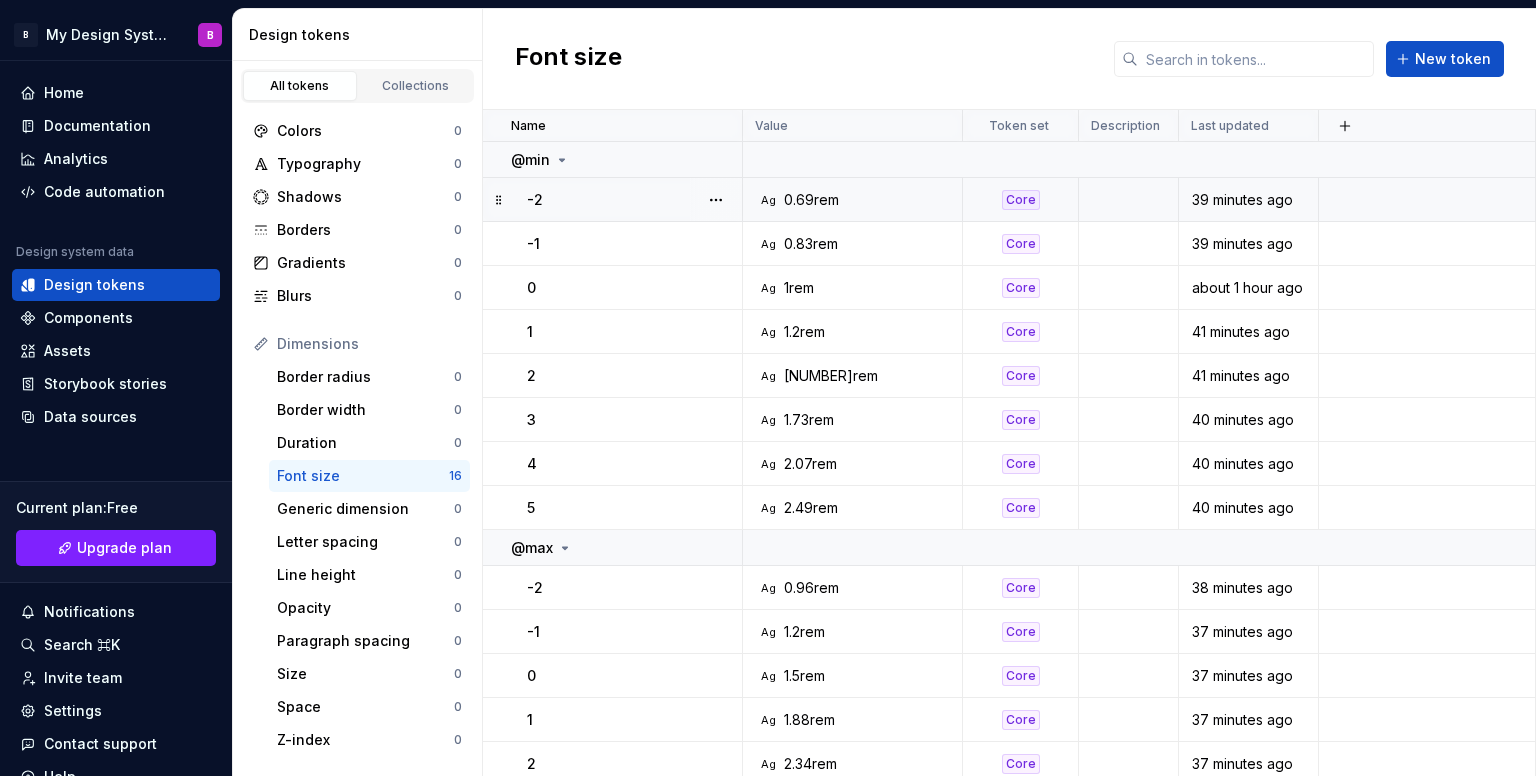 click on "0.69rem" at bounding box center [811, 200] 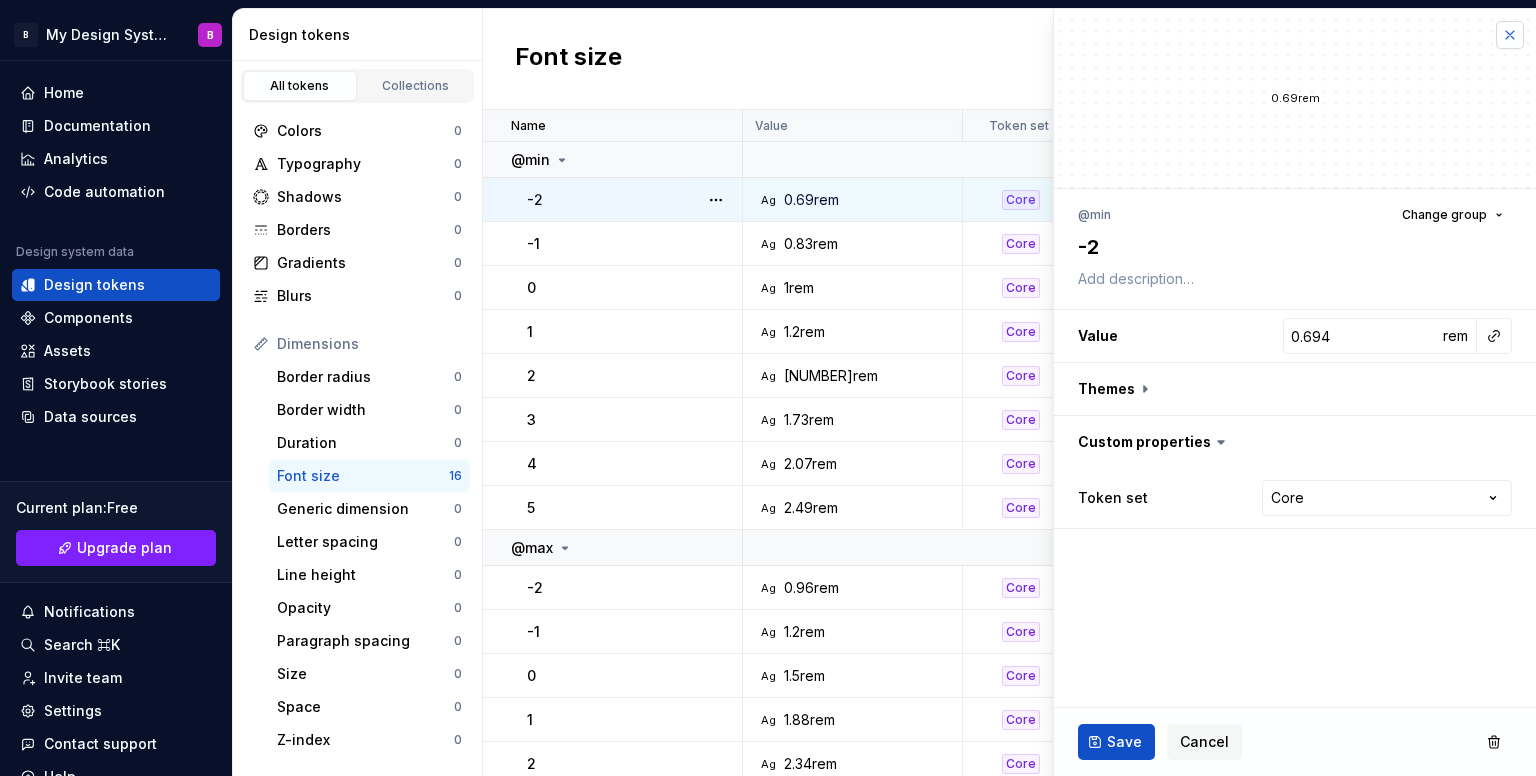 click at bounding box center (1510, 35) 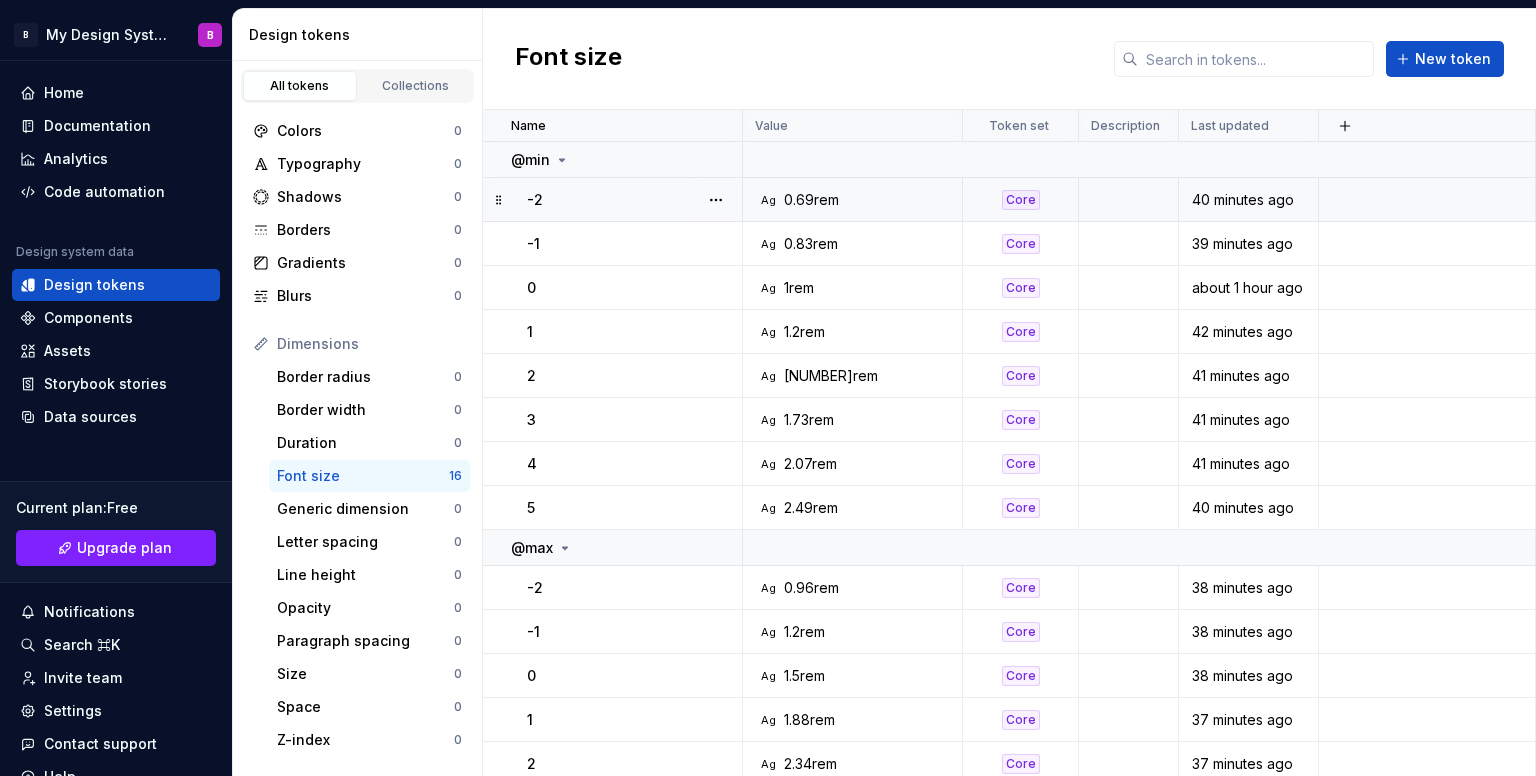 click on "Ag 0.69rem" at bounding box center (858, 200) 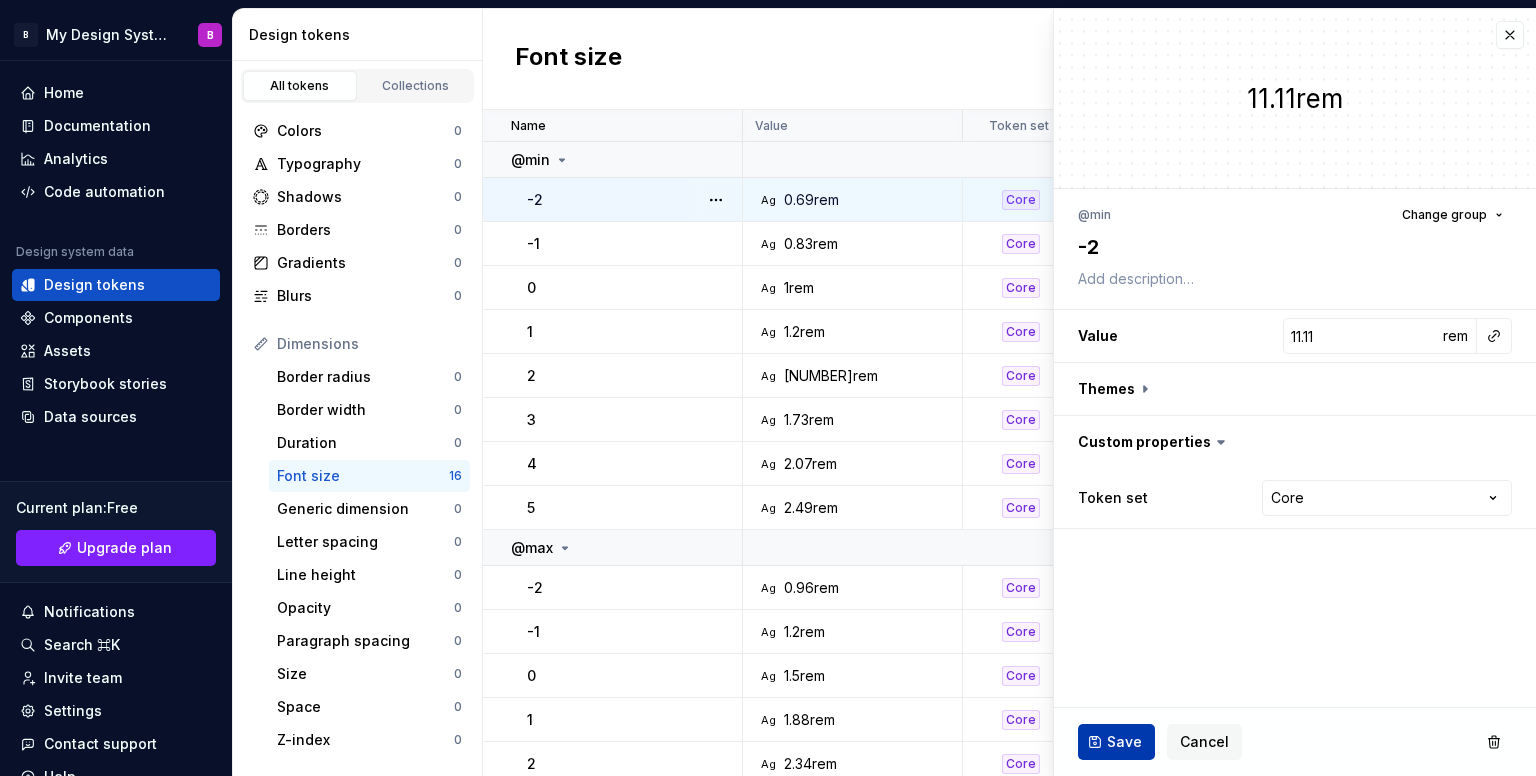 click on "Save" at bounding box center [1124, 742] 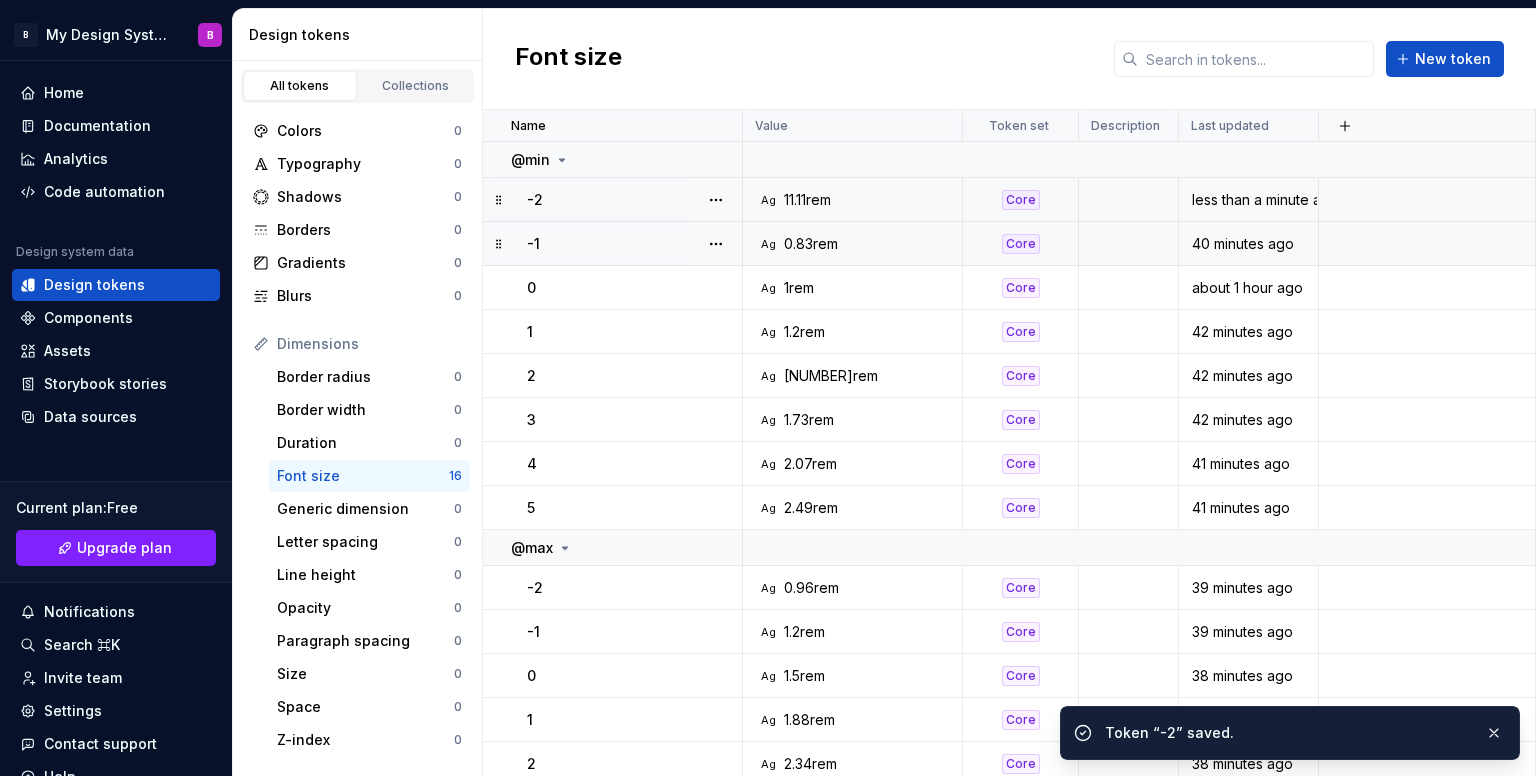 click on "11.11rem" at bounding box center (807, 200) 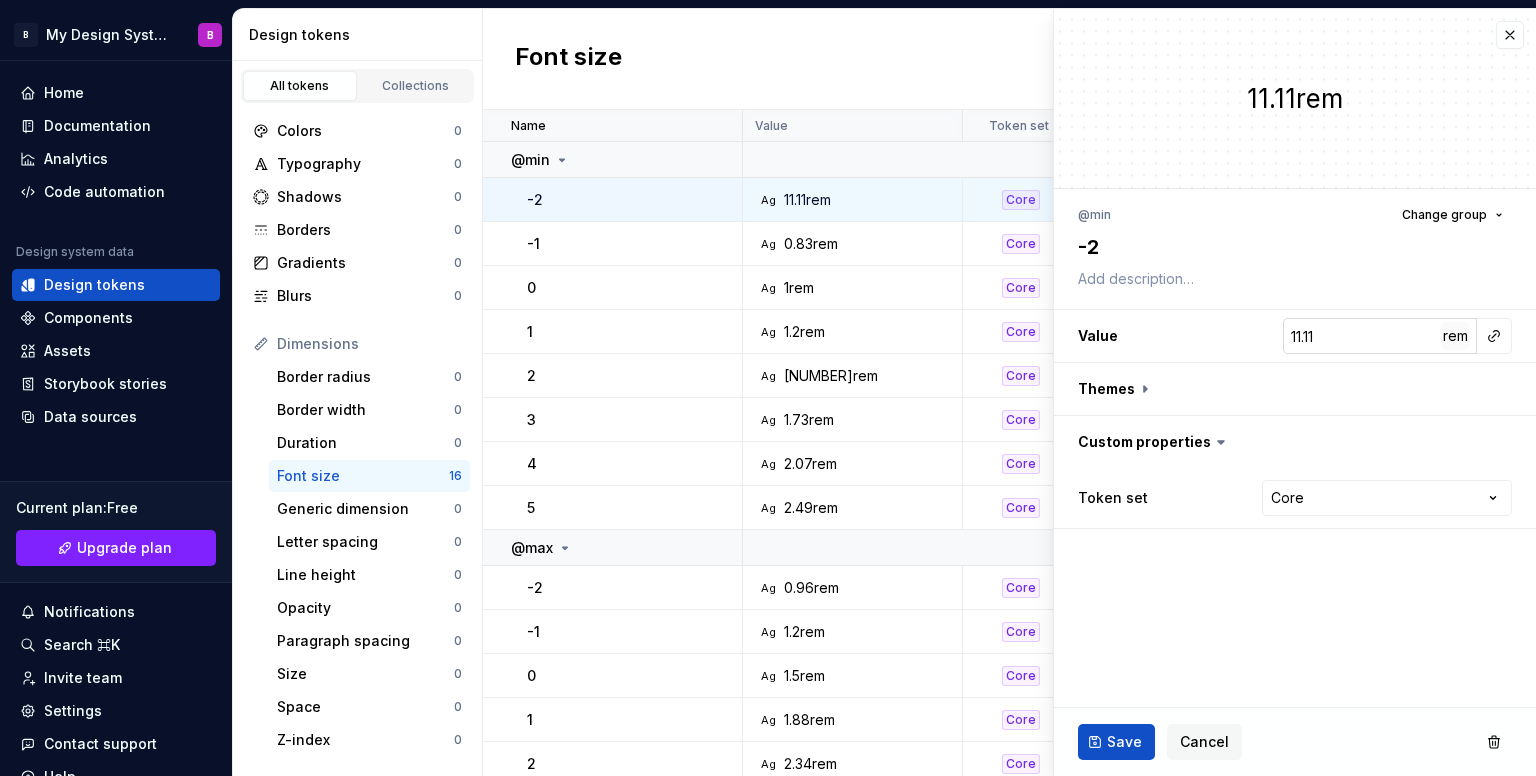 click on "rem" at bounding box center [1455, 335] 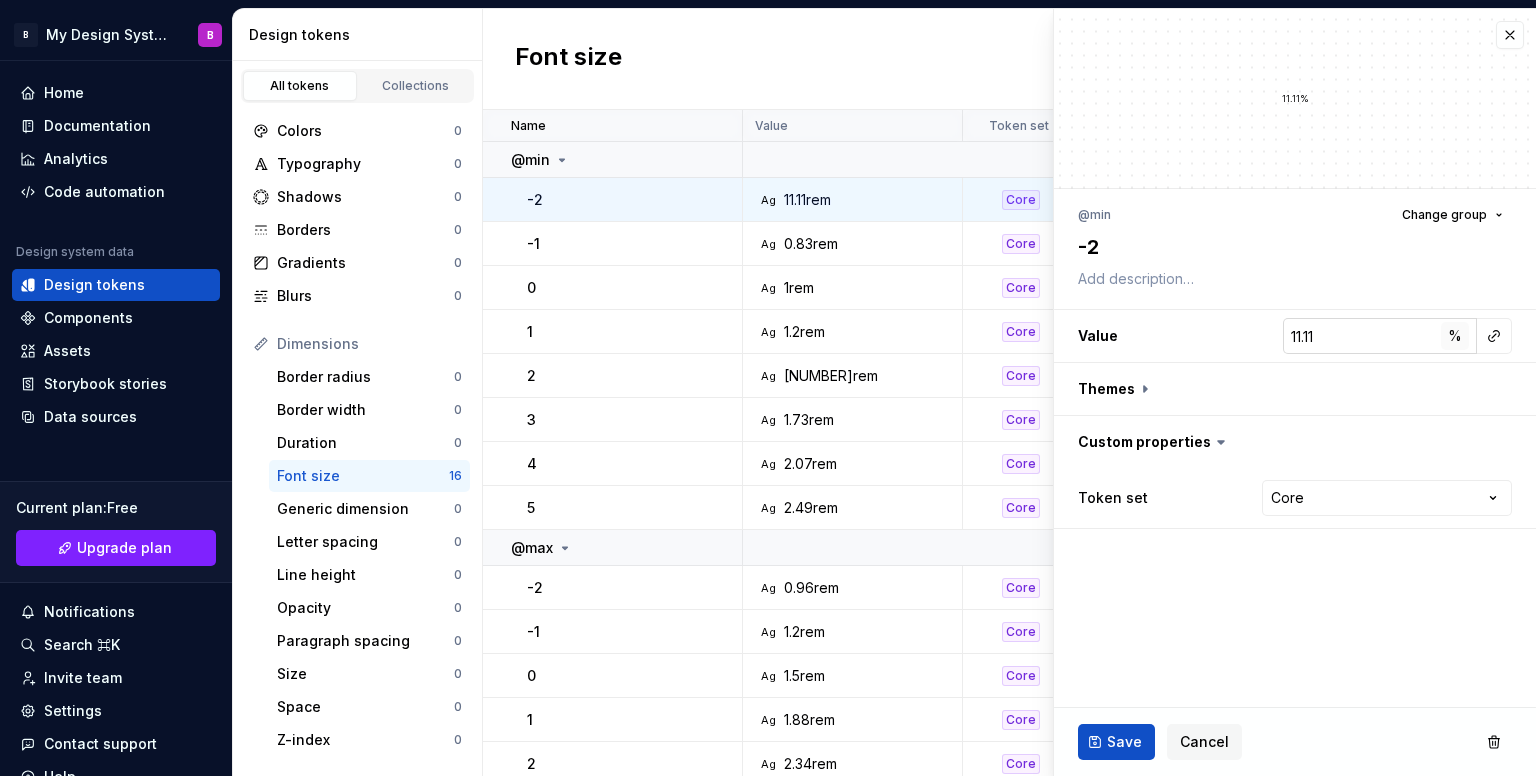 click on "%" at bounding box center [1455, 335] 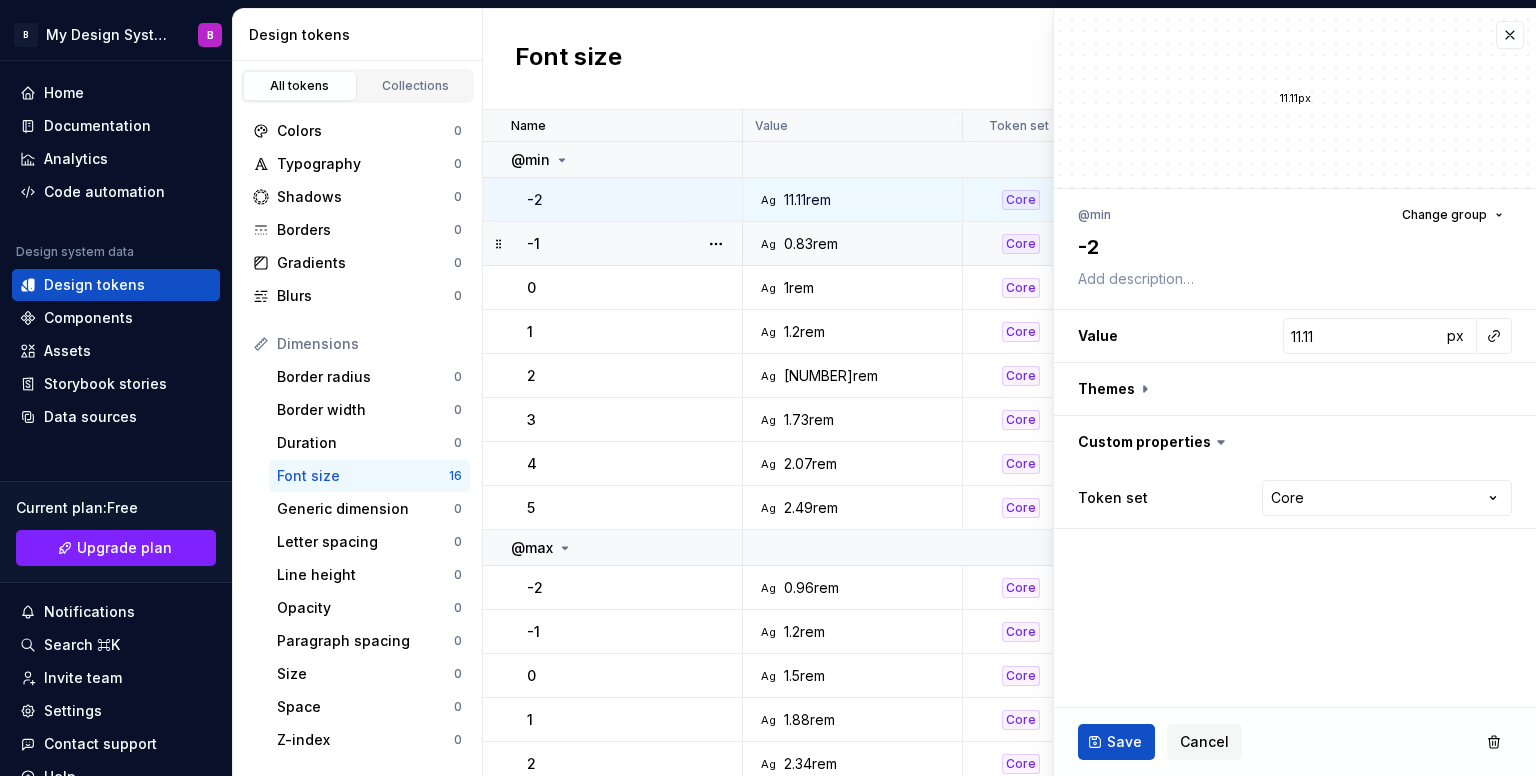 click on "Ag 0.83rem" at bounding box center (858, 244) 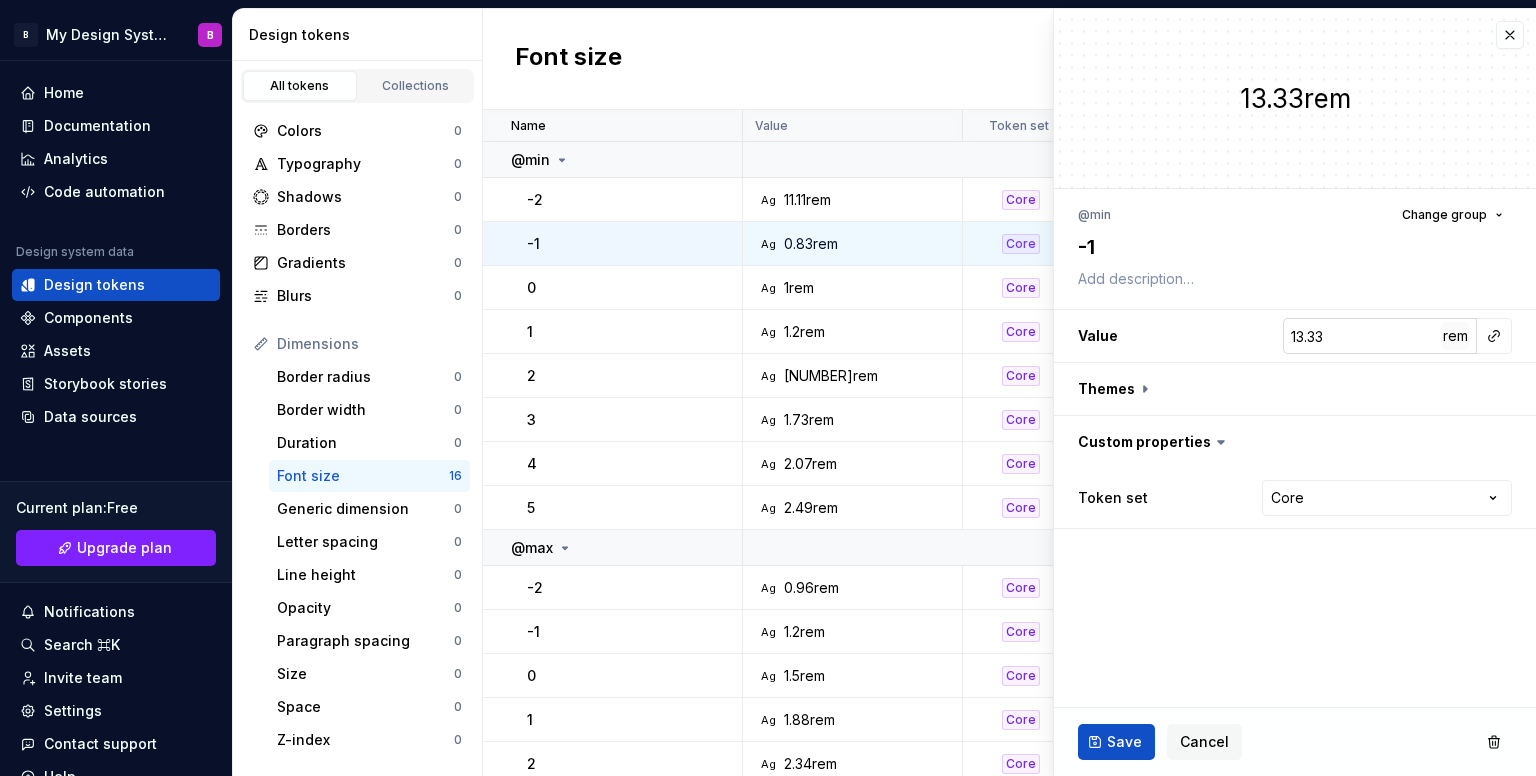 click on "rem" at bounding box center (1455, 335) 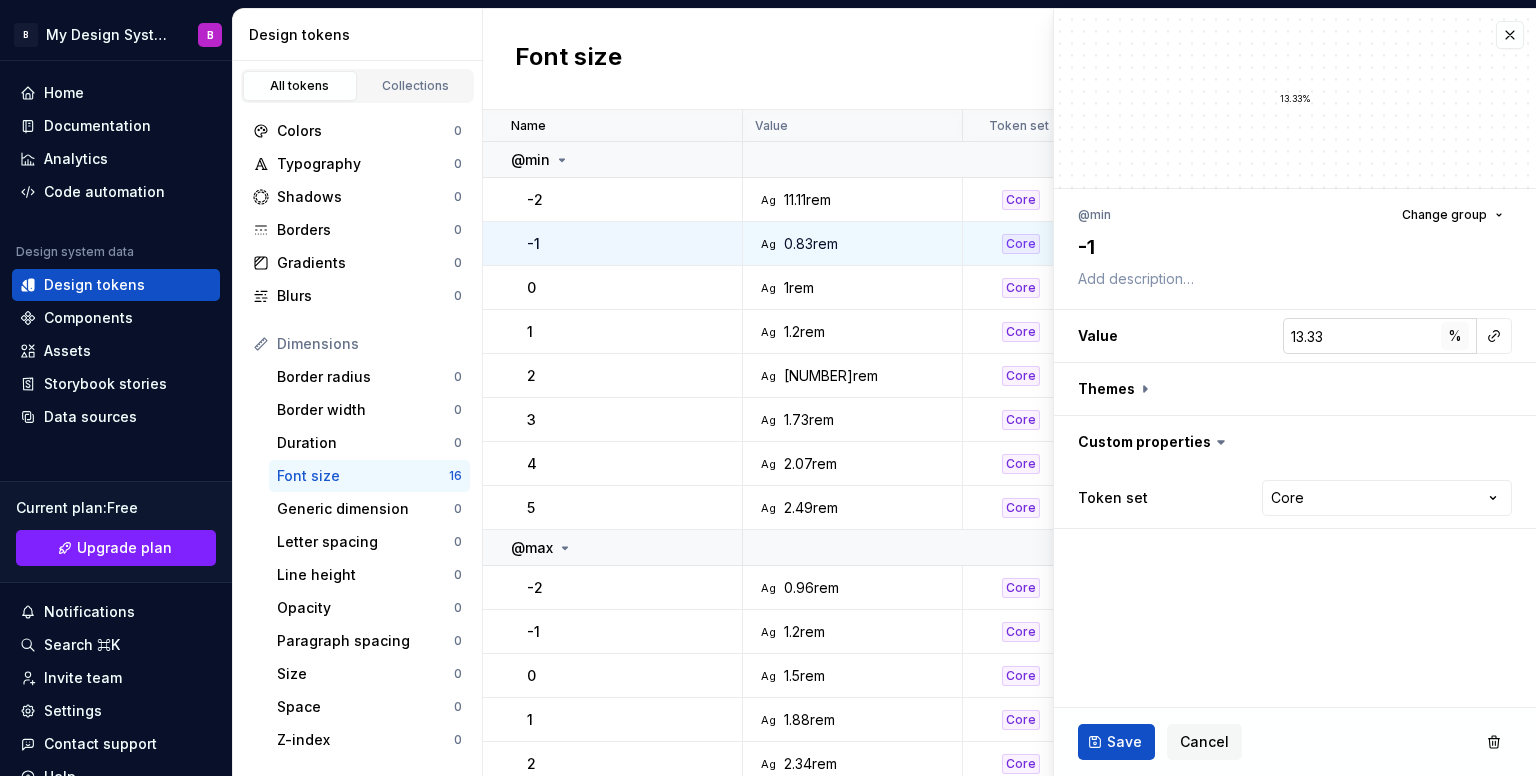 click on "%" at bounding box center (1455, 335) 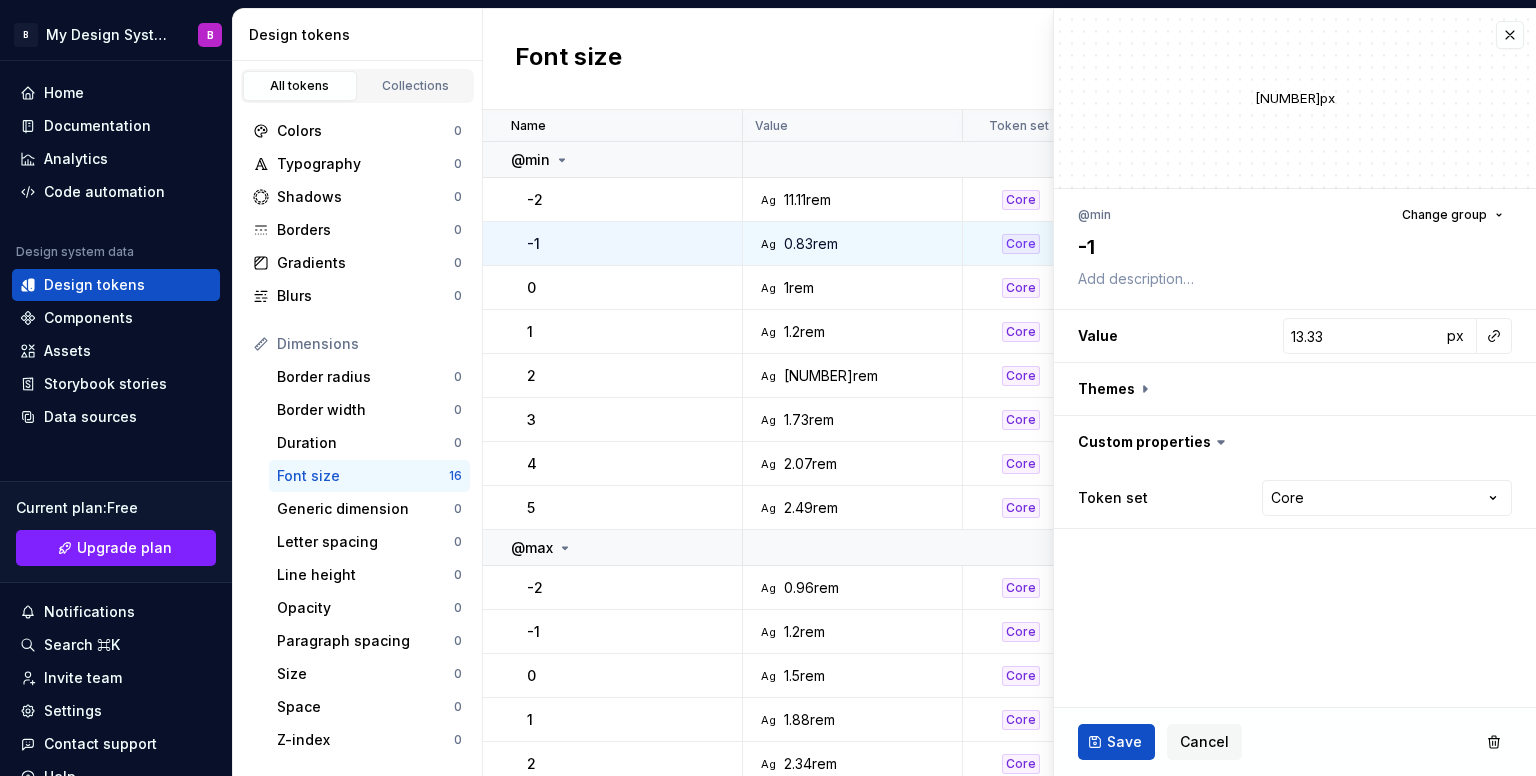 click on "Token “3” created." at bounding box center [1290, 760] 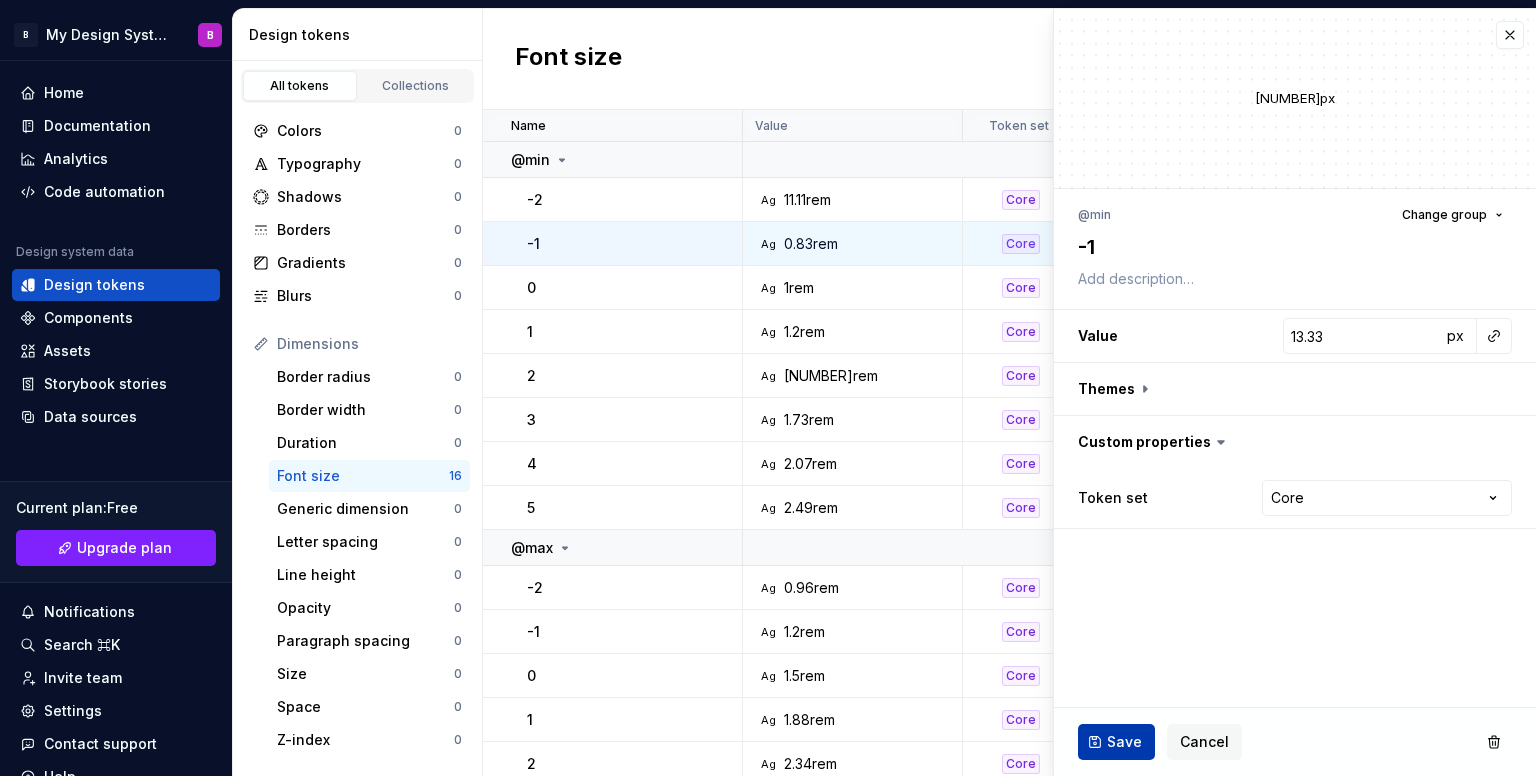 click on "Save" at bounding box center [1124, 742] 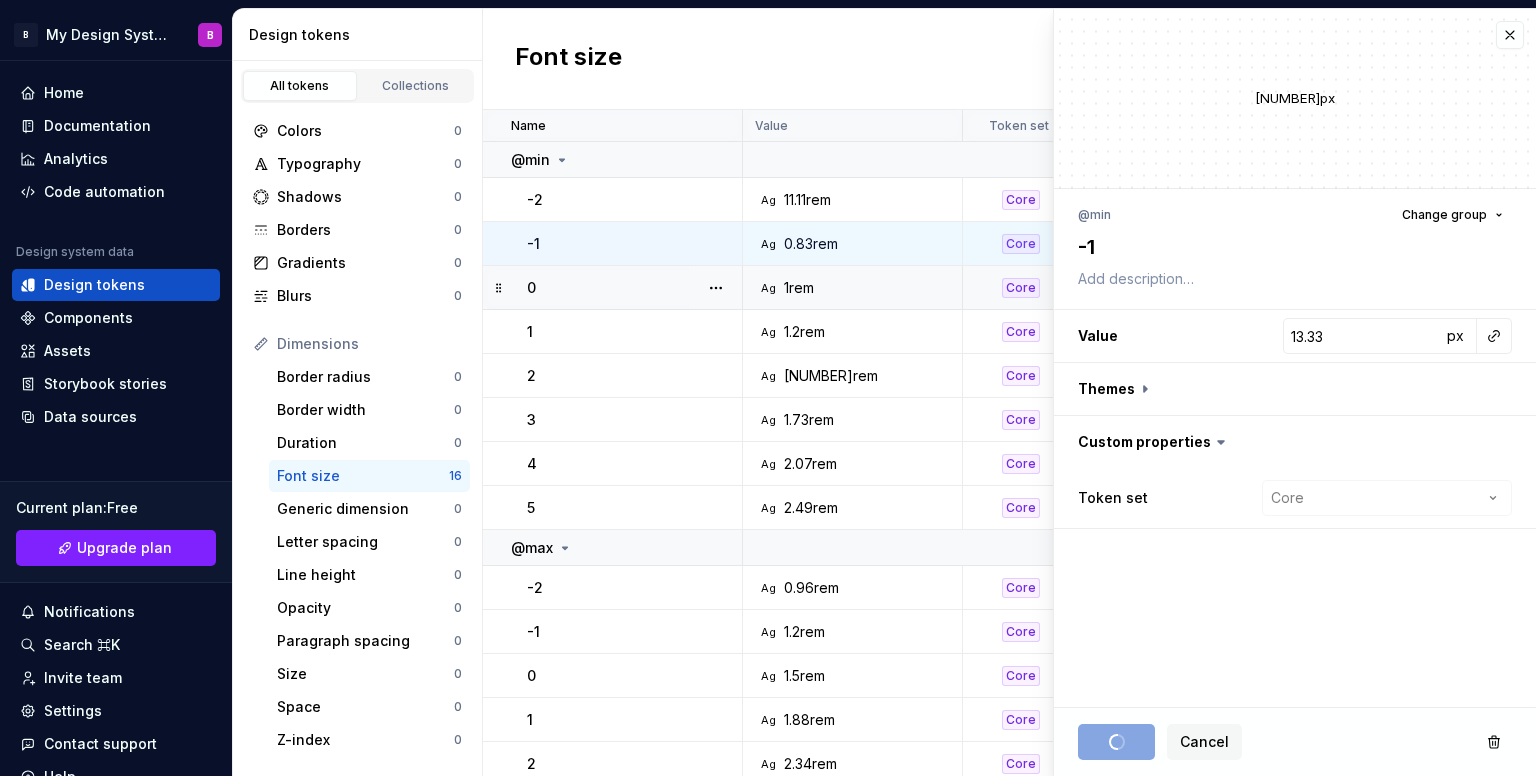click on "Ag [NUMBER]rem" at bounding box center [858, 288] 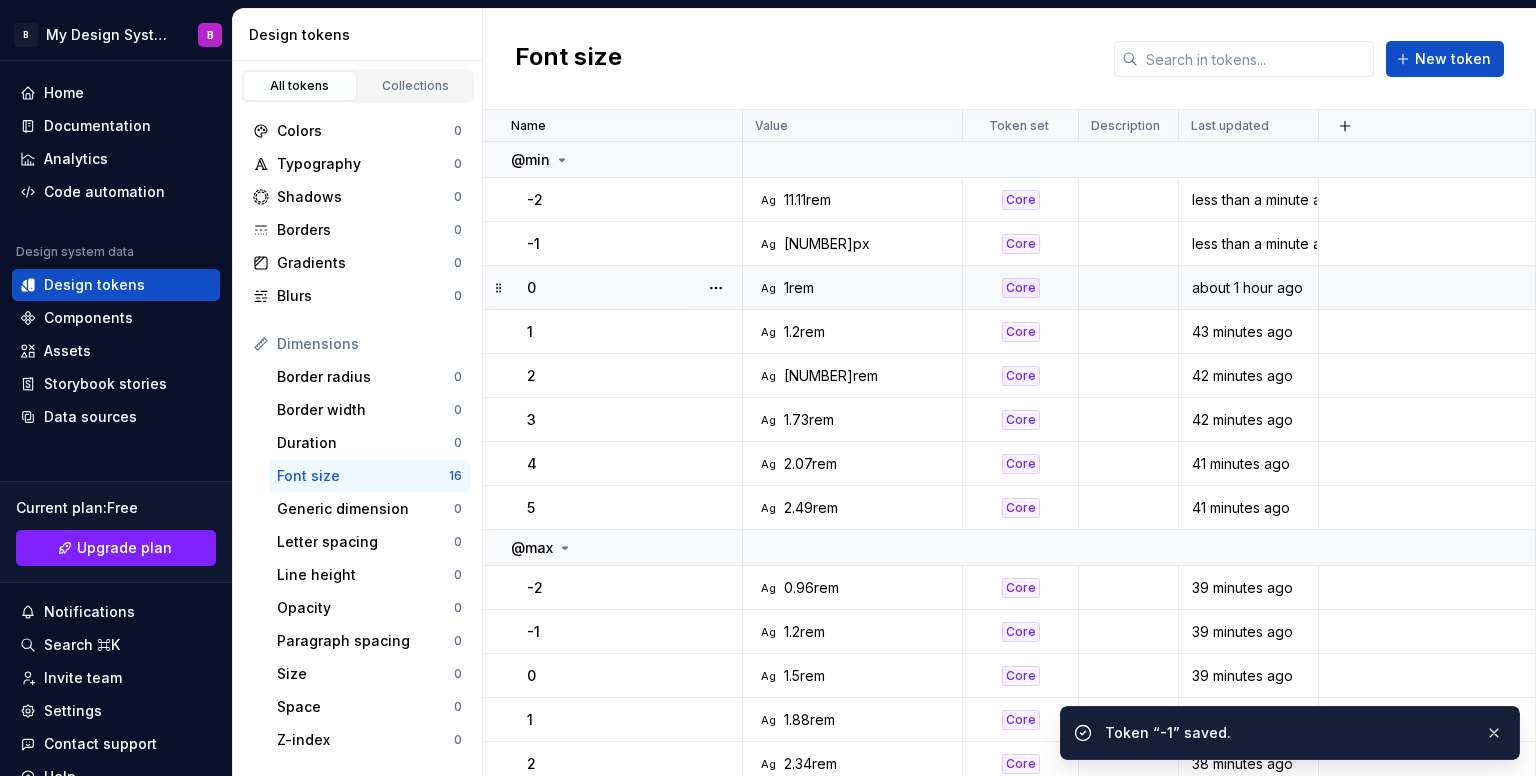 click on "Ag [NUMBER]rem" at bounding box center (858, 288) 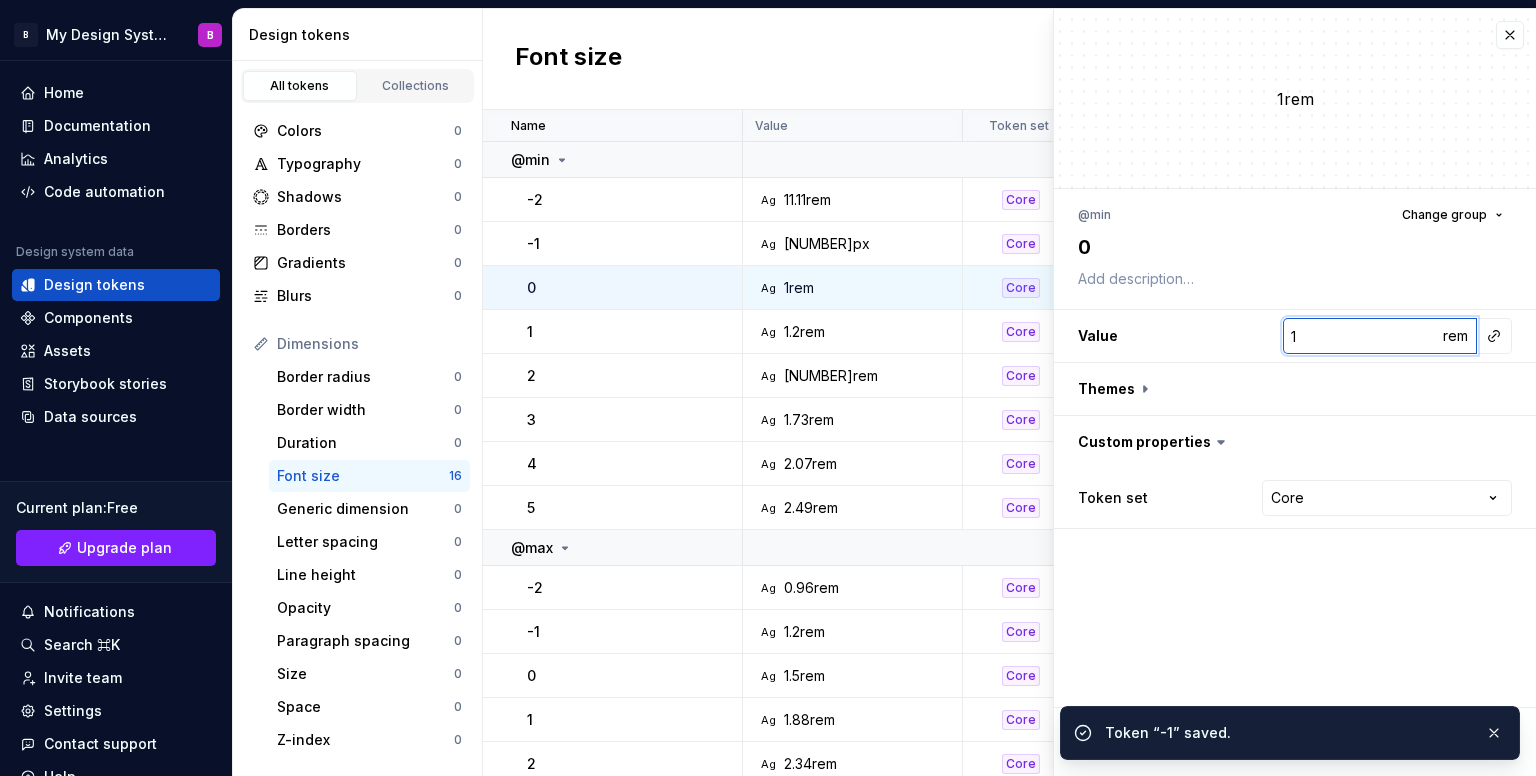 click on "1" at bounding box center [1362, 336] 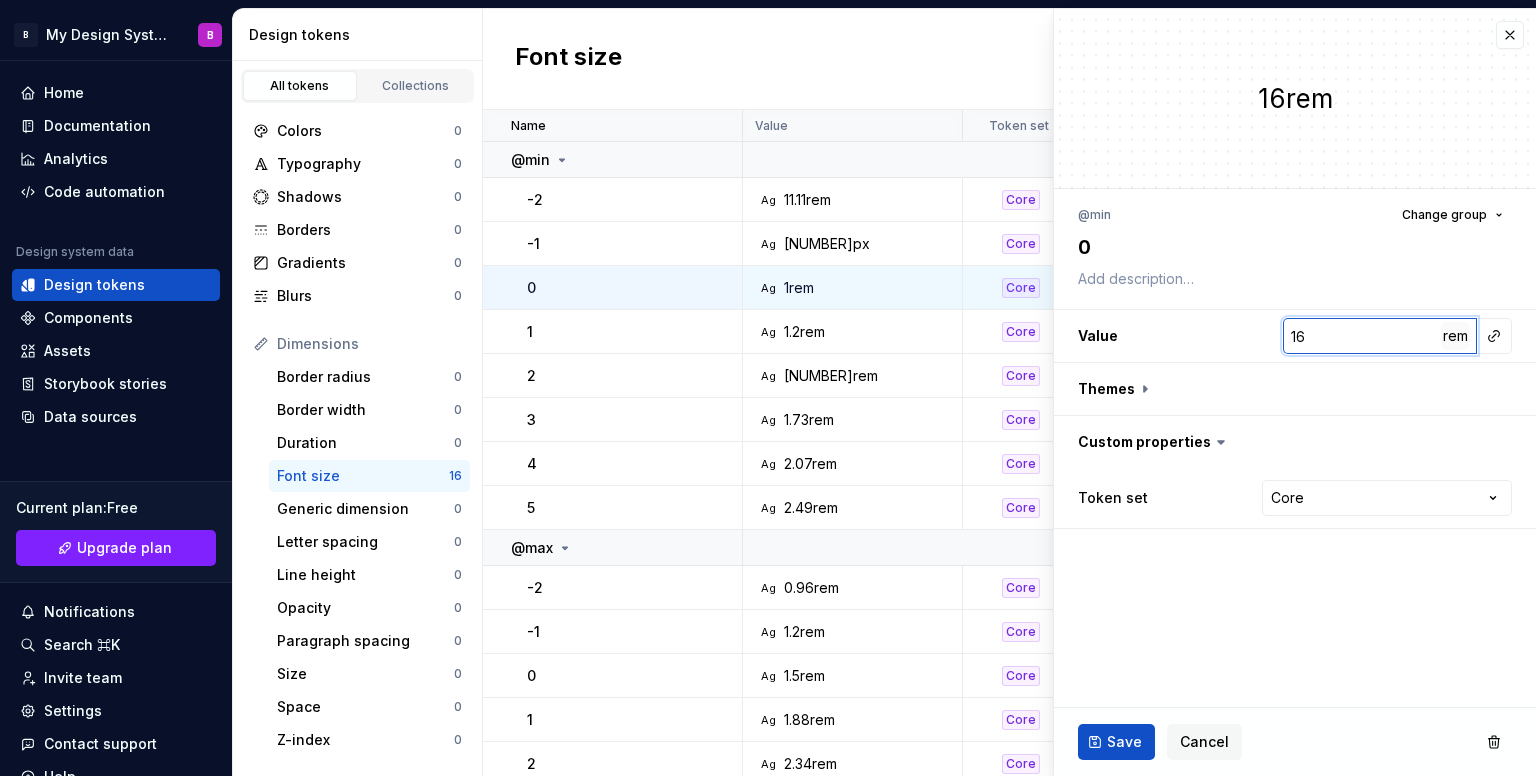 click on "rem" at bounding box center (1455, 335) 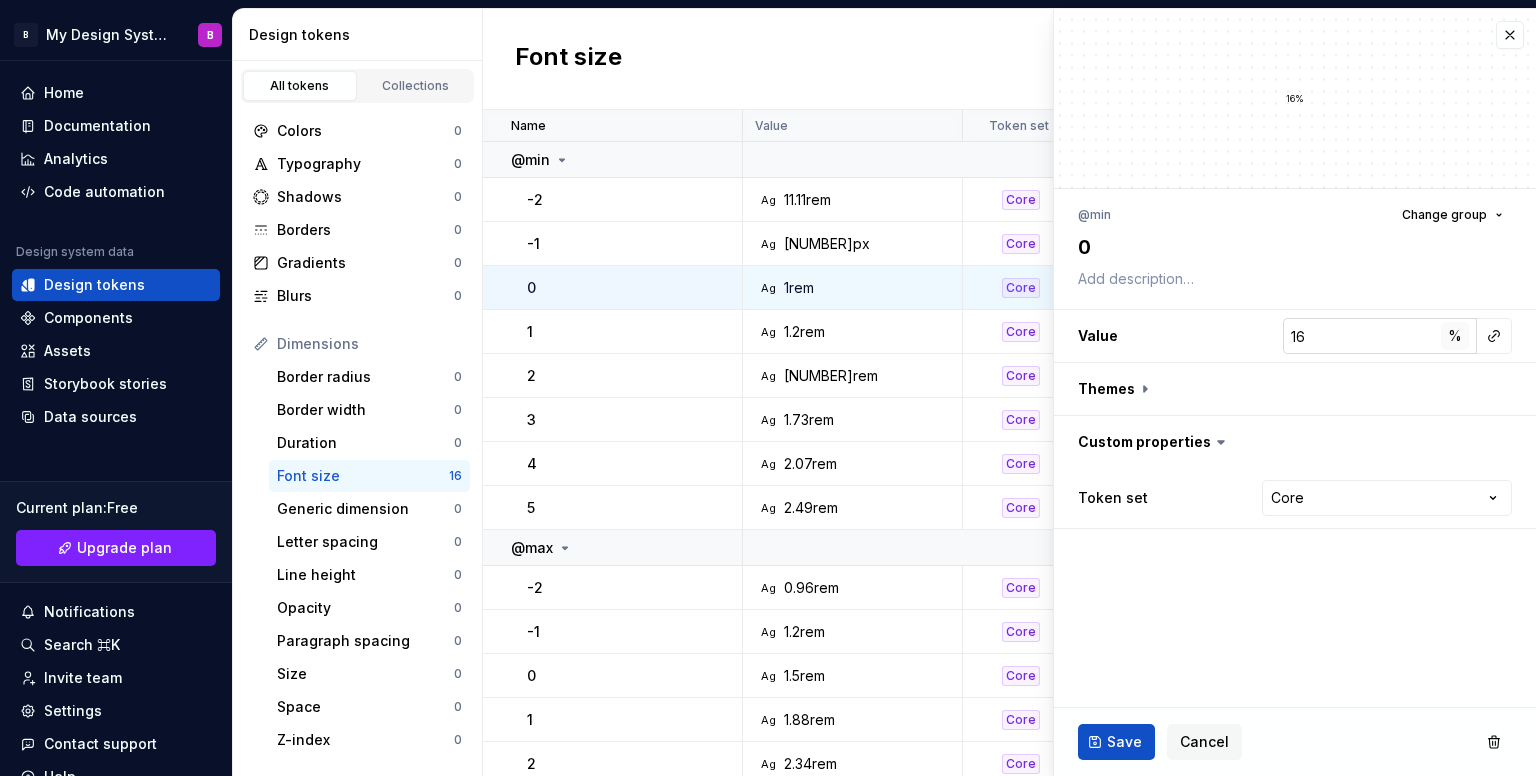click on "%" at bounding box center (1455, 336) 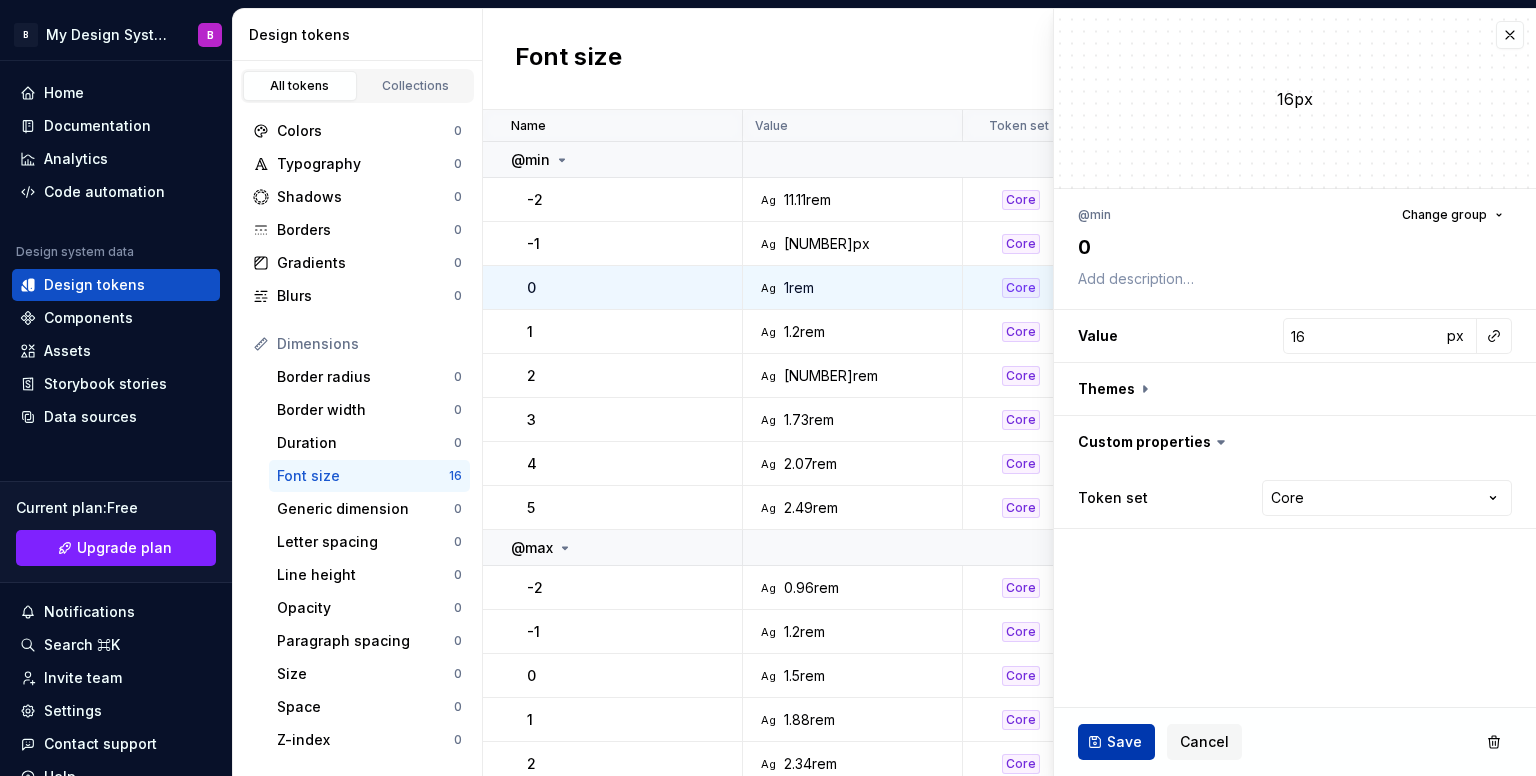 click on "Save" at bounding box center [1124, 742] 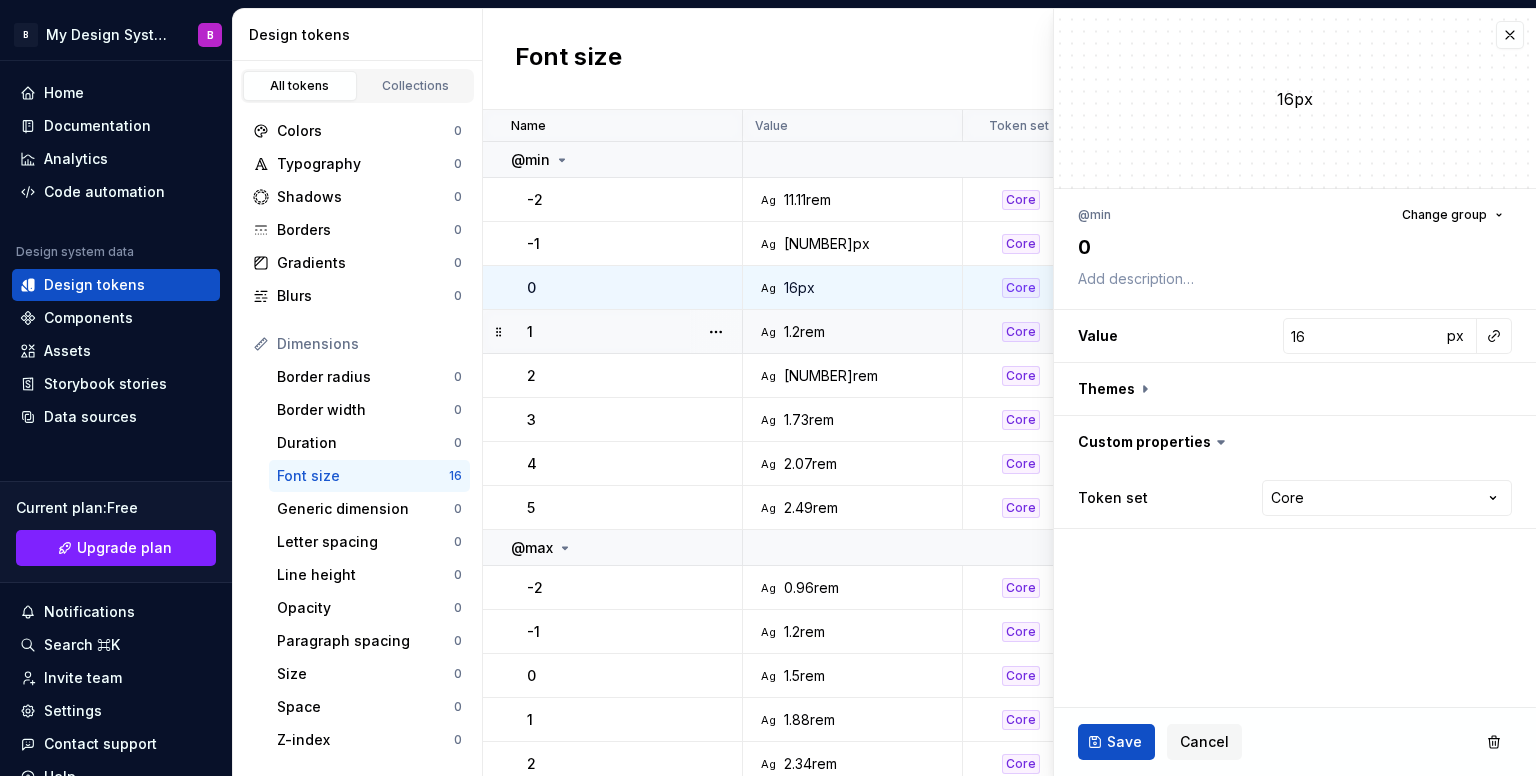 click on "Ag 1.2rem" at bounding box center (858, 332) 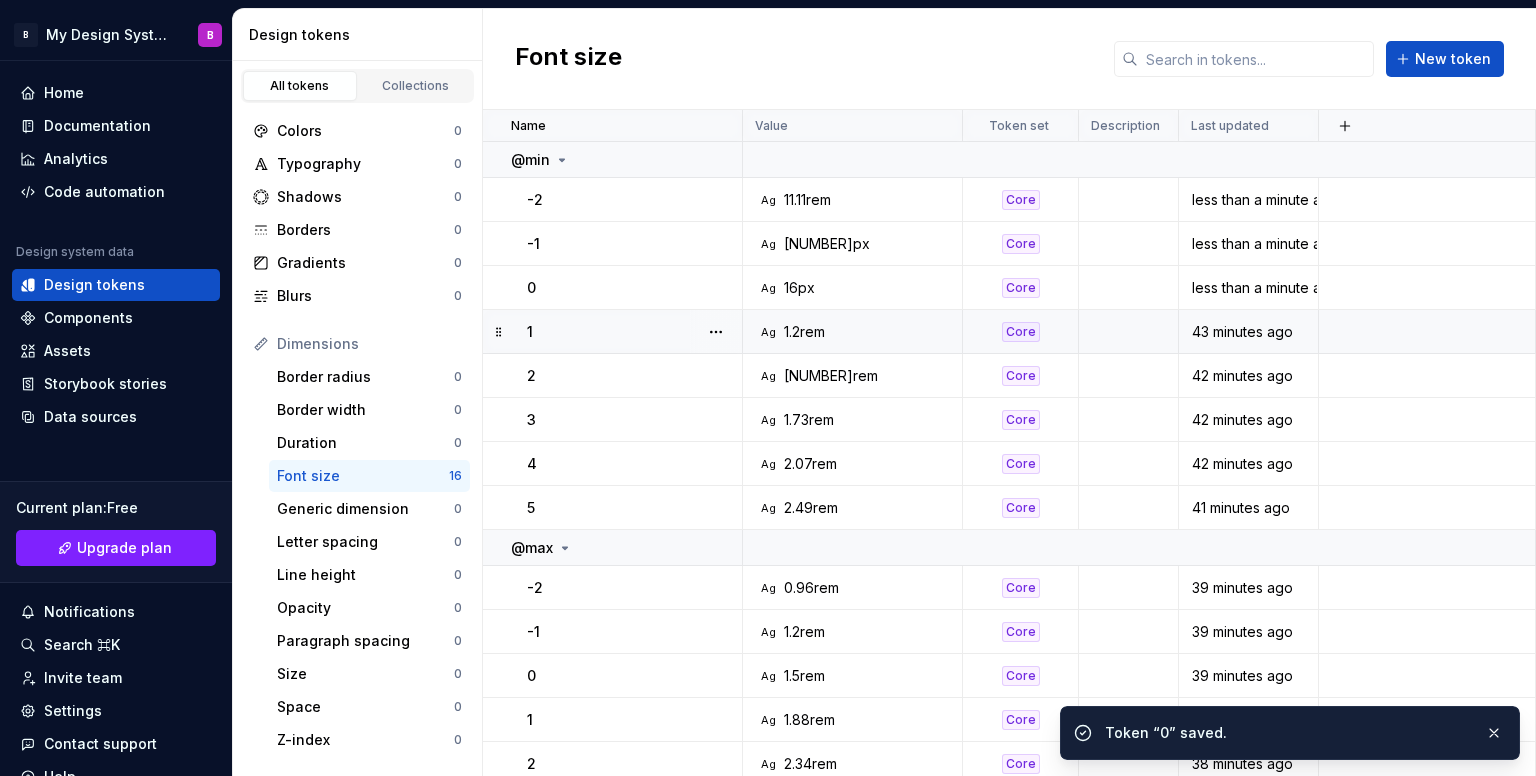 click on "Ag 1.2rem" at bounding box center (858, 332) 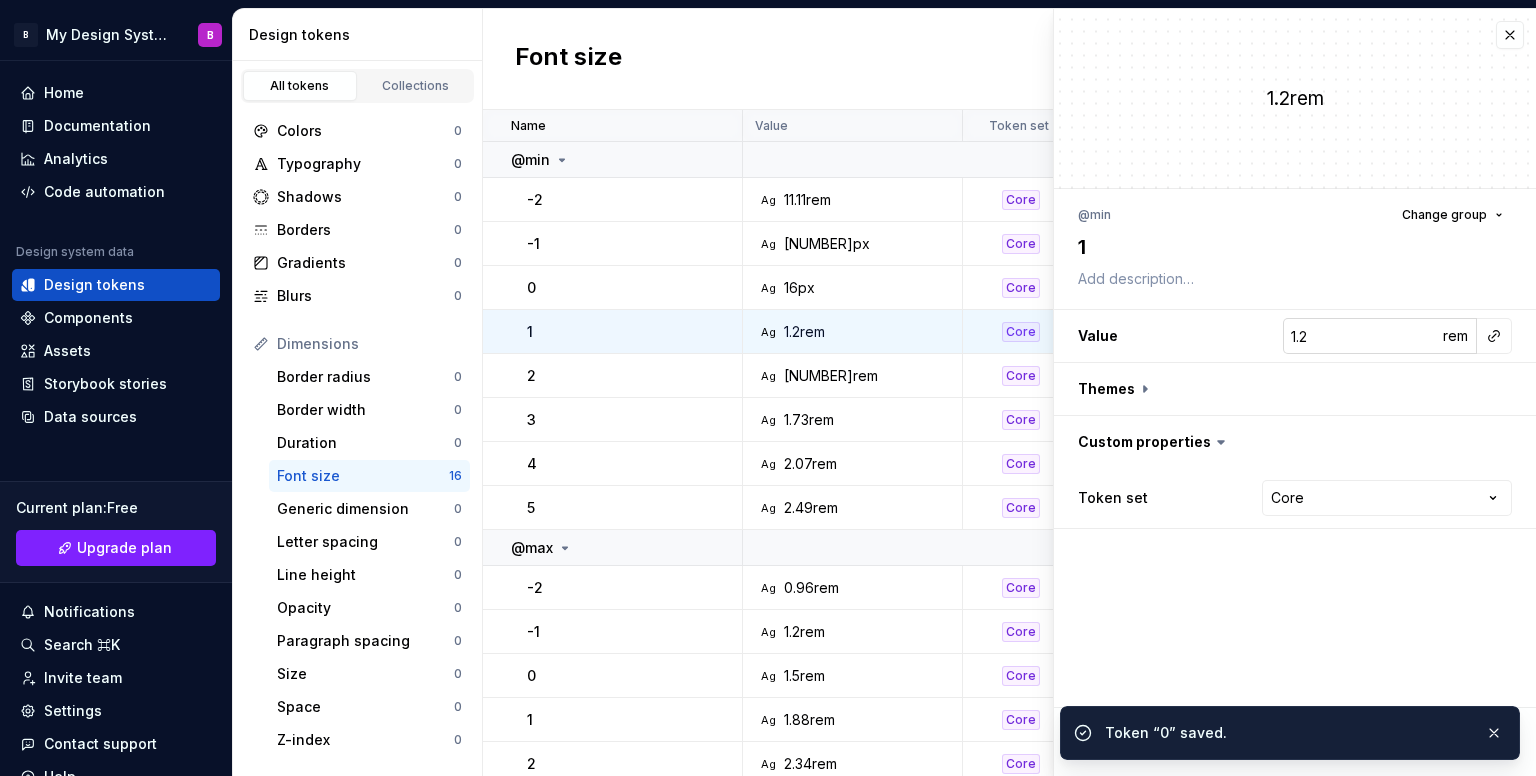 click on "1.2" at bounding box center (1362, 336) 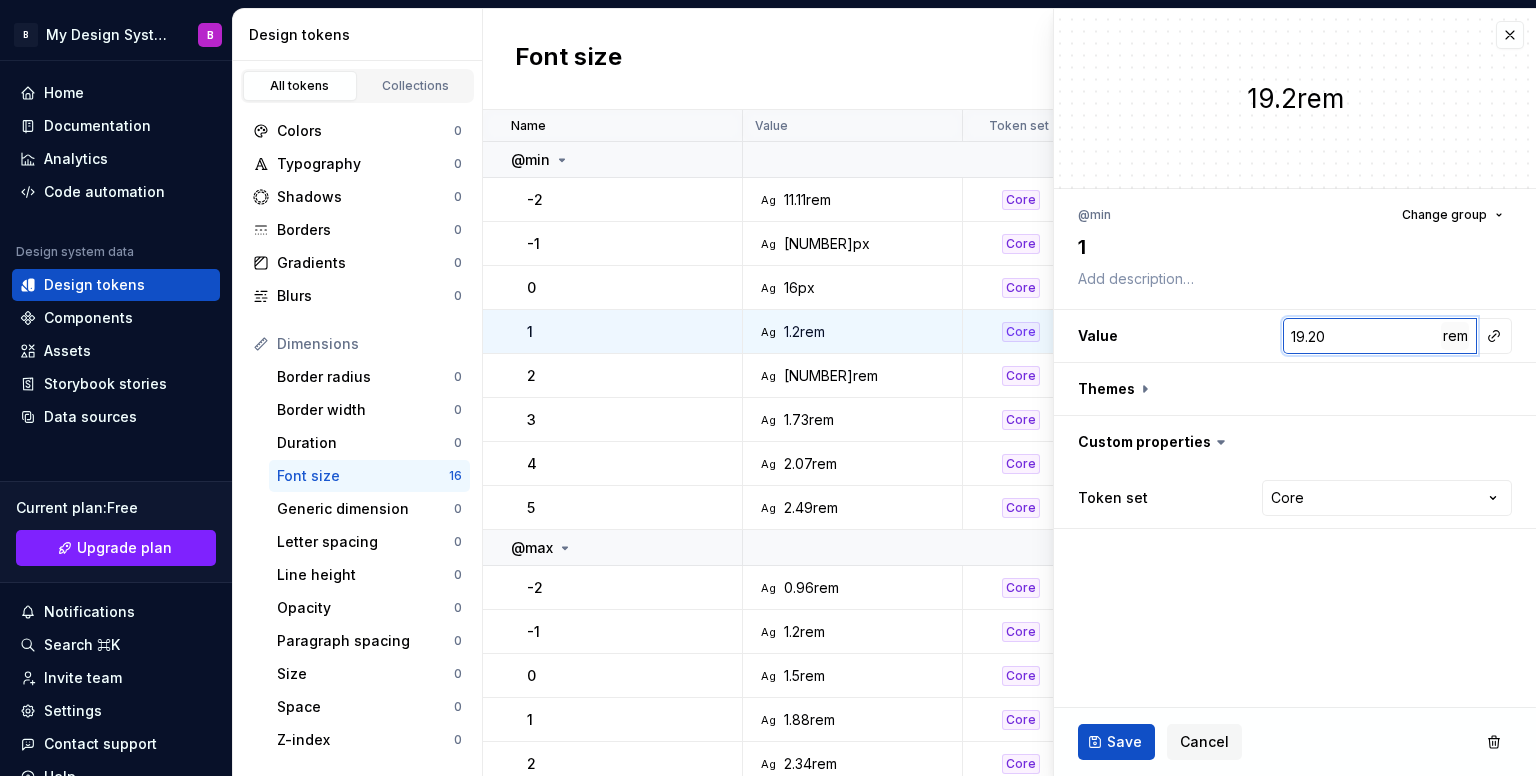 click on "rem" at bounding box center [1455, 335] 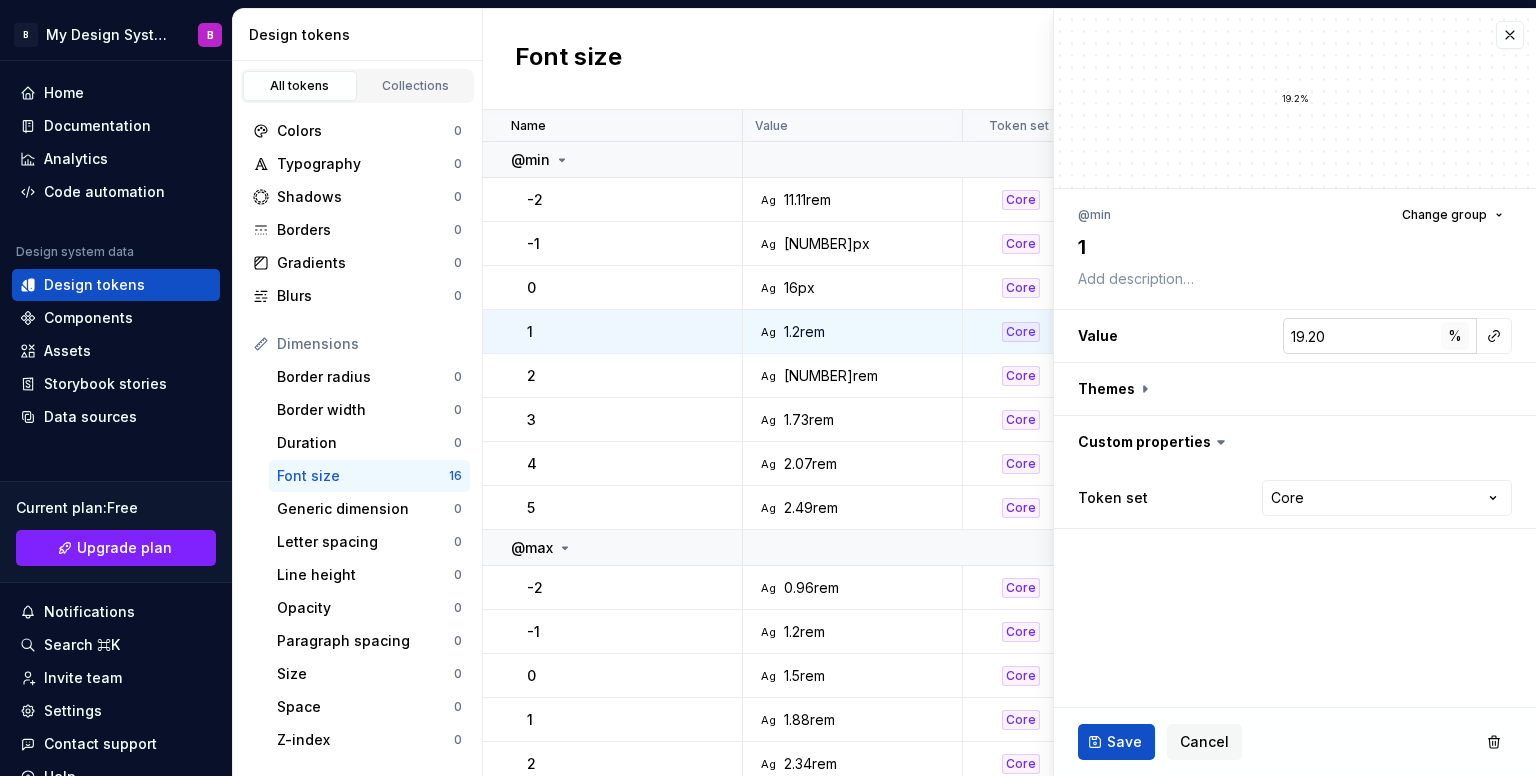 click on "%" at bounding box center (1455, 336) 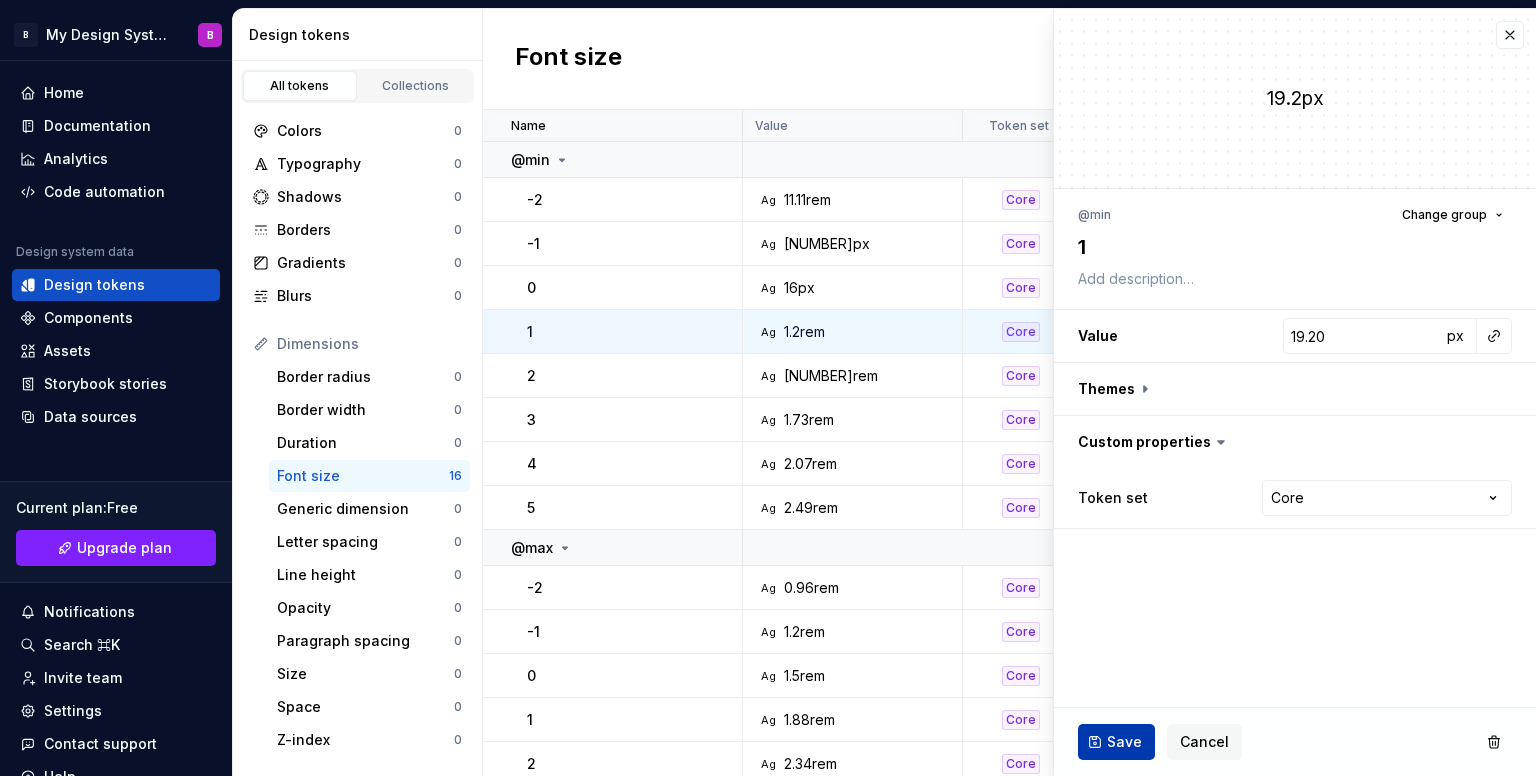 click on "Save Cancel" at bounding box center [1295, 742] 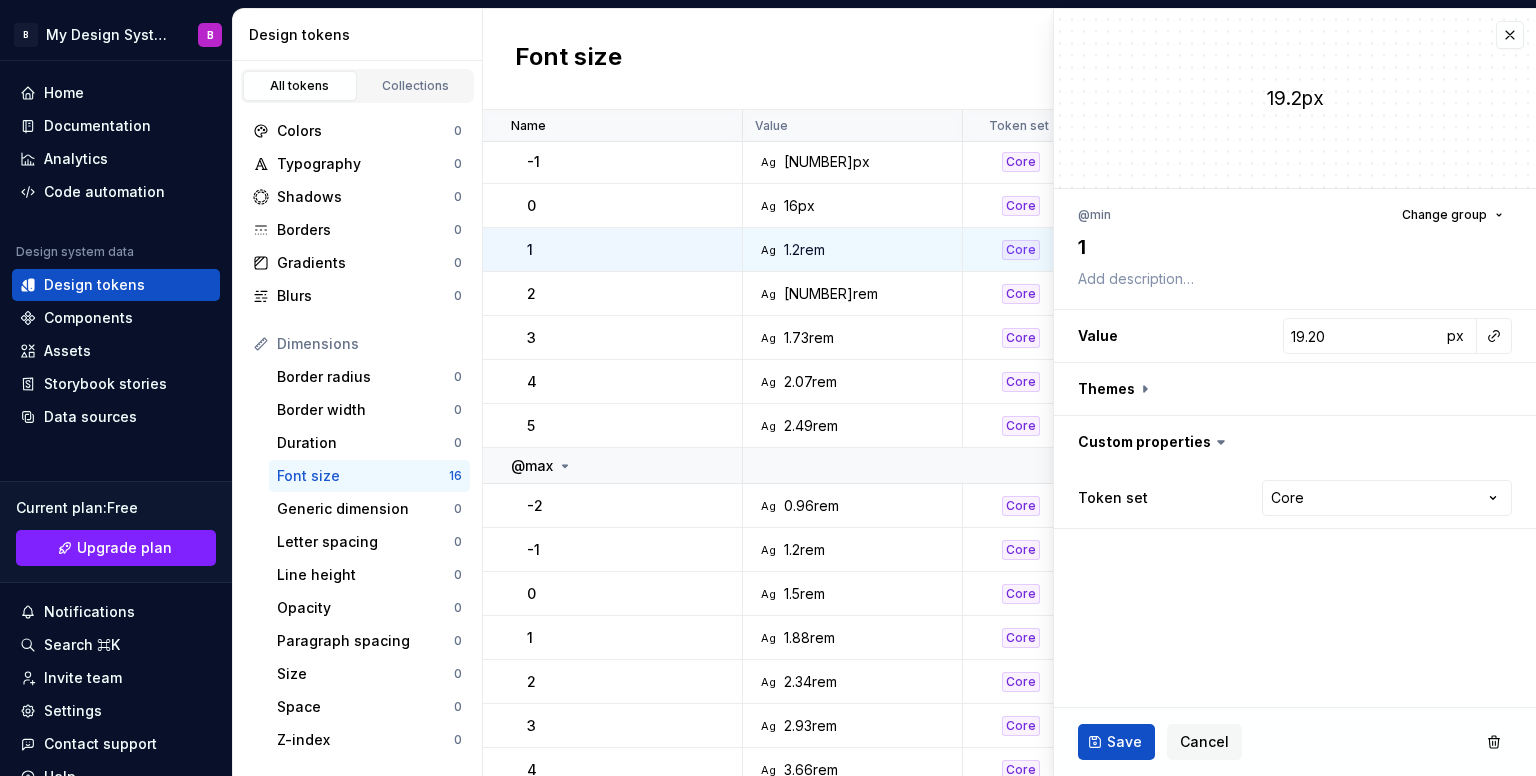 scroll, scrollTop: 41, scrollLeft: 0, axis: vertical 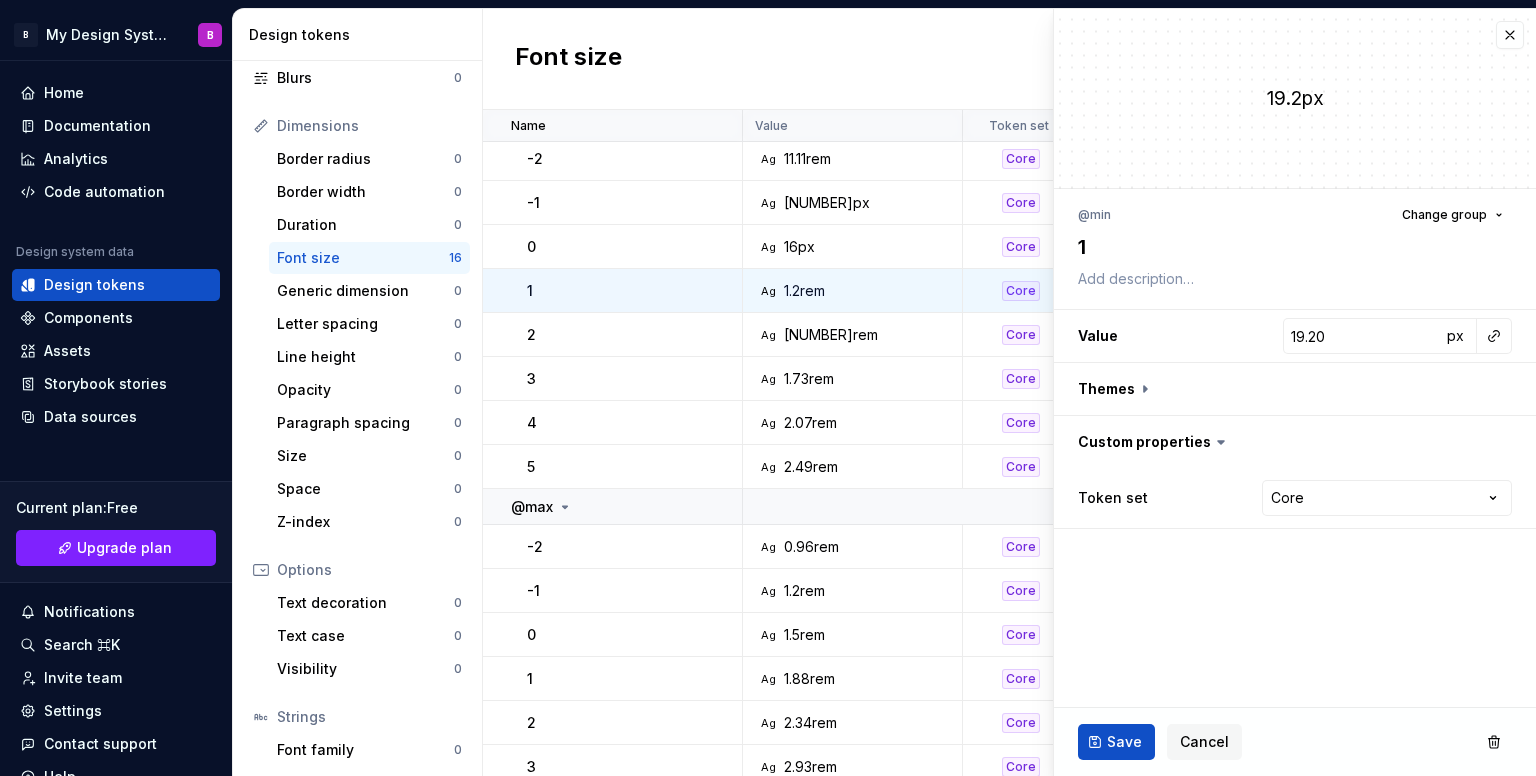 click on "Save" at bounding box center [1124, 742] 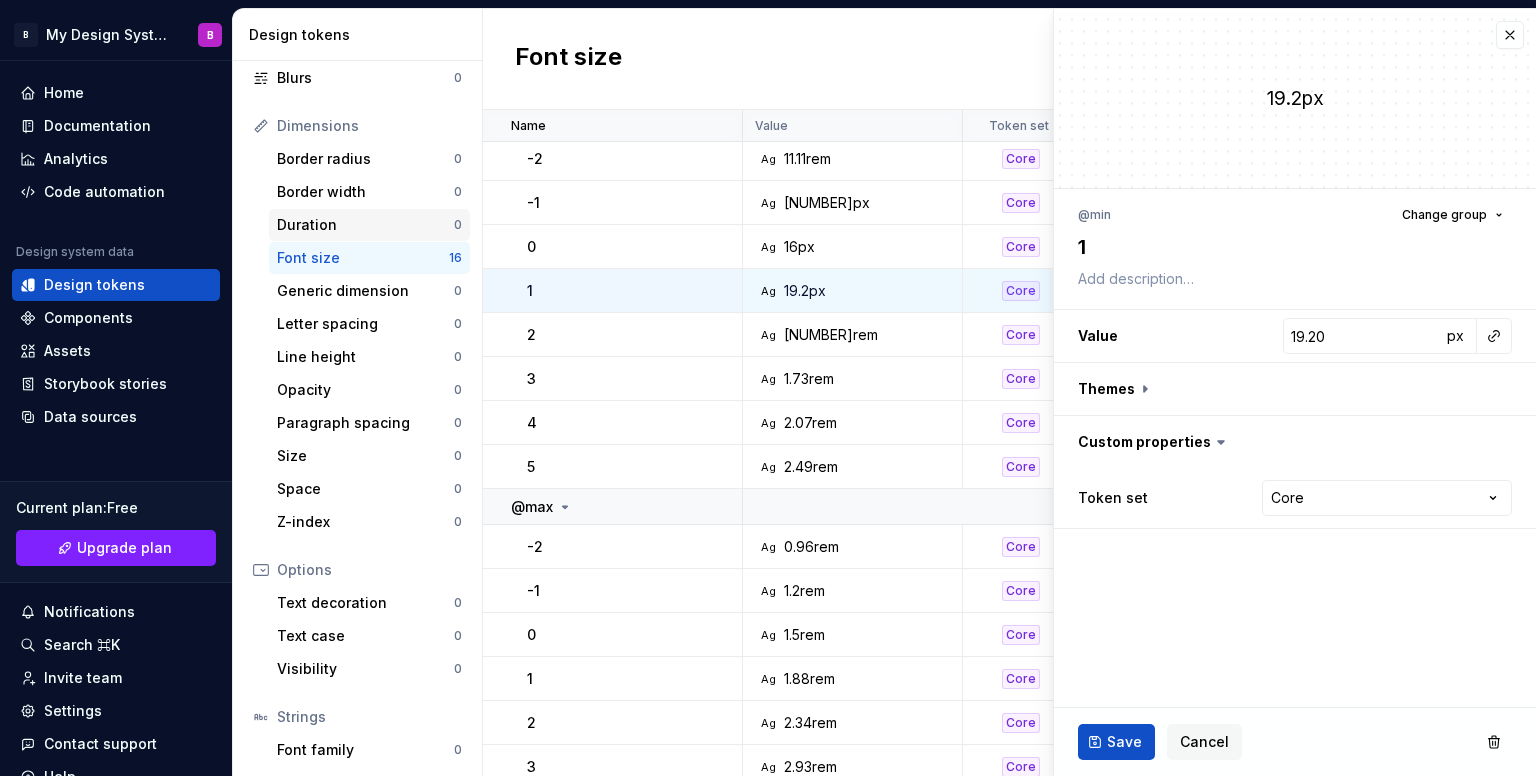 scroll, scrollTop: 0, scrollLeft: 0, axis: both 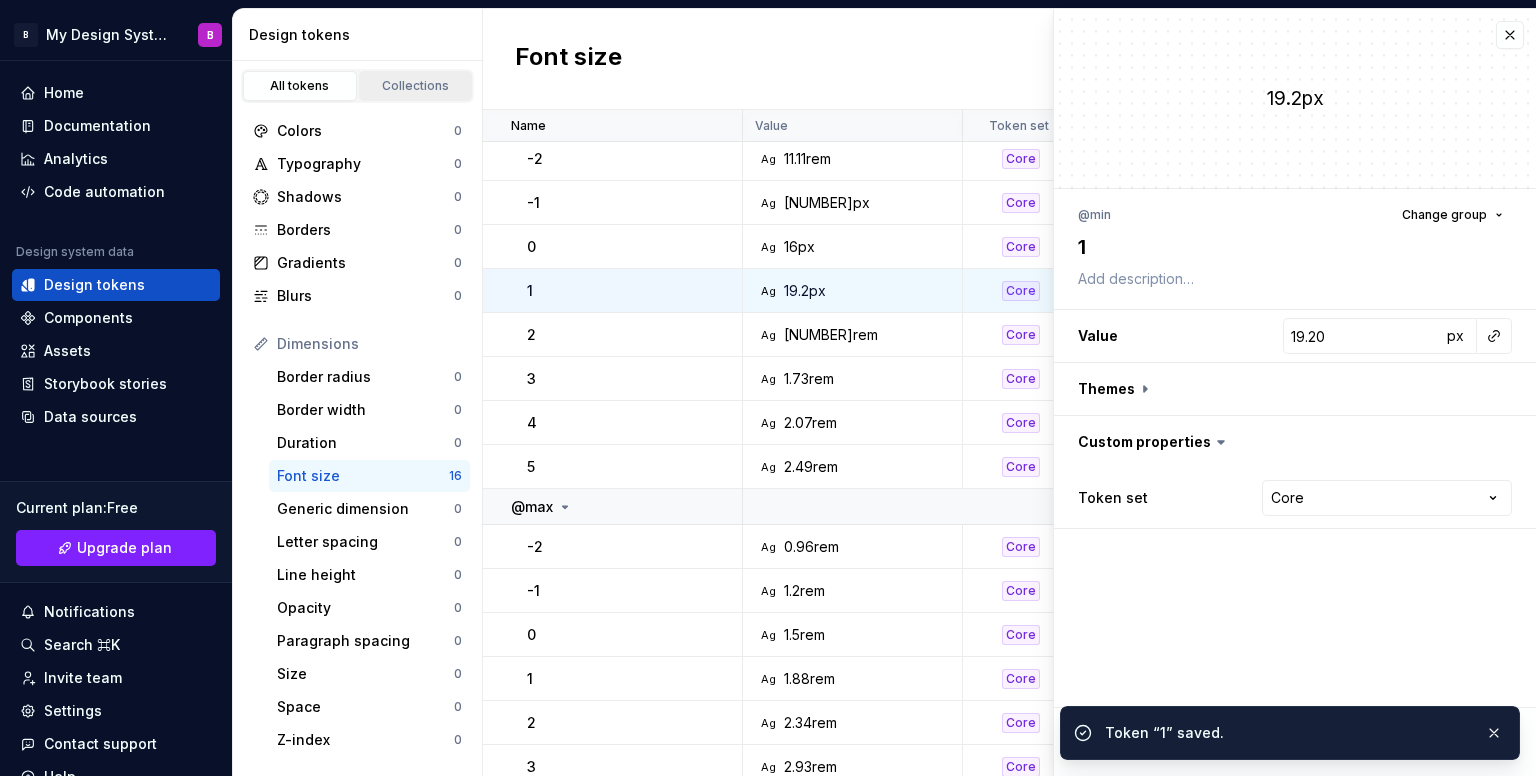 click on "Collections" at bounding box center [416, 86] 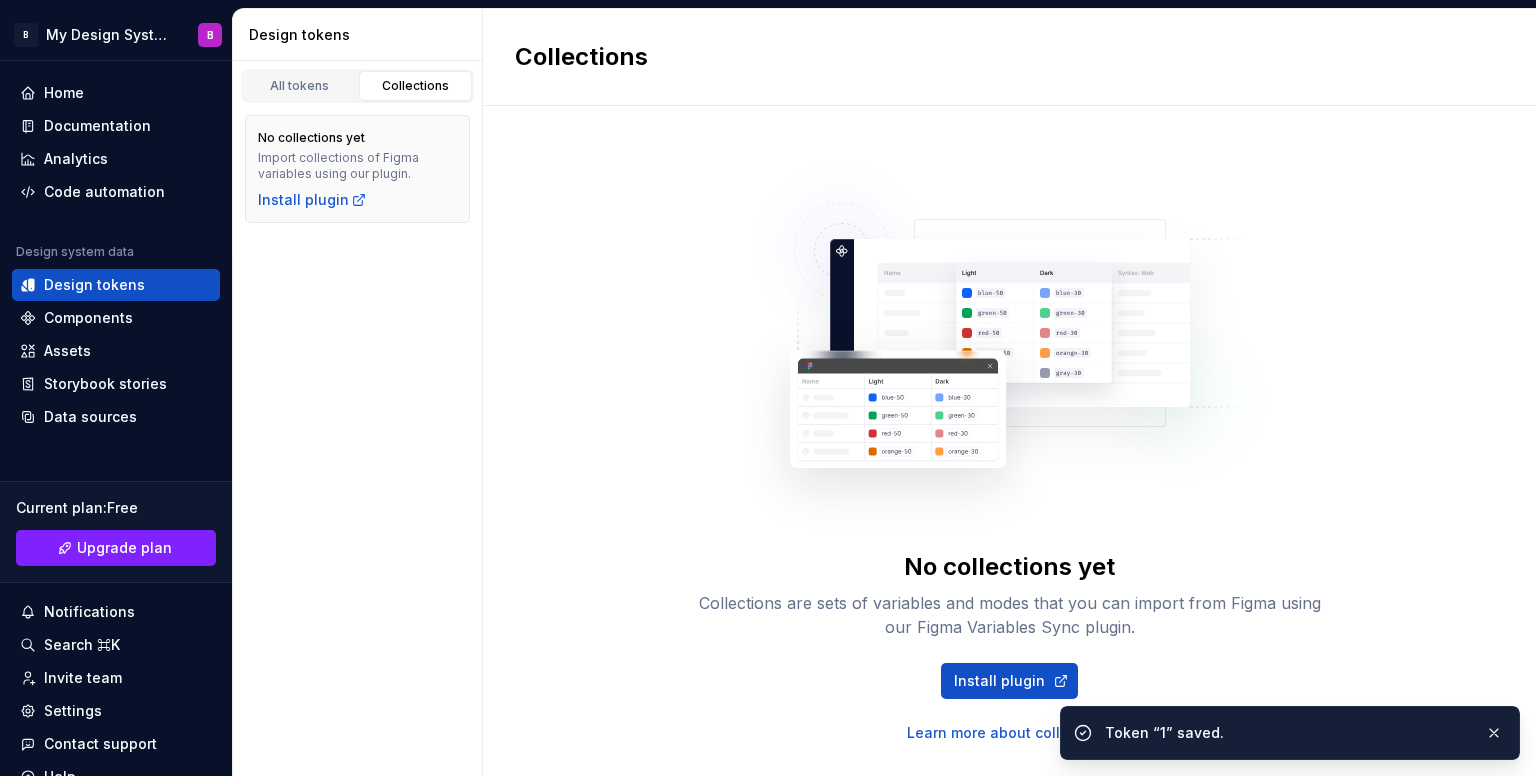 click on "All tokens Collections" at bounding box center (357, 82) 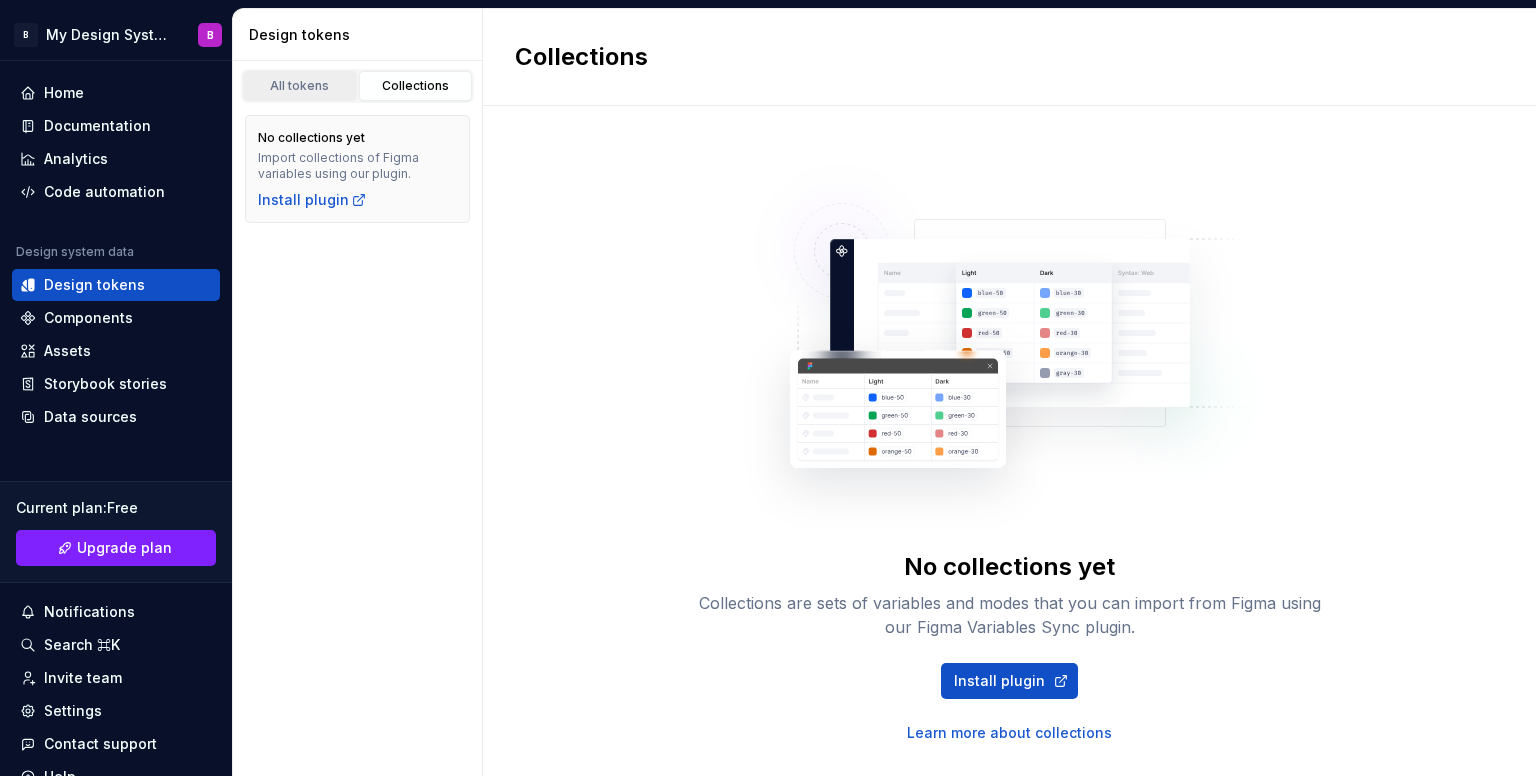 click on "All tokens" at bounding box center (300, 86) 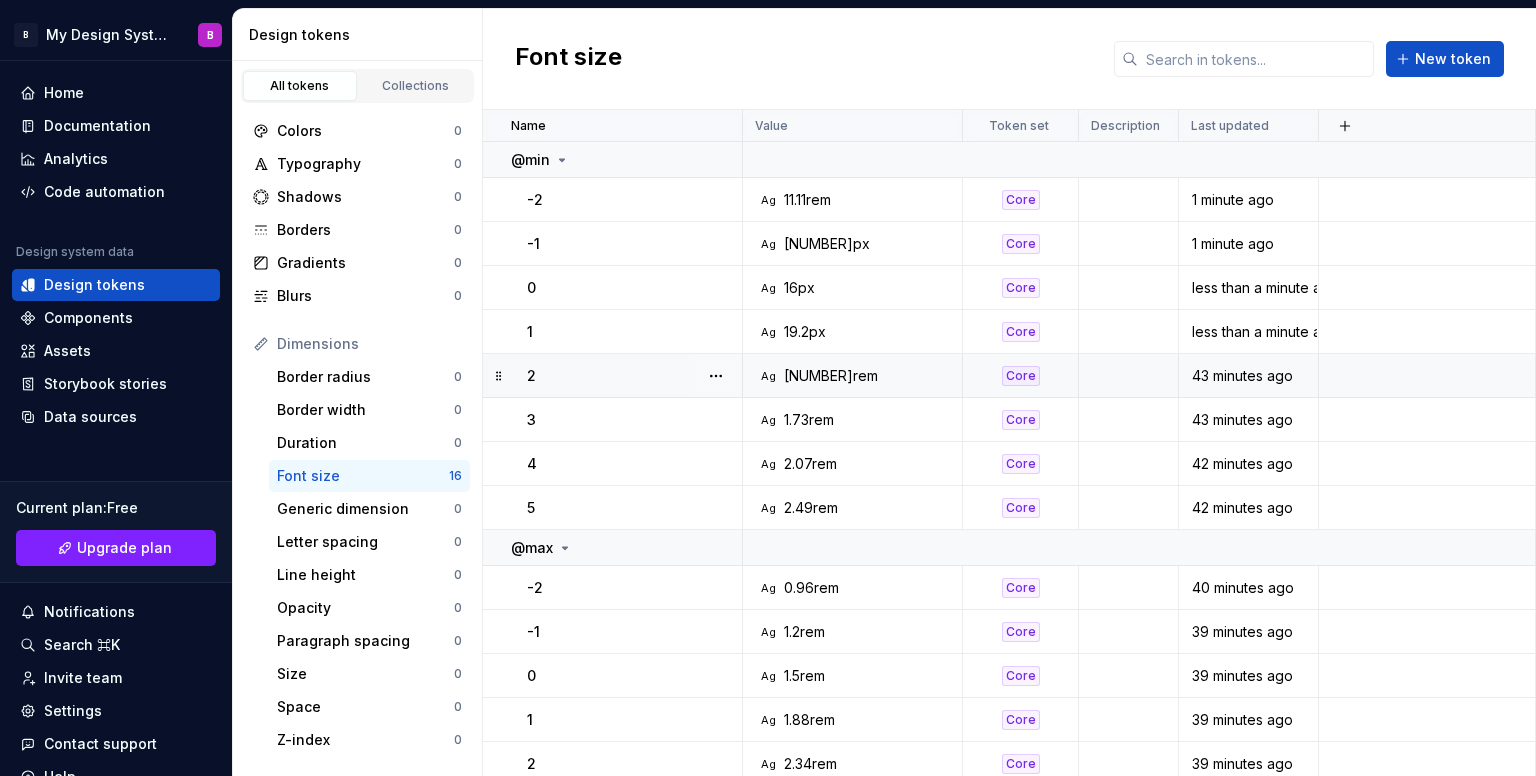 click on "Ag 1.44rem" at bounding box center (858, 376) 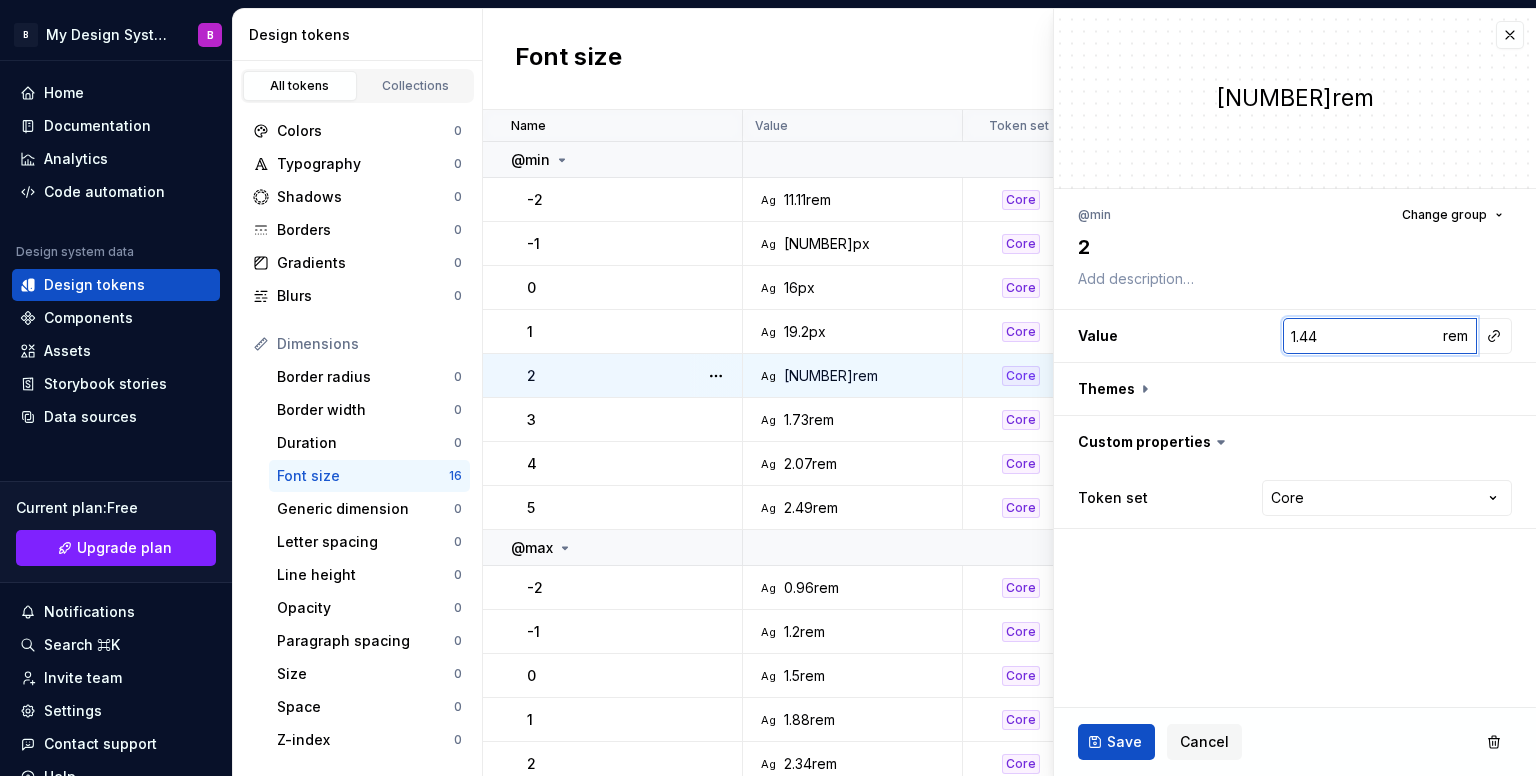 click on "1.44" at bounding box center [1362, 336] 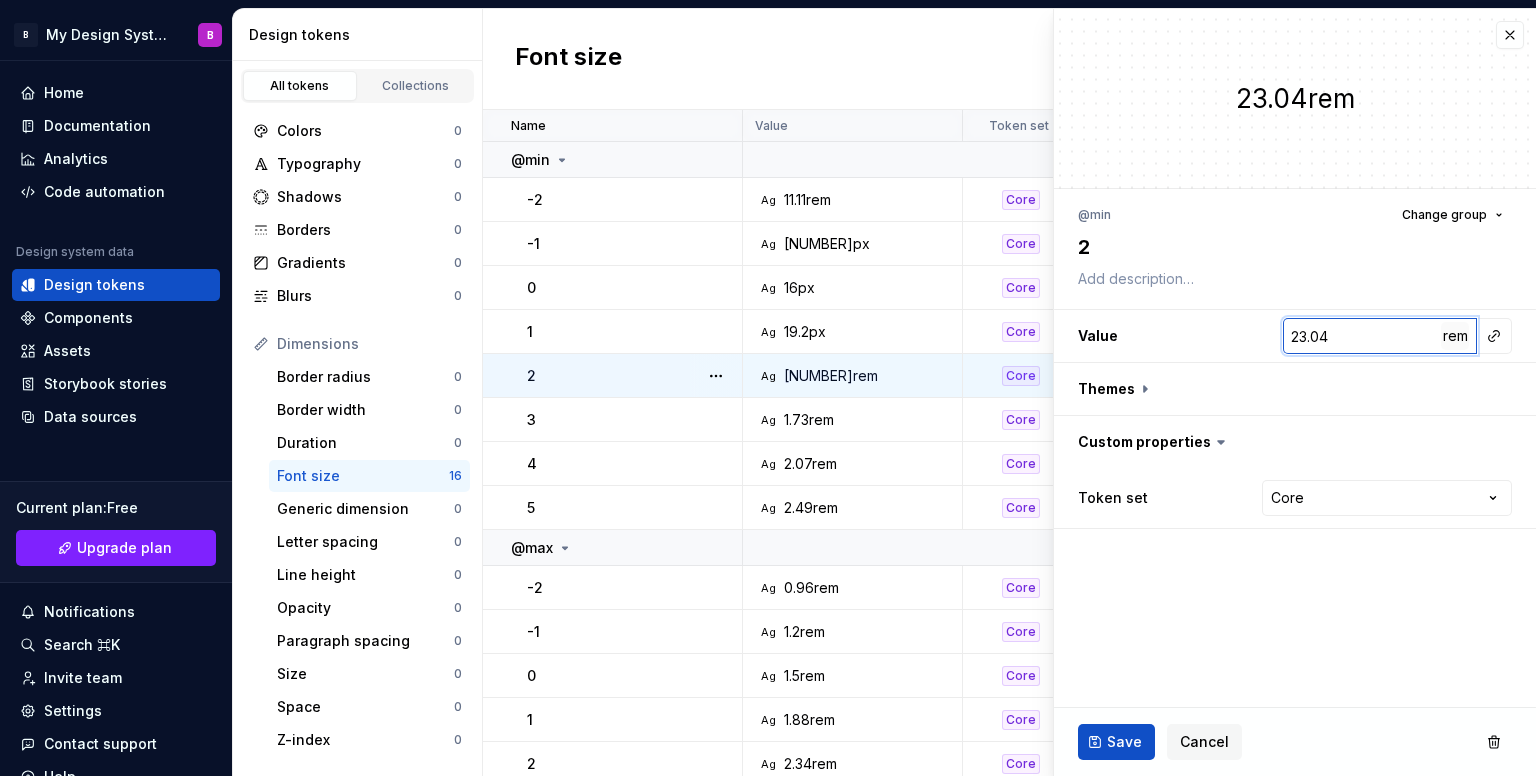 click on "23.04" at bounding box center [1362, 336] 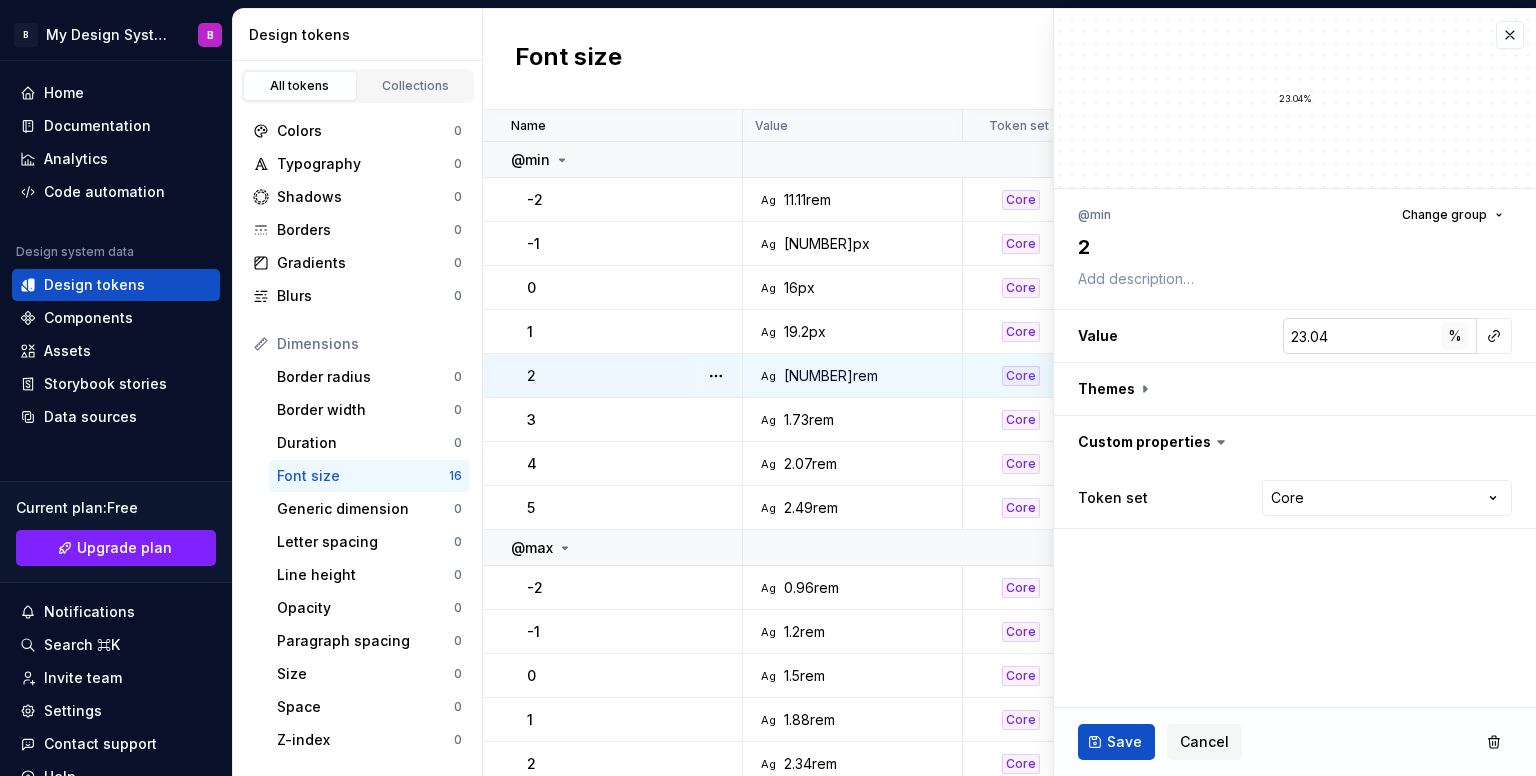 click on "%" at bounding box center (1455, 336) 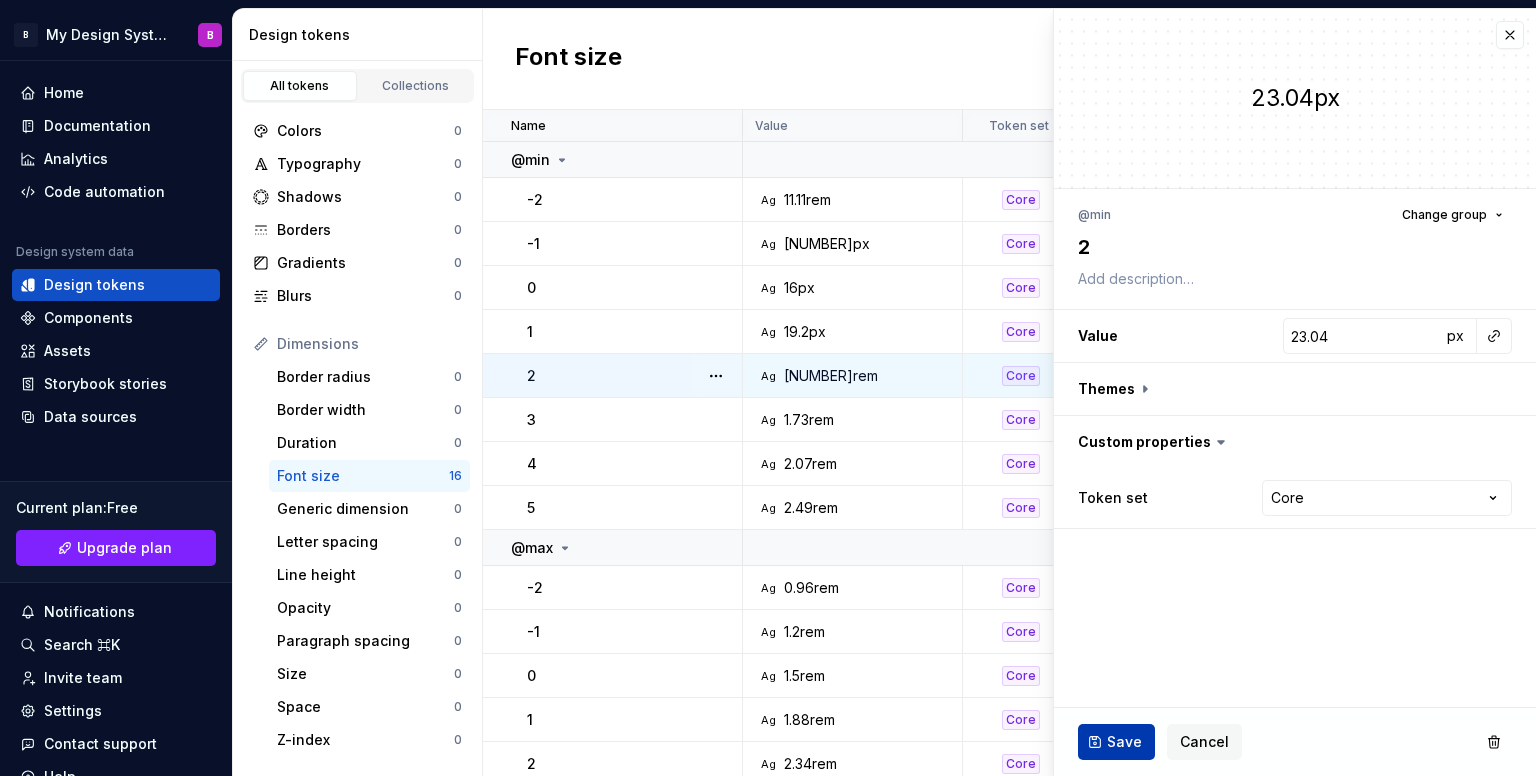 click on "Save" at bounding box center [1116, 742] 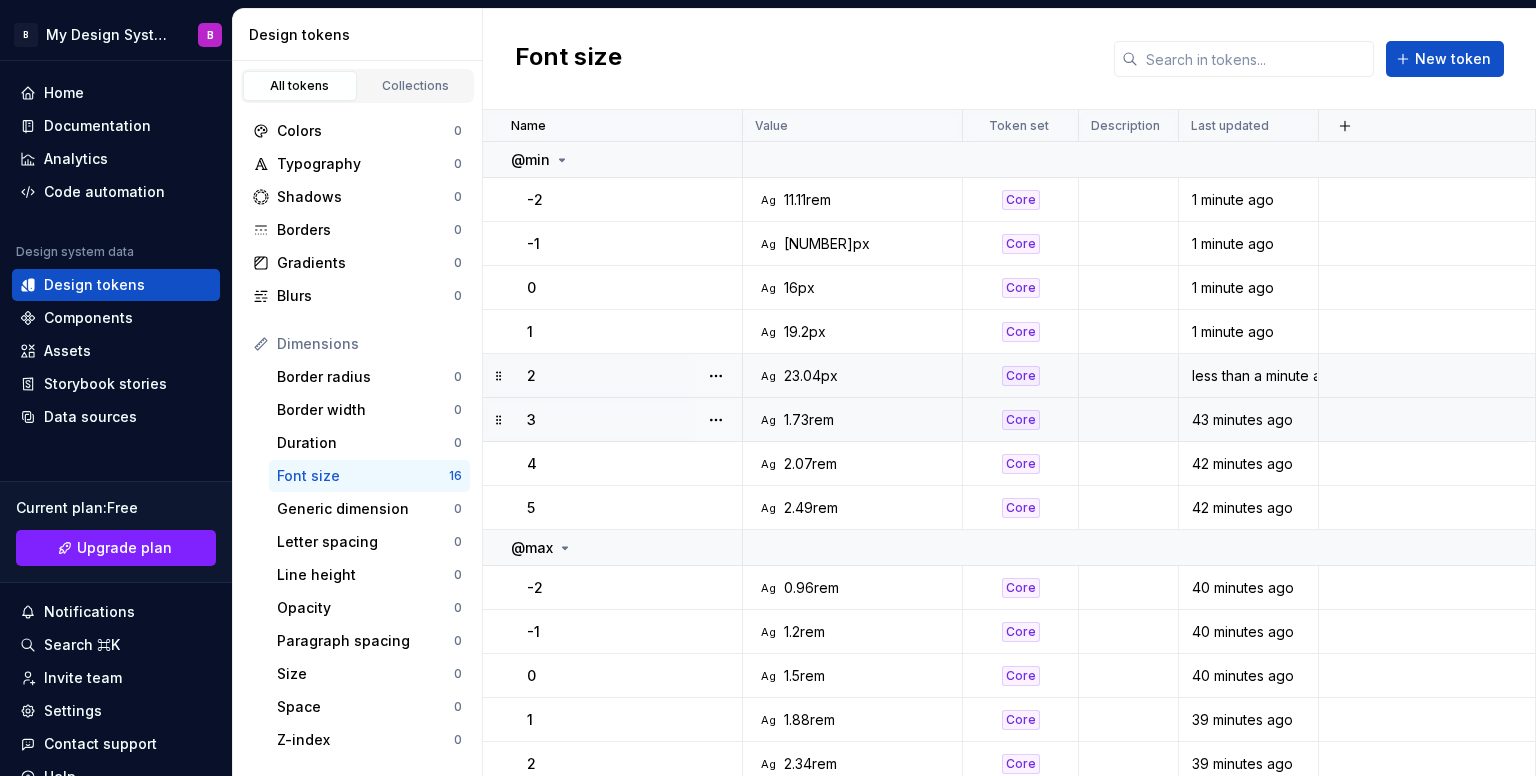 click on "Ag 1.73rem" at bounding box center (853, 420) 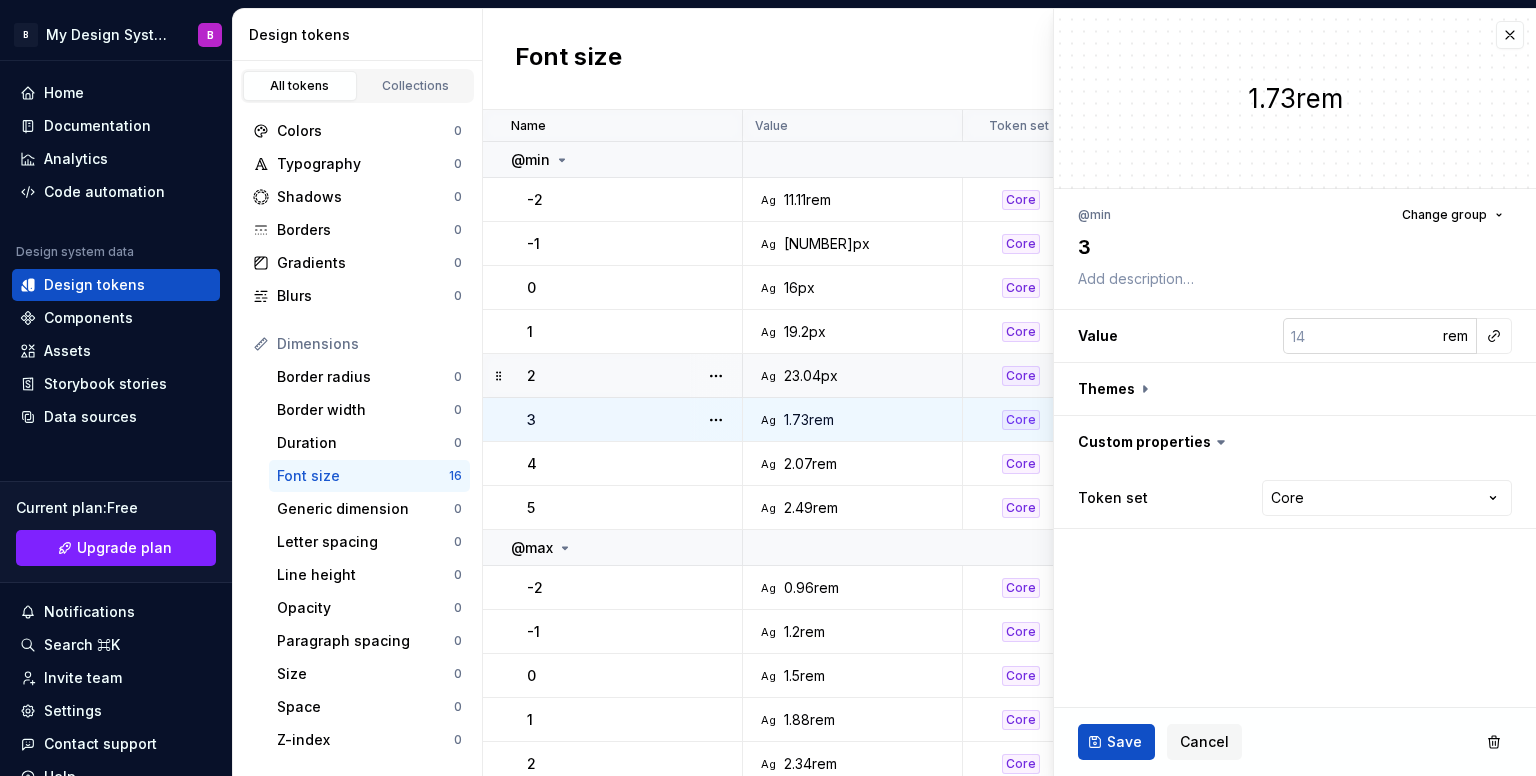 click on "[NUMBER]" at bounding box center (1362, 336) 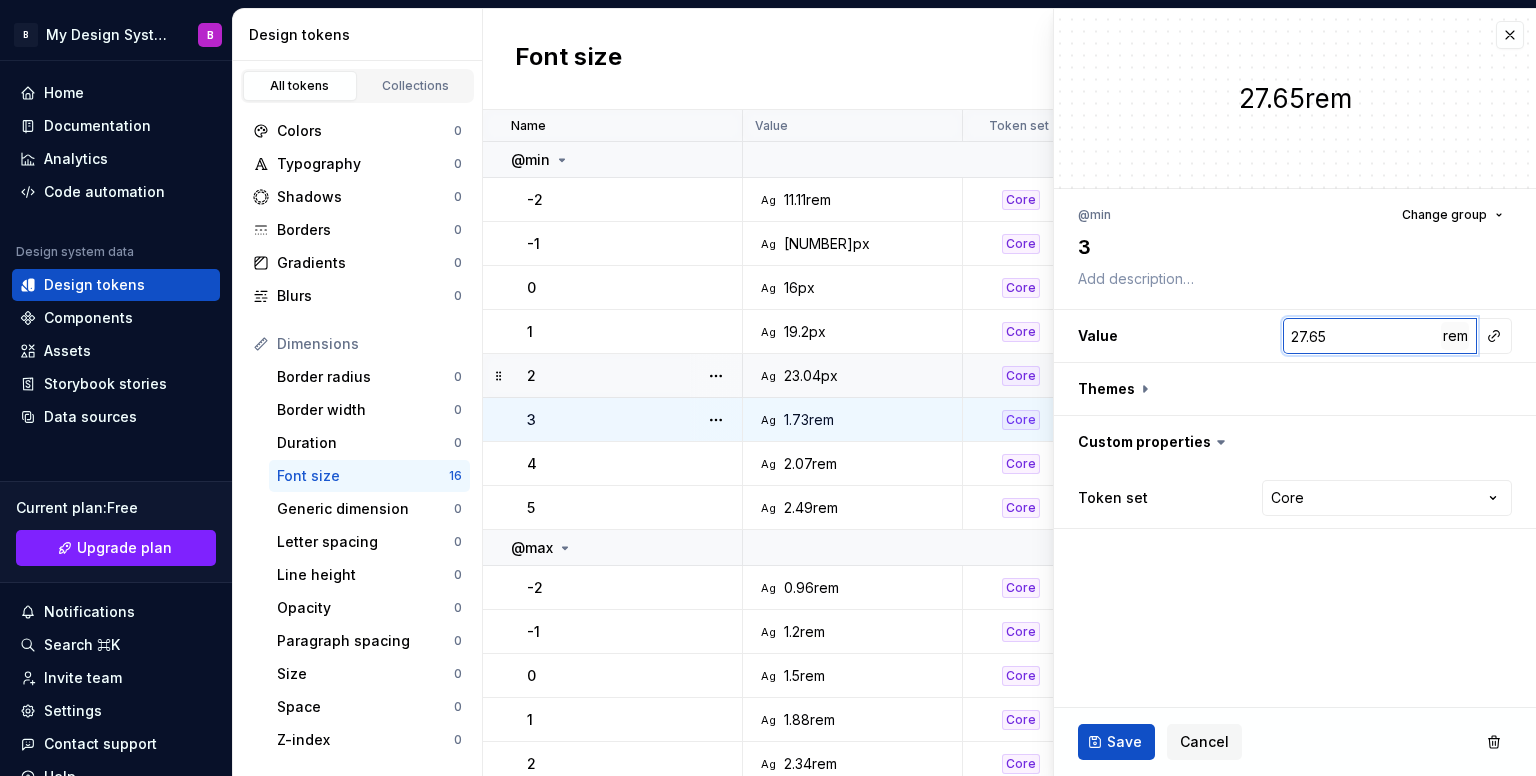 click on "rem" at bounding box center (1455, 335) 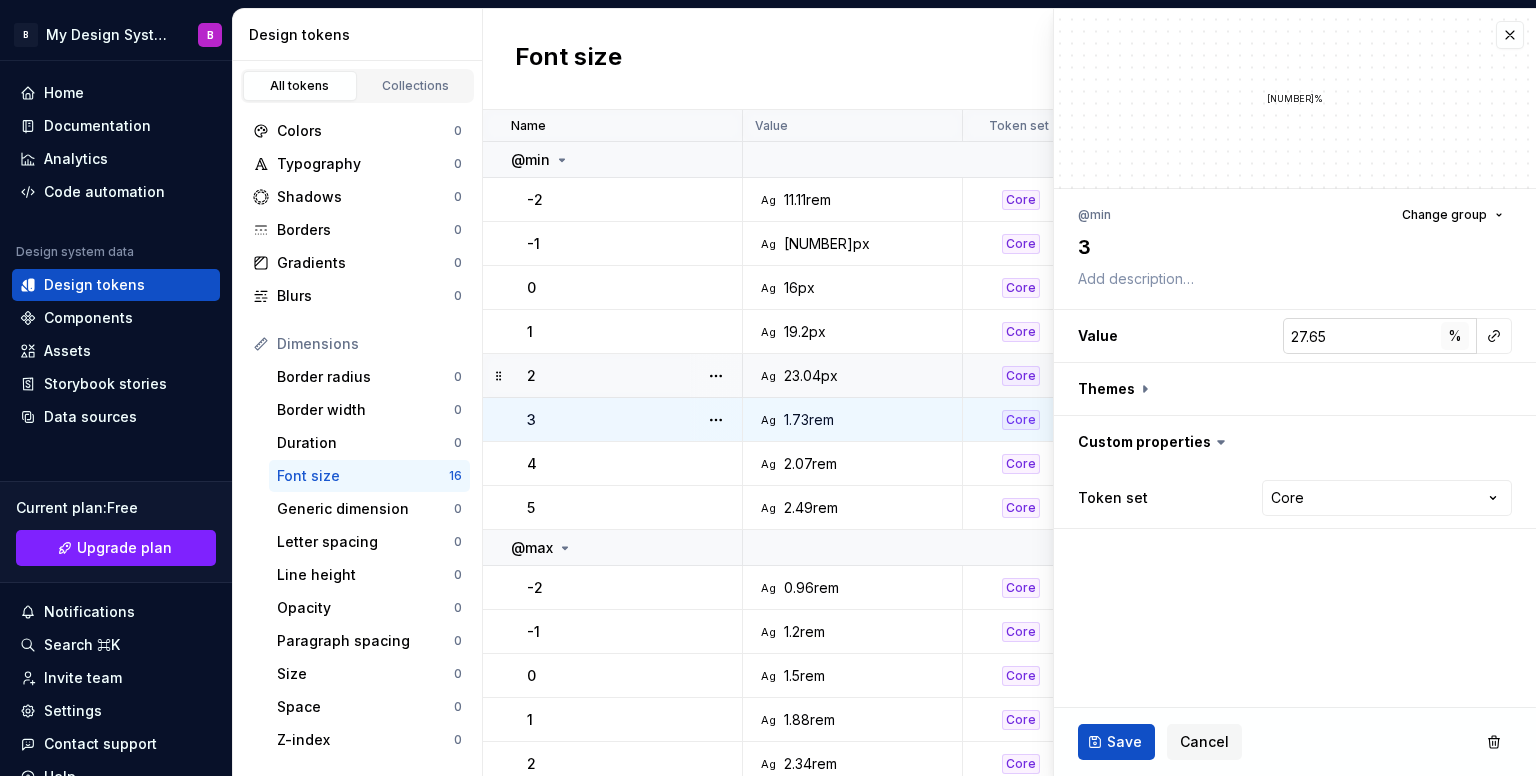 click on "%" at bounding box center (1455, 336) 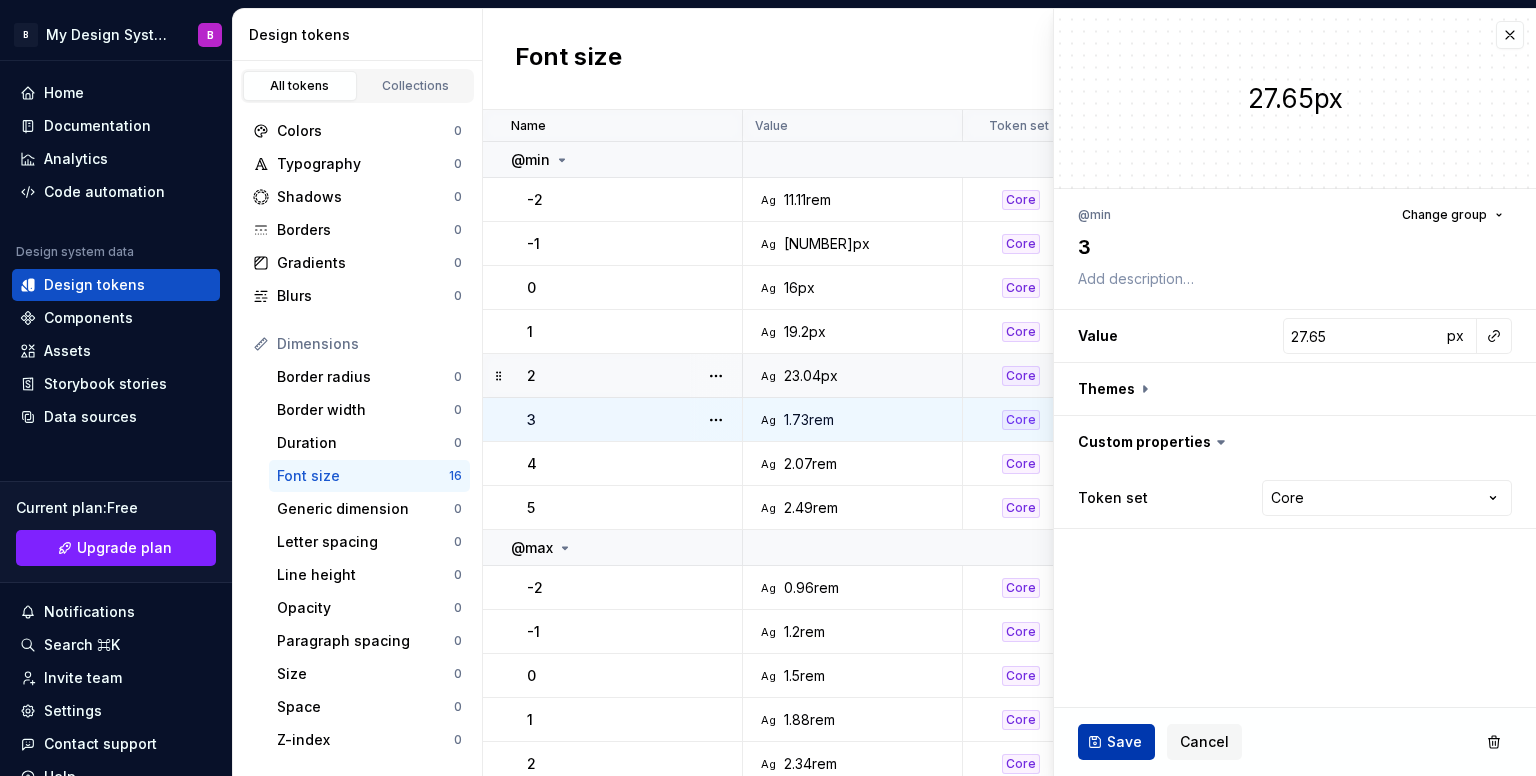 click on "Save" at bounding box center [1124, 742] 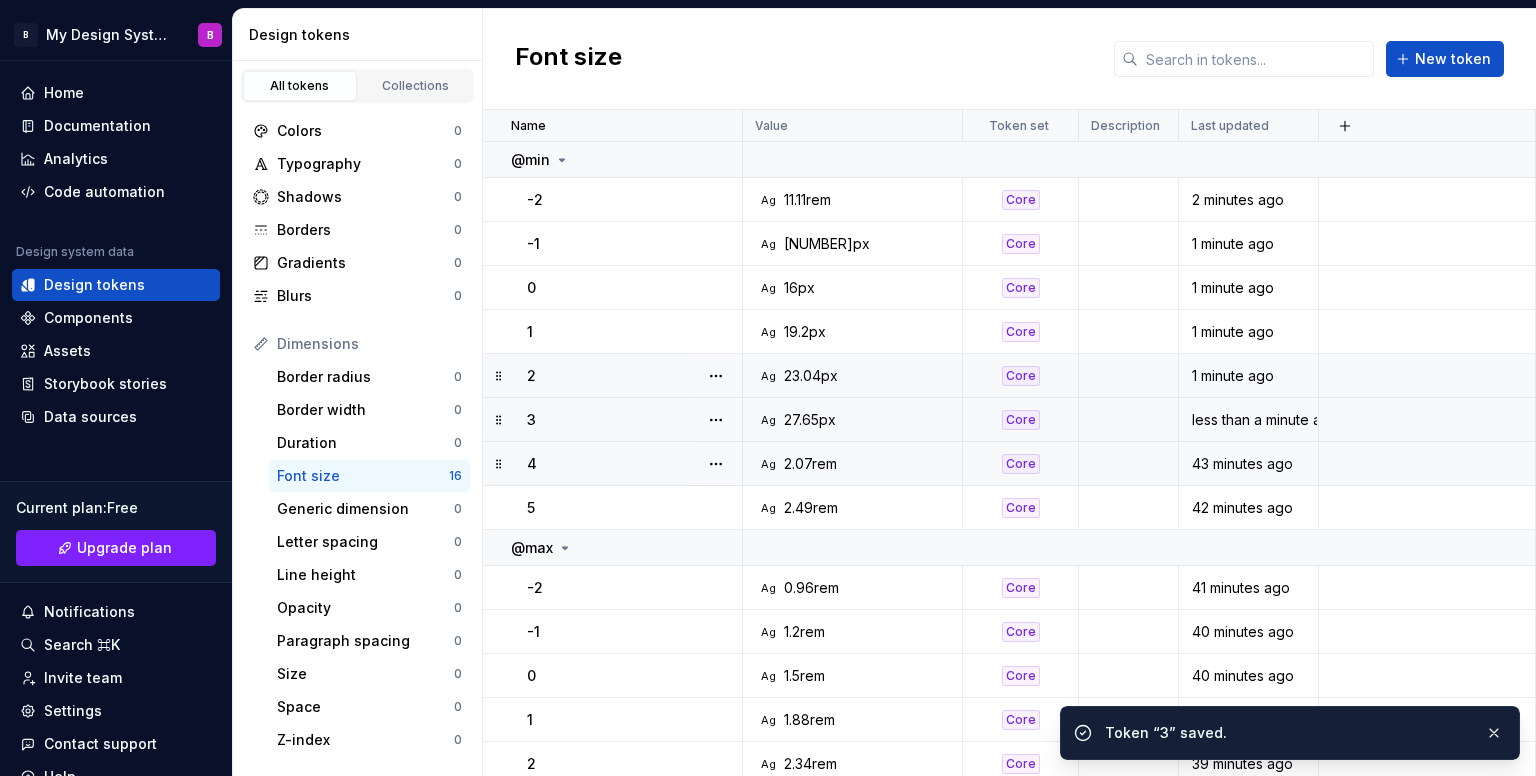 click on "Ag 2.07rem" at bounding box center [858, 464] 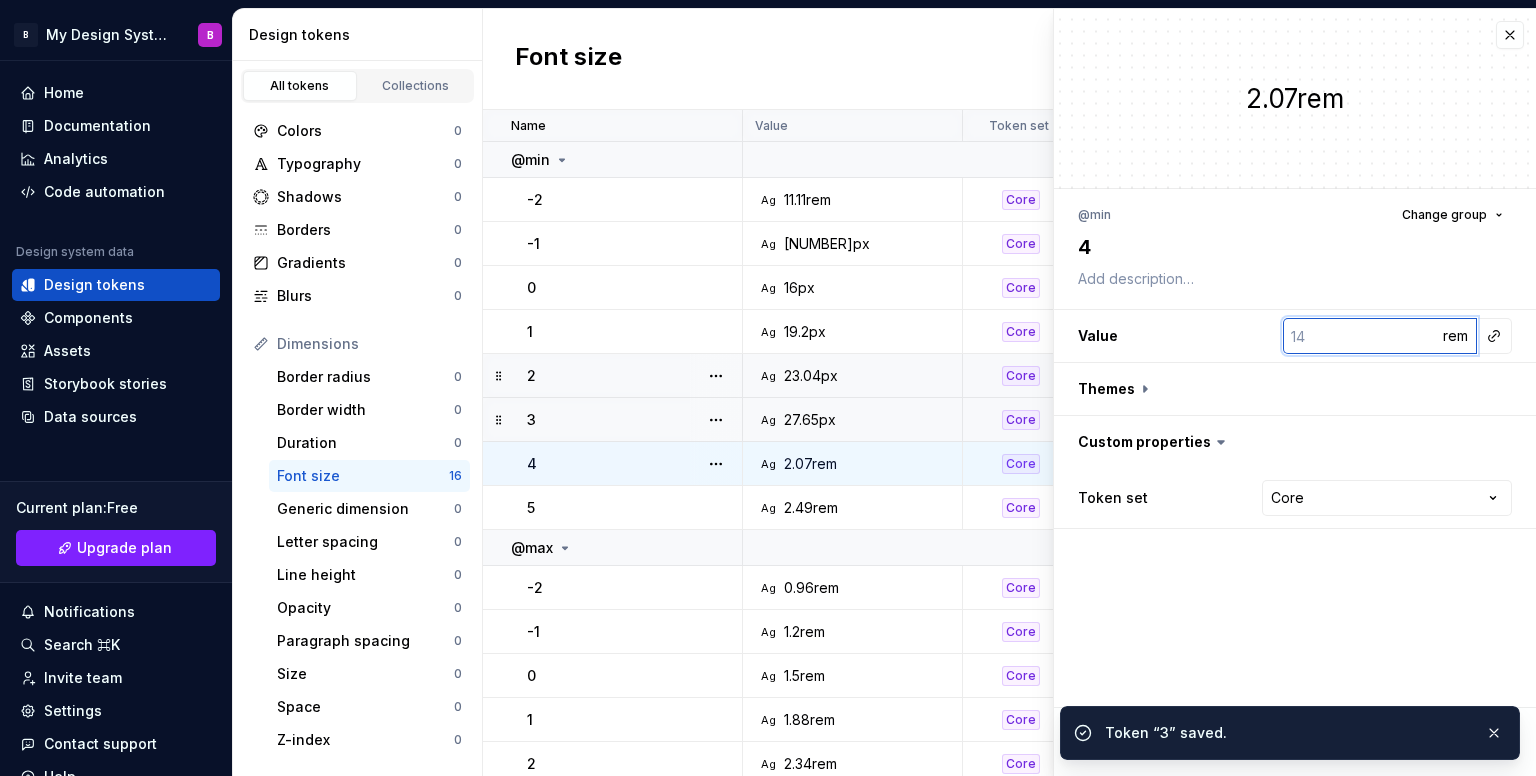 click on "[NUMBER]" at bounding box center (1362, 336) 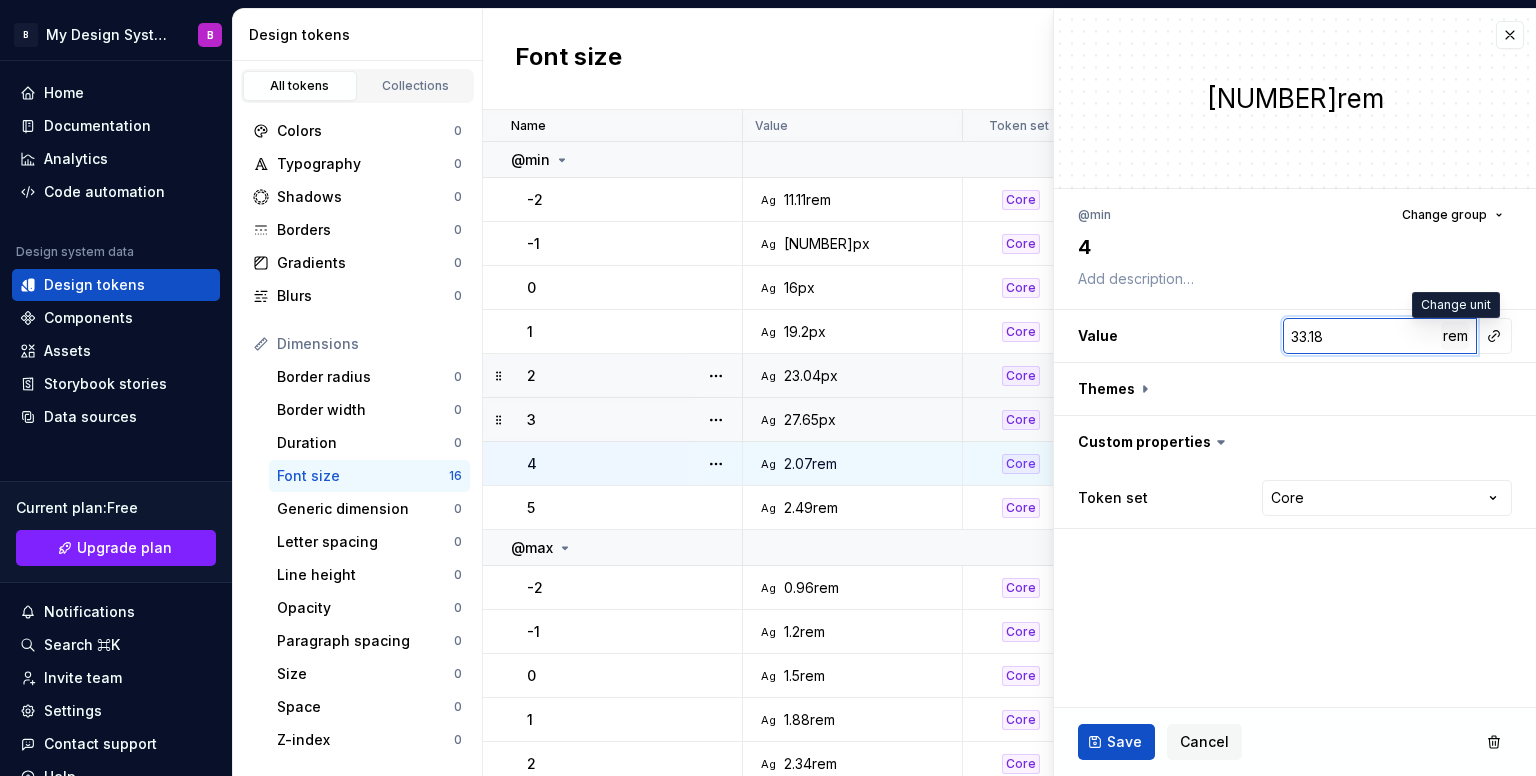 click on "rem" at bounding box center [1455, 335] 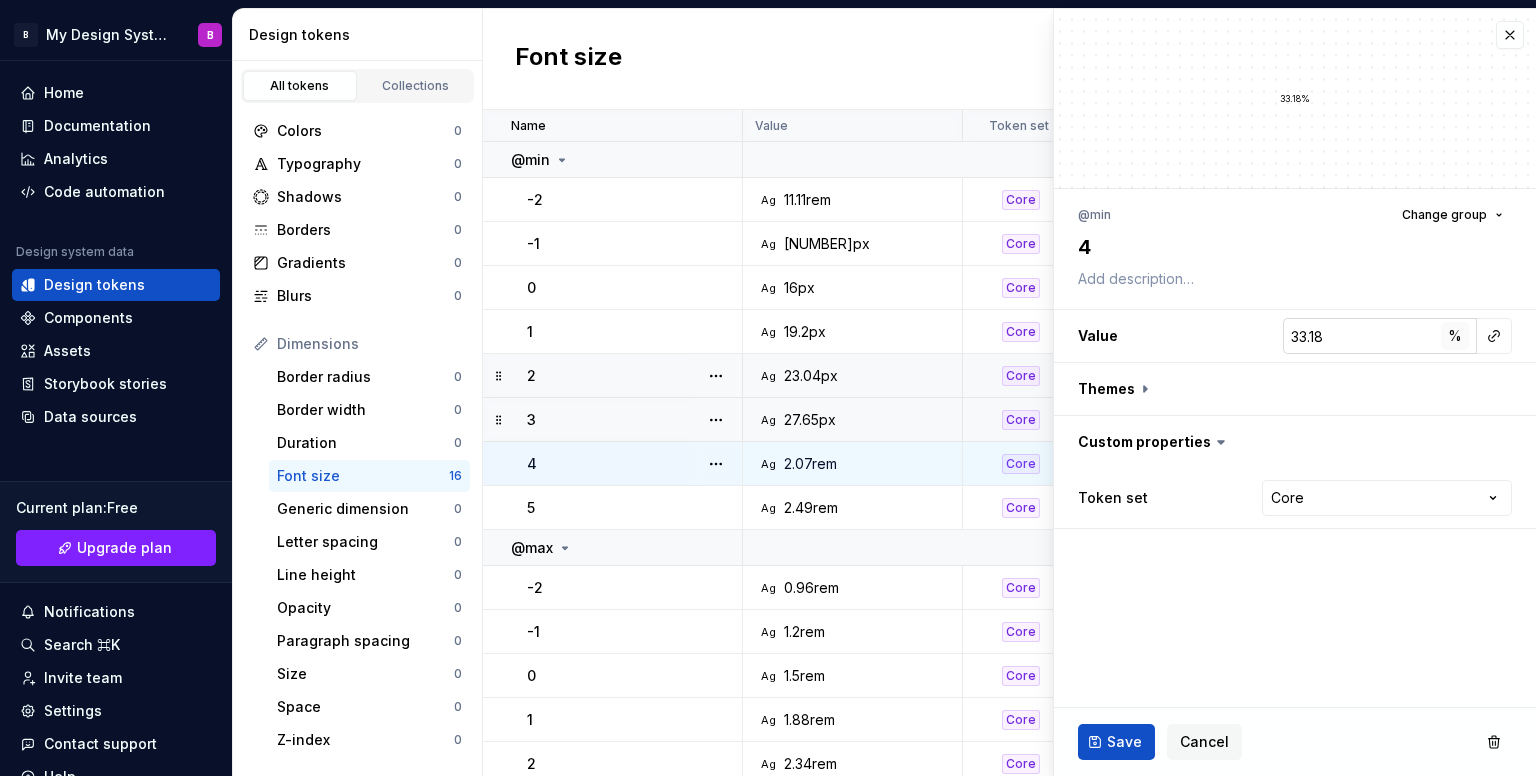 click on "%" at bounding box center (1455, 335) 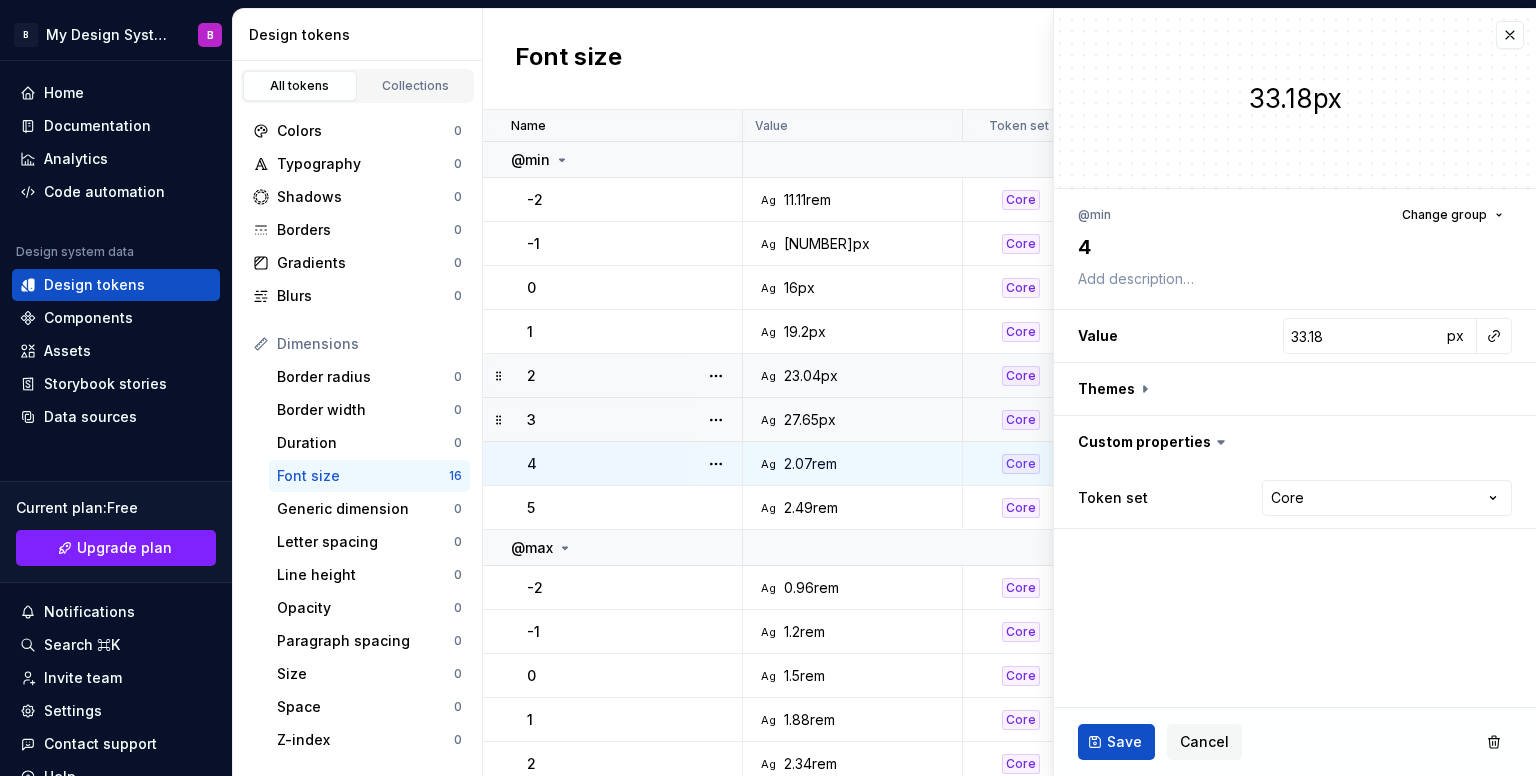 click on "Token “3” created." at bounding box center (1290, 760) 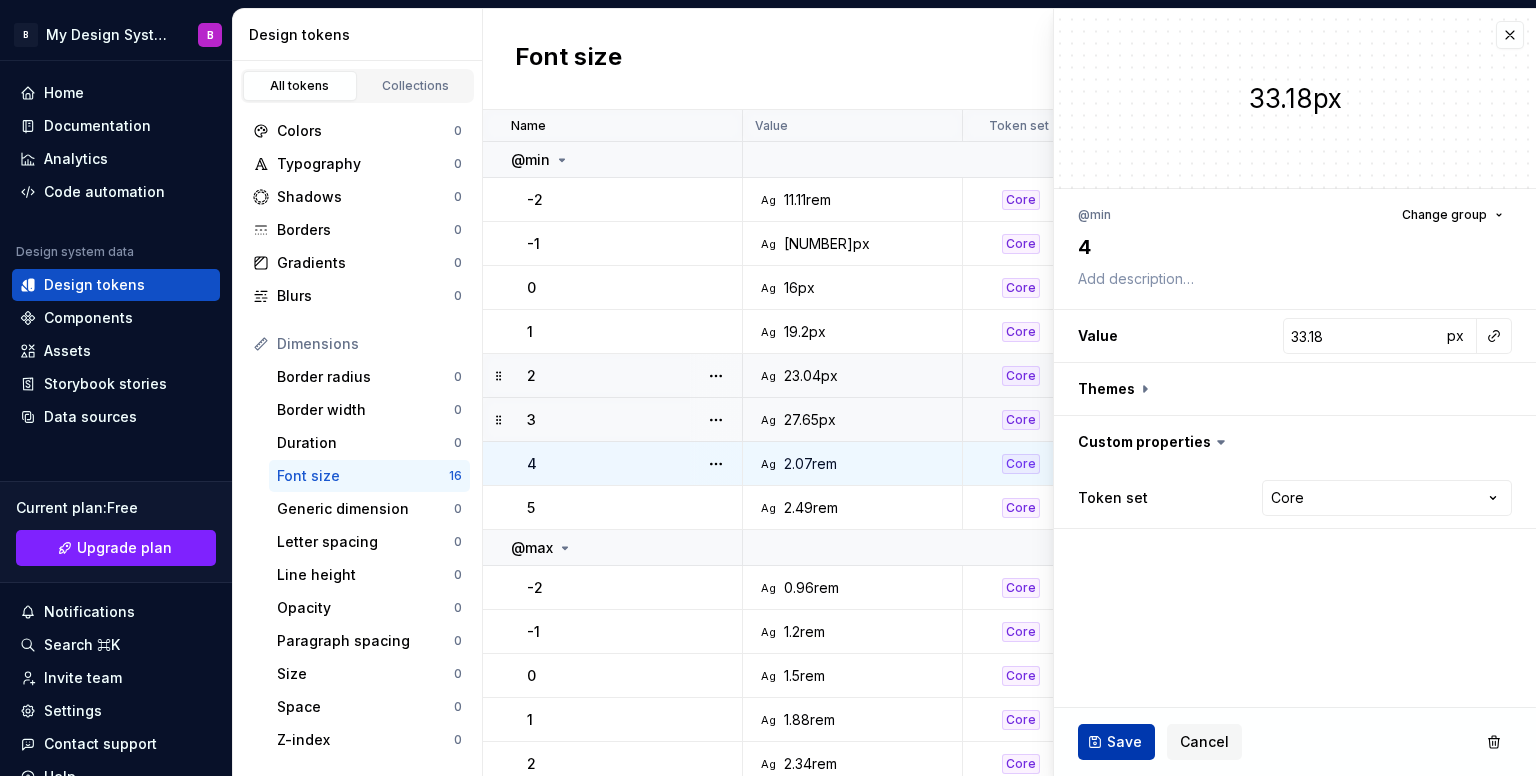 click on "Save" at bounding box center [1124, 742] 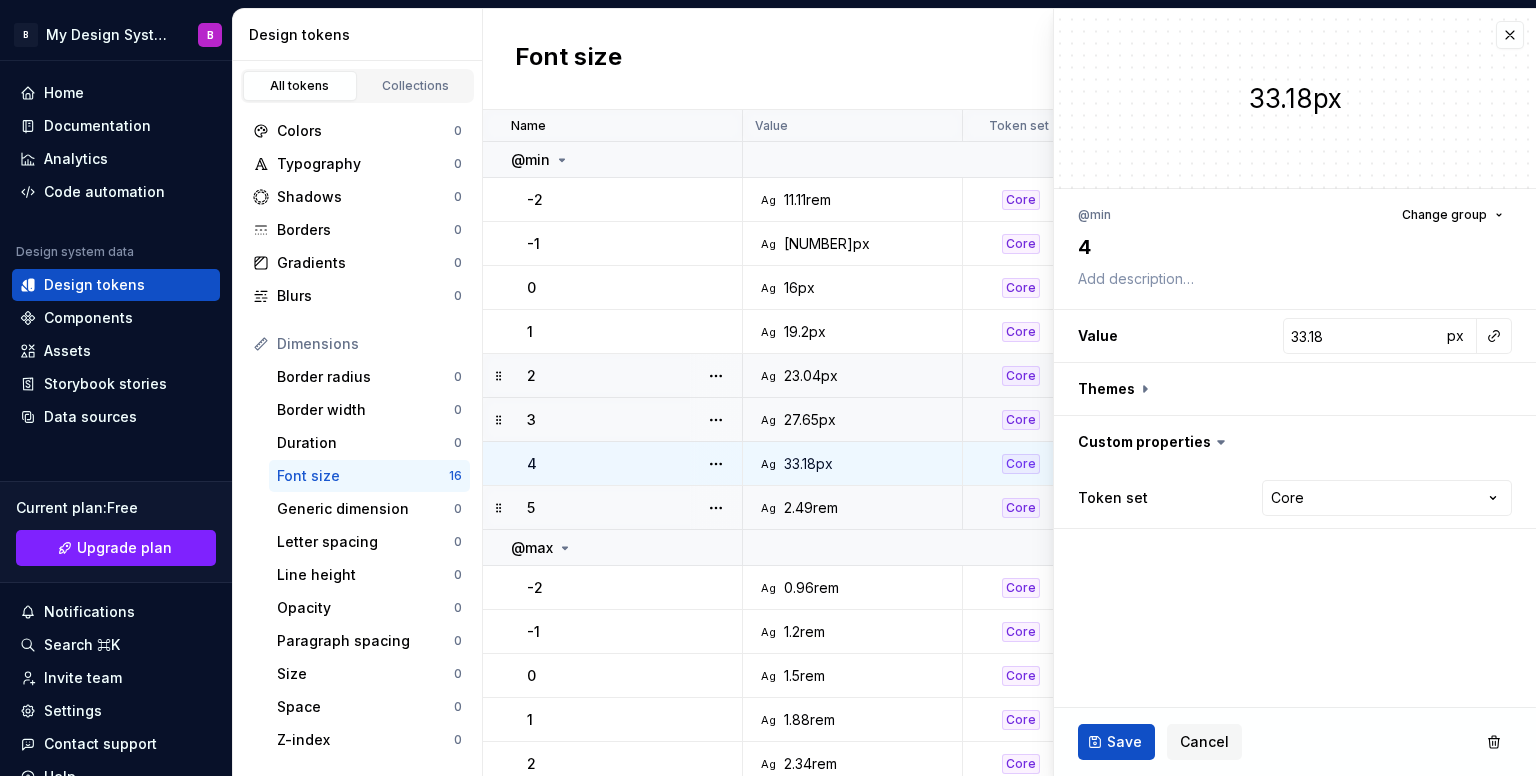click on "2.49rem" at bounding box center (811, 508) 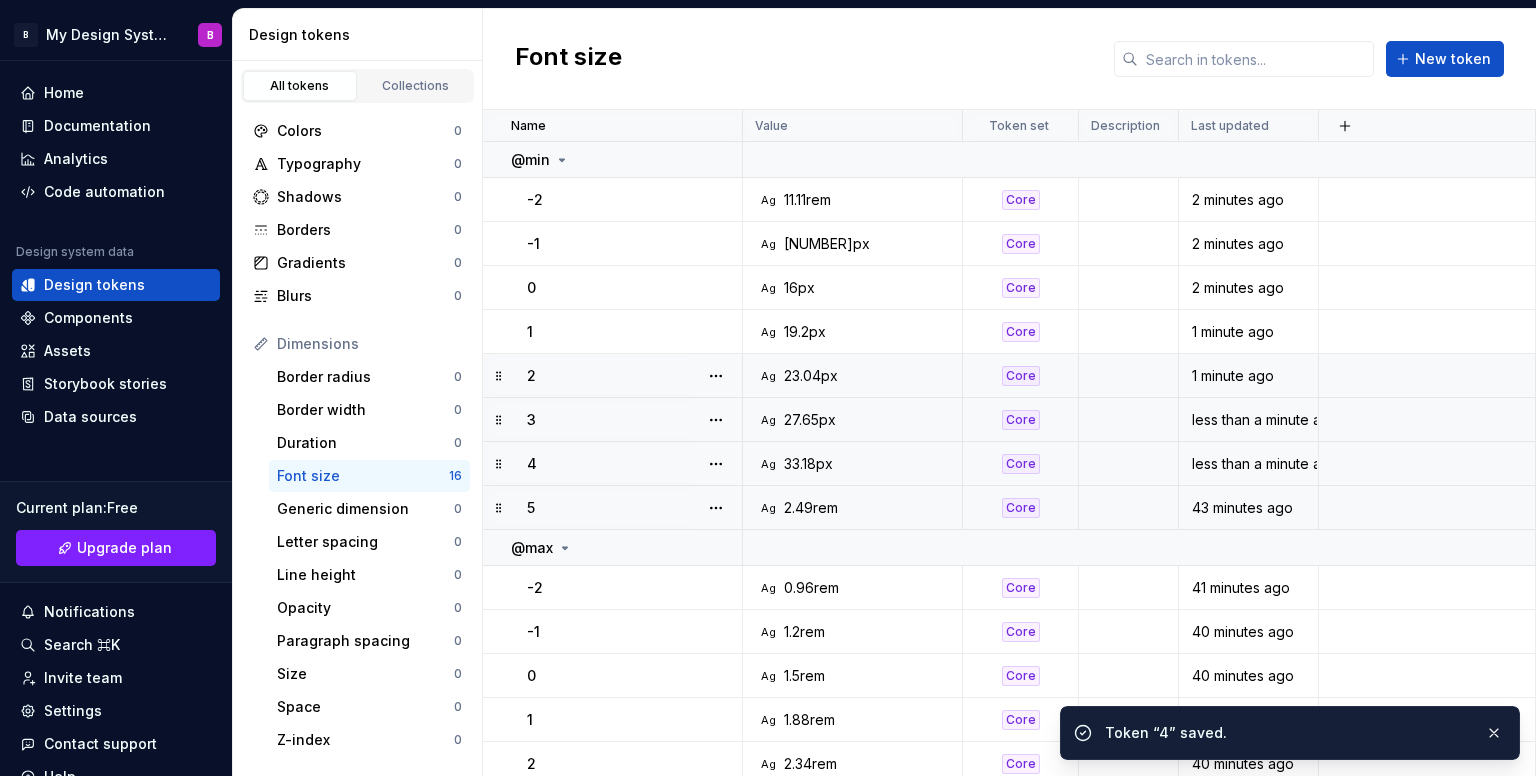 click on "Ag 2.49rem" at bounding box center [858, 508] 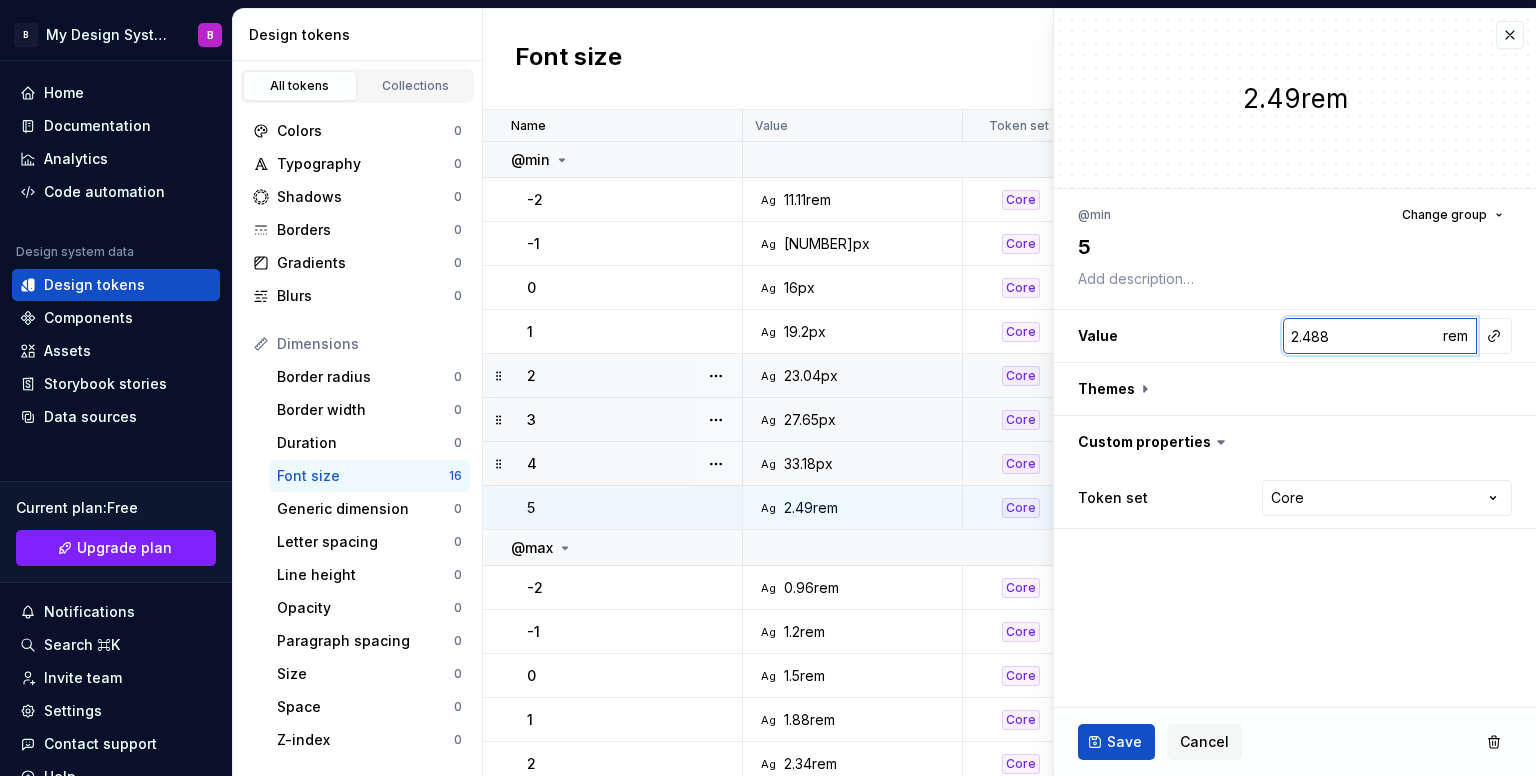 click on "2.488" at bounding box center [1362, 336] 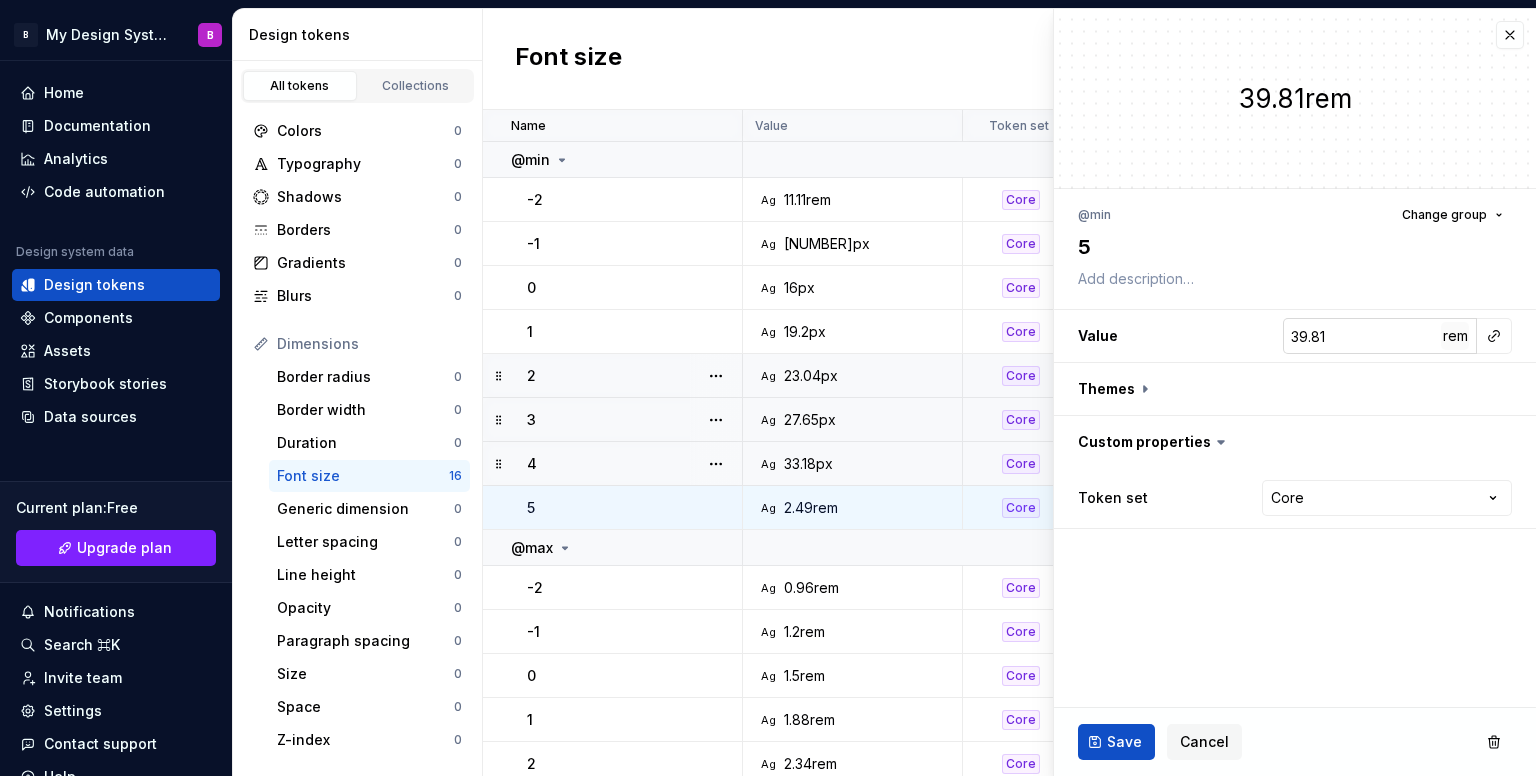 click on "rem" at bounding box center (1455, 335) 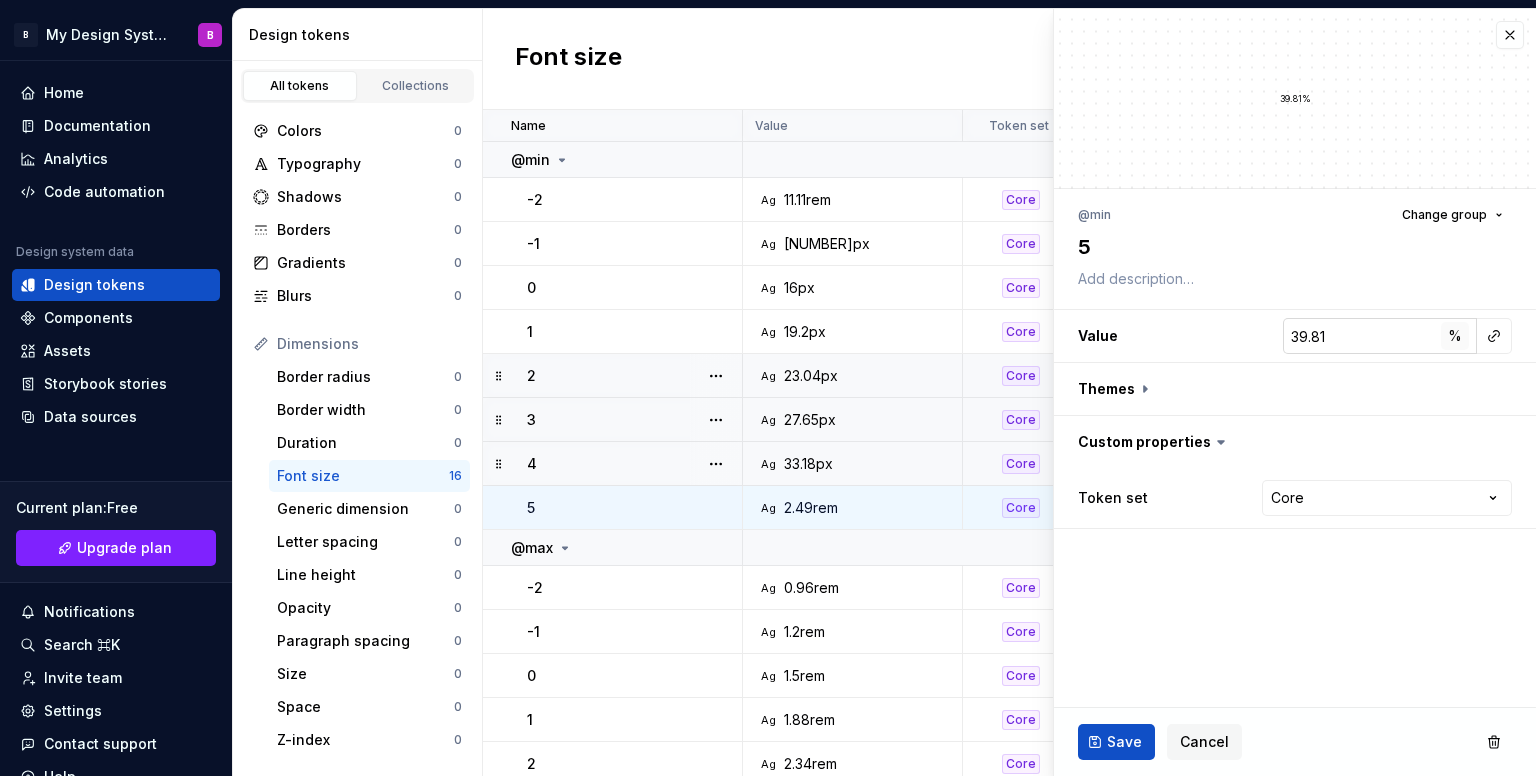 click on "%" at bounding box center [1455, 336] 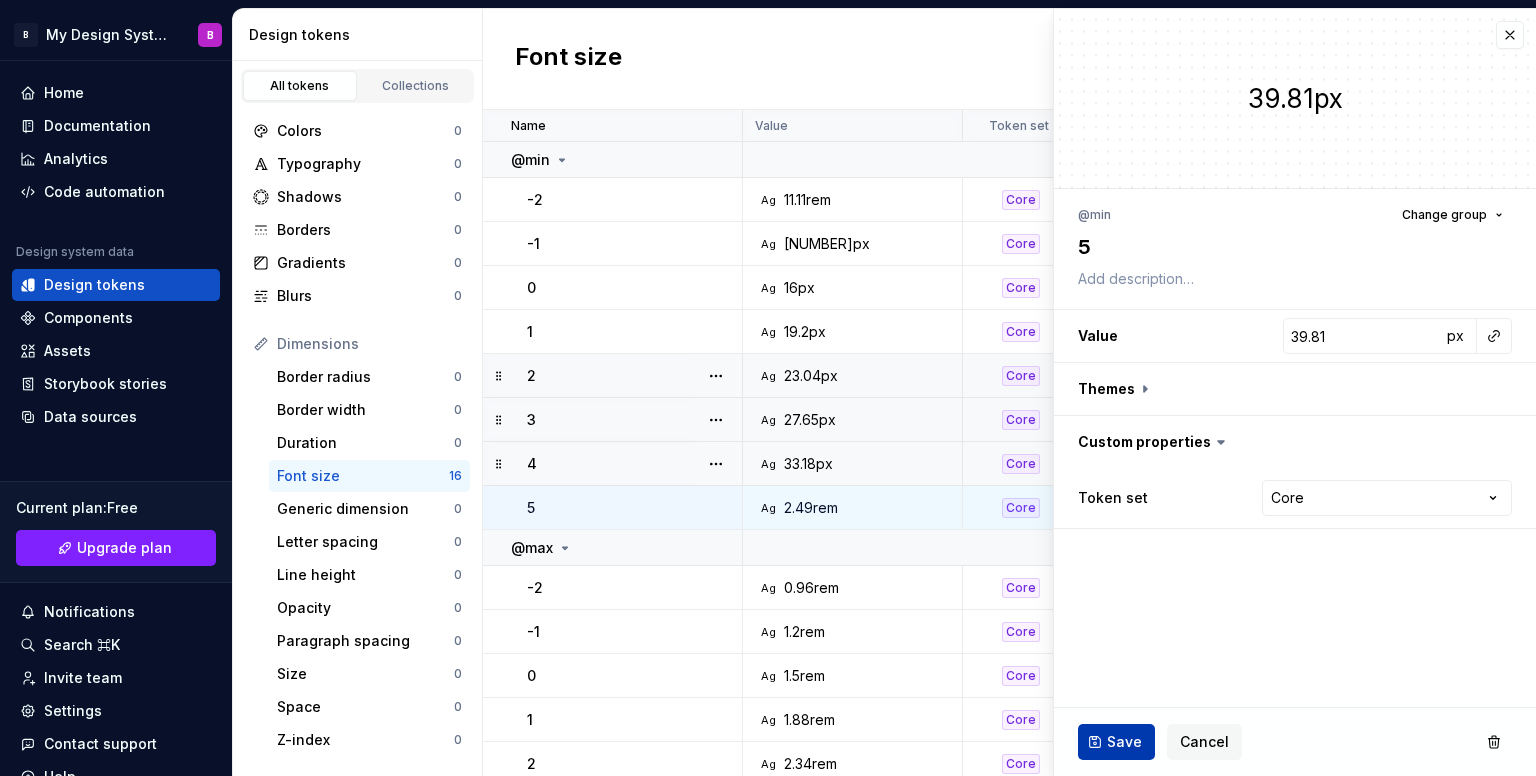 click on "Save" at bounding box center (1116, 742) 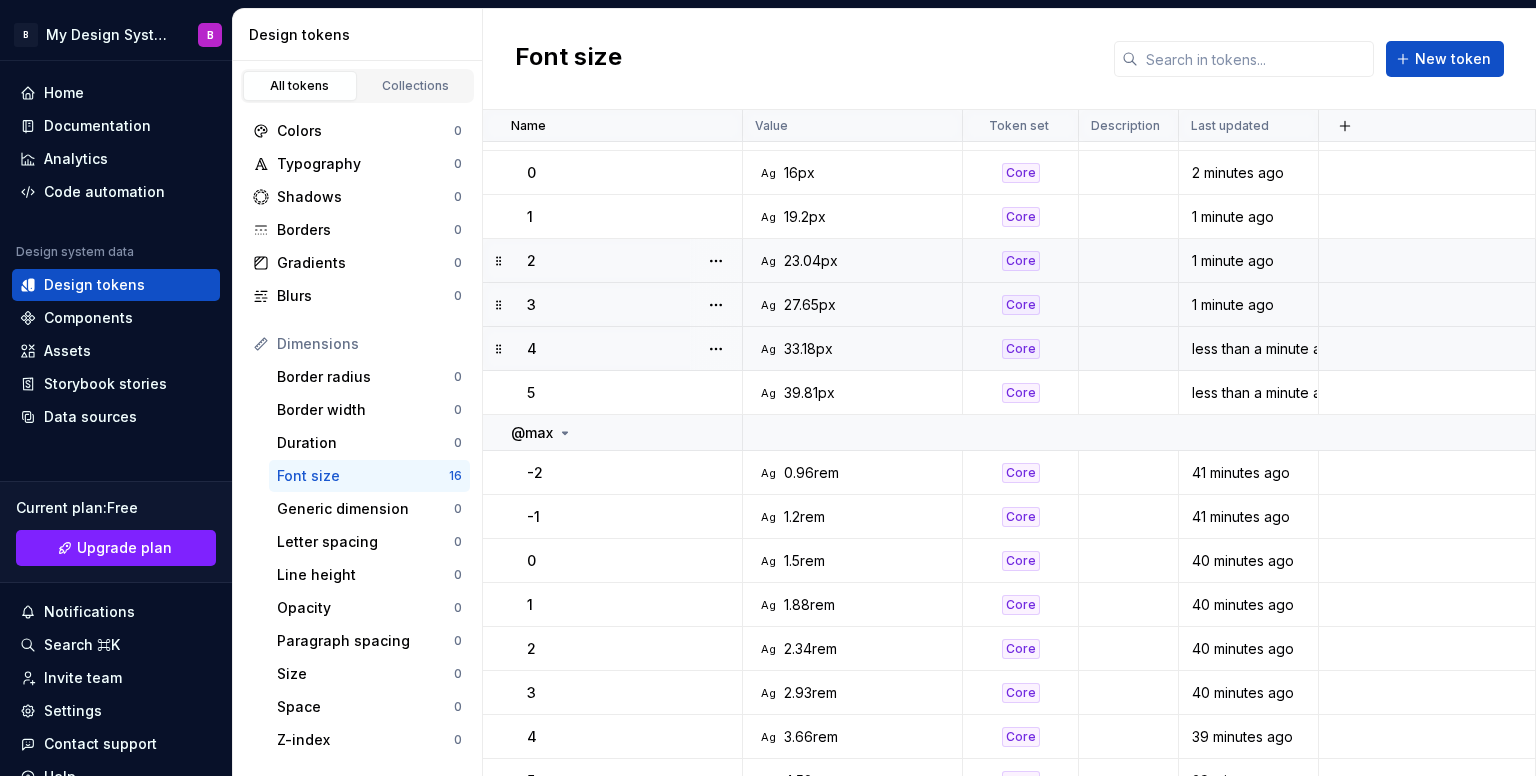 scroll, scrollTop: 141, scrollLeft: 0, axis: vertical 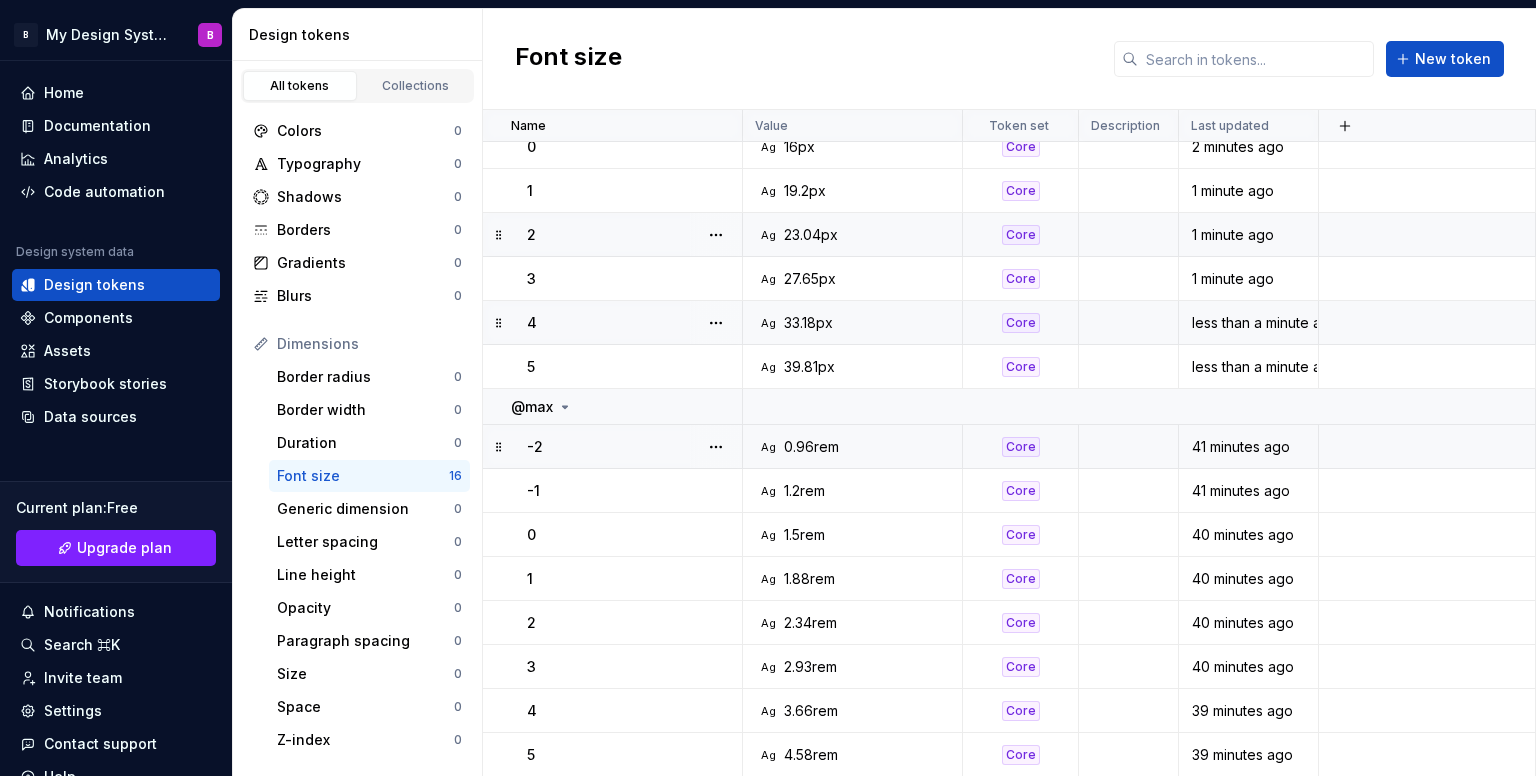 click on "Ag 0.96rem" at bounding box center (858, 447) 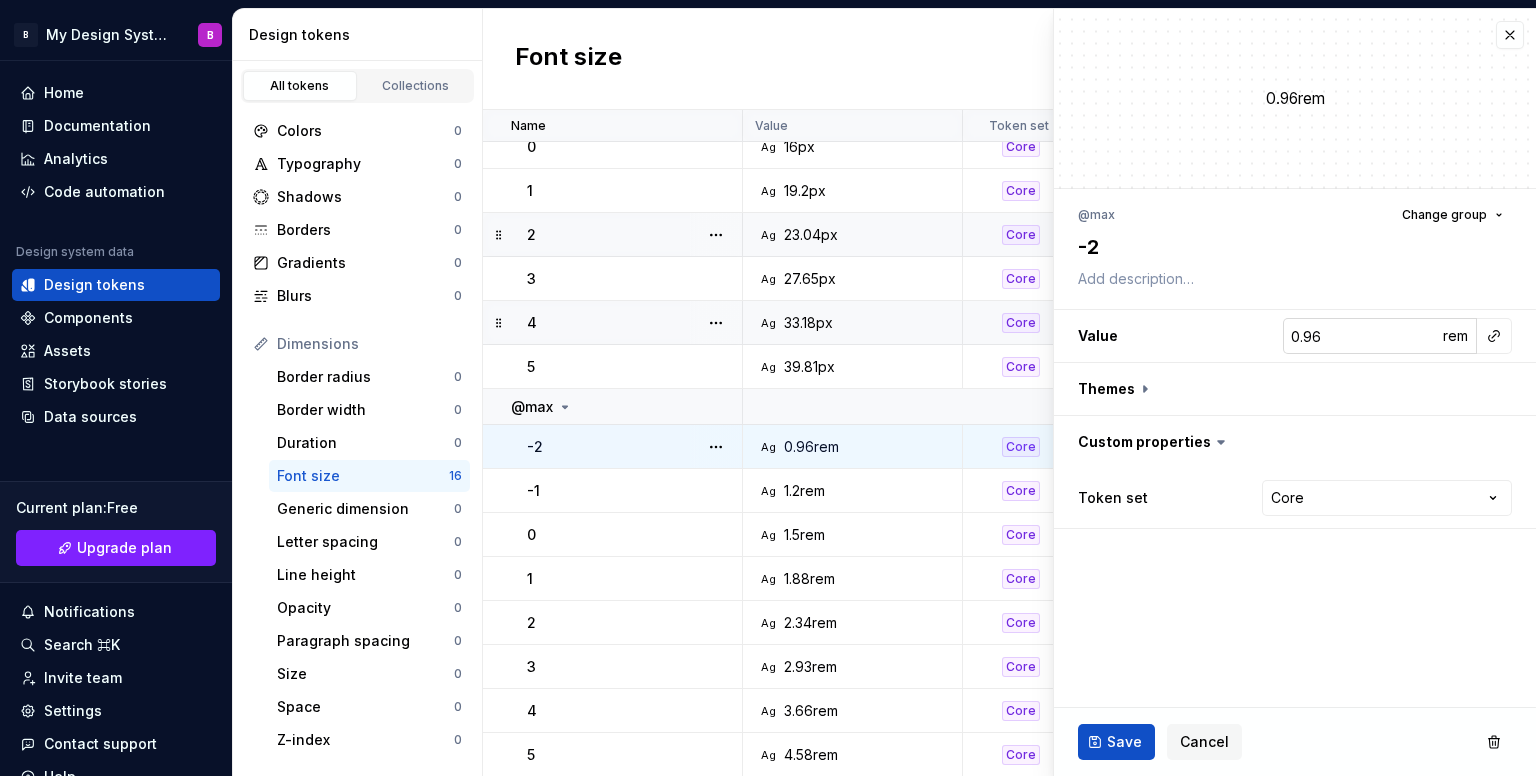 click on "0.96" at bounding box center [1362, 336] 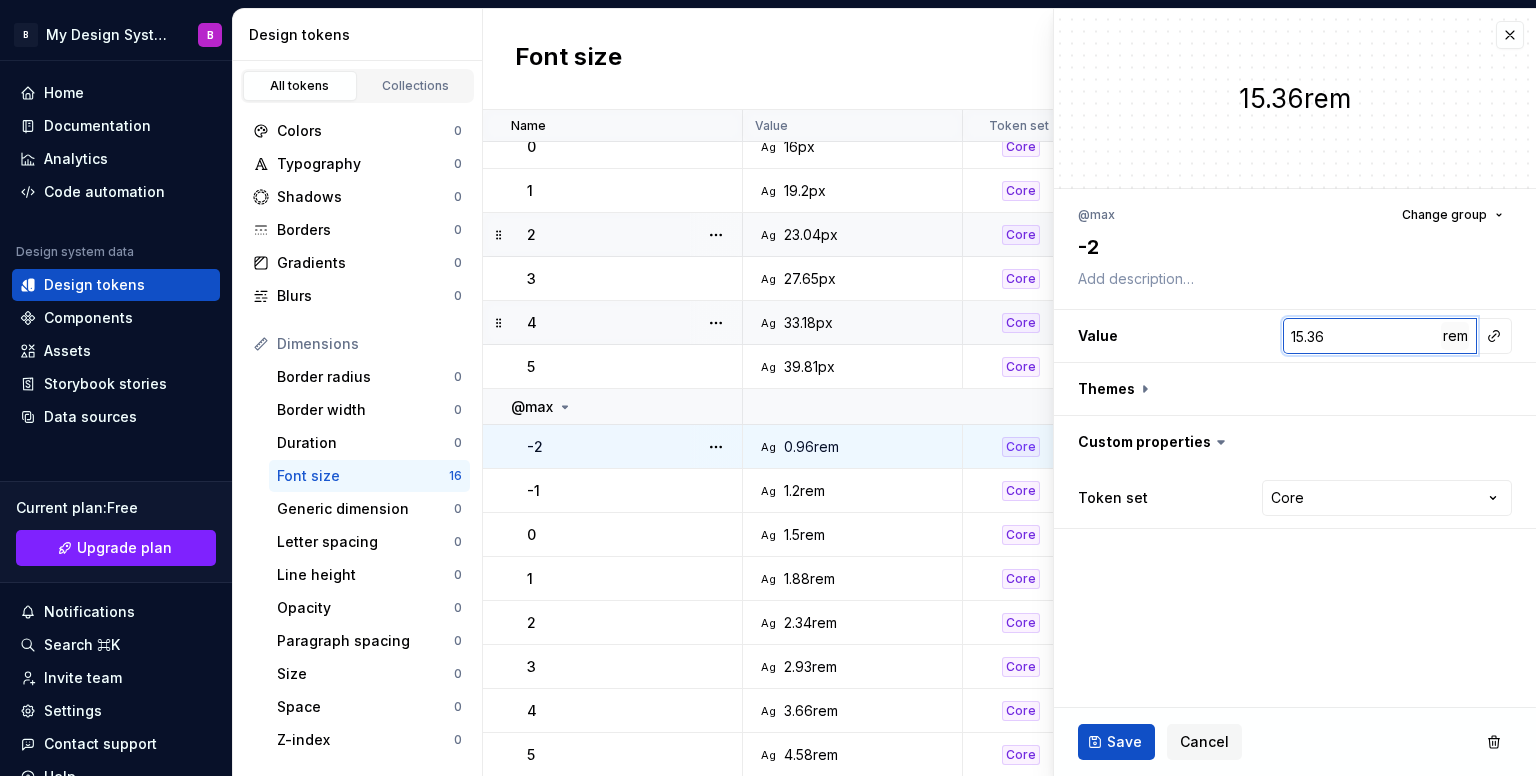 click on "rem" at bounding box center (1455, 335) 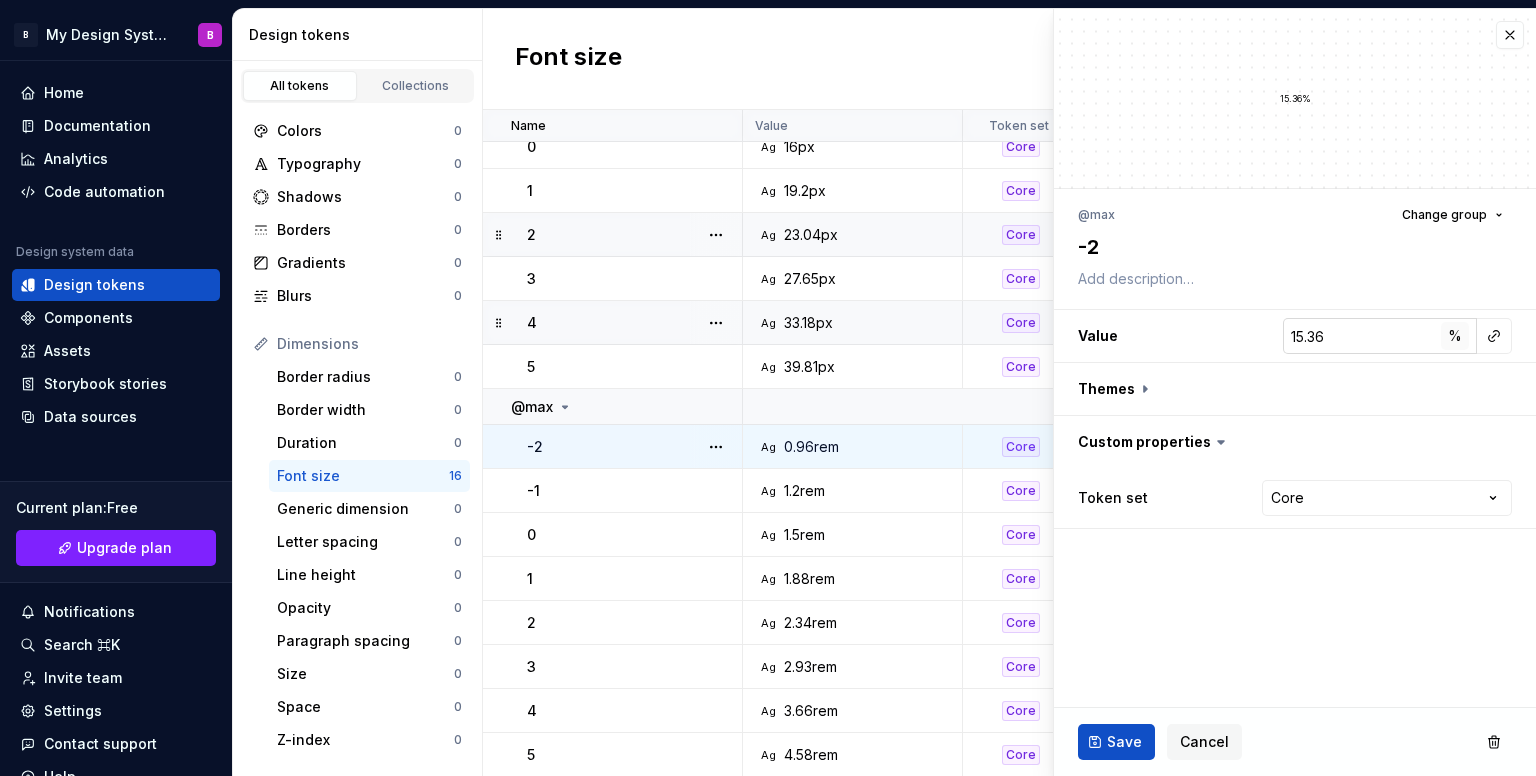 click on "%" at bounding box center [1455, 336] 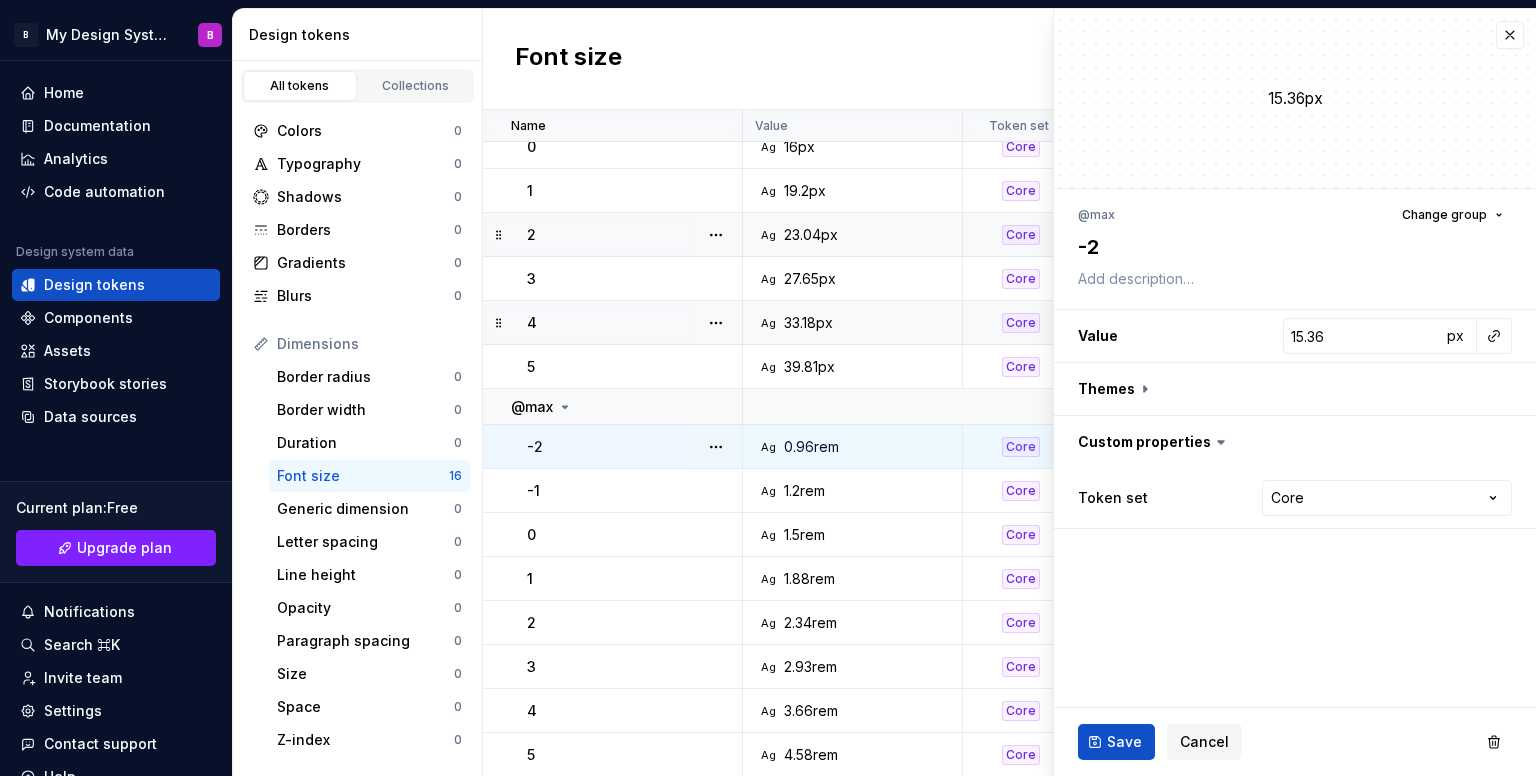 click on "Token “3” created." at bounding box center (1290, 760) 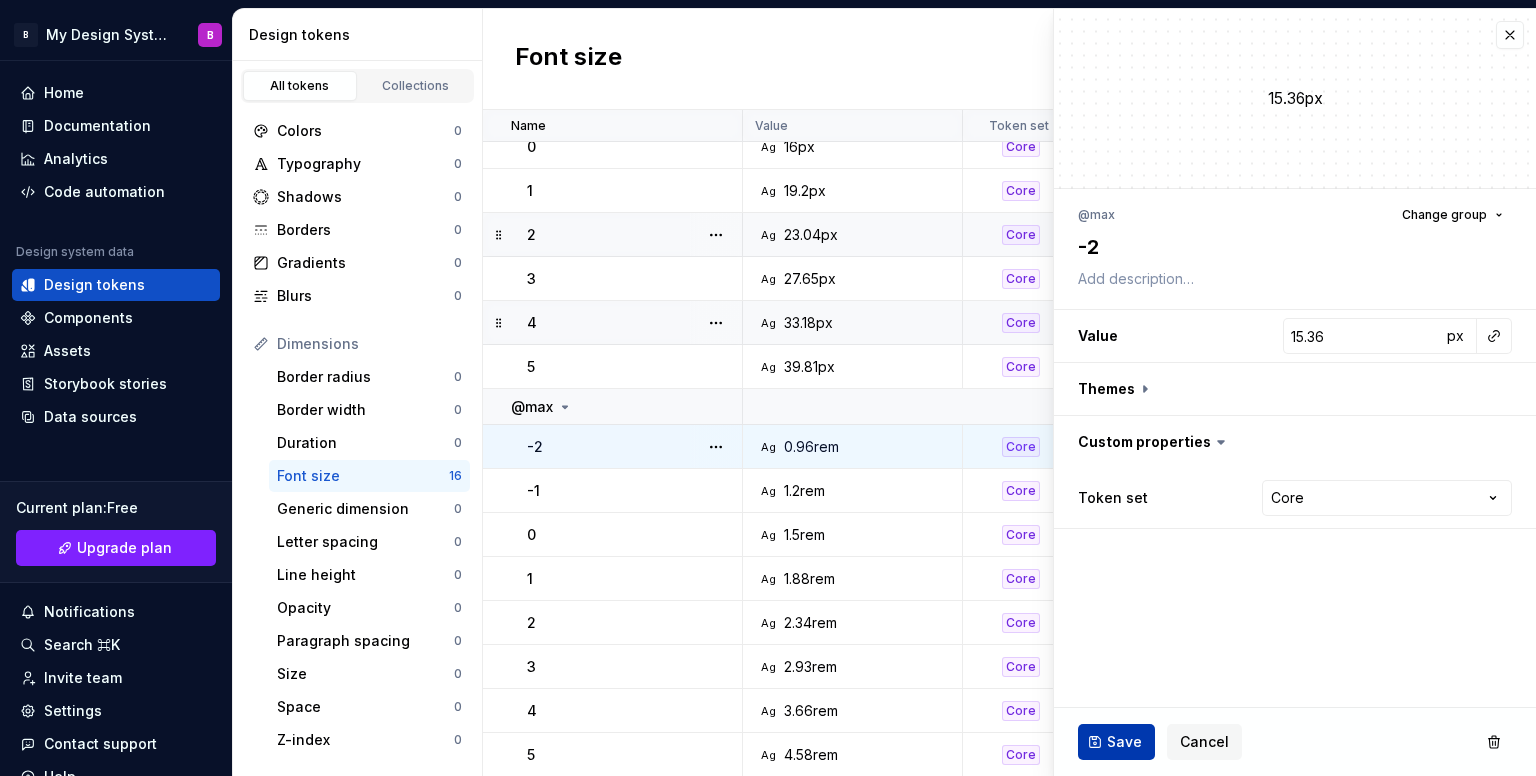 click on "Save" at bounding box center [1124, 742] 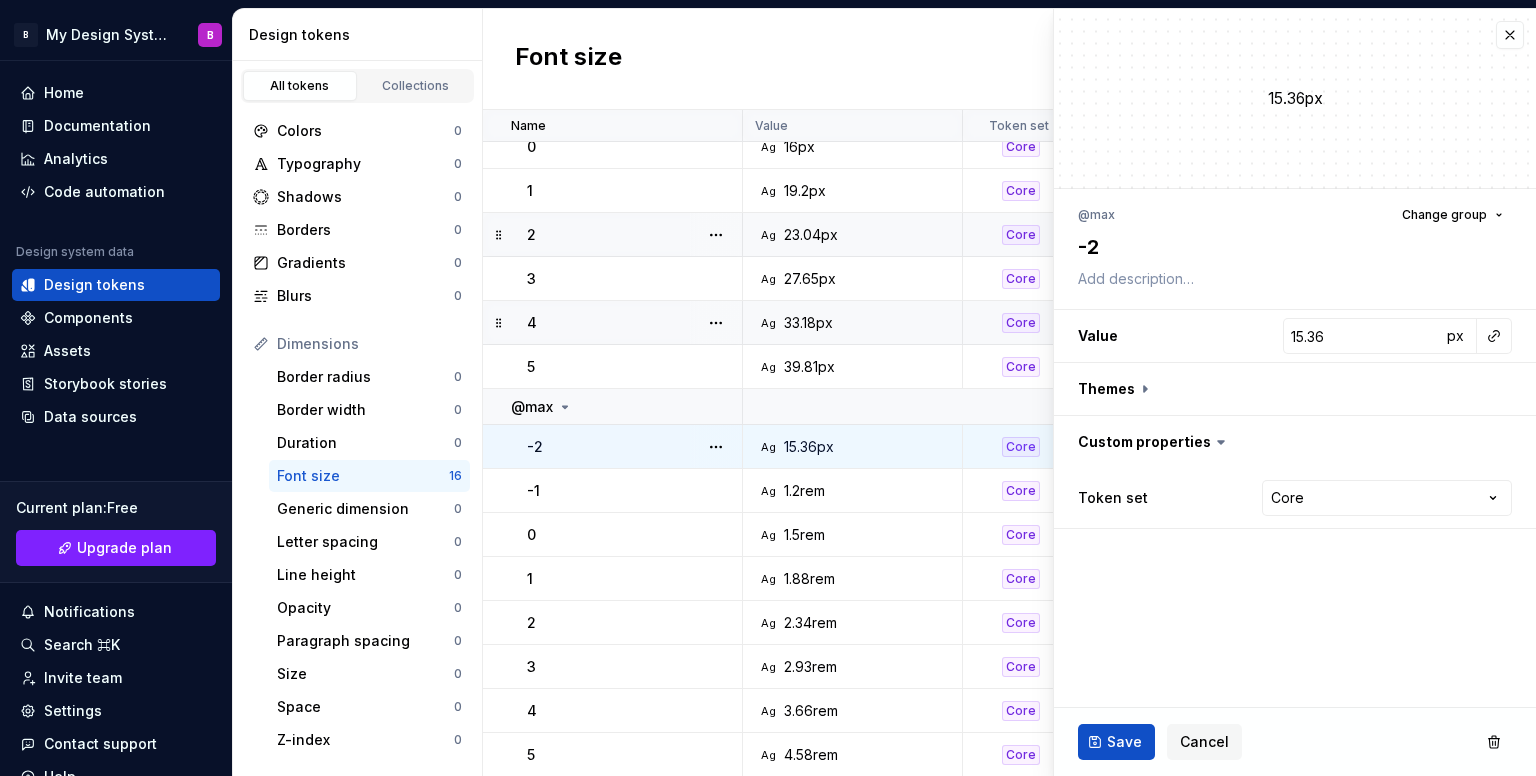 click on "1.2rem" at bounding box center [804, 491] 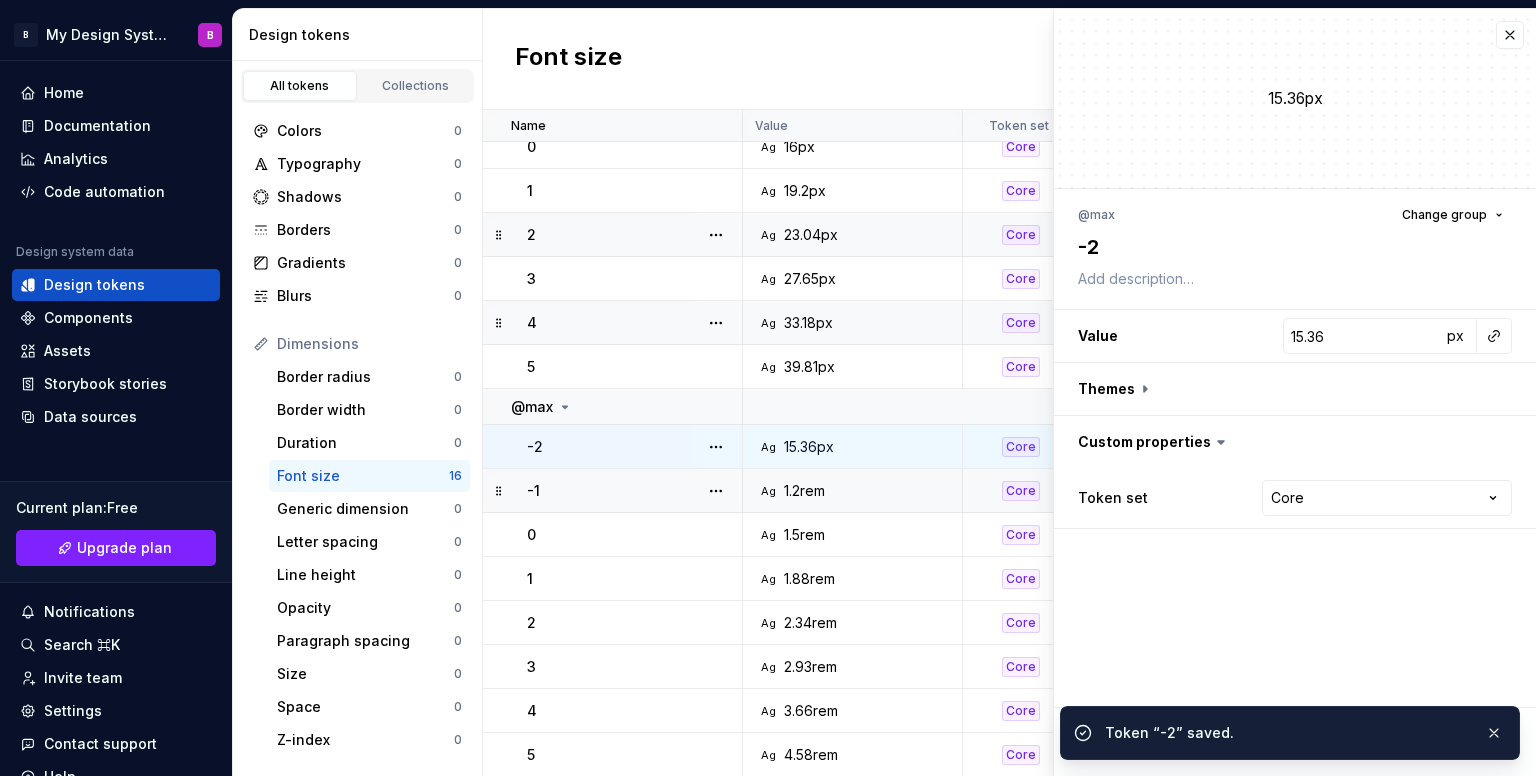 click on "Ag 1.2rem" at bounding box center (853, 491) 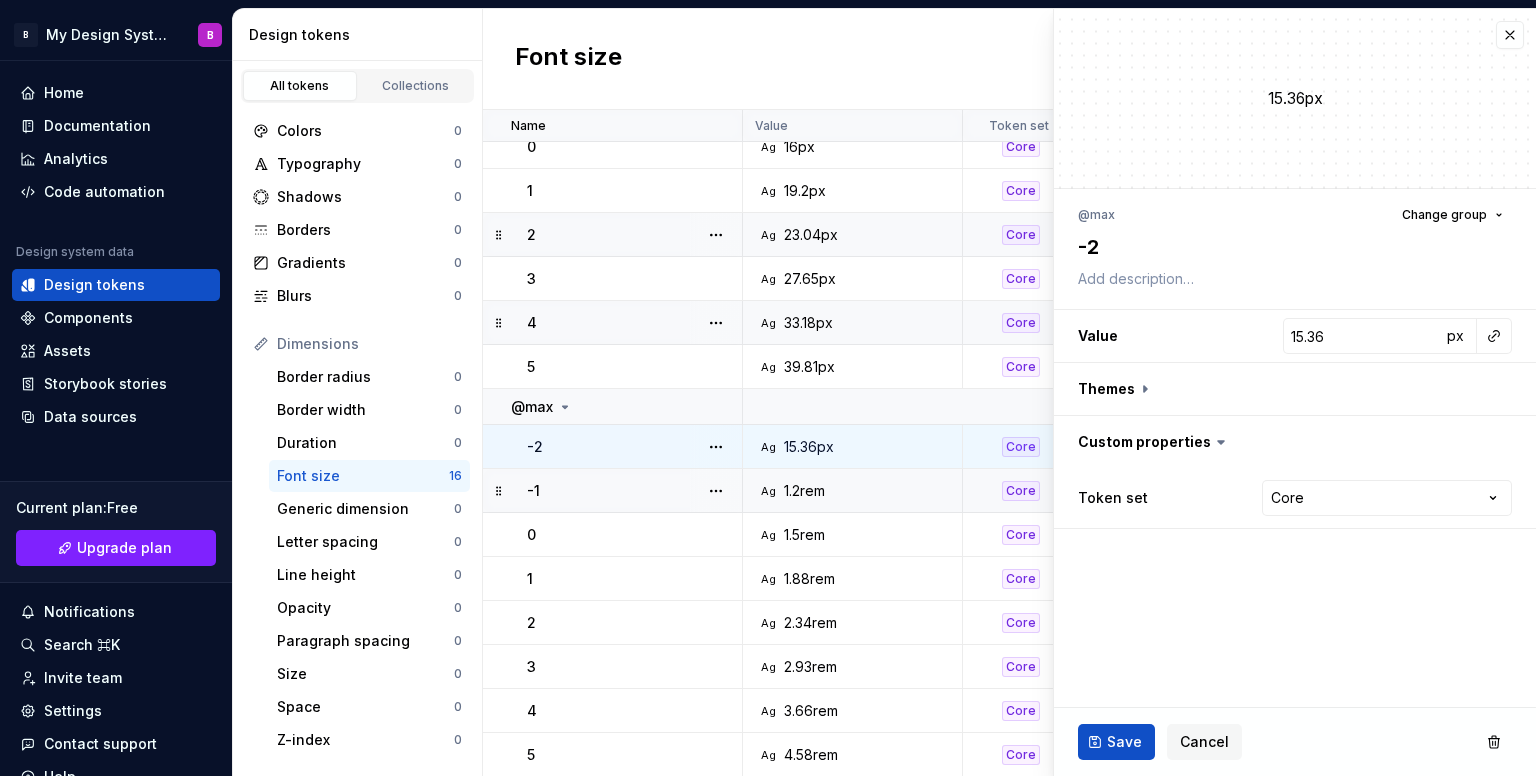 click on "Ag 1.2rem" at bounding box center [858, 491] 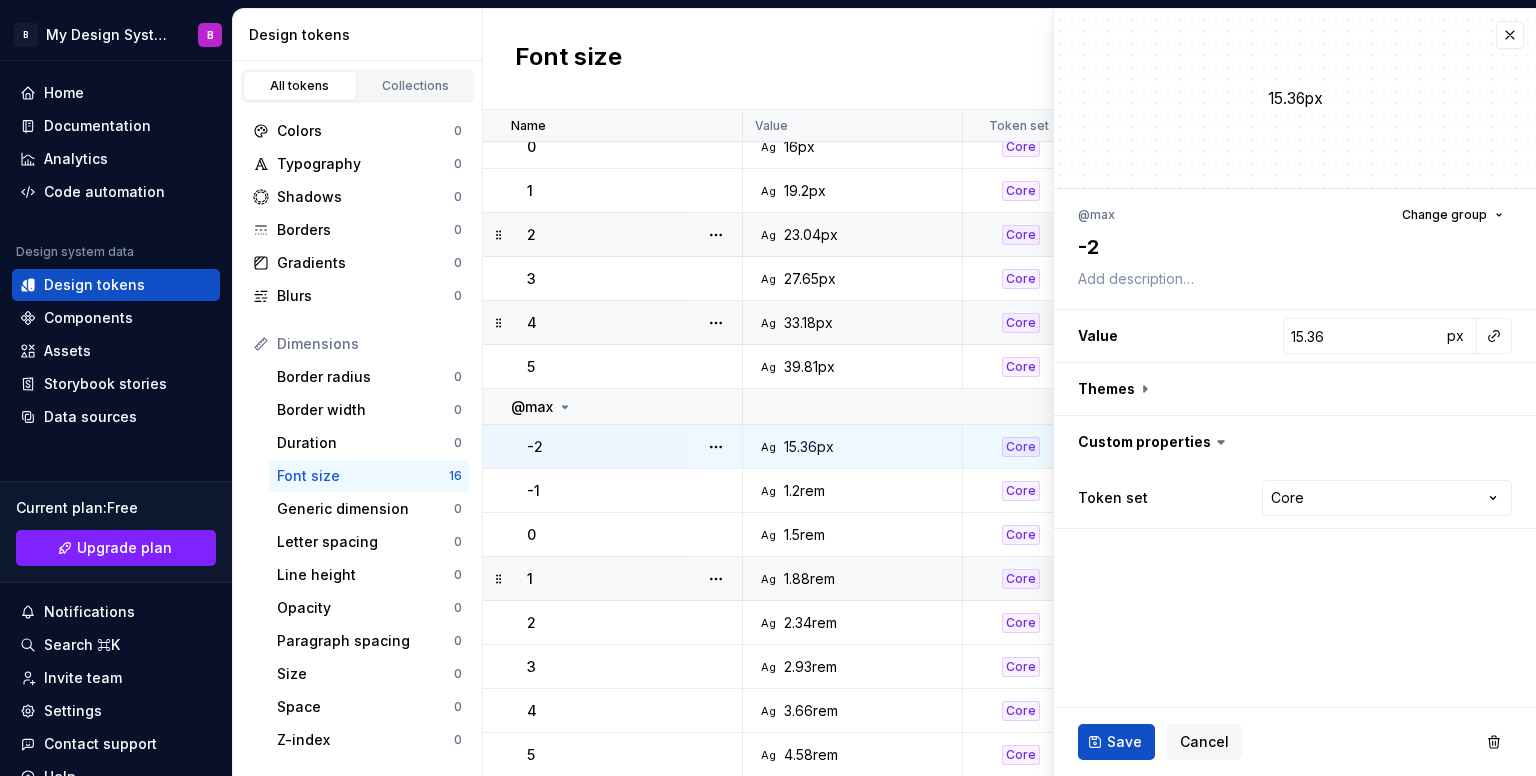 click on "Ag 1.88rem" at bounding box center [853, 579] 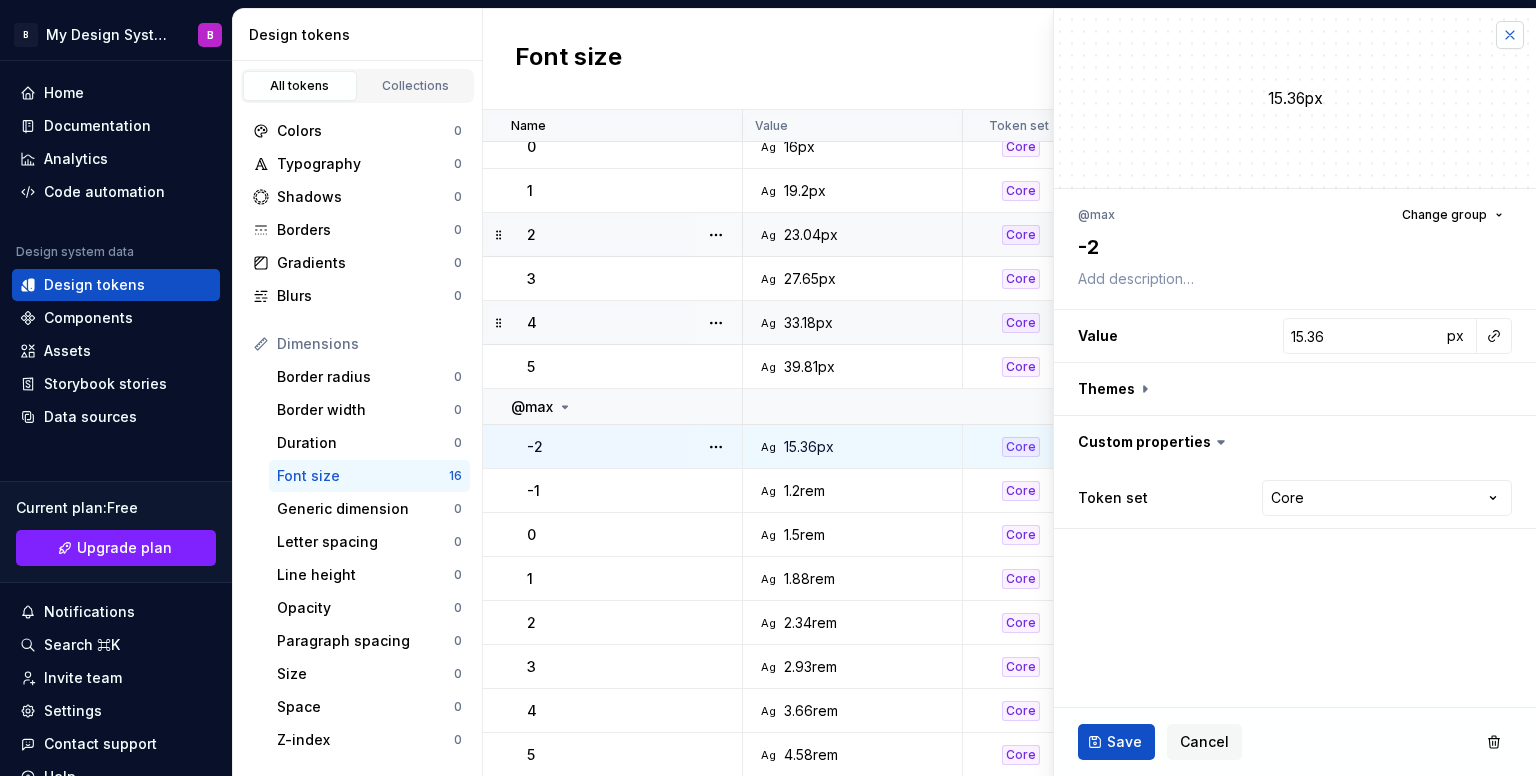 click at bounding box center [1510, 35] 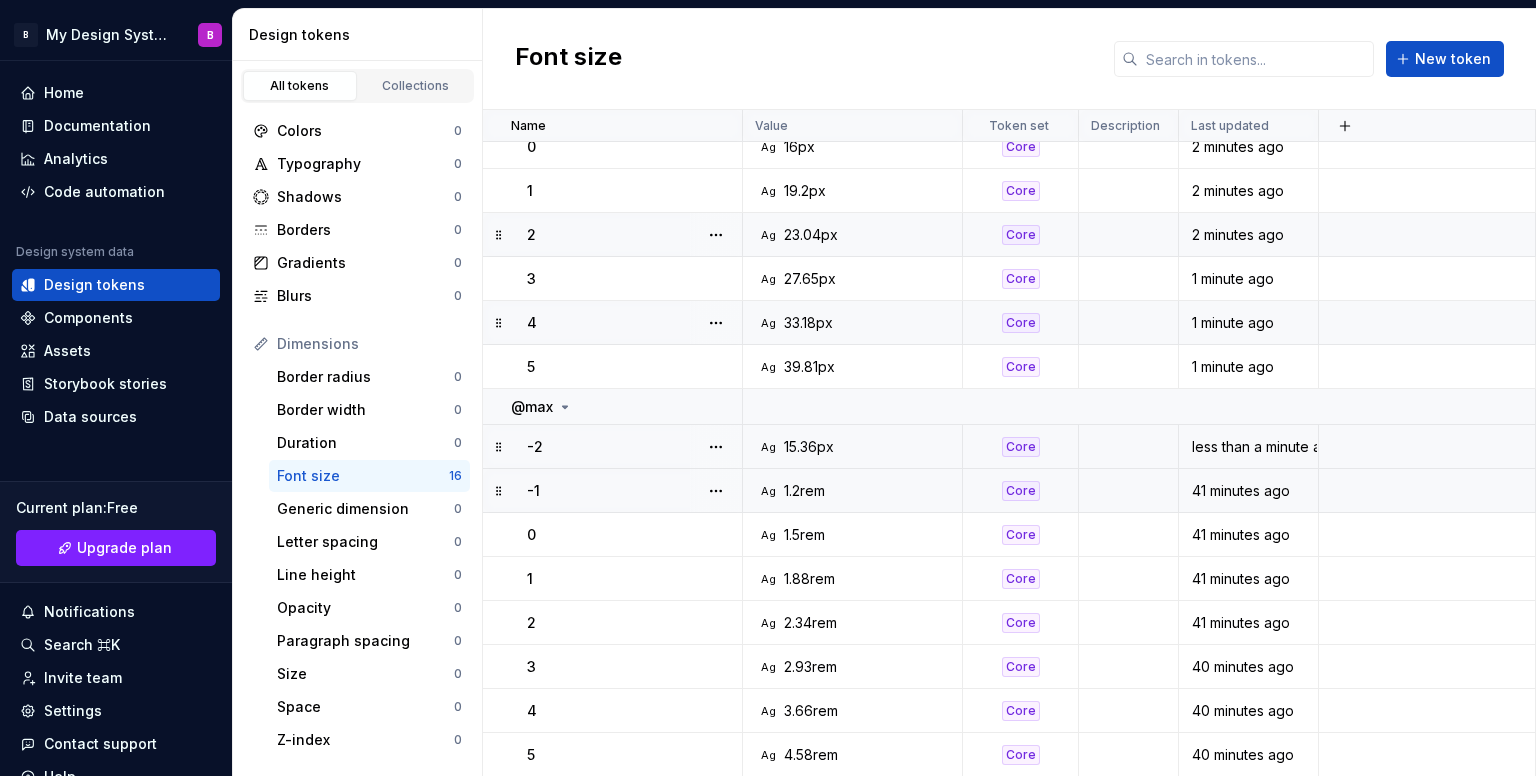click on "Ag 1.2rem" at bounding box center (853, 491) 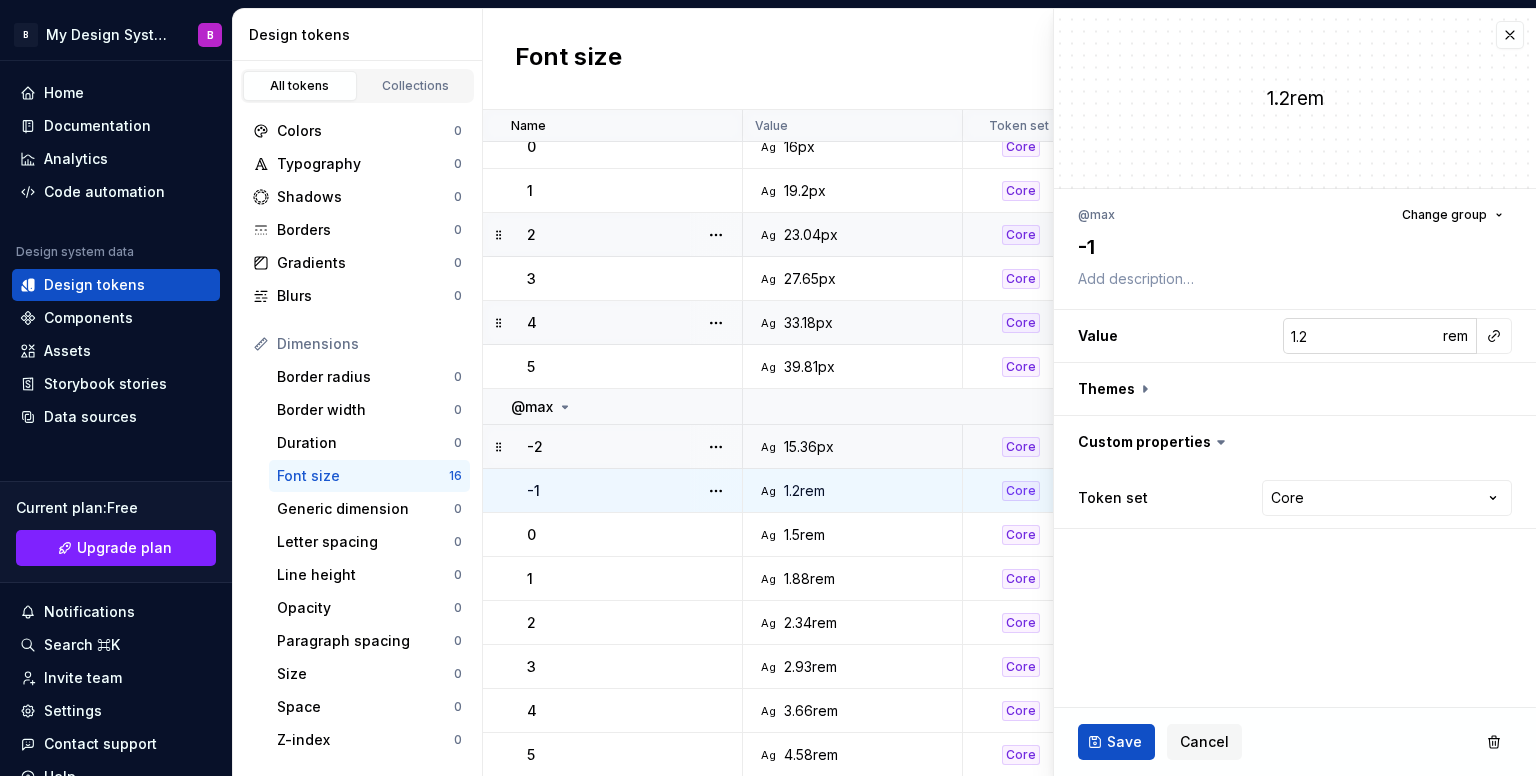 click on "1.2" at bounding box center (1362, 336) 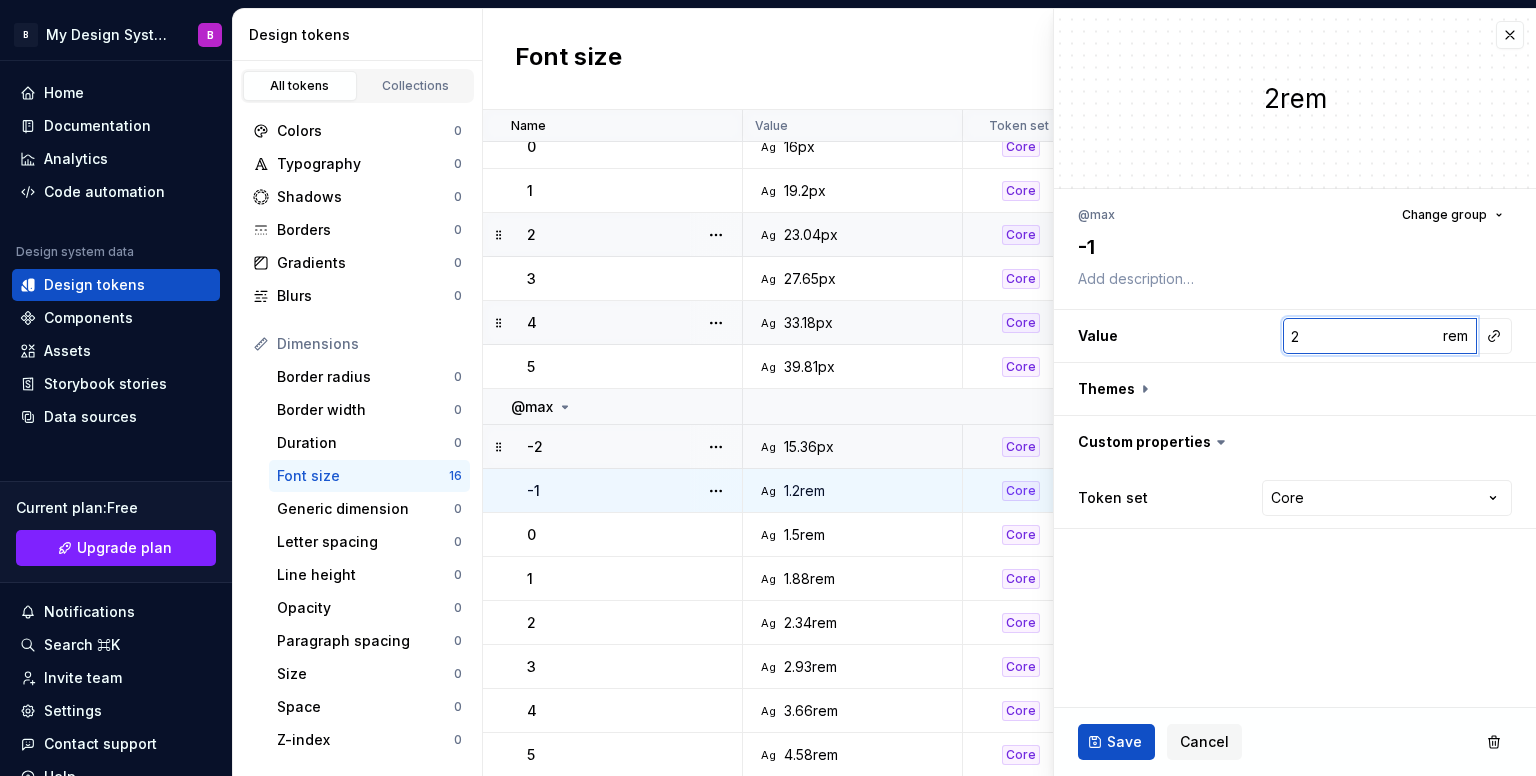 click on "2" at bounding box center (1362, 336) 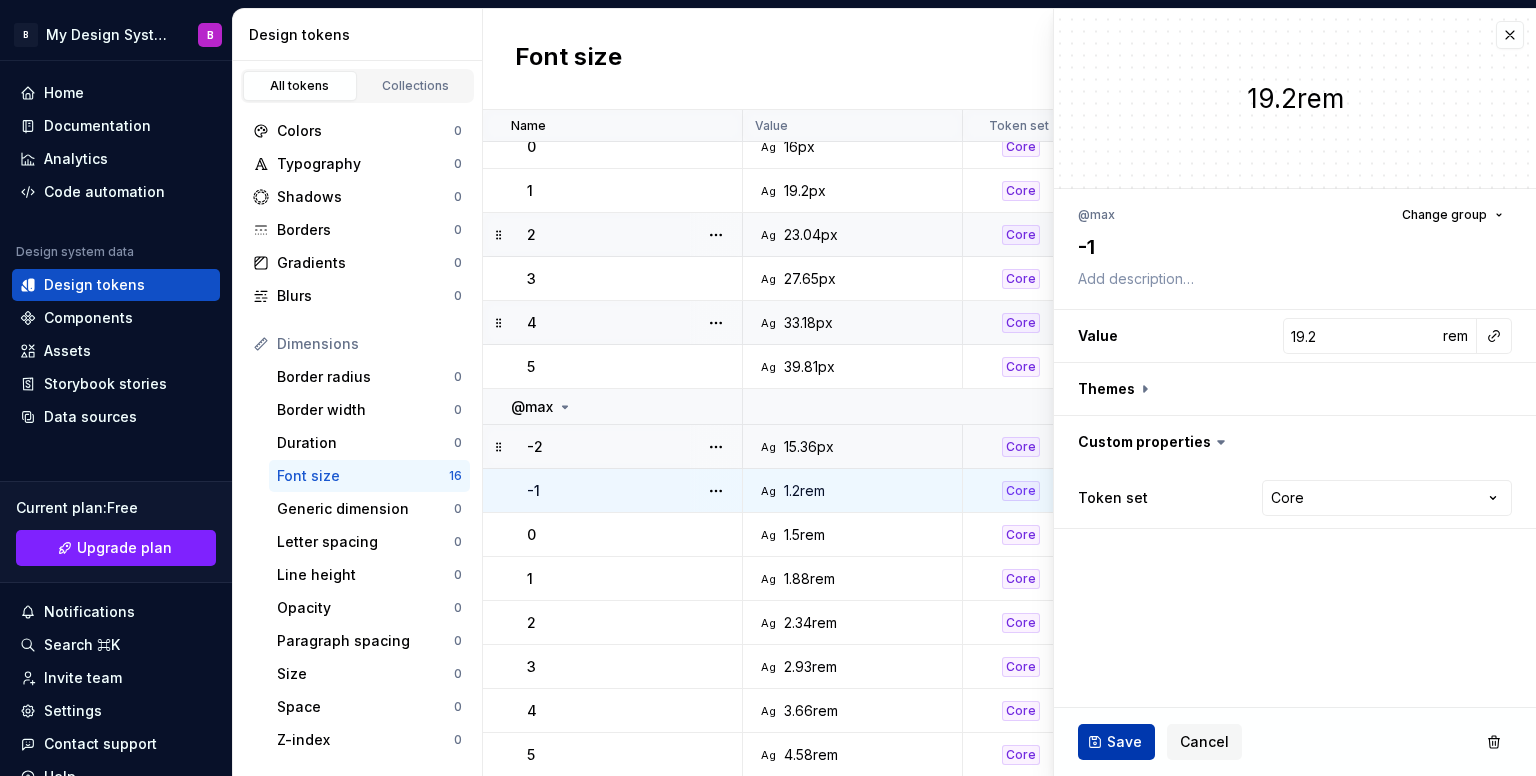 click on "Save" at bounding box center (1124, 742) 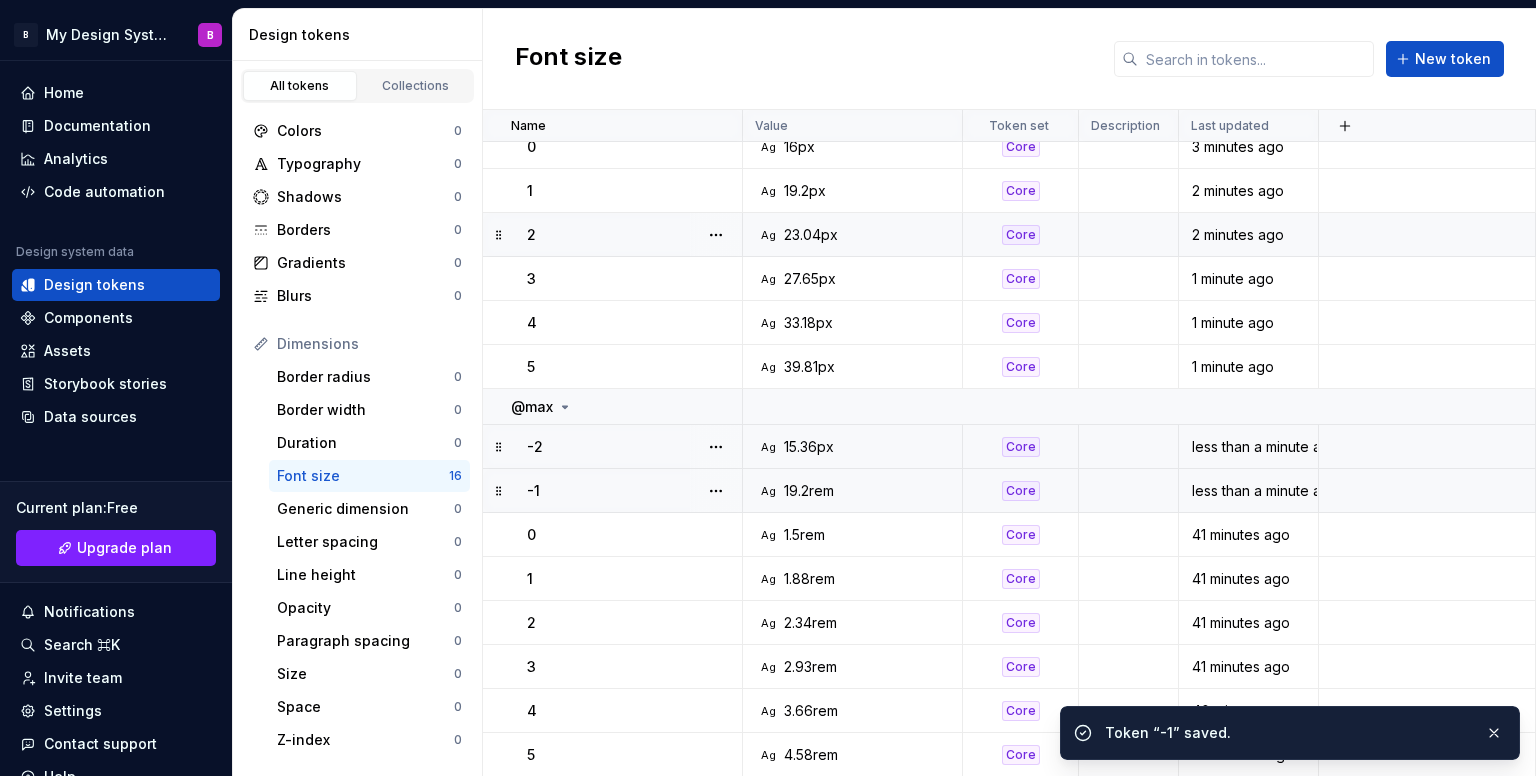 click on "Ag 19.2rem" at bounding box center (858, 491) 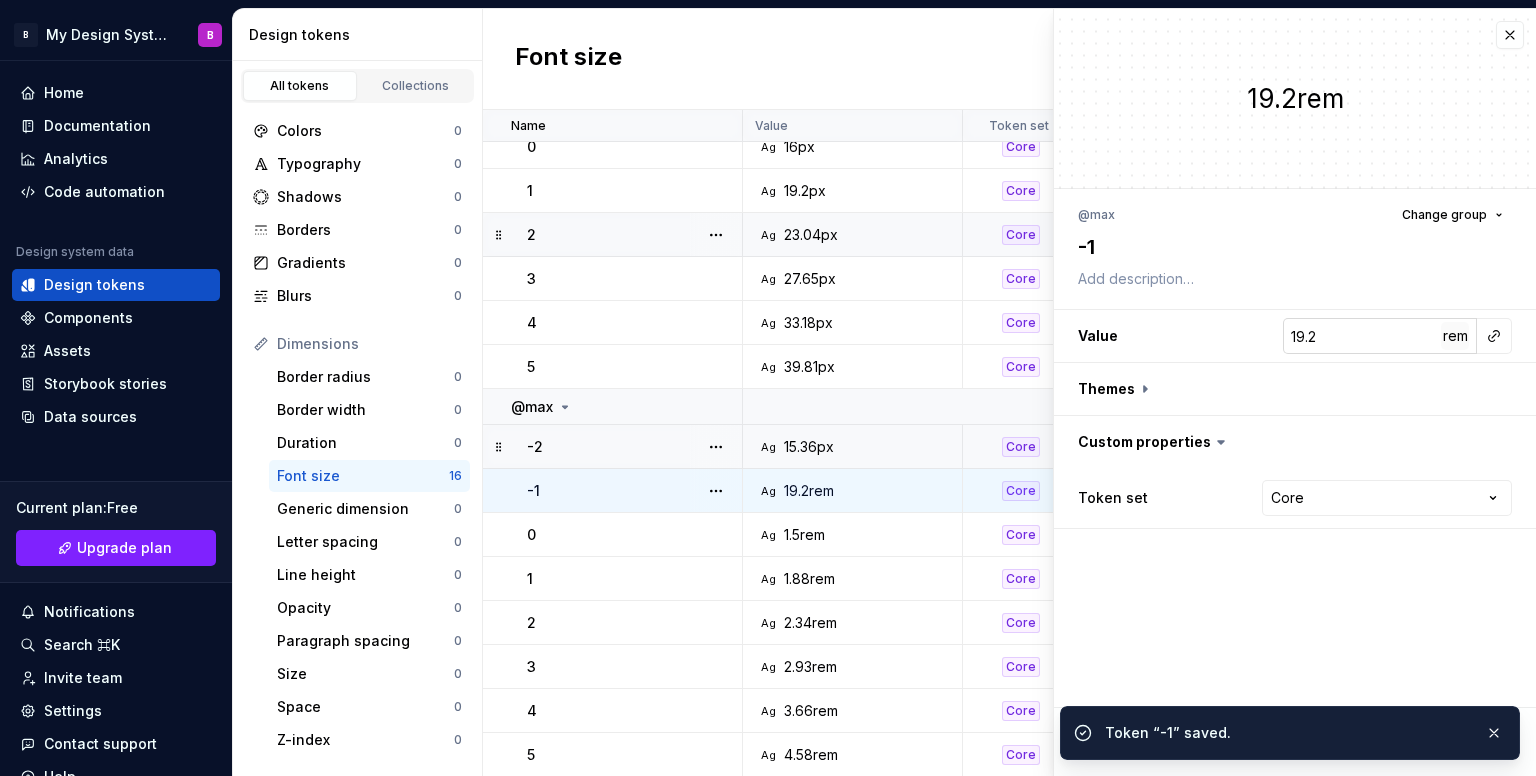 click on "rem" at bounding box center (1455, 335) 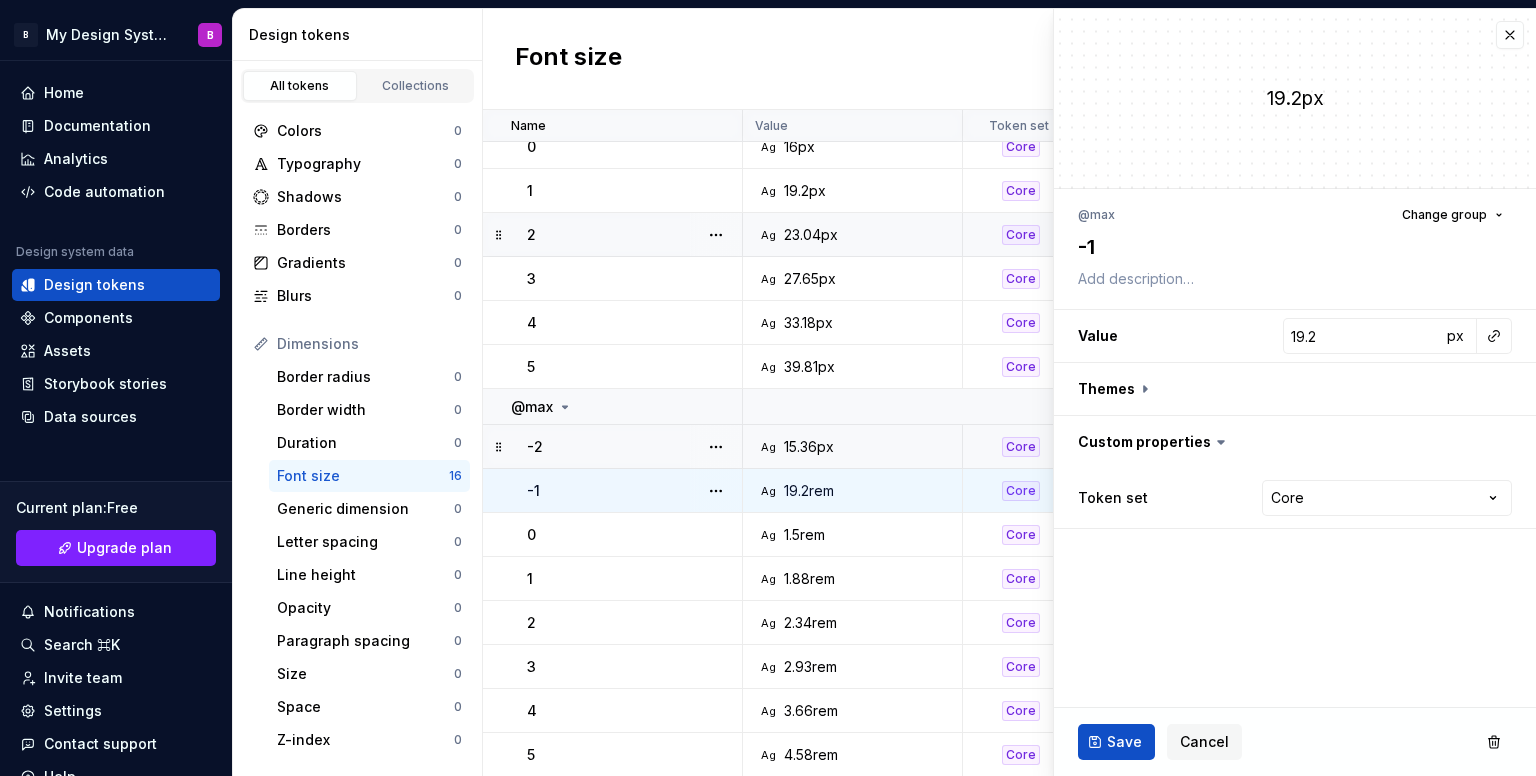 click on "Token “3” created." at bounding box center (1290, 760) 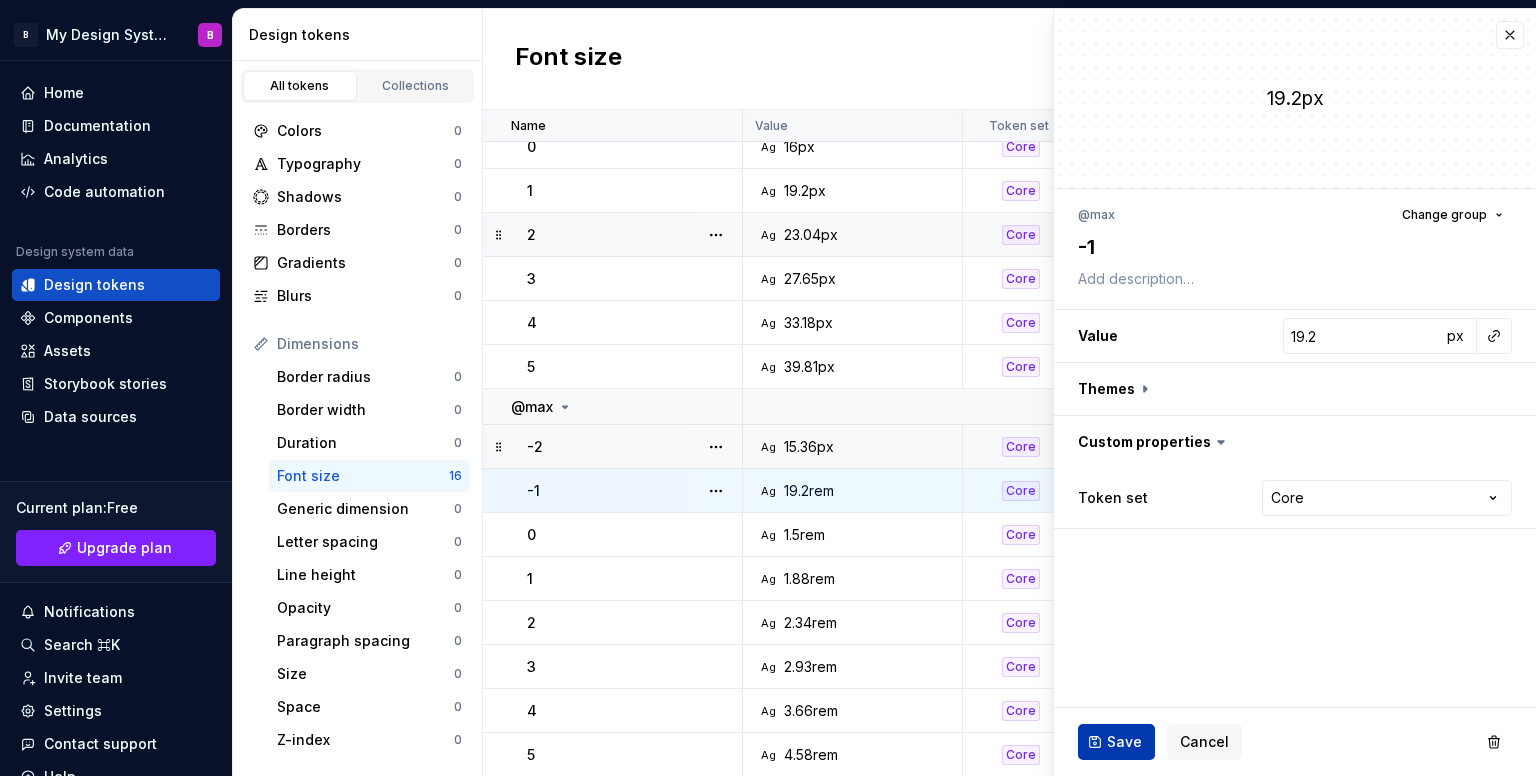 click on "Save" at bounding box center (1116, 742) 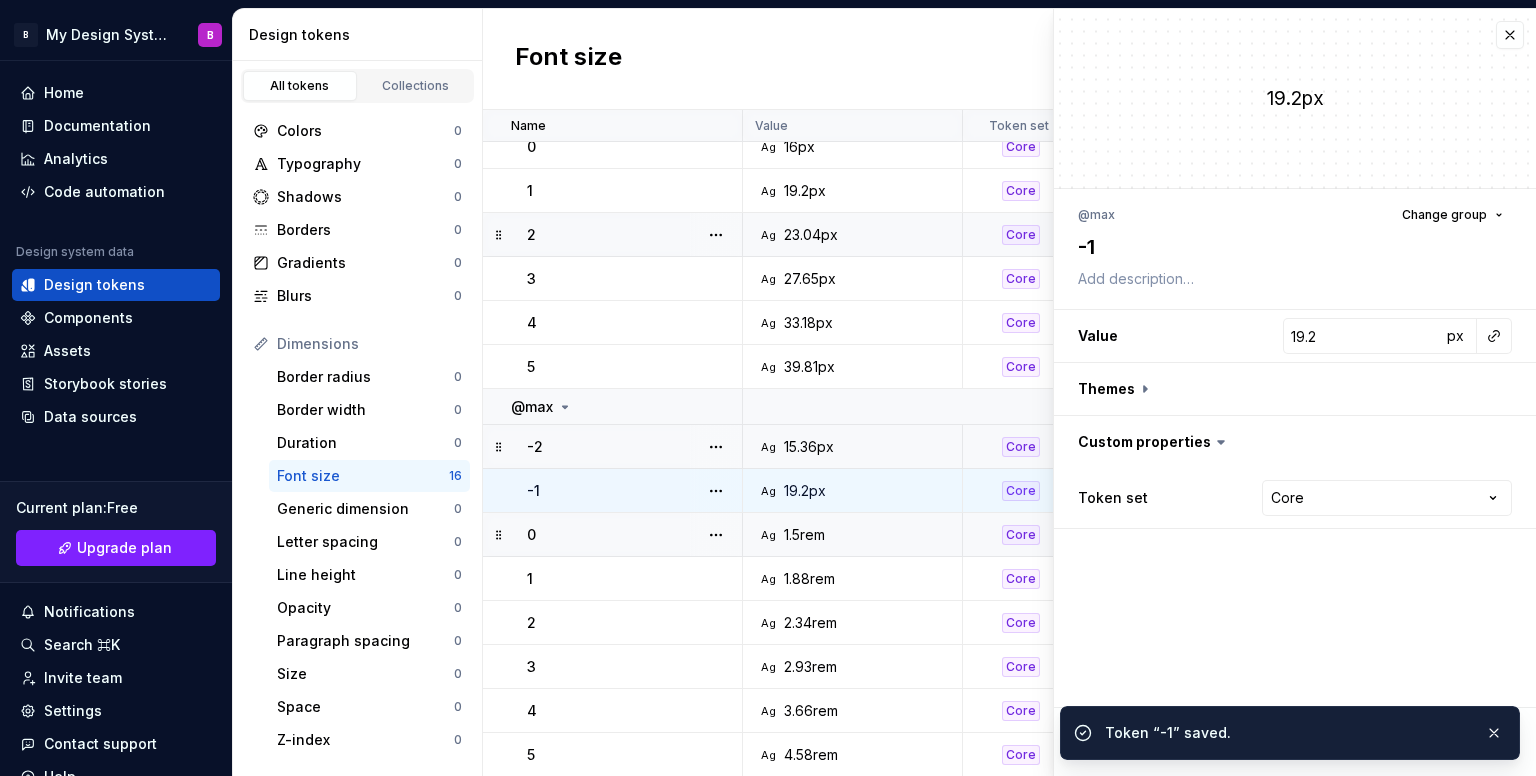 click on "Ag 1.5rem" at bounding box center [858, 535] 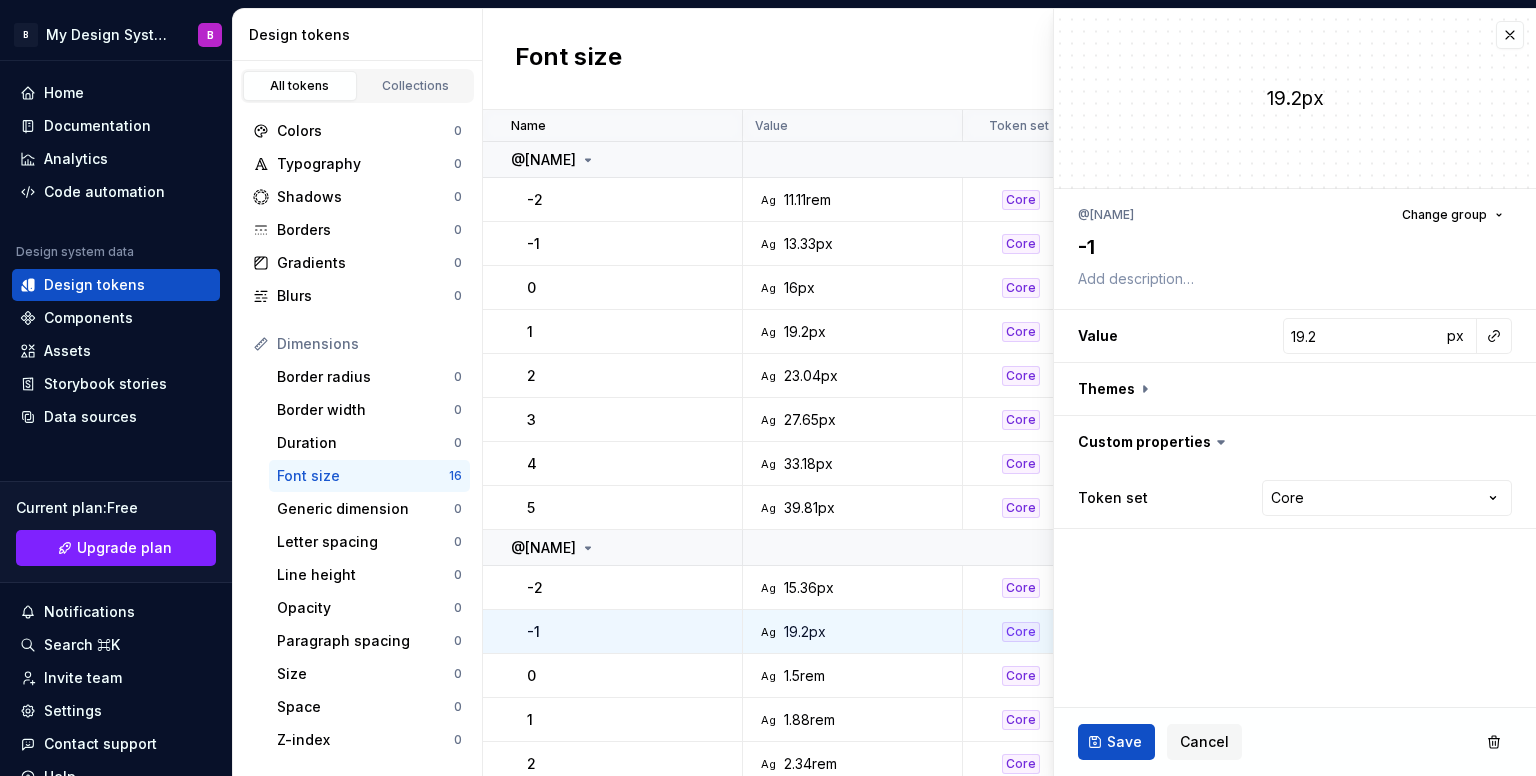 scroll, scrollTop: 0, scrollLeft: 0, axis: both 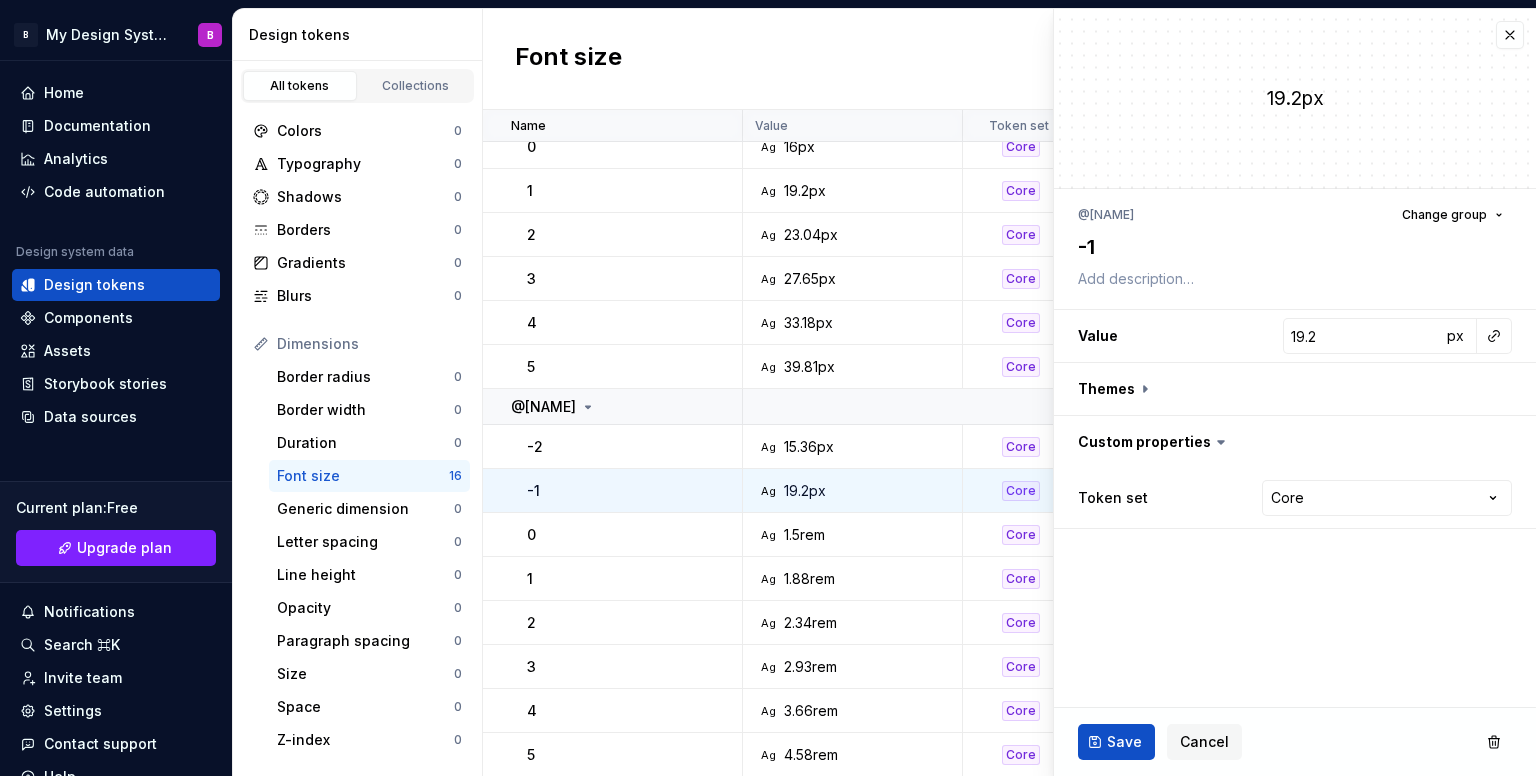 click on "Ag 1.5rem" at bounding box center (858, 535) 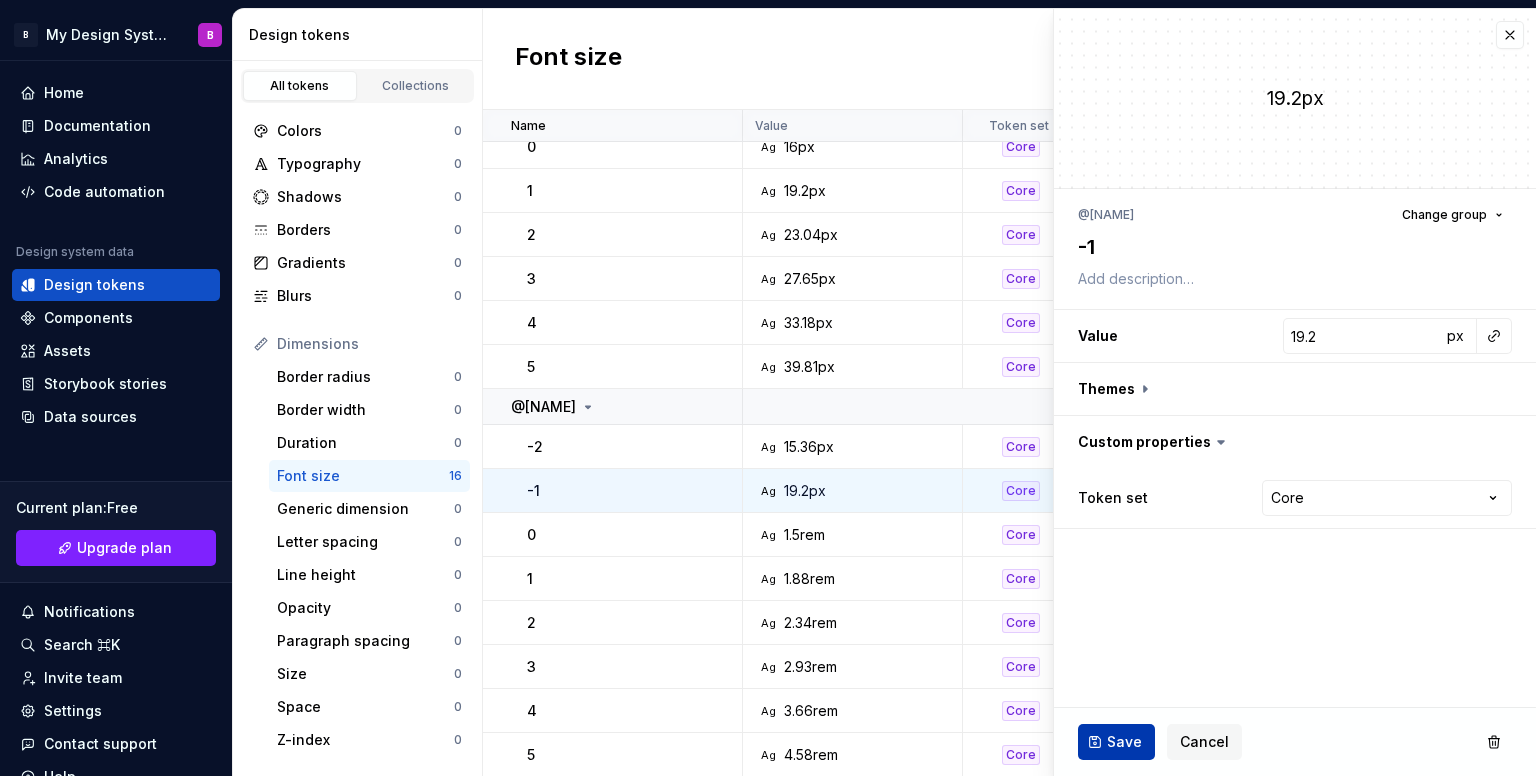 click on "Save" at bounding box center (1124, 742) 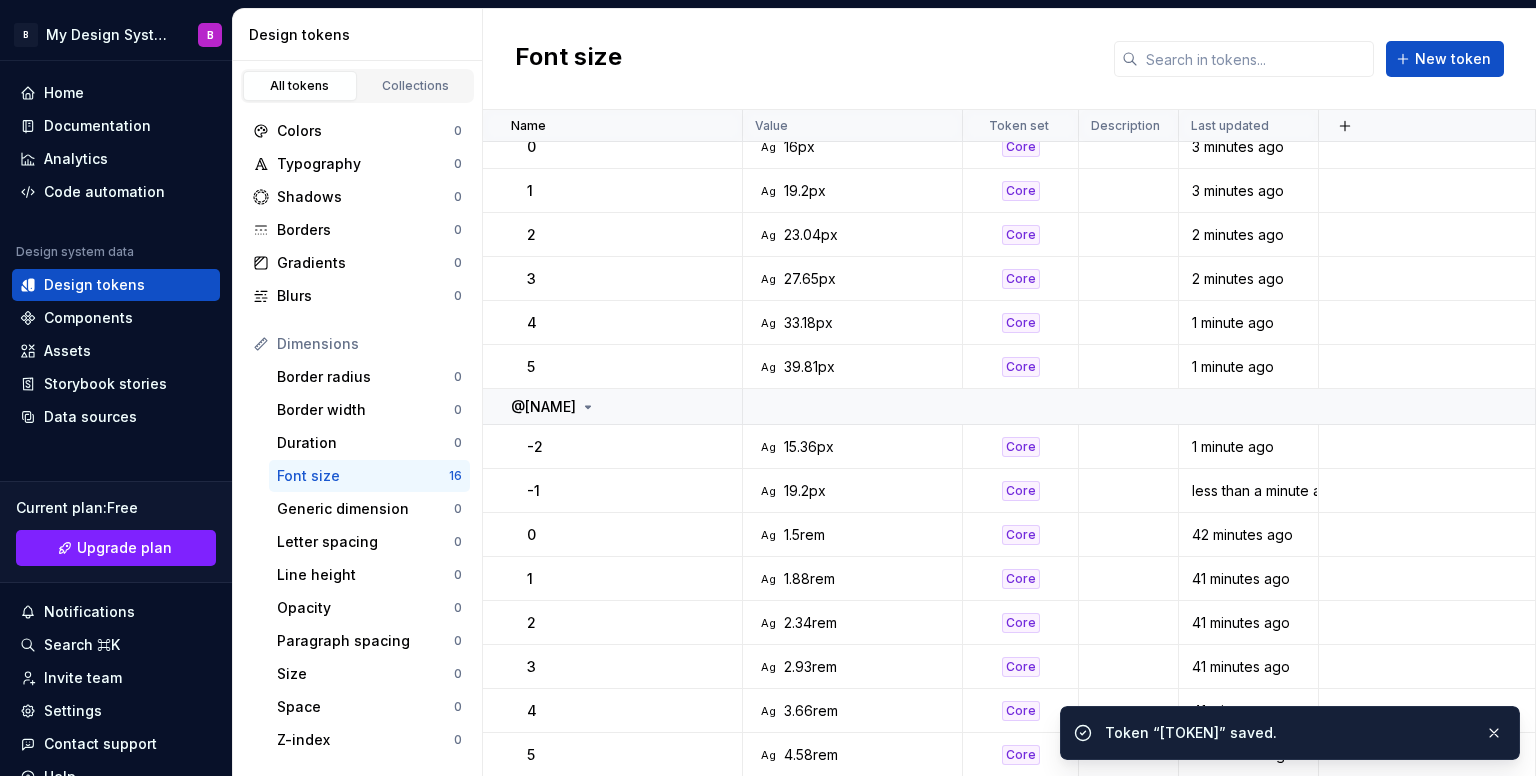click on "Ag 1.5rem" at bounding box center (853, 535) 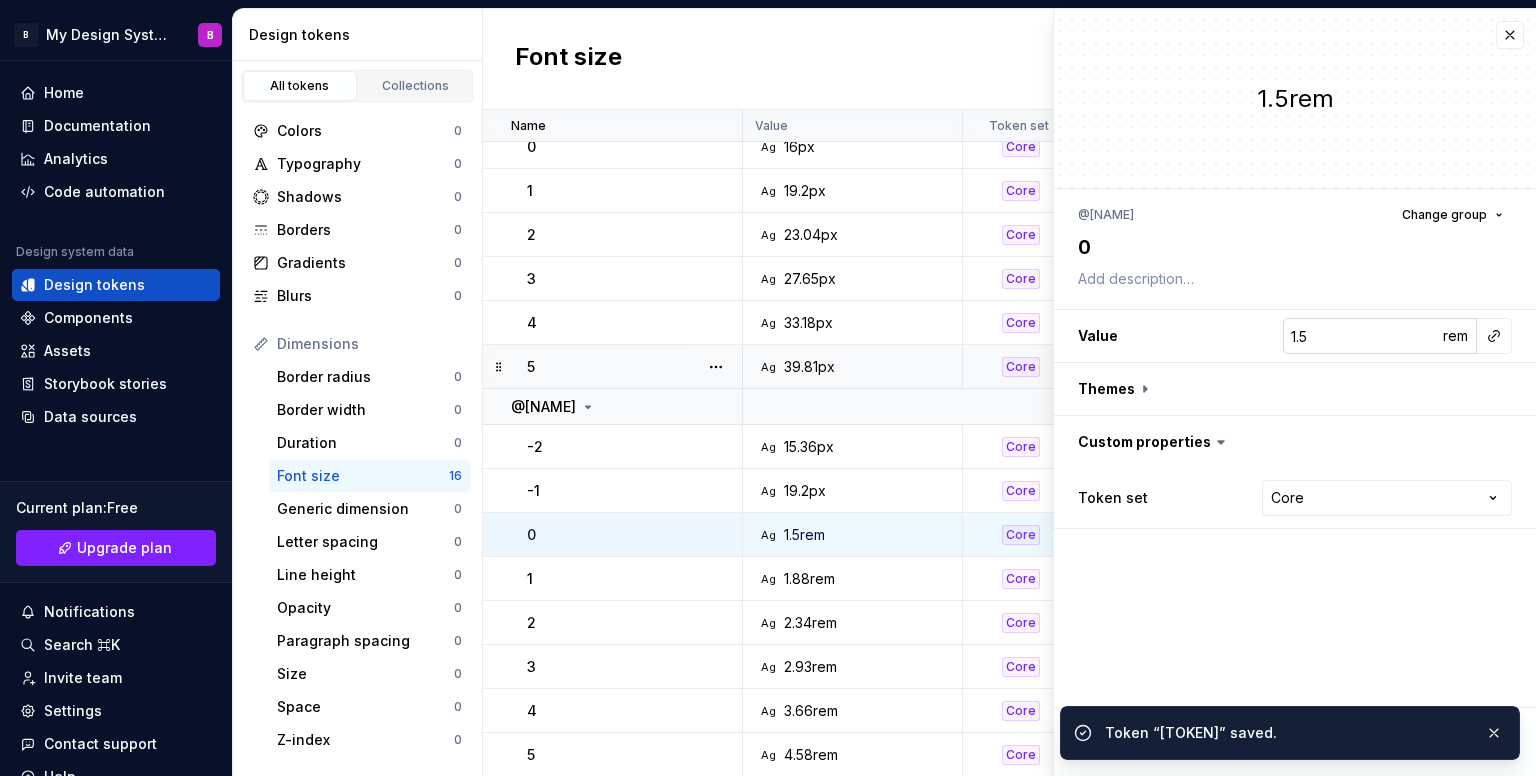 click on "1.5" at bounding box center [1362, 336] 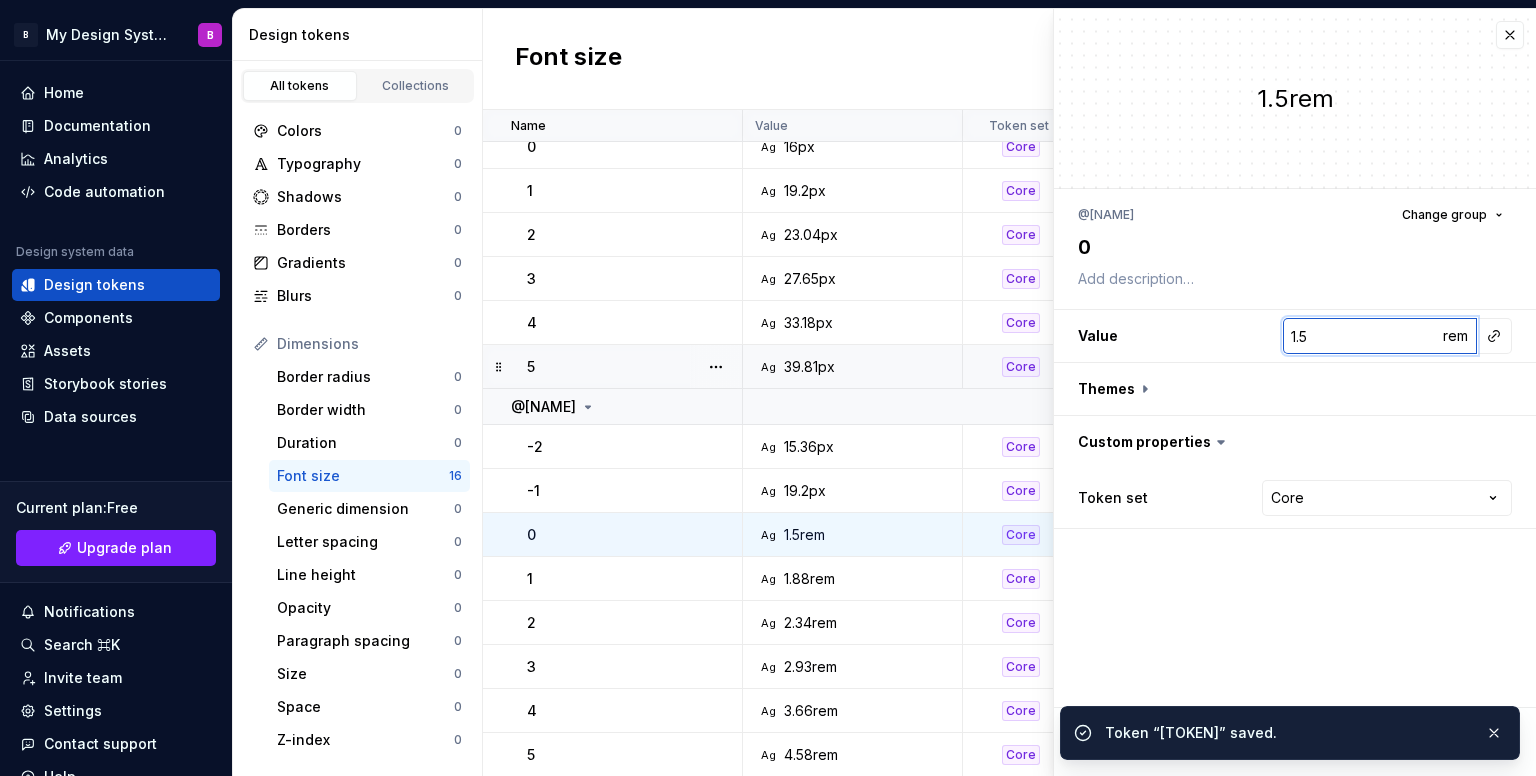 type on "*" 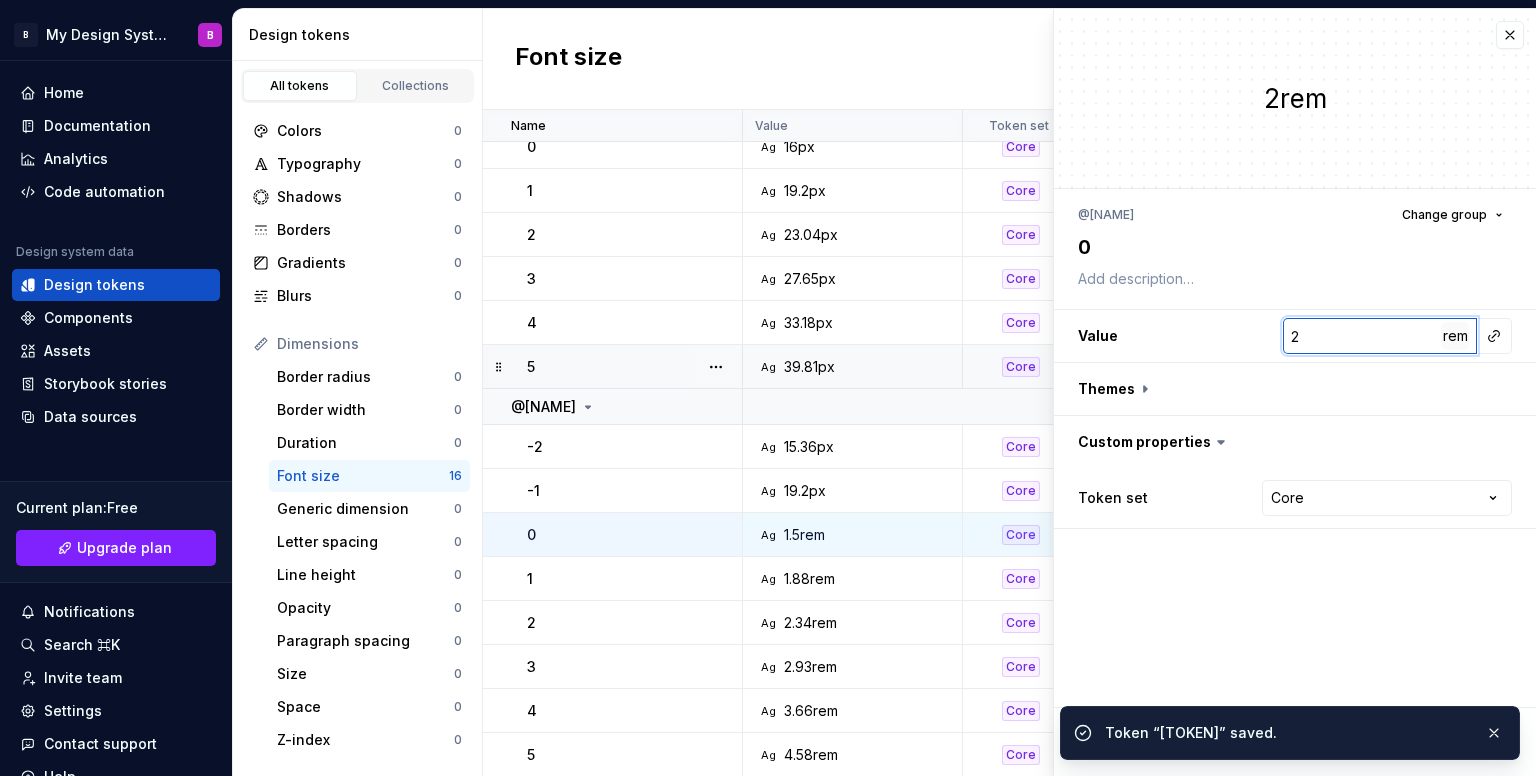type on "*" 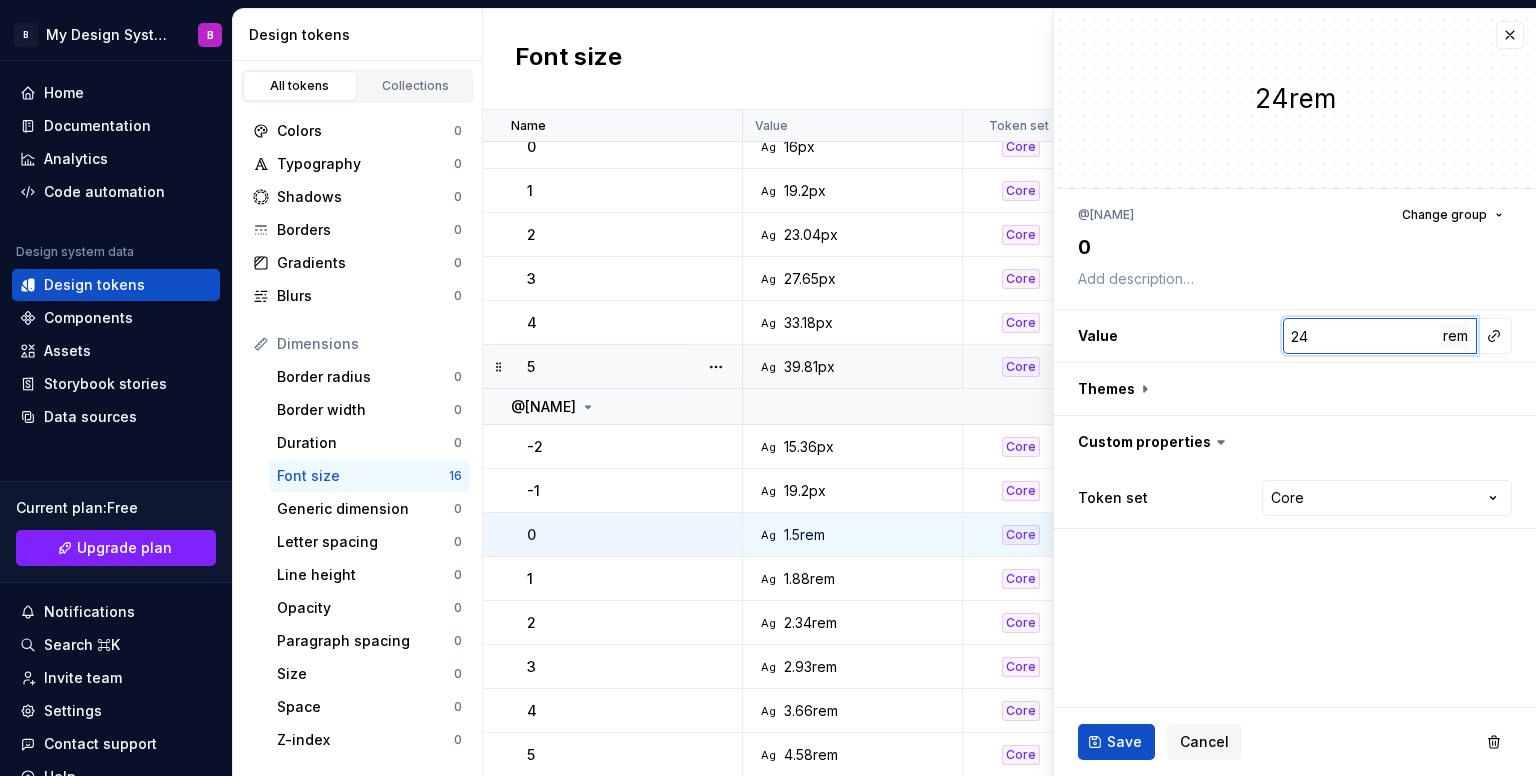 type on "24" 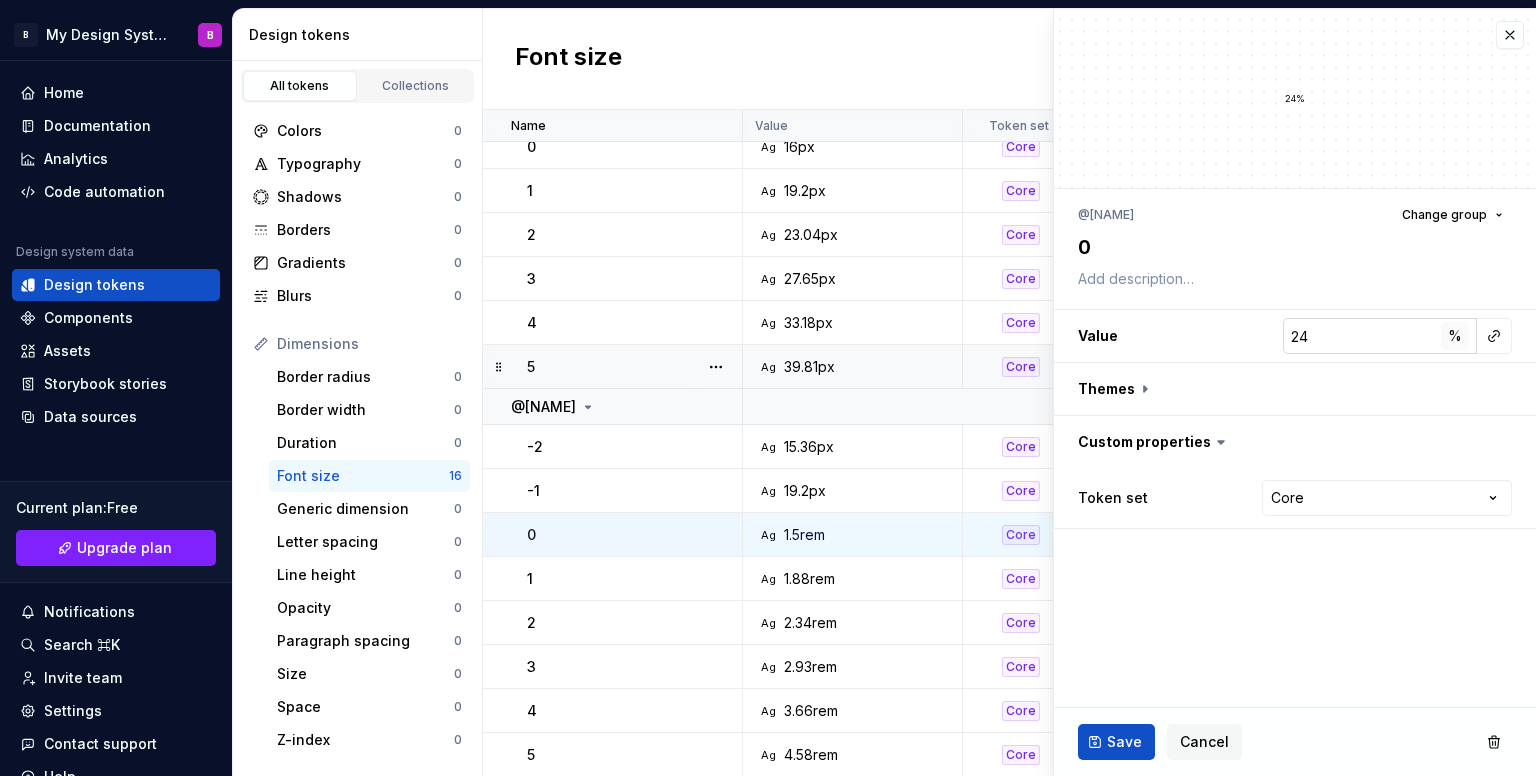 click on "%" at bounding box center [1455, 335] 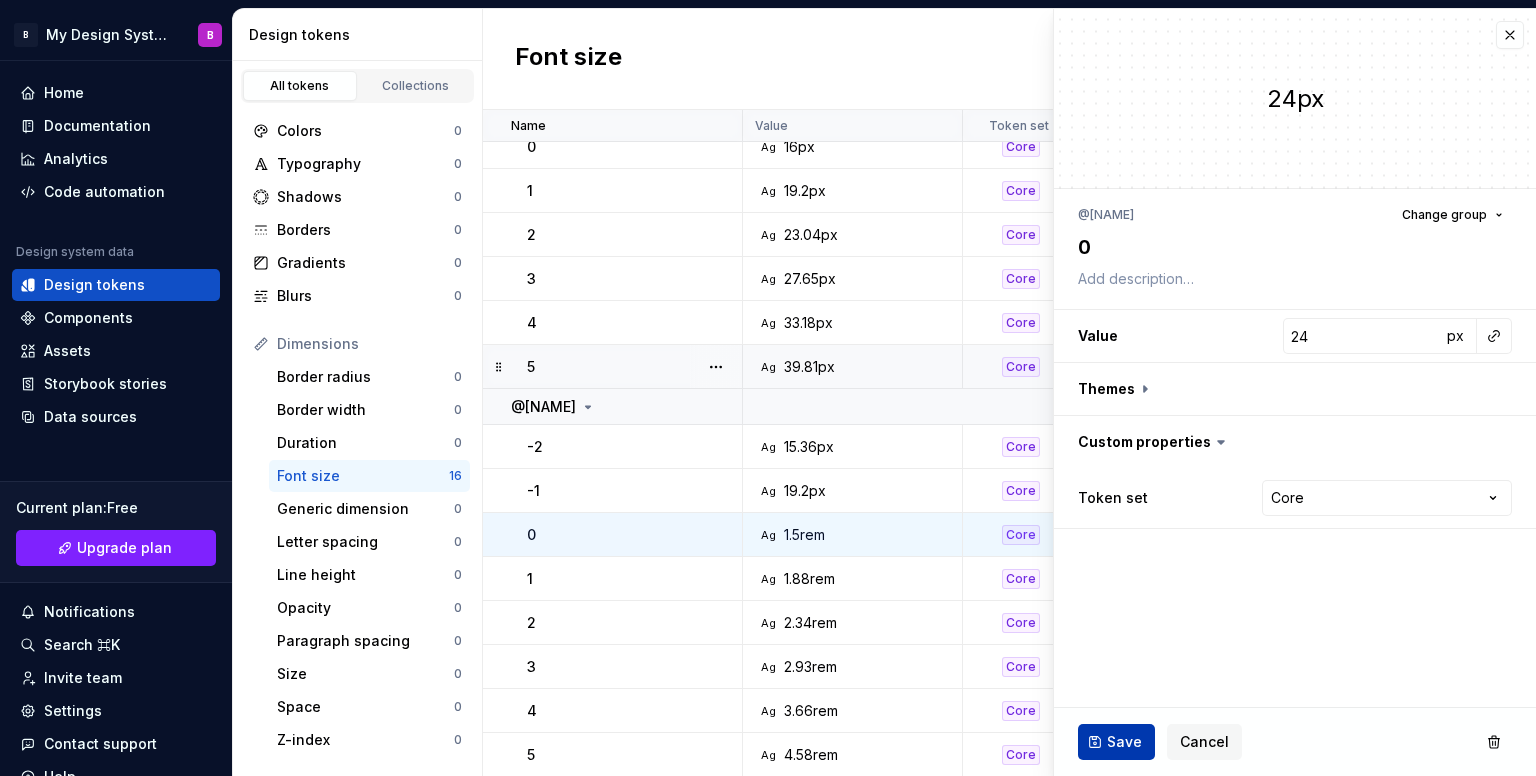 click on "Save" at bounding box center (1124, 742) 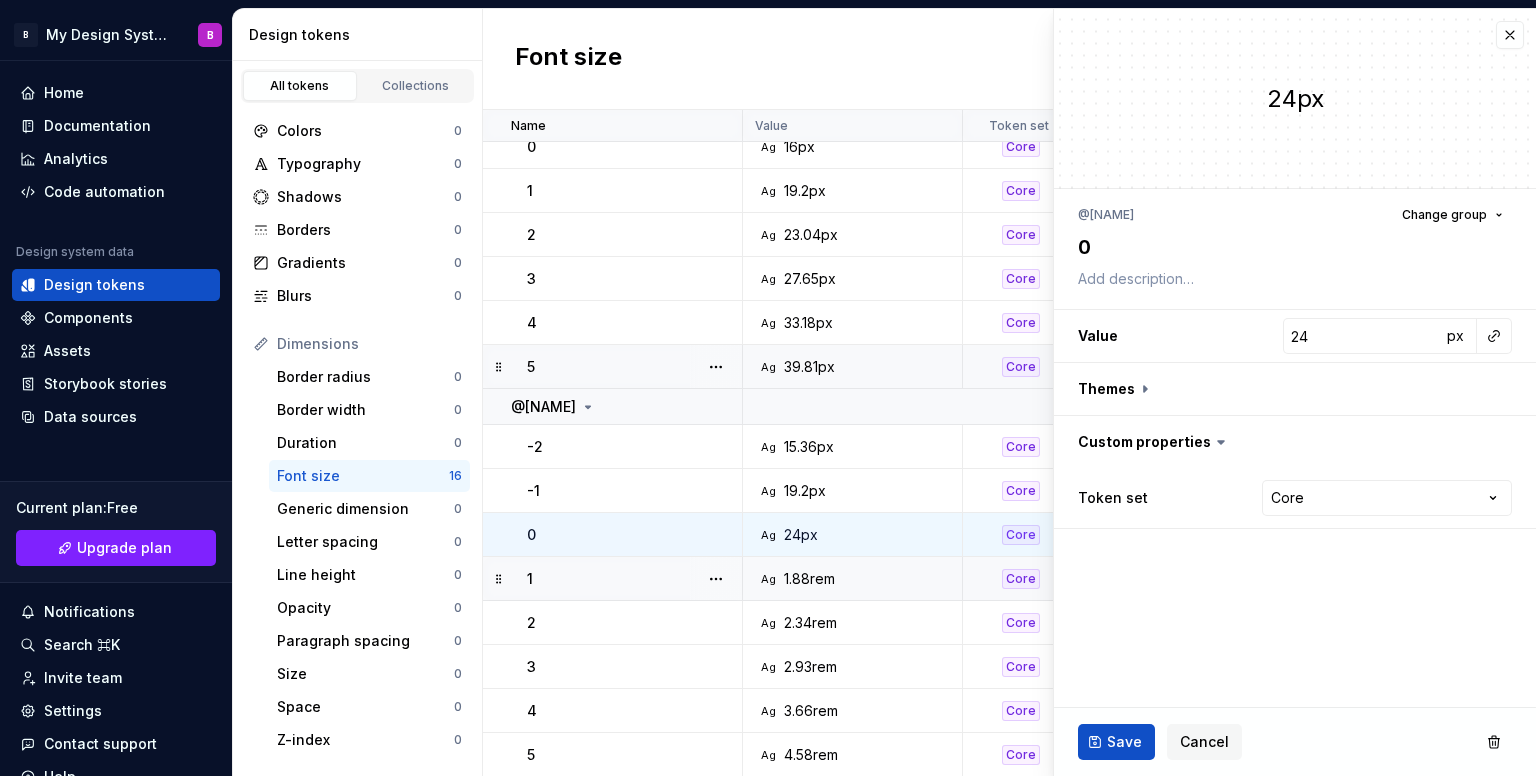 click on "1.88rem" at bounding box center (809, 579) 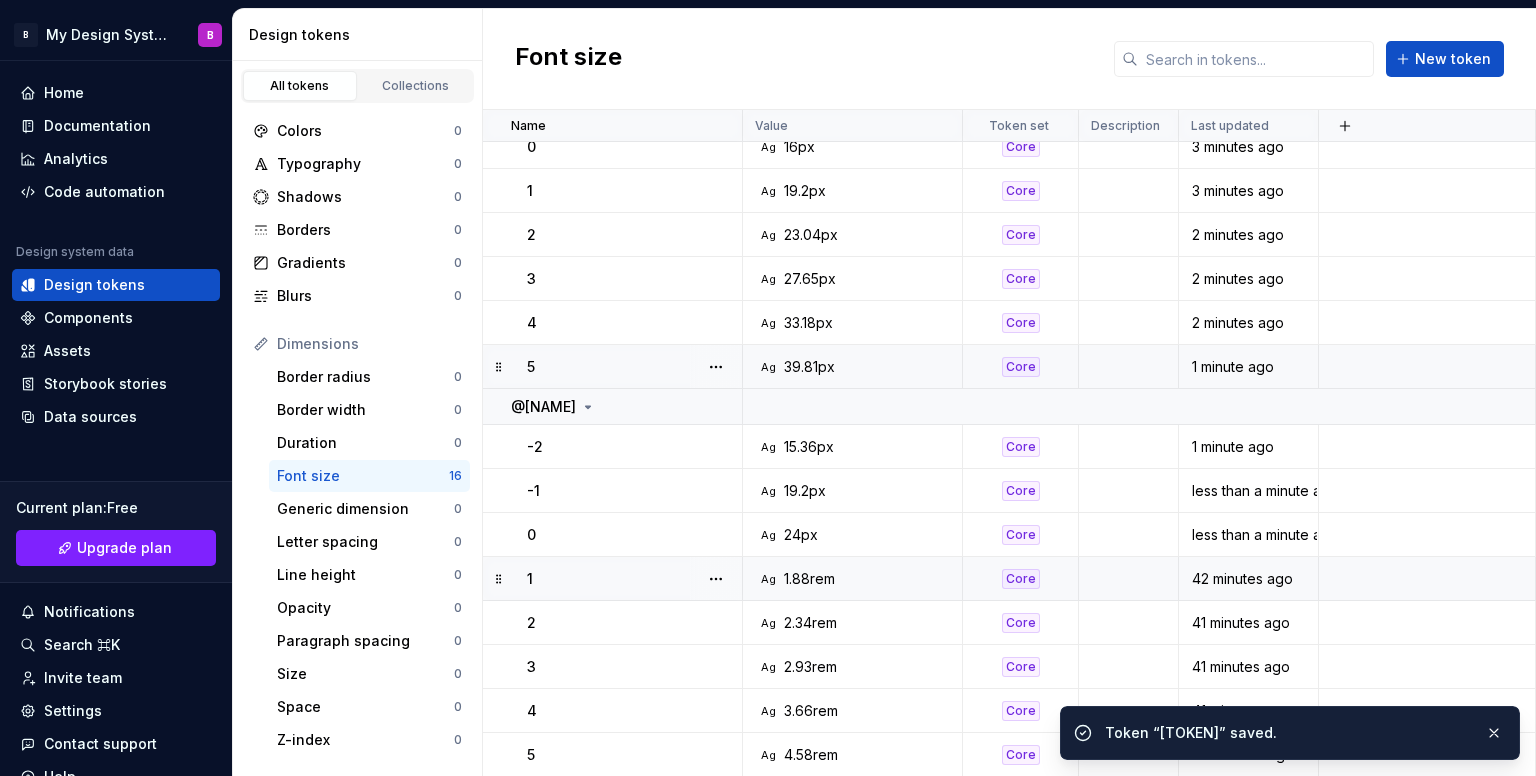 click on "1.88rem" at bounding box center [809, 579] 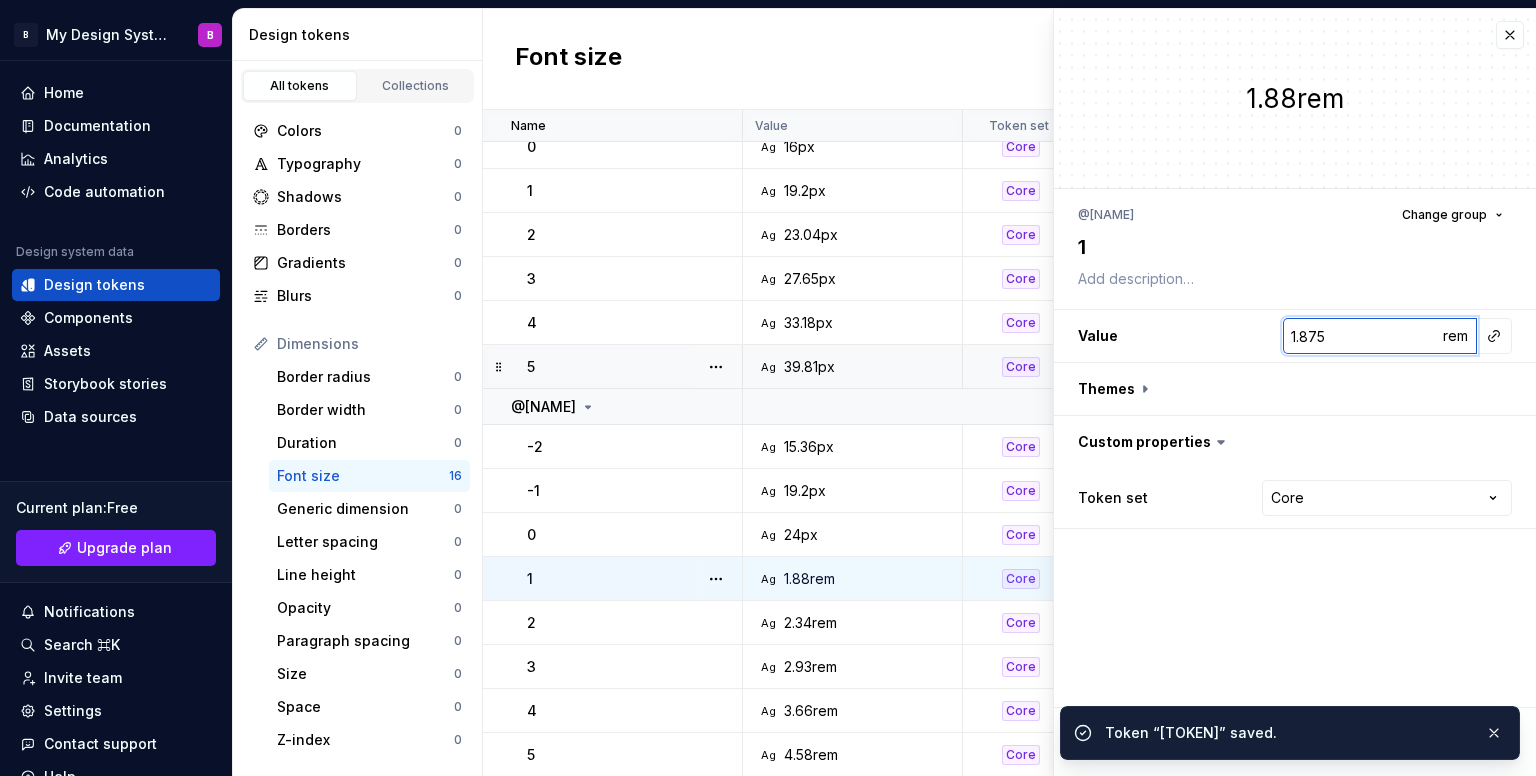 click on "1.875" at bounding box center [1362, 336] 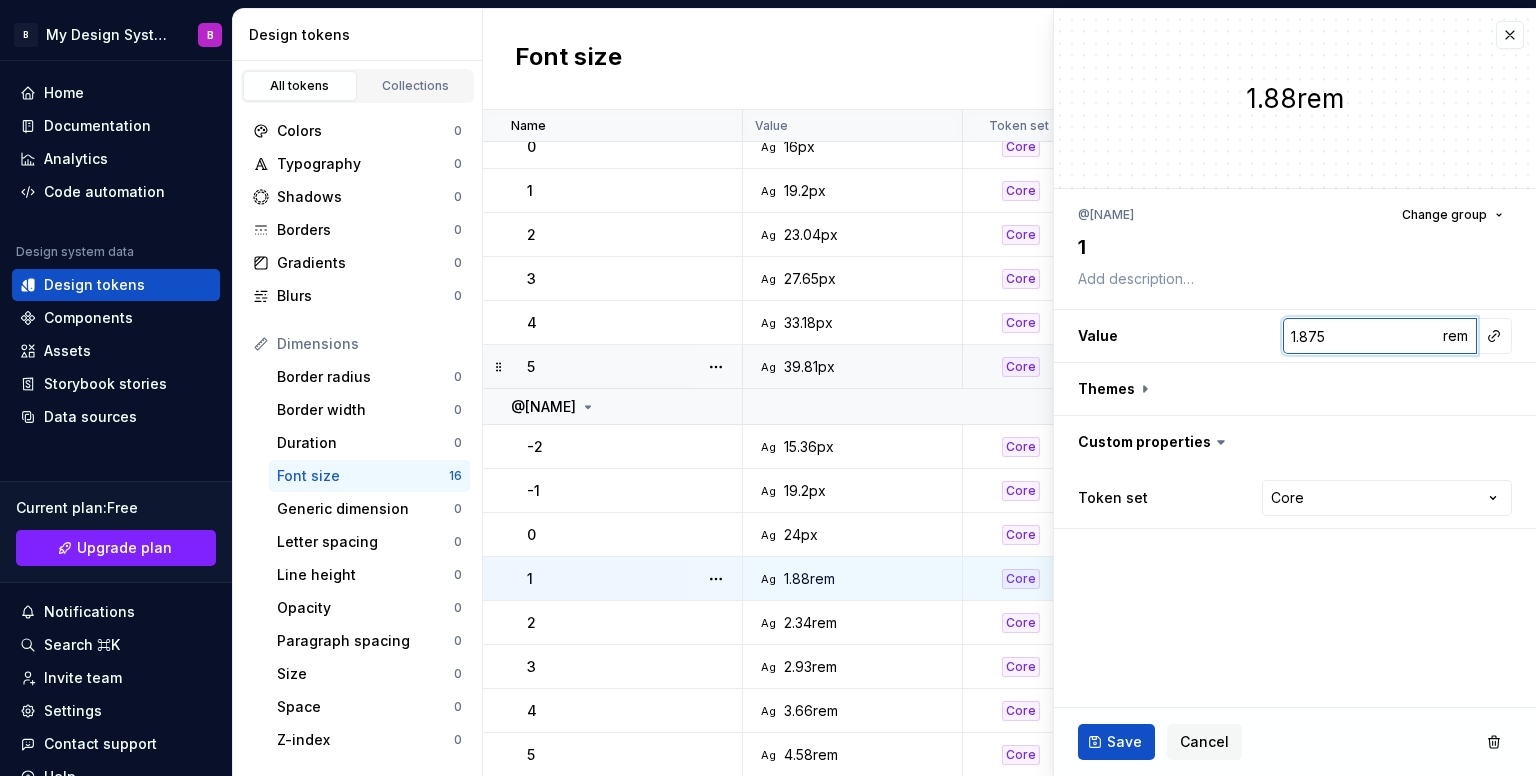 type on "*" 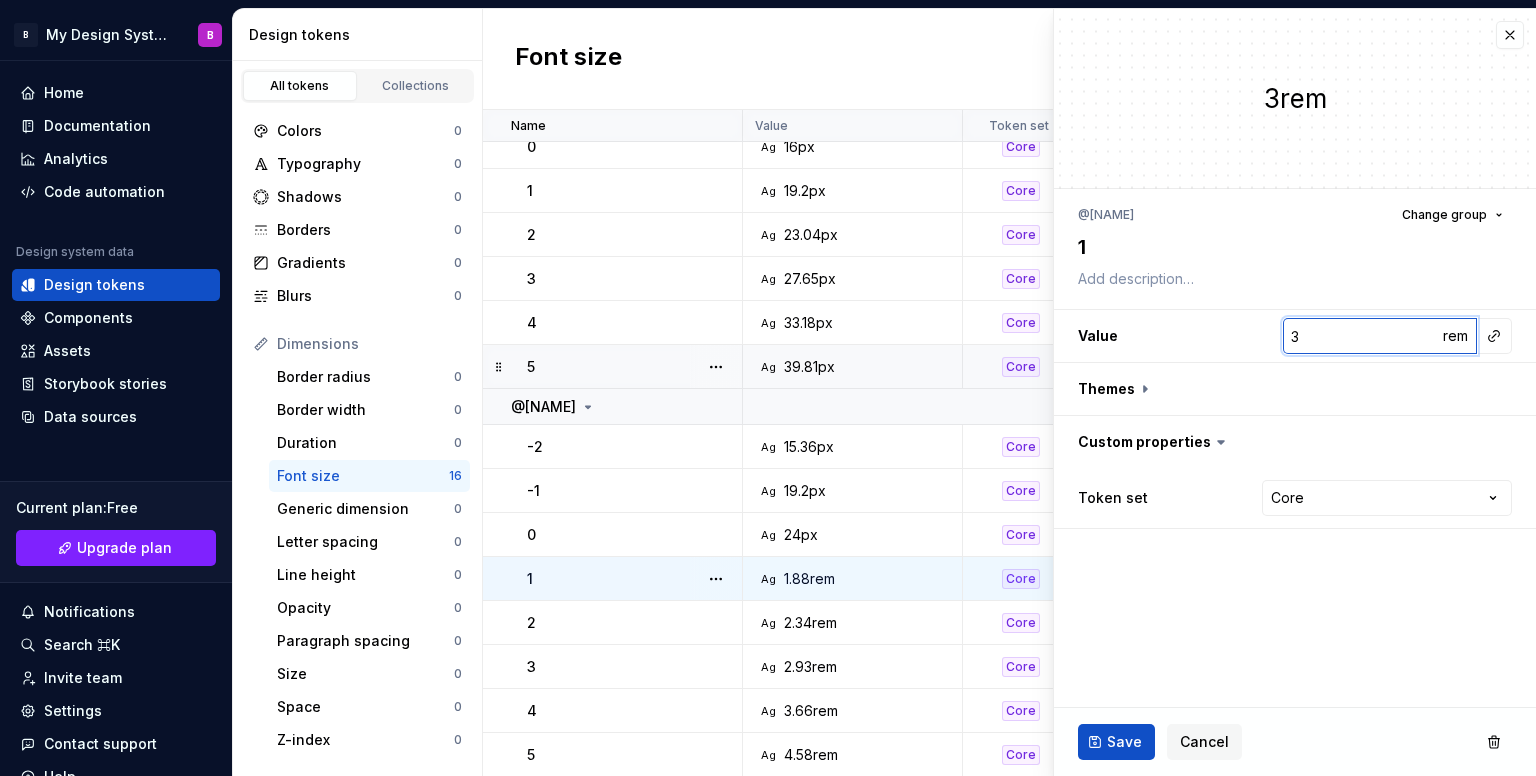 type on "*" 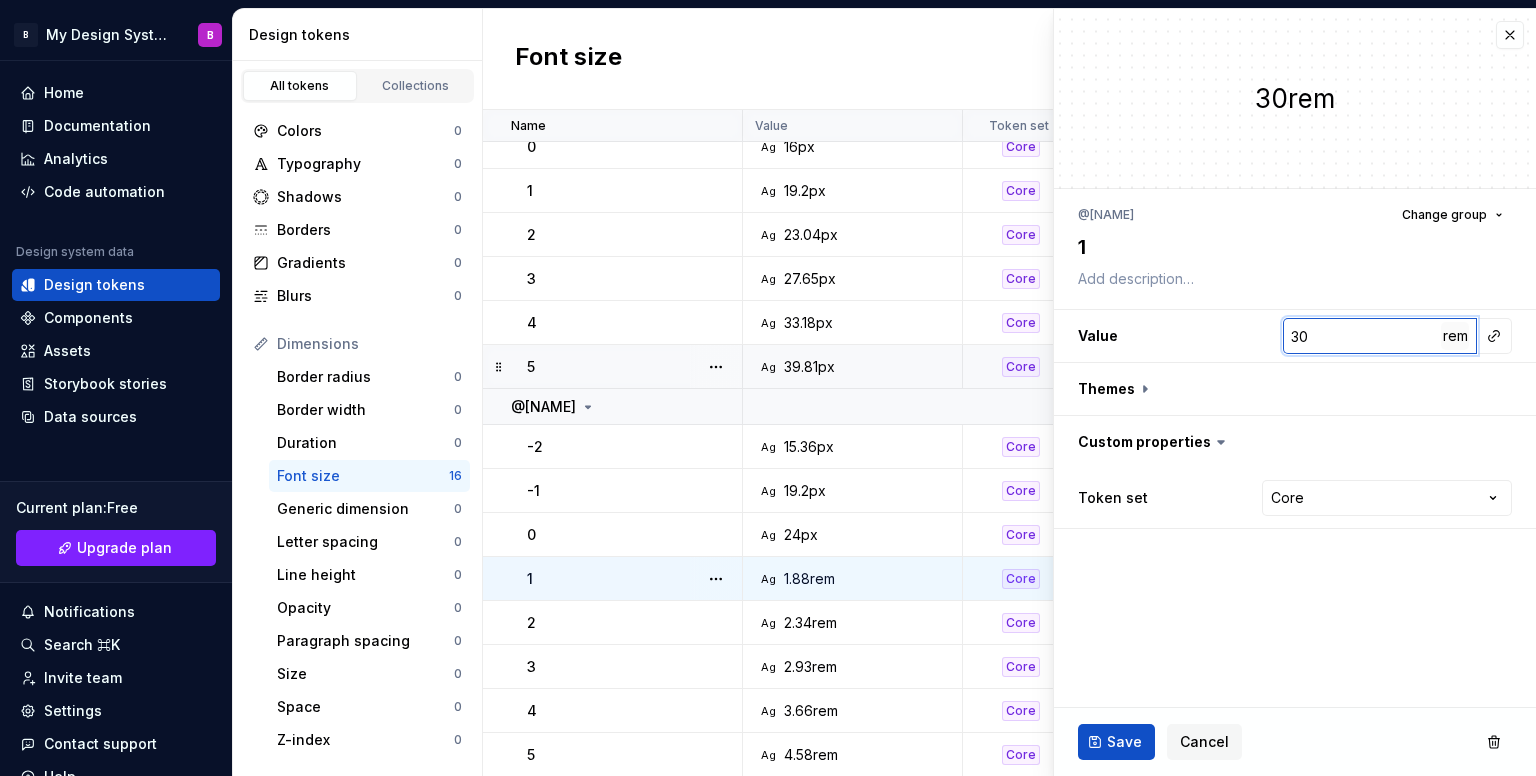 type on "30" 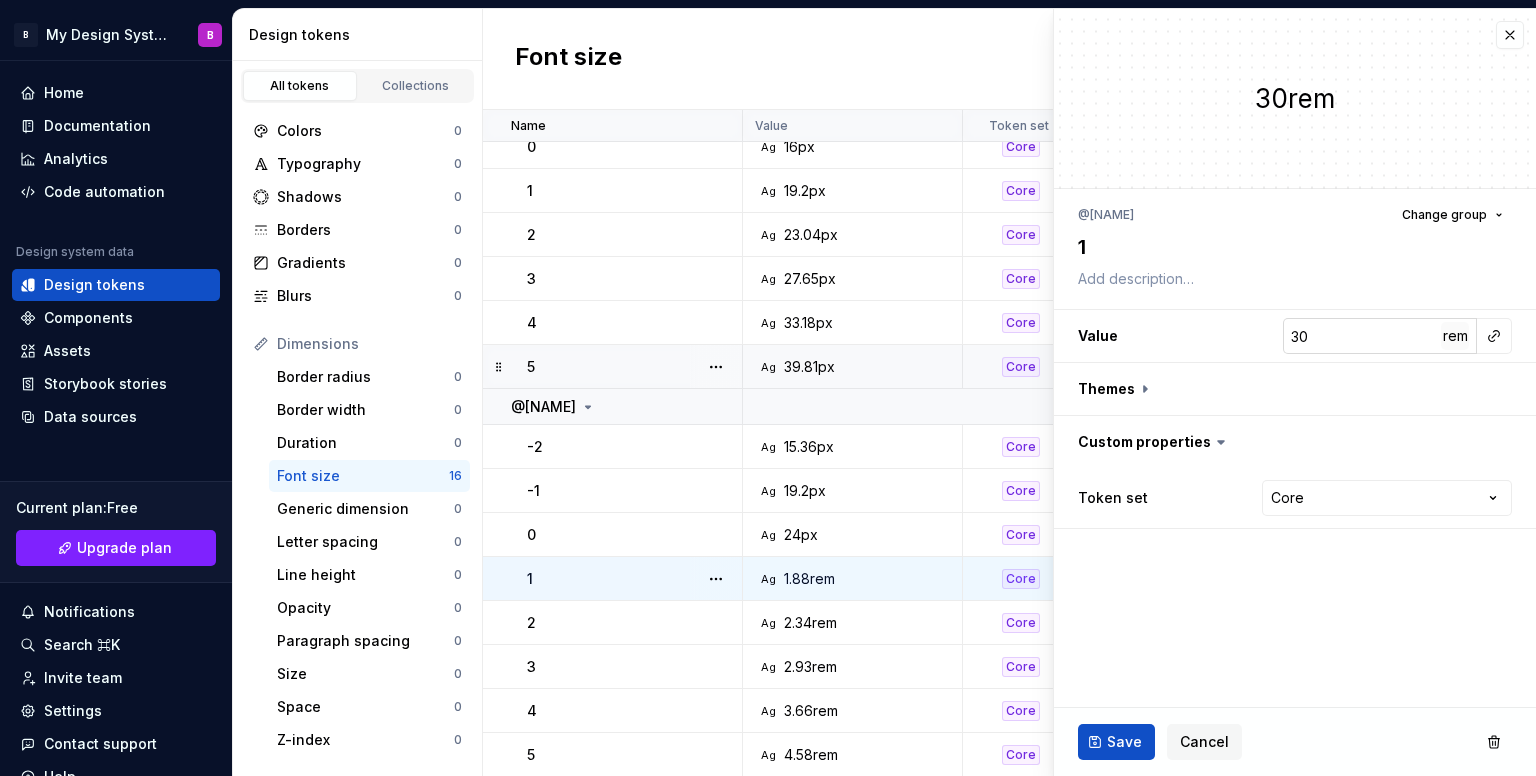 click on "rem" at bounding box center [1455, 335] 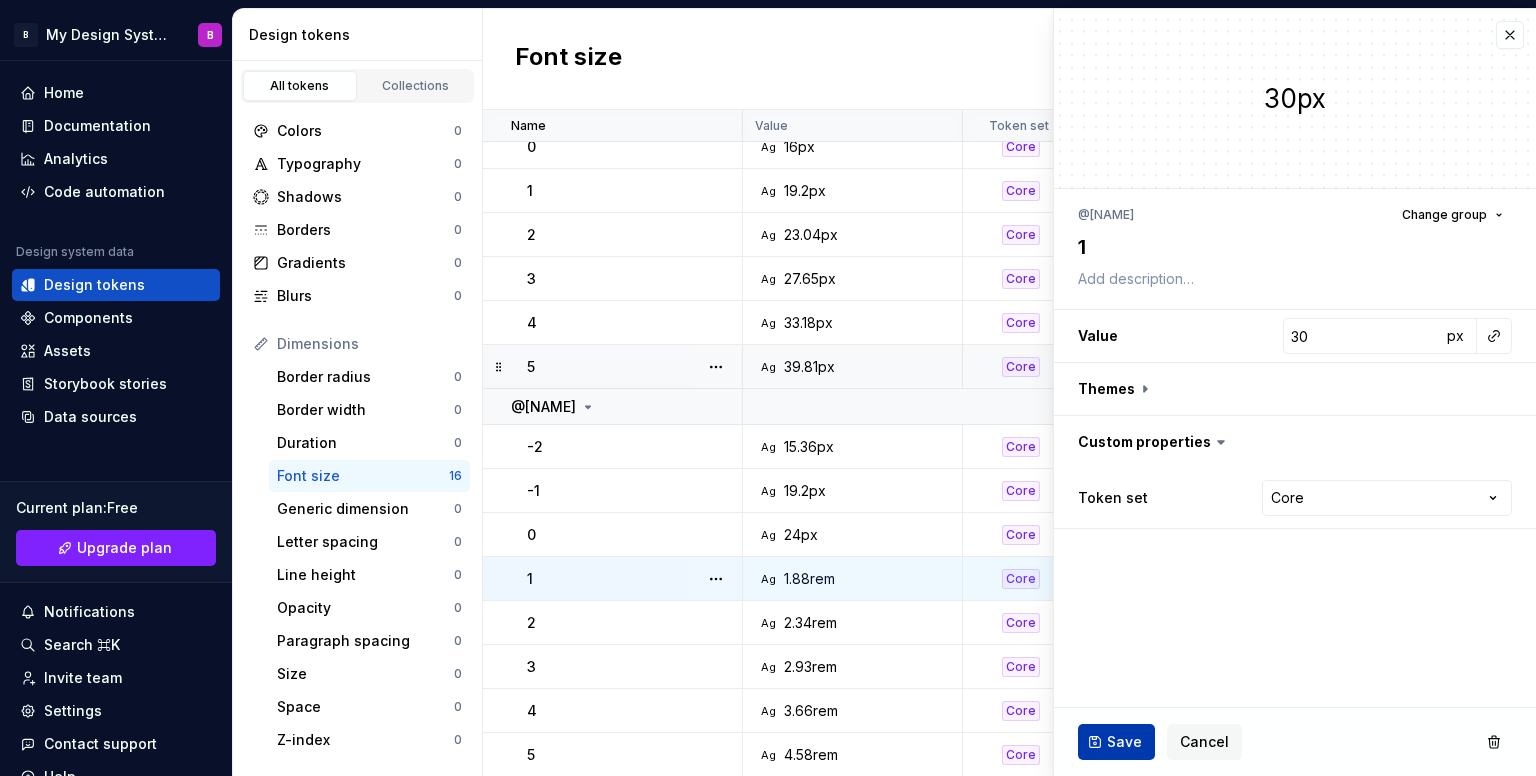 click on "Save" at bounding box center [1116, 742] 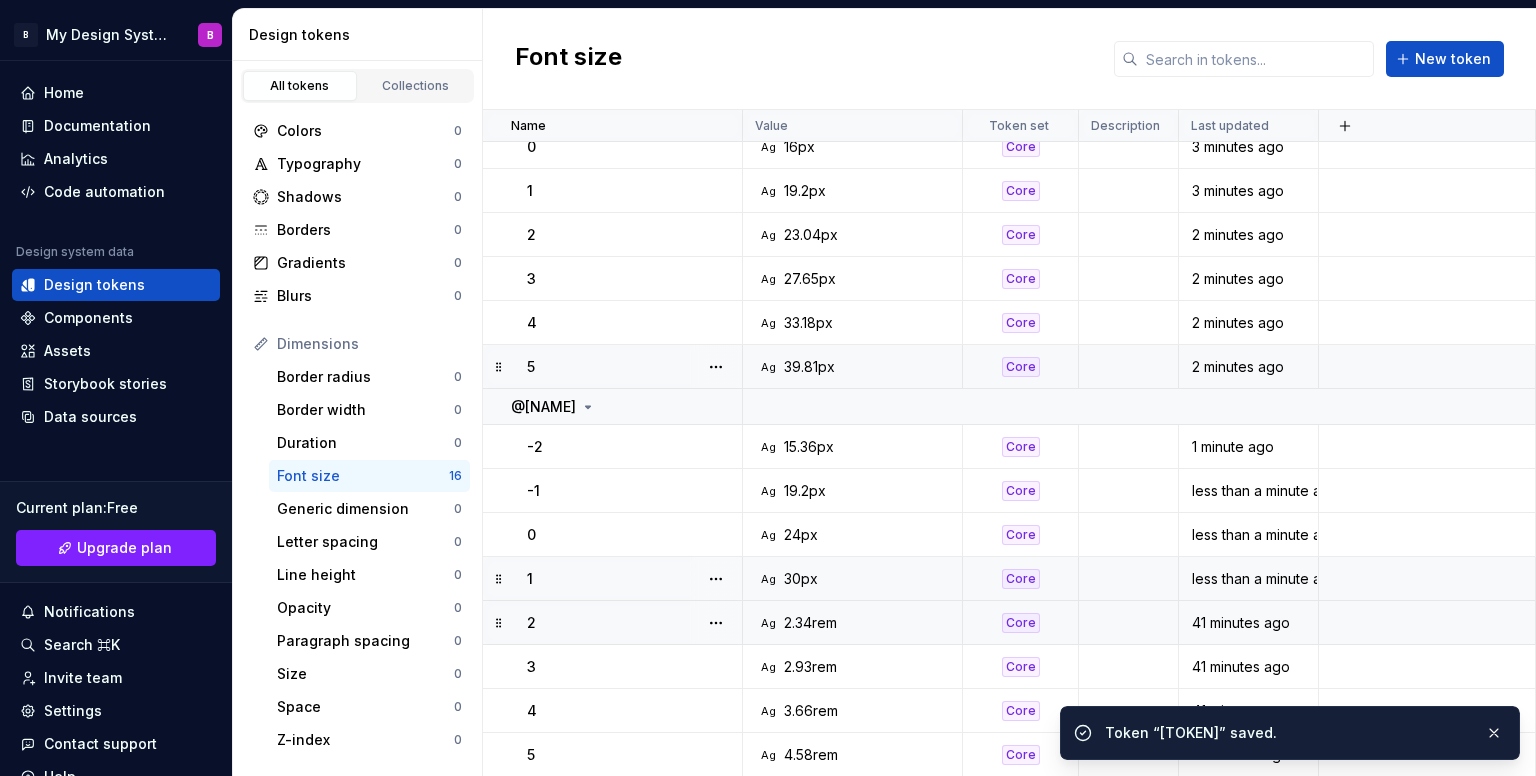 click on "Ag 2.34rem" at bounding box center [858, 623] 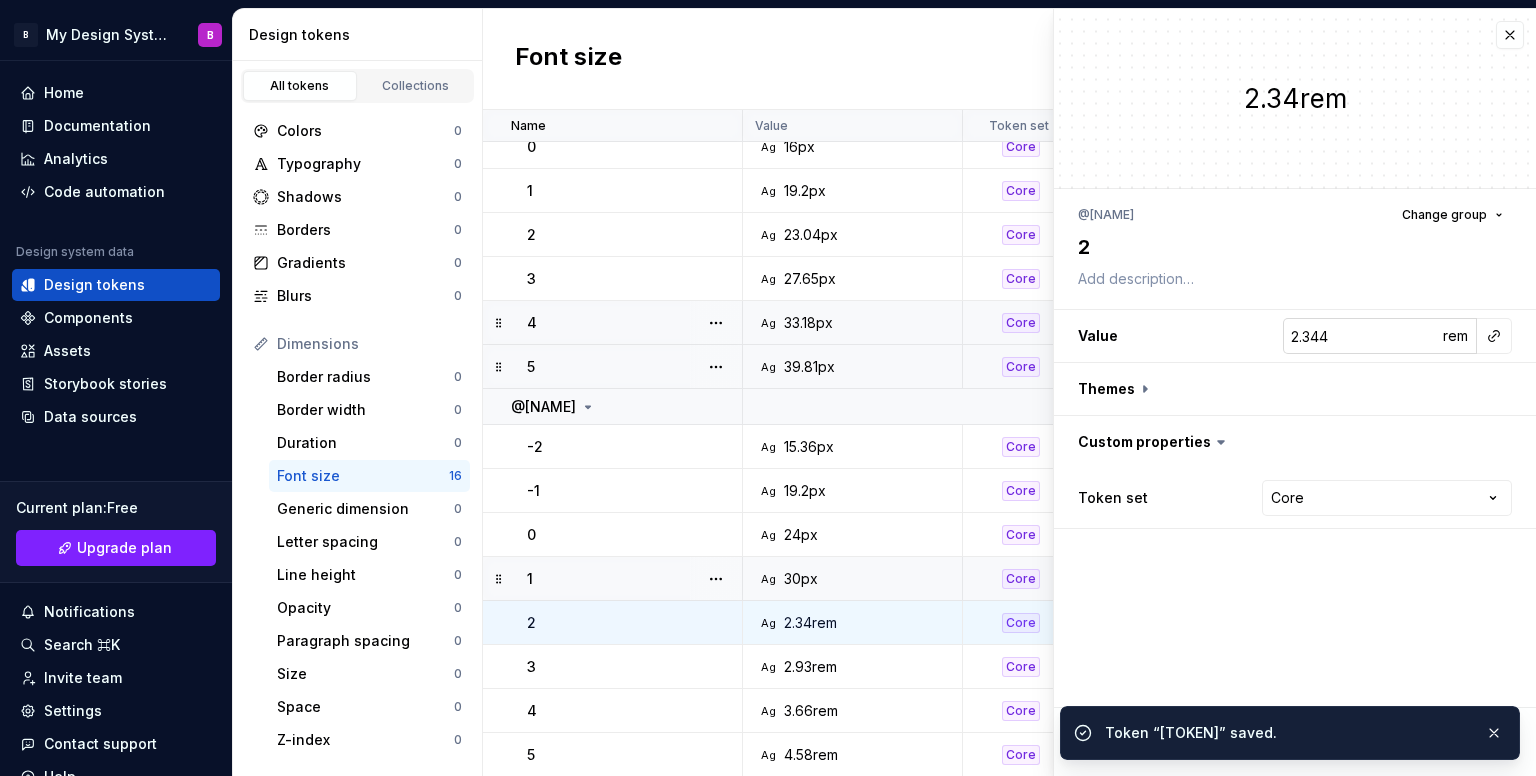 click on "2.344" at bounding box center [1362, 336] 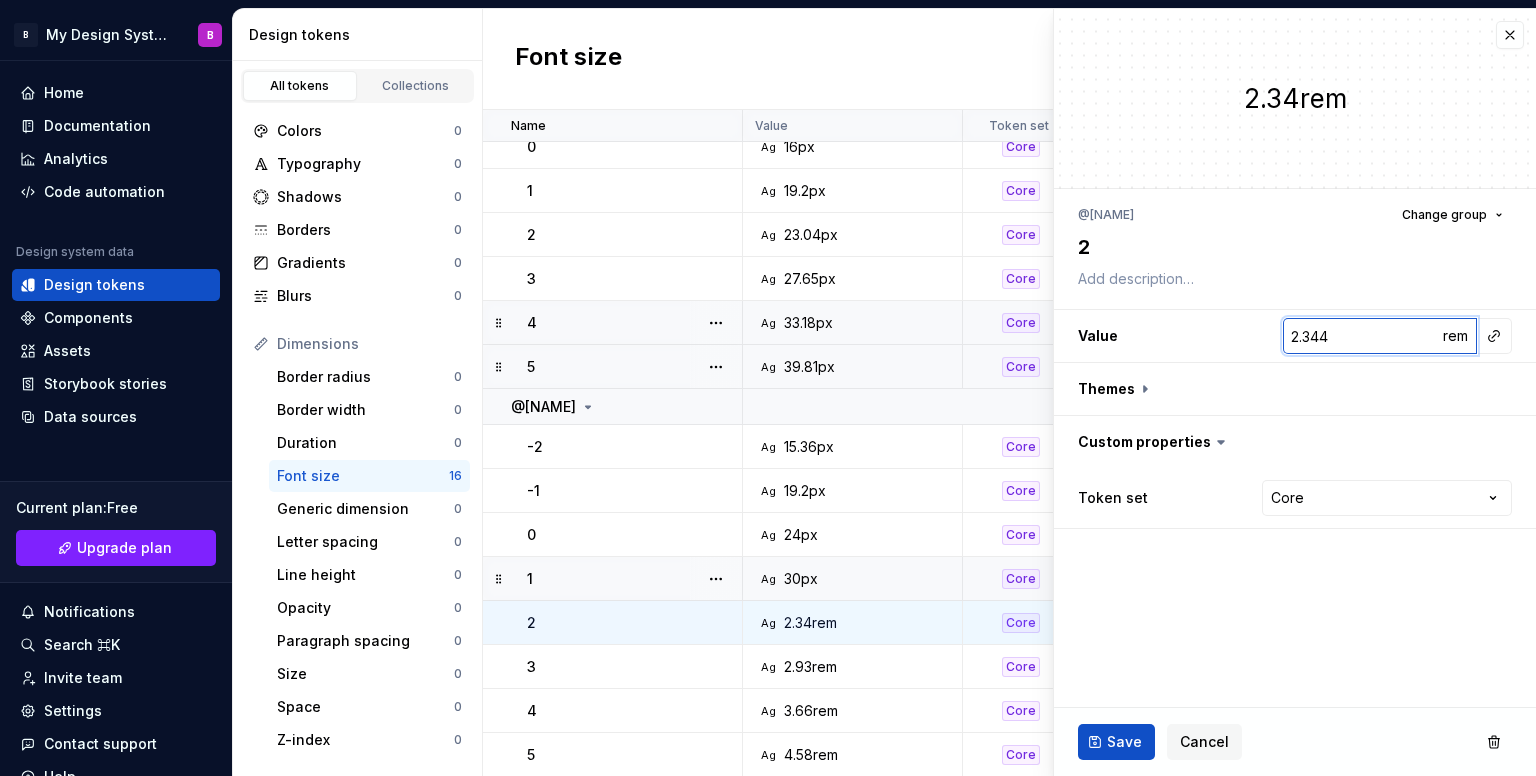 type on "*" 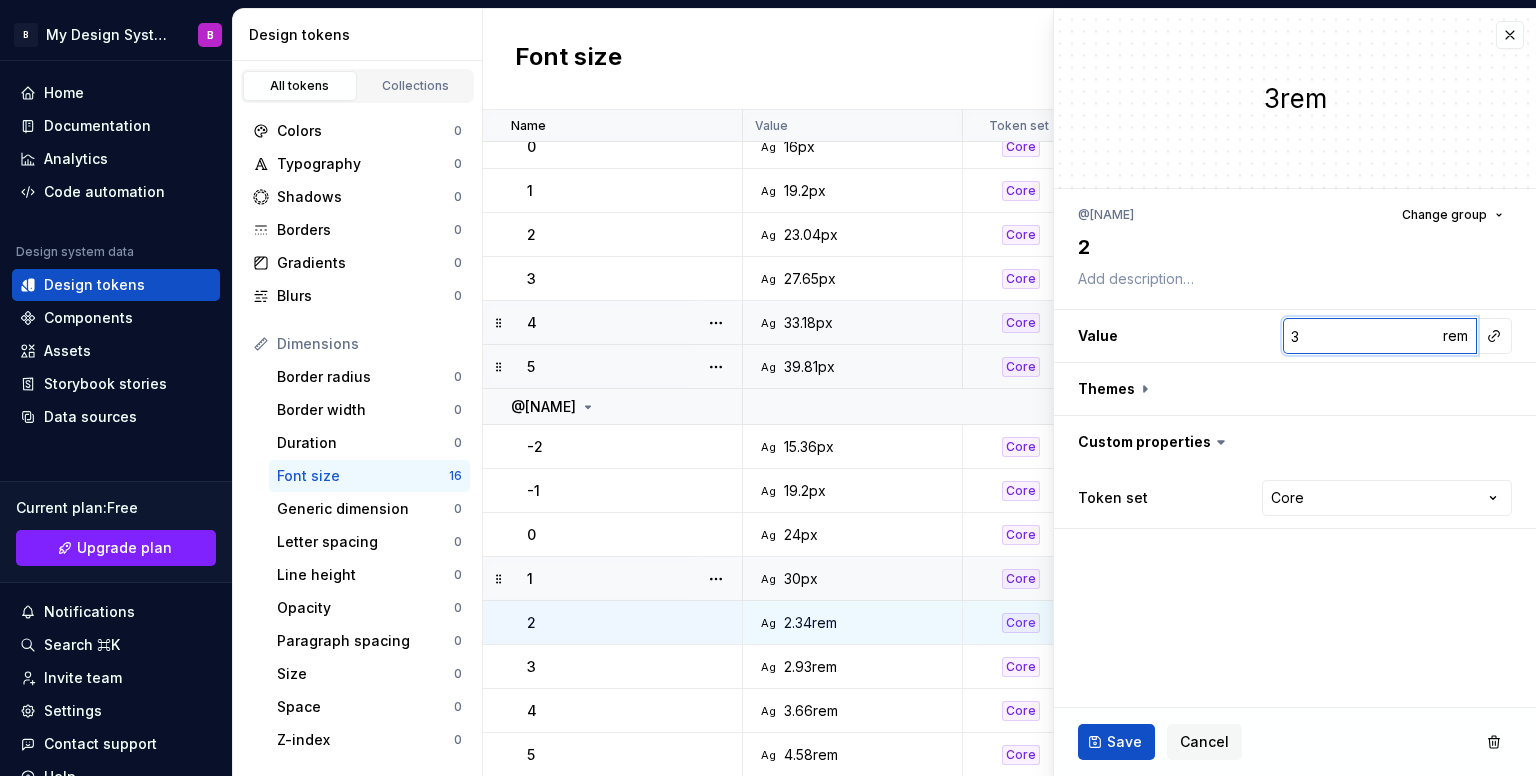 type on "*" 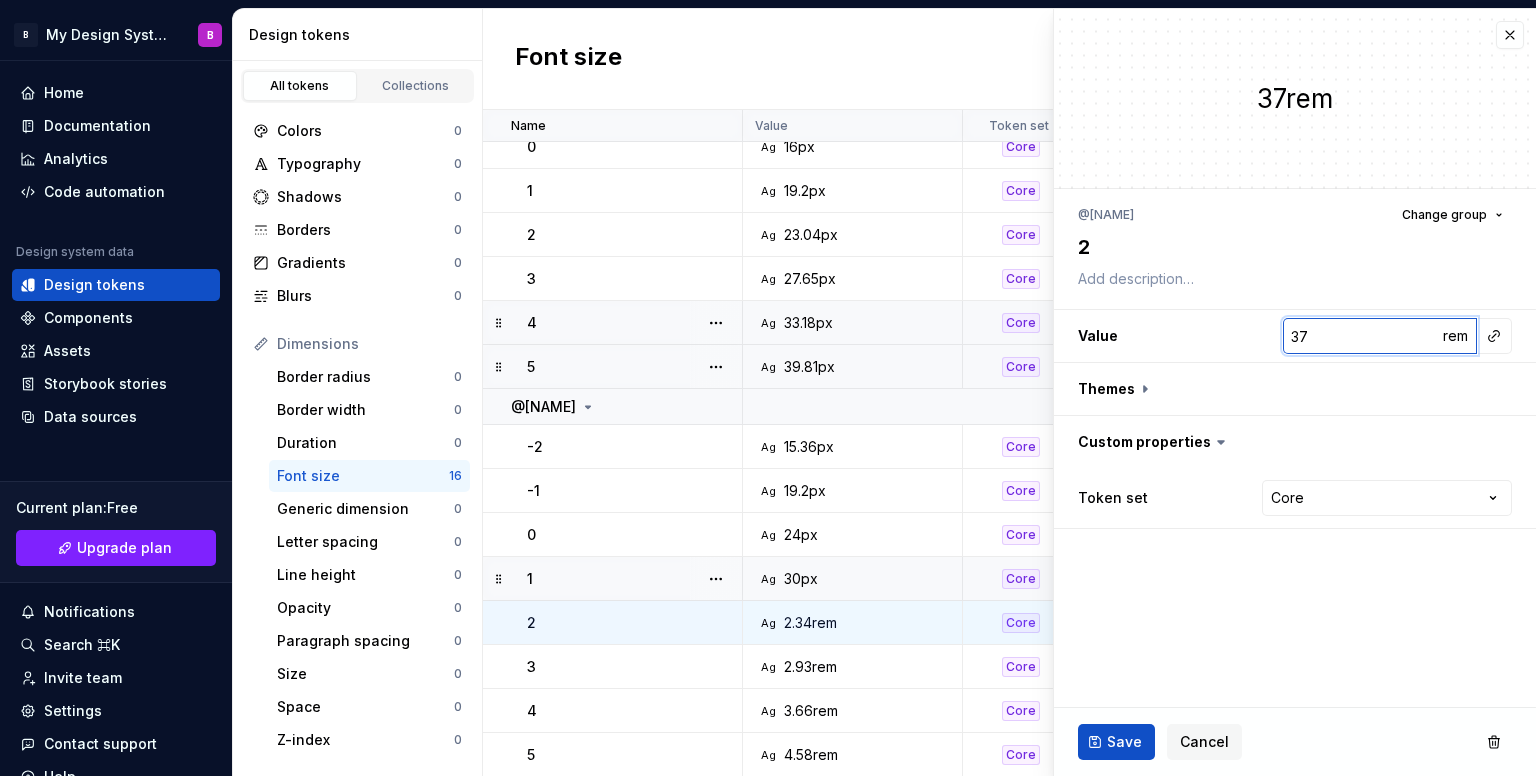 type on "*" 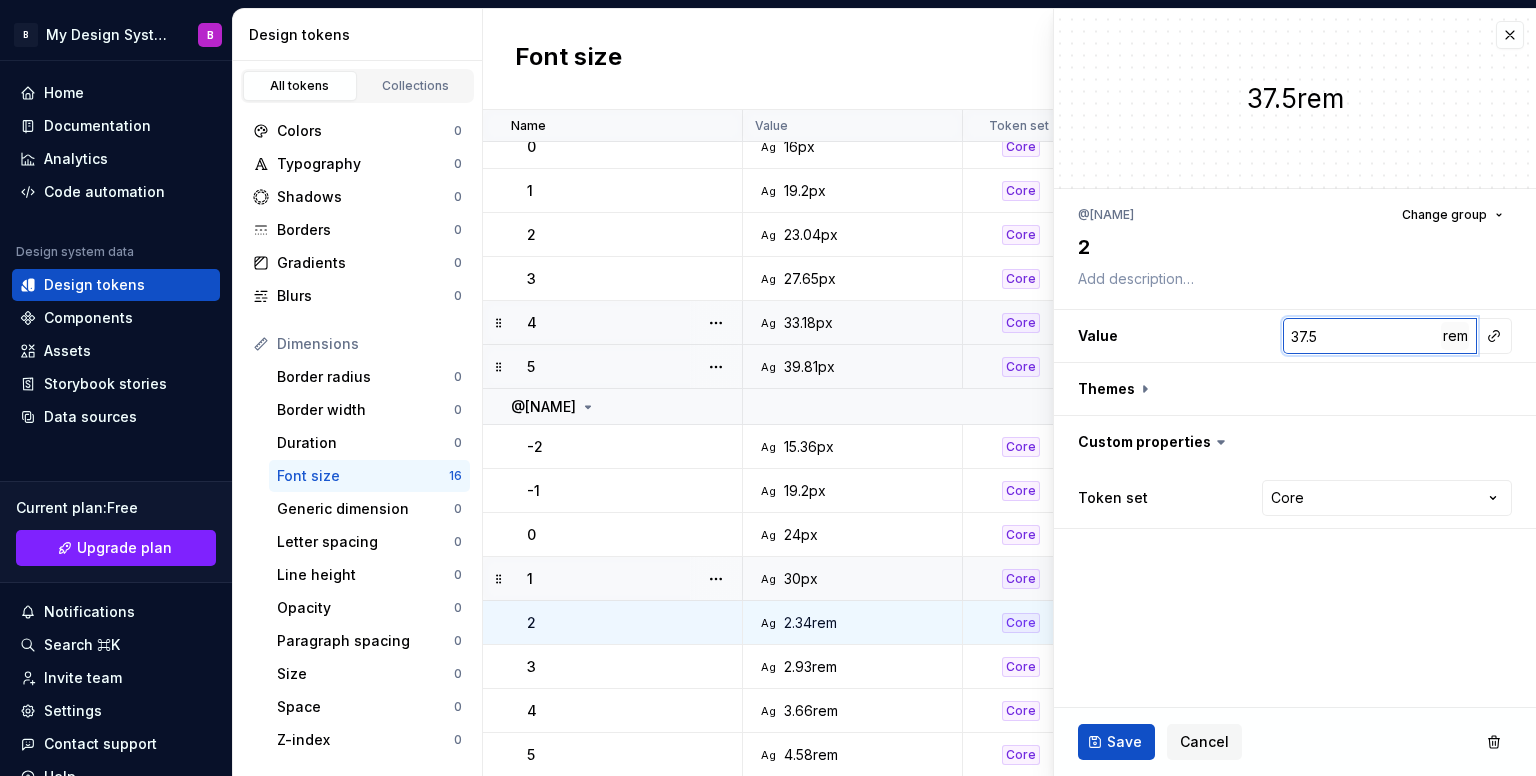 type on "37.5" 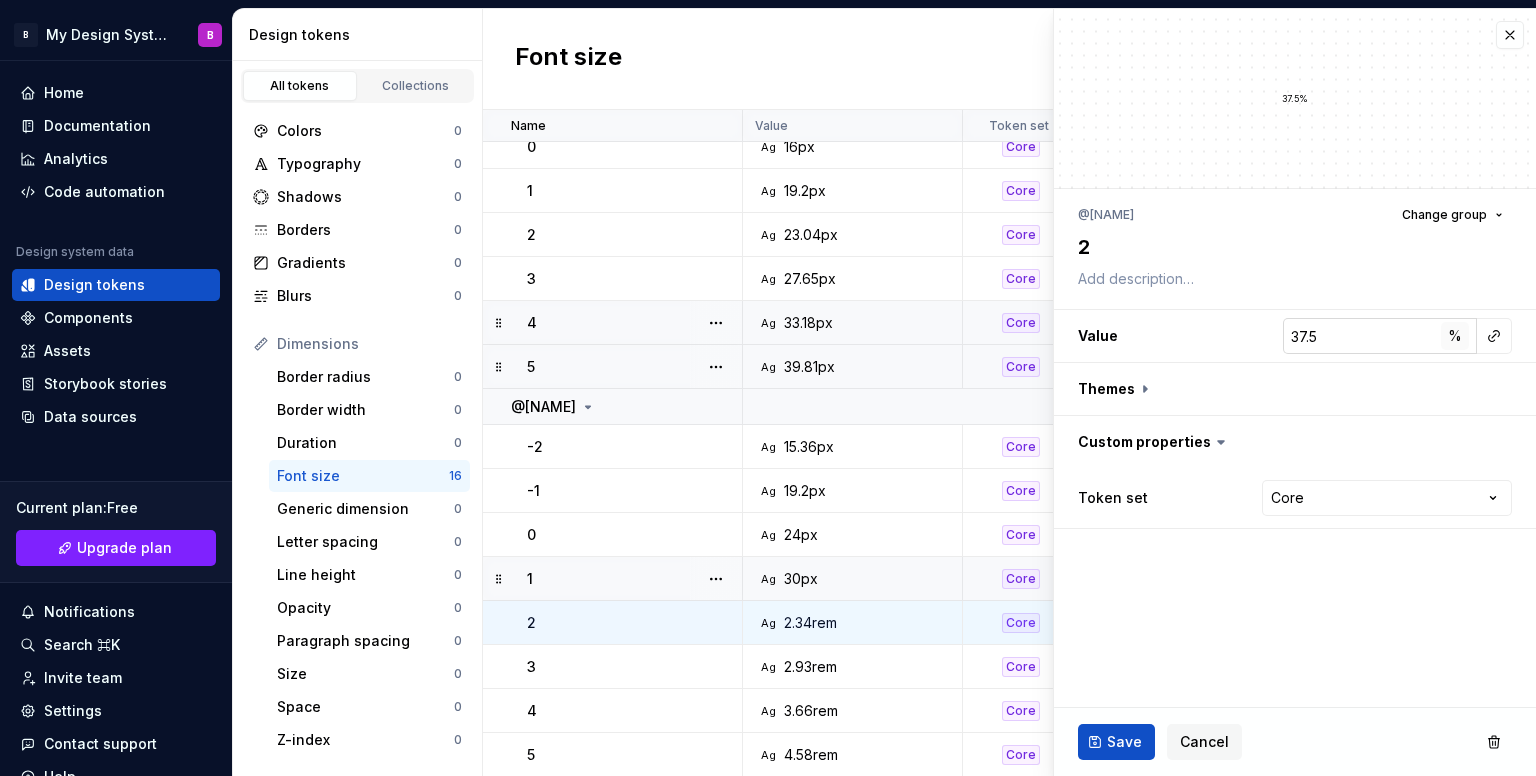 click on "%" at bounding box center (1455, 335) 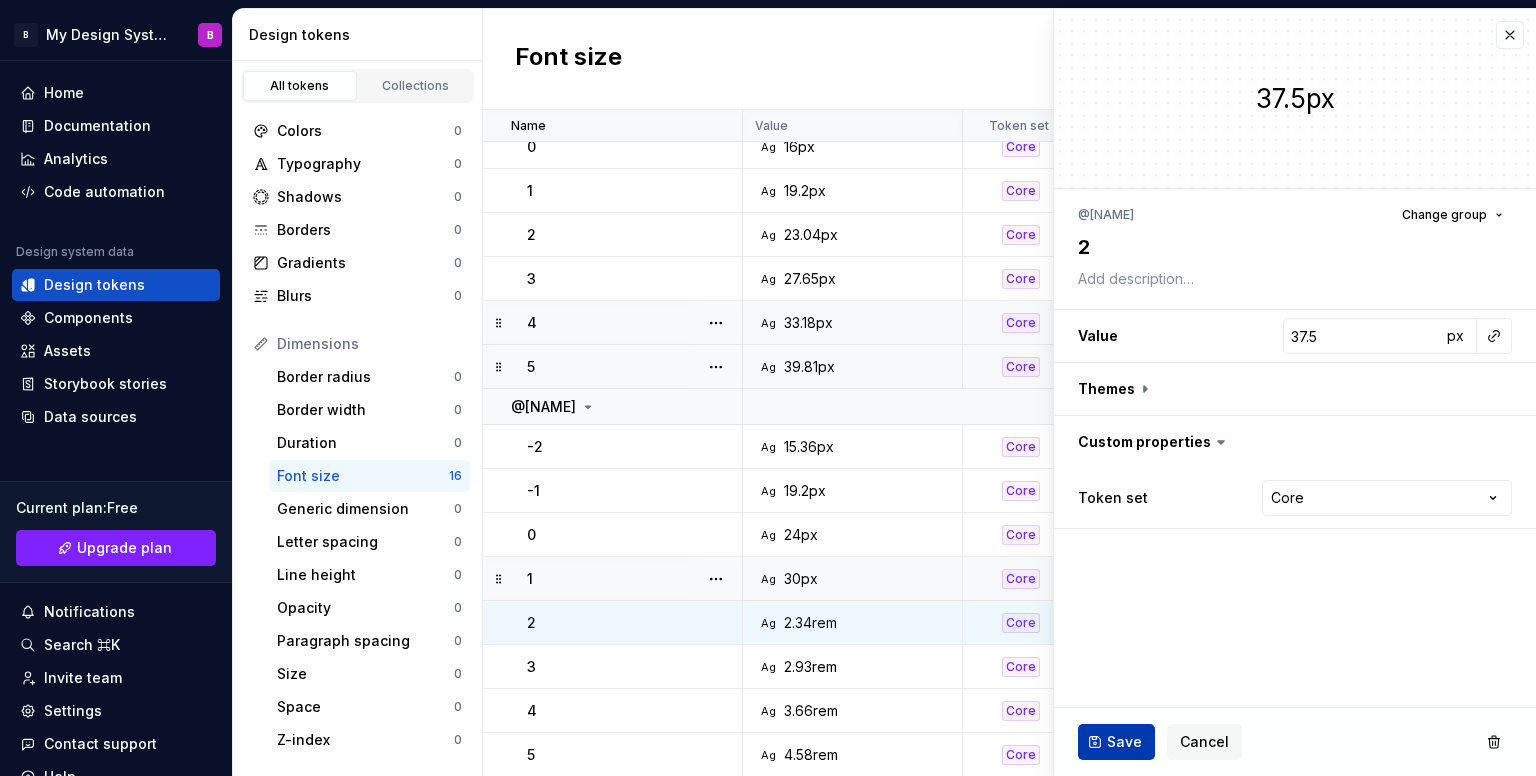 click on "Save" at bounding box center [1124, 742] 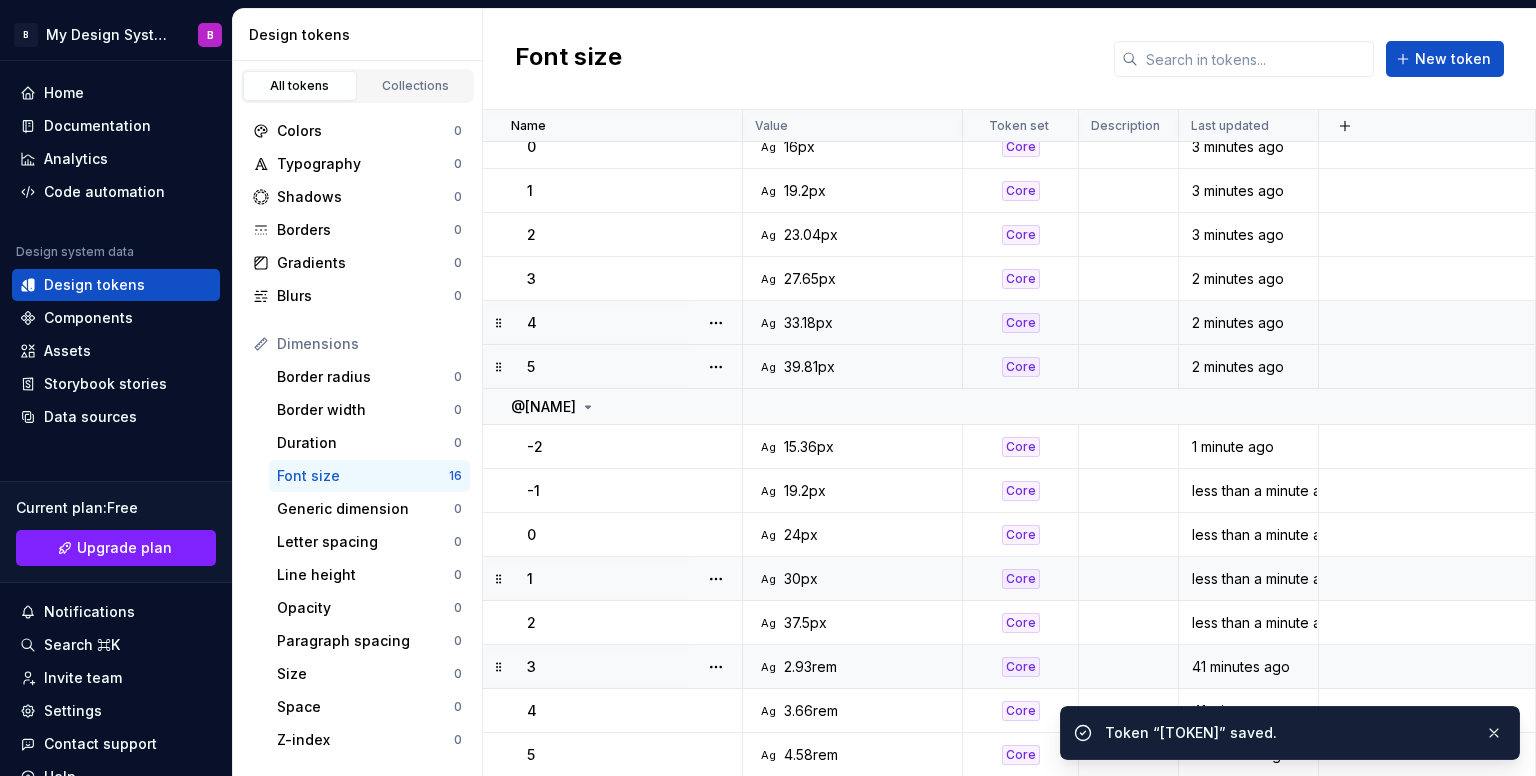 click on "Ag 2.93rem" at bounding box center [858, 667] 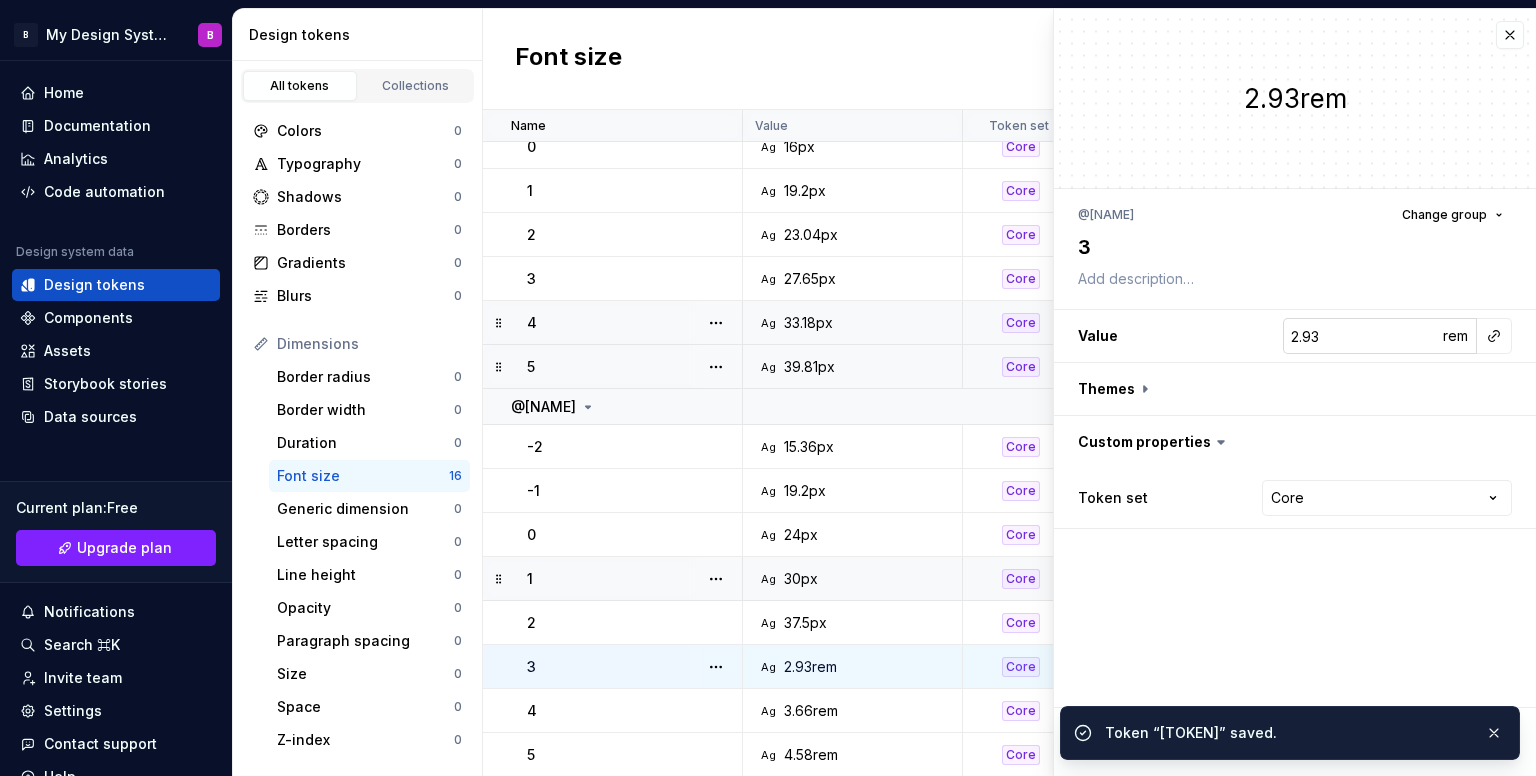 click on "2.93" at bounding box center (1362, 336) 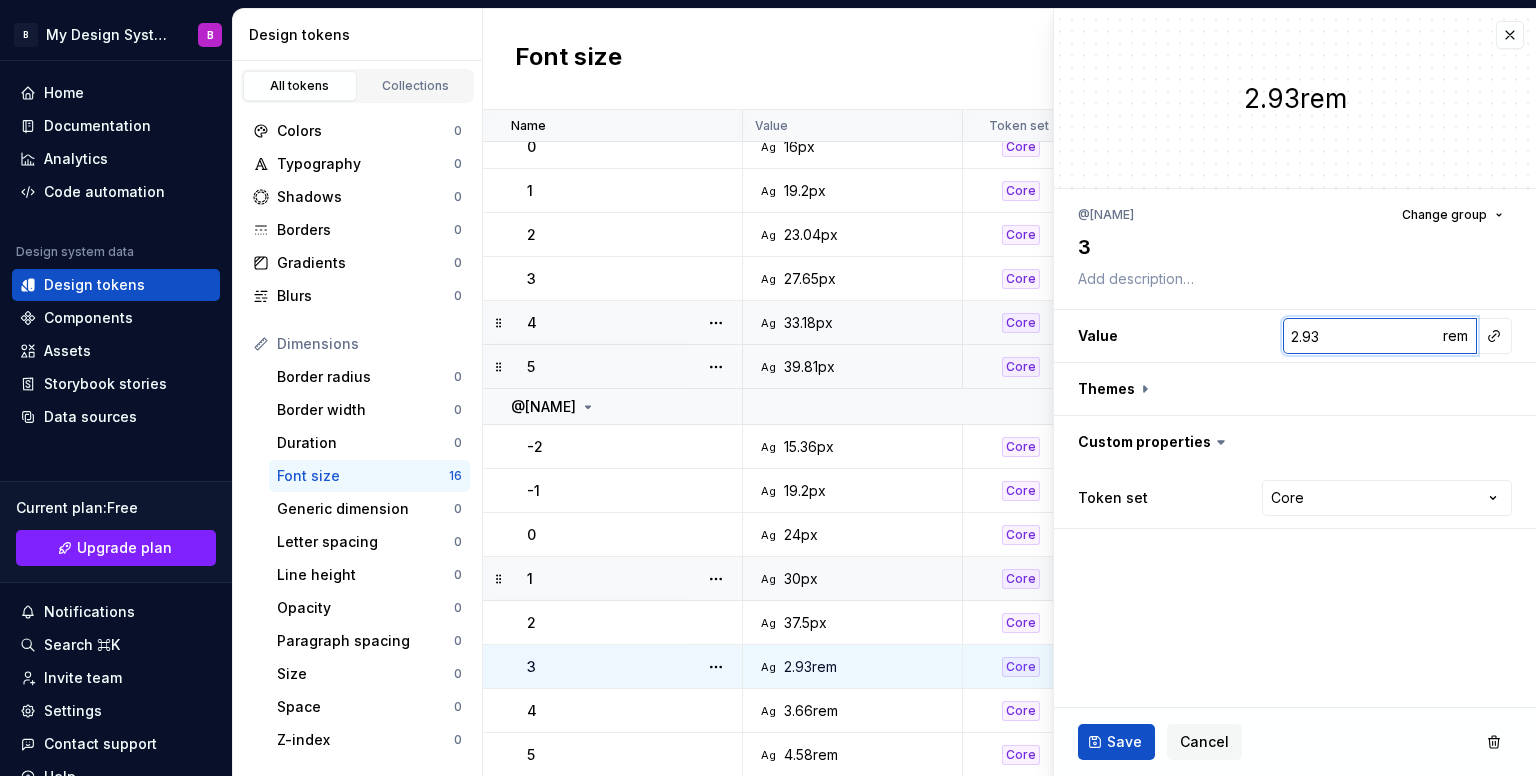 type on "*" 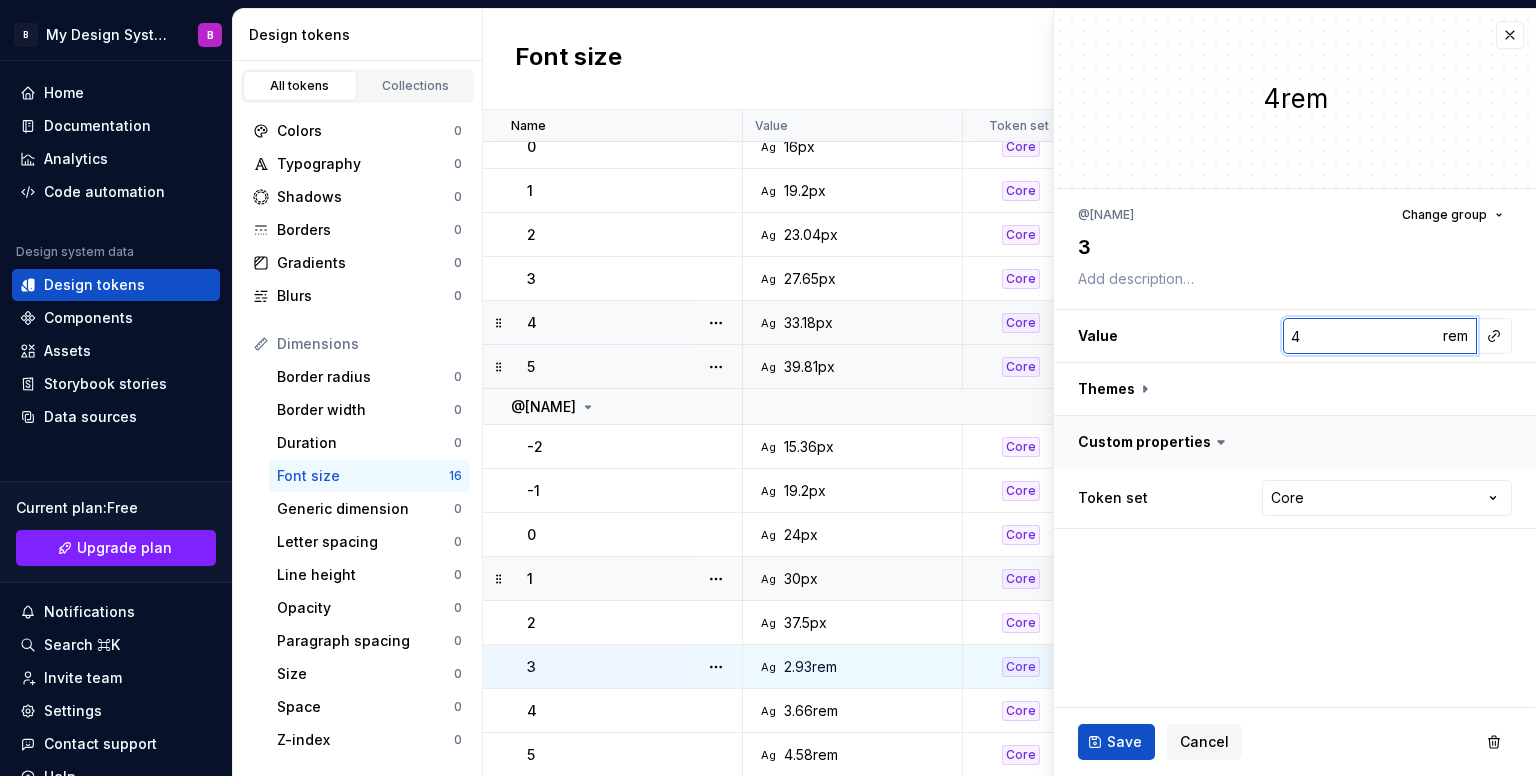 type on "*" 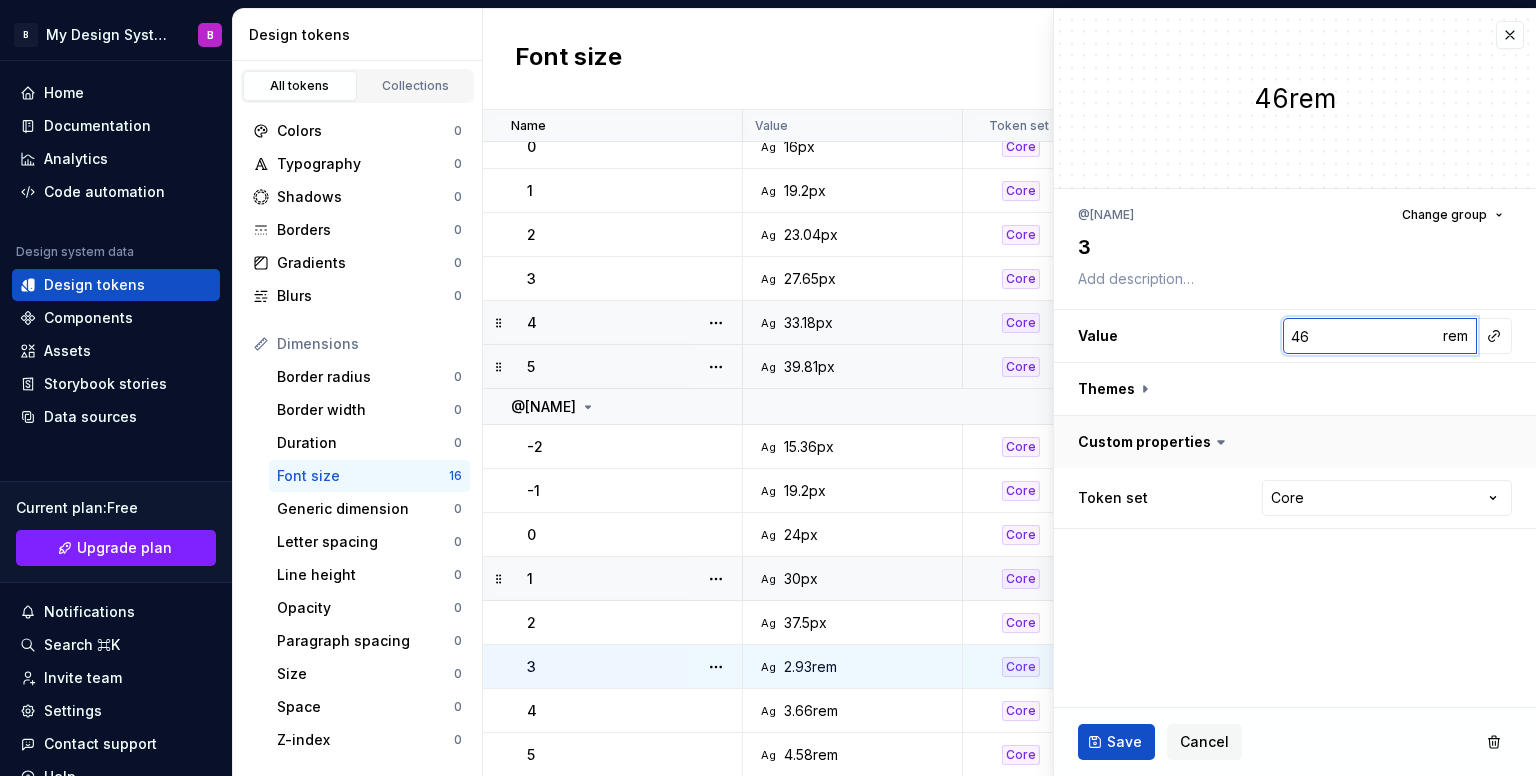 type on "*" 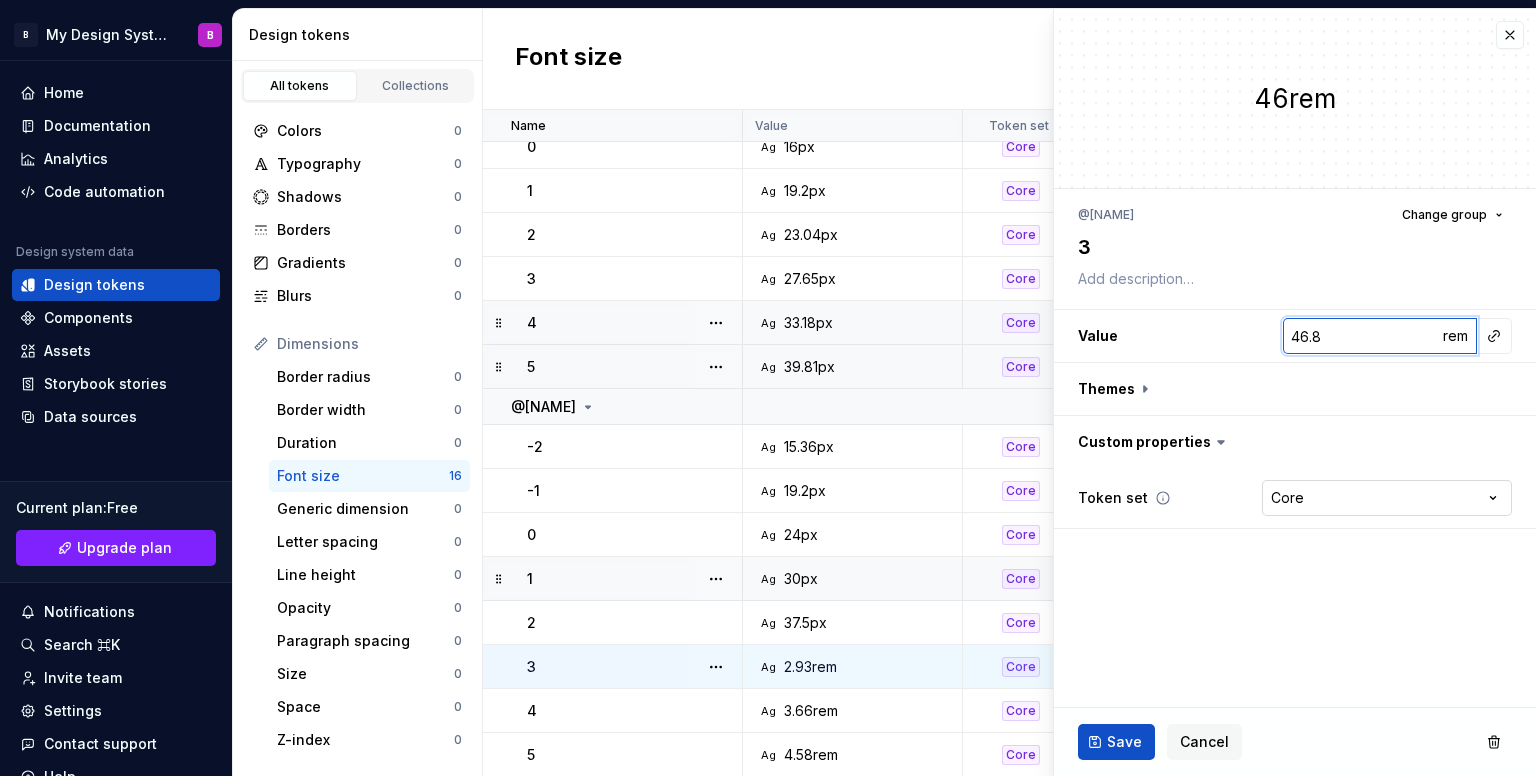 type on "*" 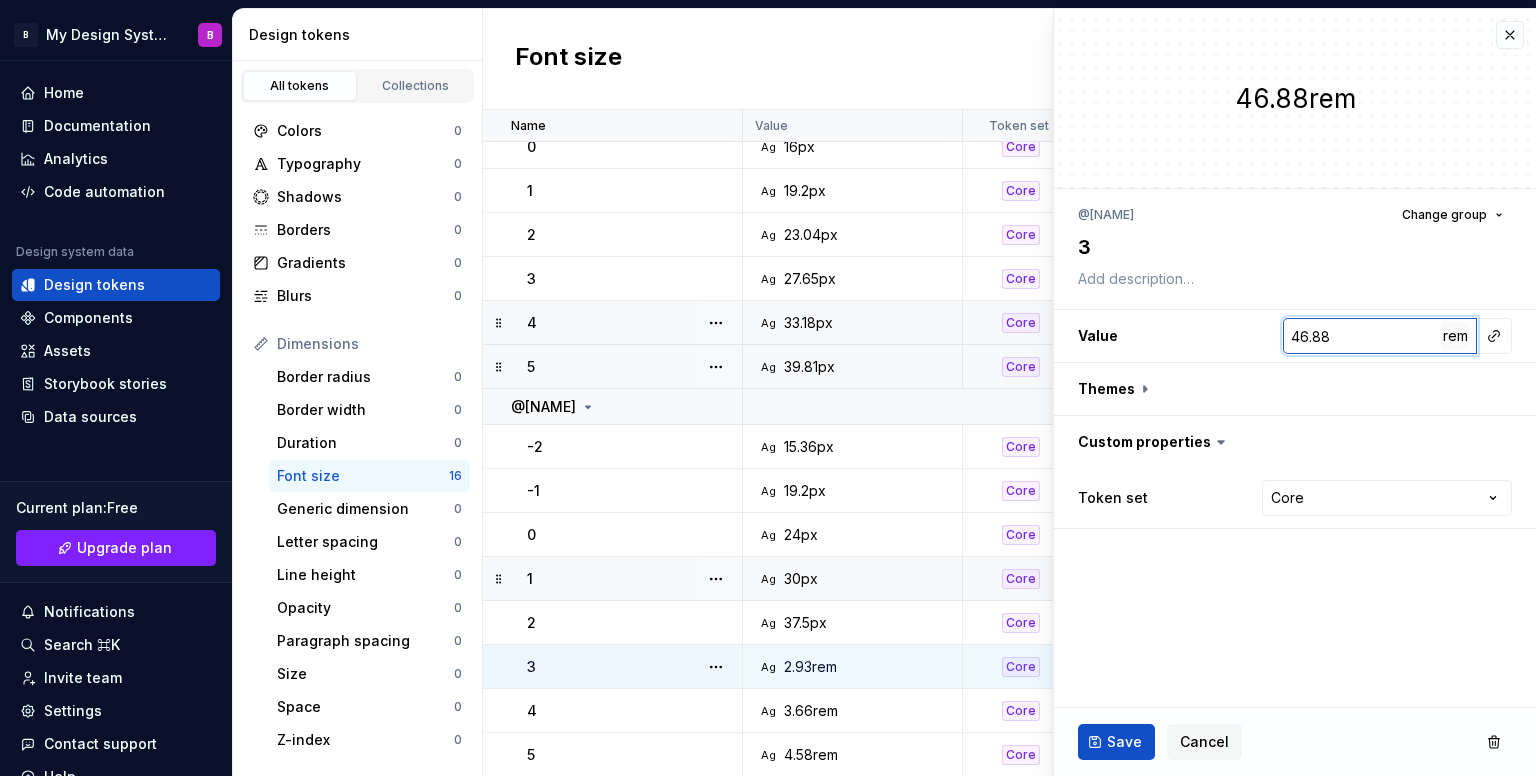 type on "46.88" 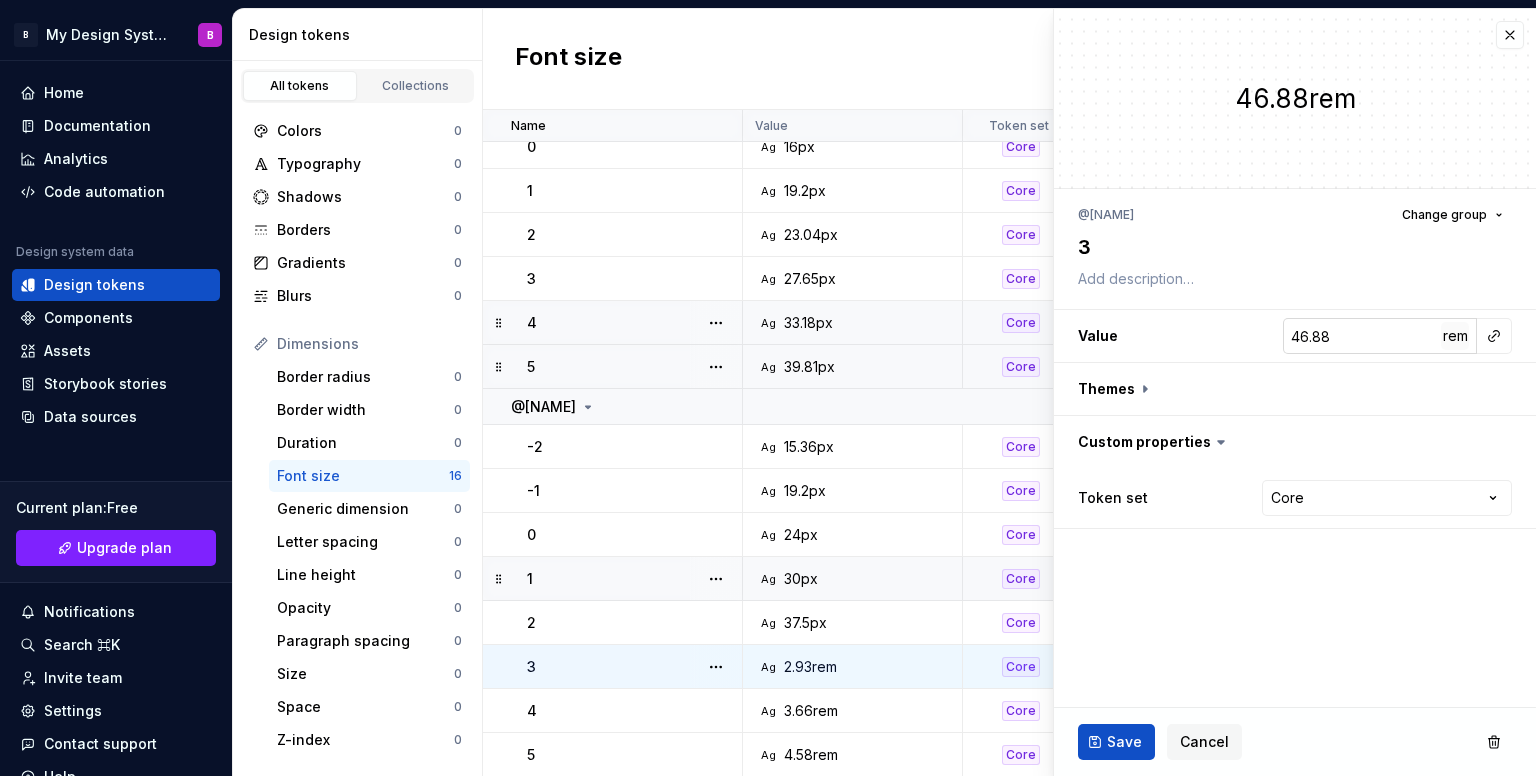 click on "rem" at bounding box center (1455, 335) 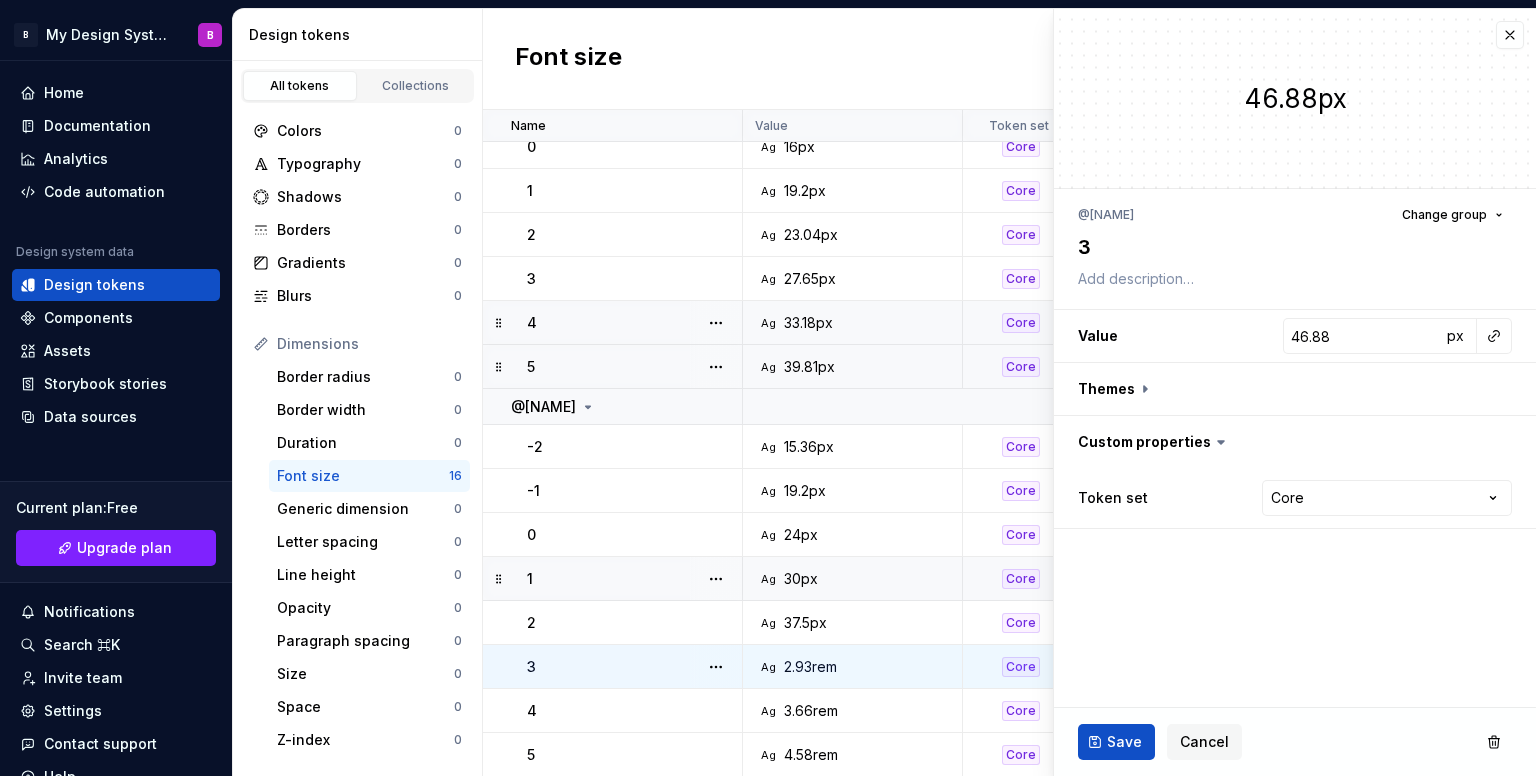 click on "Token “3” created." at bounding box center (1290, 760) 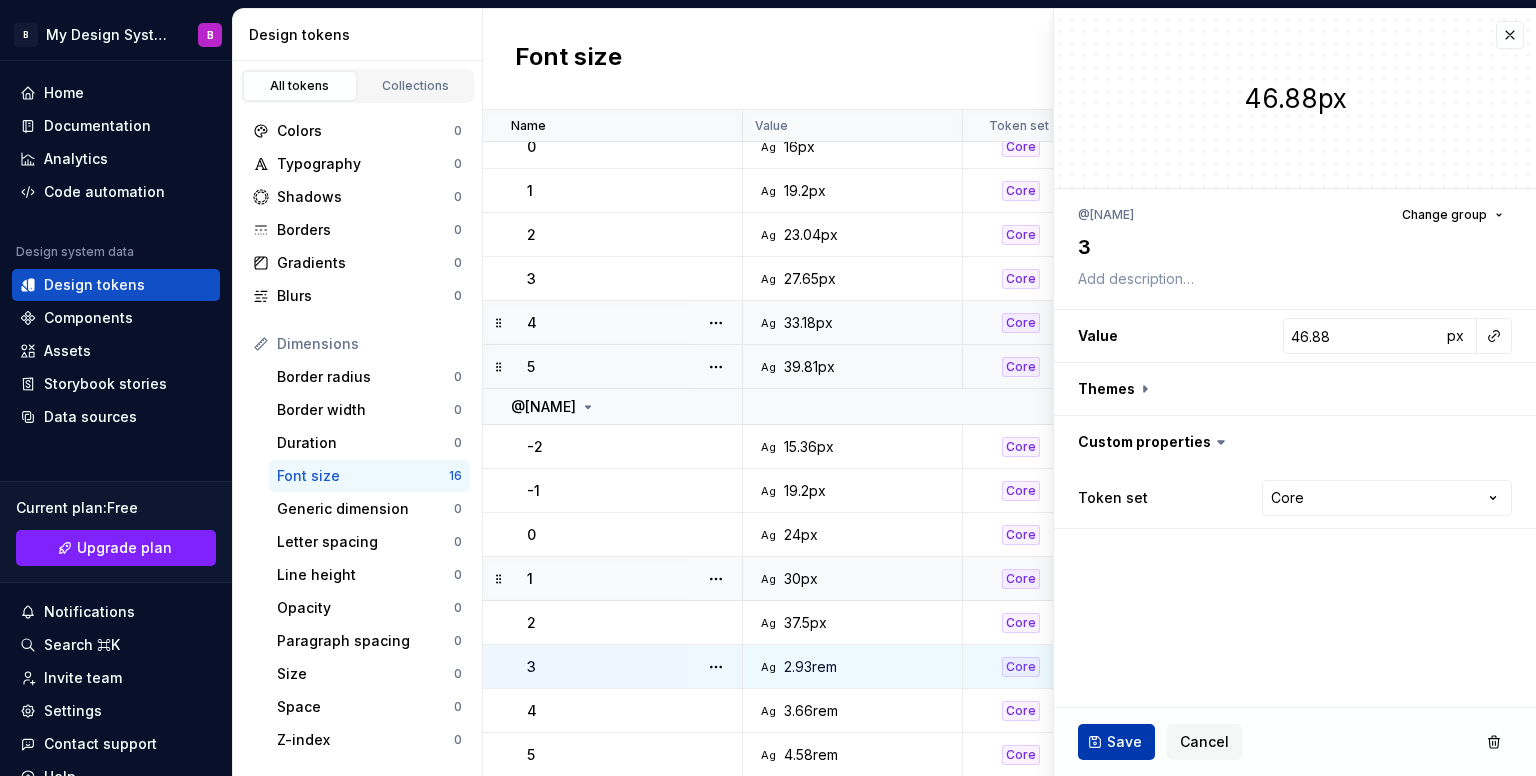 click on "Save" at bounding box center [1124, 742] 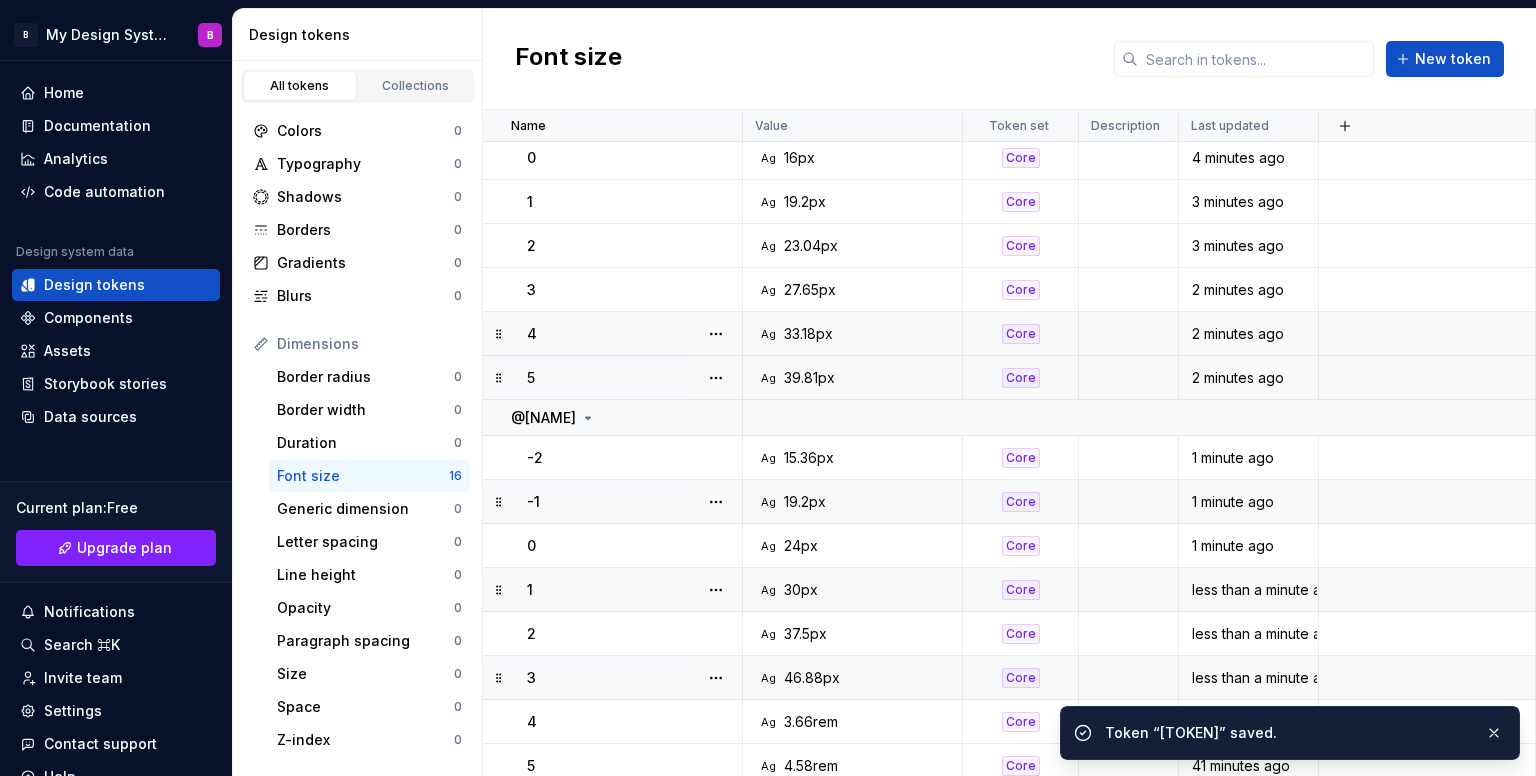 scroll, scrollTop: 141, scrollLeft: 0, axis: vertical 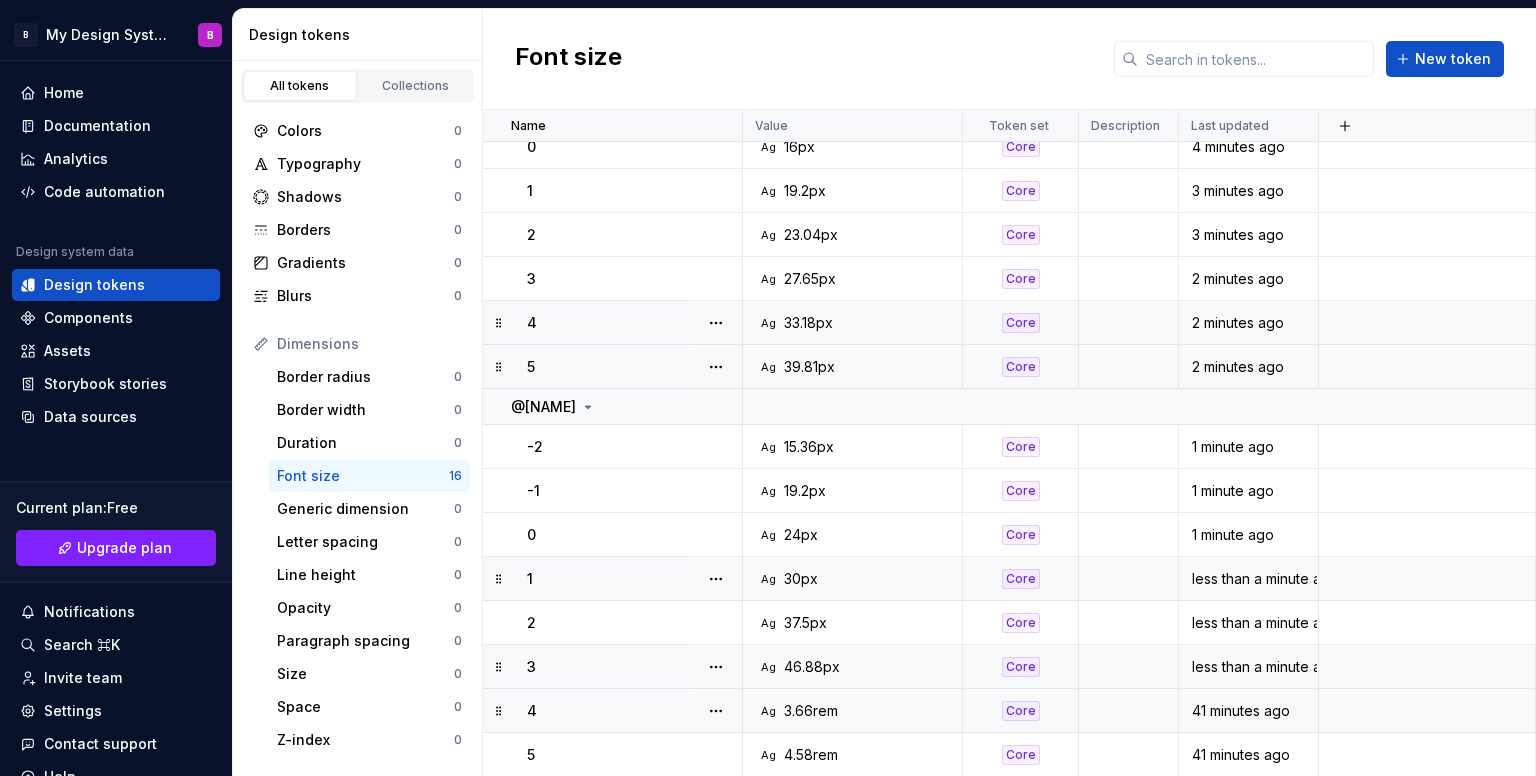 click on "Ag 3.66rem" at bounding box center (858, 711) 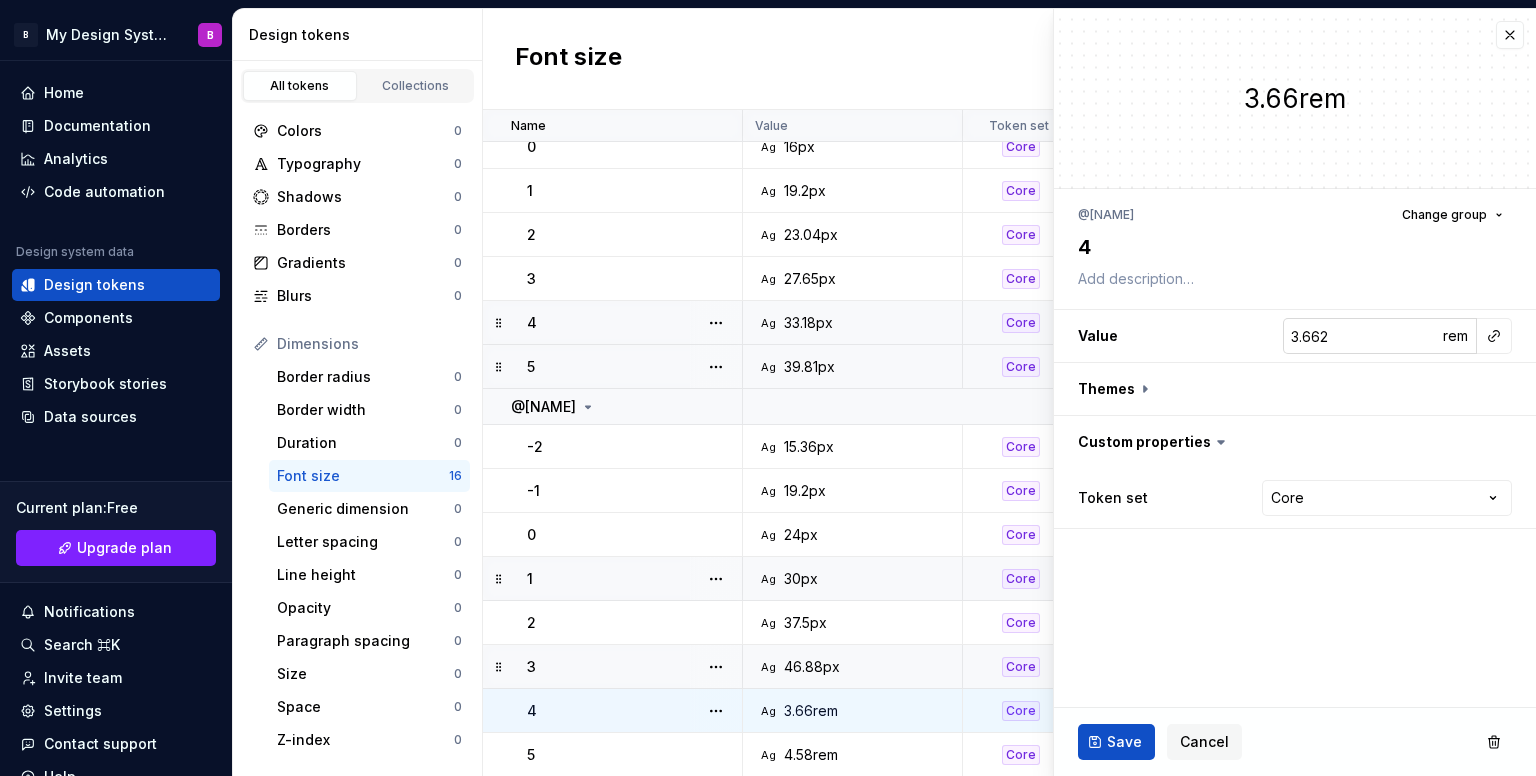 click on "3.662" at bounding box center (1362, 336) 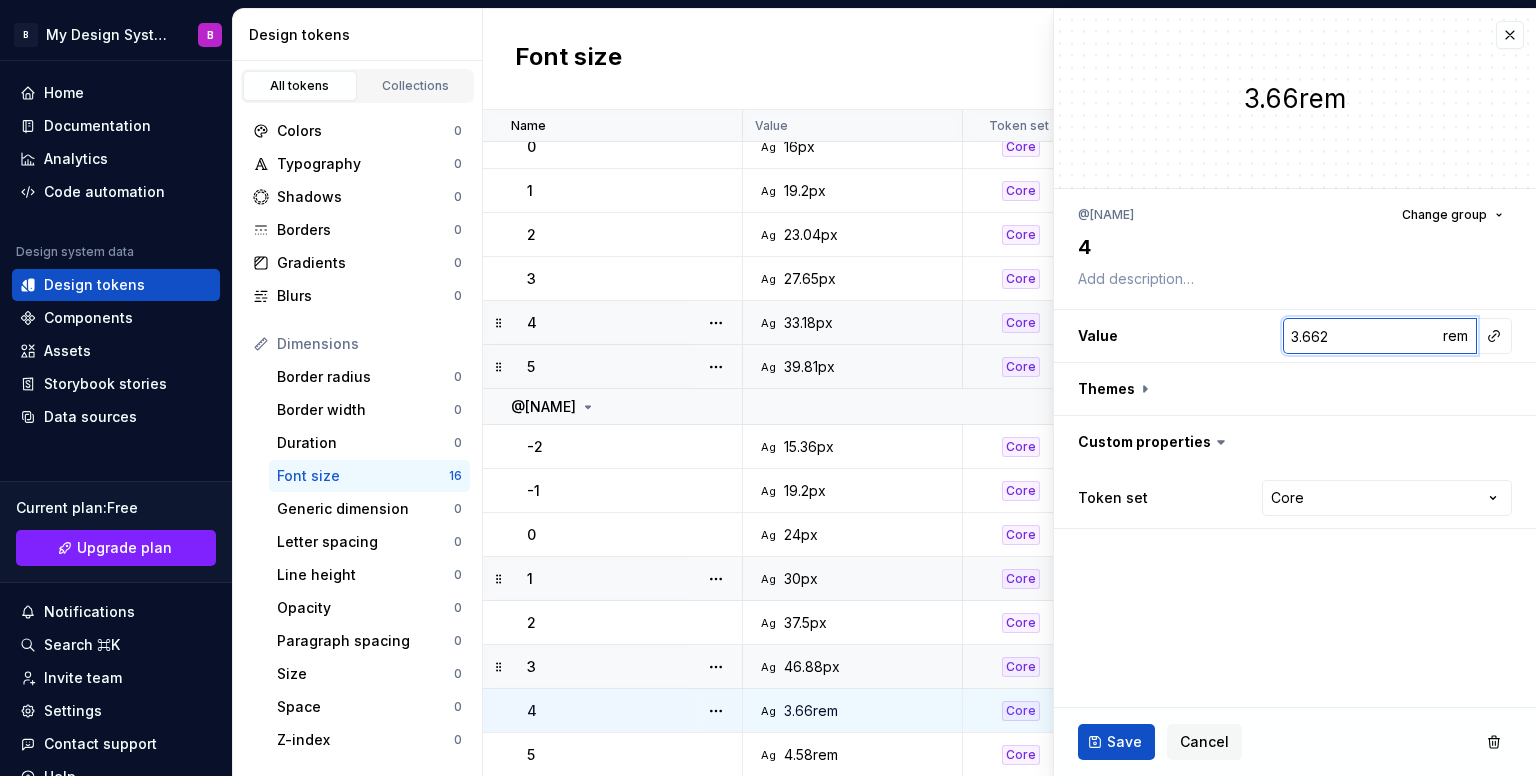 type on "*" 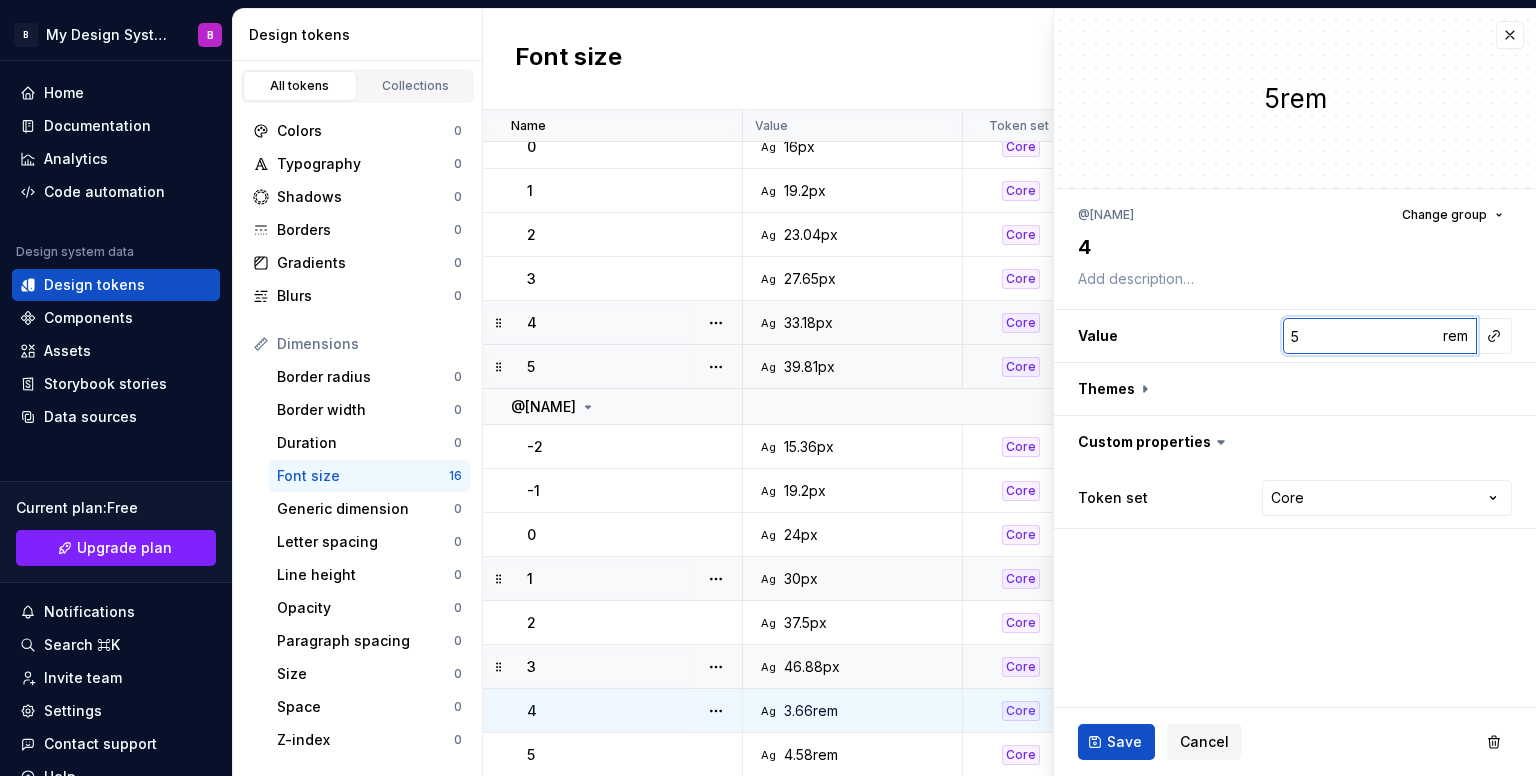 type on "*" 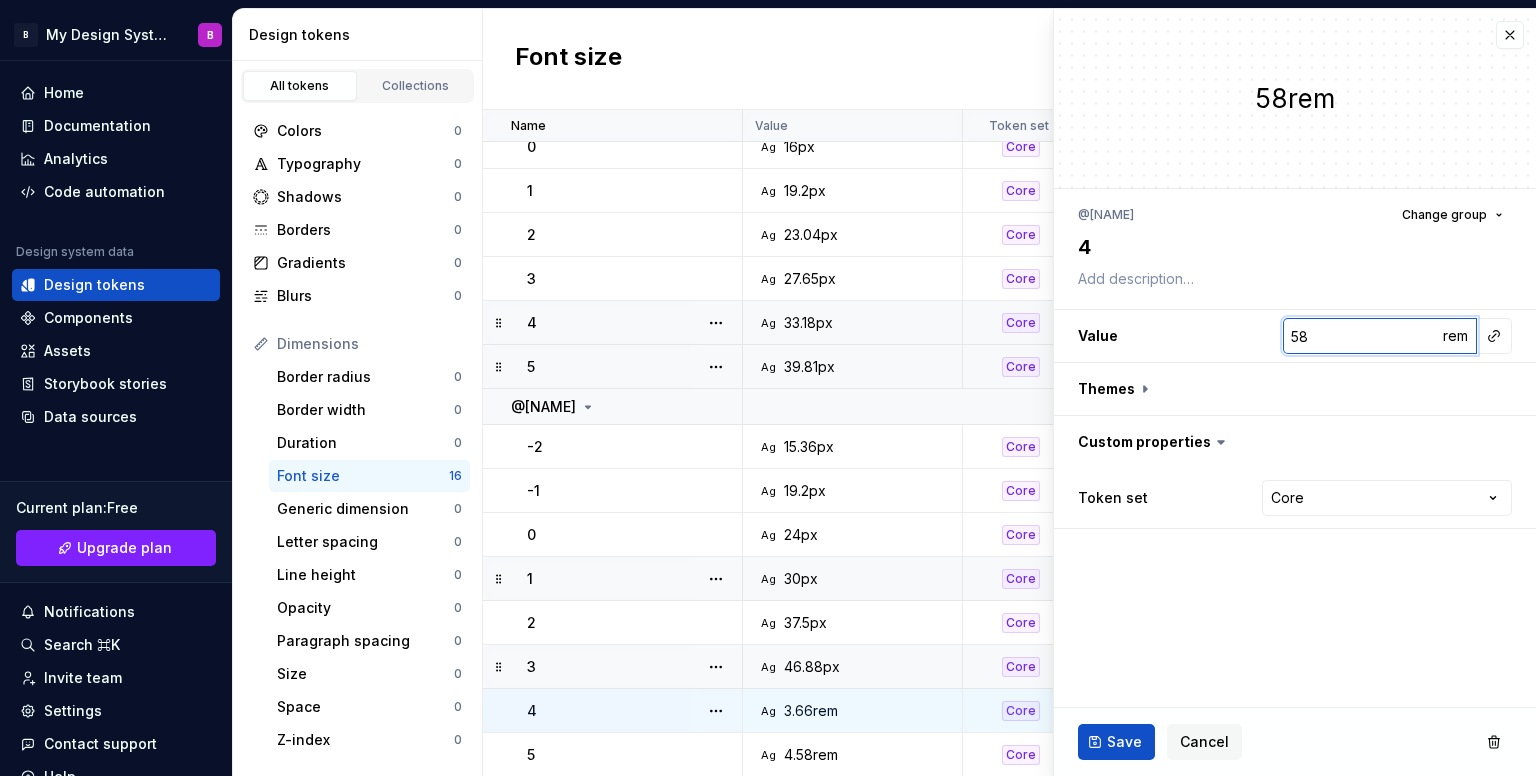 type on "*" 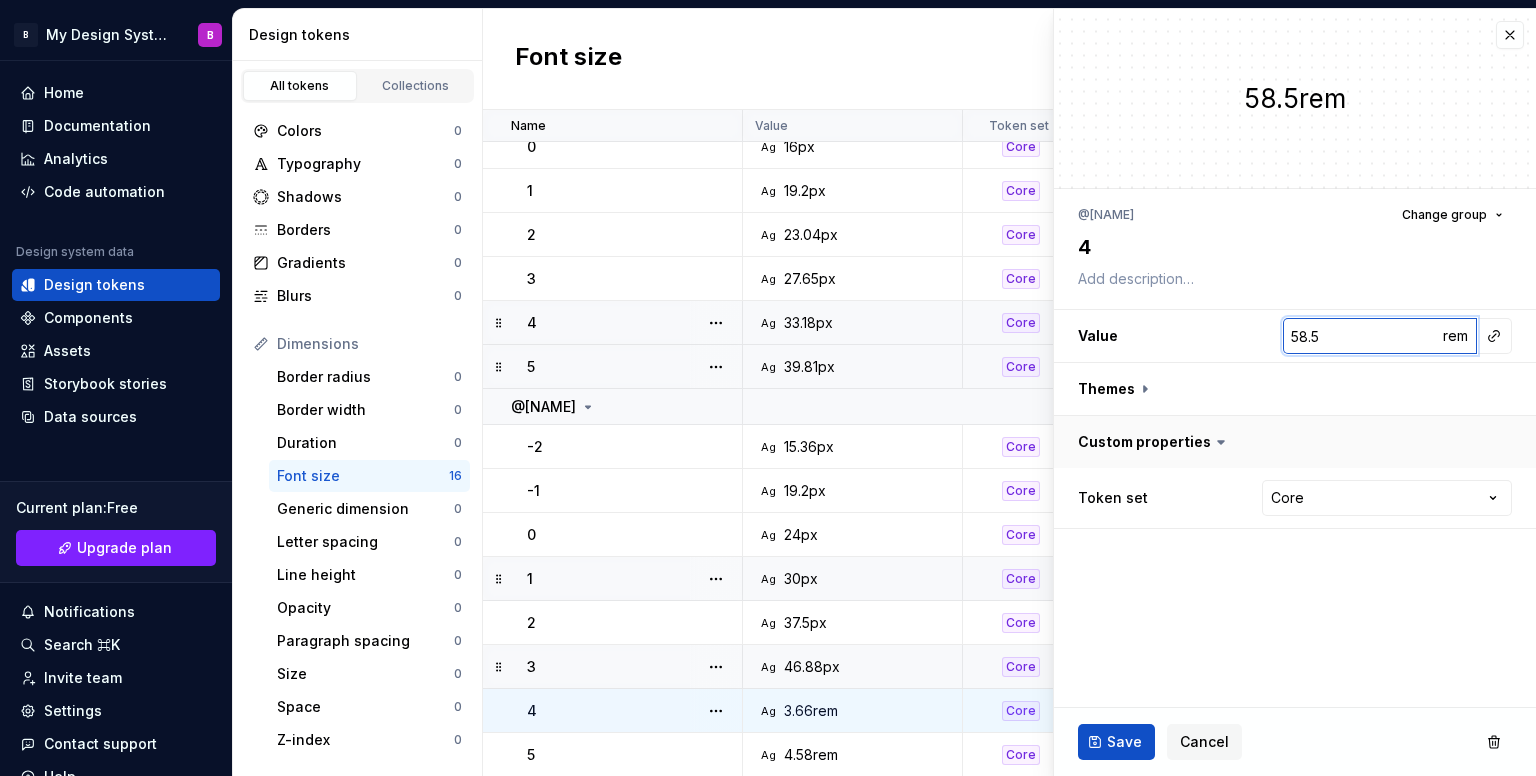 type on "*" 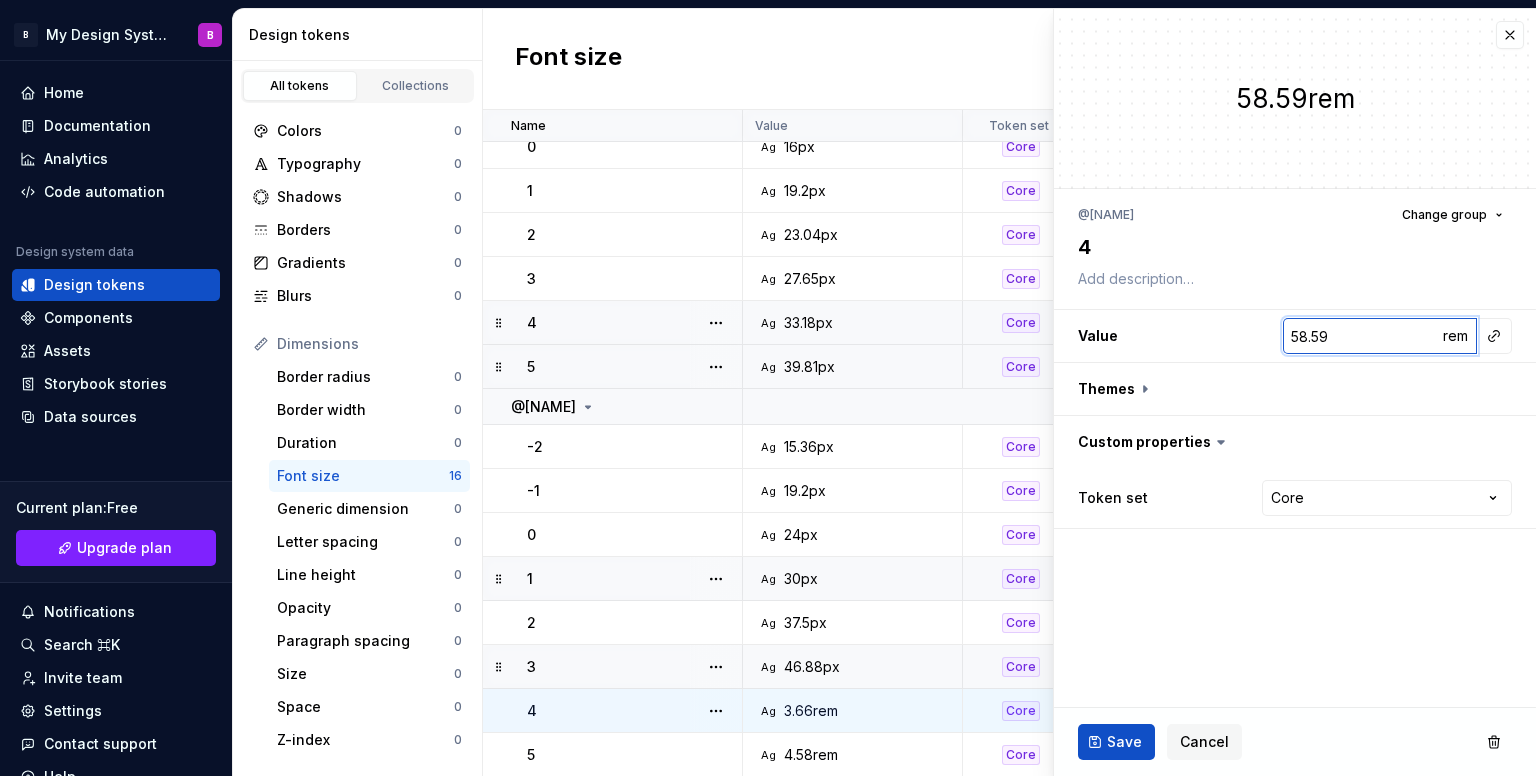 type on "58.59" 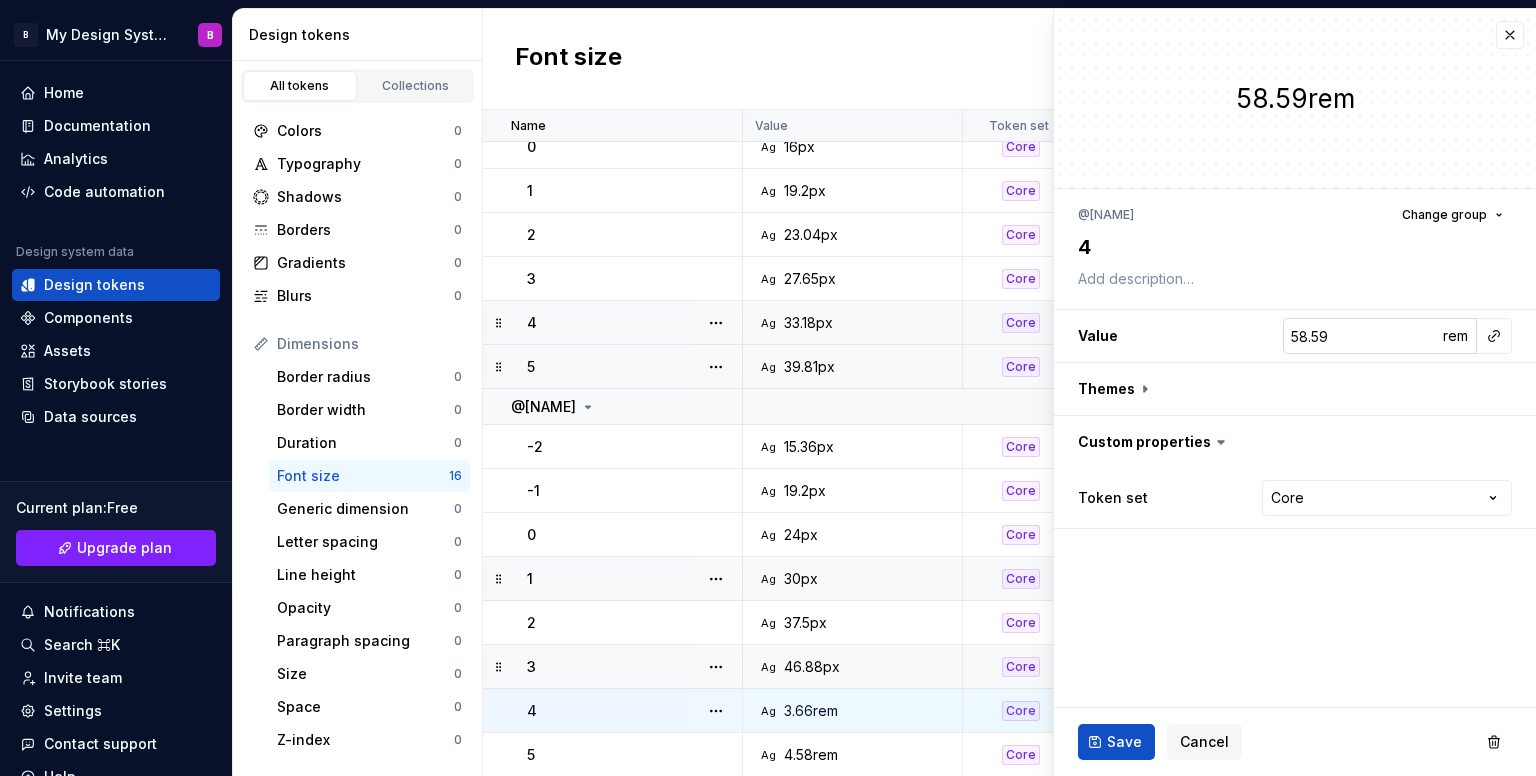 click on "rem" at bounding box center (1455, 336) 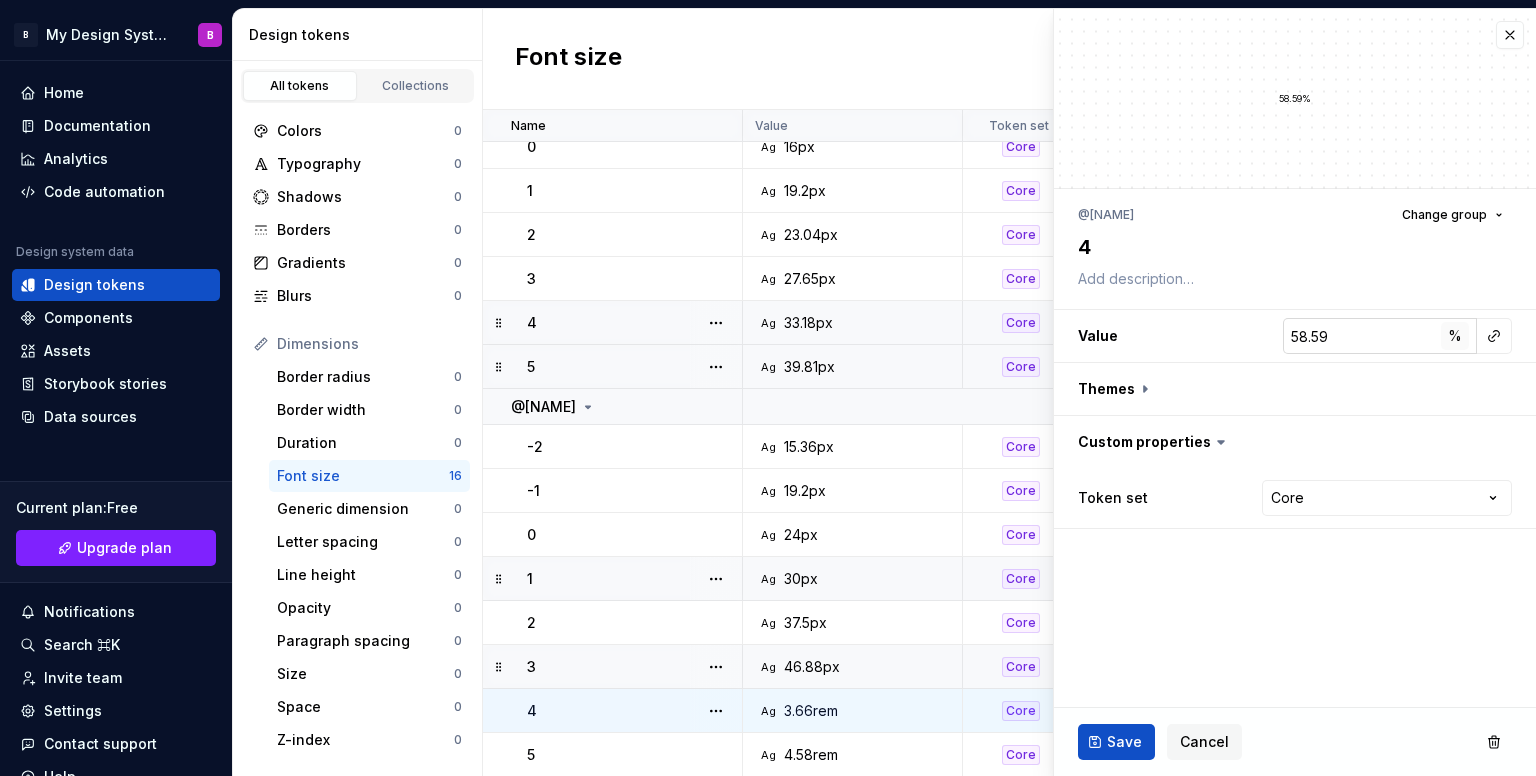 click on "%" at bounding box center [1455, 336] 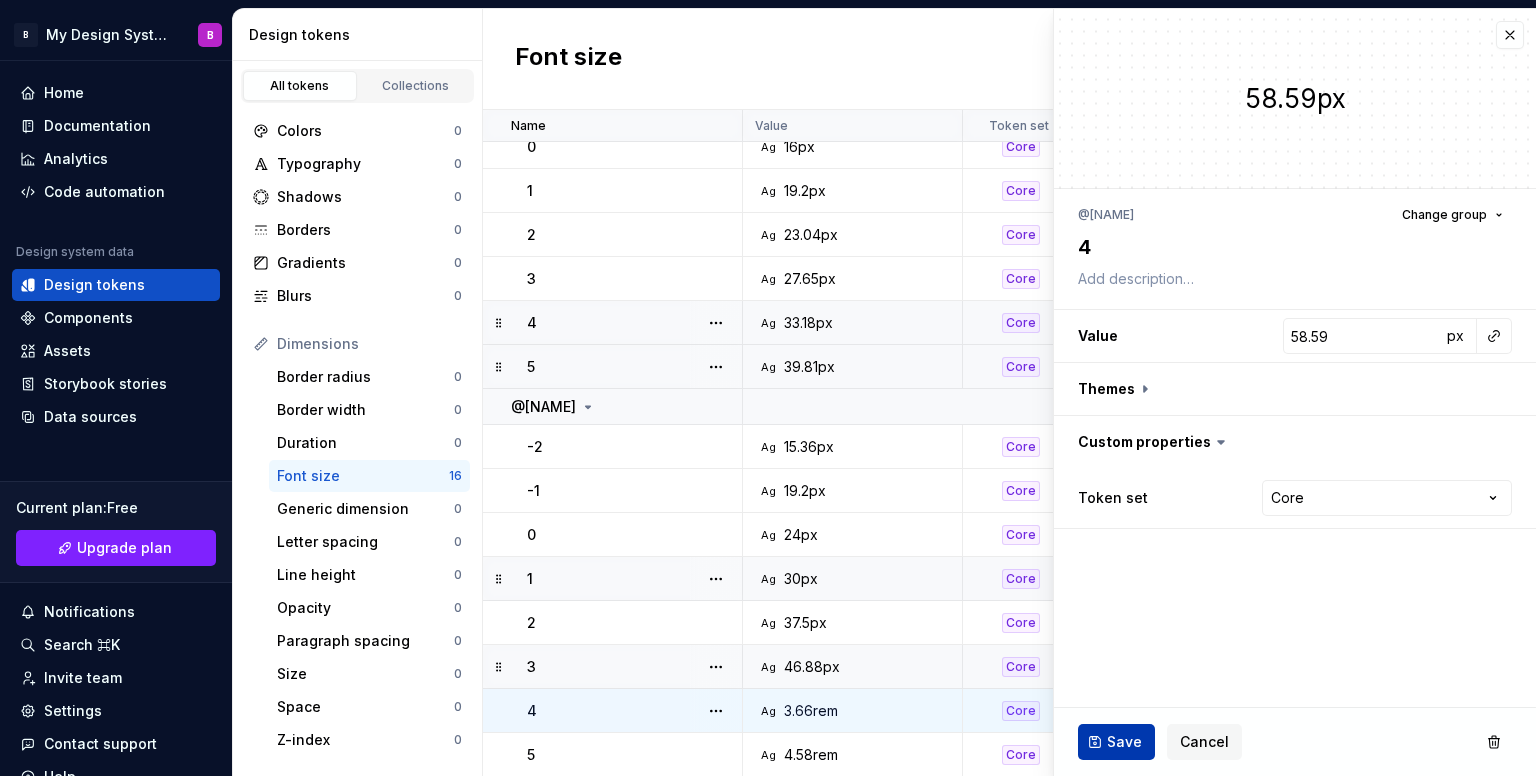 click on "Save" at bounding box center [1116, 742] 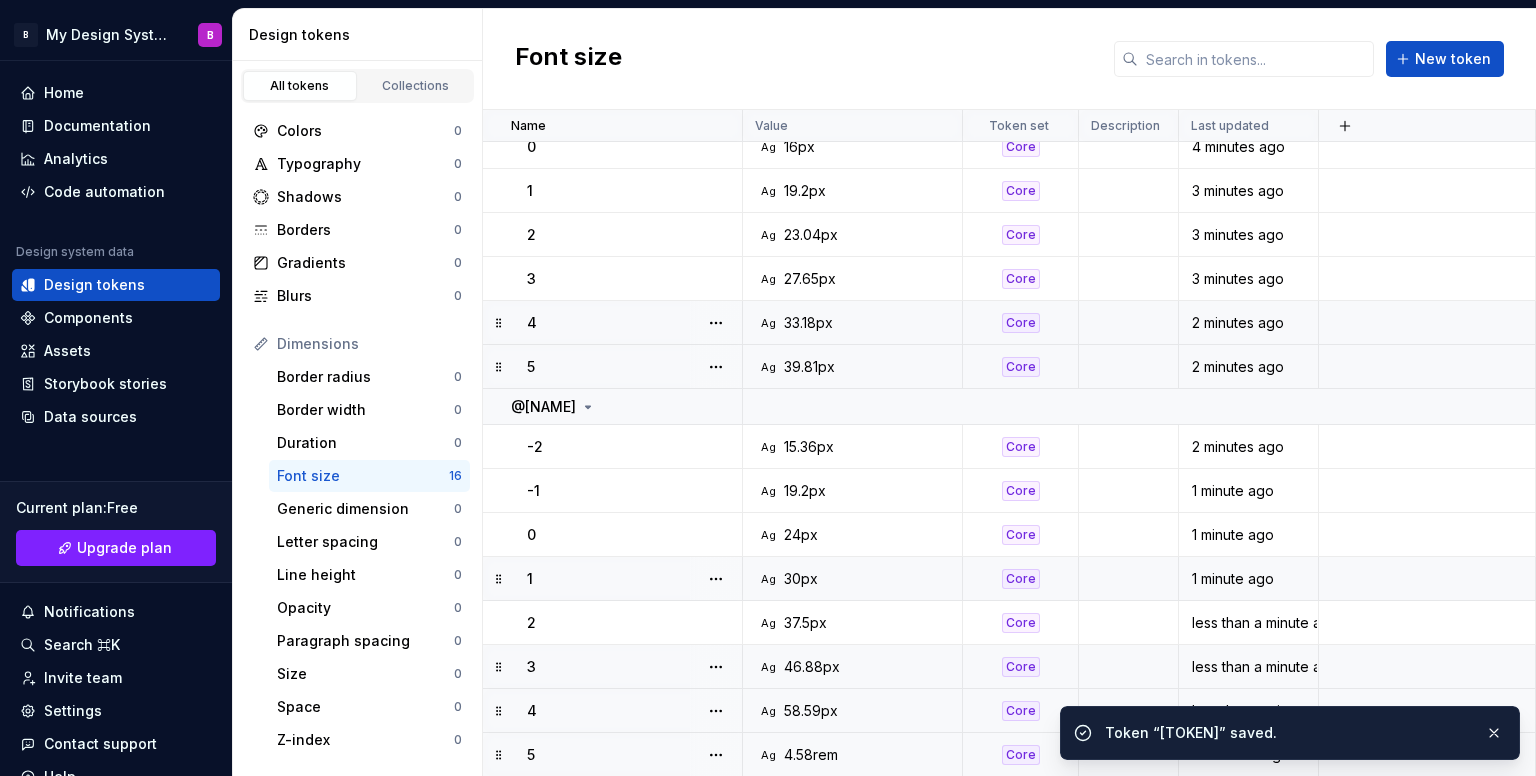click on "4.58rem" at bounding box center [811, 755] 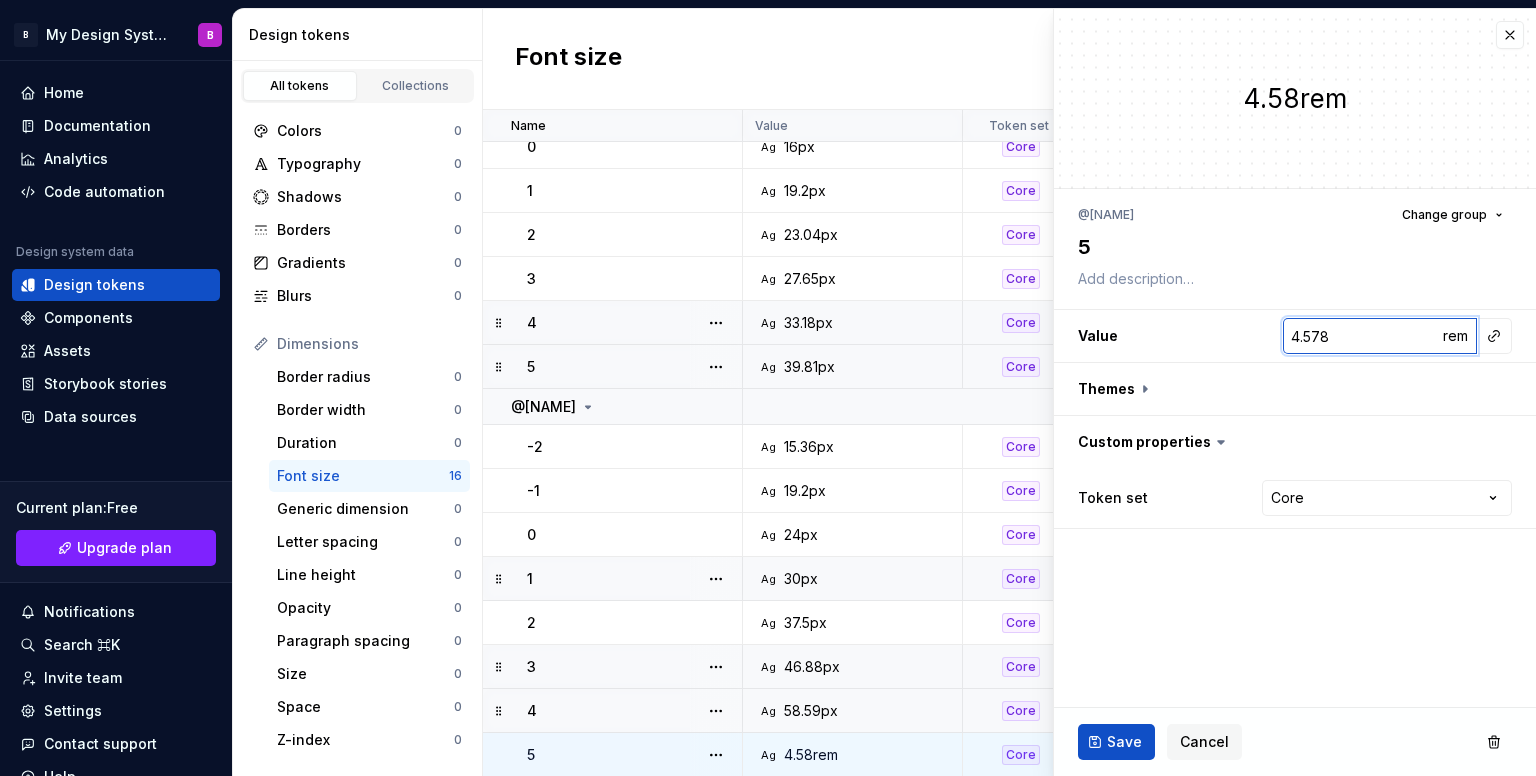 click on "4.578" at bounding box center (1362, 336) 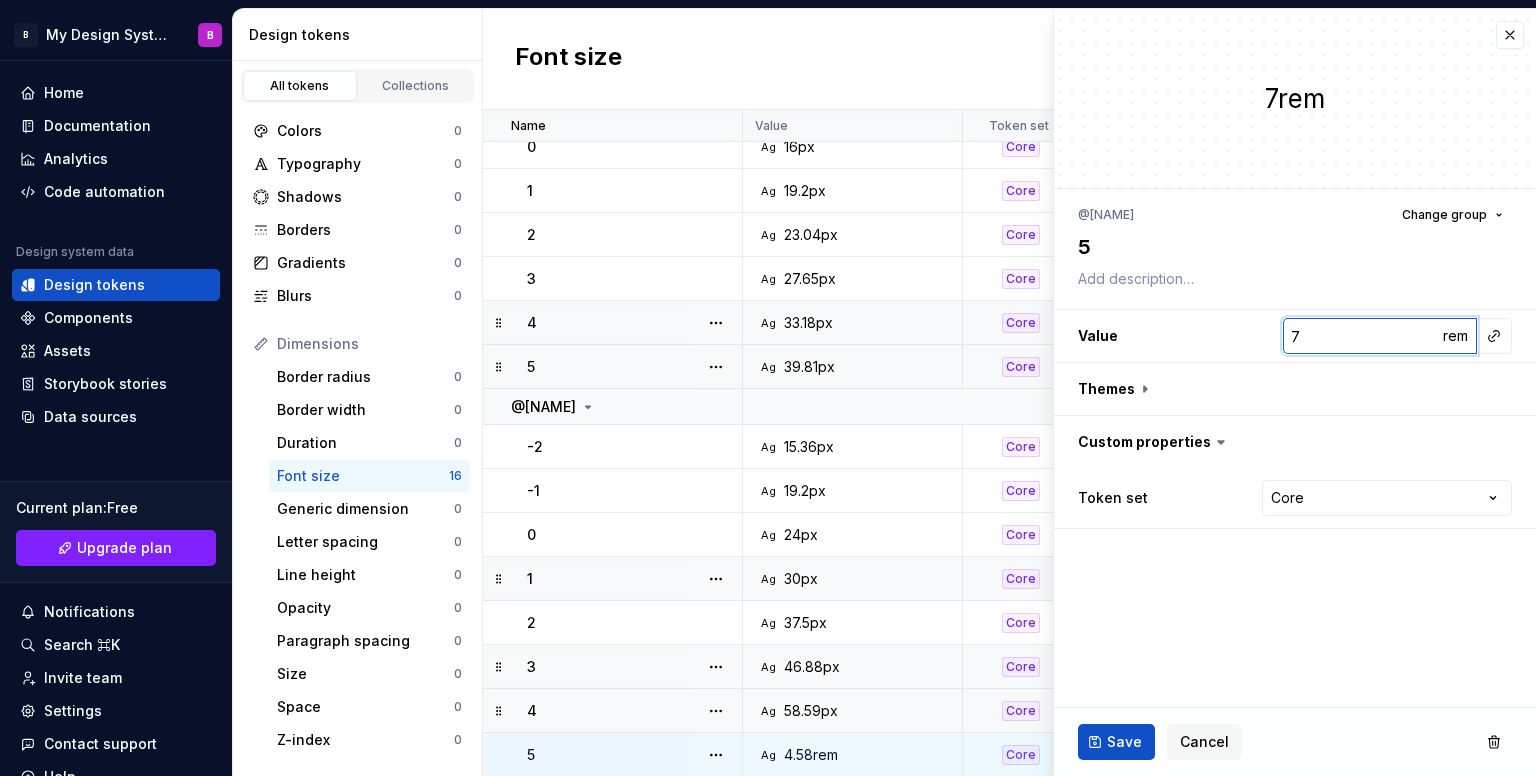 type on "*" 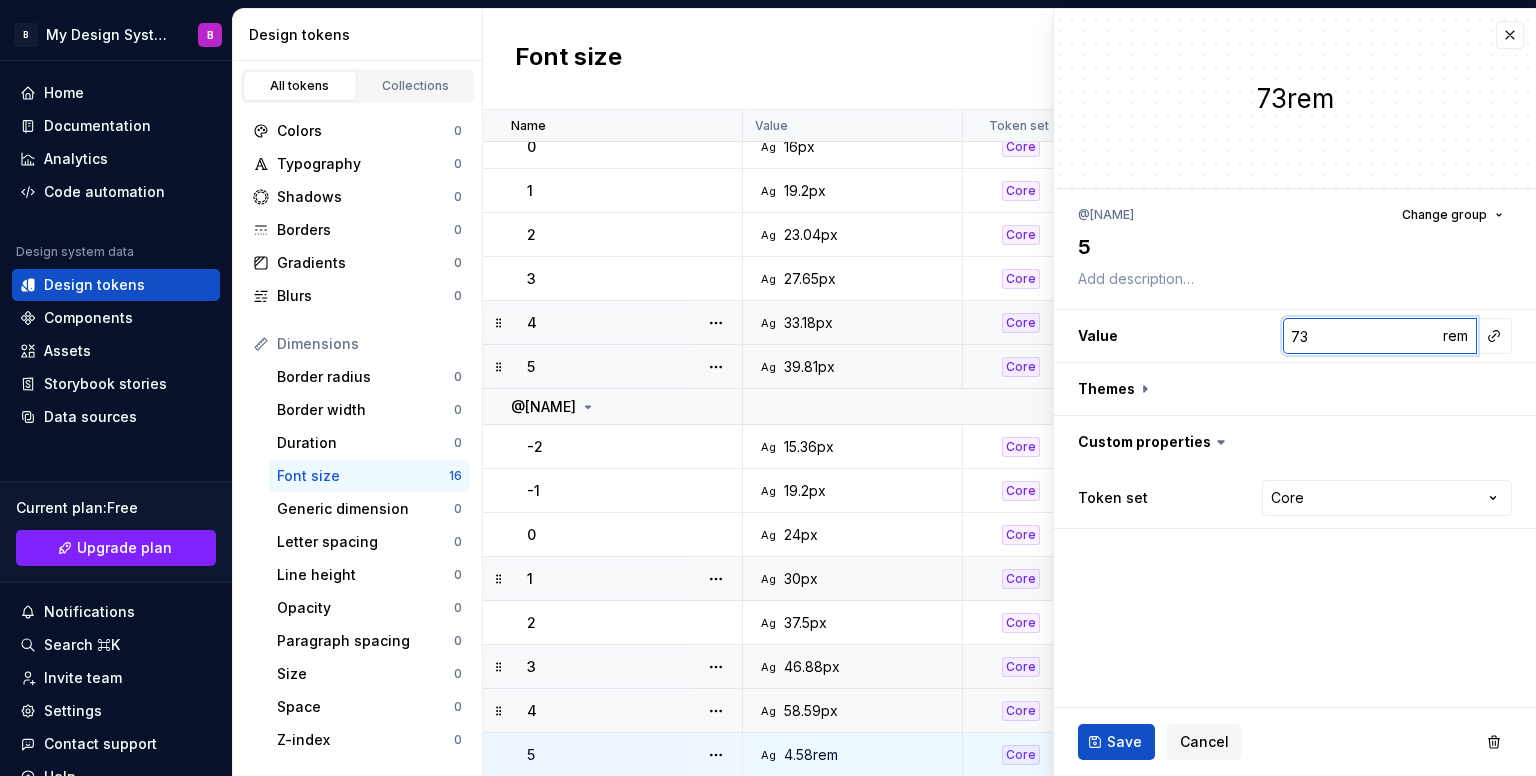 type on "*" 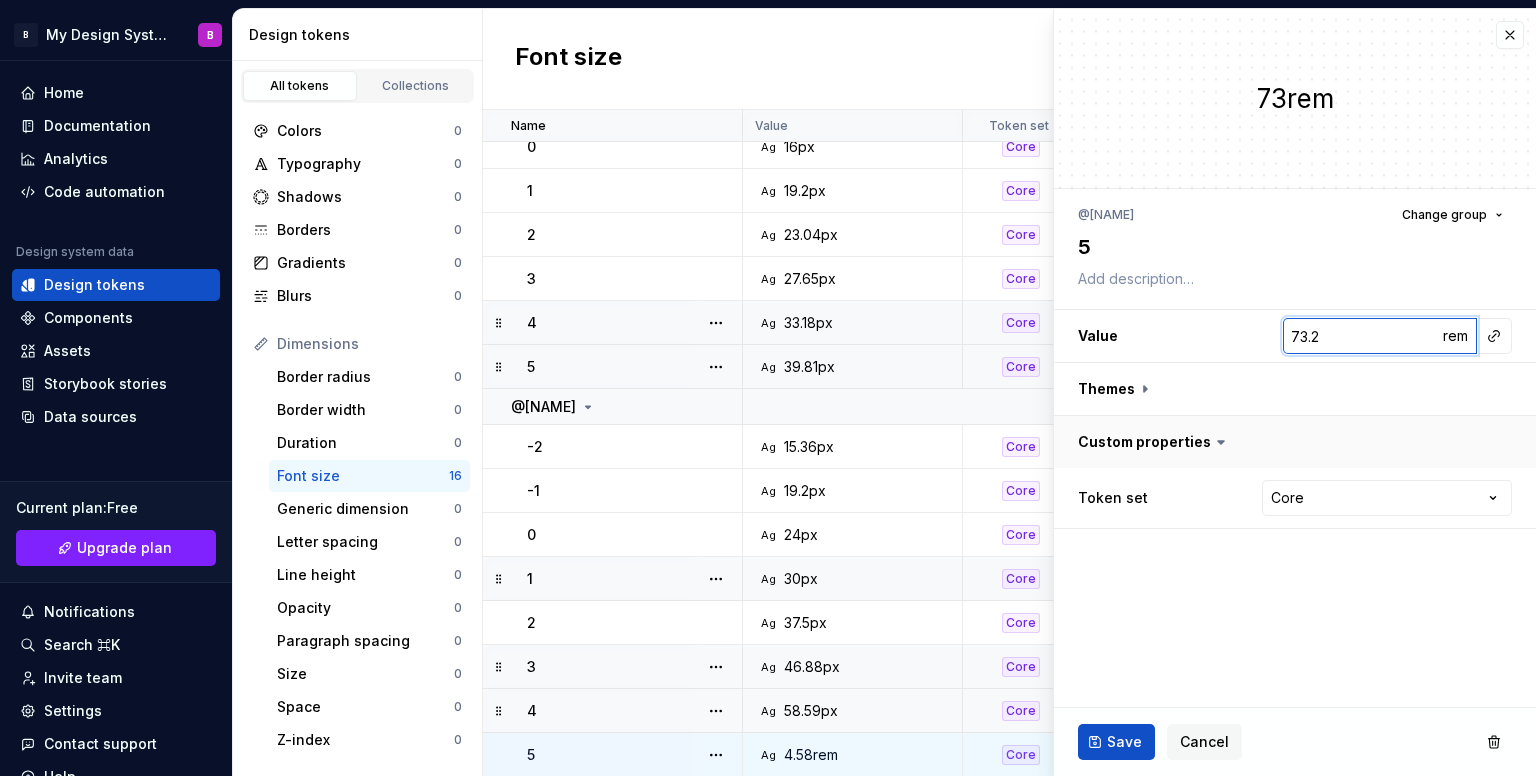 type on "*" 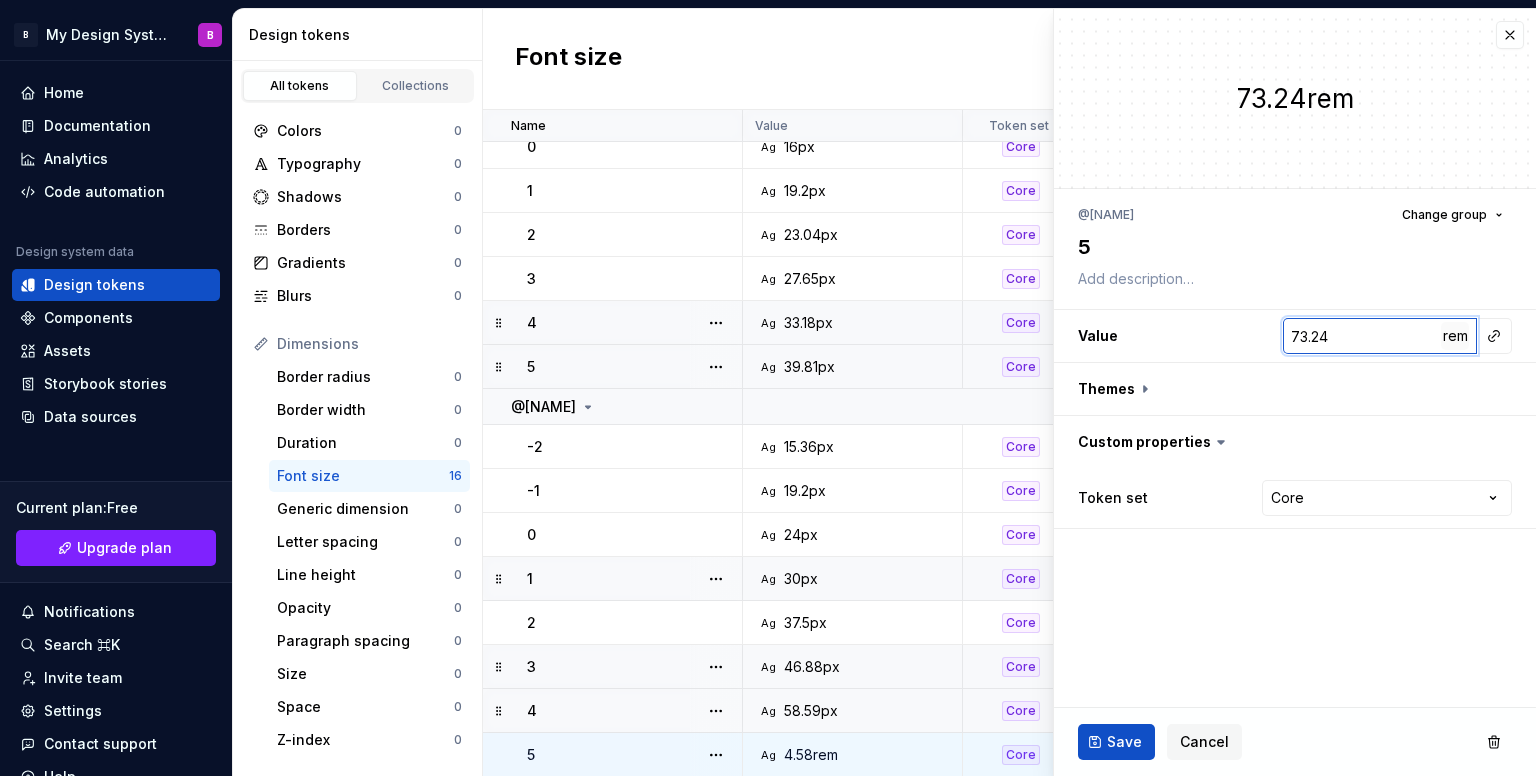 type on "73.24" 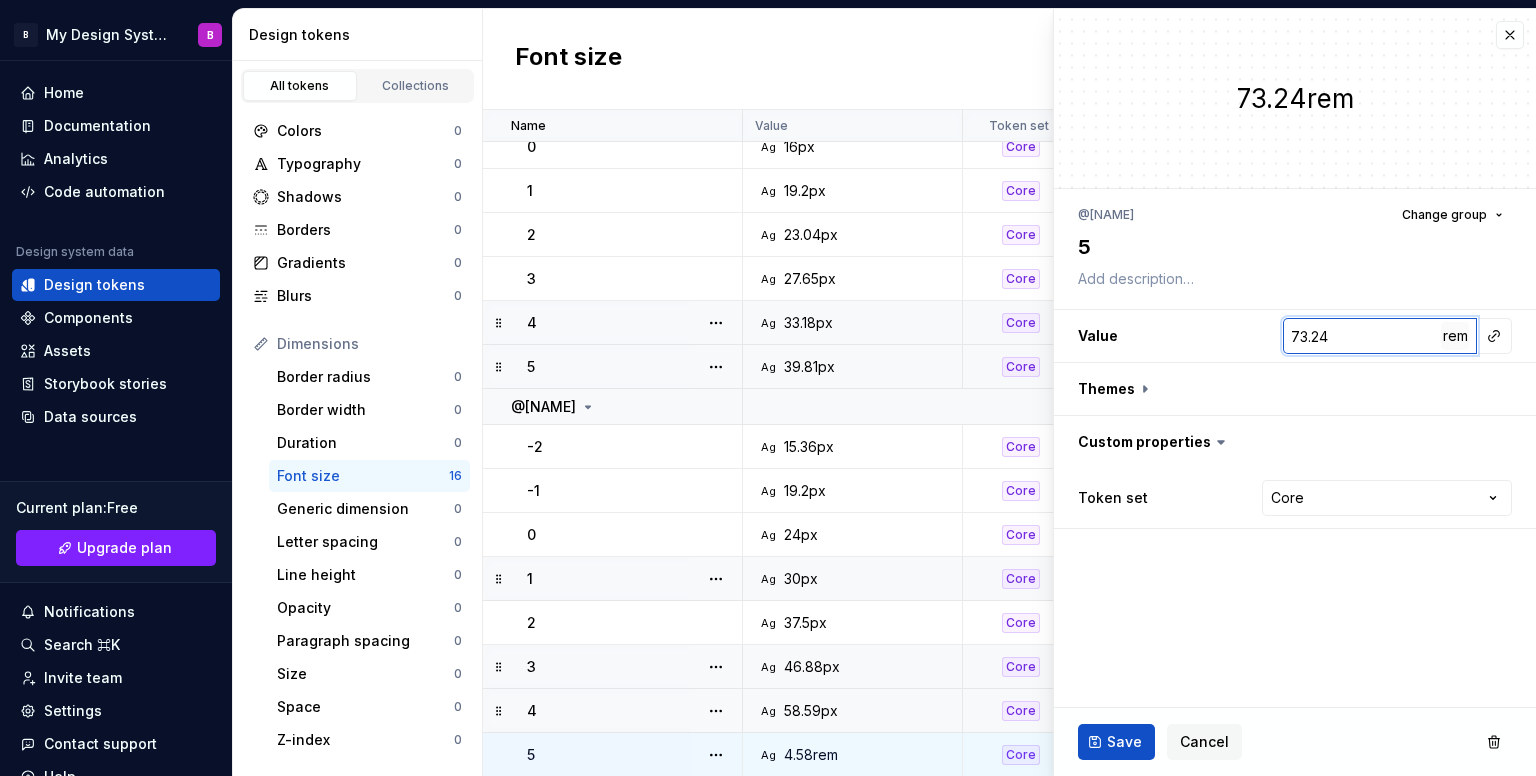 click on "rem" at bounding box center (1455, 335) 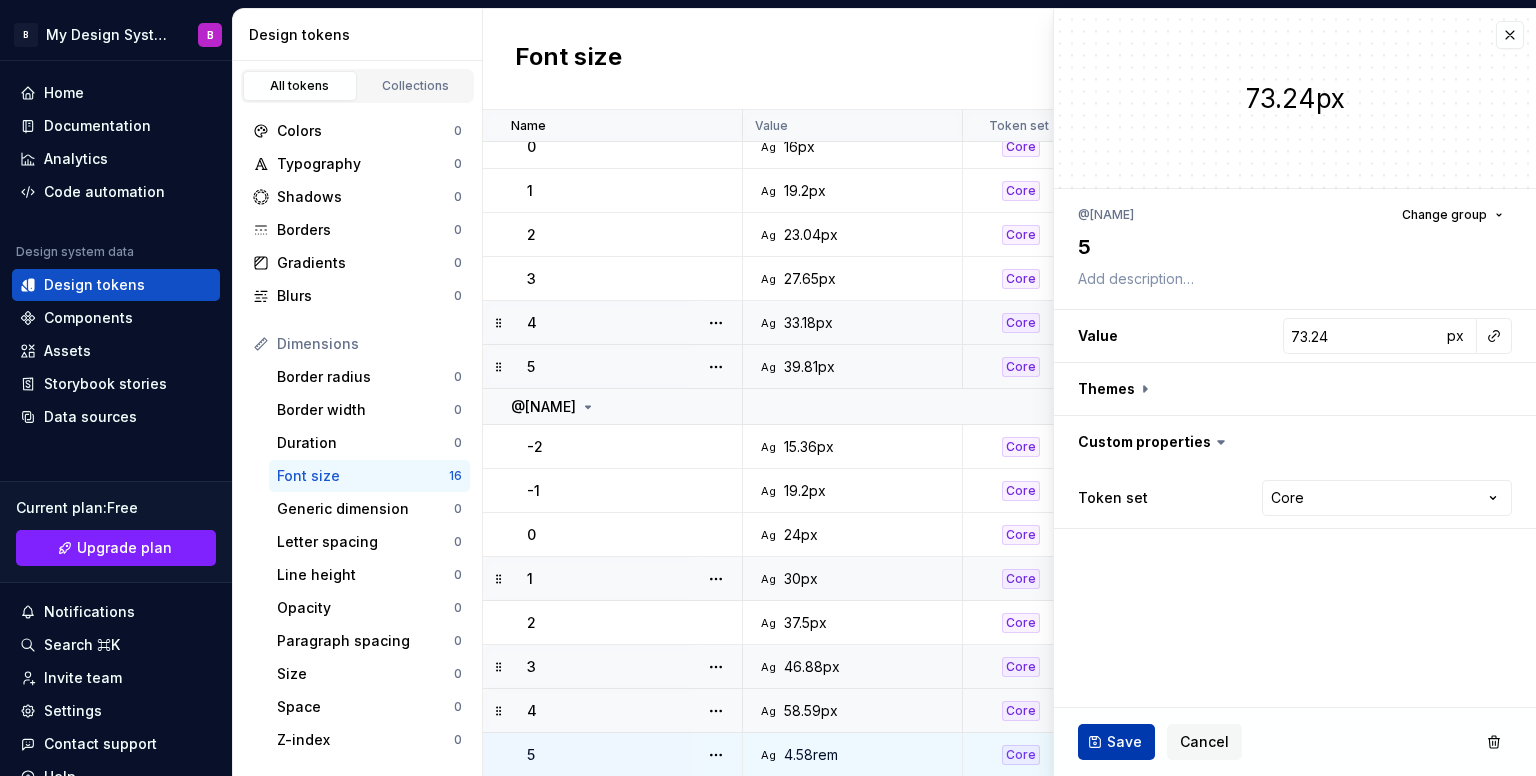 click on "Save" at bounding box center (1116, 742) 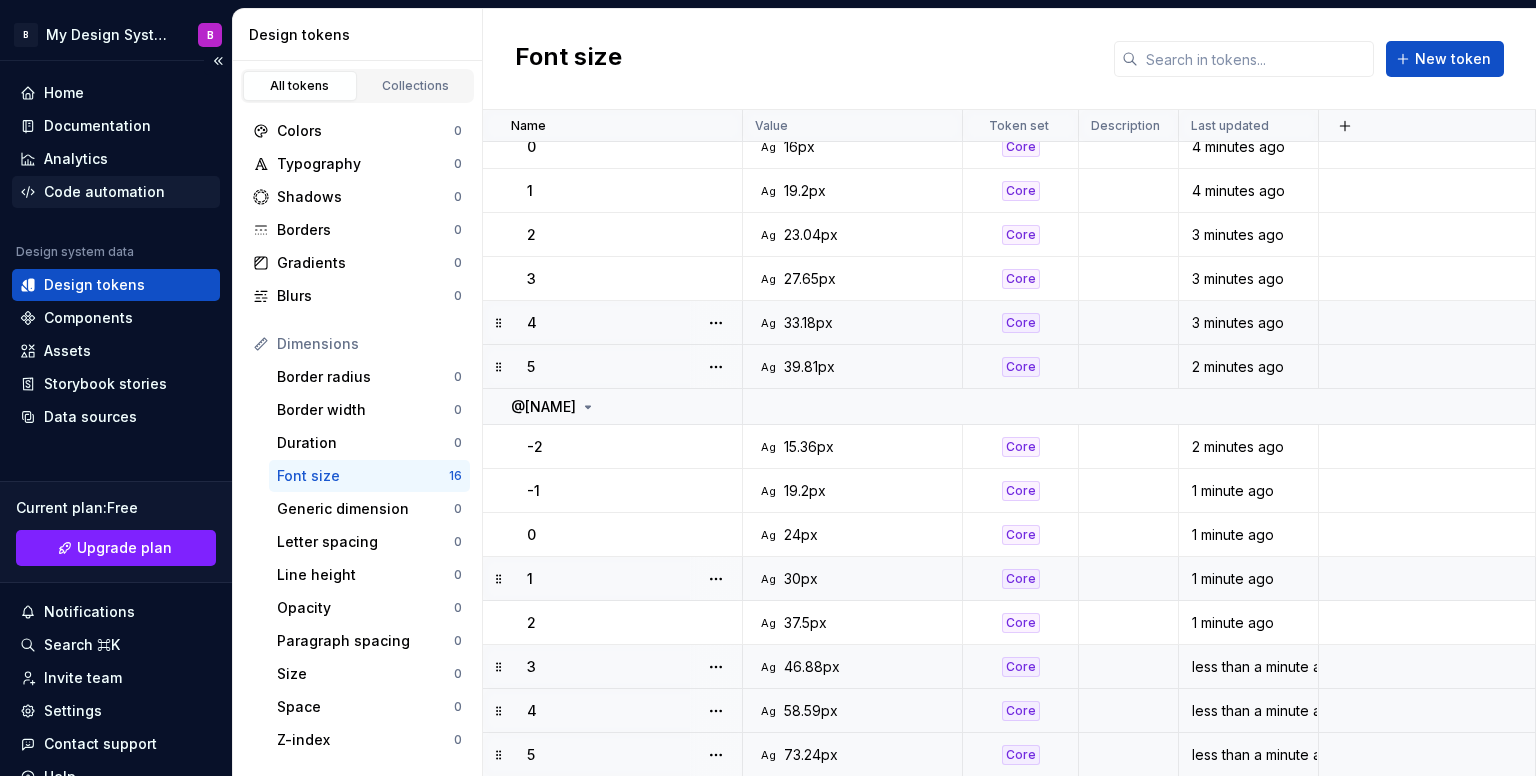 click on "Code automation" at bounding box center [104, 192] 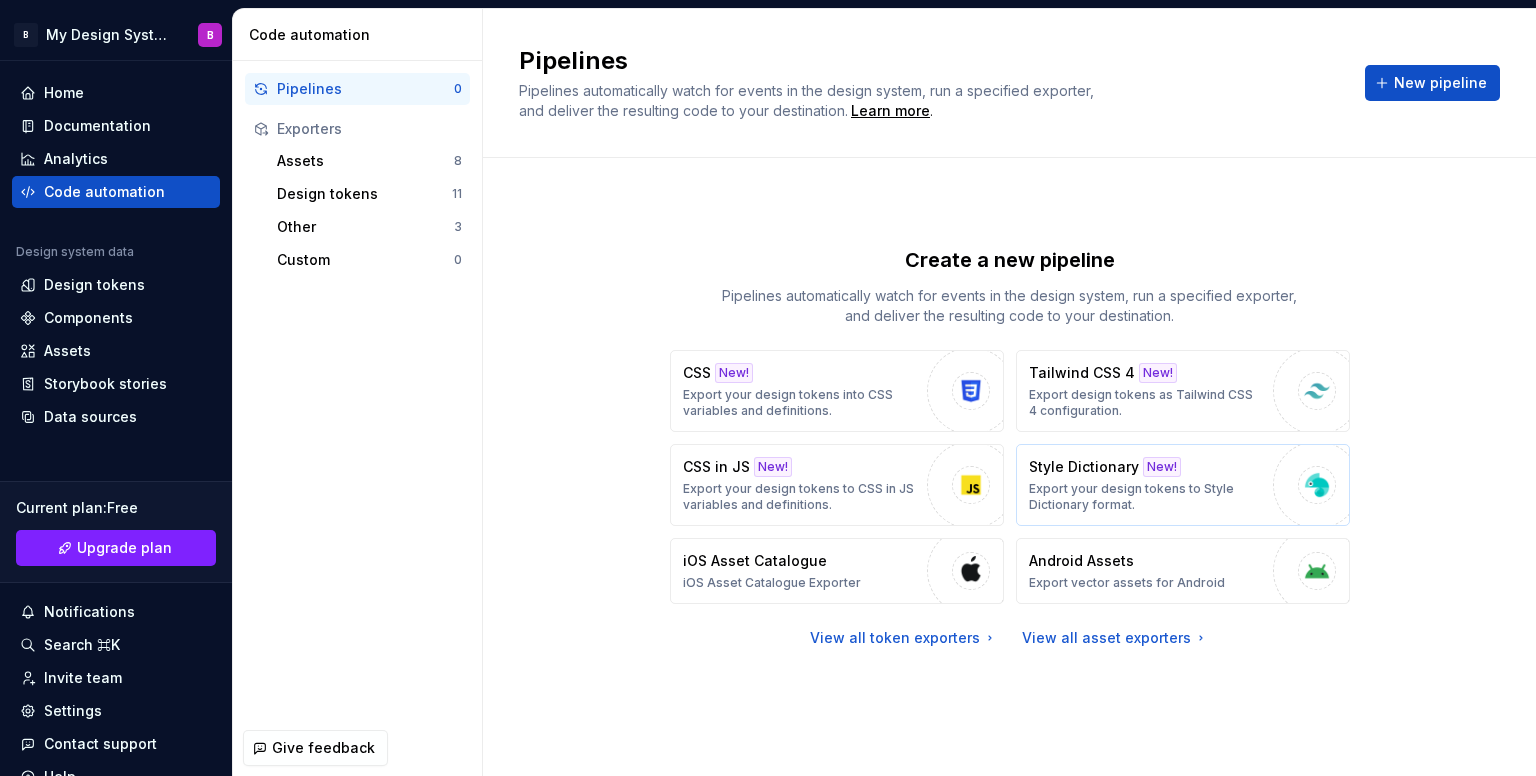 click on "Style Dictionary" at bounding box center (1084, 467) 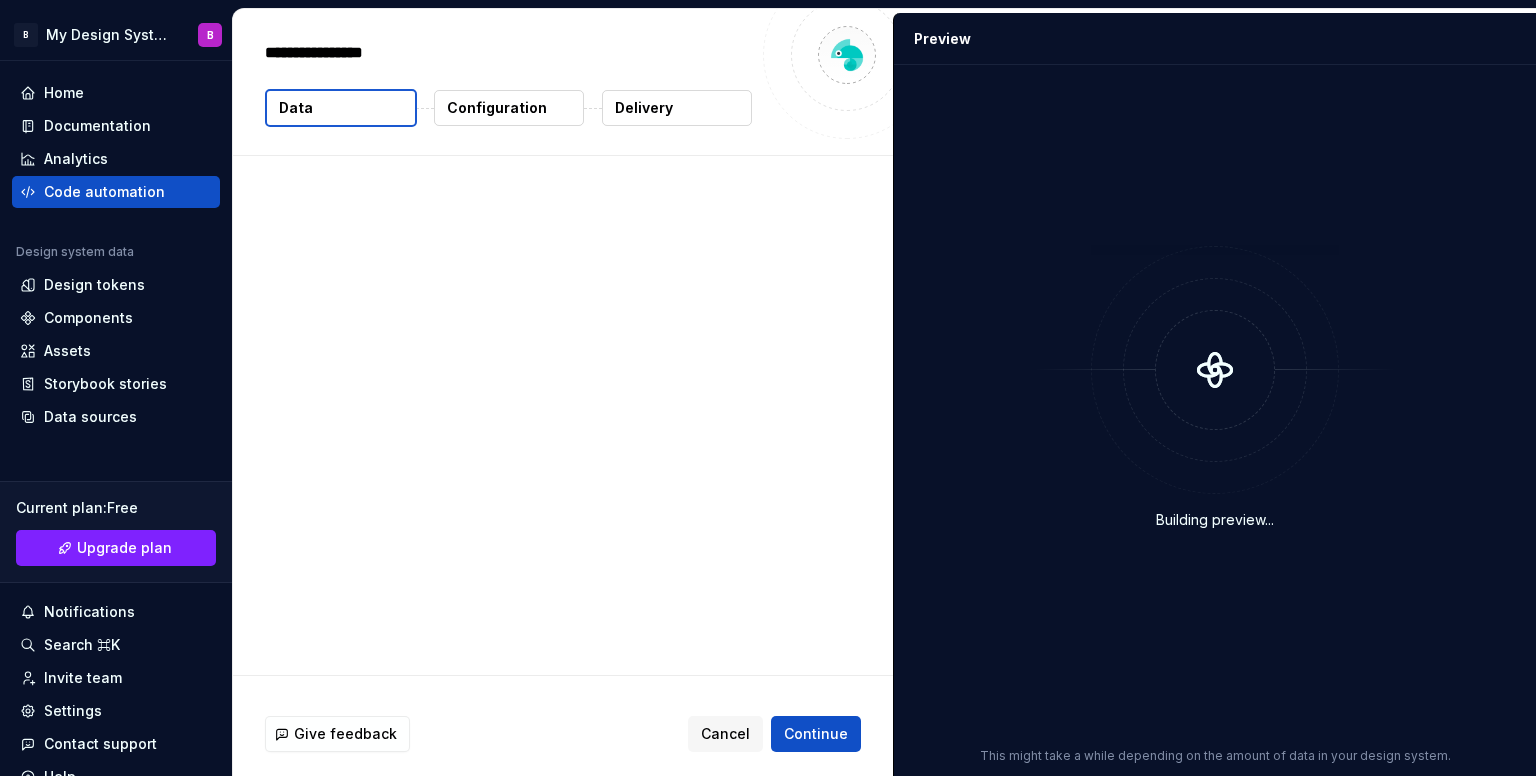 type on "*" 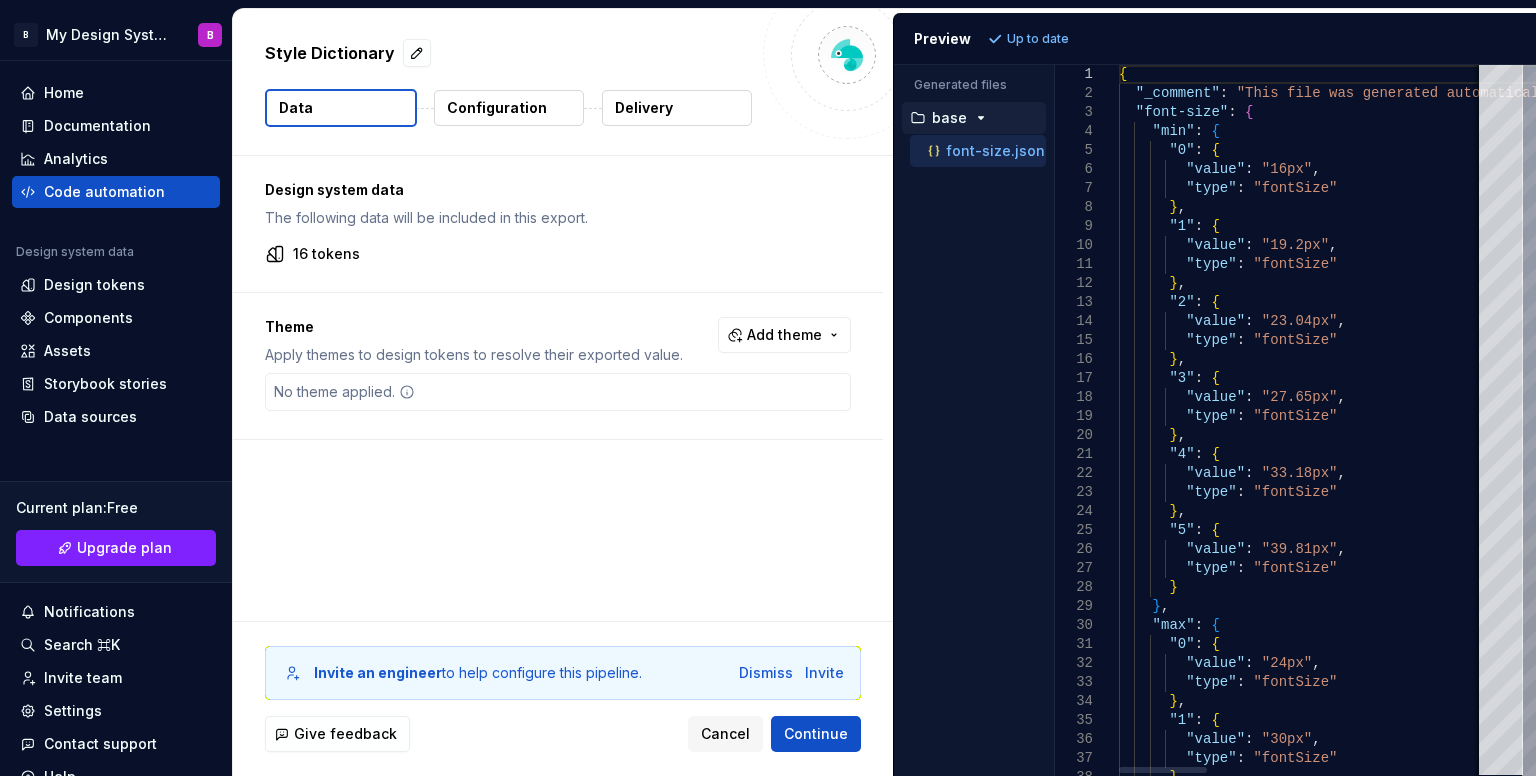 scroll, scrollTop: 0, scrollLeft: 0, axis: both 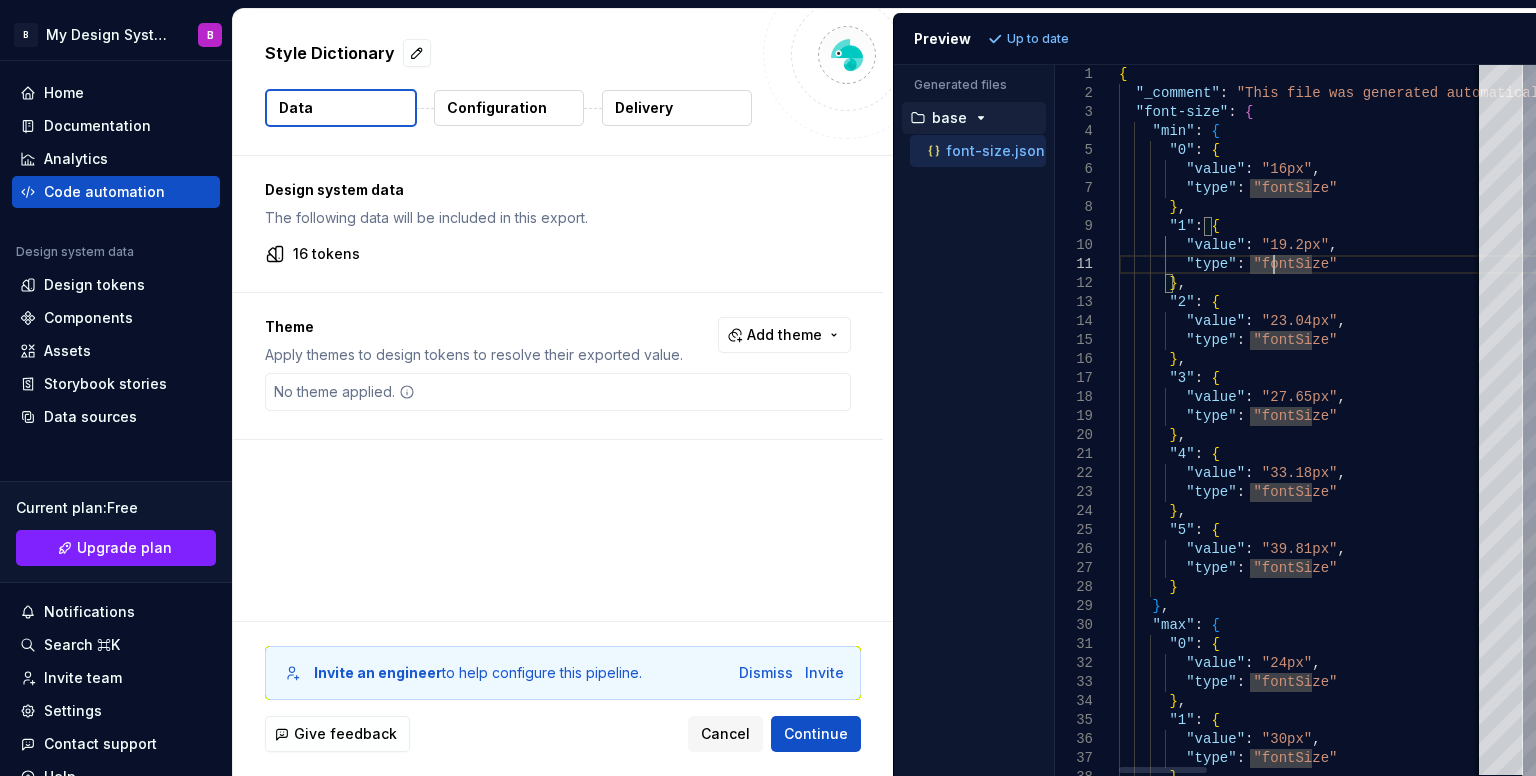 type on "**********" 